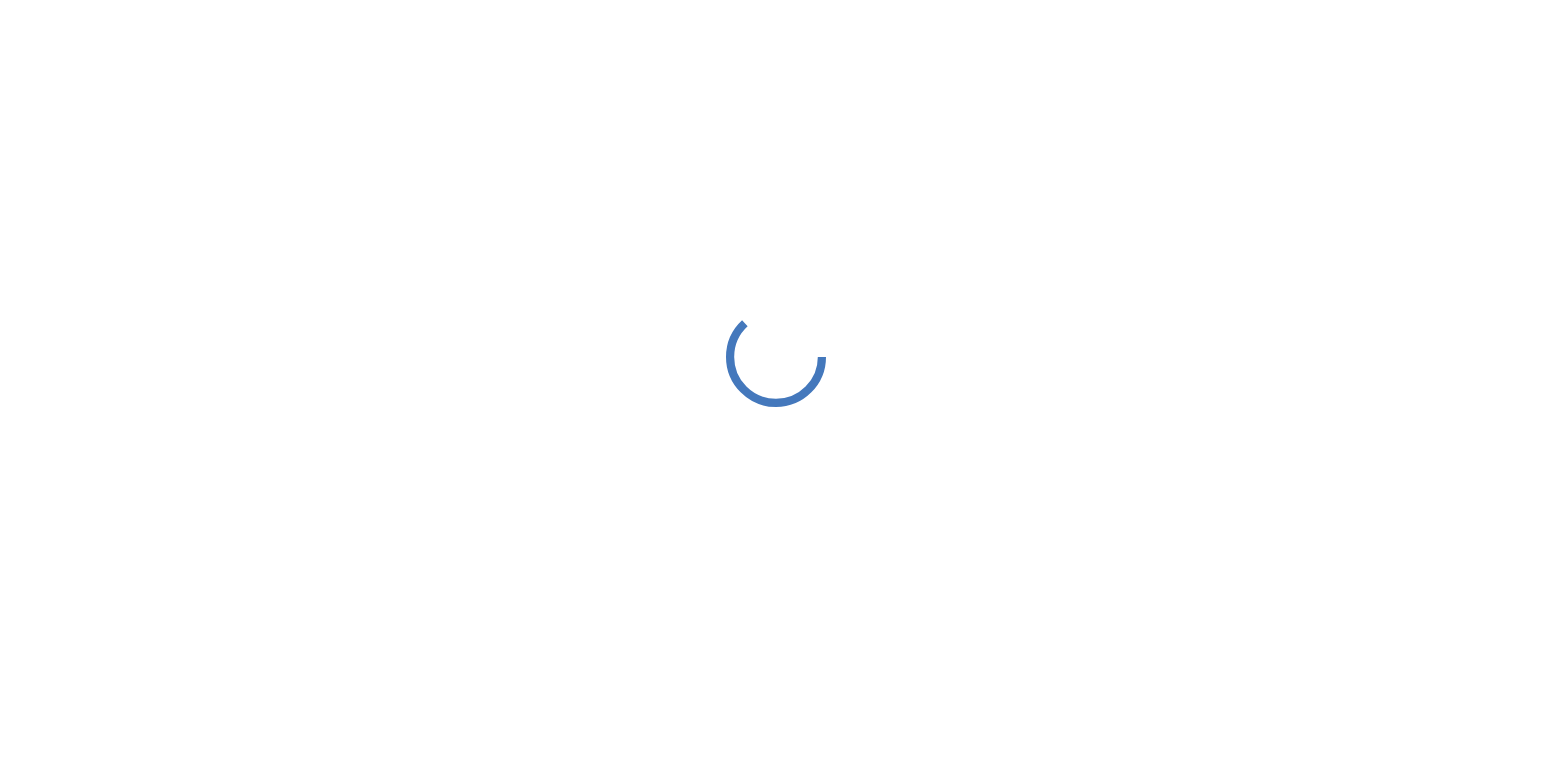 scroll, scrollTop: 0, scrollLeft: 0, axis: both 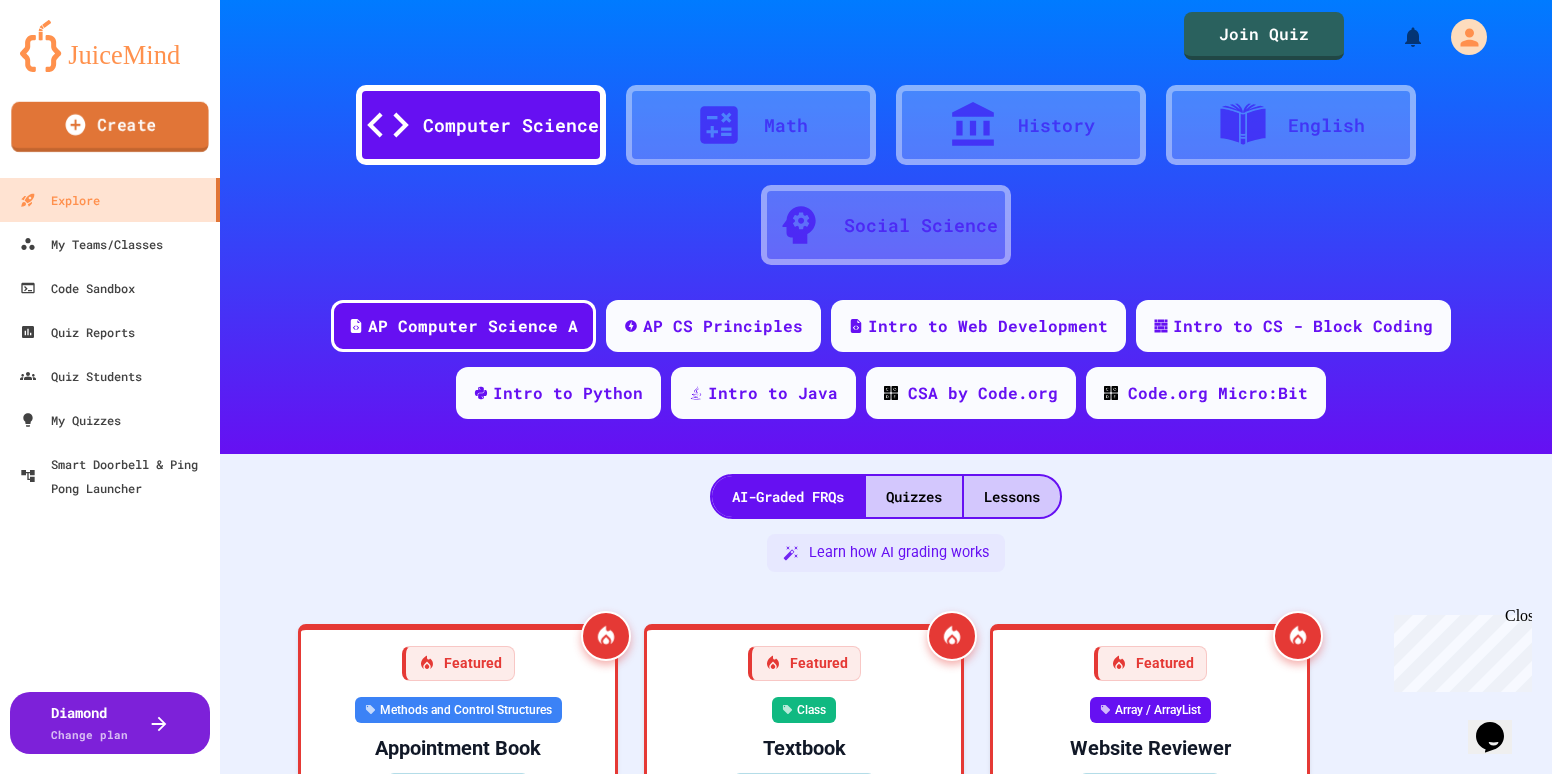 click on "Create" at bounding box center [109, 127] 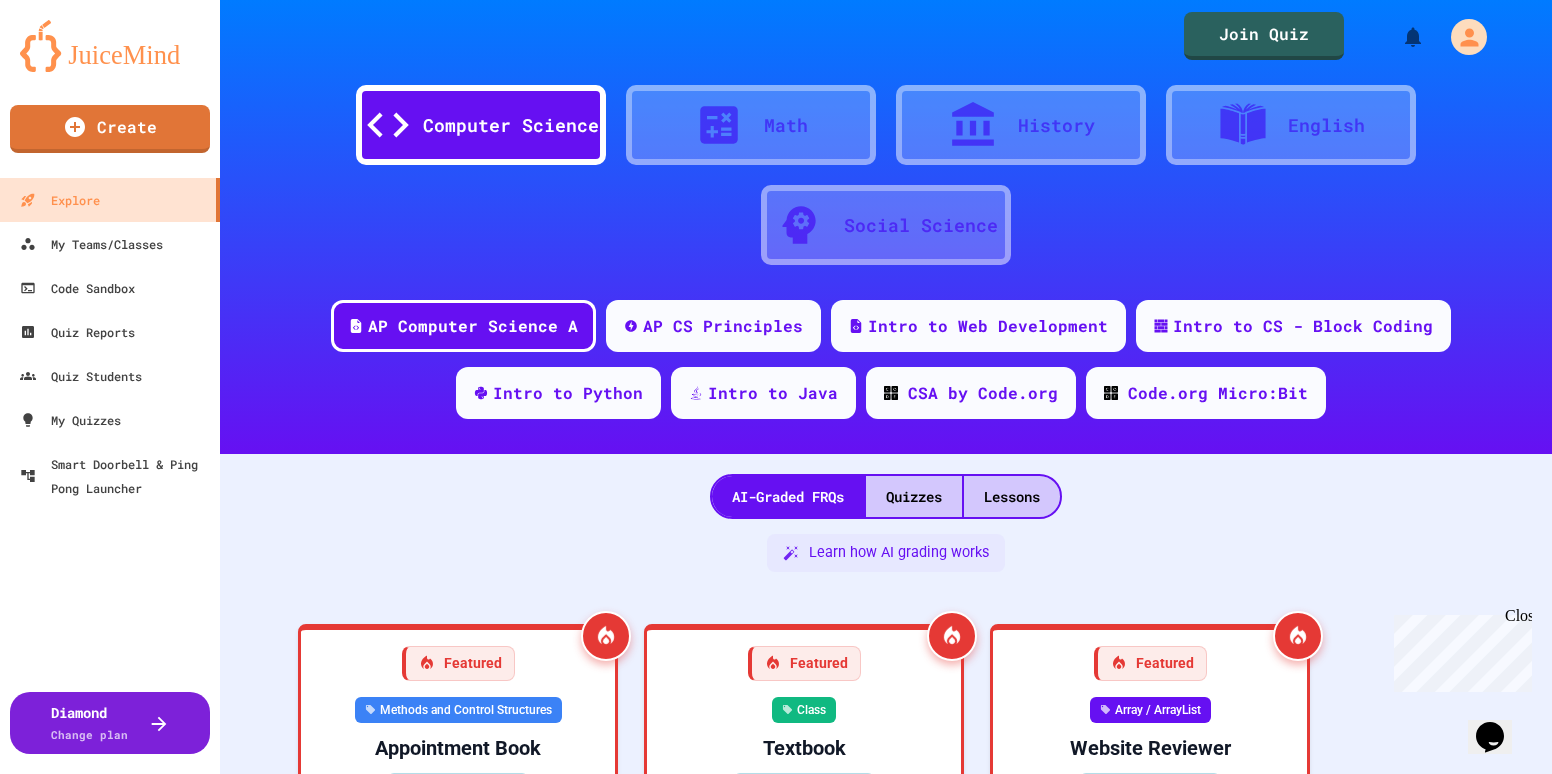 scroll, scrollTop: 162, scrollLeft: 0, axis: vertical 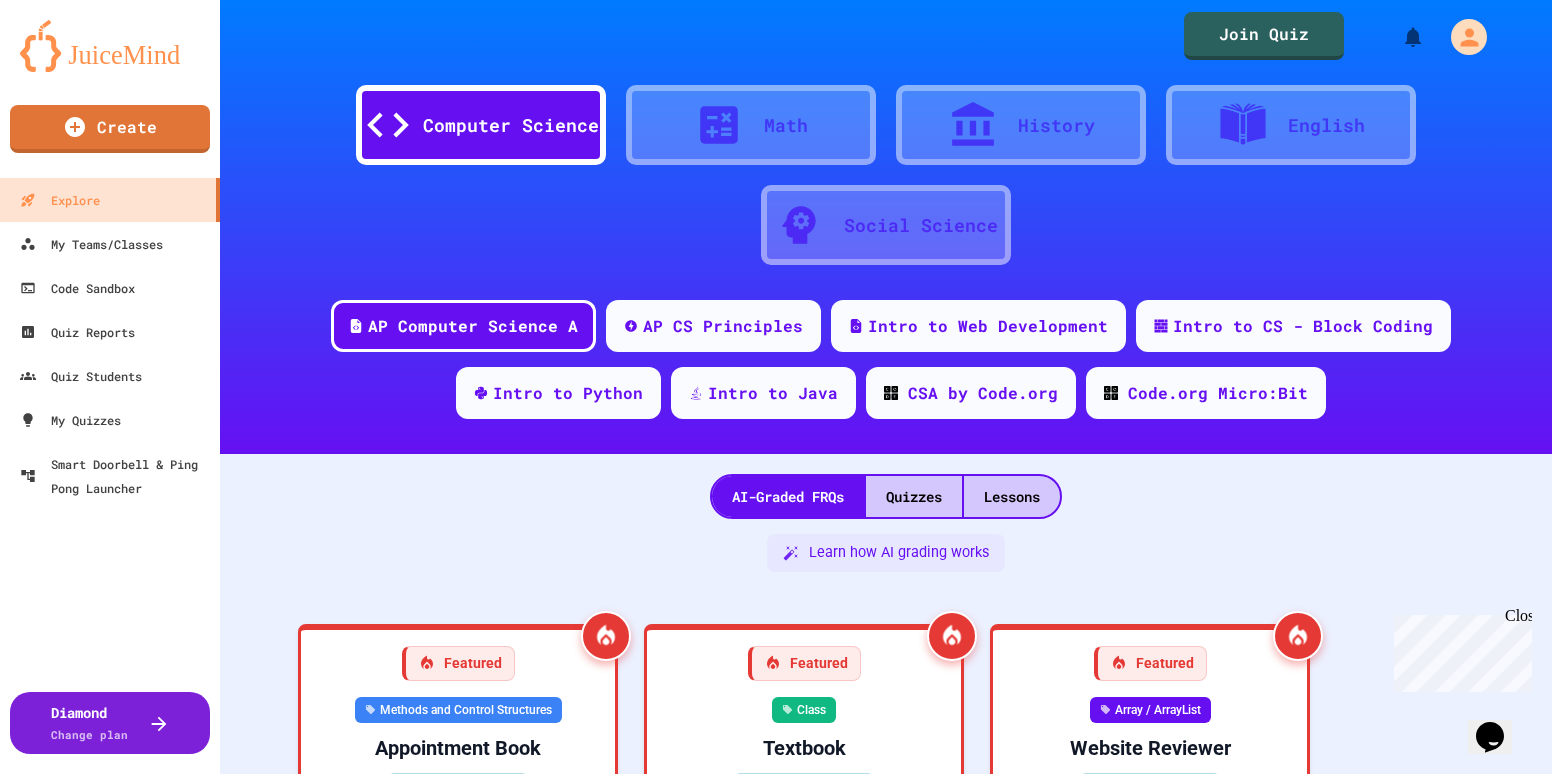click on "Quiz" at bounding box center [144, 979] 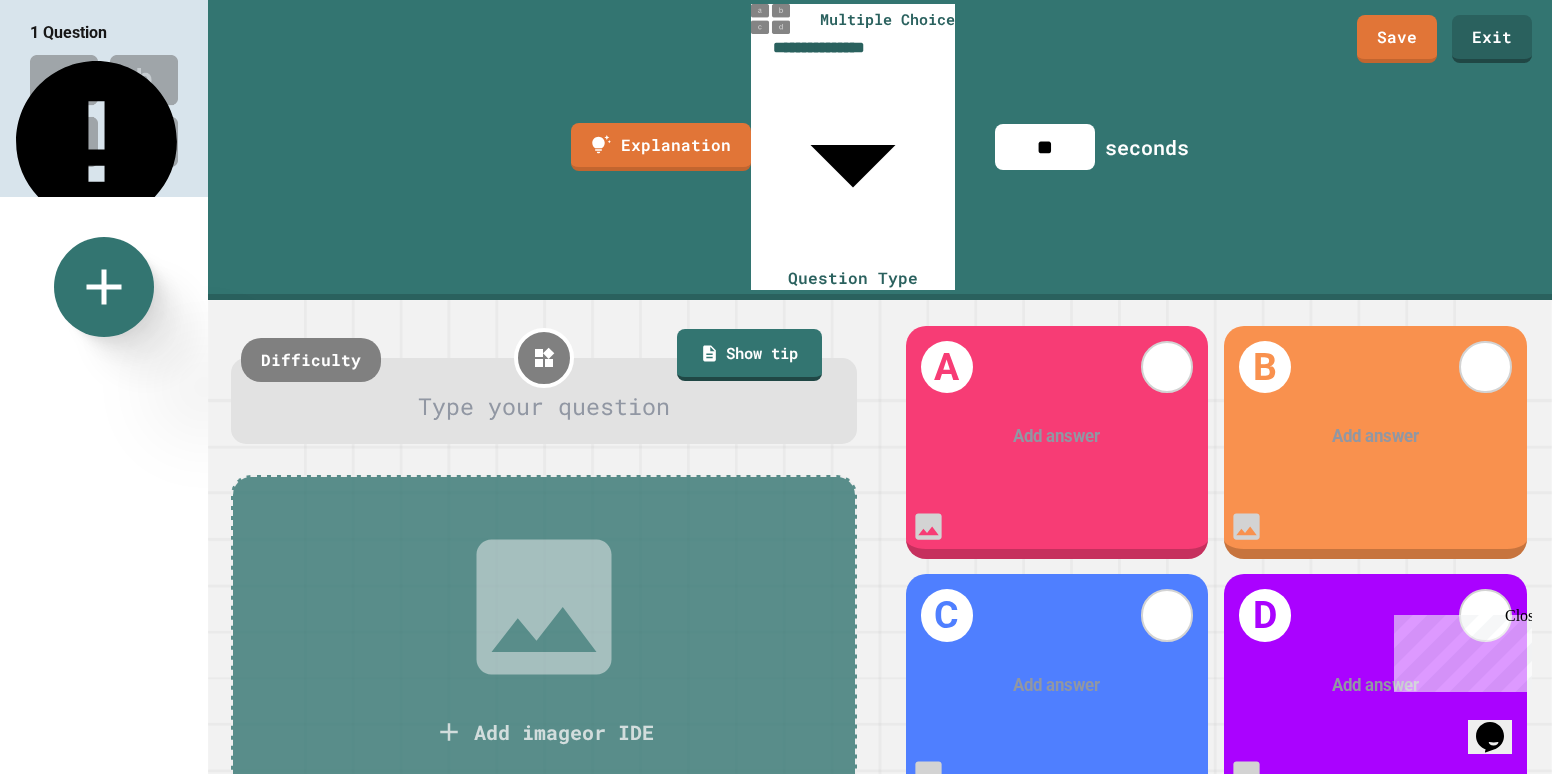 click at bounding box center [544, 407] 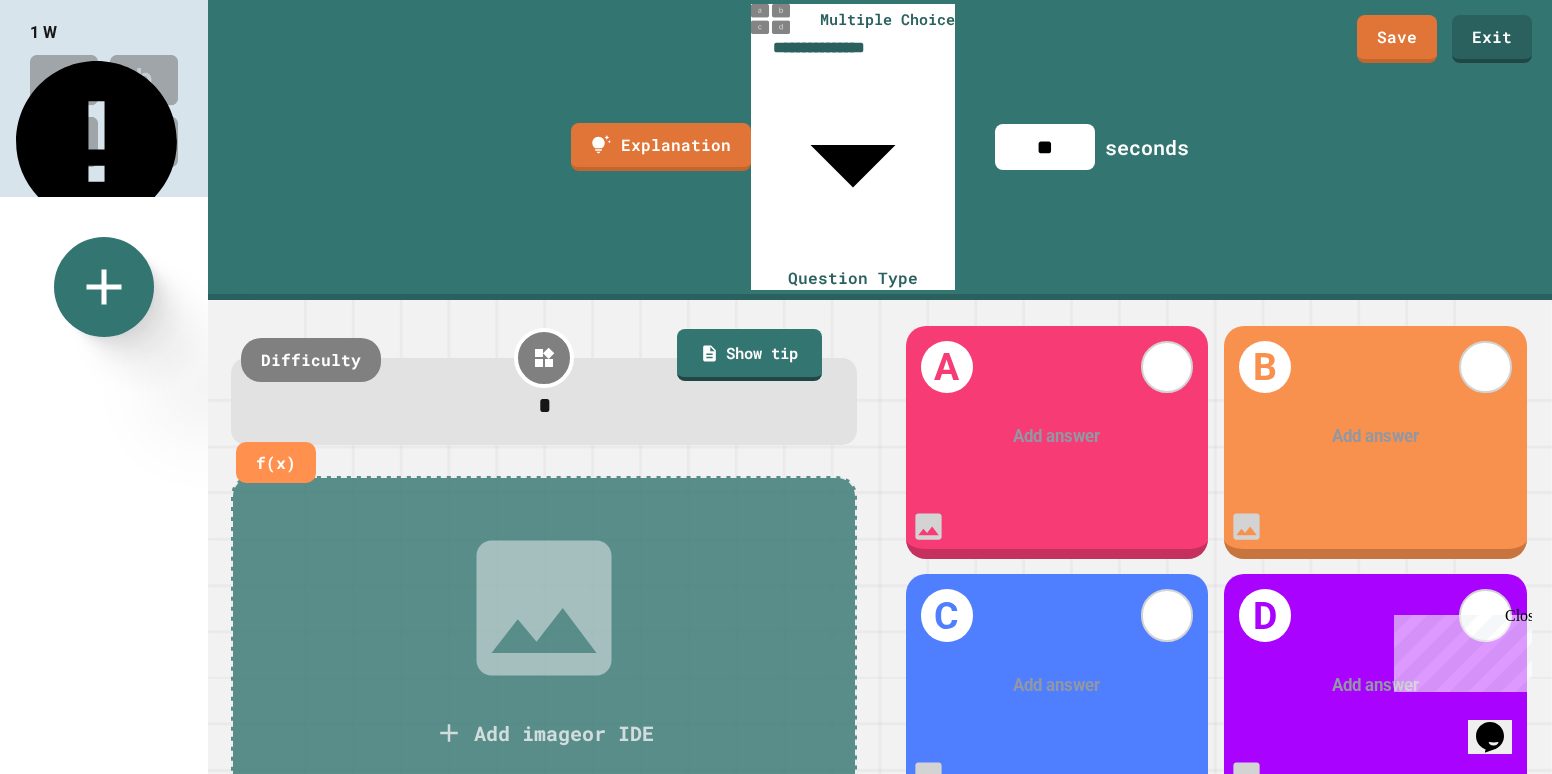type 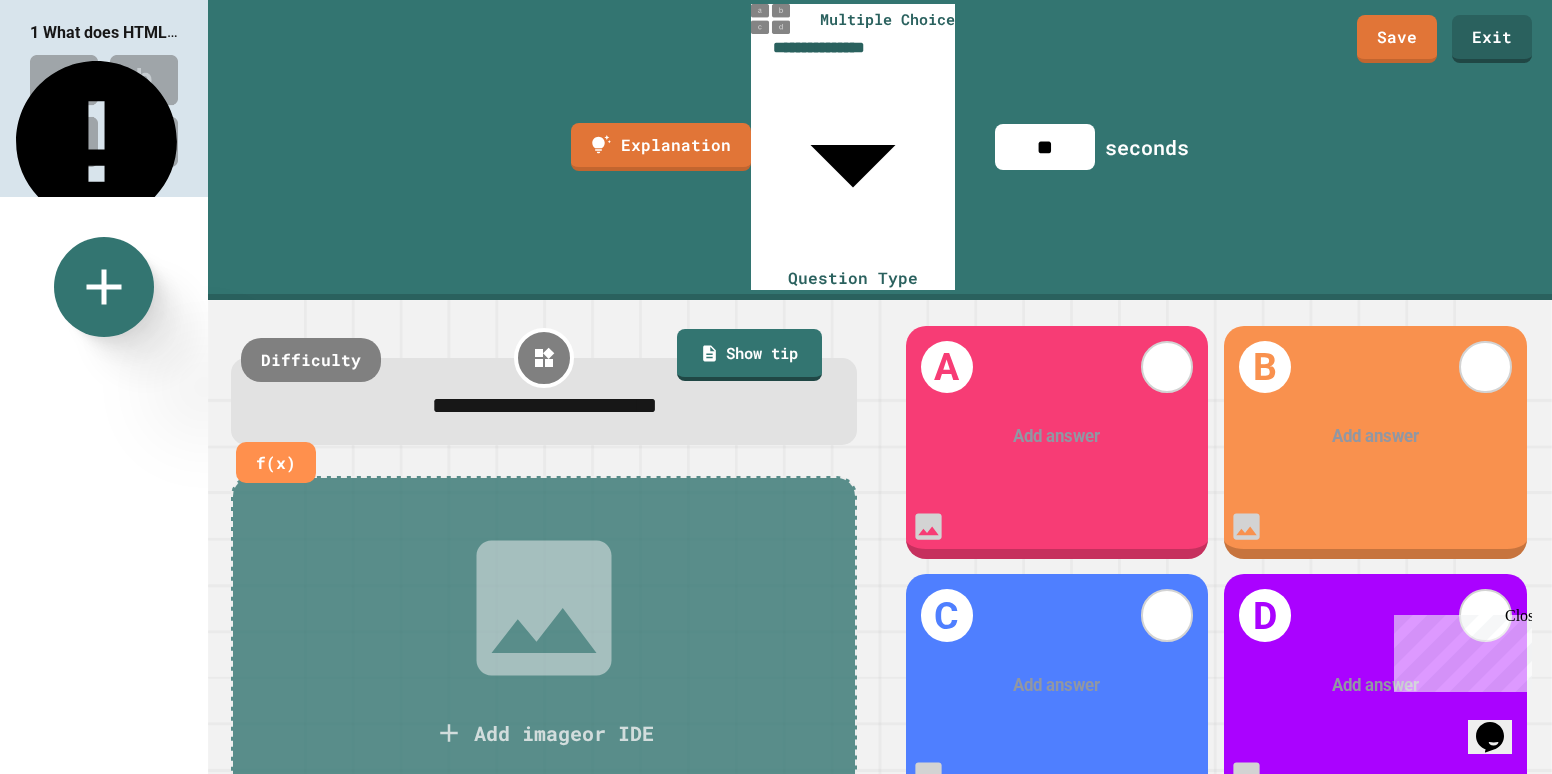click at bounding box center (1375, 437) 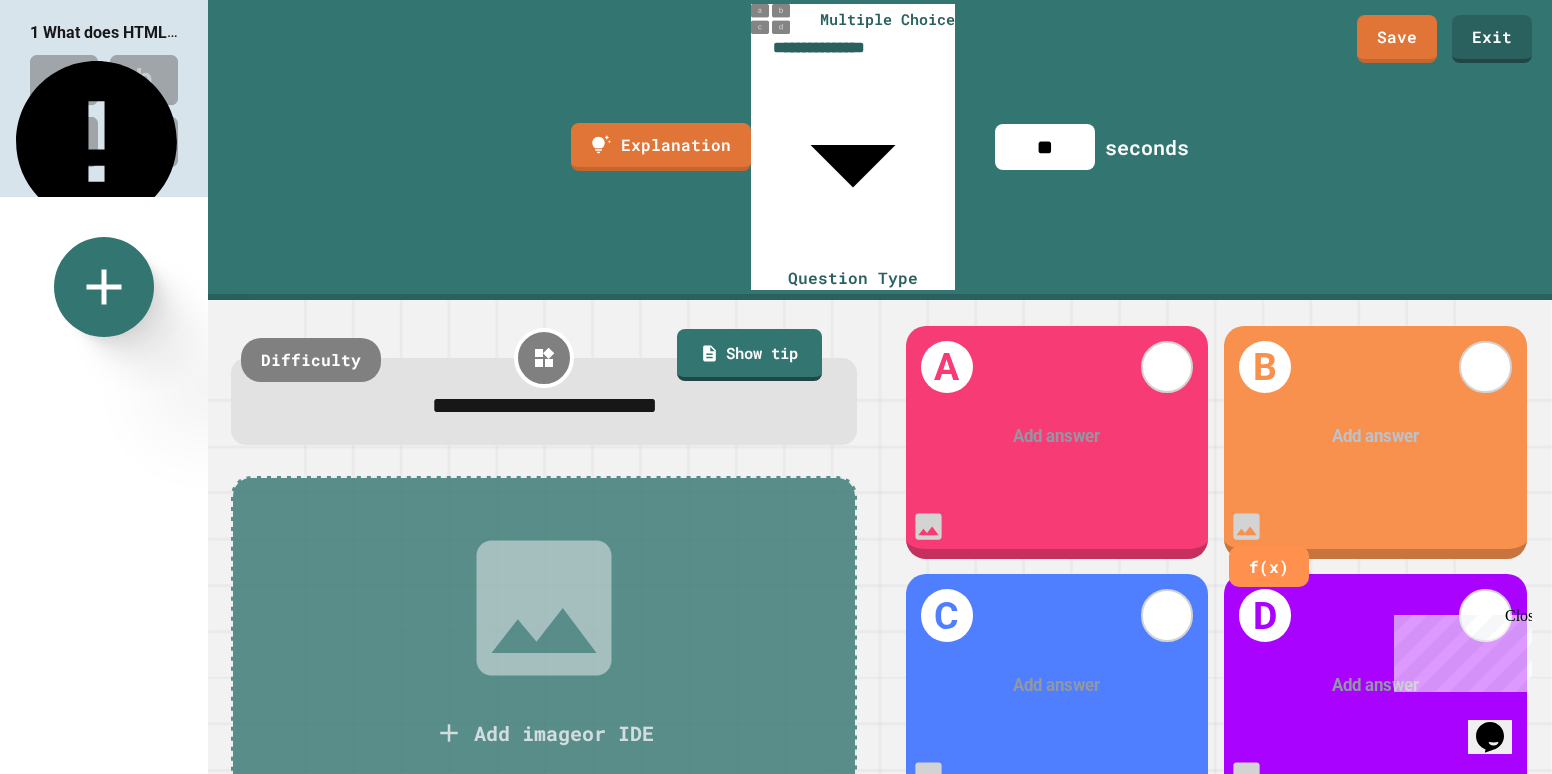 drag, startPoint x: 1418, startPoint y: 263, endPoint x: 1328, endPoint y: 242, distance: 92.417534 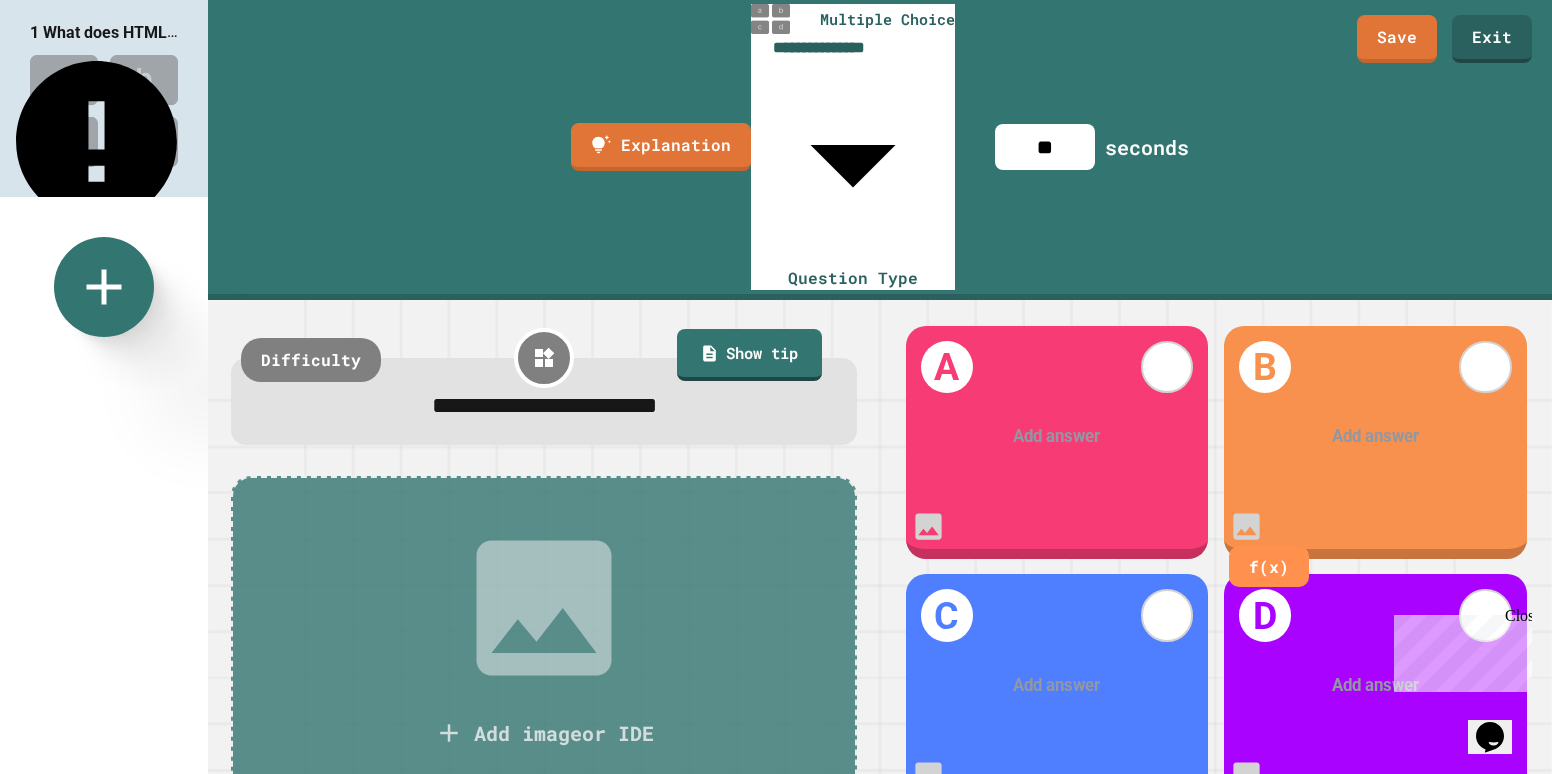 click at bounding box center [1375, 437] 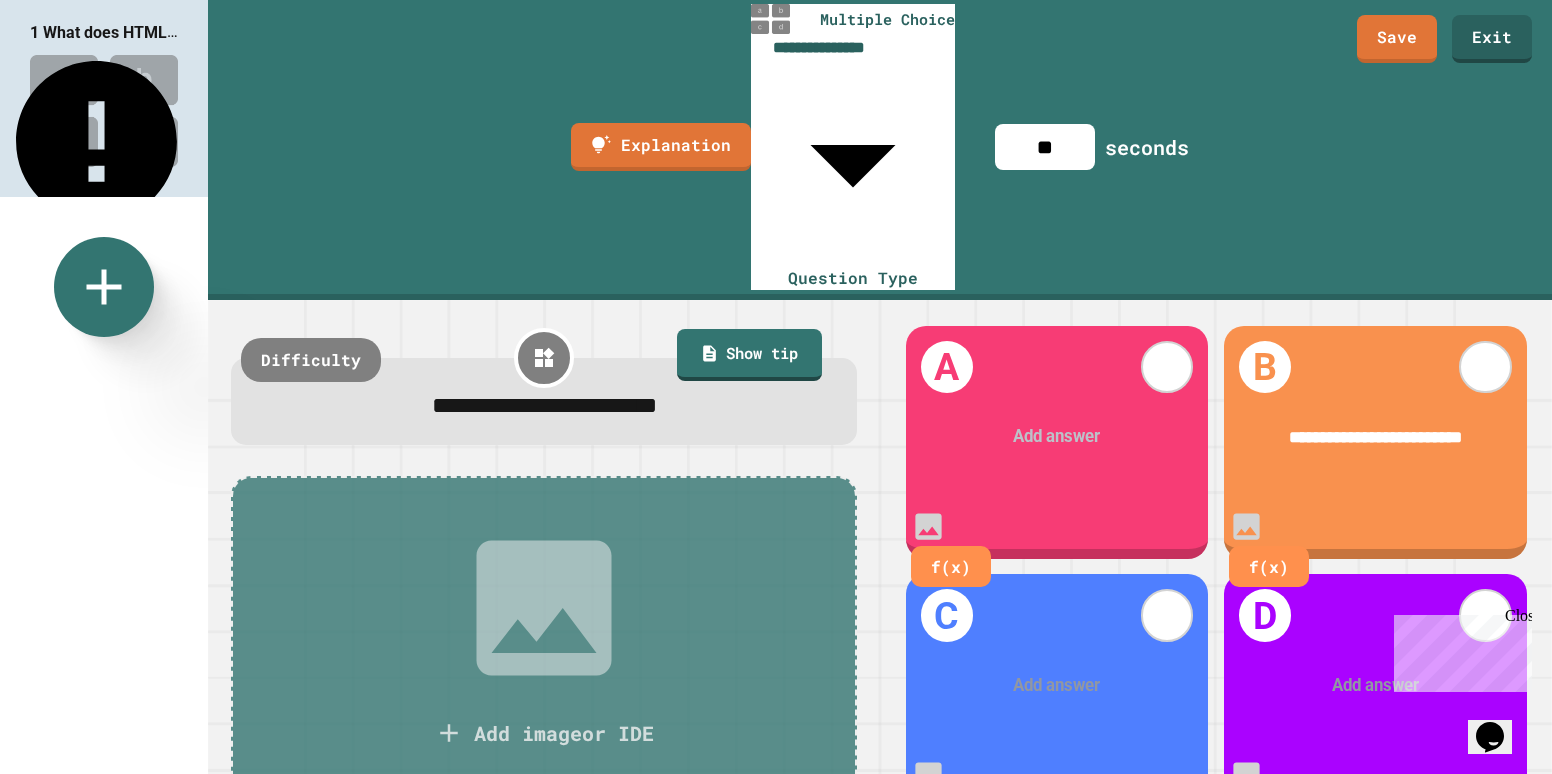 click at bounding box center (1057, 437) 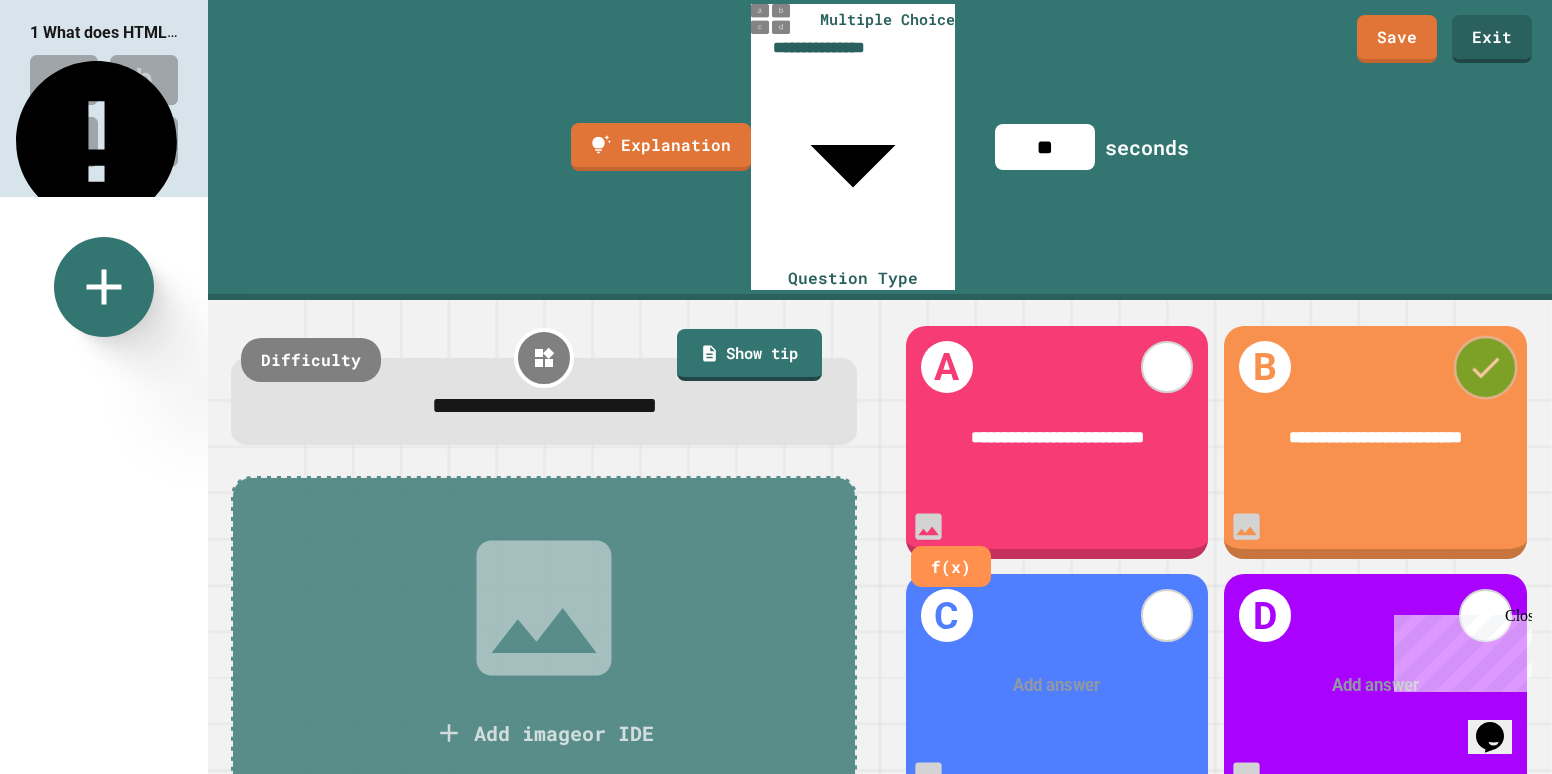 click 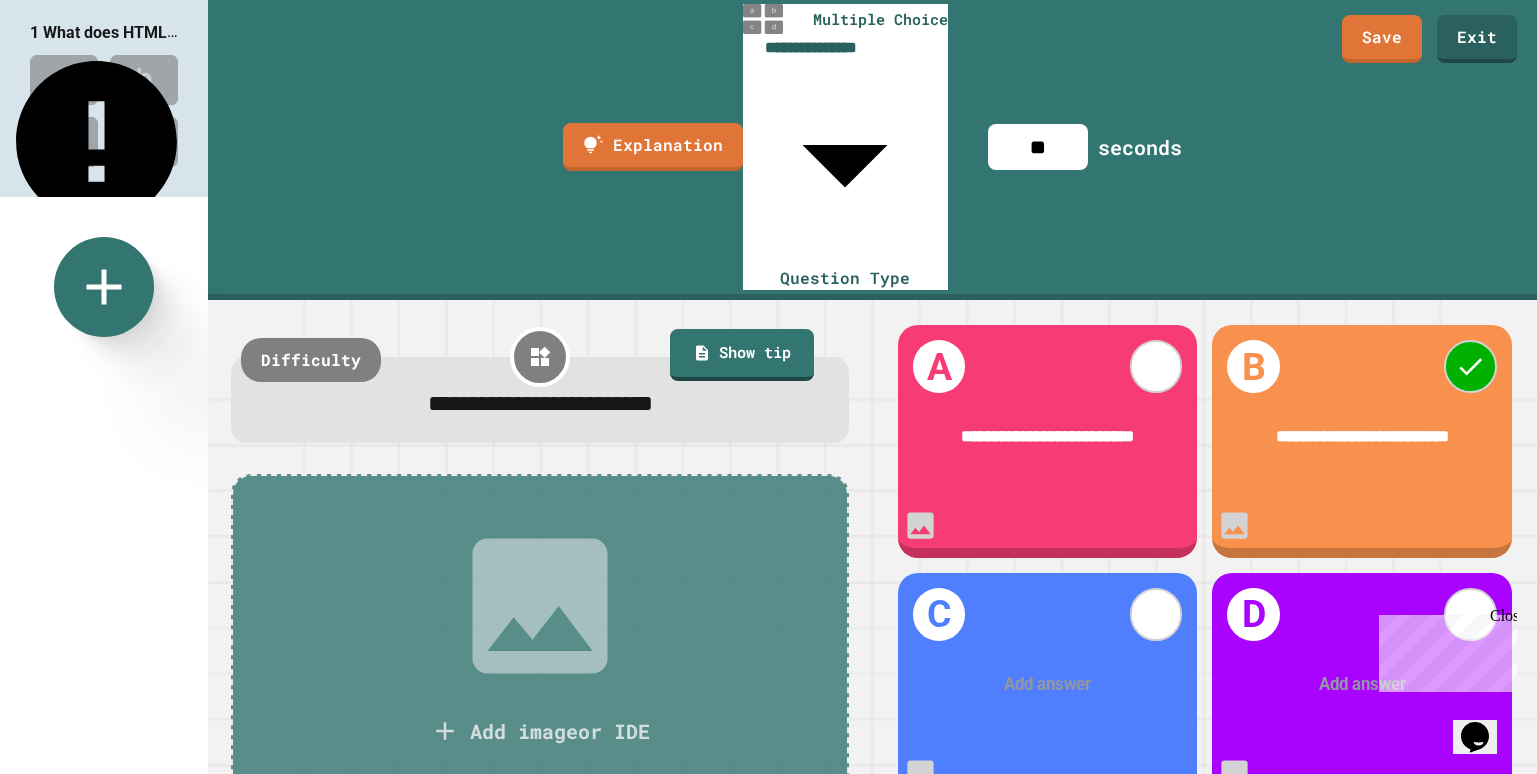 click at bounding box center [1048, 685] 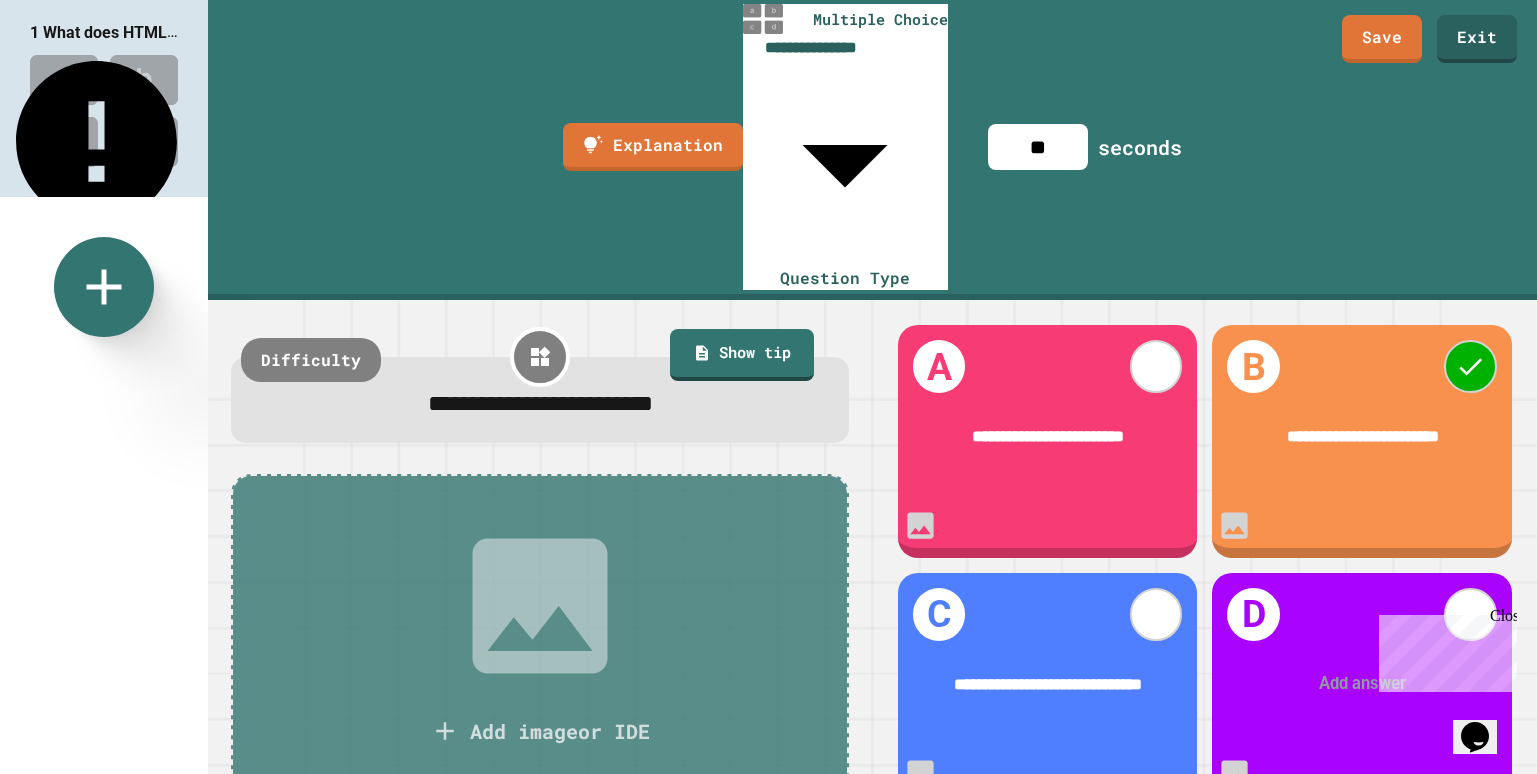 click at bounding box center (1363, 684) 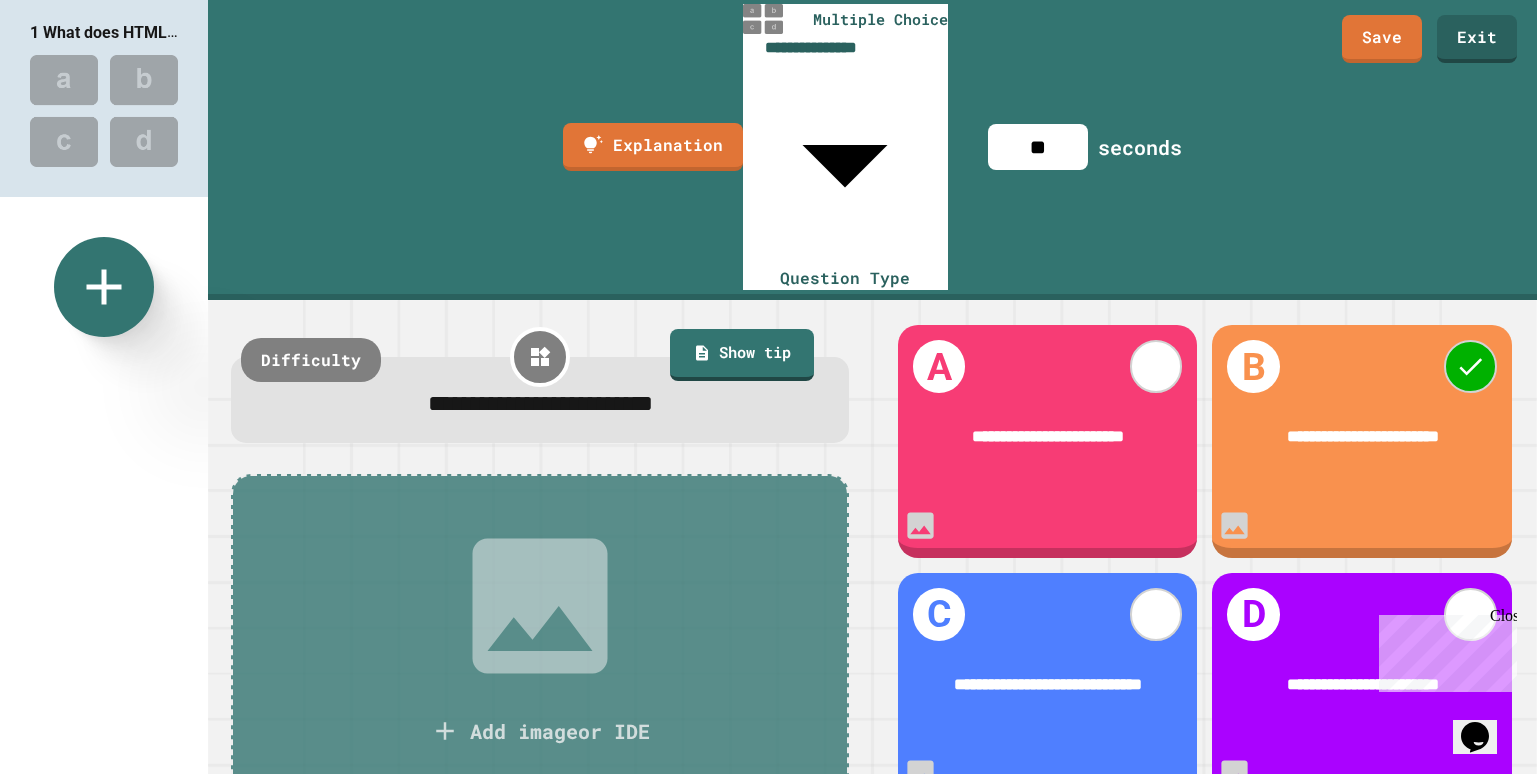 click on "Add image  or IDE" at bounding box center [540, 731] 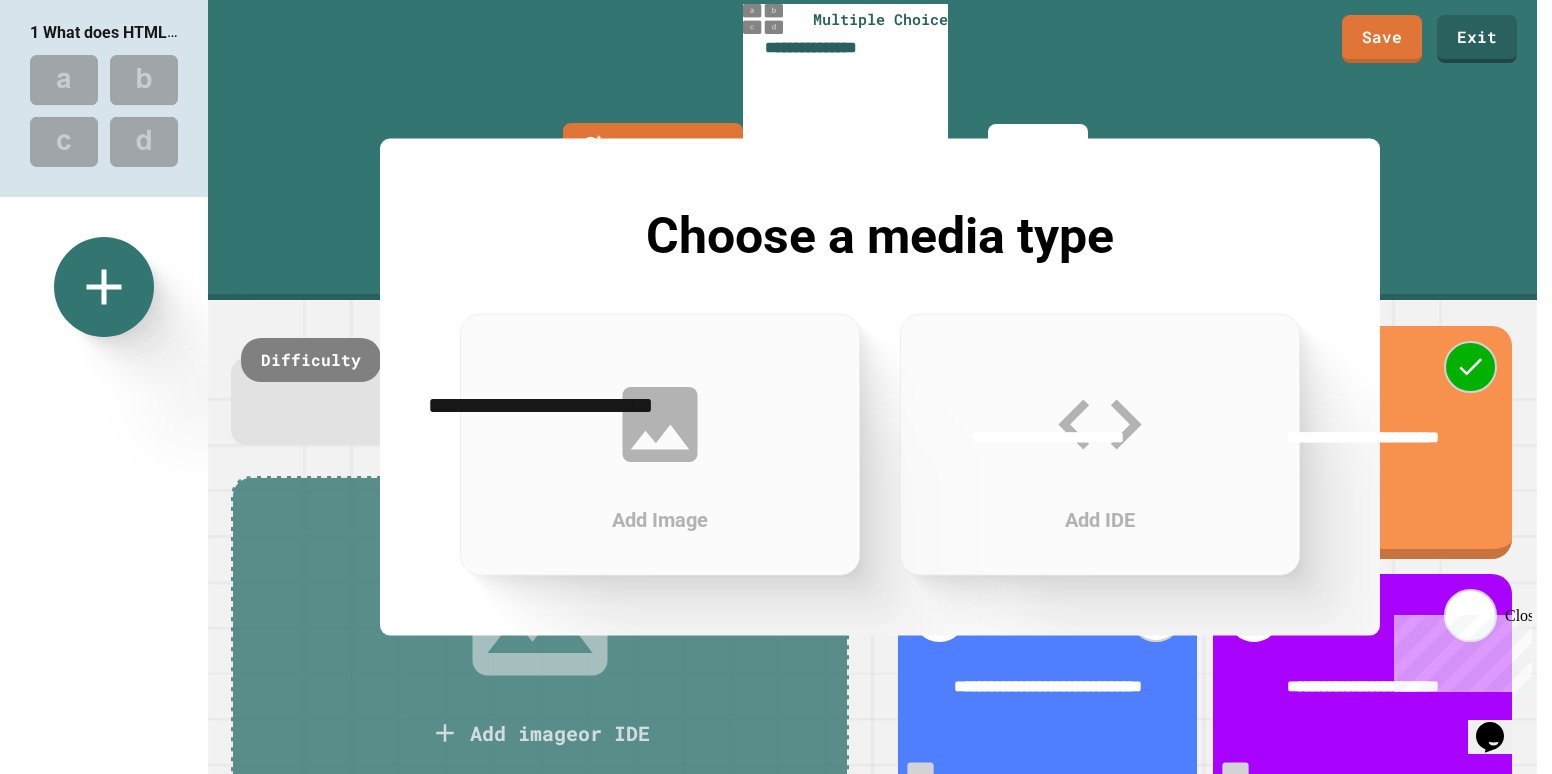 click 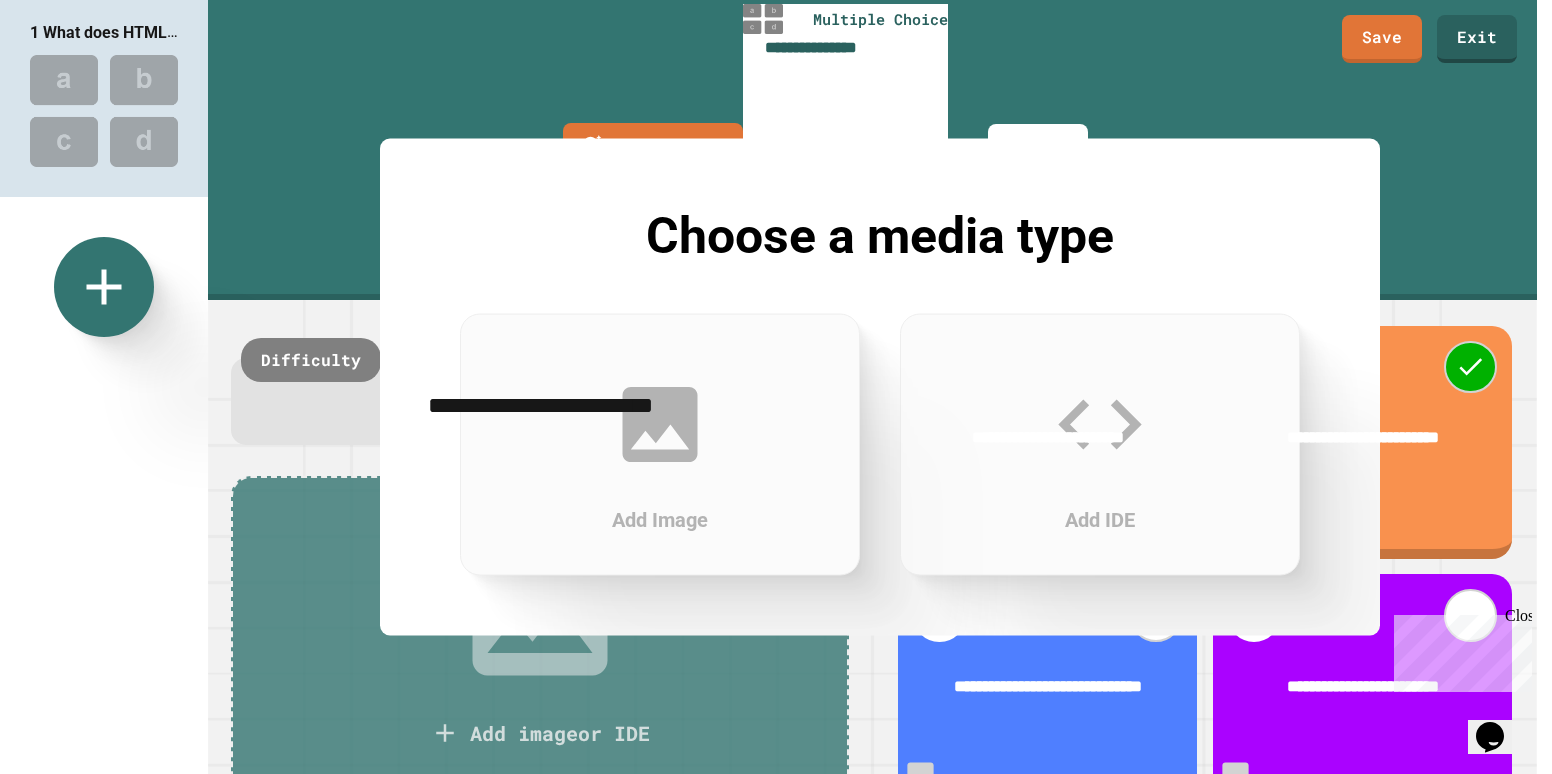 click at bounding box center [768, 774] 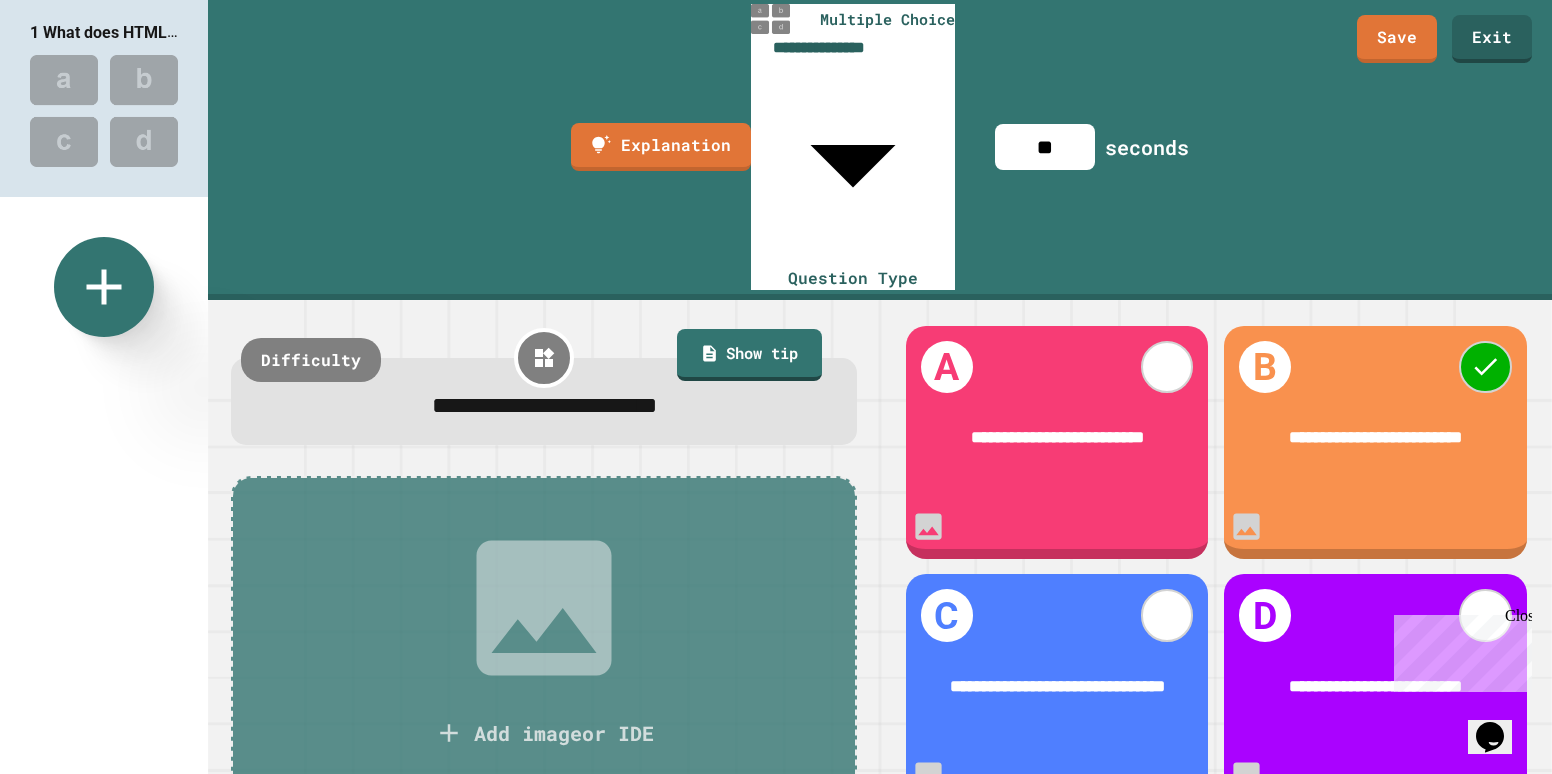 click 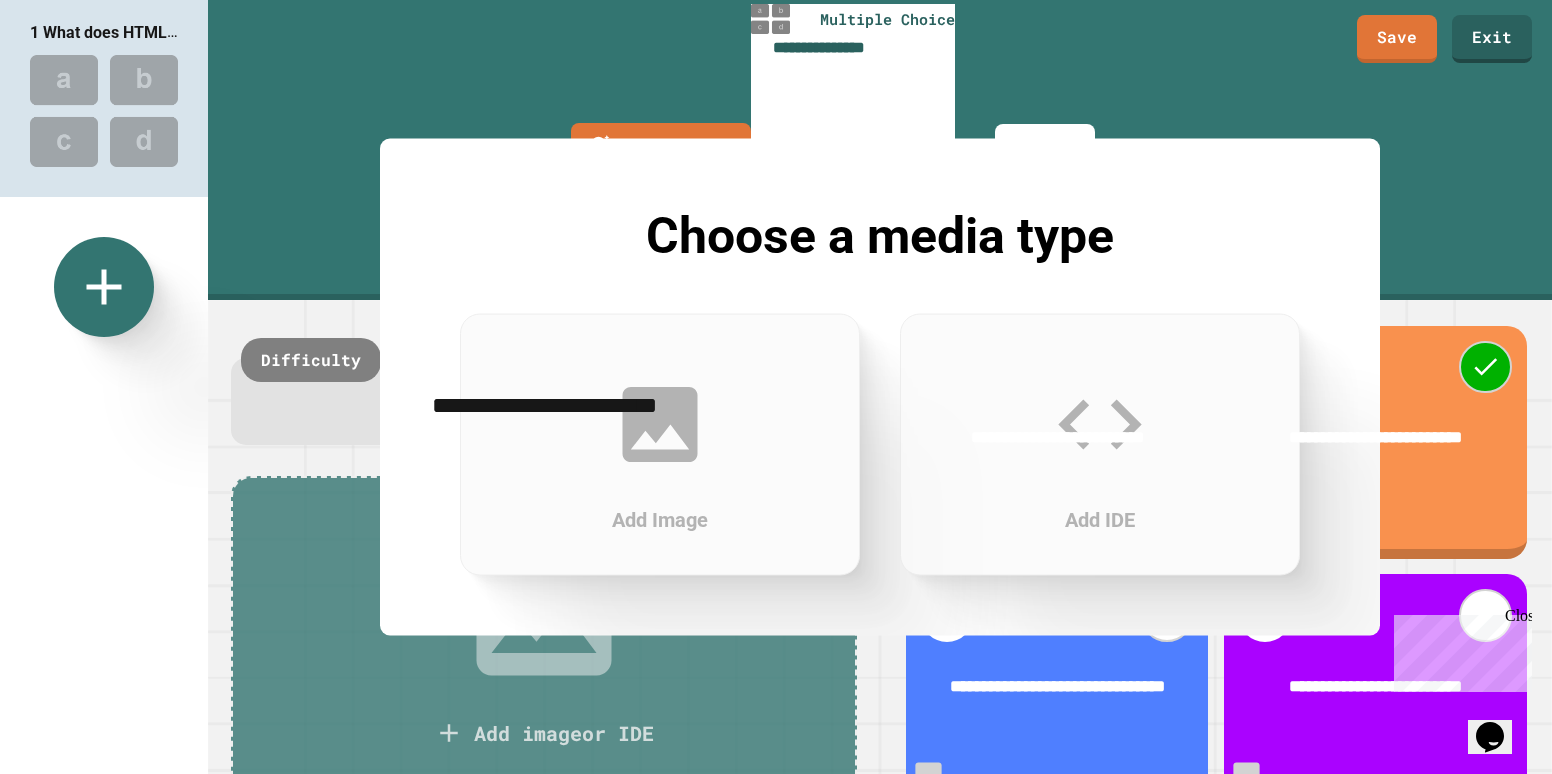 click 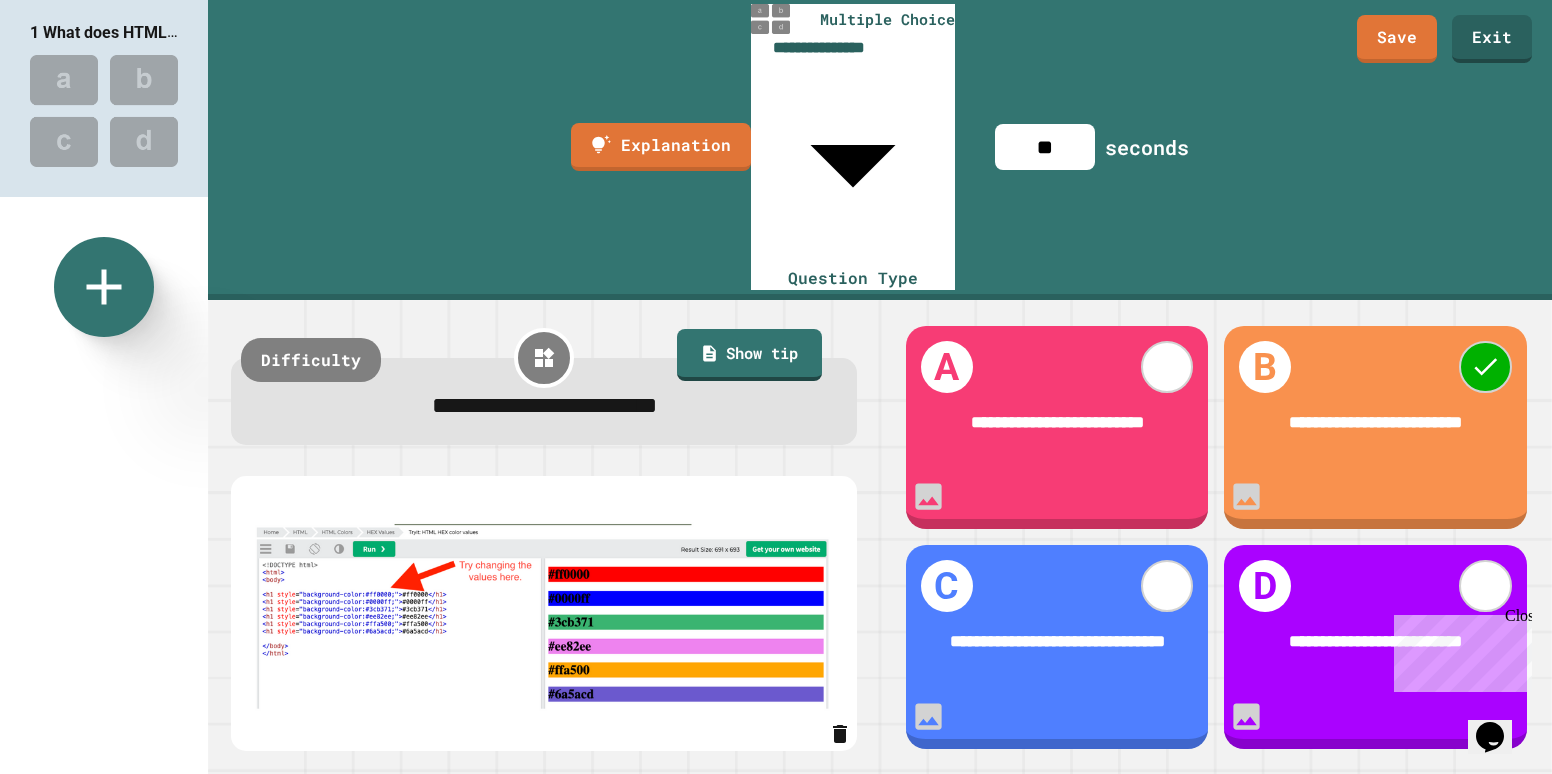 click on "Close" at bounding box center (1517, 619) 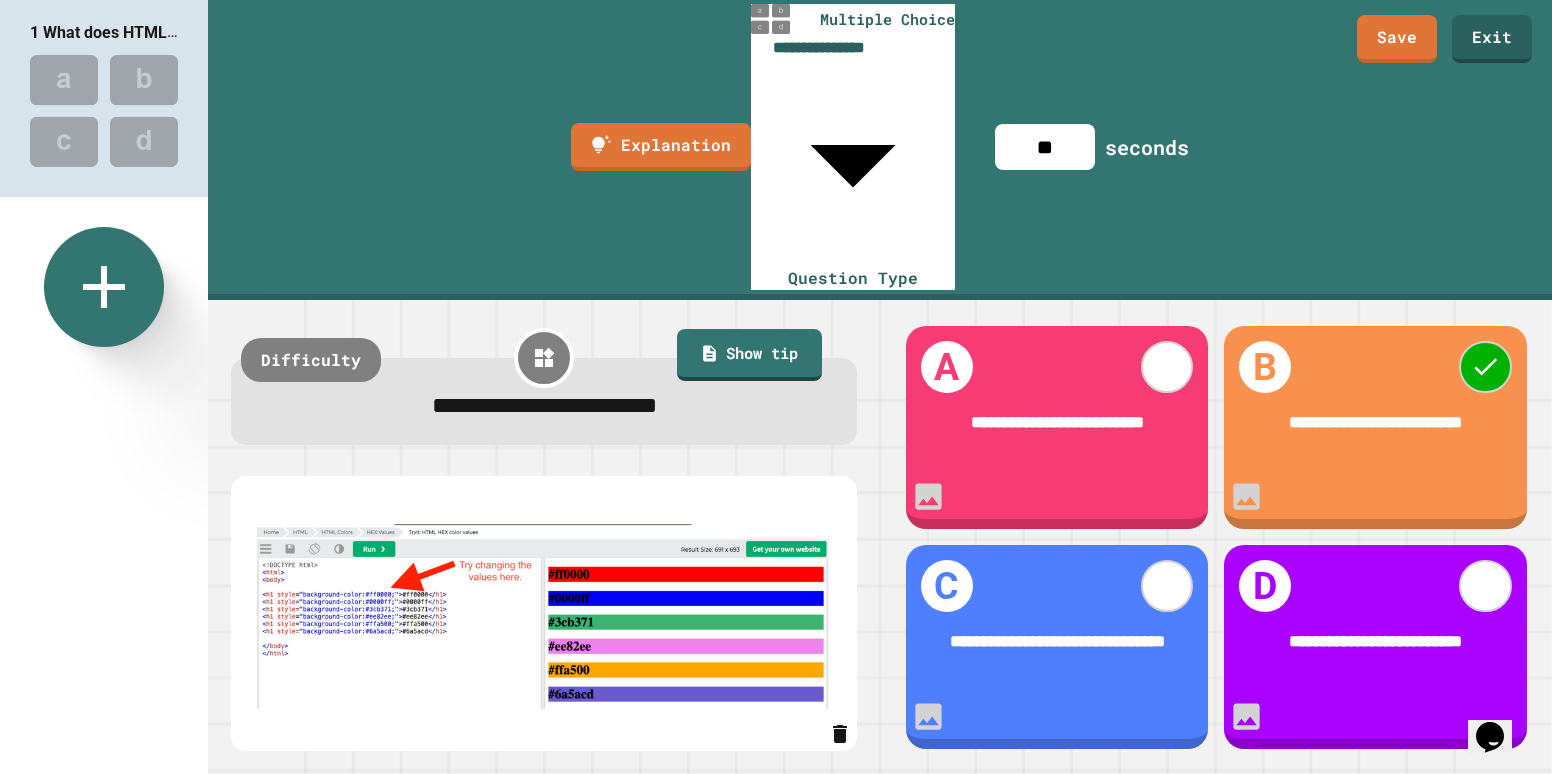 click 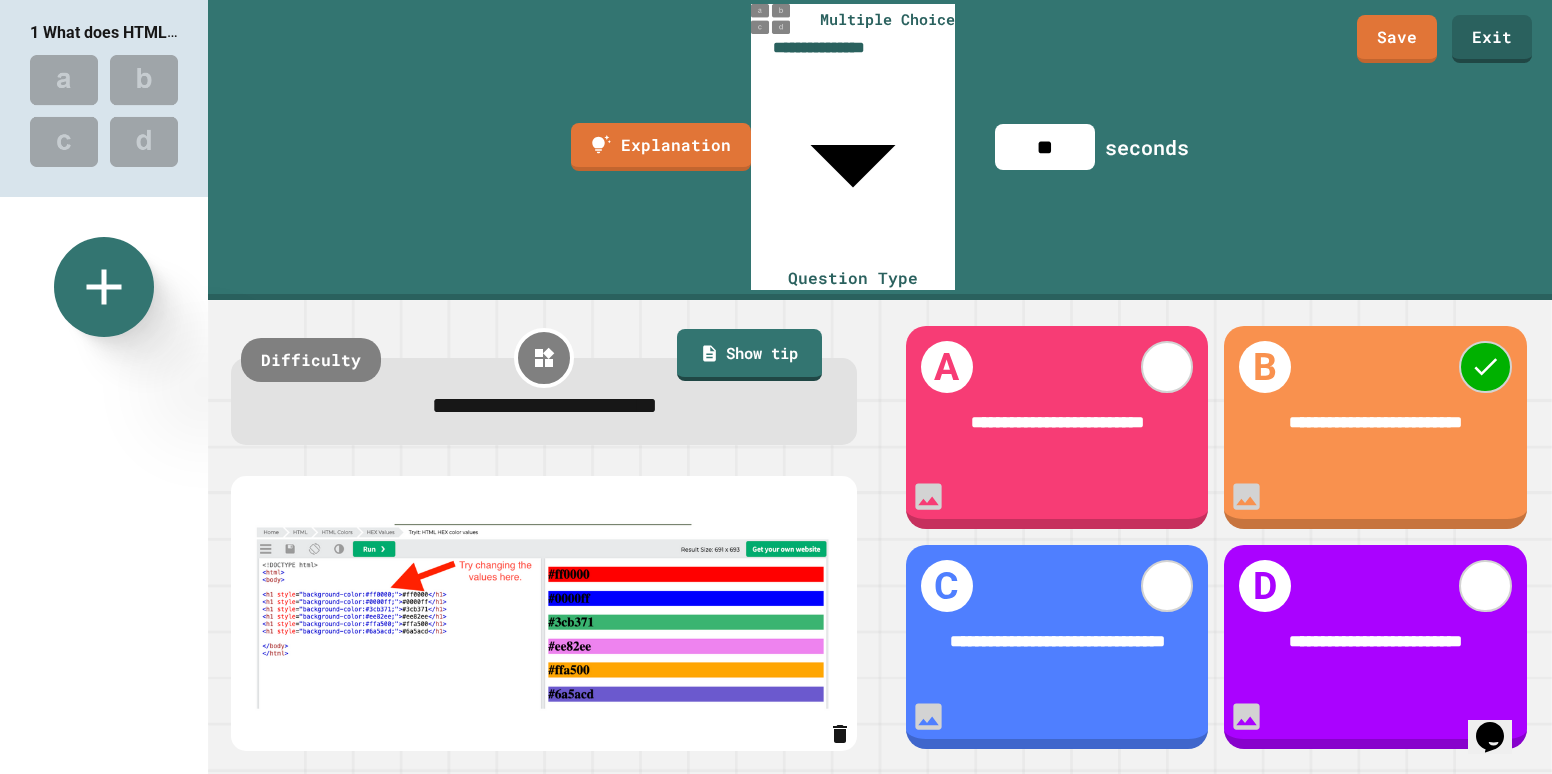 click on "Multiple Choice" at bounding box center (462, 1008) 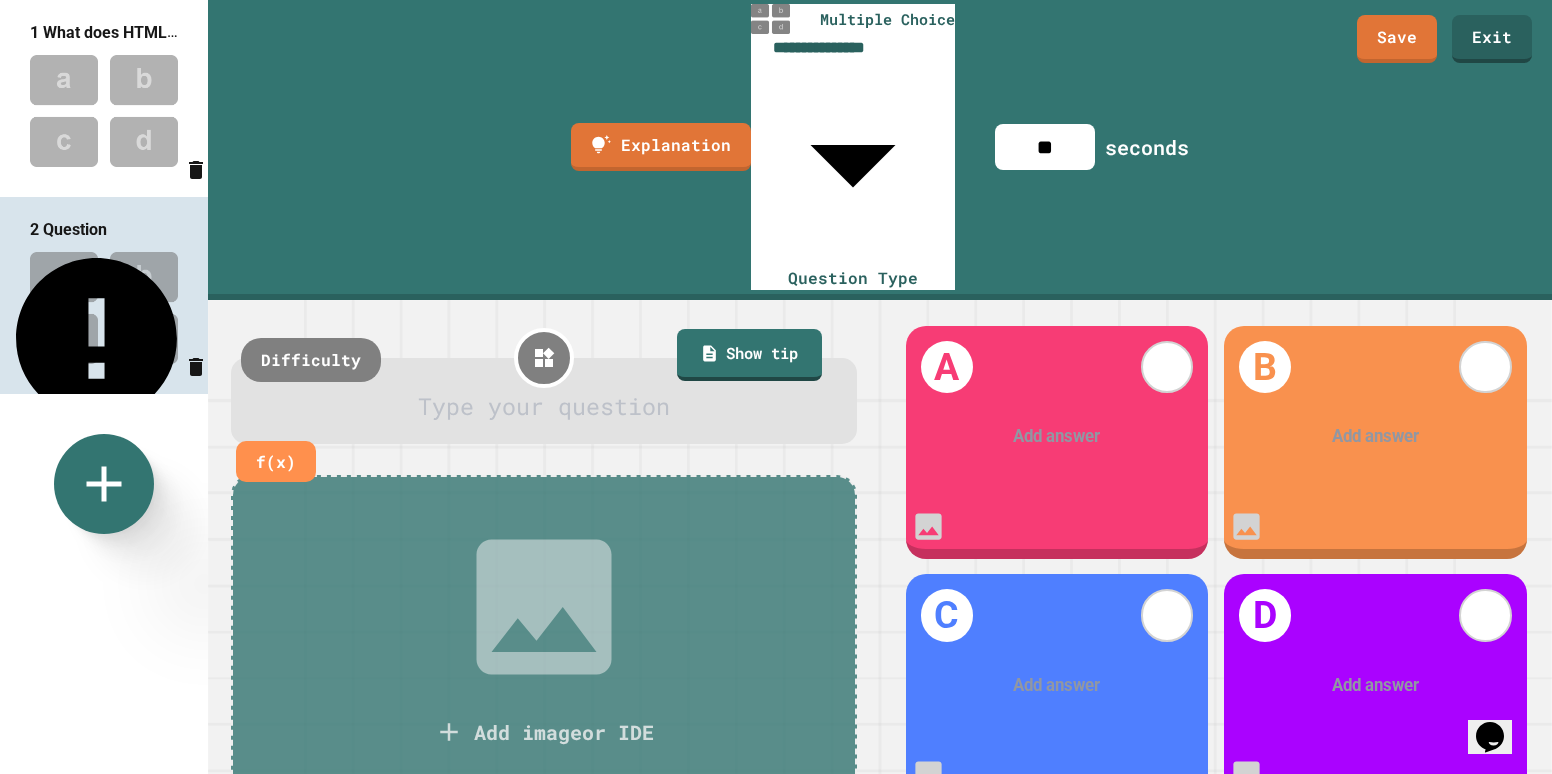 click at bounding box center [544, 407] 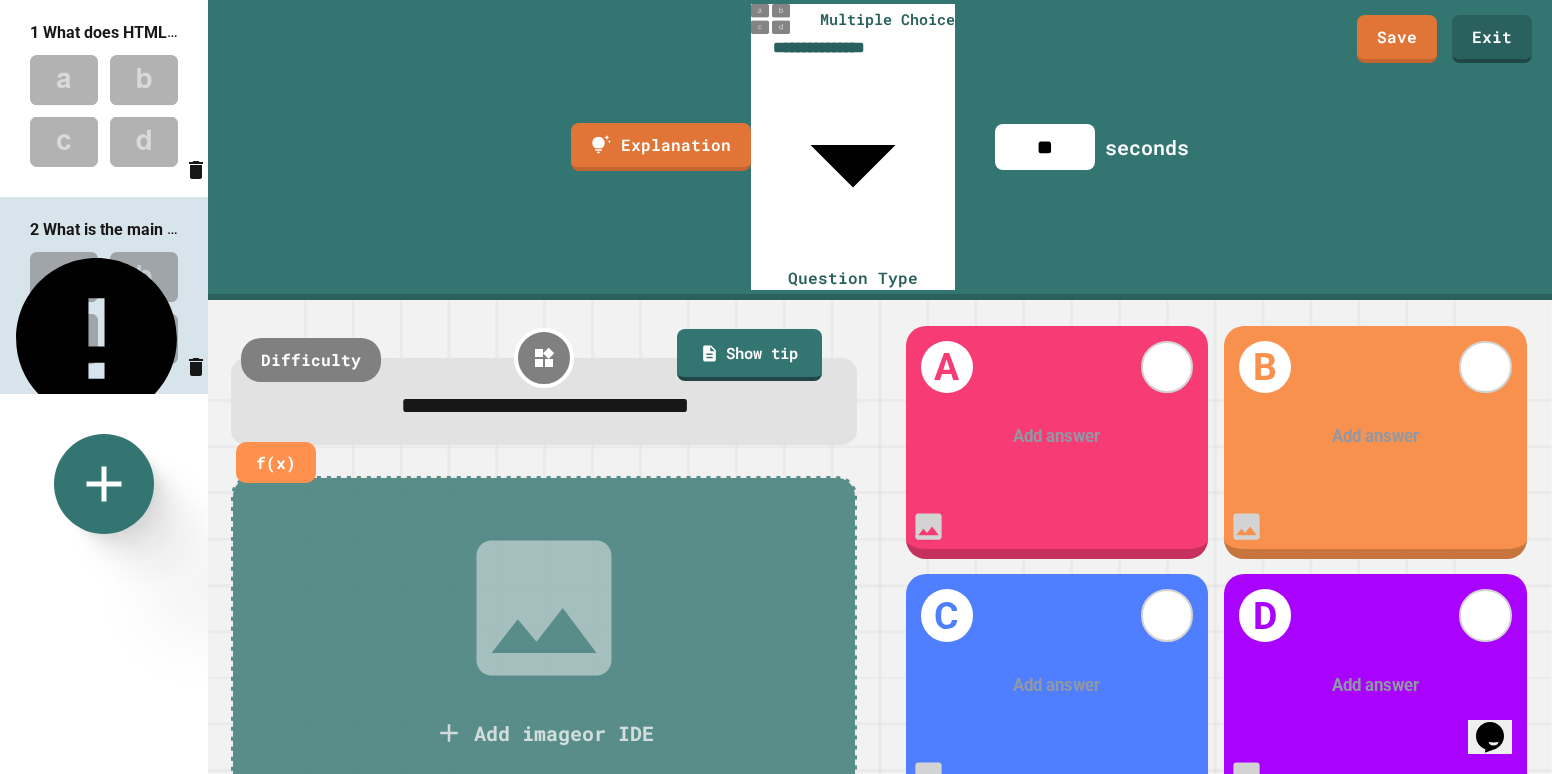 click at bounding box center (1057, 437) 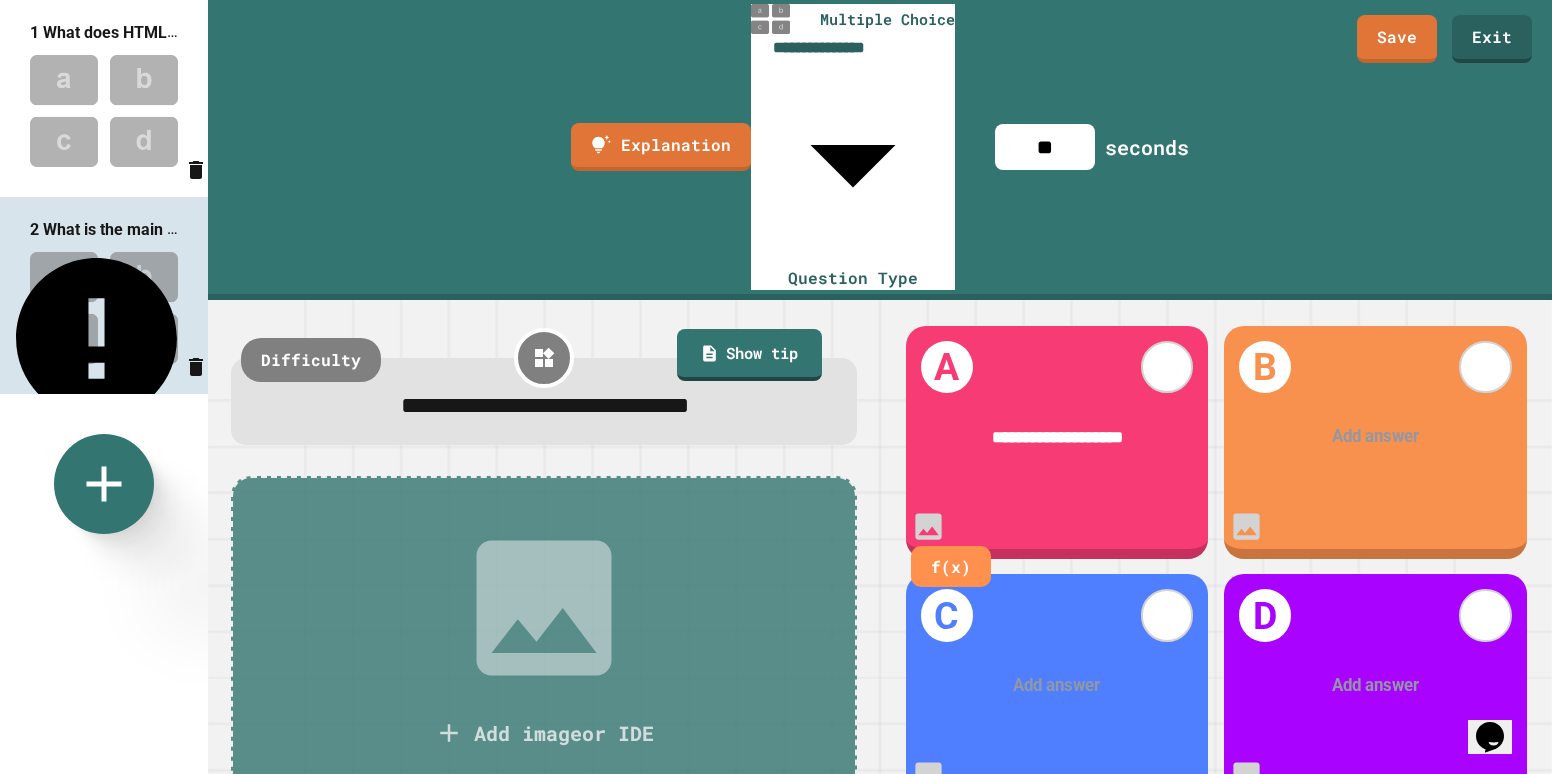 click at bounding box center (1375, 437) 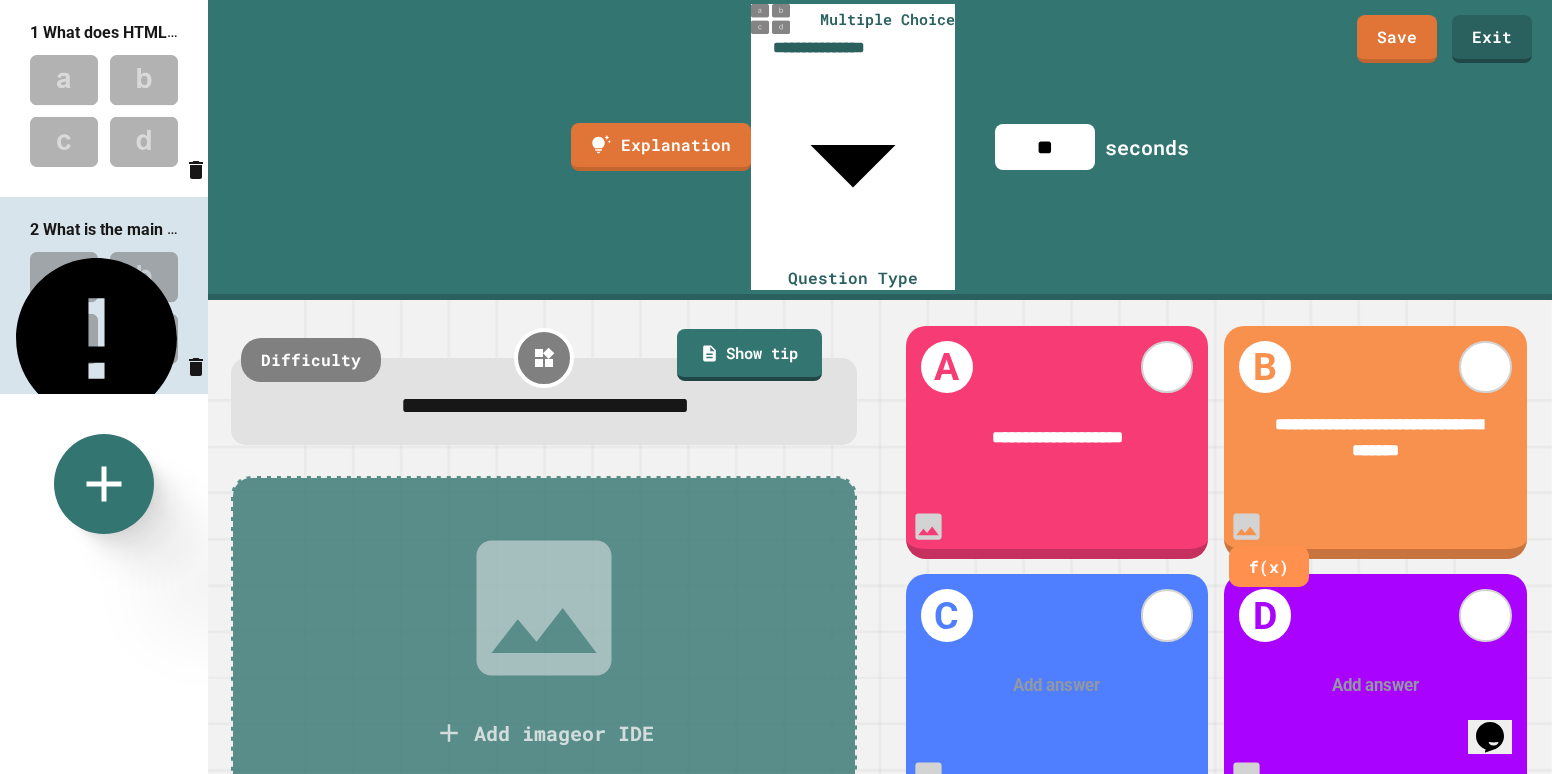 click at bounding box center (1057, 686) 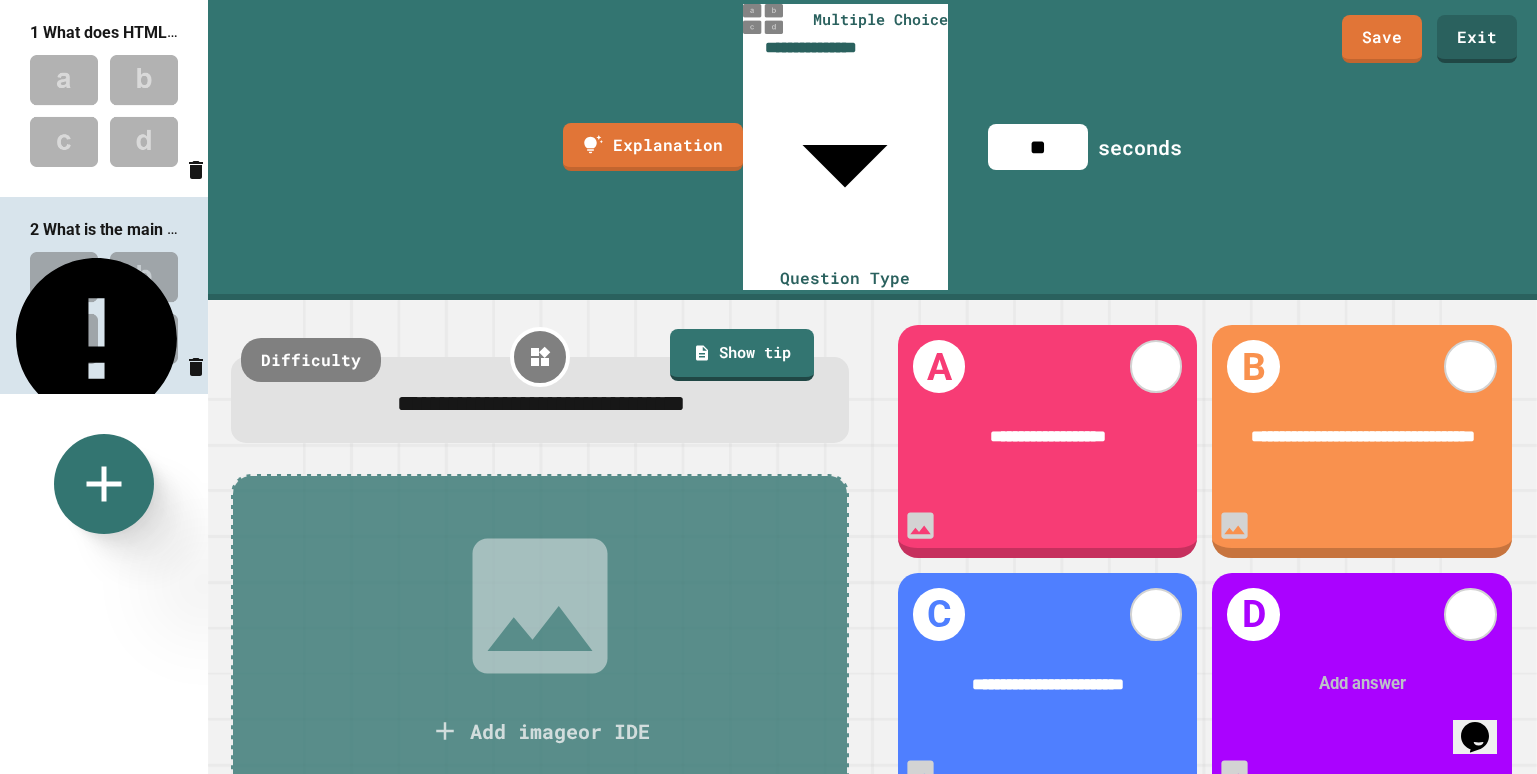 click at bounding box center (1363, 684) 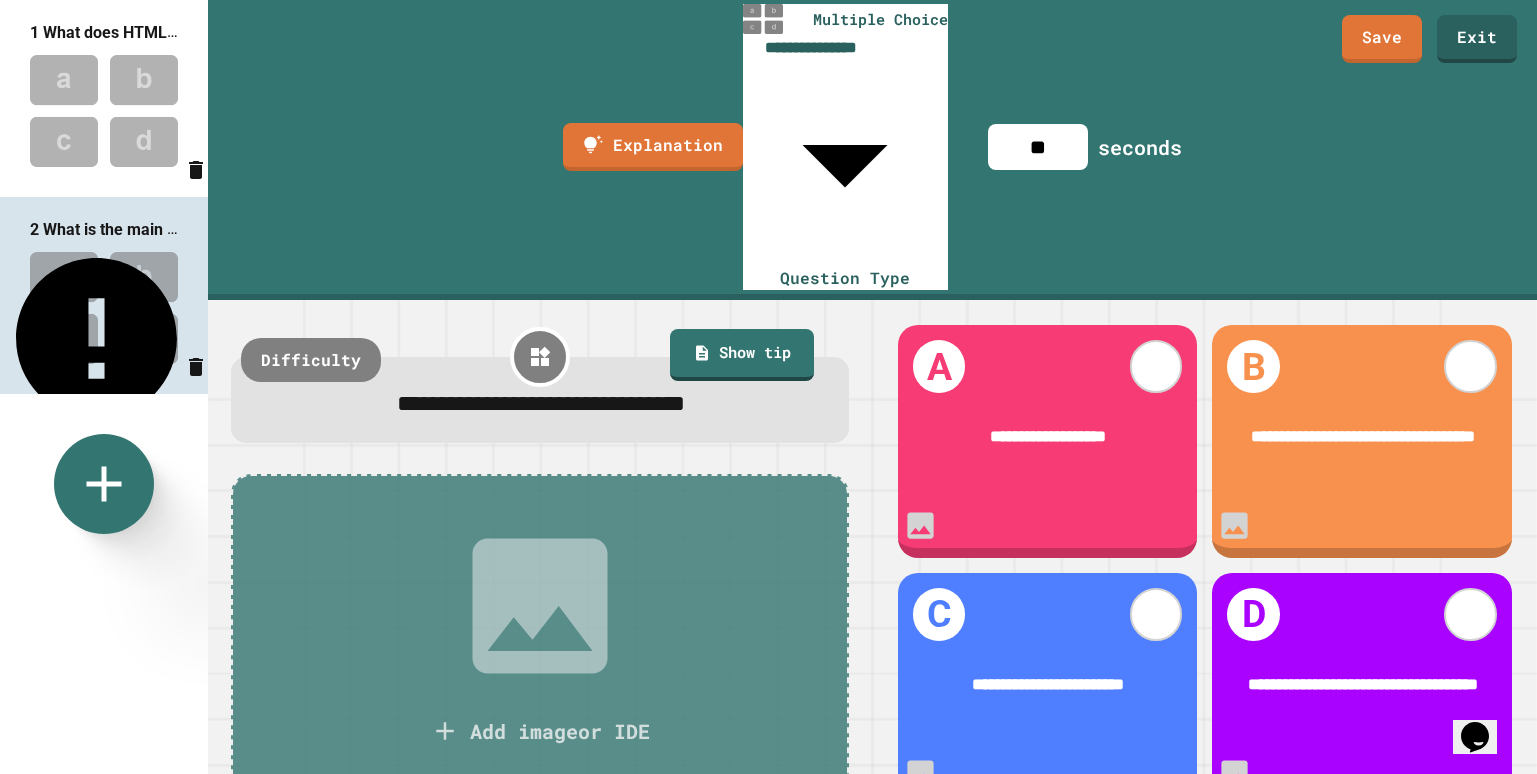 click on "**" at bounding box center (1038, 147) 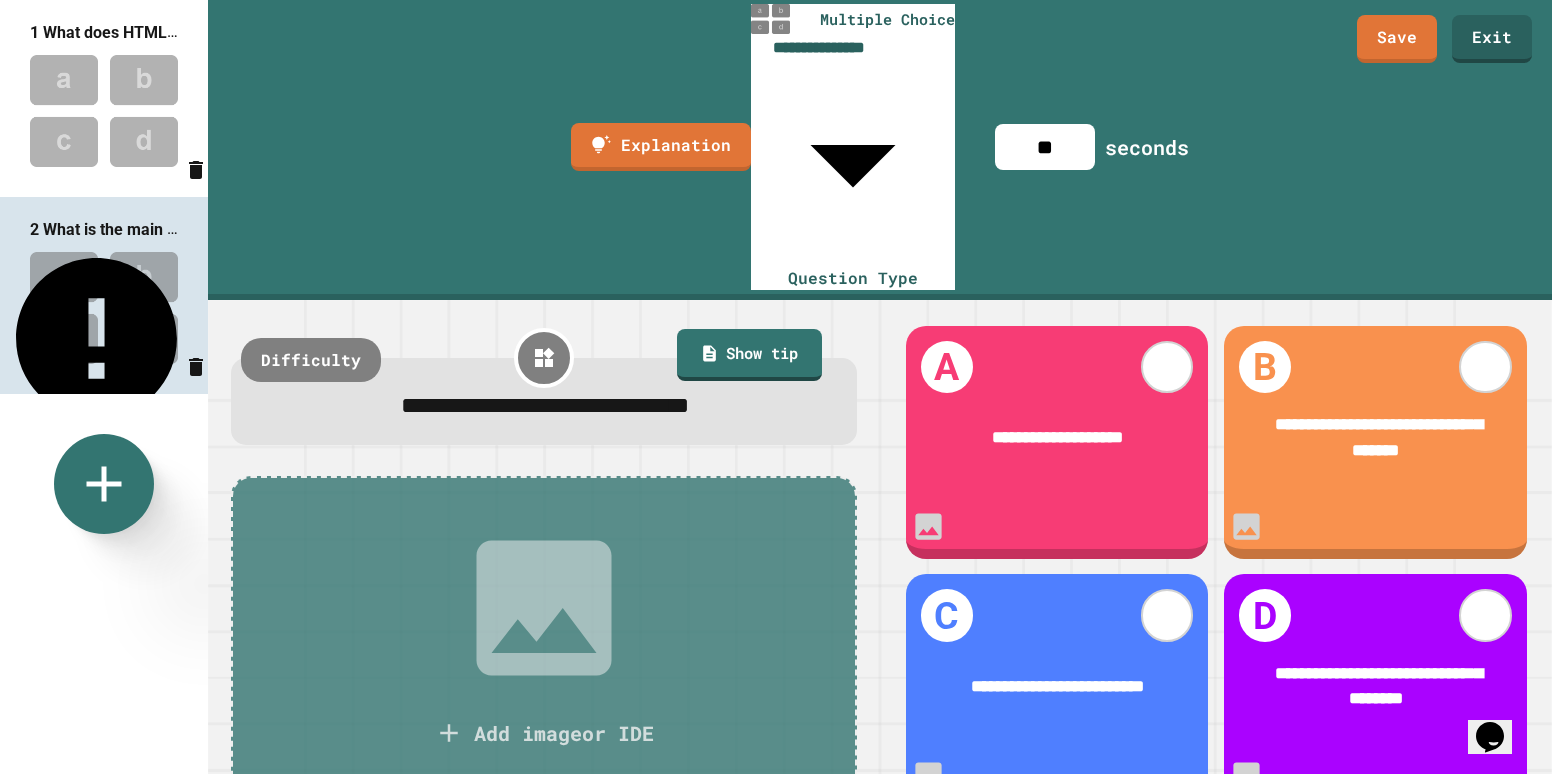 drag, startPoint x: 1087, startPoint y: 34, endPoint x: 1045, endPoint y: 44, distance: 43.174065 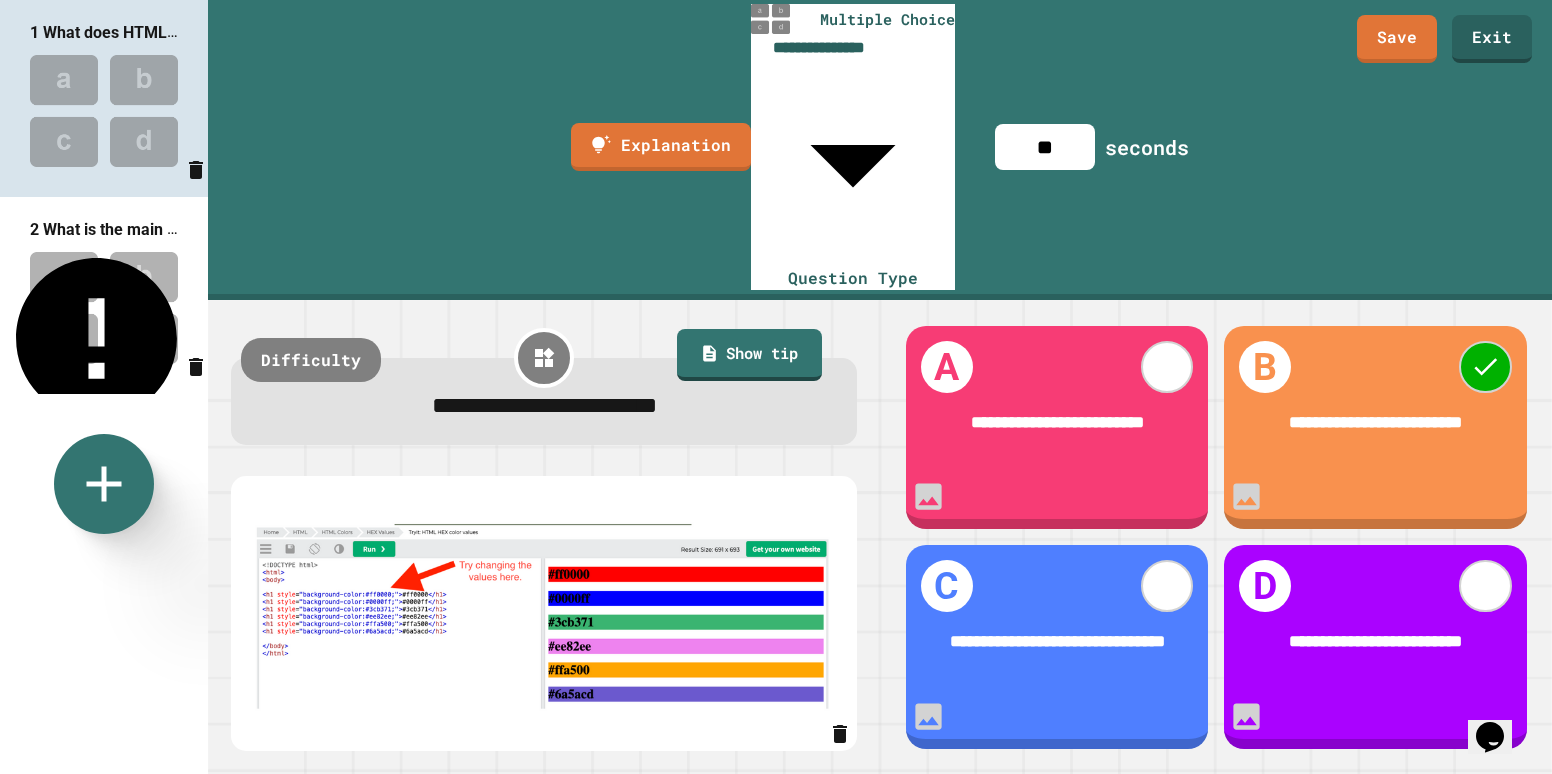 drag, startPoint x: 1084, startPoint y: 38, endPoint x: 1030, endPoint y: 42, distance: 54.147945 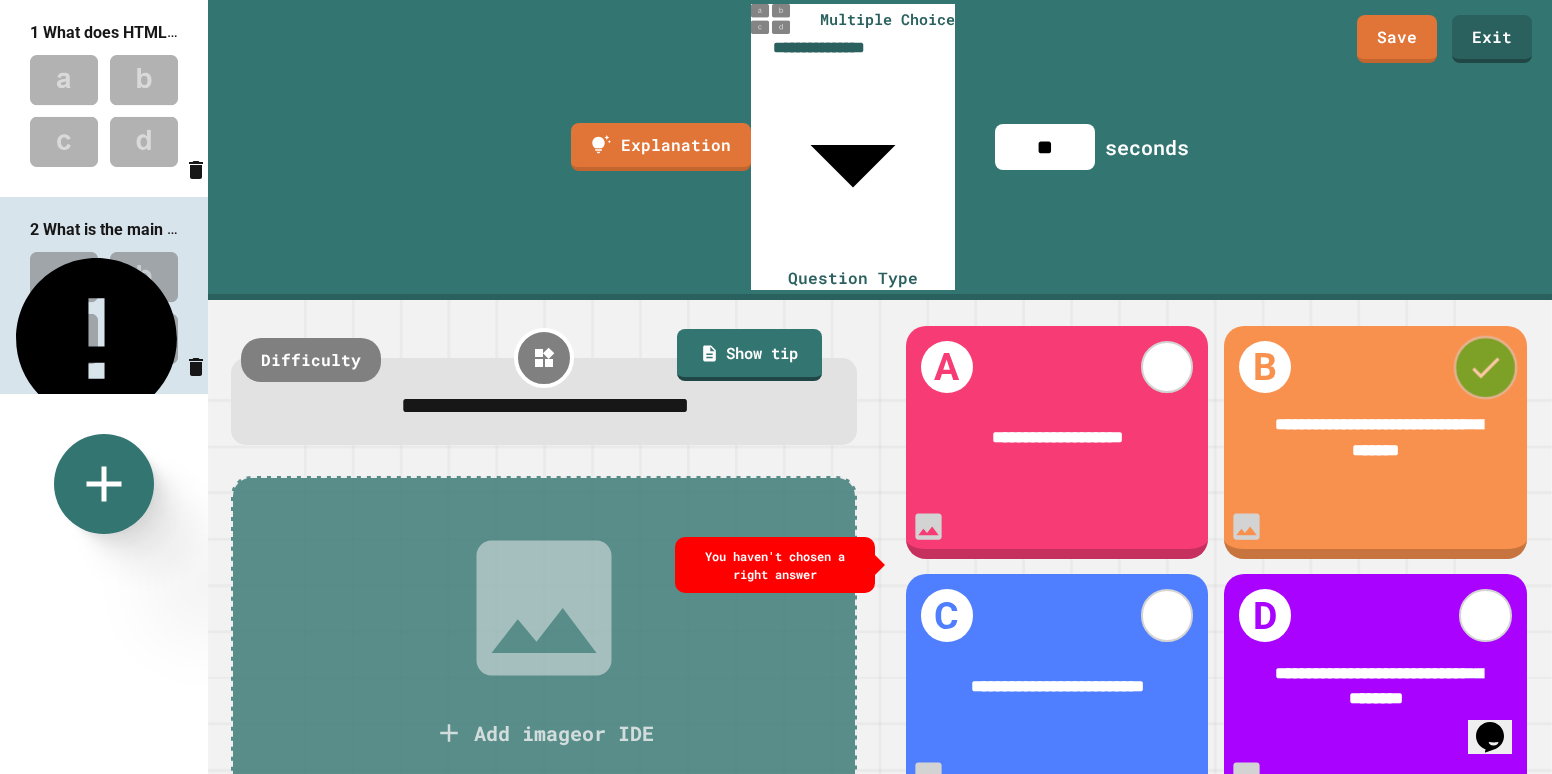type on "**" 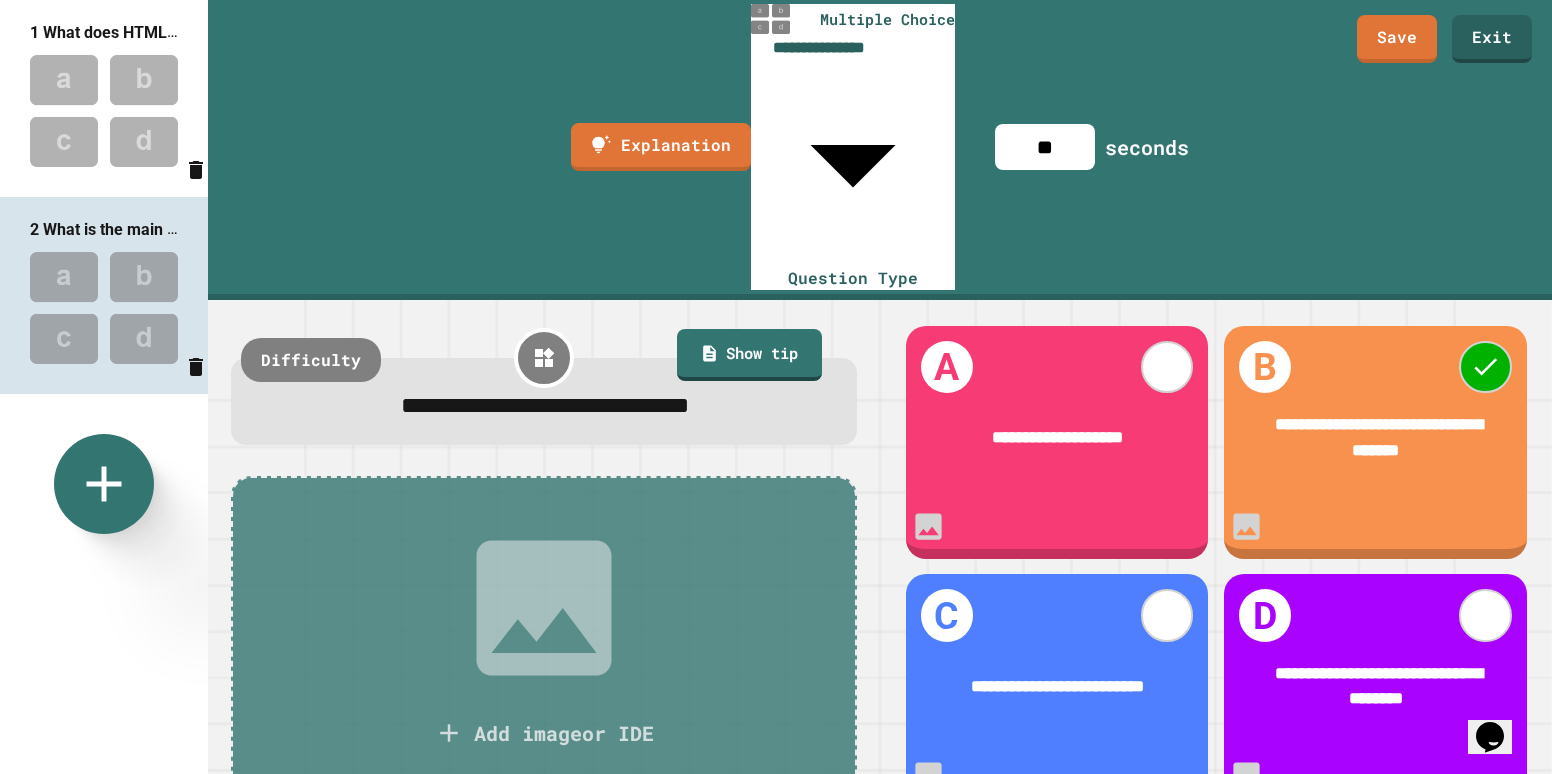 click 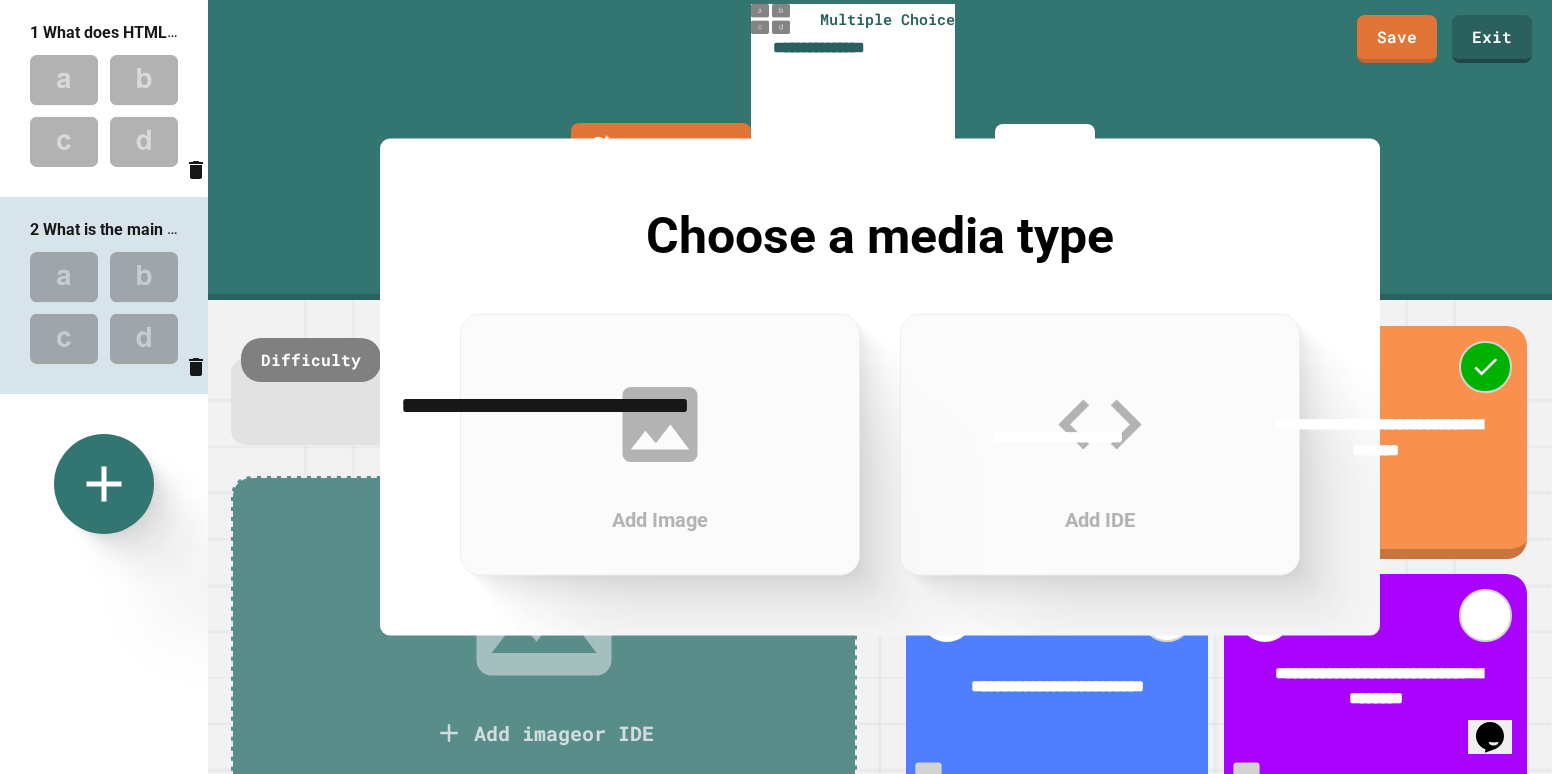 click on "Add Image" at bounding box center [660, 445] 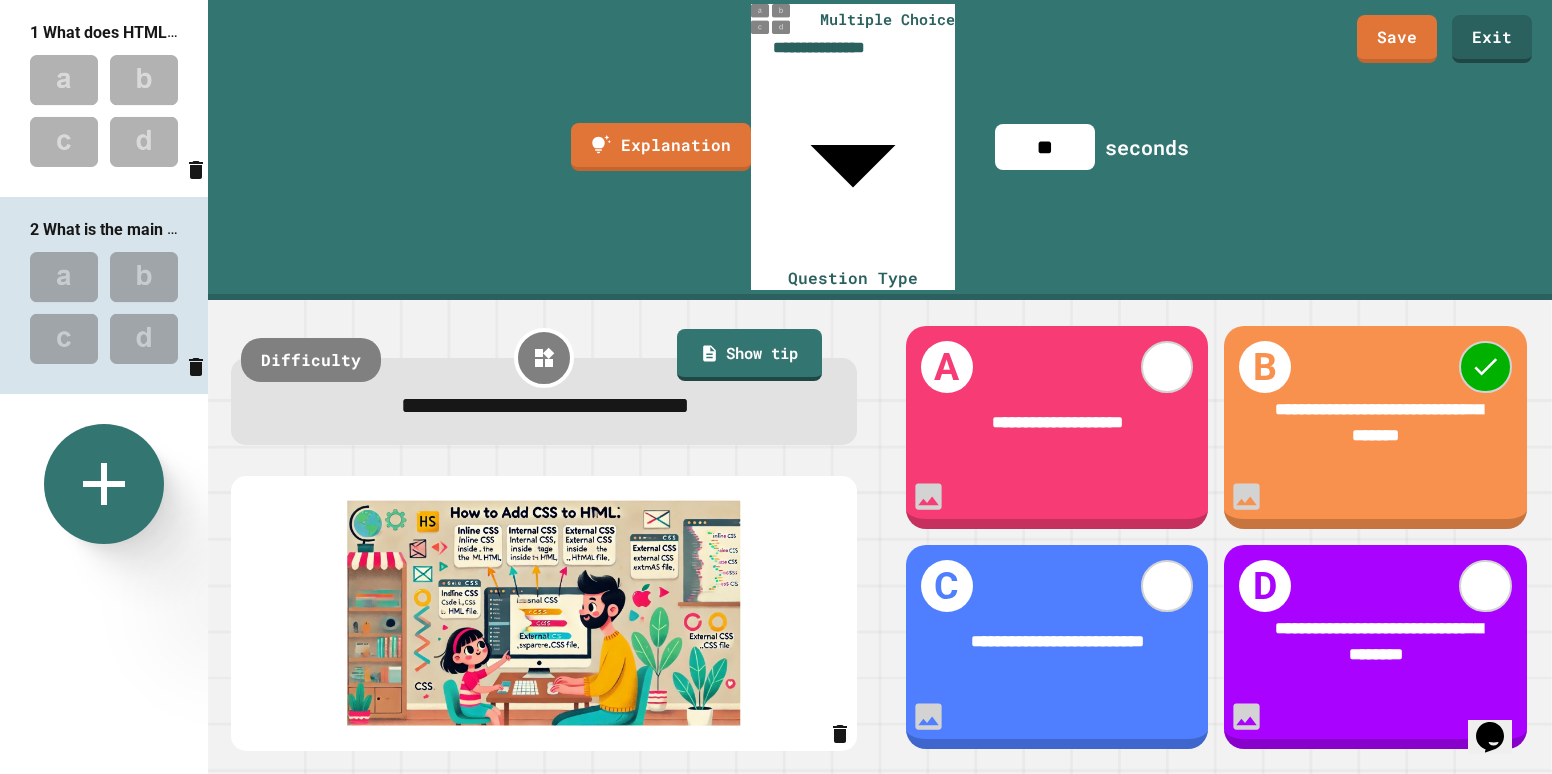 click 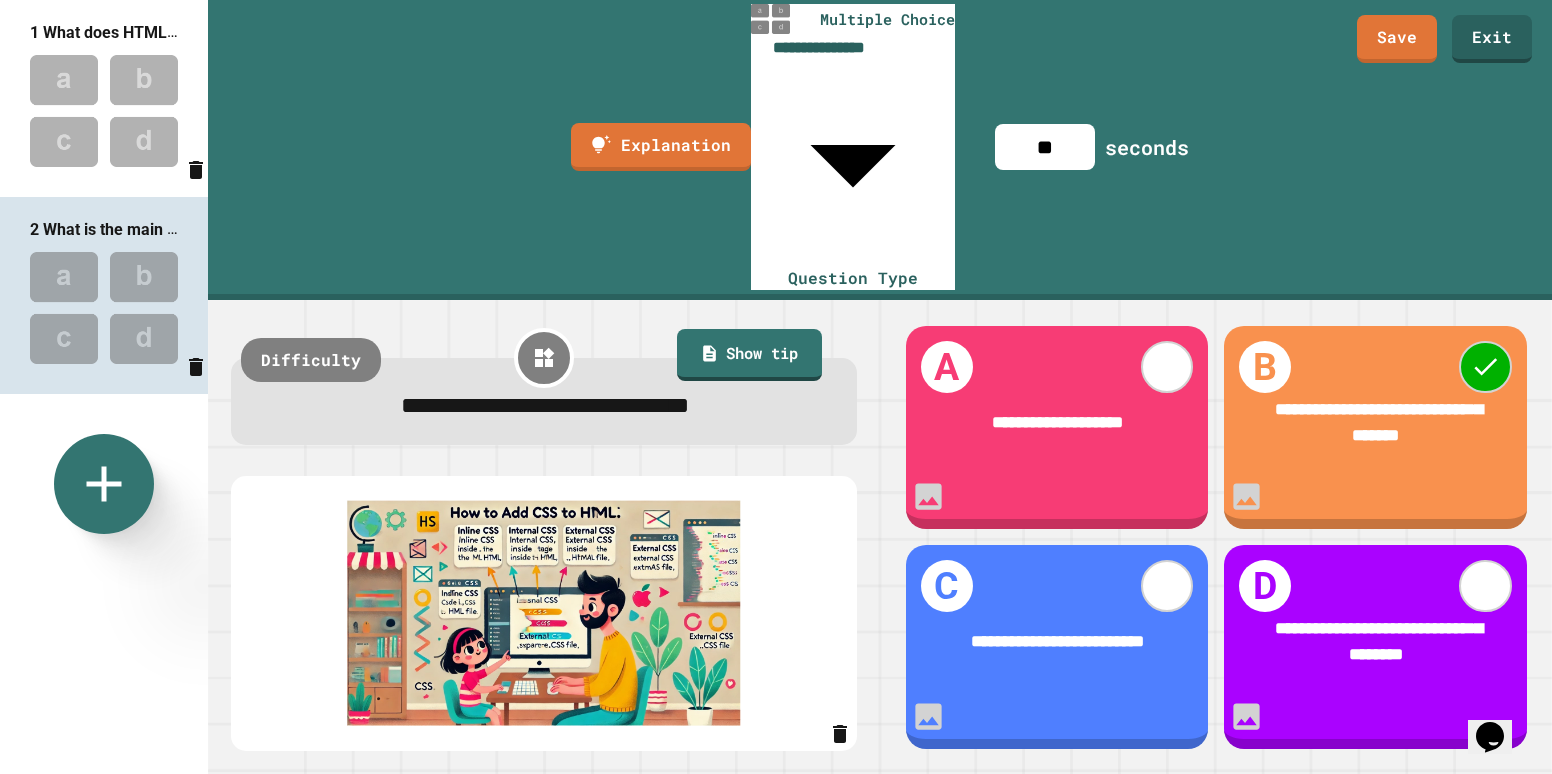 click on "Spot The Error" at bounding box center [763, 1008] 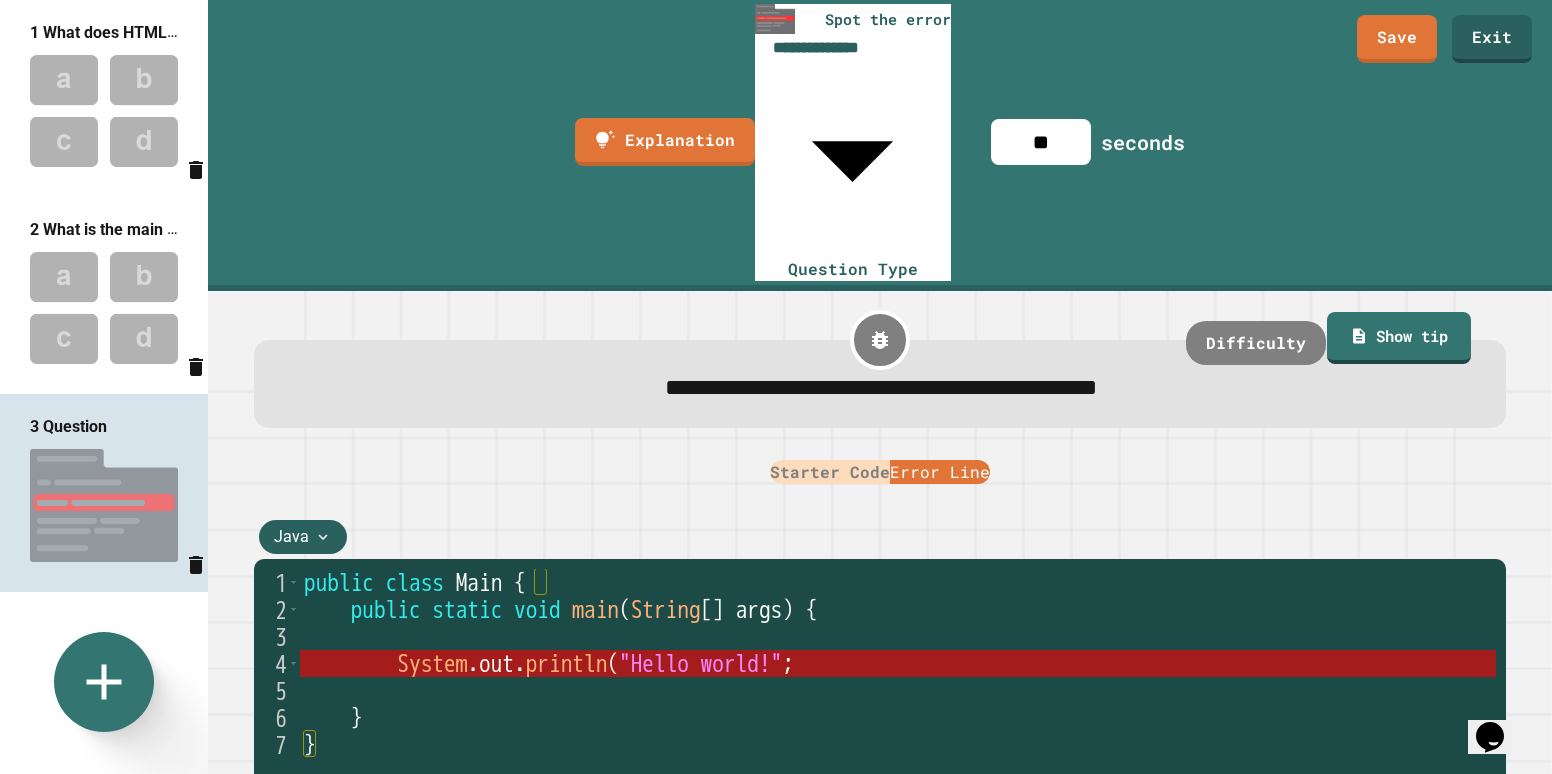click 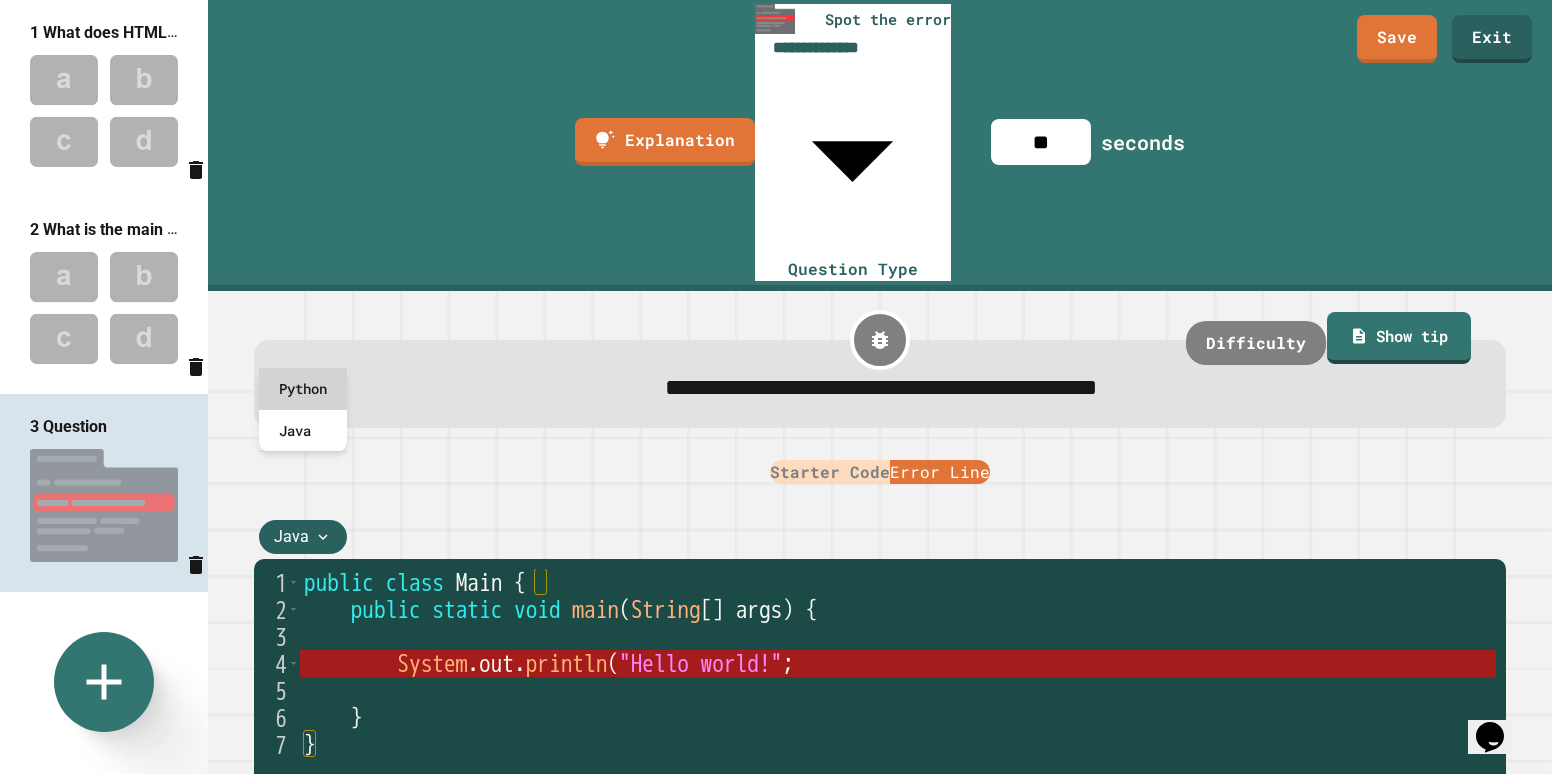 click on "Python" at bounding box center (303, 389) 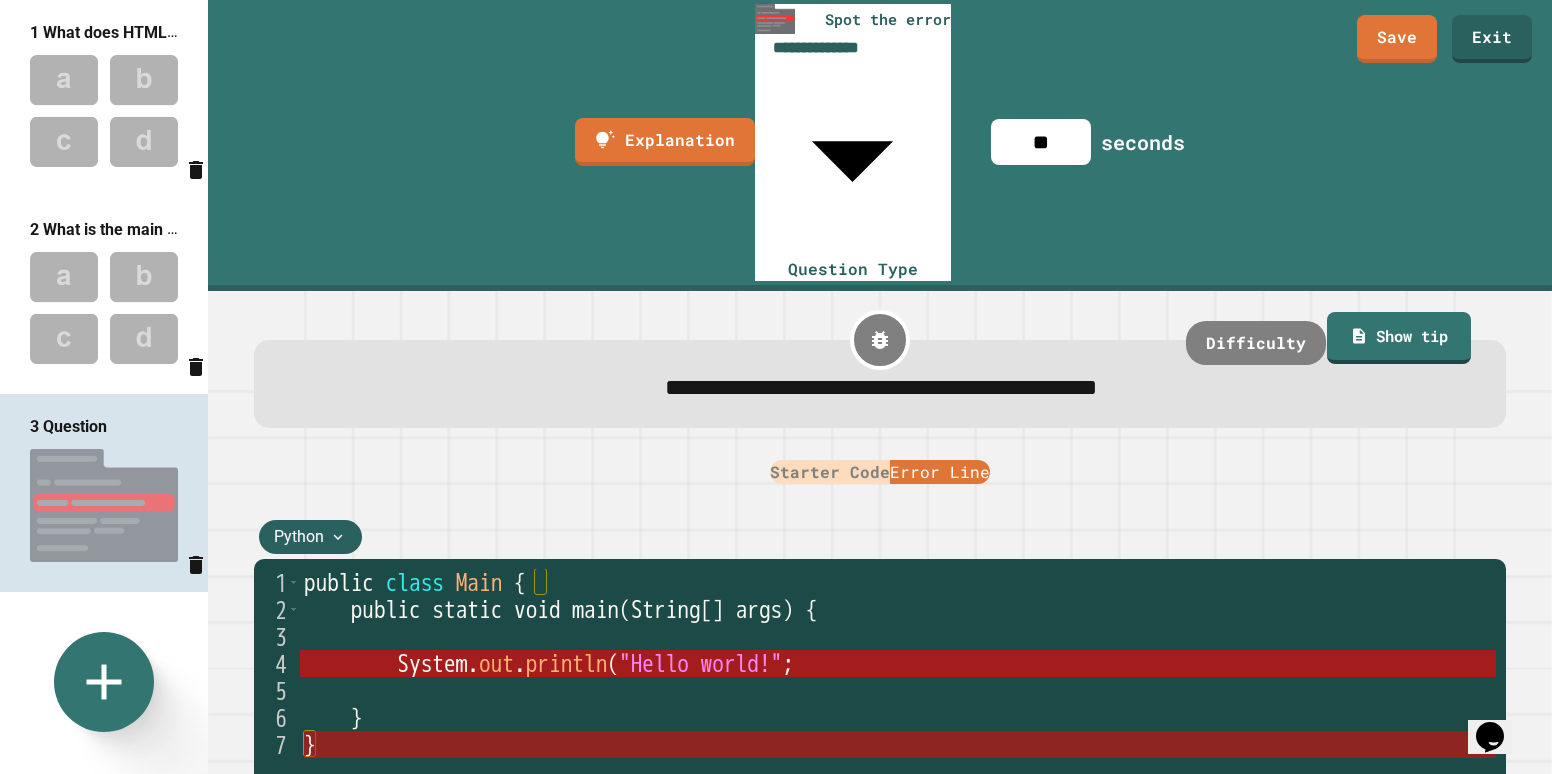 click on "}" at bounding box center [500304, 744] 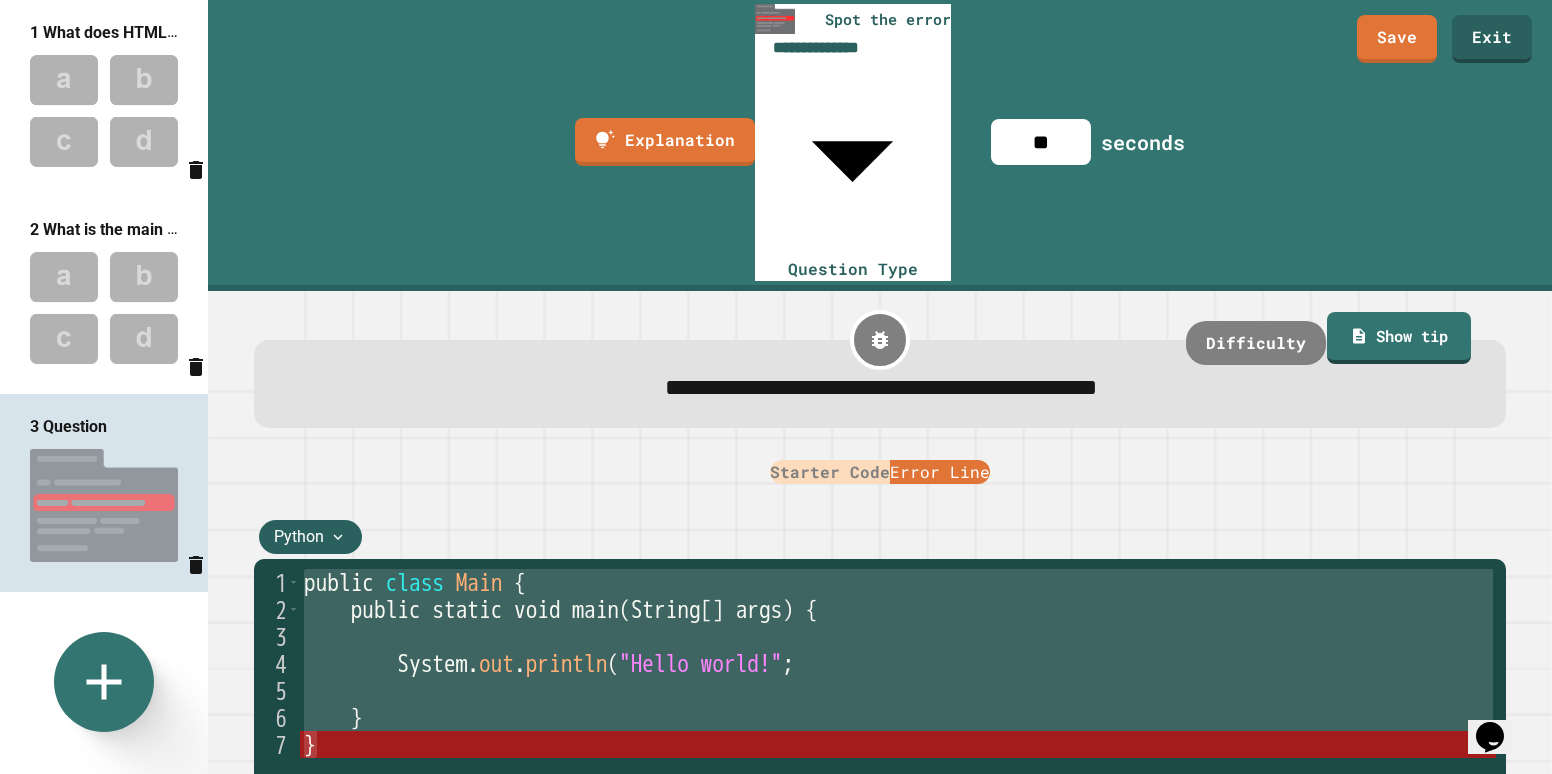 drag, startPoint x: 383, startPoint y: 564, endPoint x: 270, endPoint y: 385, distance: 211.68373 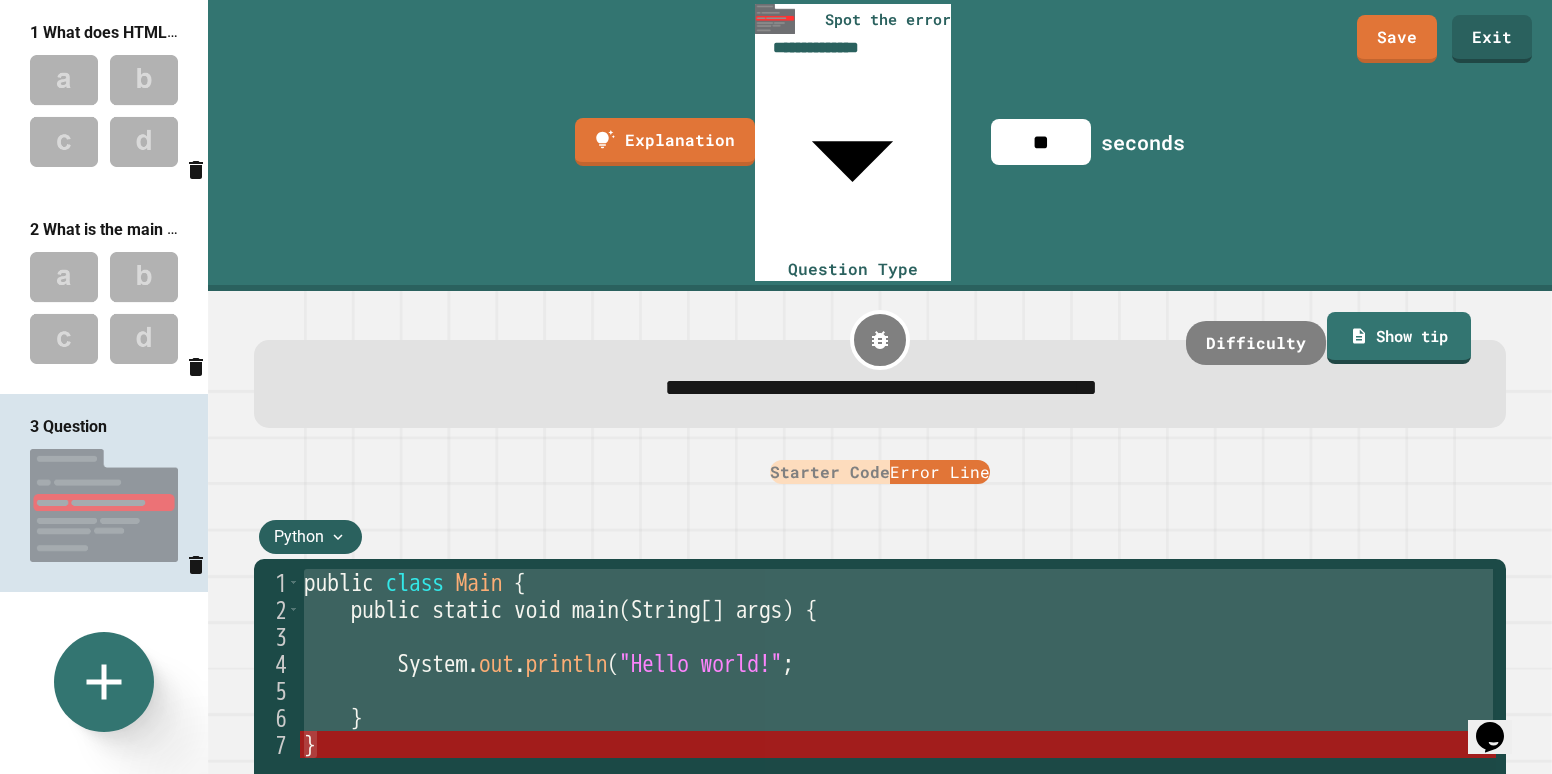 drag, startPoint x: 311, startPoint y: 606, endPoint x: 319, endPoint y: 597, distance: 12.0415945 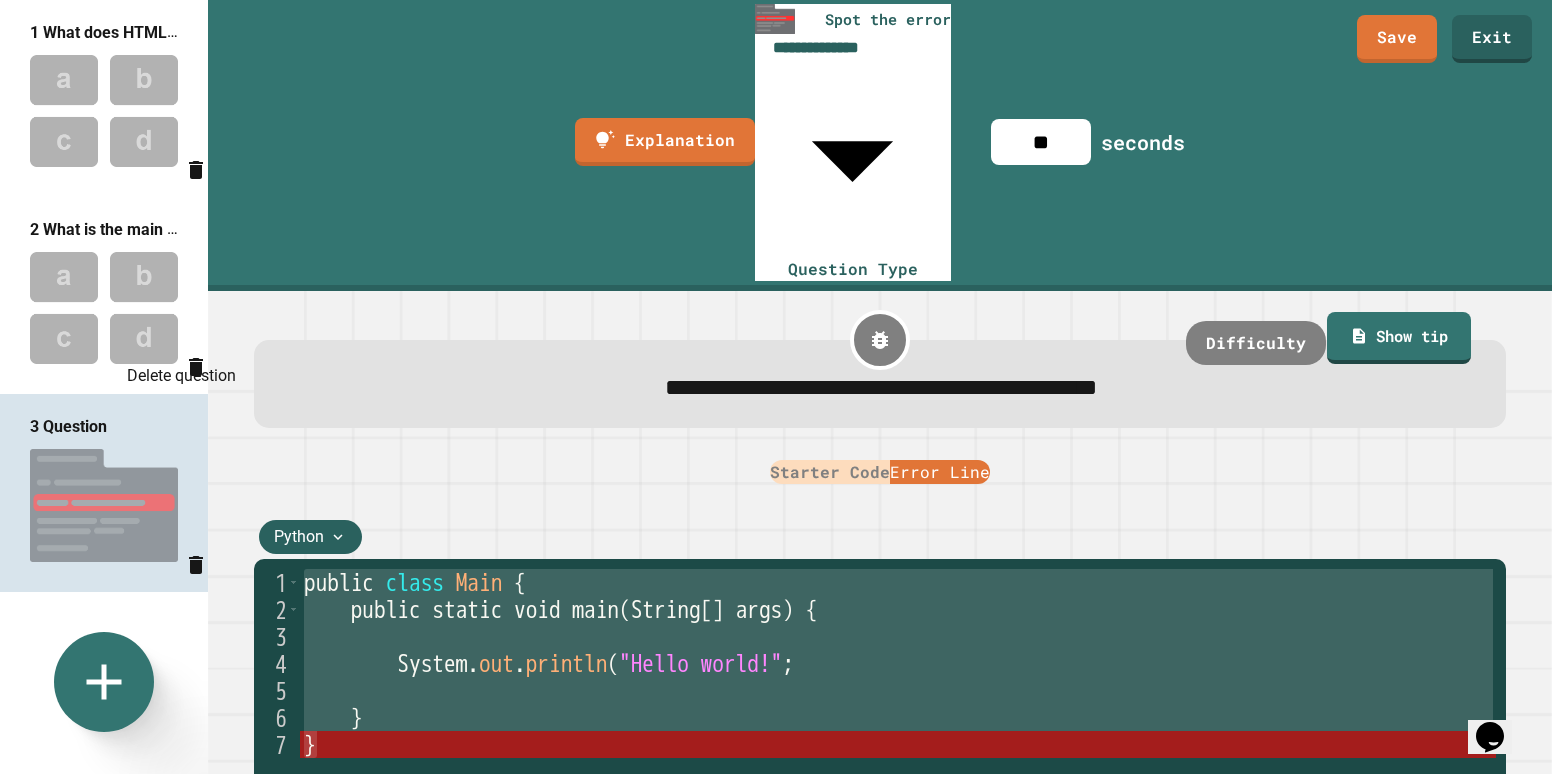 drag, startPoint x: 328, startPoint y: 574, endPoint x: 181, endPoint y: 345, distance: 272.1213 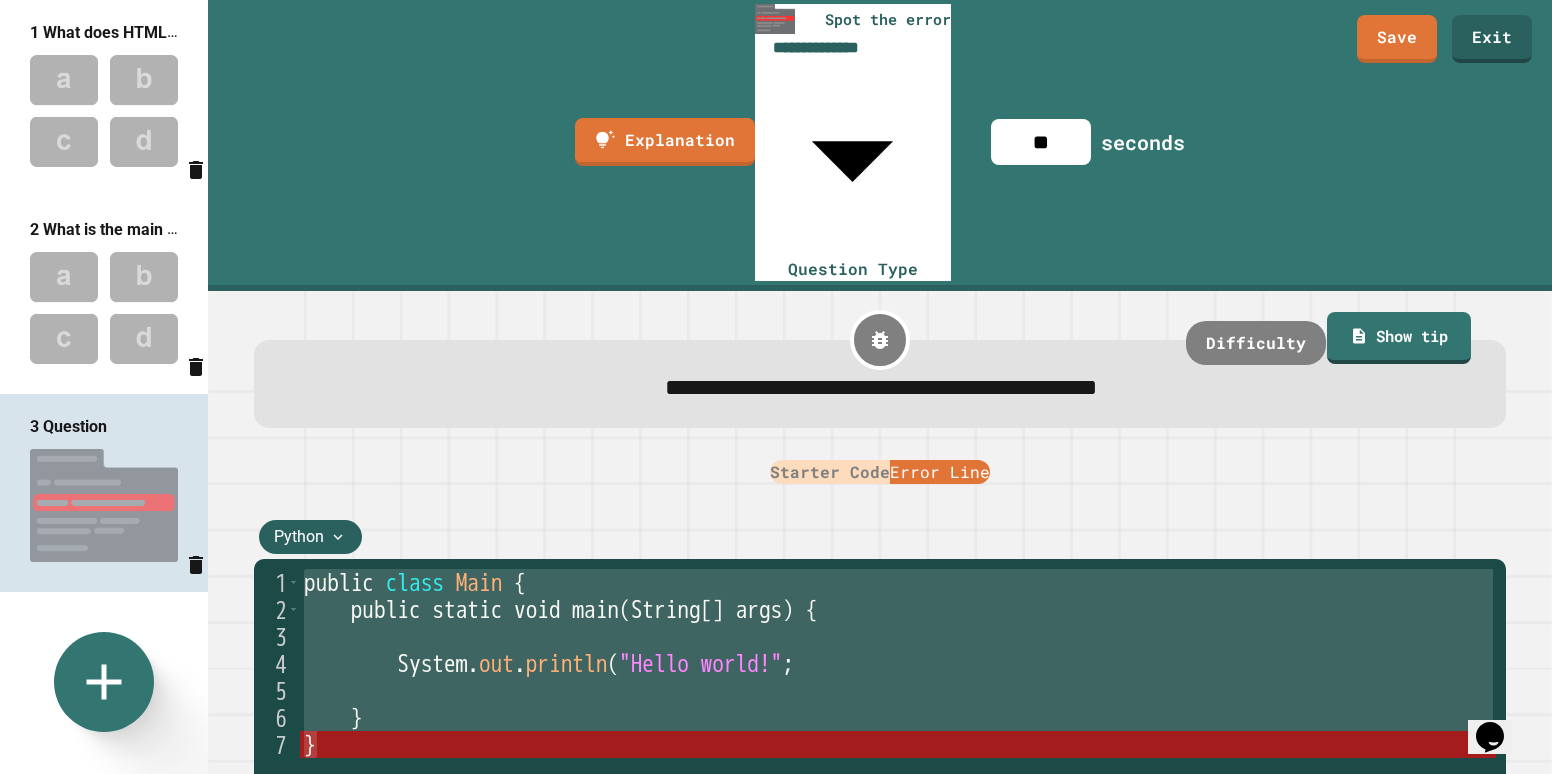 click on "public   class   Main   {      public   static   void   main ( String [ ]   args )   {           System . out . println ( "Hello world!" ;      } }" at bounding box center [898, 744] 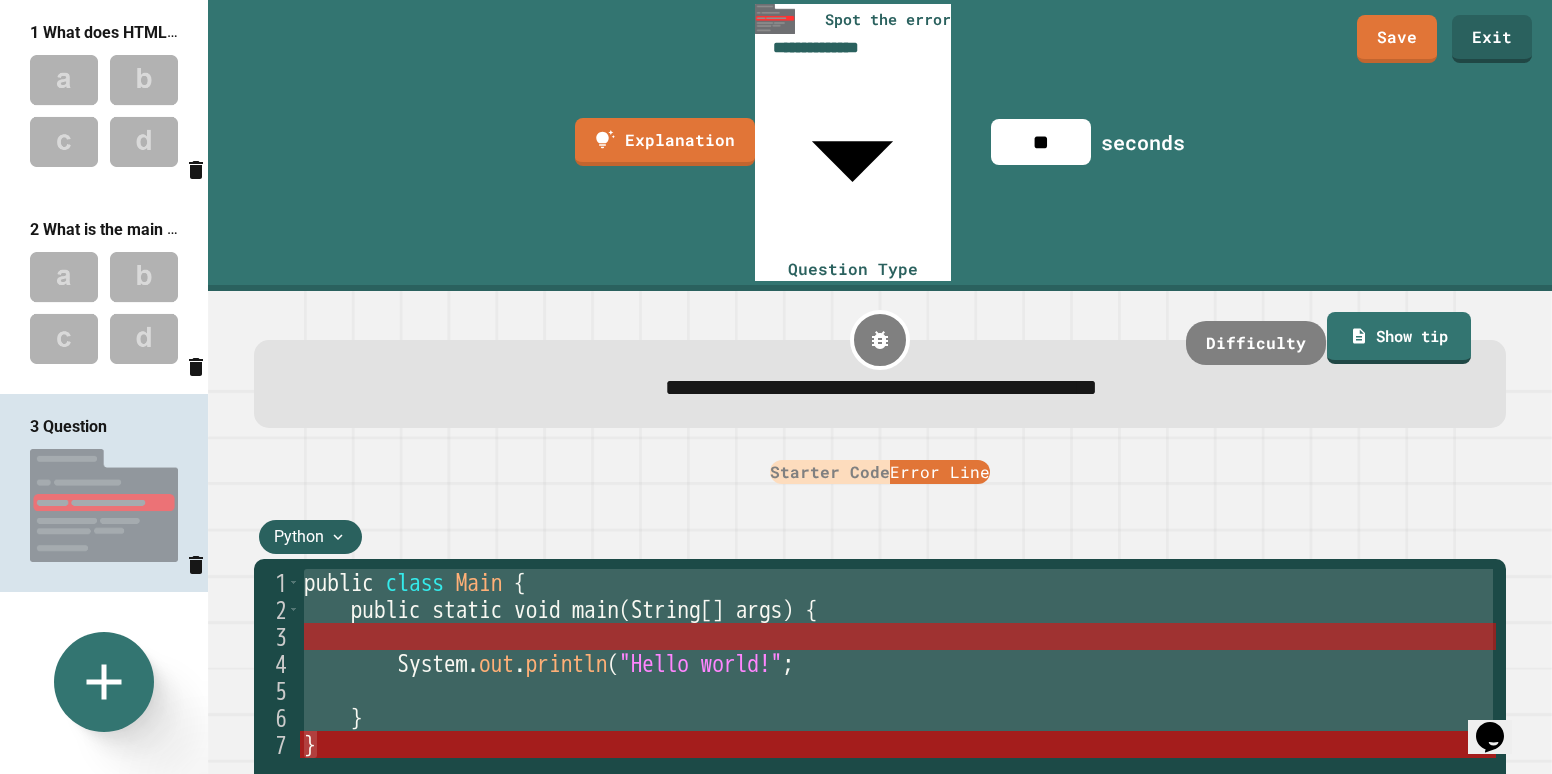 drag, startPoint x: 272, startPoint y: 368, endPoint x: 434, endPoint y: 455, distance: 183.88312 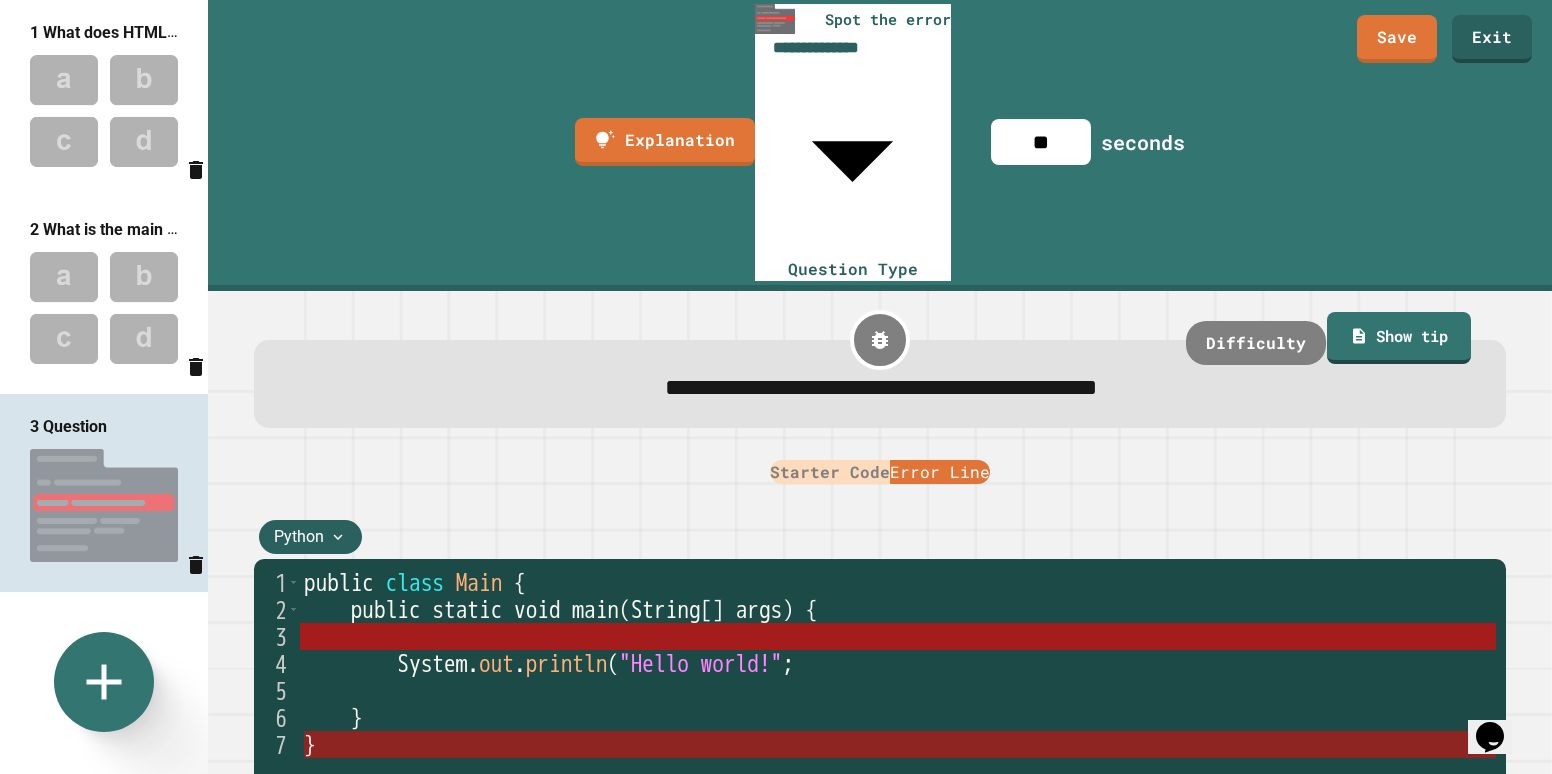 click on "}" at bounding box center [500304, 744] 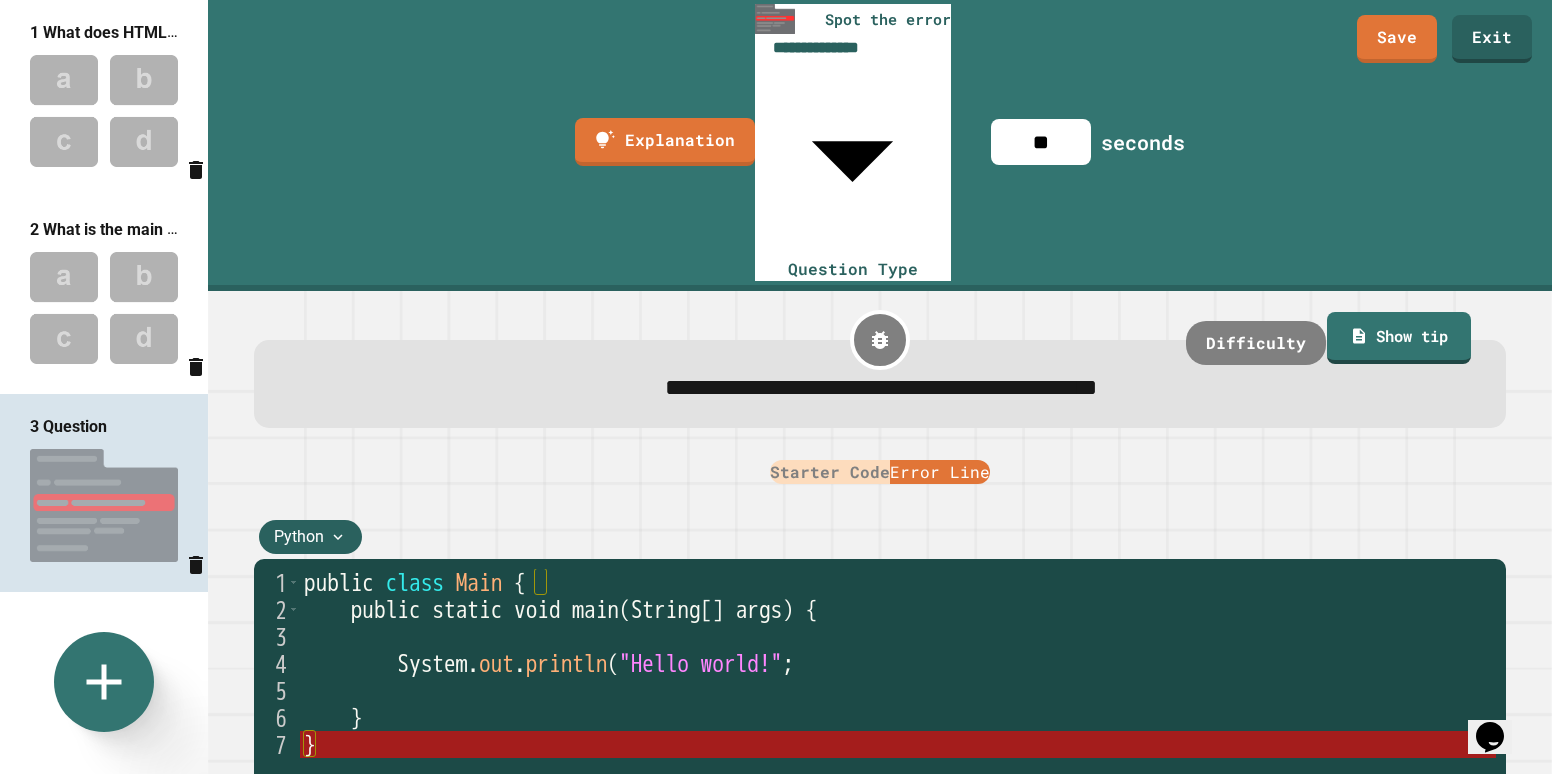 click on "Starter Code" at bounding box center [830, 472] 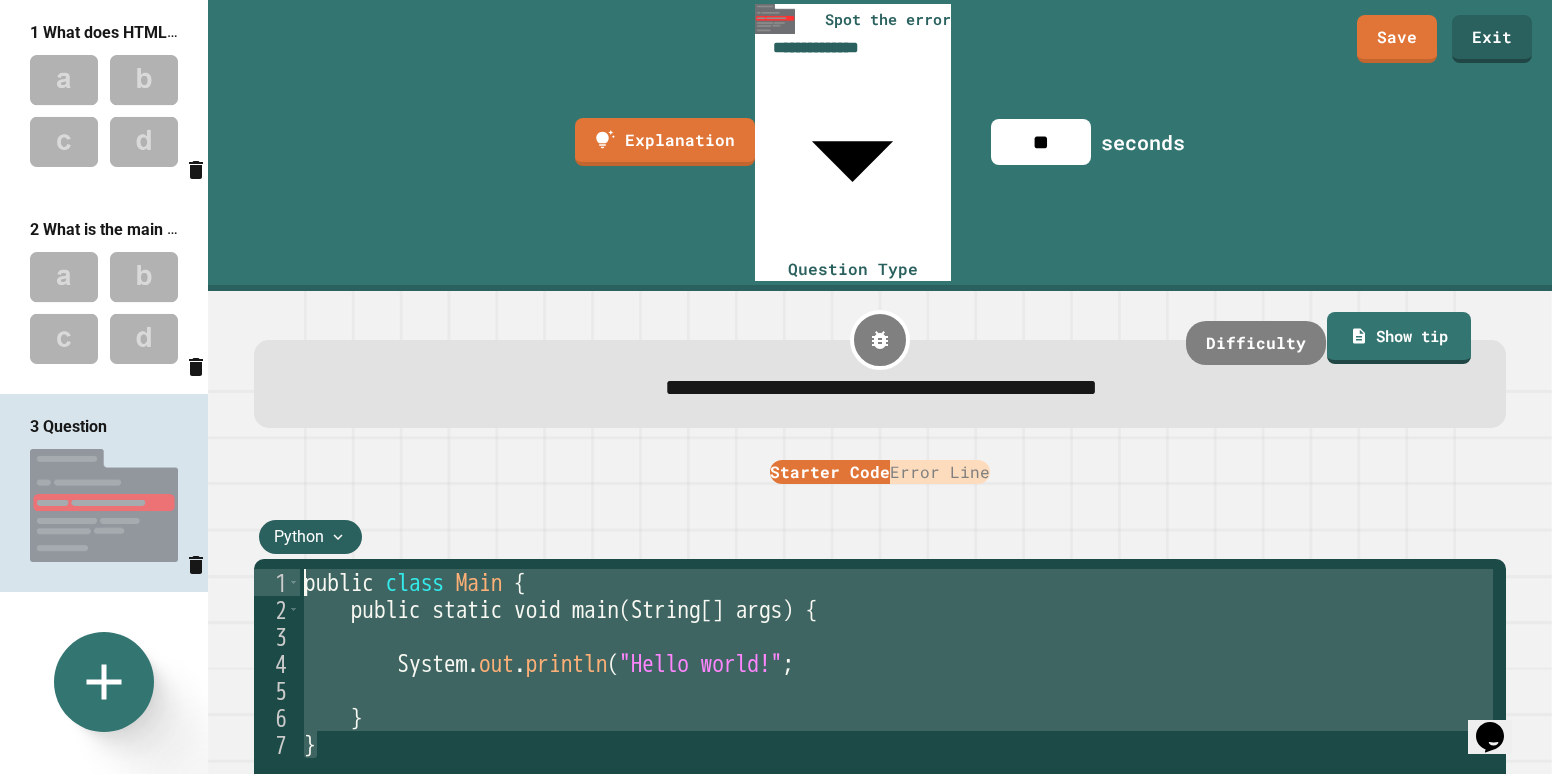 drag, startPoint x: 396, startPoint y: 568, endPoint x: 114, endPoint y: 376, distance: 341.15686 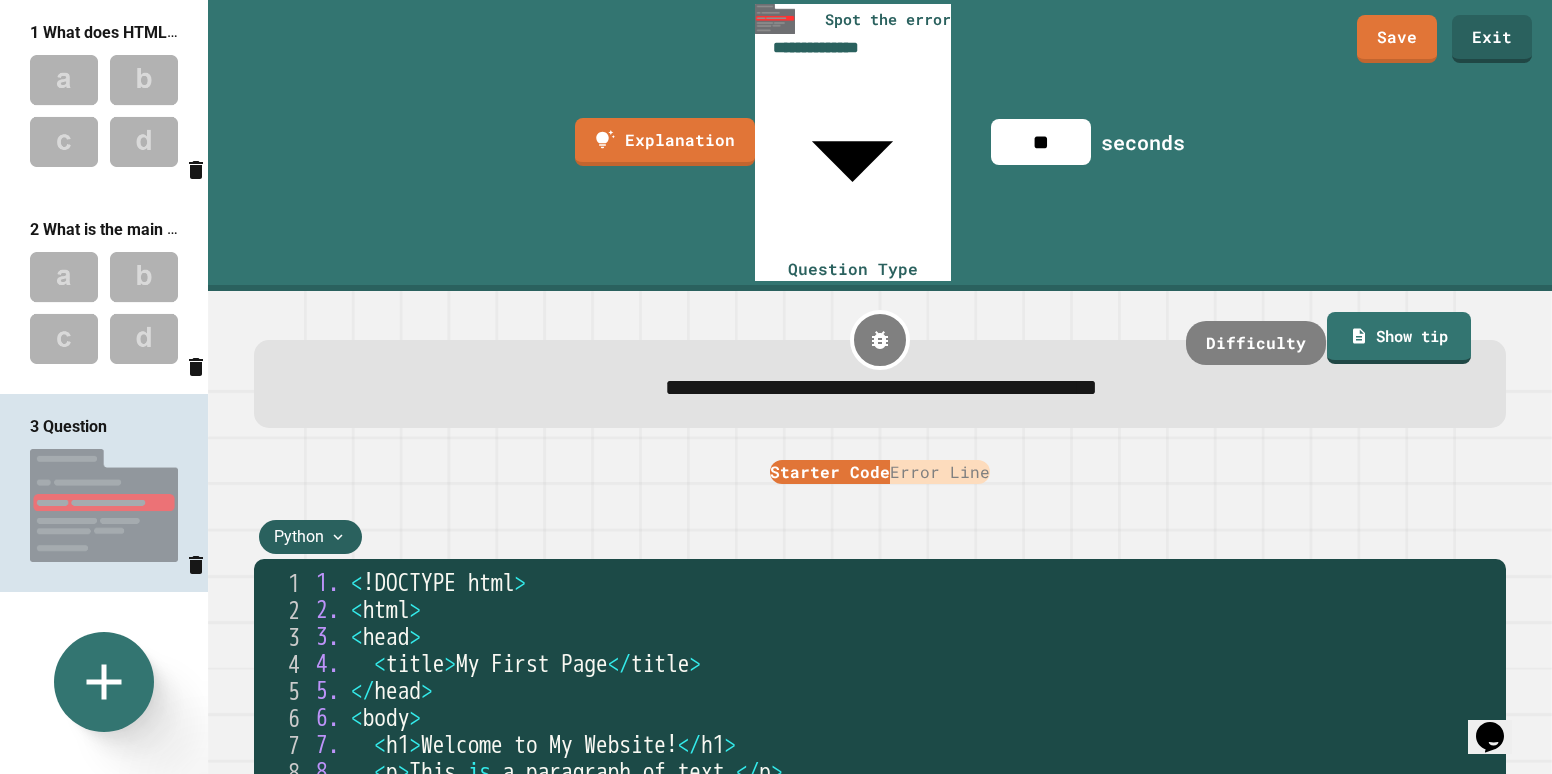 click on "1.   < ! DOCTYPE   html > 2.   < html > 3.   < head > 4.     < title > My   First   Page </ title > 5.   </ head > 6.   < body > 7.     < h1 > Welcome   to   My   Website ! </ h1 > 8.     < p > This   is   a   paragraph   of   text . </ p > 9.     < img   src = "image.jpg alt=" A   sample   image "> 10.    </ body > 11.   </ html >" at bounding box center (904, 771) 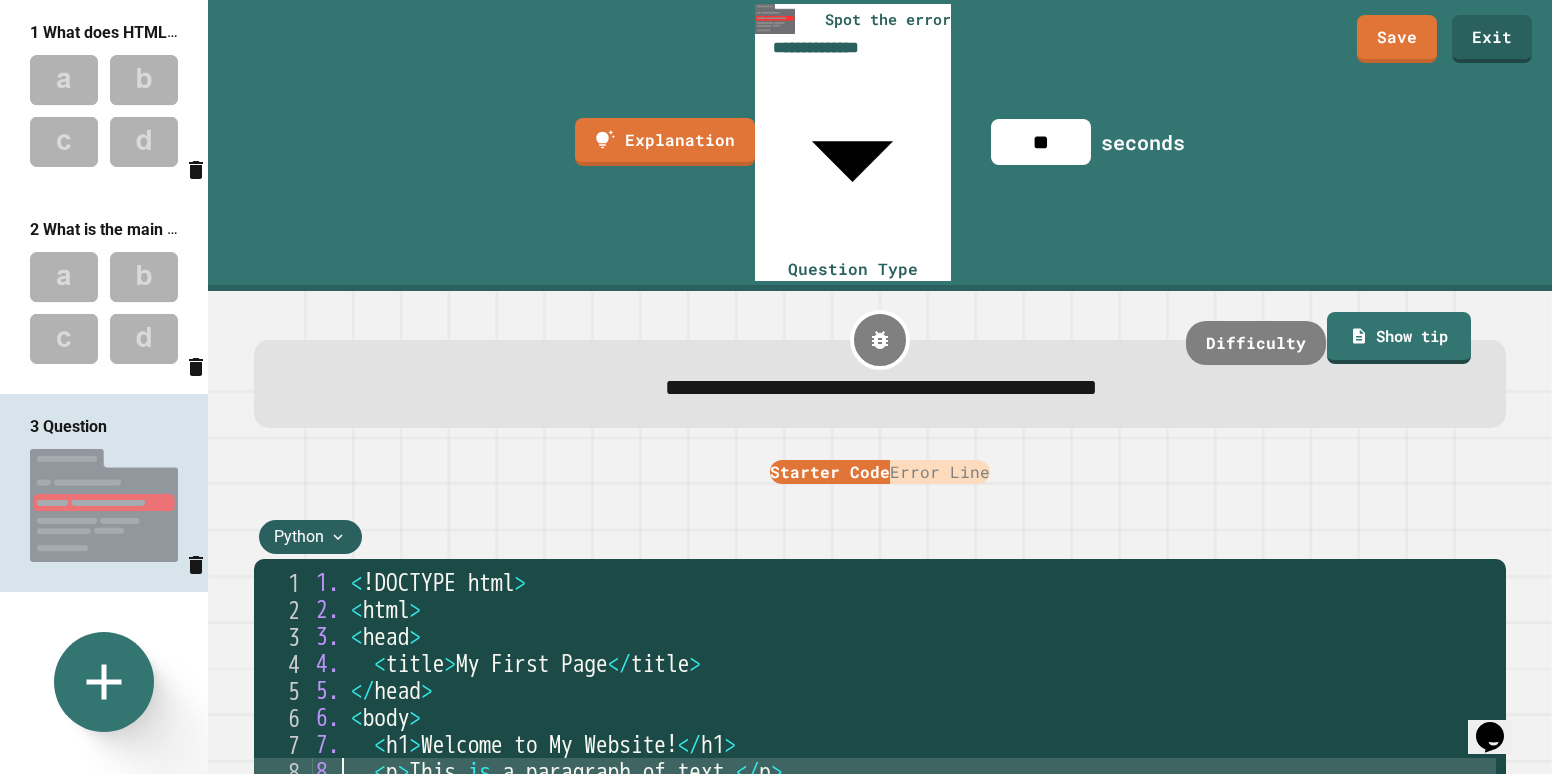 click on "1.   < ! DOCTYPE   html > 2.   < html > 3.   < head > 4.     < title > My   First   Page </ title > 5.   </ head > 6.   < body > 7.     < h1 > Welcome   to   My   Website ! </ h1 > 8.     < p > This   is   a   paragraph   of   text . </ p >     < img   src = "image.jpg alt=" A   sample   image ">    </ body >   </ html >" at bounding box center (904, 771) 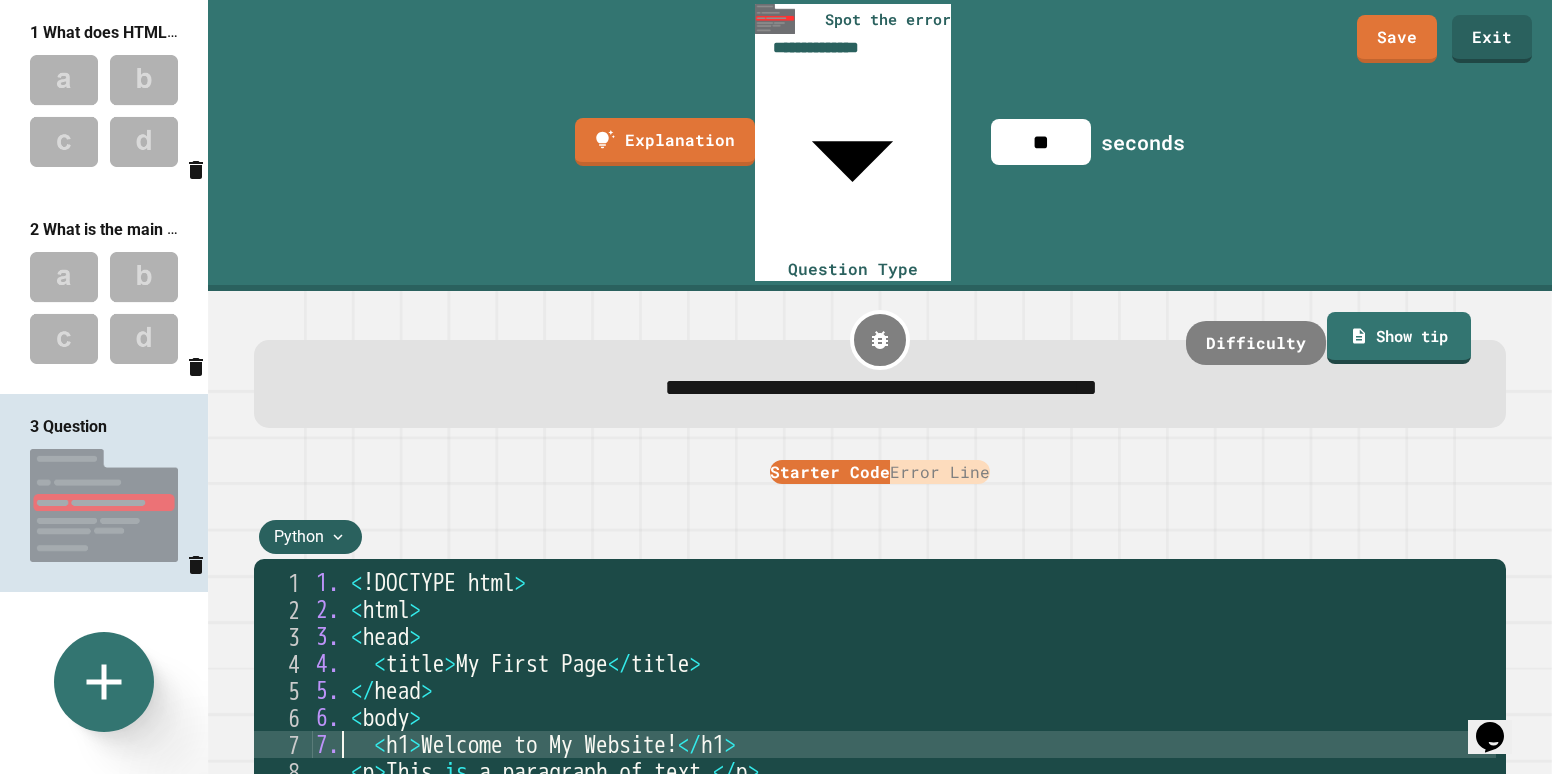 click on "1.   < ! DOCTYPE   html > 2.   < html > 3.   < head > 4.     < title > My   First   Page </ title > 5.   </ head > 6.   < body > 7.     < h1 > Welcome   to   My   Website ! </ h1 >     < p > This   is   a   paragraph   of   text . </ p >     < img   src = "image.jpg alt=" A   sample   image ">    </ body >   </ html >" at bounding box center (904, 771) 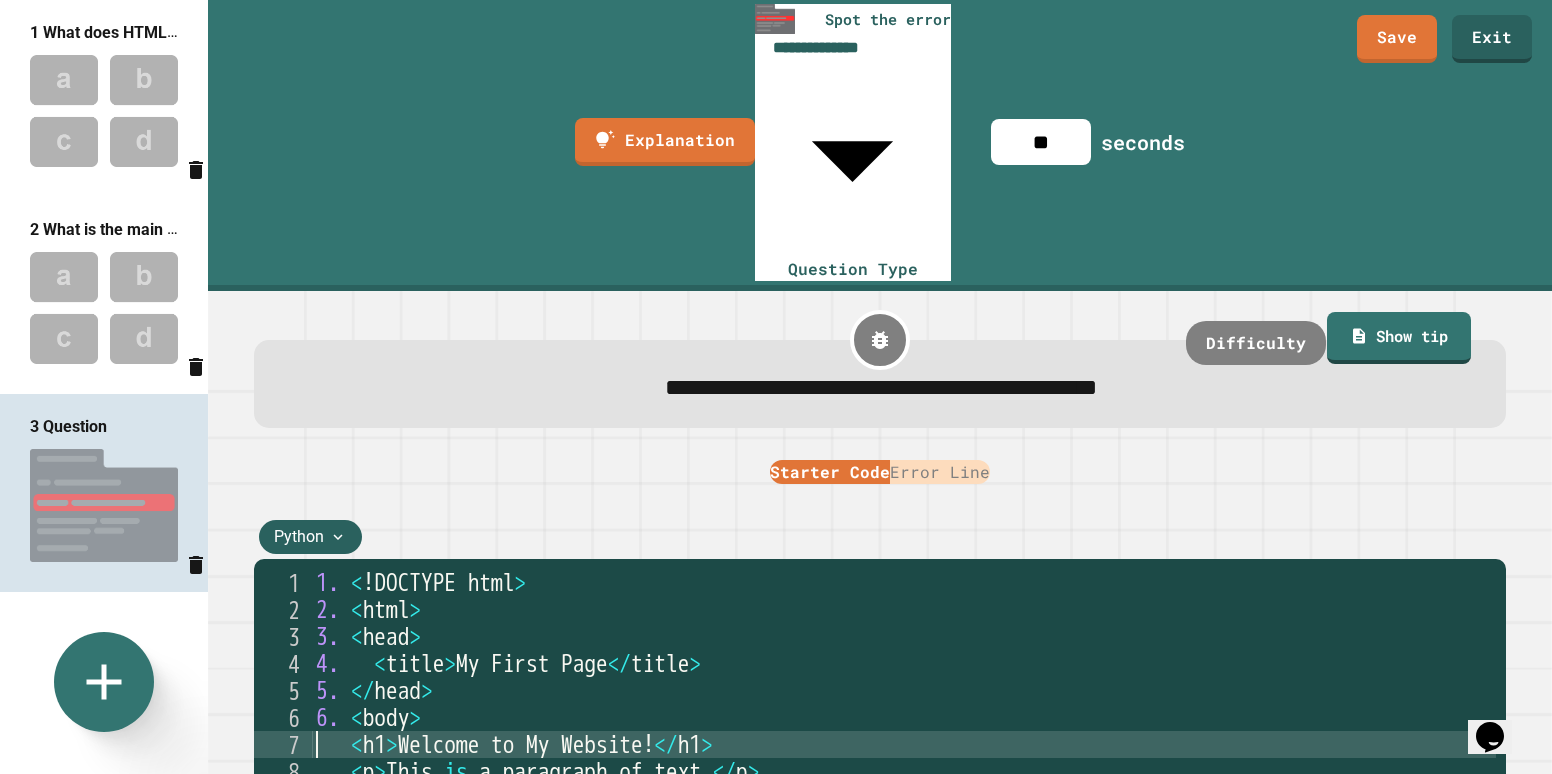 click on "1.   < ! DOCTYPE   html > 2.   < html > 3.   < head > 4.     < title > My   First   Page </ title > 5.   </ head > 6.   < body >     < h1 > Welcome   to   My   Website ! </ h1 >     < p > This   is   a   paragraph   of   text . </ p >     < img   src = "image.jpg alt=" A   sample   image ">    </ body >   </ html >" at bounding box center (904, 771) 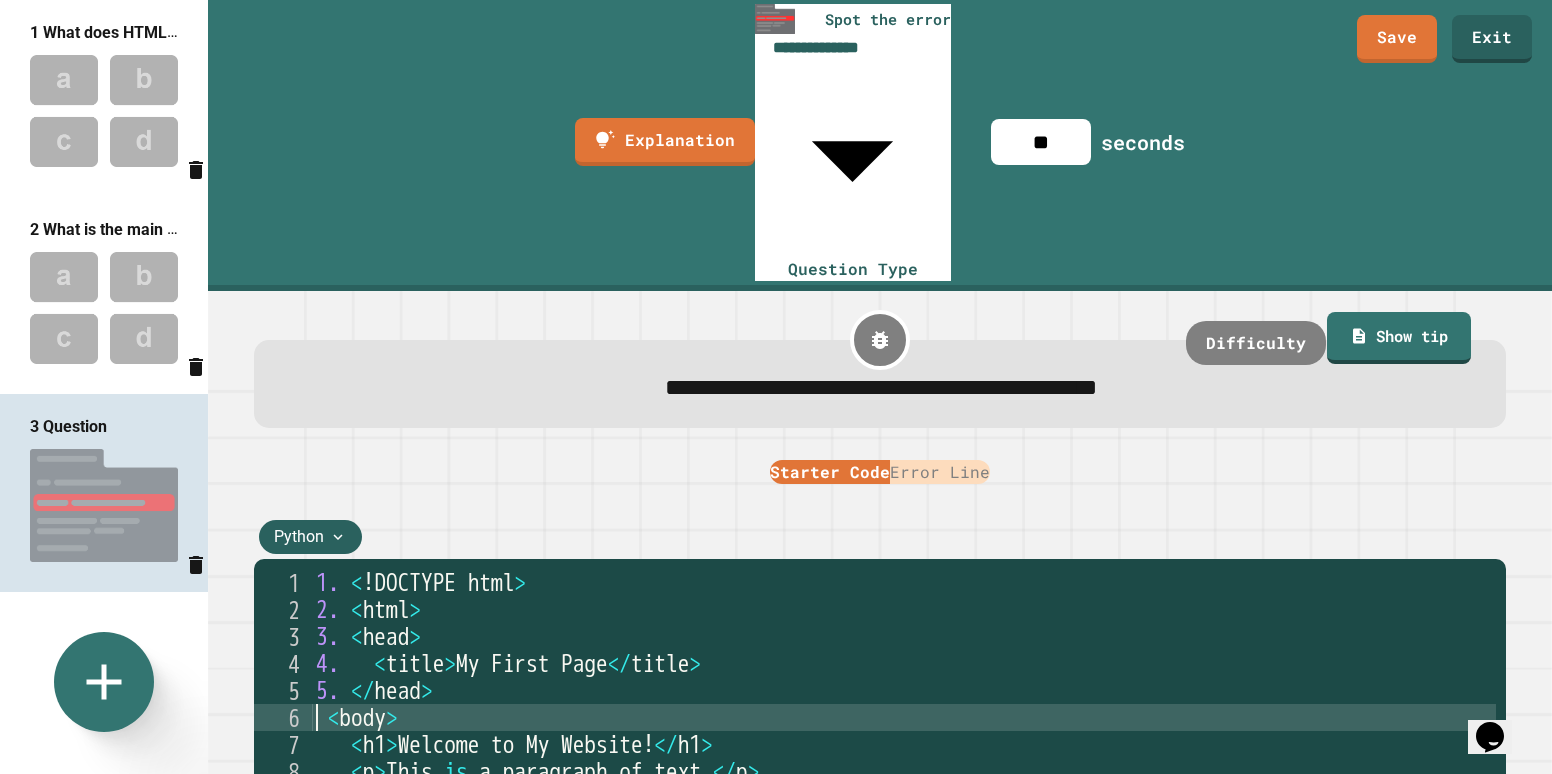 click on "1.   < ! DOCTYPE   html > 2.   < html > 3.   < head > 4.     < title > My   First   Page </ title > 5.   </ head >   < body >     < h1 > Welcome   to   My   Website ! </ h1 >     < p > This   is   a   paragraph   of   text . </ p >     < img   src = "image.jpg alt=" A   sample   image ">    </ body >   </ html >" at bounding box center [904, 771] 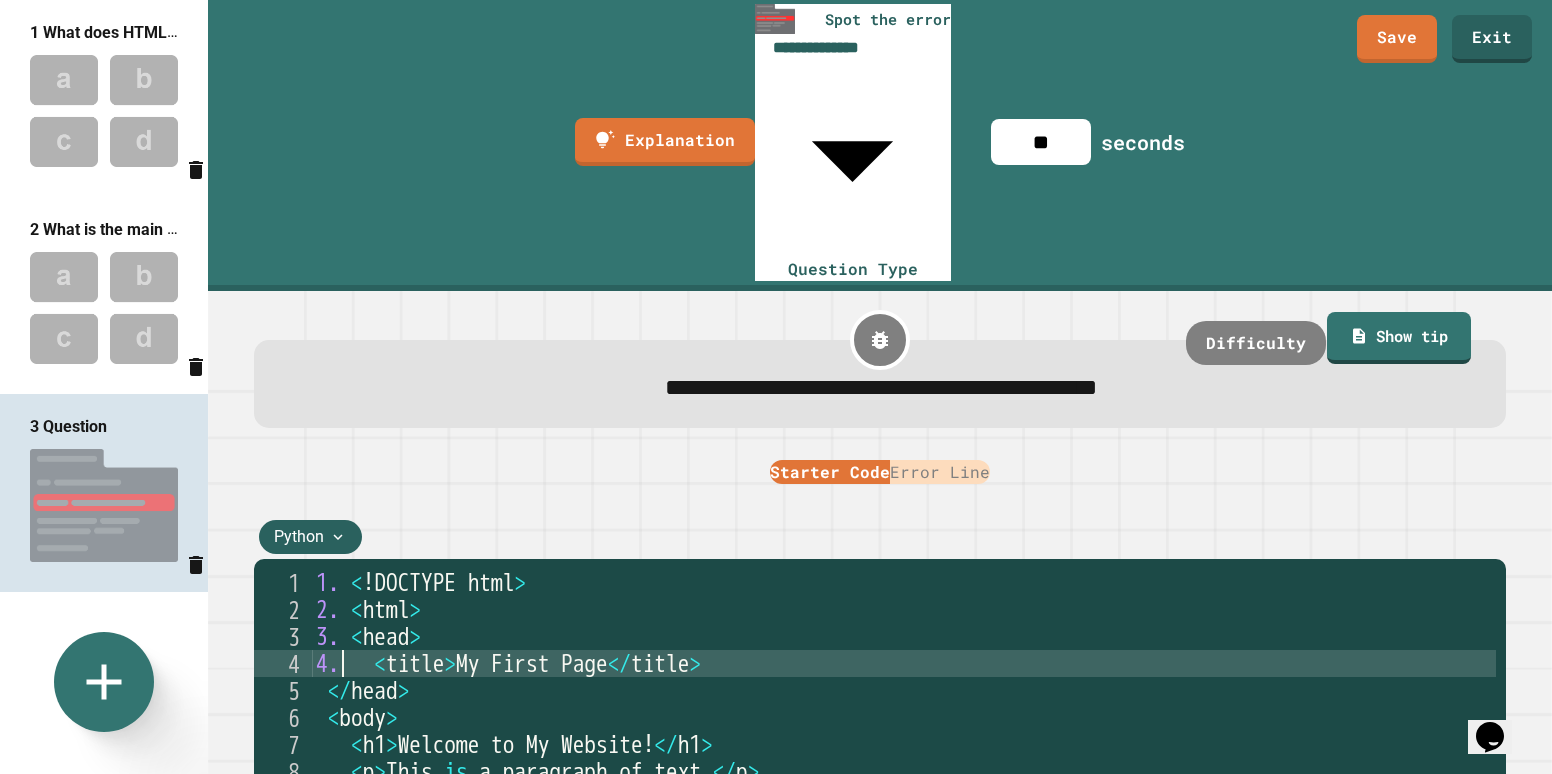 click on "1.   < ! DOCTYPE   html > 2.   < html > 3.   < head > 4.     < title > My   First   Page </ title >   </ head >   < body >     < h1 > Welcome   to   My   Website ! </ h1 >     < p > This   is   a   paragraph   of   text . </ p >     < img   src = "image.jpg alt=" A   sample   image ">    </ body >   </ html >" at bounding box center [904, 771] 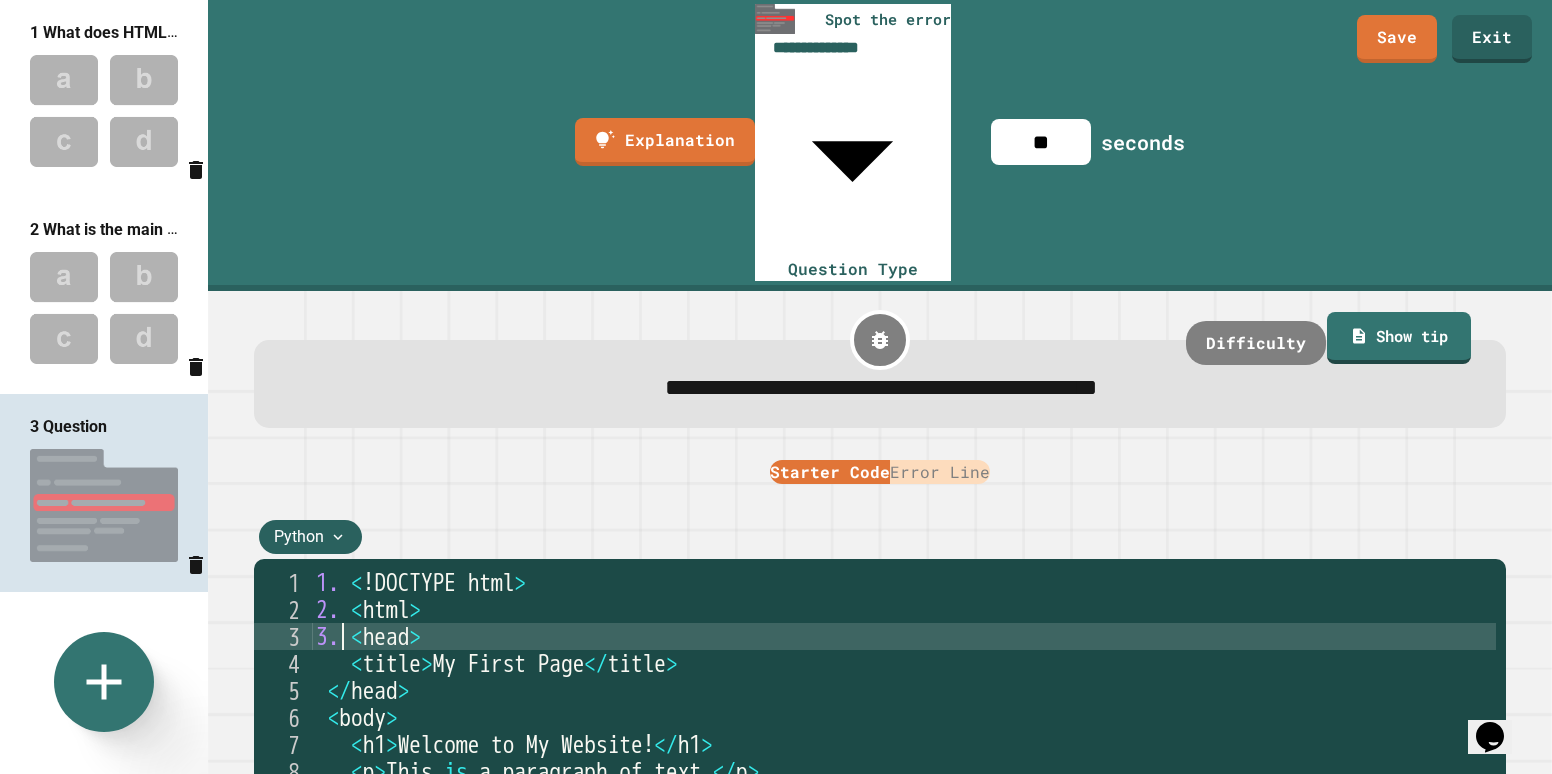 click on "1.   < ! DOCTYPE   html > 2.   < html > 3.   < head >     < title > My   First   Page </ title >   </ head >   < body >     < h1 > Welcome   to   My   Website ! </ h1 >     < p > This   is   a   paragraph   of   text . </ p >     < img   src = "image.jpg alt=" A   sample   image ">    </ body >   </ html >" at bounding box center [904, 771] 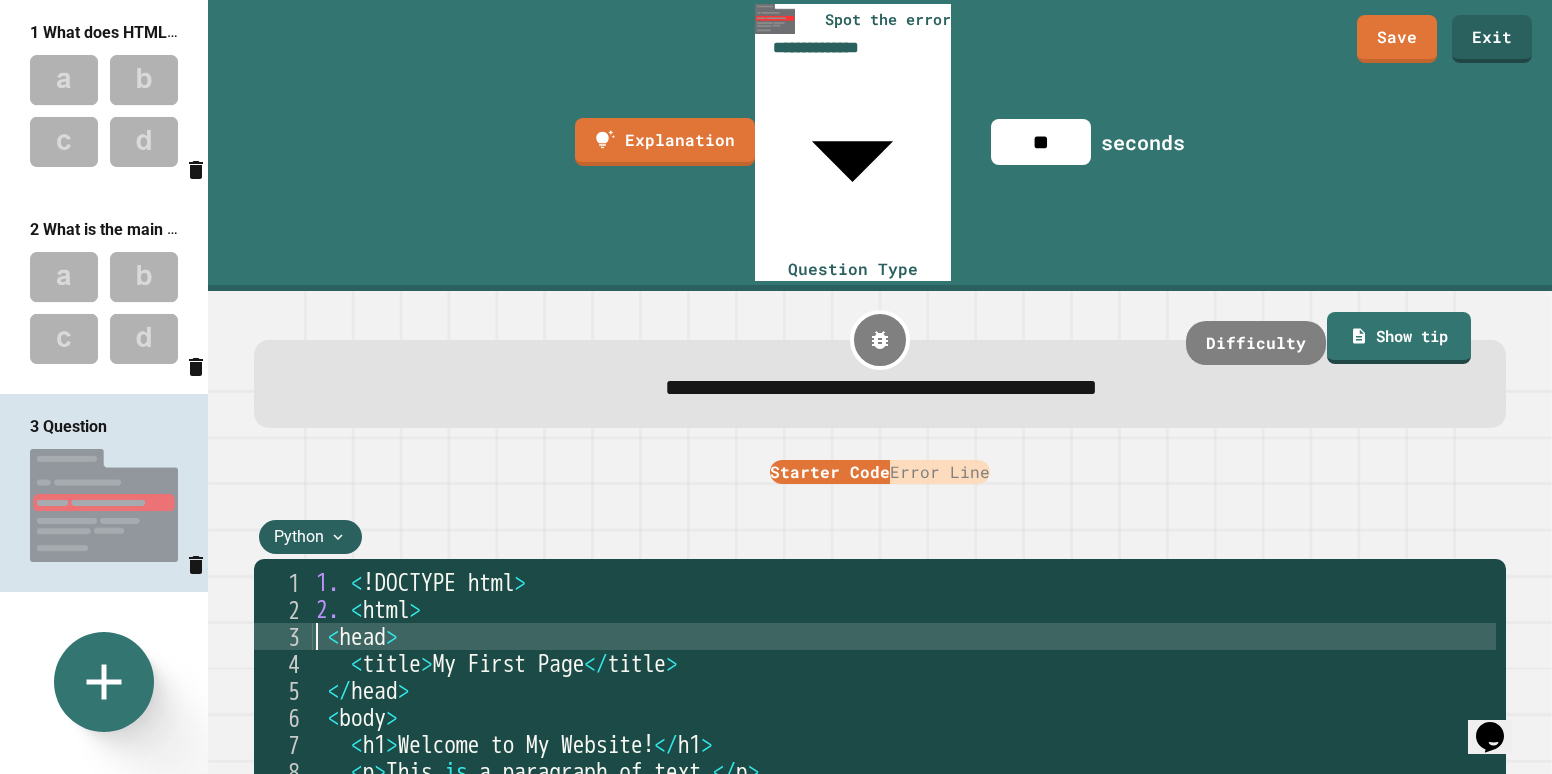 click on "1.   < ! DOCTYPE   html > 2.   < html >   < head >     < title > My   First   Page </ title >   </ head >   < body >     < h1 > Welcome   to   My   Website ! </ h1 >     < p > This   is   a   paragraph   of   text . </ p >     < img   src = "image.jpg alt=" A   sample   image ">    </ body >   </ html >" at bounding box center [904, 771] 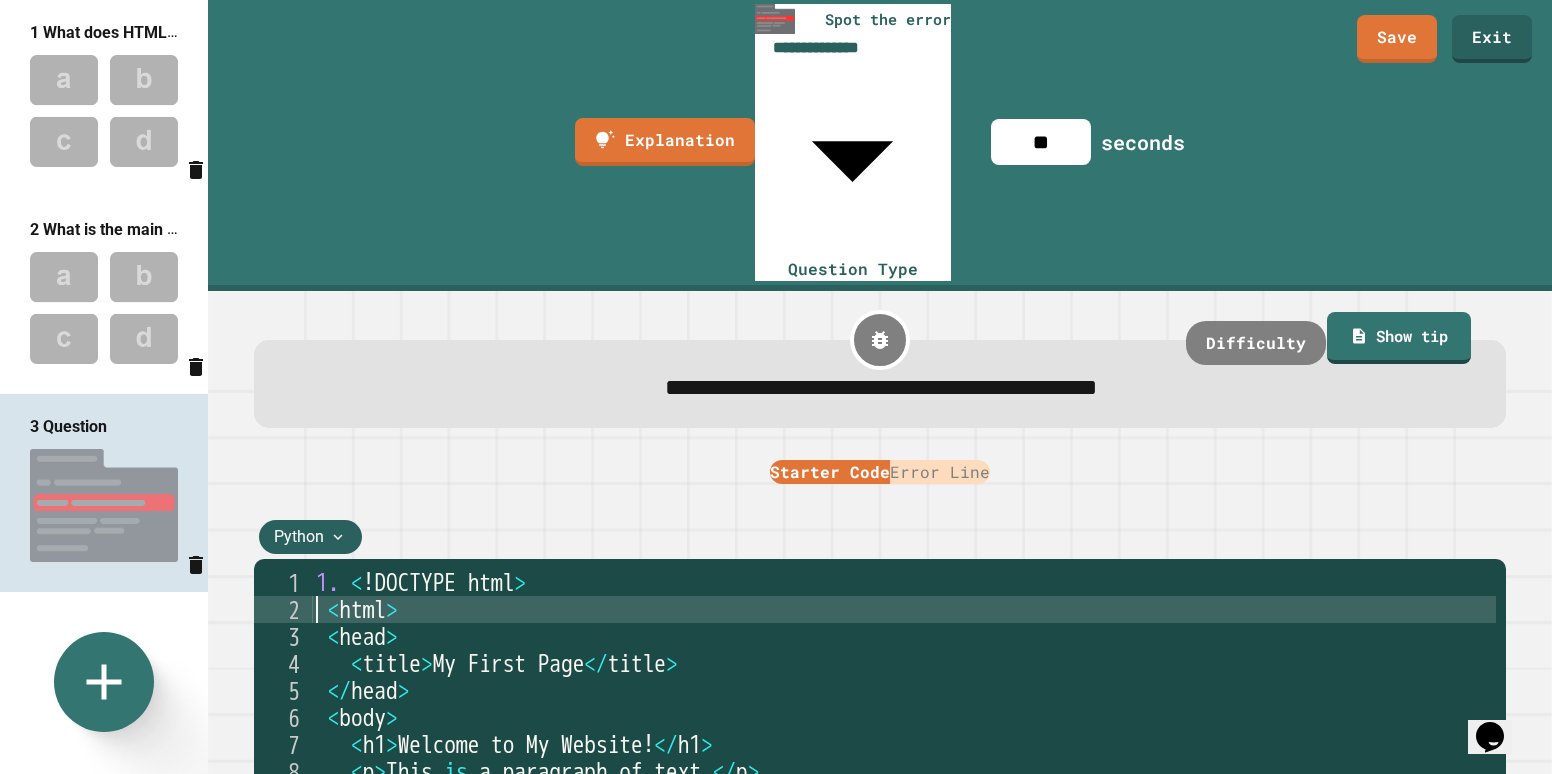 click on "1.   < ! DOCTYPE   html >   < html >   < head >     < title > My   First   Page </ title >   </ head >   < body >     < h1 > Welcome   to   My   Website ! </ h1 >     < p > This   is   a   paragraph   of   text . </ p >     < img   src = "image.jpg alt=" A   sample   image ">    </ body >   </ html >" at bounding box center (904, 771) 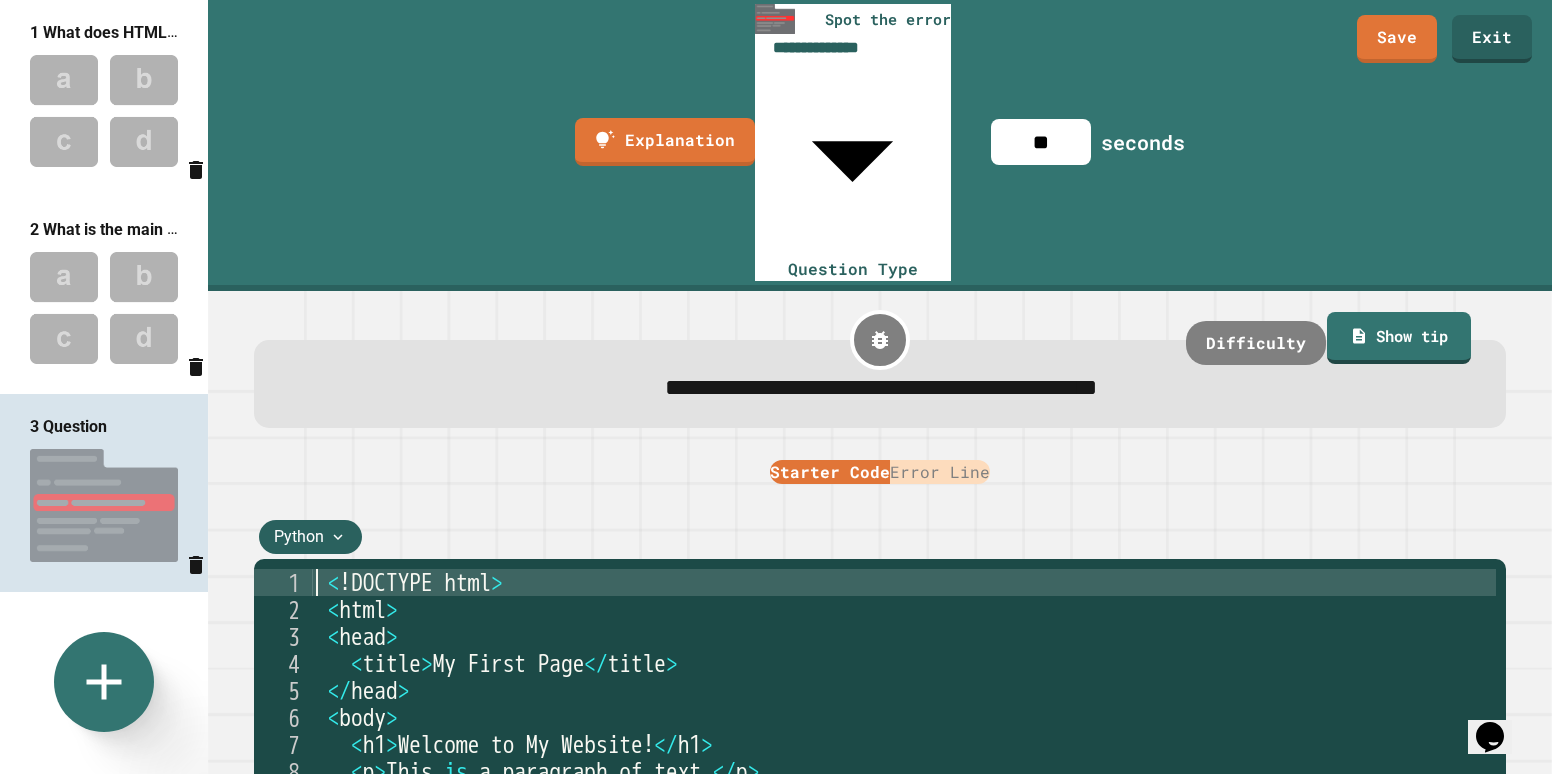 click on "< ! DOCTYPE   html >   < html >   < head >     < title > My   First   Page </ title >   </ head >   < body >     < h1 > Welcome   to   My   Website ! </ h1 >     < p > This   is   a   paragraph   of   text . </ p >     < img   src = "image.jpg alt=" A   sample   image ">    </ body >   </ html >" at bounding box center [904, 771] 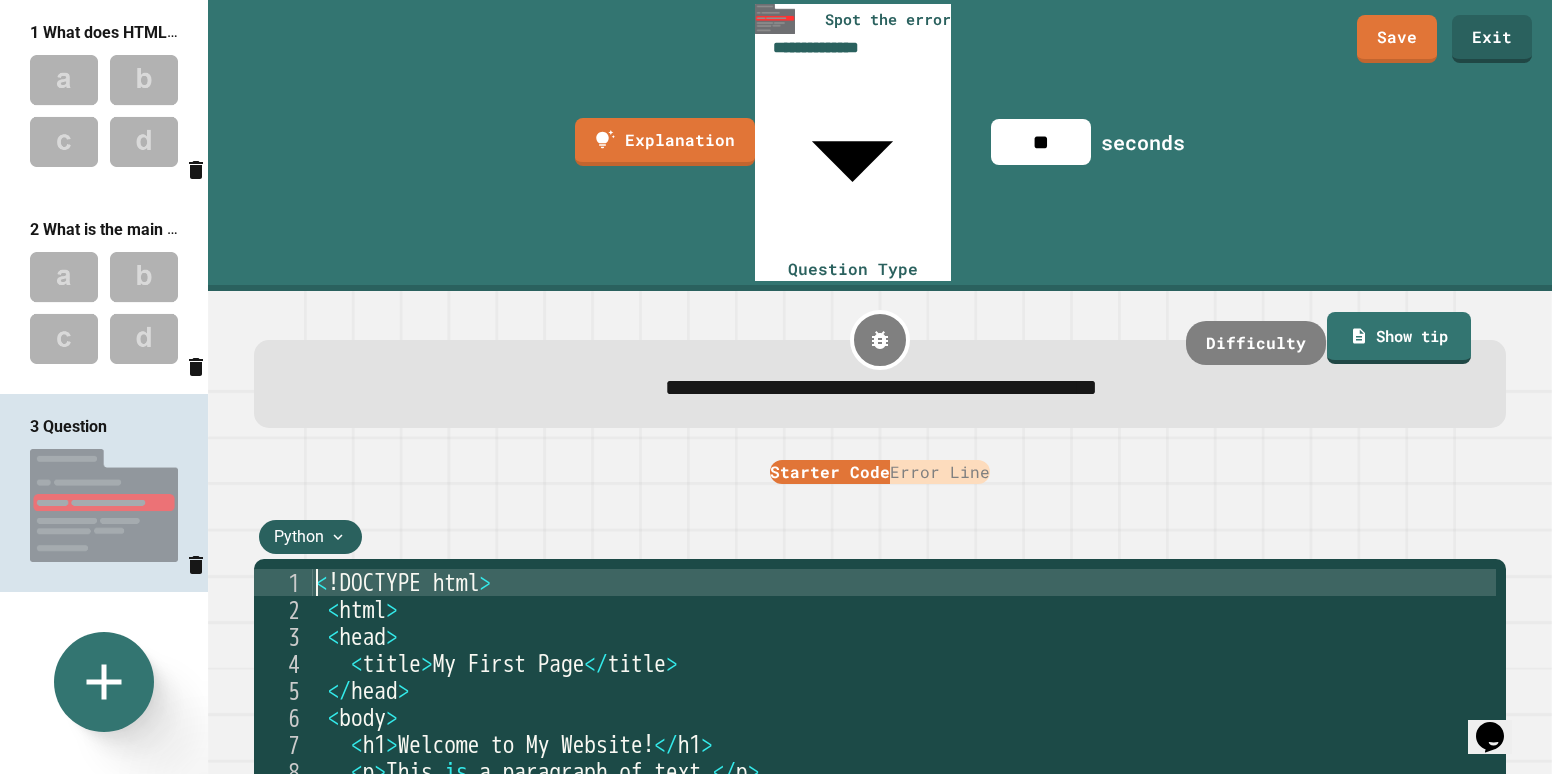 click on "< ! DOCTYPE   html >   < html >   < head >     < title > My   First   Page </ title >   </ head >   < body >     < h1 > Welcome   to   My   Website ! </ h1 >     < p > This   is   a   paragraph   of   text . </ p >     < img   src = "image.jpg alt=" A   sample   image ">    </ body >   </ html >" at bounding box center (904, 771) 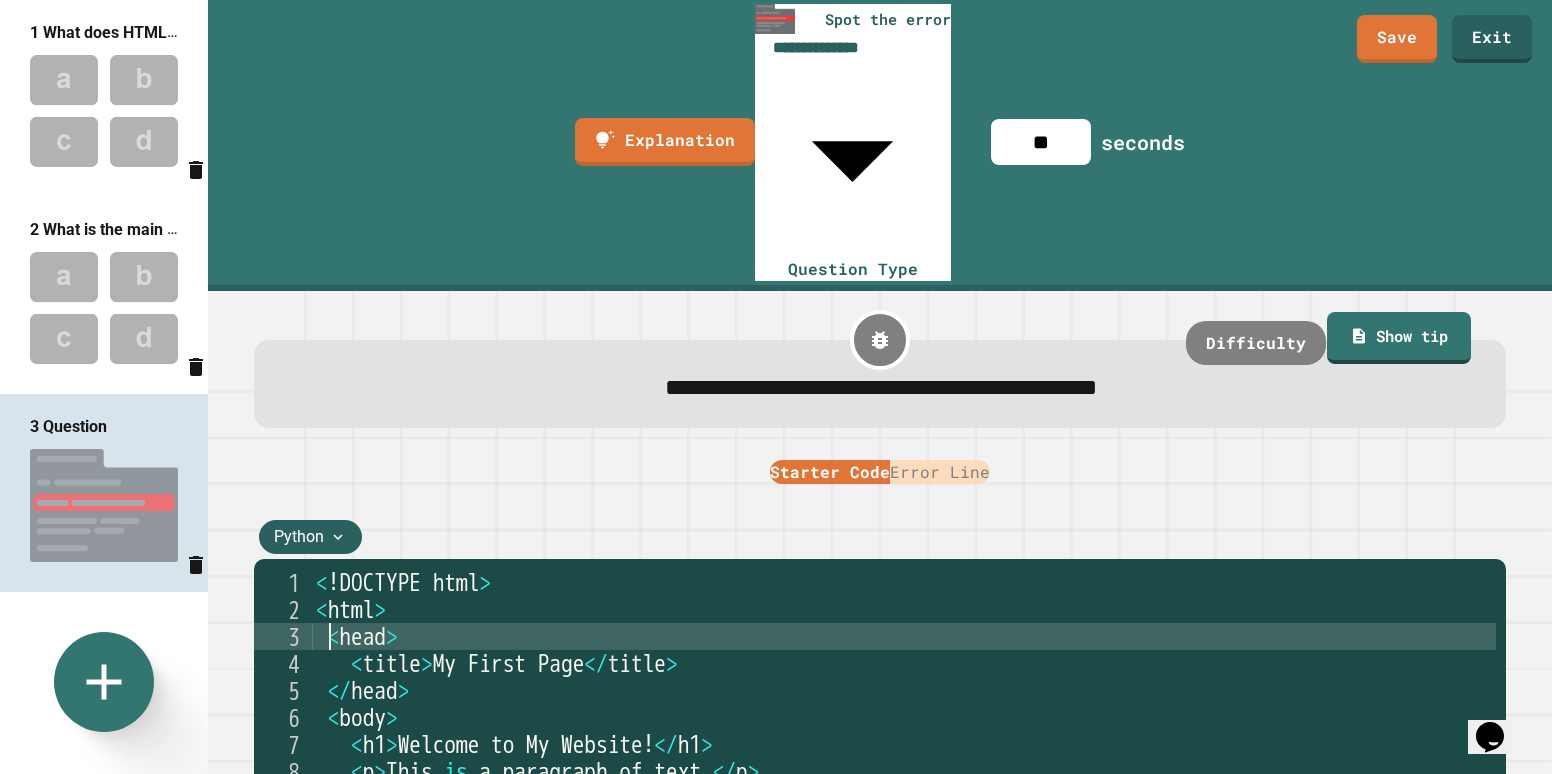 click on "< ! DOCTYPE   html > < html >   < head >     < title > My   First   Page </ title >   </ head >   < body >     < h1 > Welcome   to   My   Website ! </ h1 >     < p > This   is   a   paragraph   of   text . </ p >     < img   src = "image.jpg alt=" A   sample   image ">    </ body >   </ html >" at bounding box center (904, 771) 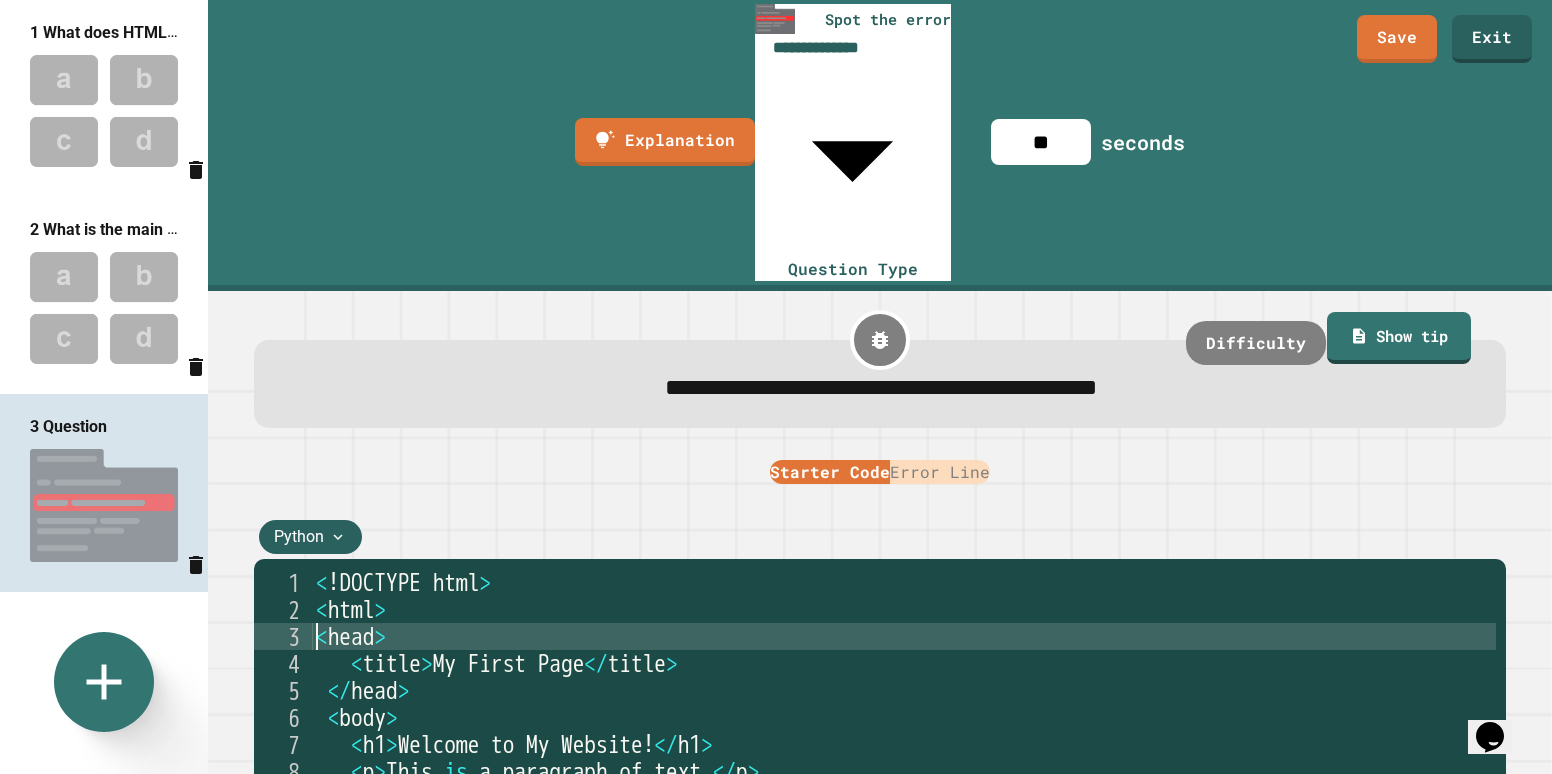 click on "< ! DOCTYPE   html > < html > < head >     < title > My   First   Page </ title >   </ head >   < body >     < h1 > Welcome   to   My   Website ! </ h1 >     < p > This   is   a   paragraph   of   text . </ p >     < img   src = "image.jpg alt=" A   sample   image ">    </ body >   </ html >" at bounding box center (904, 771) 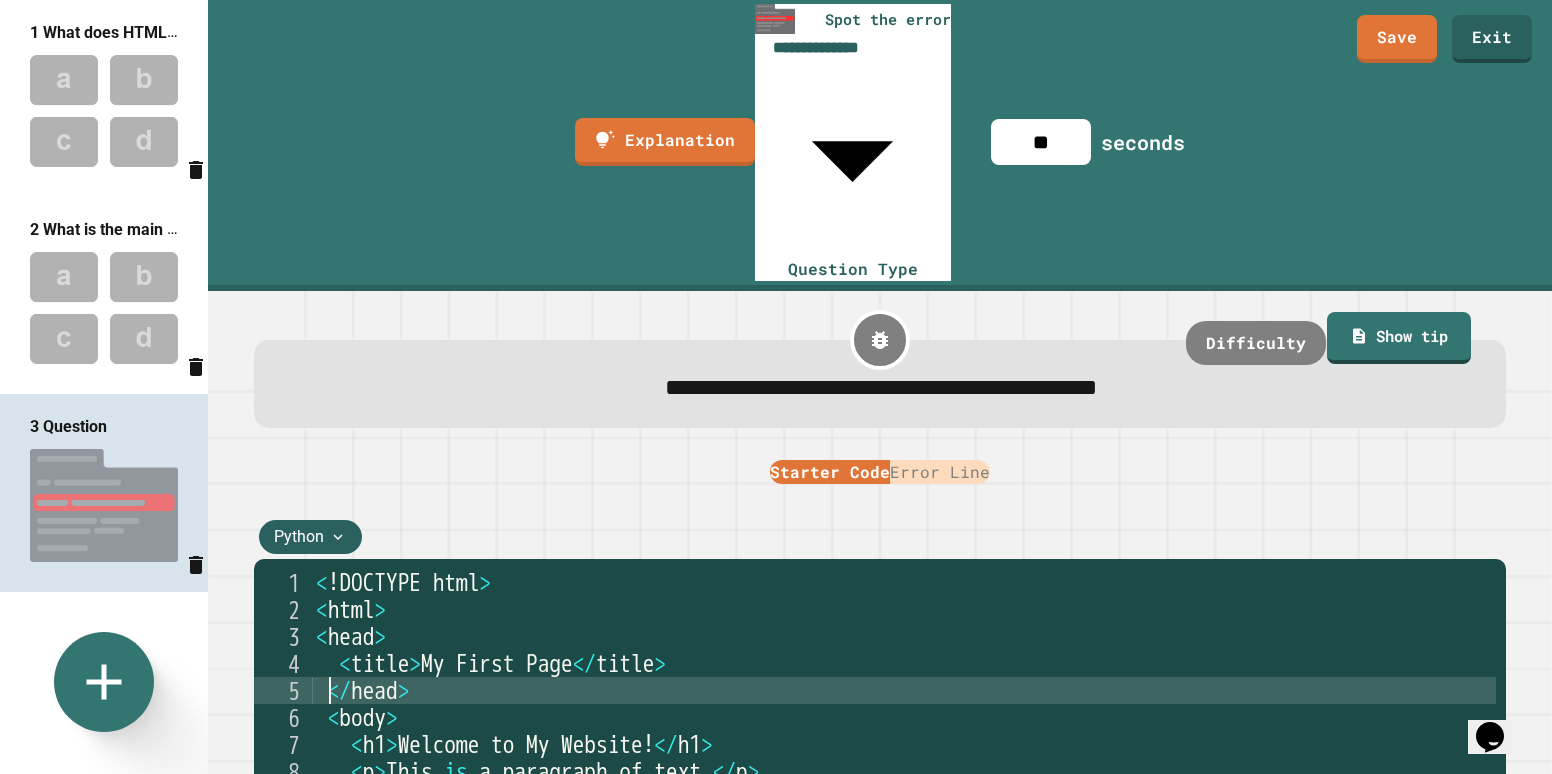 click on "< ! DOCTYPE   html > < html > < head >    < title > My   First   Page </ title >   </ head >   < body >     < h1 > Welcome   to   My   Website ! </ h1 >     < p > This   is   a   paragraph   of   text . </ p >     < img   src = "image.jpg alt=" A   sample   image ">    </ body >   </ html >" at bounding box center [904, 771] 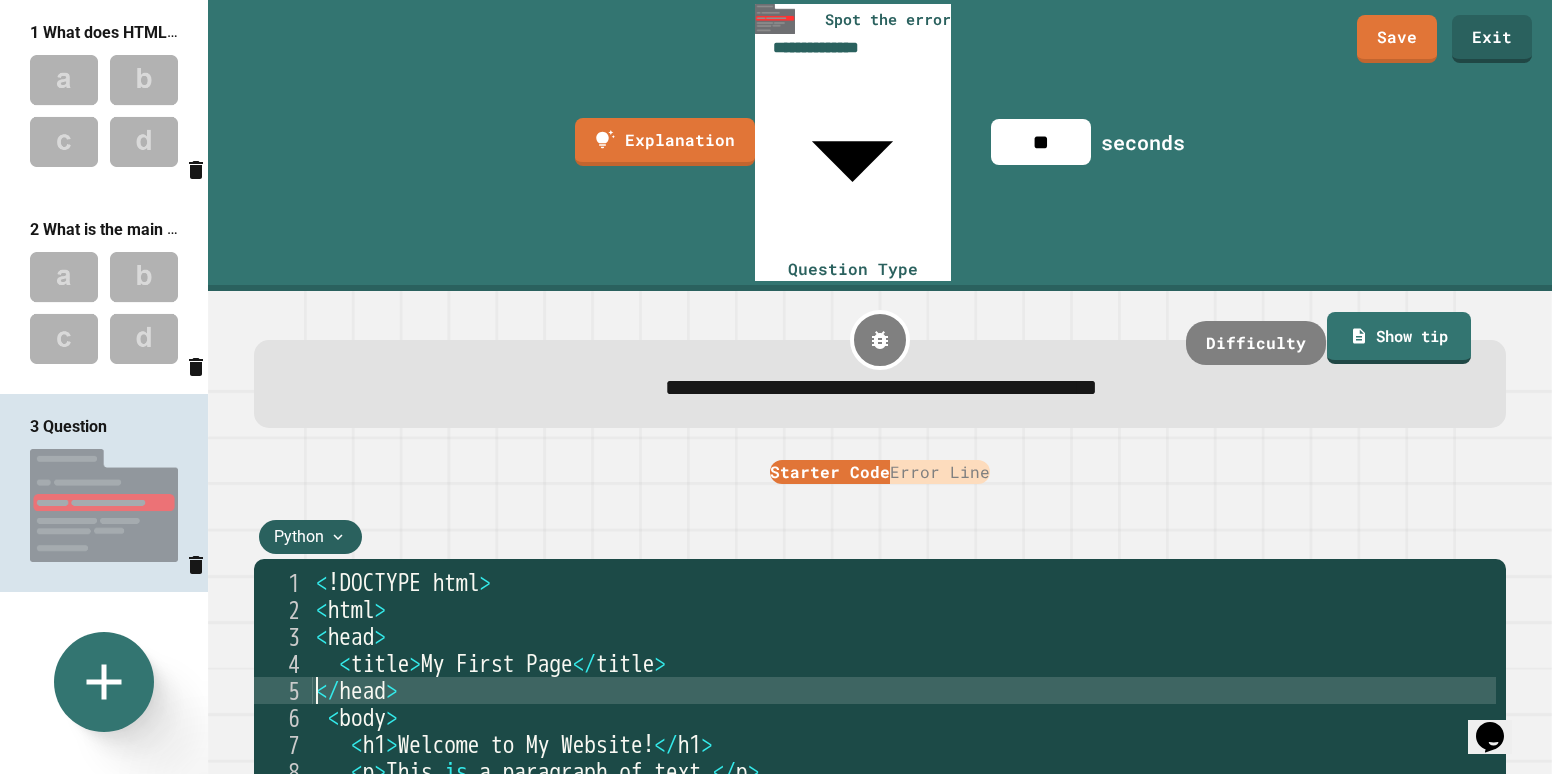 click on "< ! DOCTYPE   html > < html > < head >    < title > My   First   Page </ title > </ head >   < body >     < h1 > Welcome   to   My   Website ! </ h1 >     < p > This   is   a   paragraph   of   text . </ p >     < img   src = "image.jpg alt=" A   sample   image ">    </ body >   </ html >" at bounding box center [904, 771] 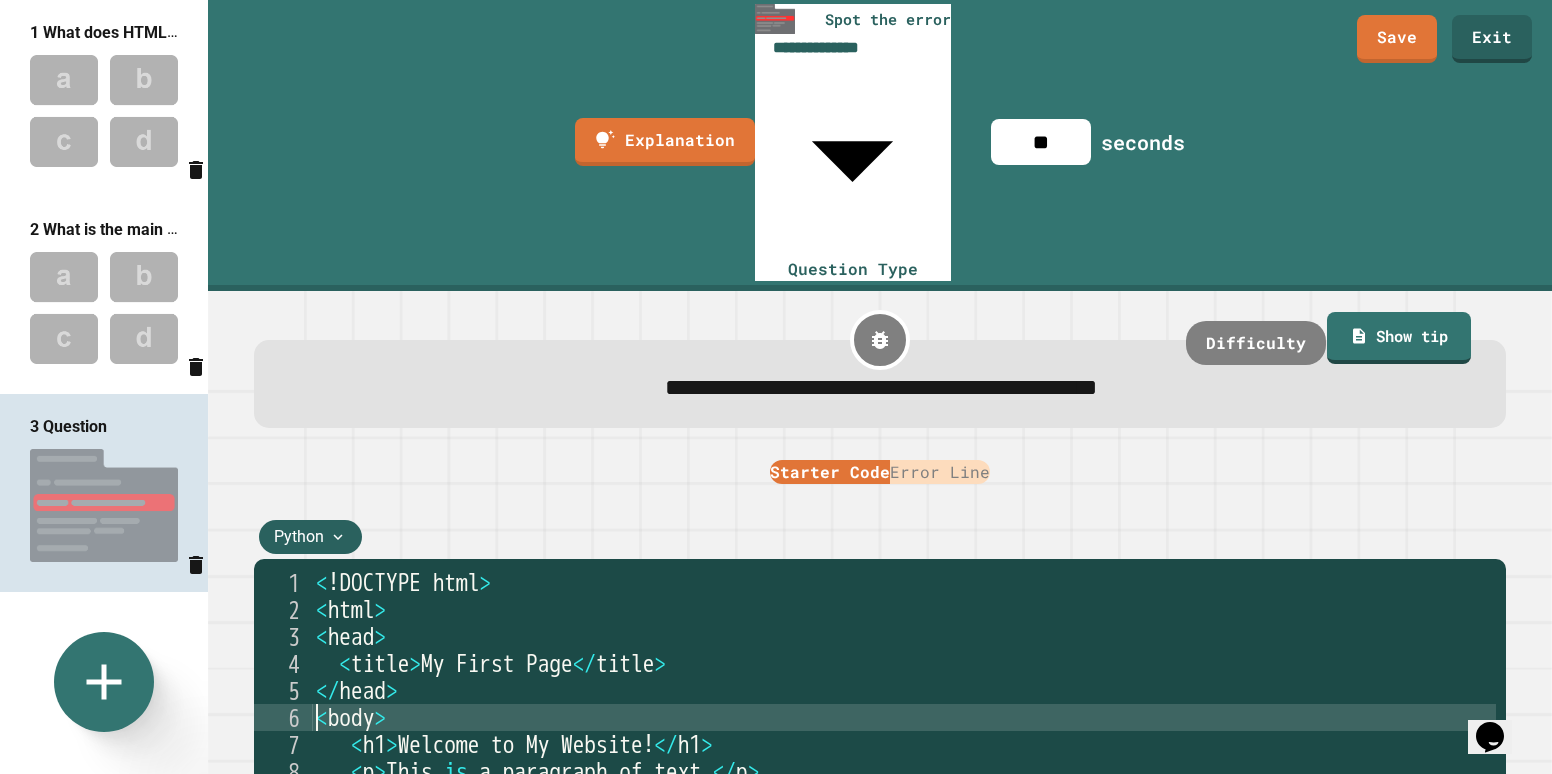 click on "< ! DOCTYPE   html > < html > < head >    < title > My   First   Page </ title > </ head > < body >     < h1 > Welcome   to   My   Website ! </ h1 >     < p > This   is   a   paragraph   of   text . </ p >     < img   src = "image.jpg alt=" A   sample   image ">    </ body >   </ html >" at bounding box center (904, 771) 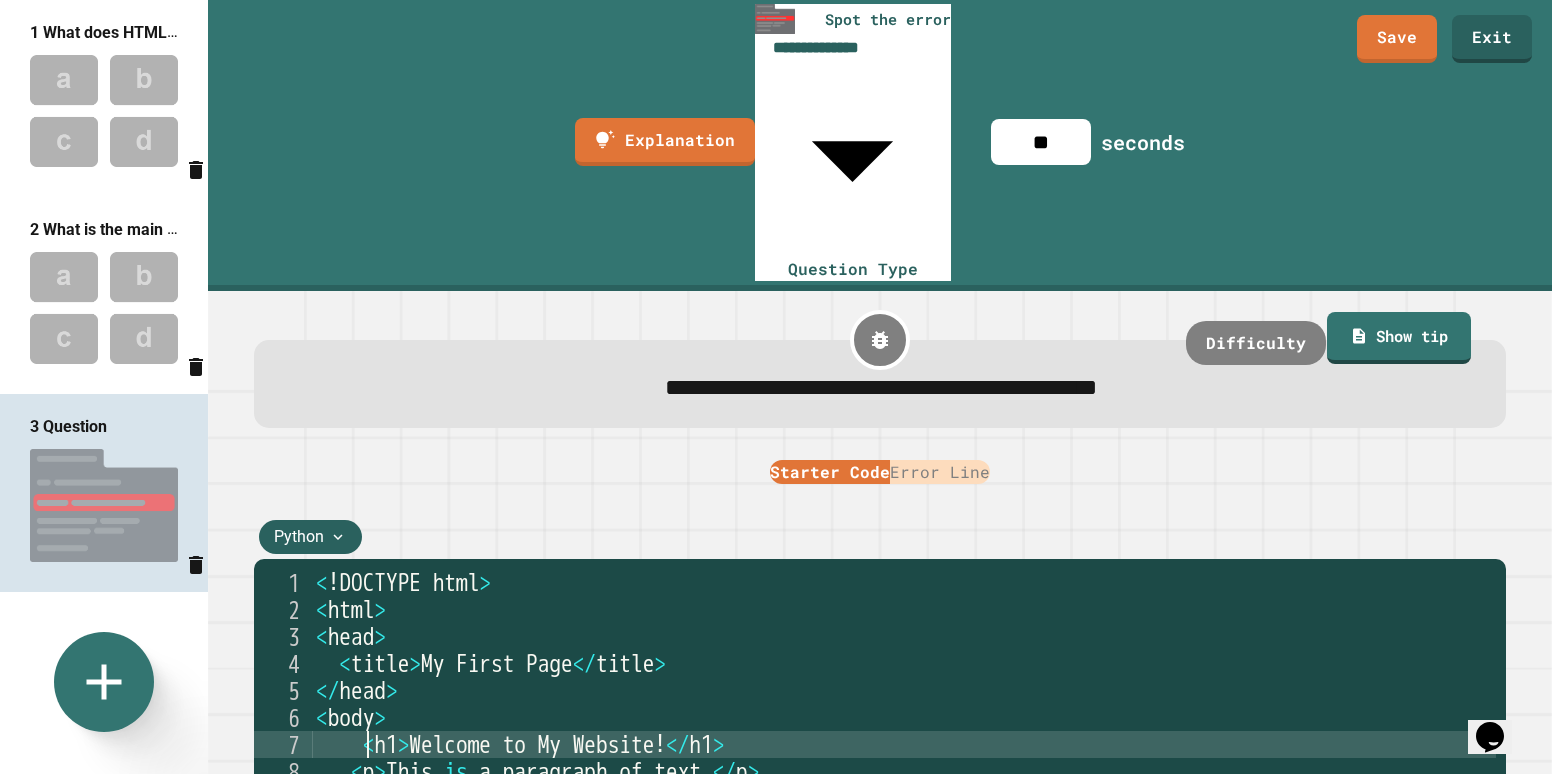 click on "< ! DOCTYPE   html > < html > < head >    < title > My   First   Page </ title > </ head > < body >      < h1 > Welcome   to   My   Website ! </ h1 >     < p > This   is   a   paragraph   of   text . </ p >     < img   src = "image.jpg alt=" A   sample   image ">    </ body >   </ html >" at bounding box center (904, 771) 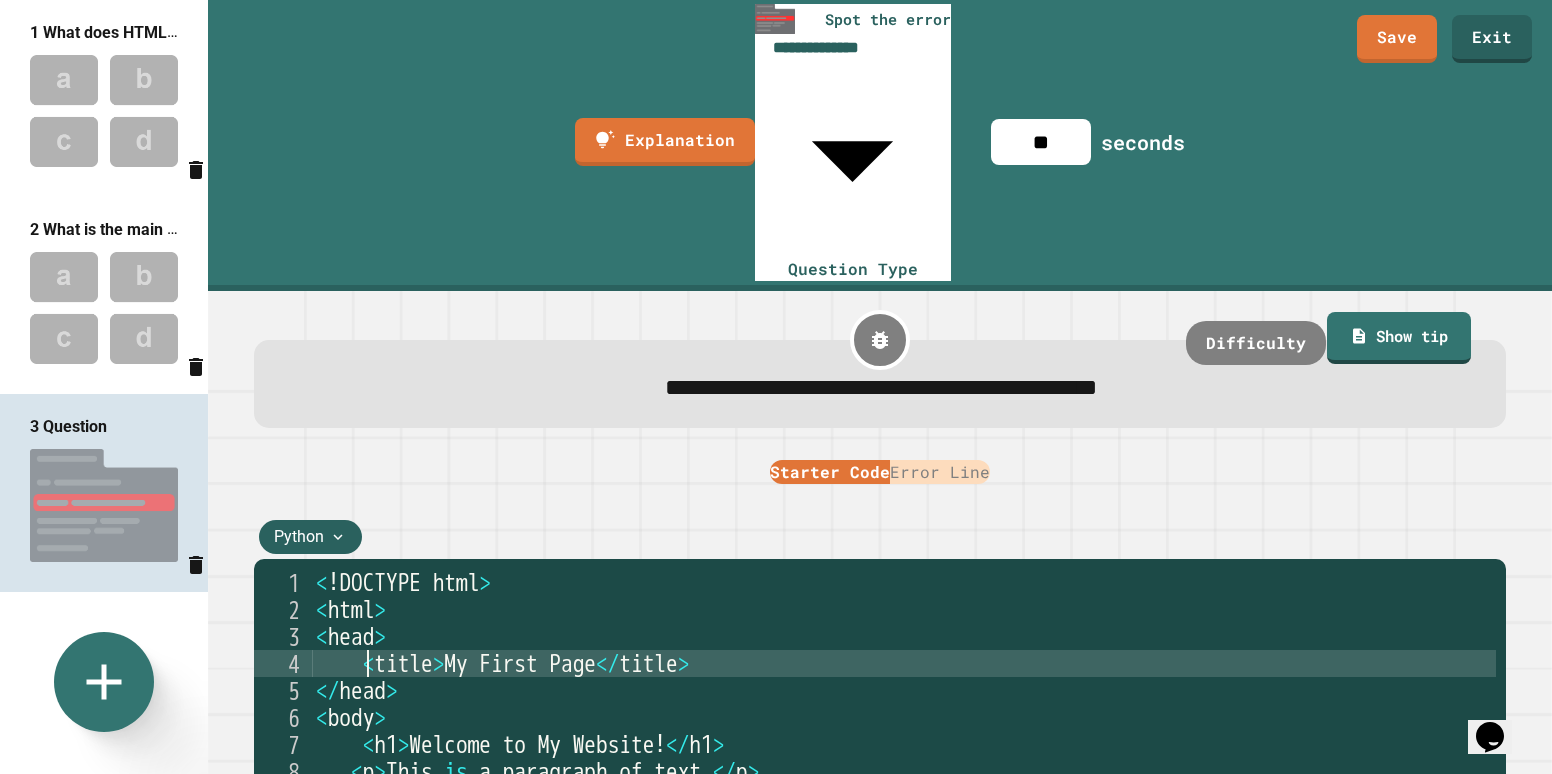 click on "< ! DOCTYPE   html > < html > < head >      < title > My   First   Page </ title > </ head > < body >      < h1 > Welcome   to   My   Website ! </ h1 >     < p > This   is   a   paragraph   of   text . </ p >     < img   src = "image.jpg alt=" A   sample   image ">    </ body >   </ html >" at bounding box center (904, 771) 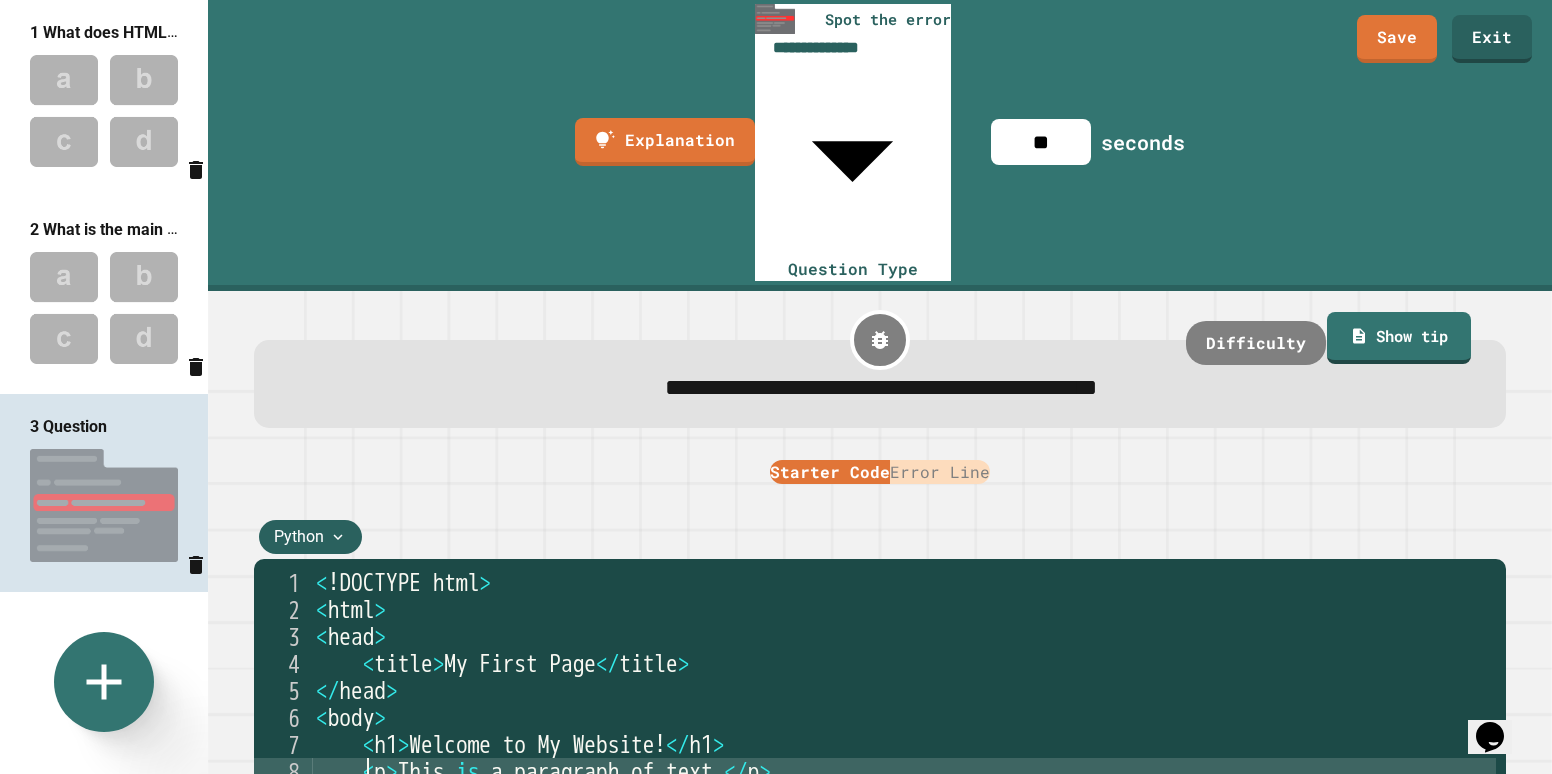 click on "< ! DOCTYPE   html > < html > < head >      < title > My   First   Page </ title > </ head > < body >      < h1 > Welcome   to   My   Website ! </ h1 >      < p > This   is   a   paragraph   of   text . </ p >     < img   src = "image.jpg alt=" A   sample   image ">    </ body >   </ html >" at bounding box center (904, 771) 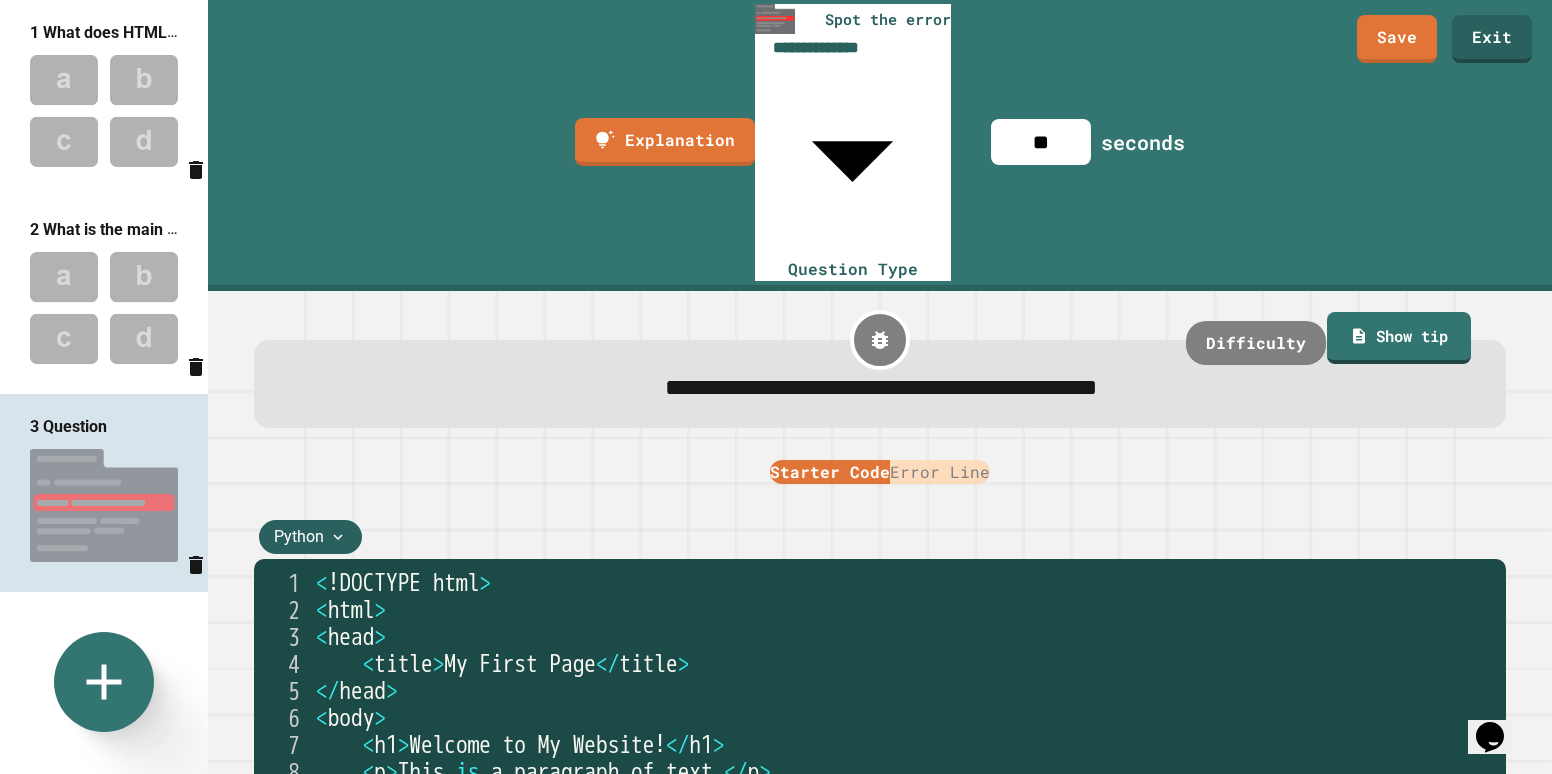 click on "< ! DOCTYPE   html > < html > < head >      < title > My   First   Page </ title > </ head > < body >      < h1 > Welcome   to   My   Website ! </ h1 >      < p > This   is   a   paragraph   of   text . </ p >      < img   src = "image.jpg alt=" A   sample   image ">    </ body >   </ html >" at bounding box center (904, 771) 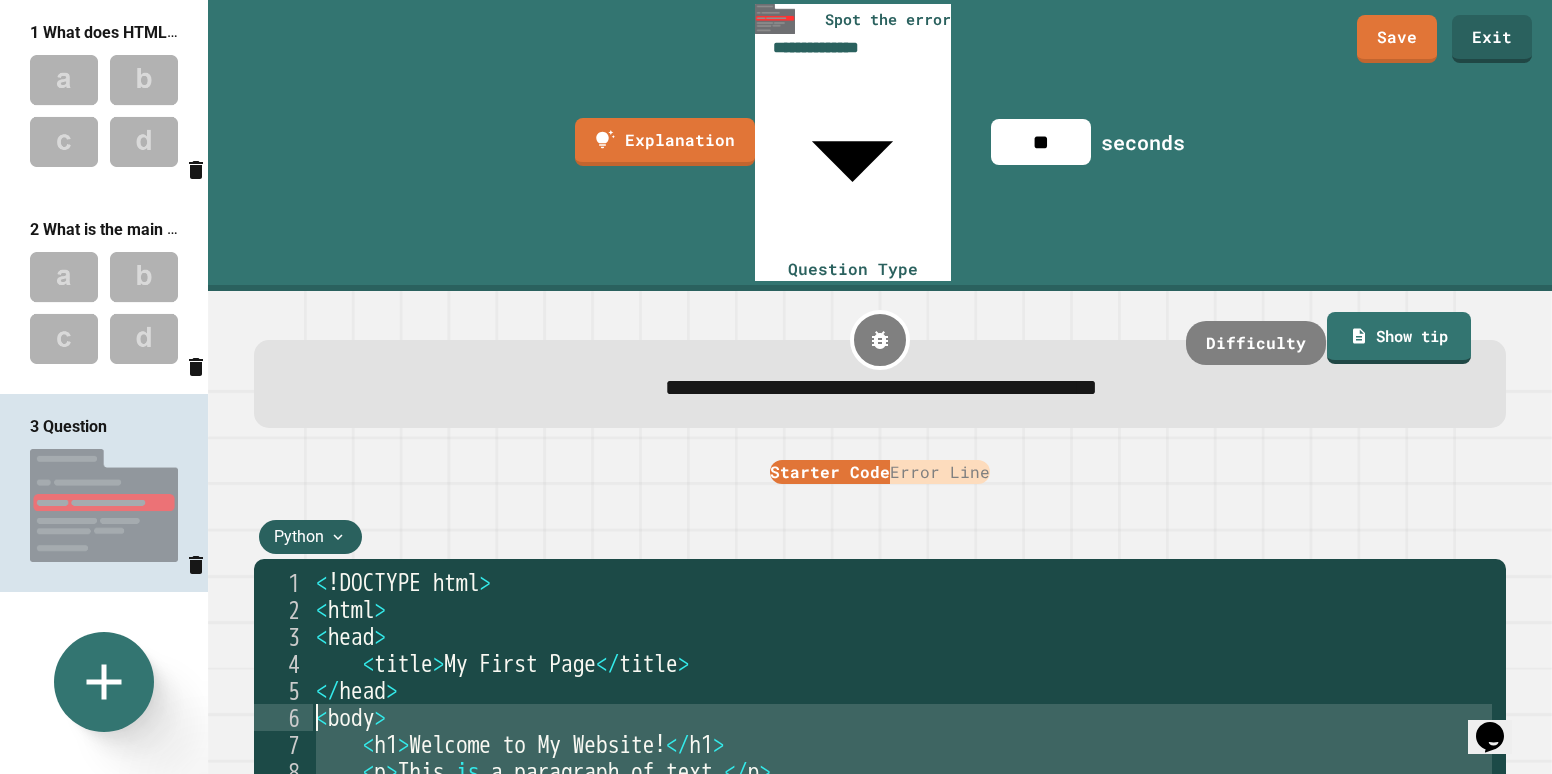 drag, startPoint x: 417, startPoint y: 643, endPoint x: 268, endPoint y: 525, distance: 190.06578 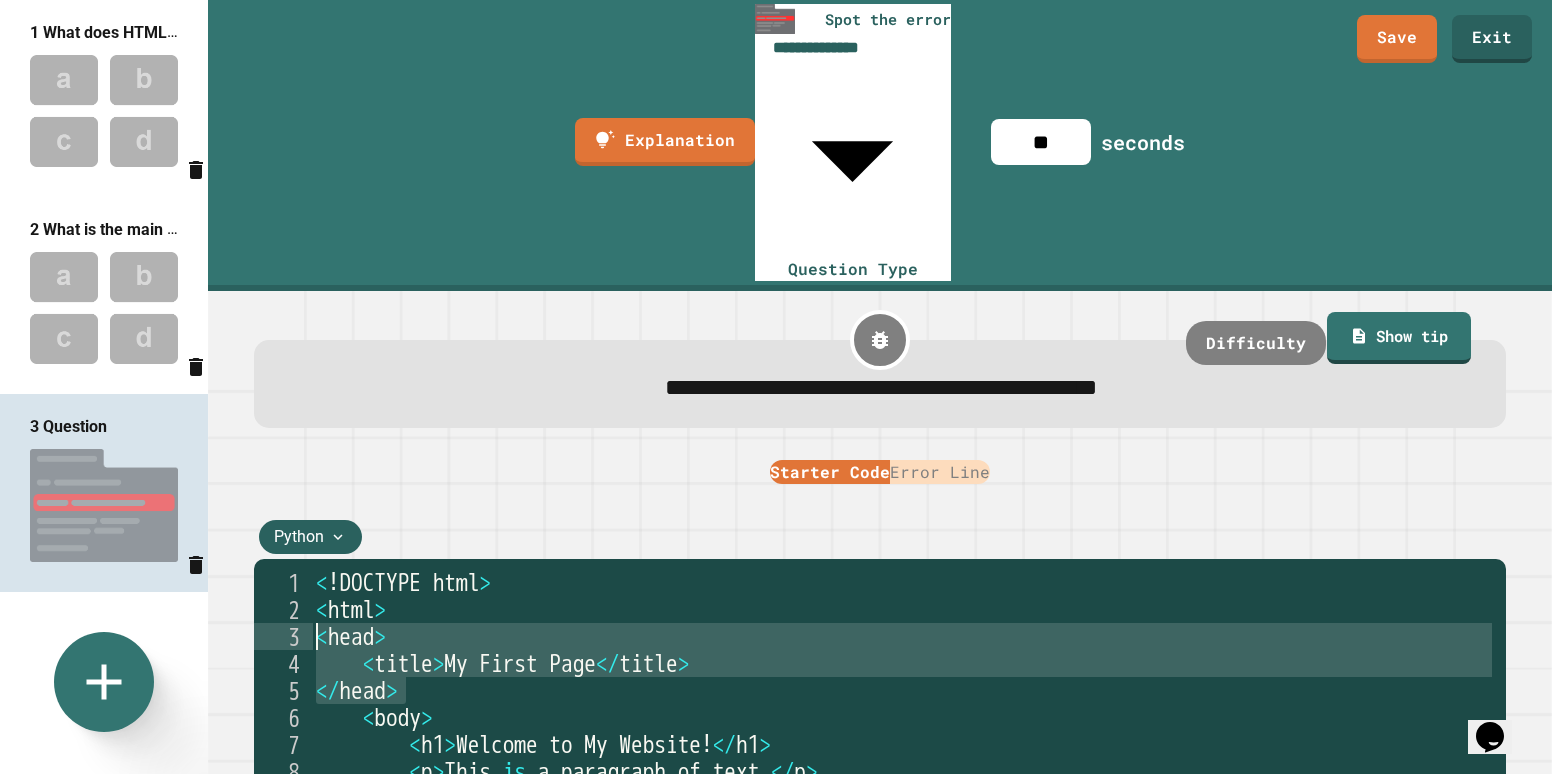 drag, startPoint x: 431, startPoint y: 509, endPoint x: 302, endPoint y: 450, distance: 141.85204 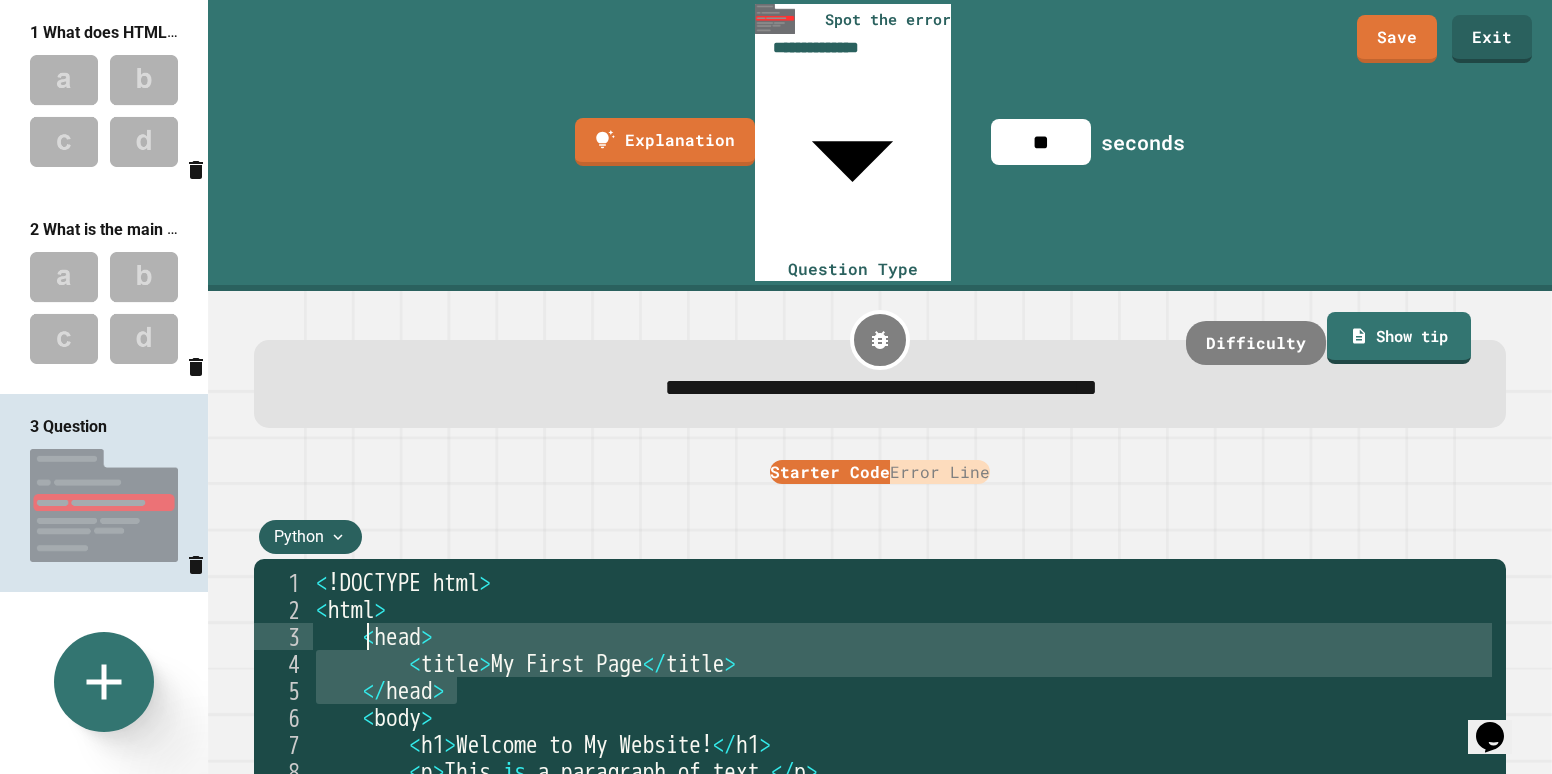 click on "< ! DOCTYPE   html > < html >      < head >           < title > My   First   Page </ title >      </ head >      < body >           < h1 > Welcome   to   My   Website ! </ h1 >           < p > This   is   a   paragraph   of   text . </ p >           < img   src = "image.jpg alt=" A   sample   image ">      </ body > </ html >" at bounding box center (904, 771) 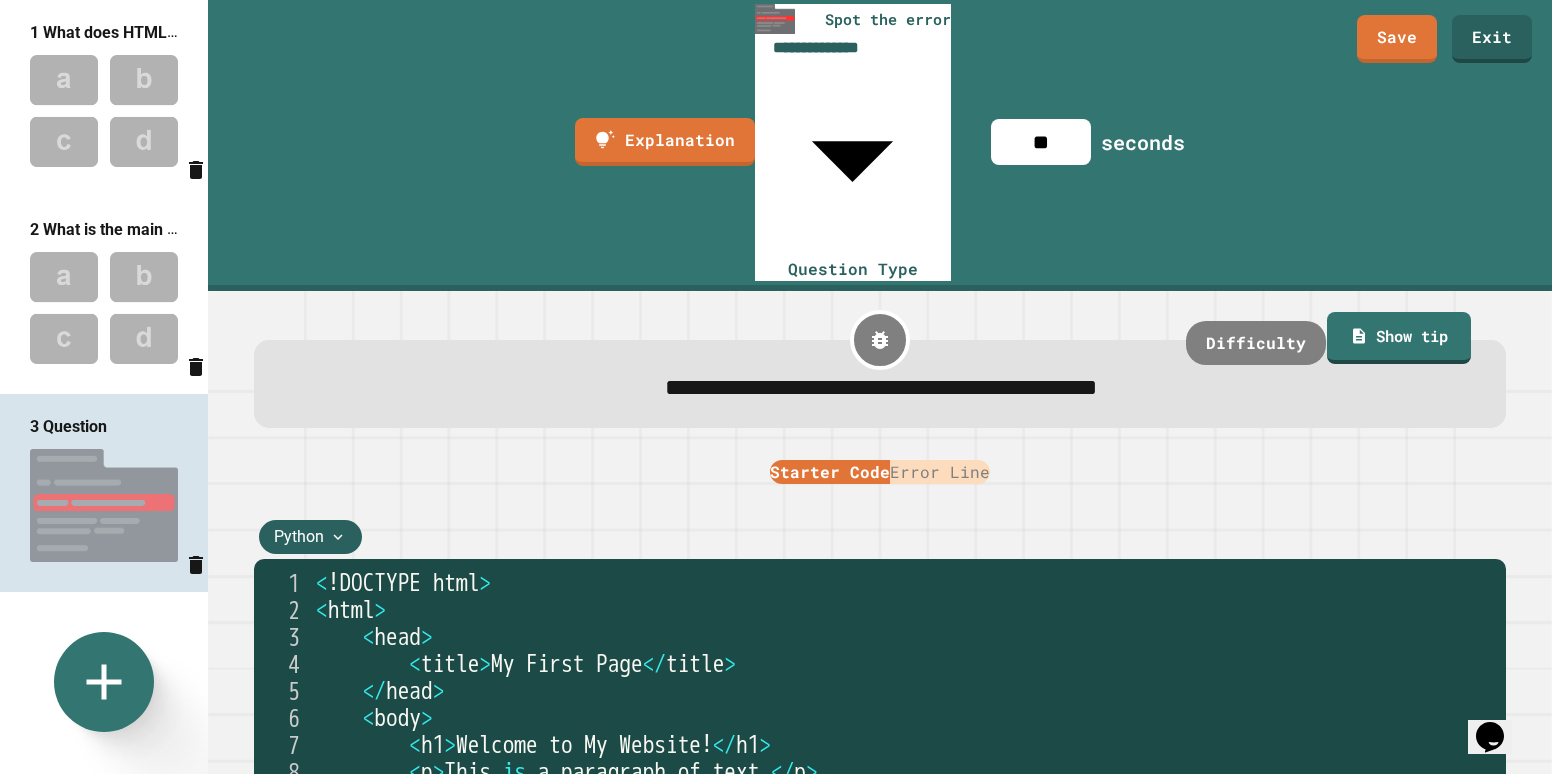 type on "*******" 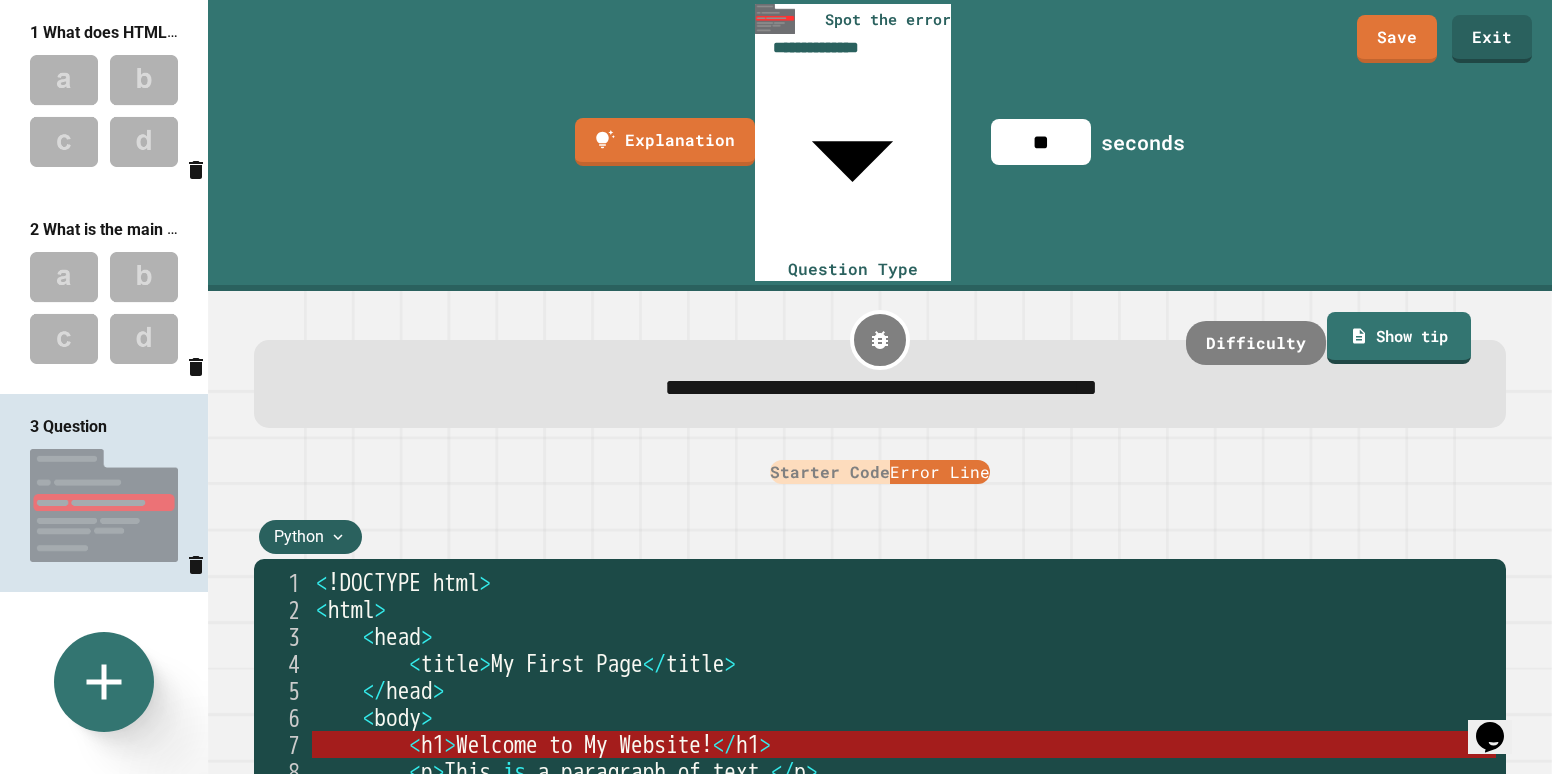 click on "A" at bounding box center (707, 799) 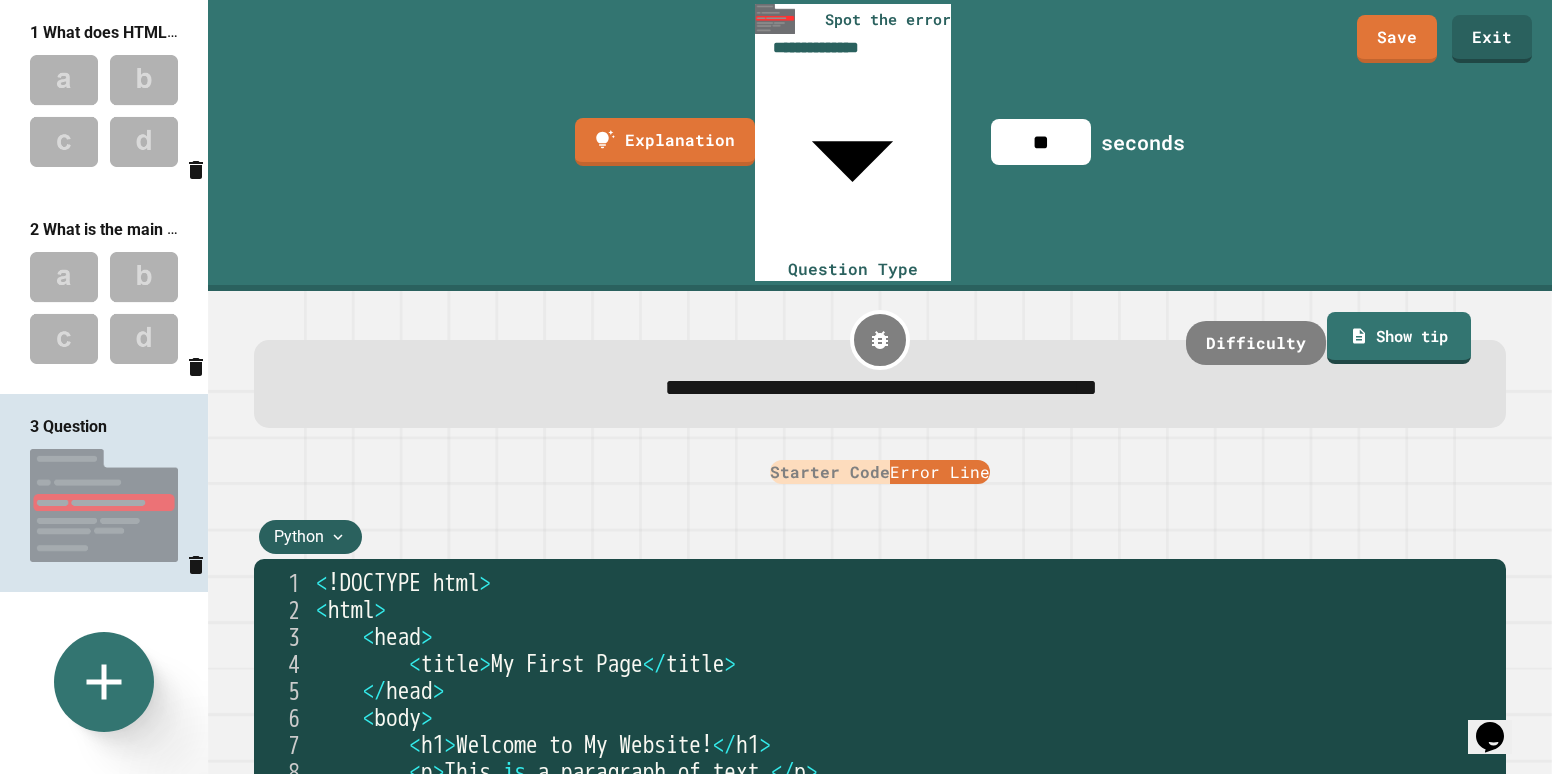 drag, startPoint x: 1068, startPoint y: 35, endPoint x: 1044, endPoint y: 36, distance: 24.020824 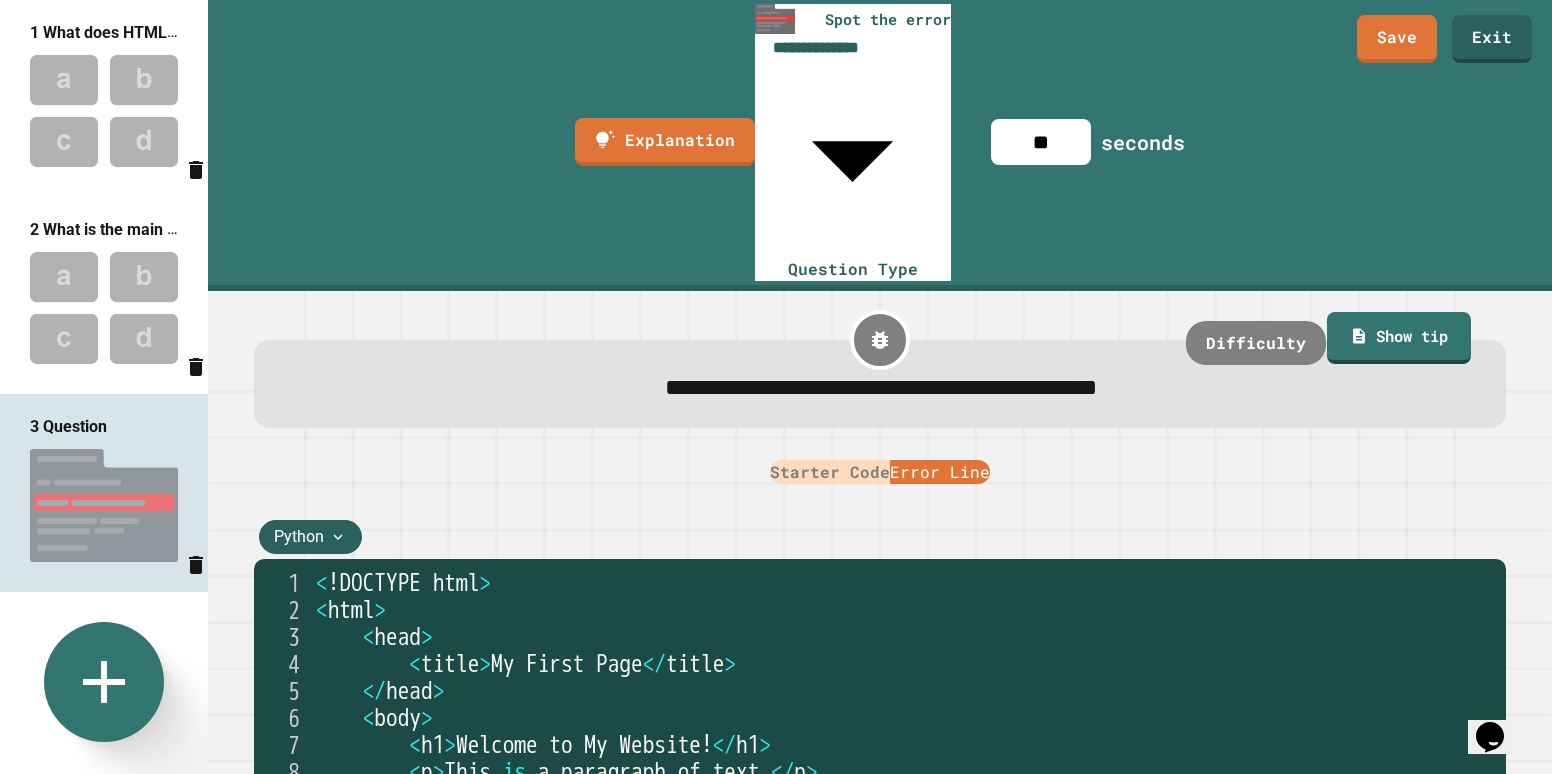 click 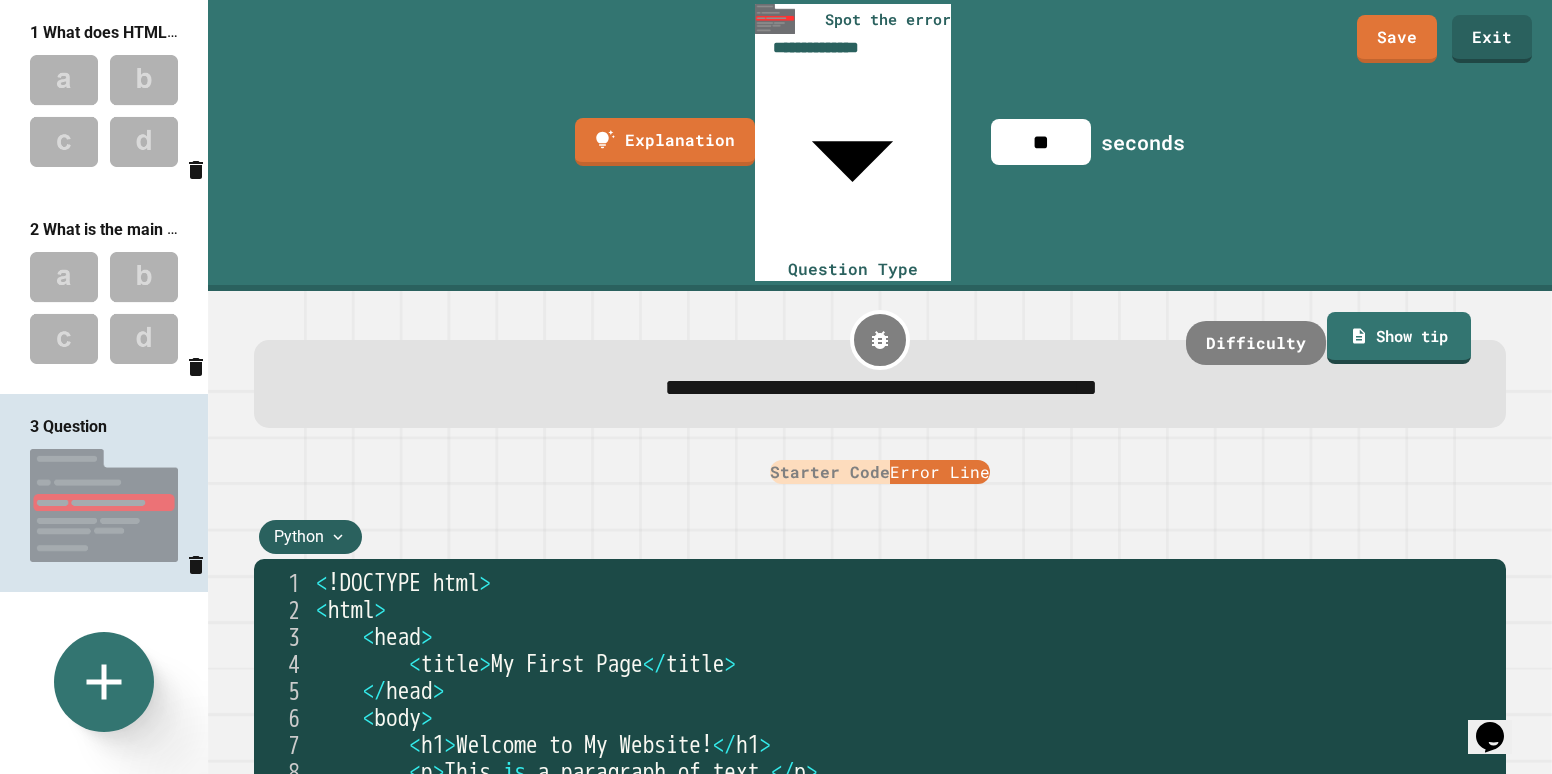 click on "Matching" at bounding box center (1194, 1008) 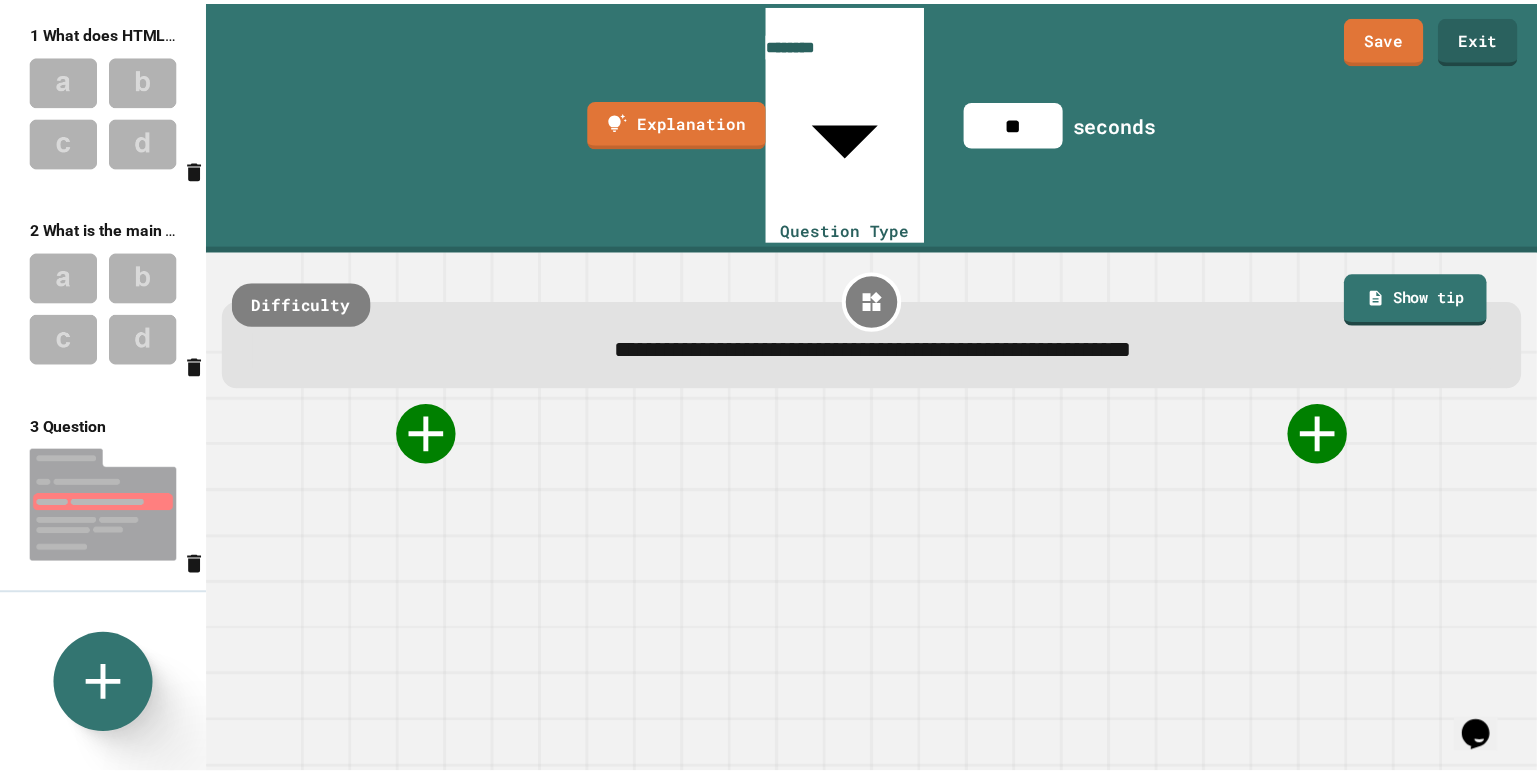 scroll, scrollTop: 53, scrollLeft: 0, axis: vertical 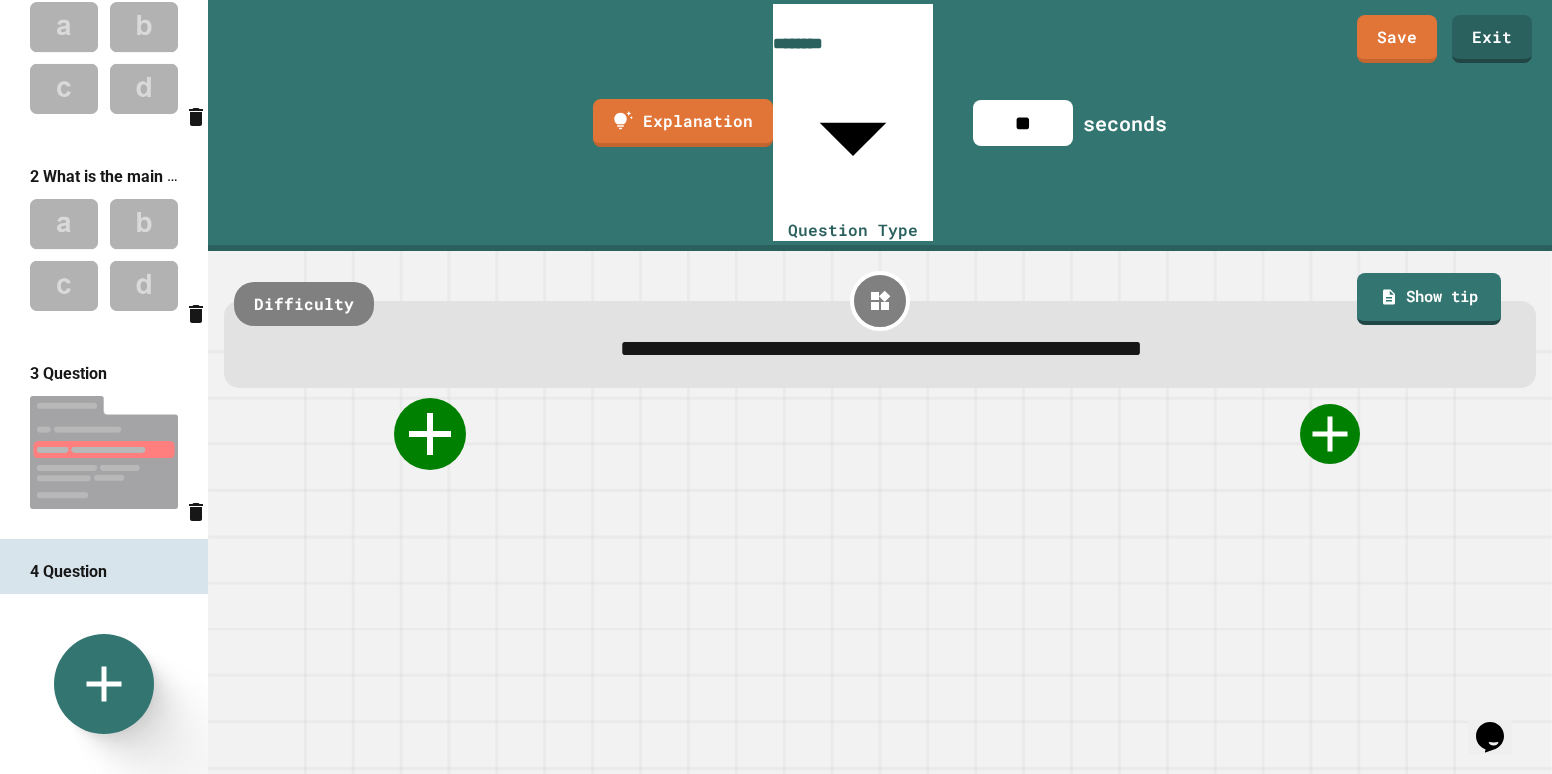 click 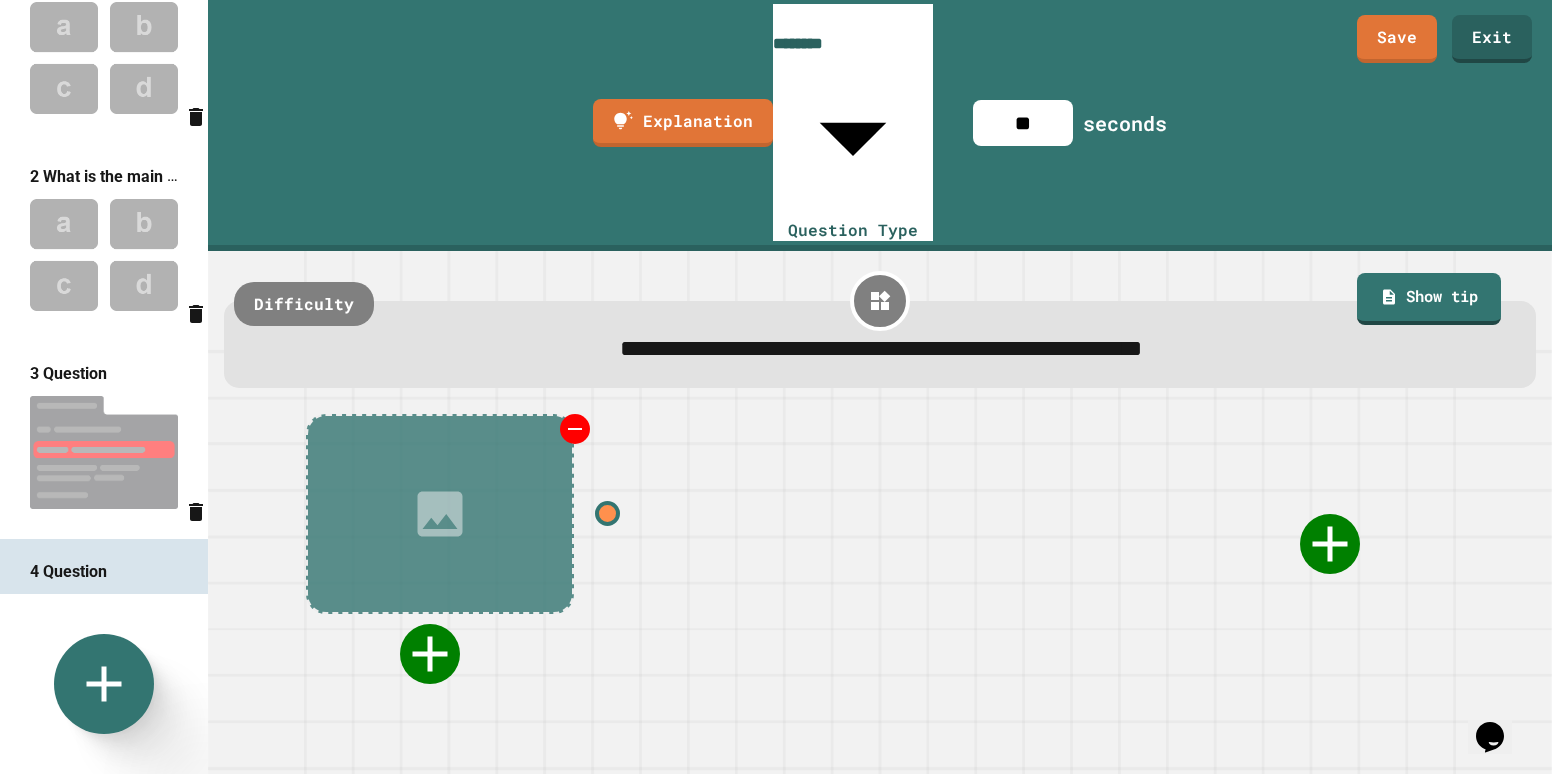 click 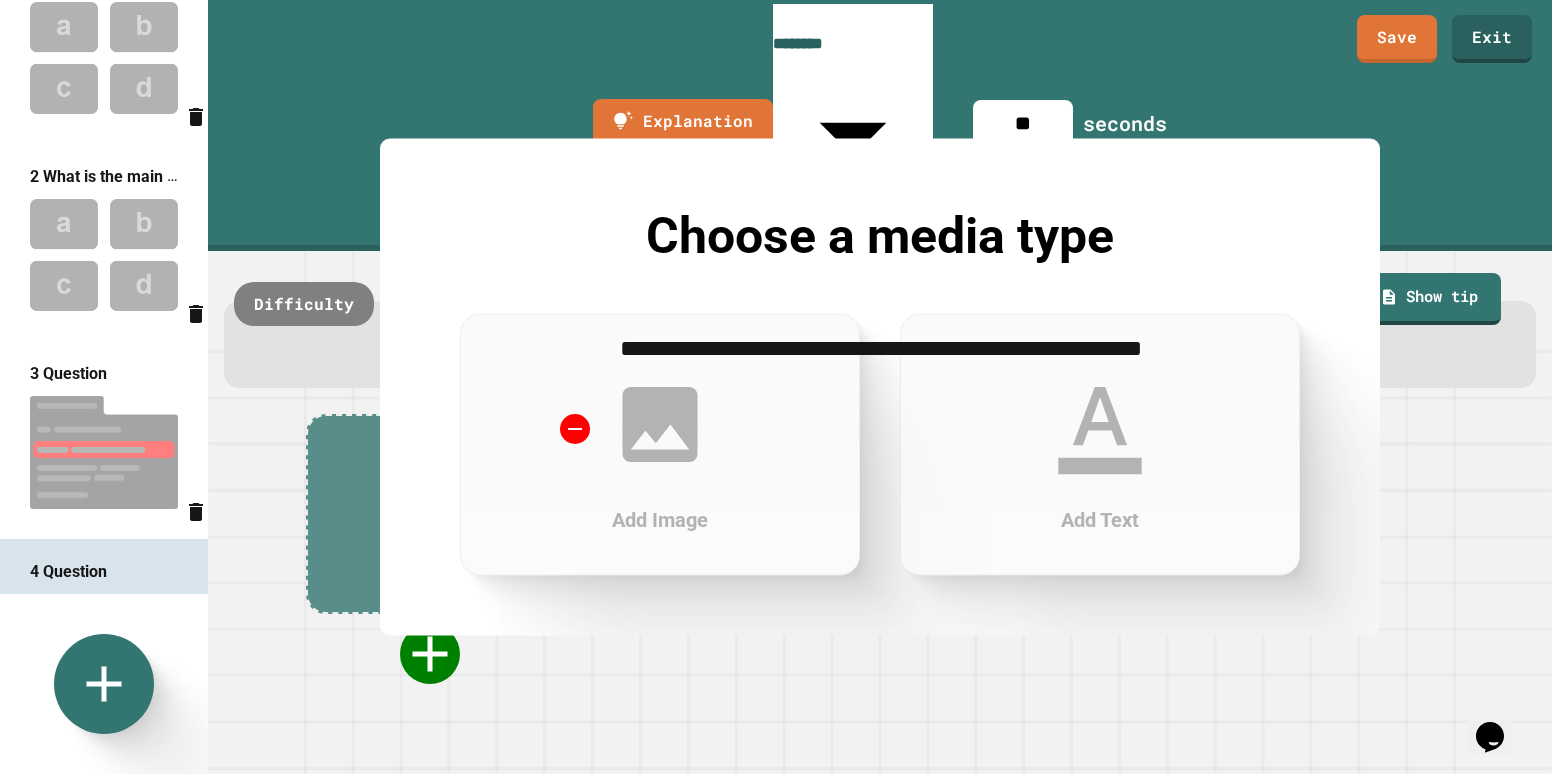 click 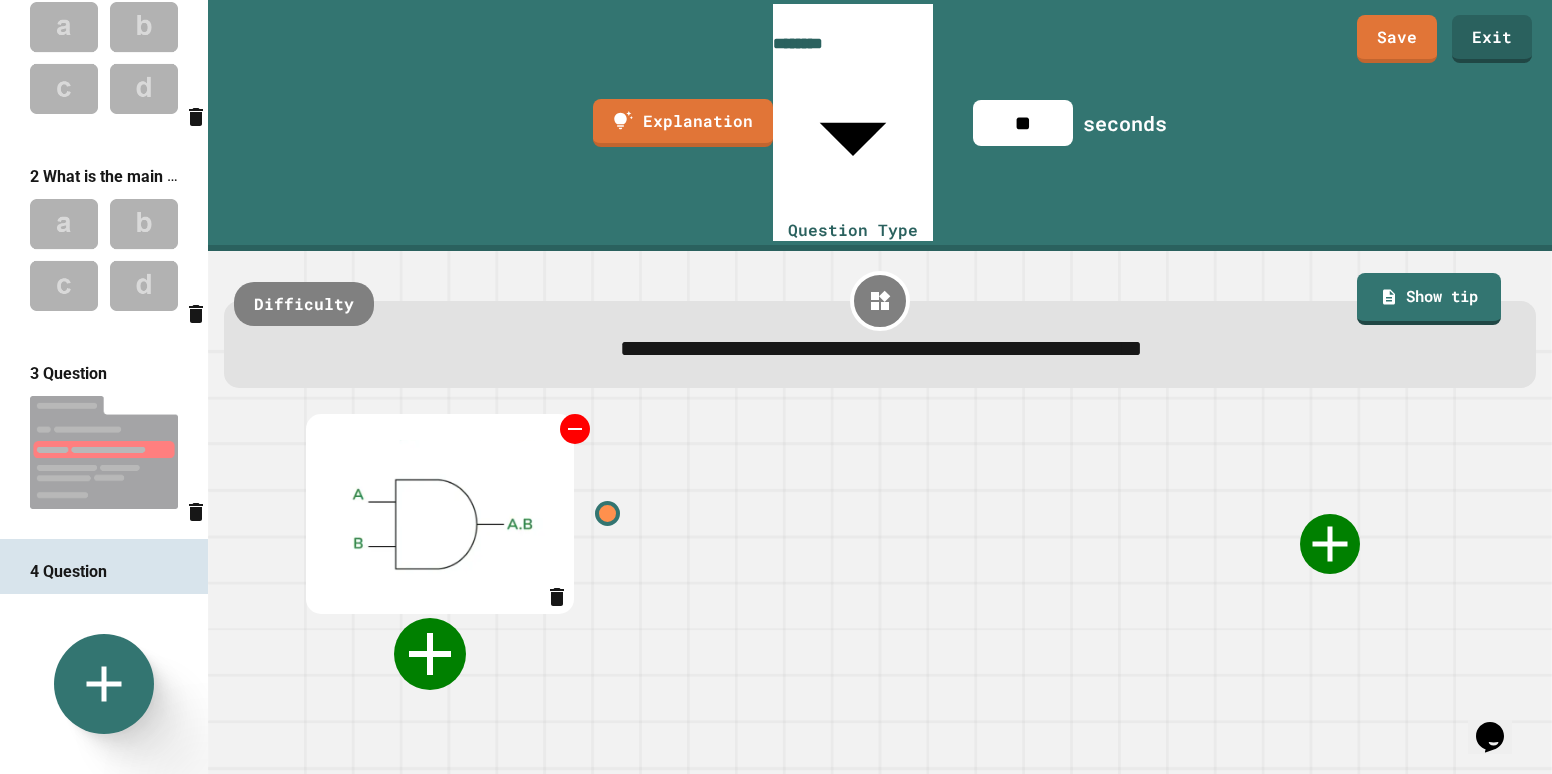 click 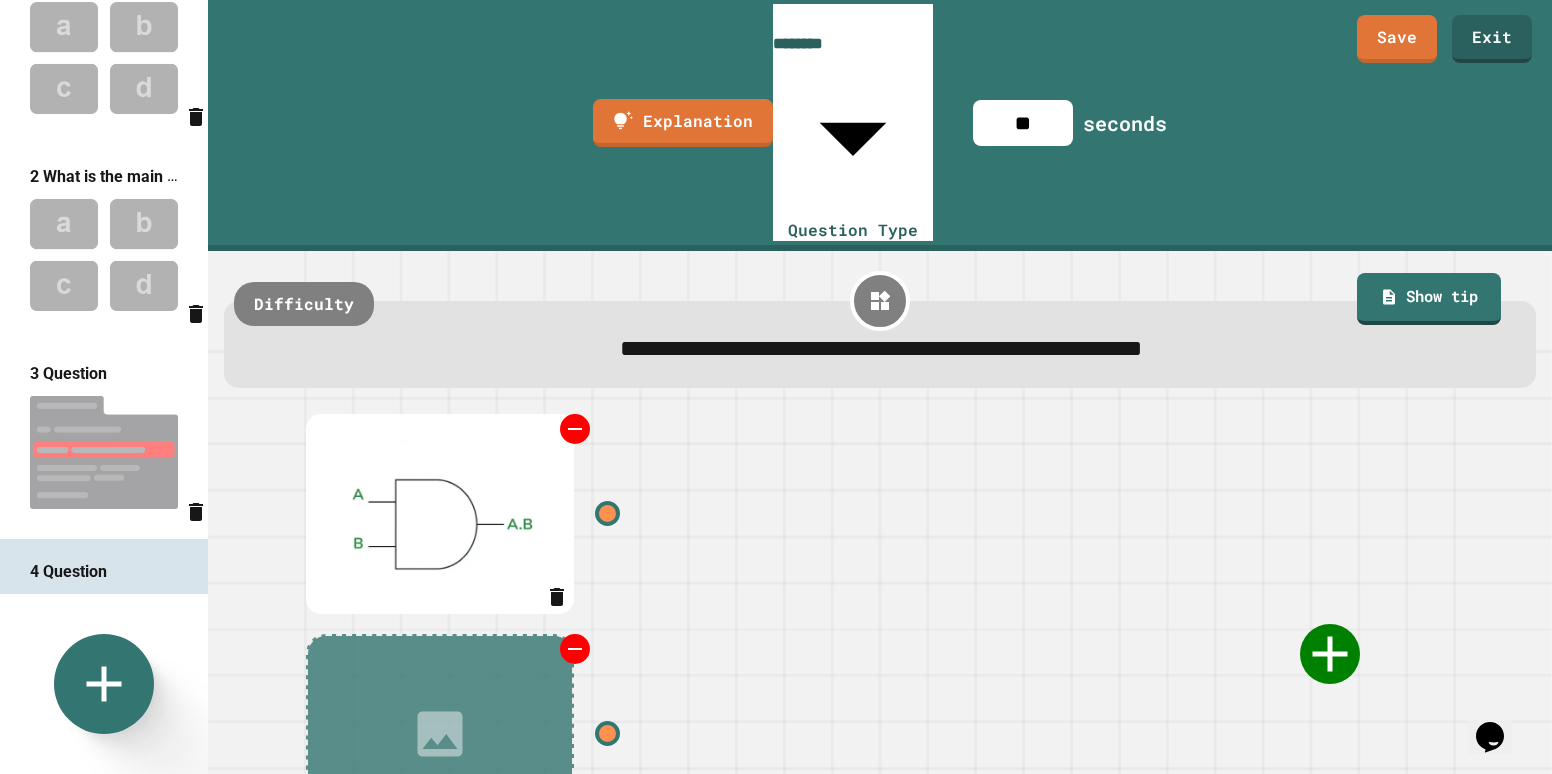 click 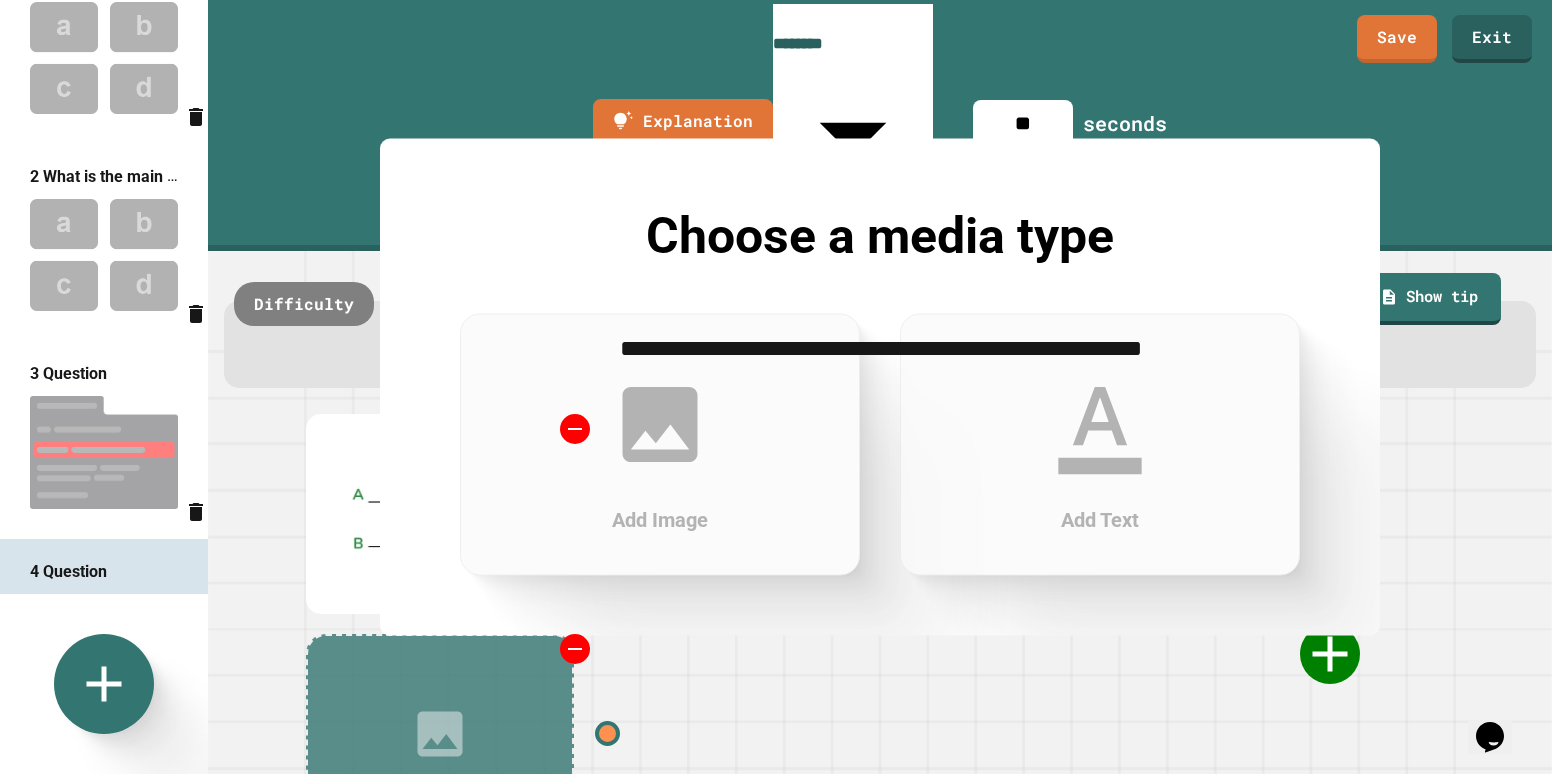 click 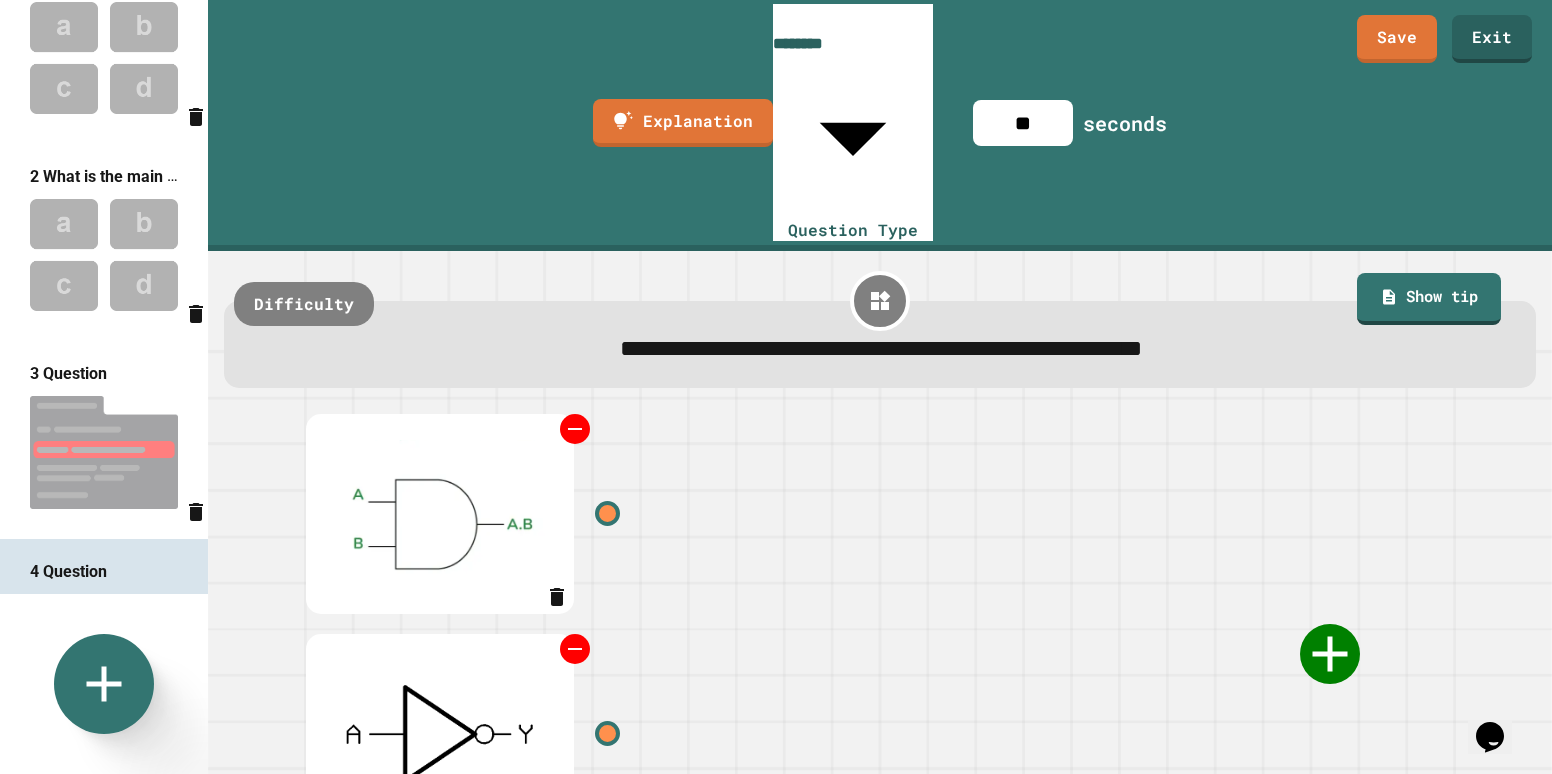 click 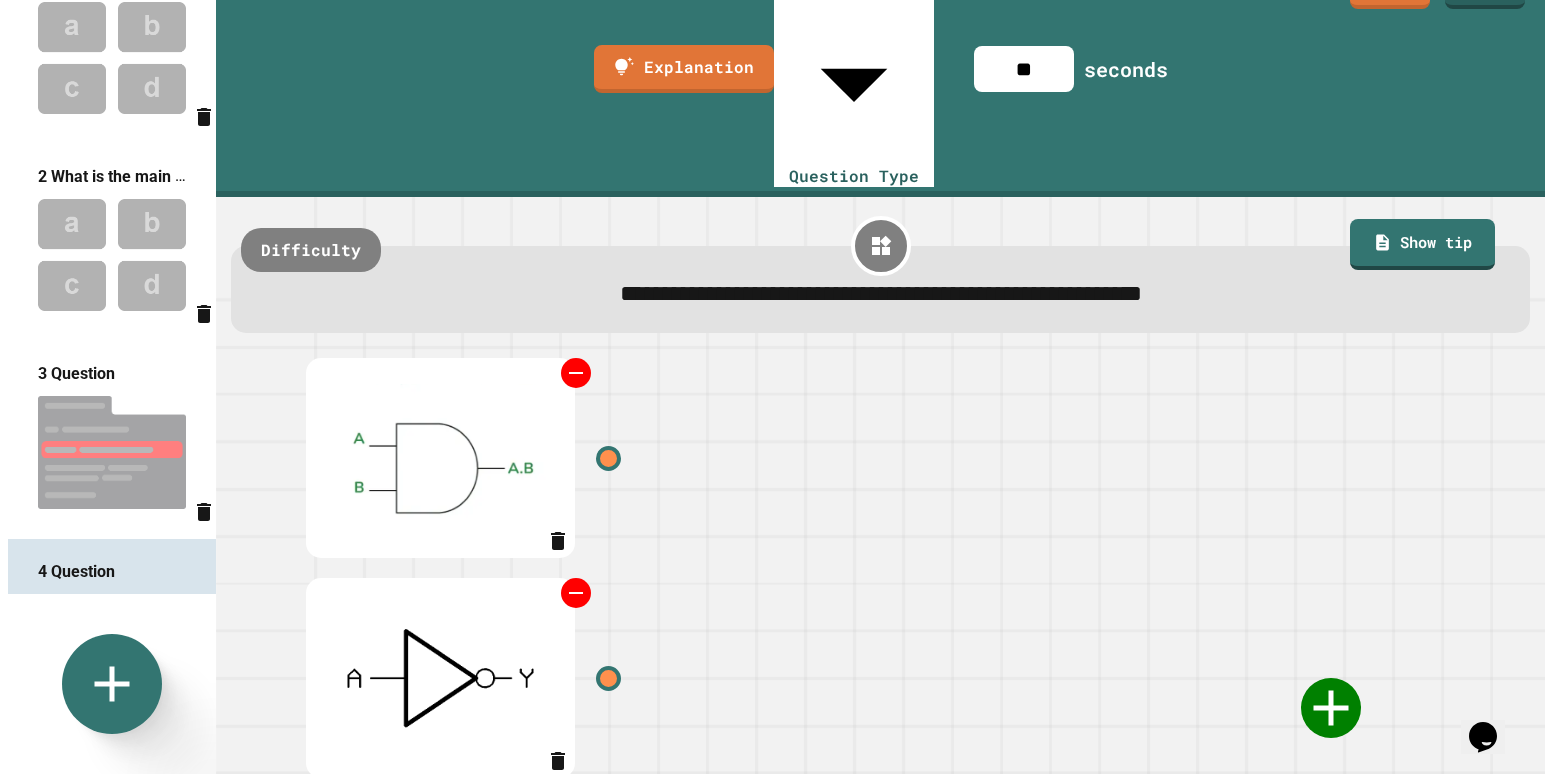 scroll, scrollTop: 100, scrollLeft: 0, axis: vertical 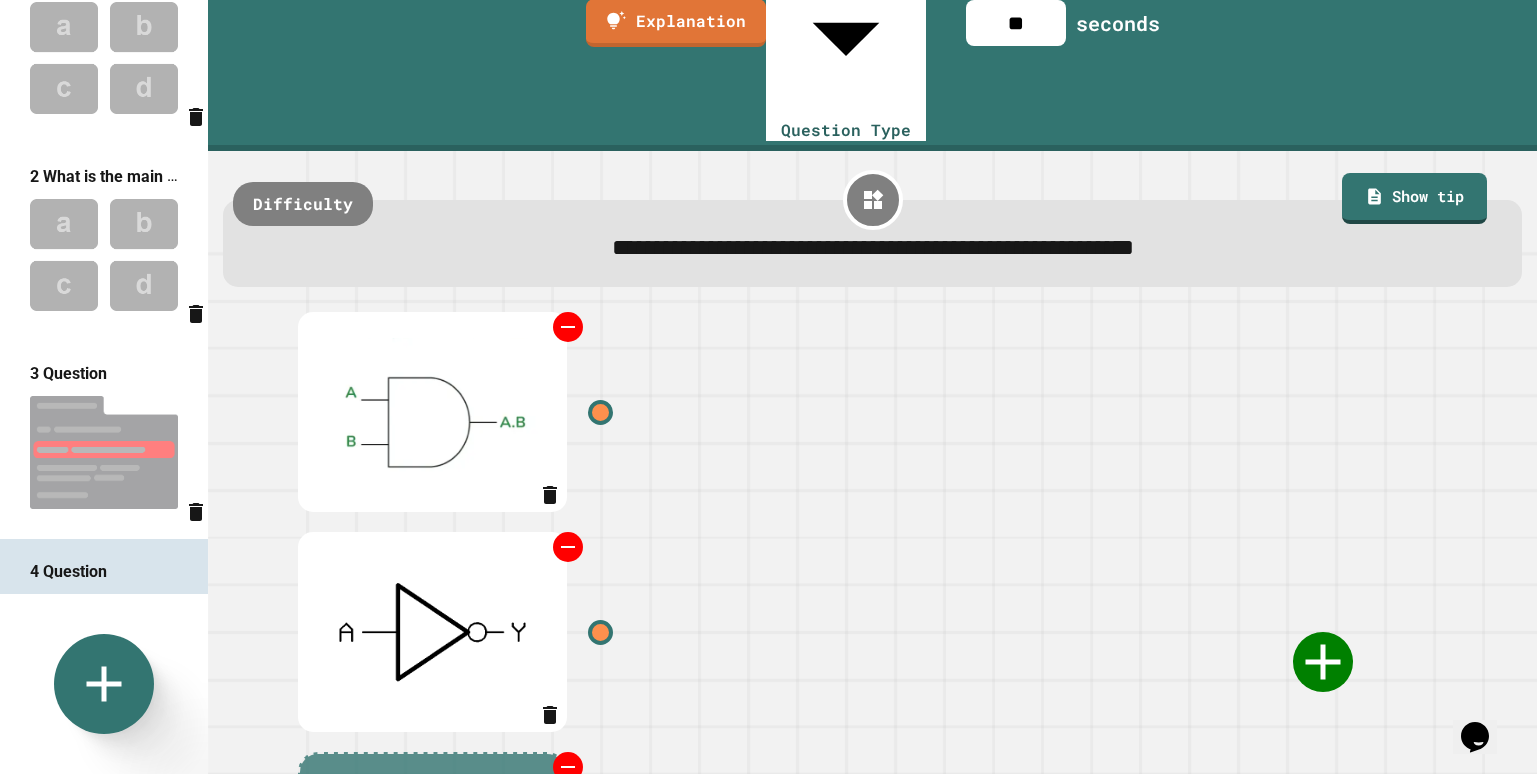 click 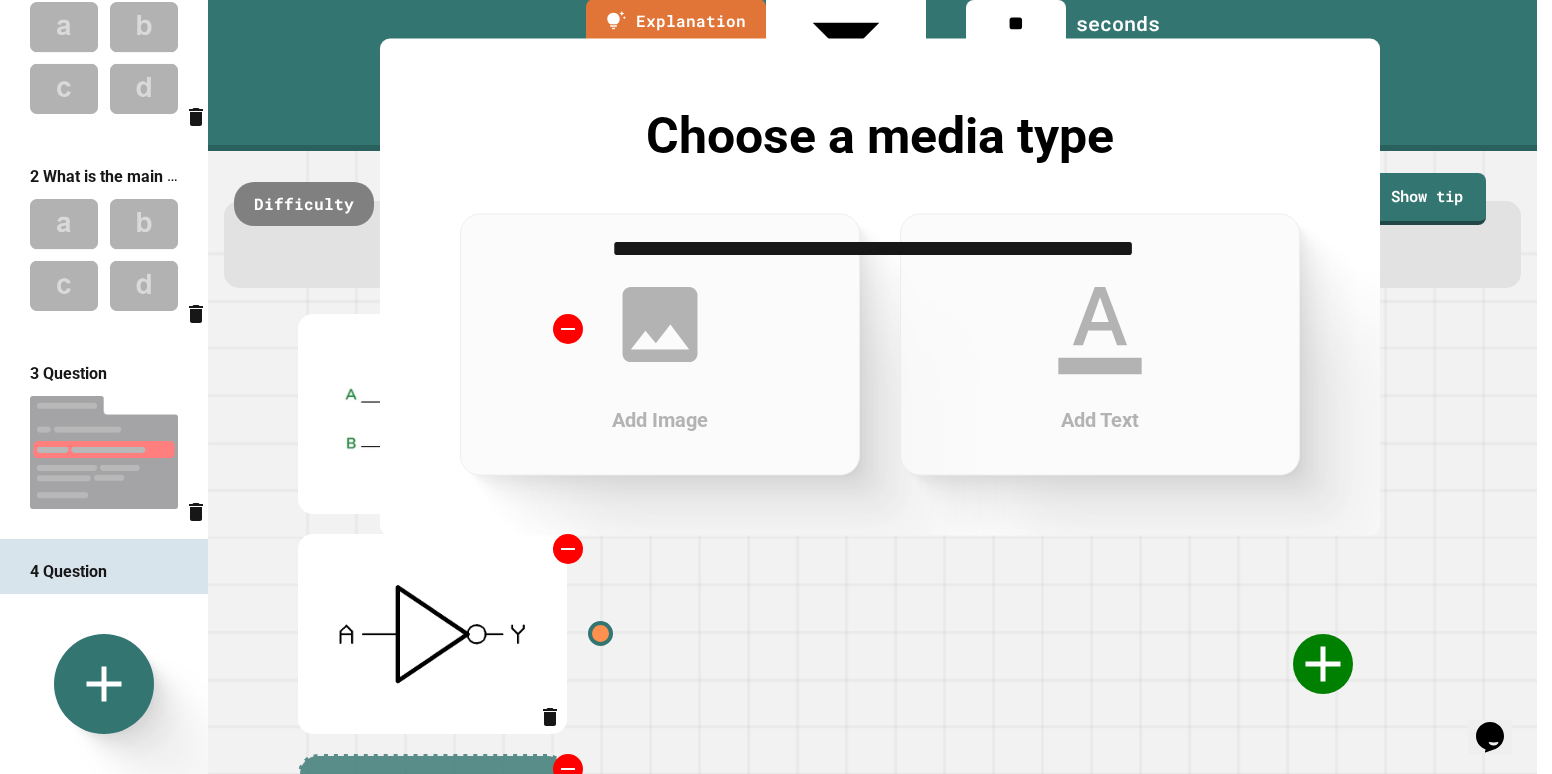 click 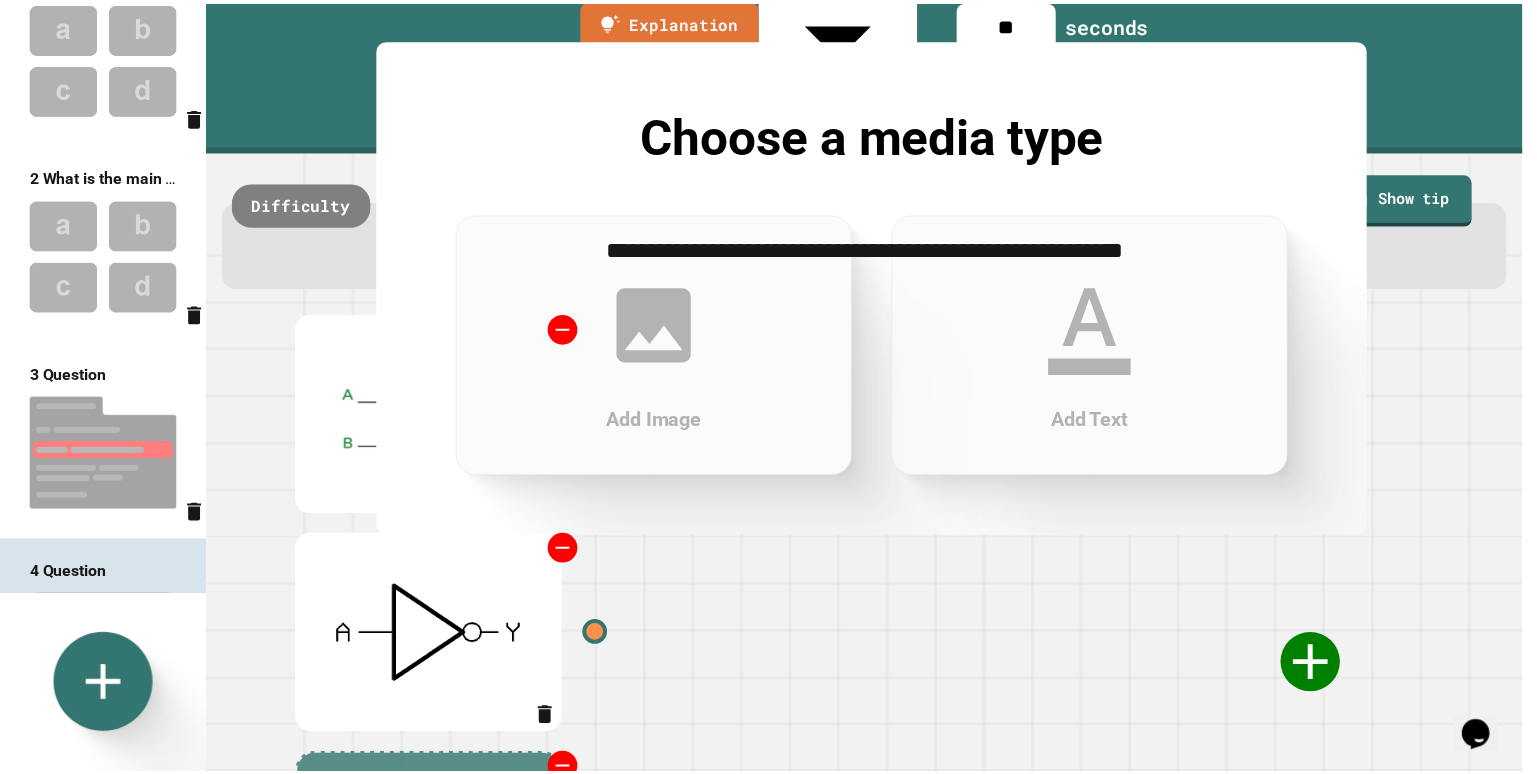 scroll, scrollTop: 103, scrollLeft: 0, axis: vertical 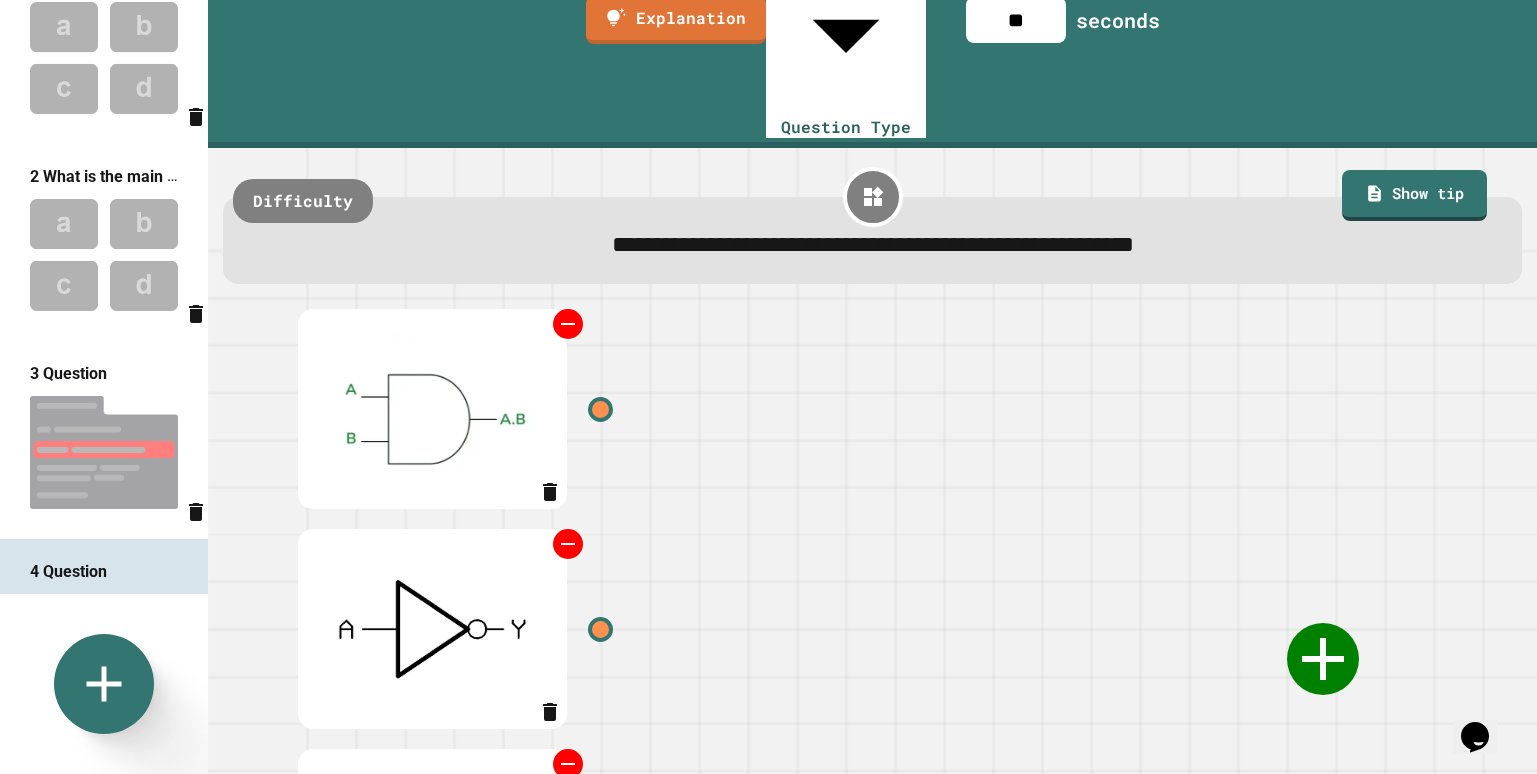 click 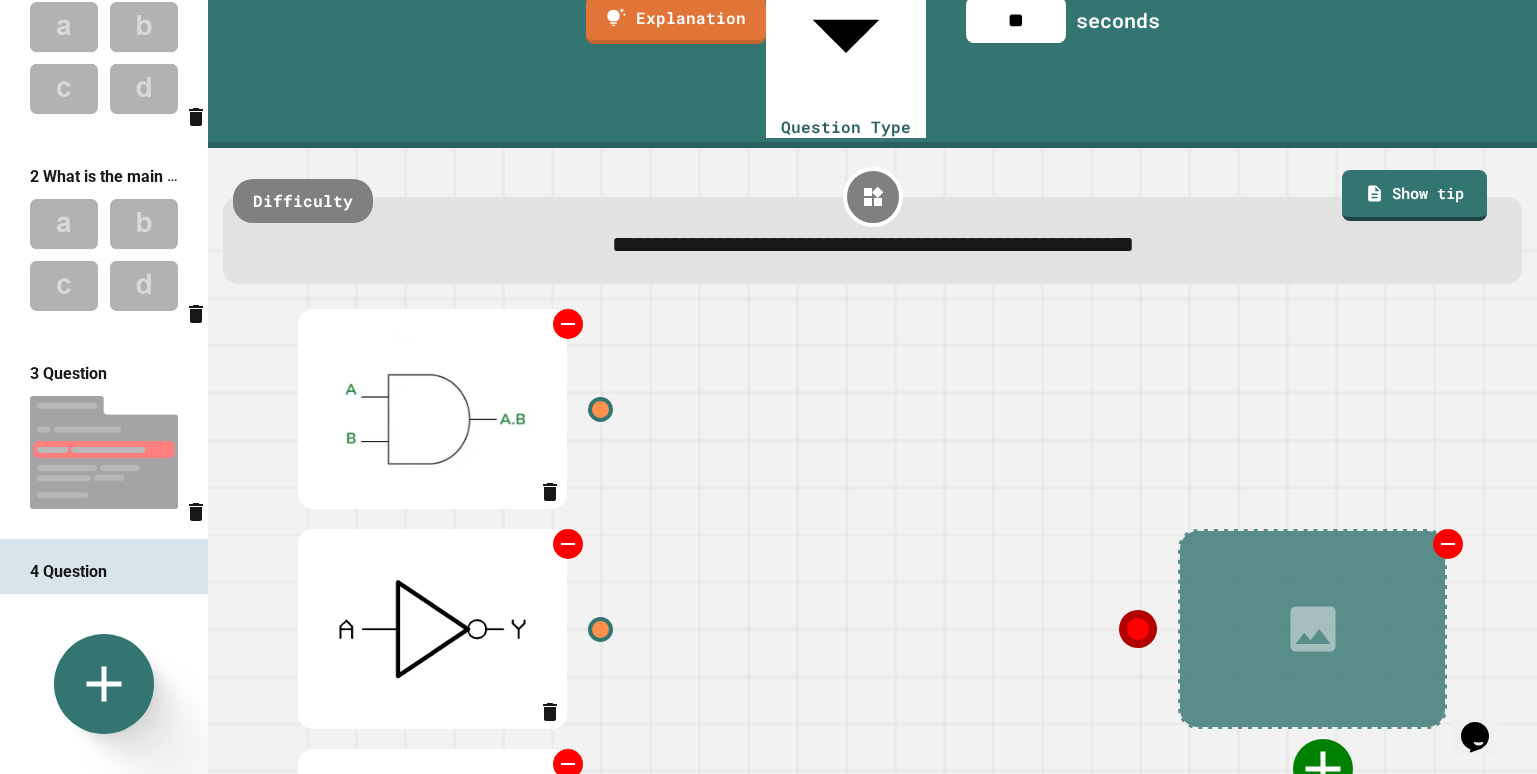 click 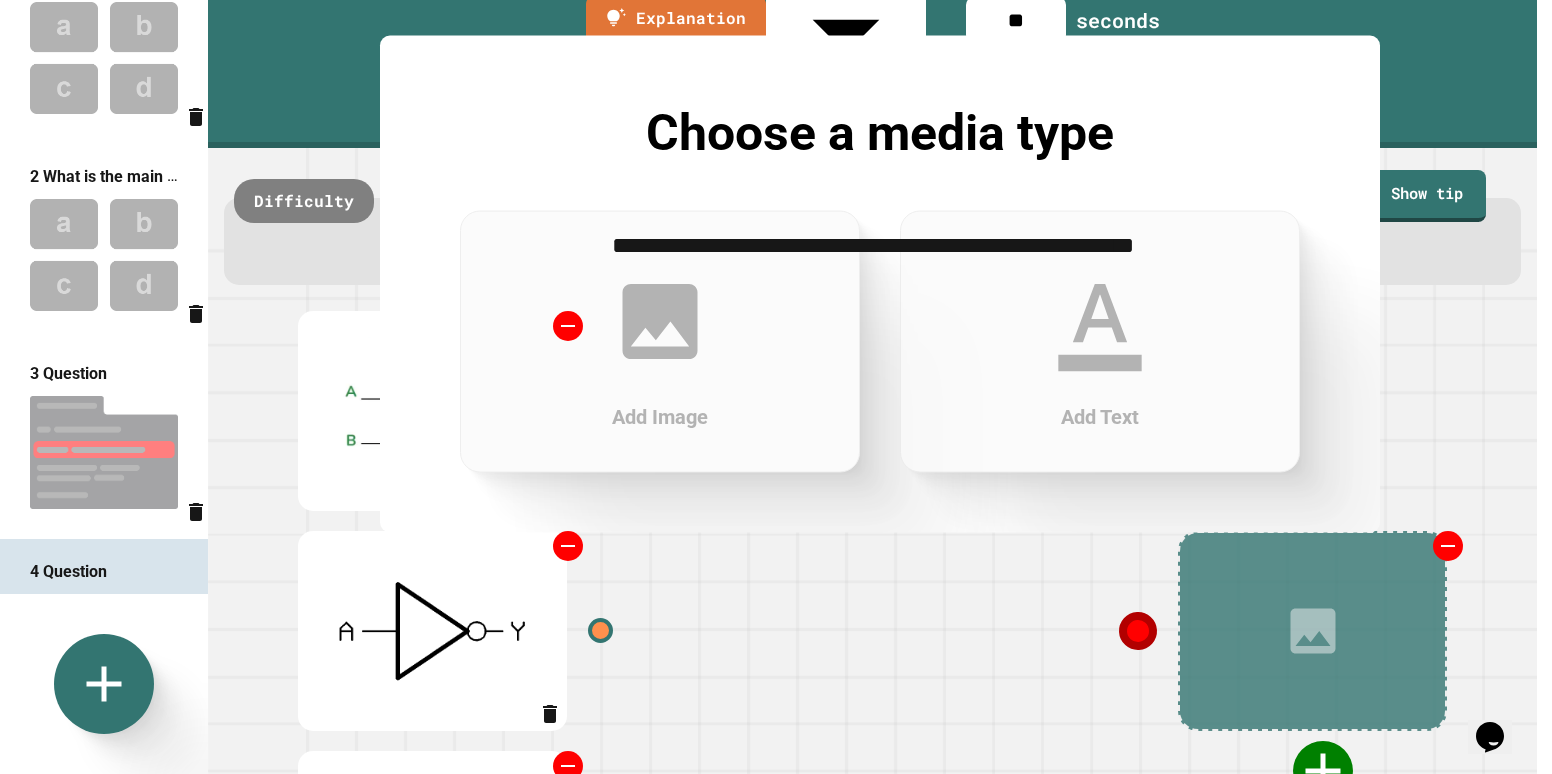 click 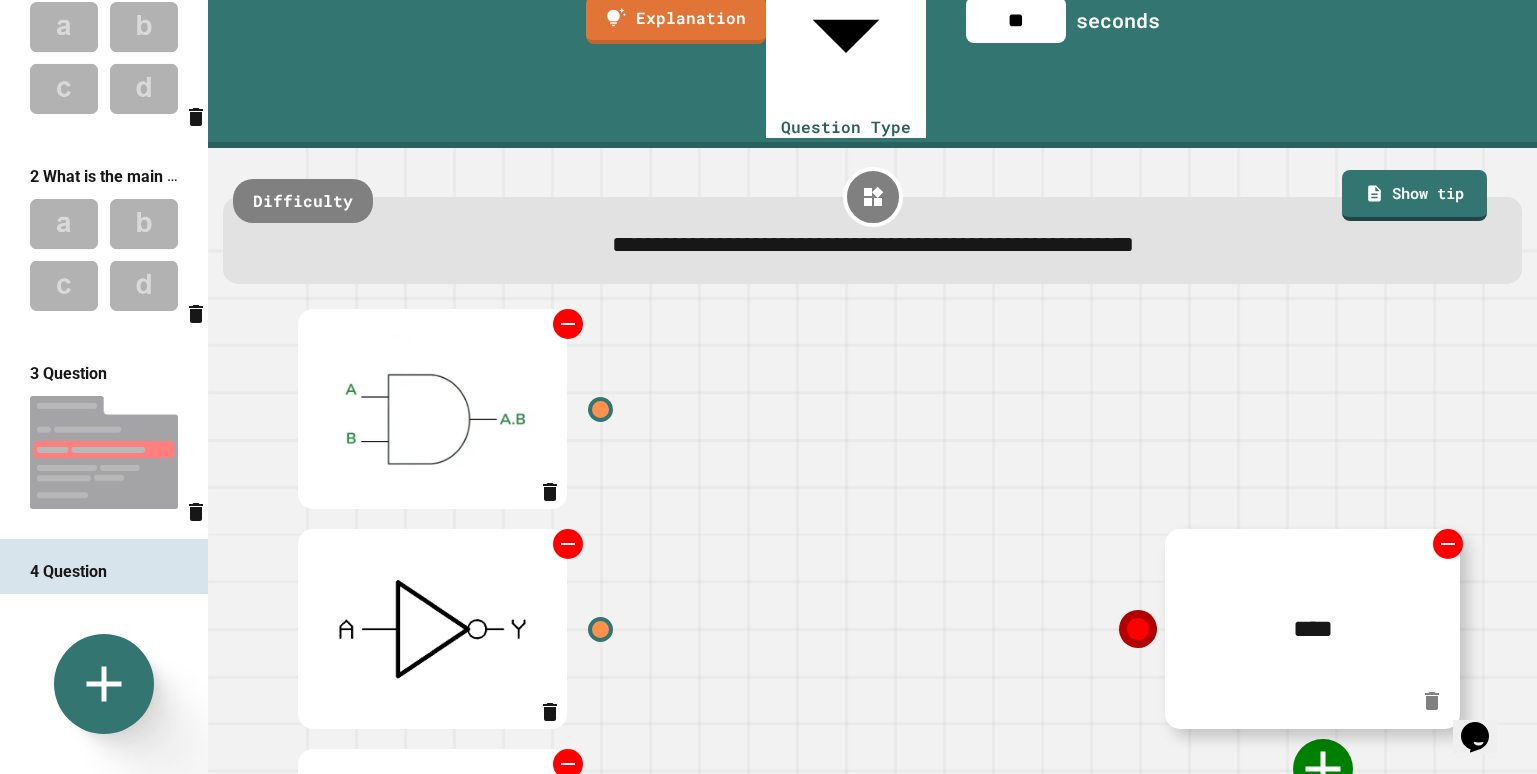 click on "****" at bounding box center [1312, 629] 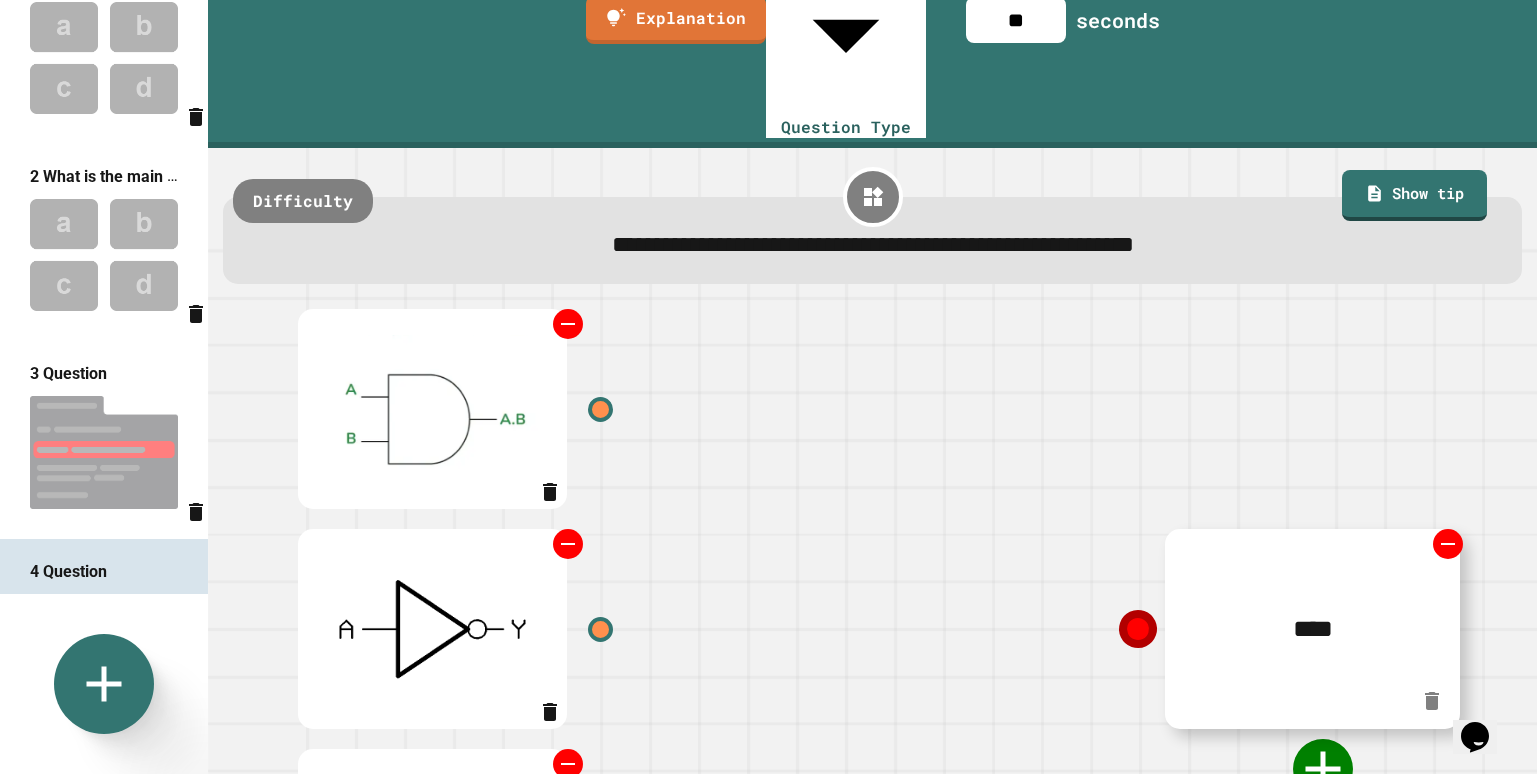 drag, startPoint x: 1292, startPoint y: 454, endPoint x: 1379, endPoint y: 462, distance: 87.36704 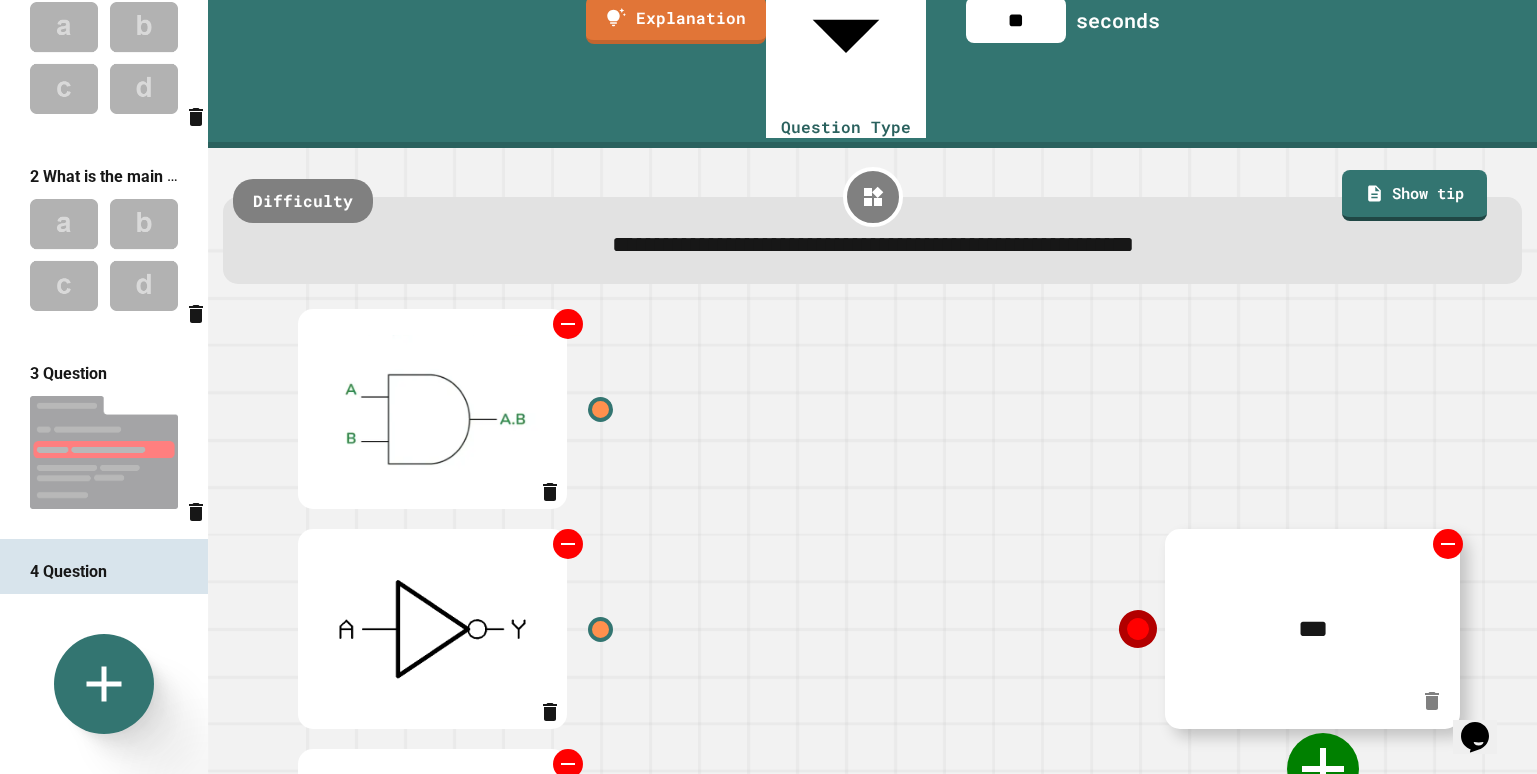 type on "***" 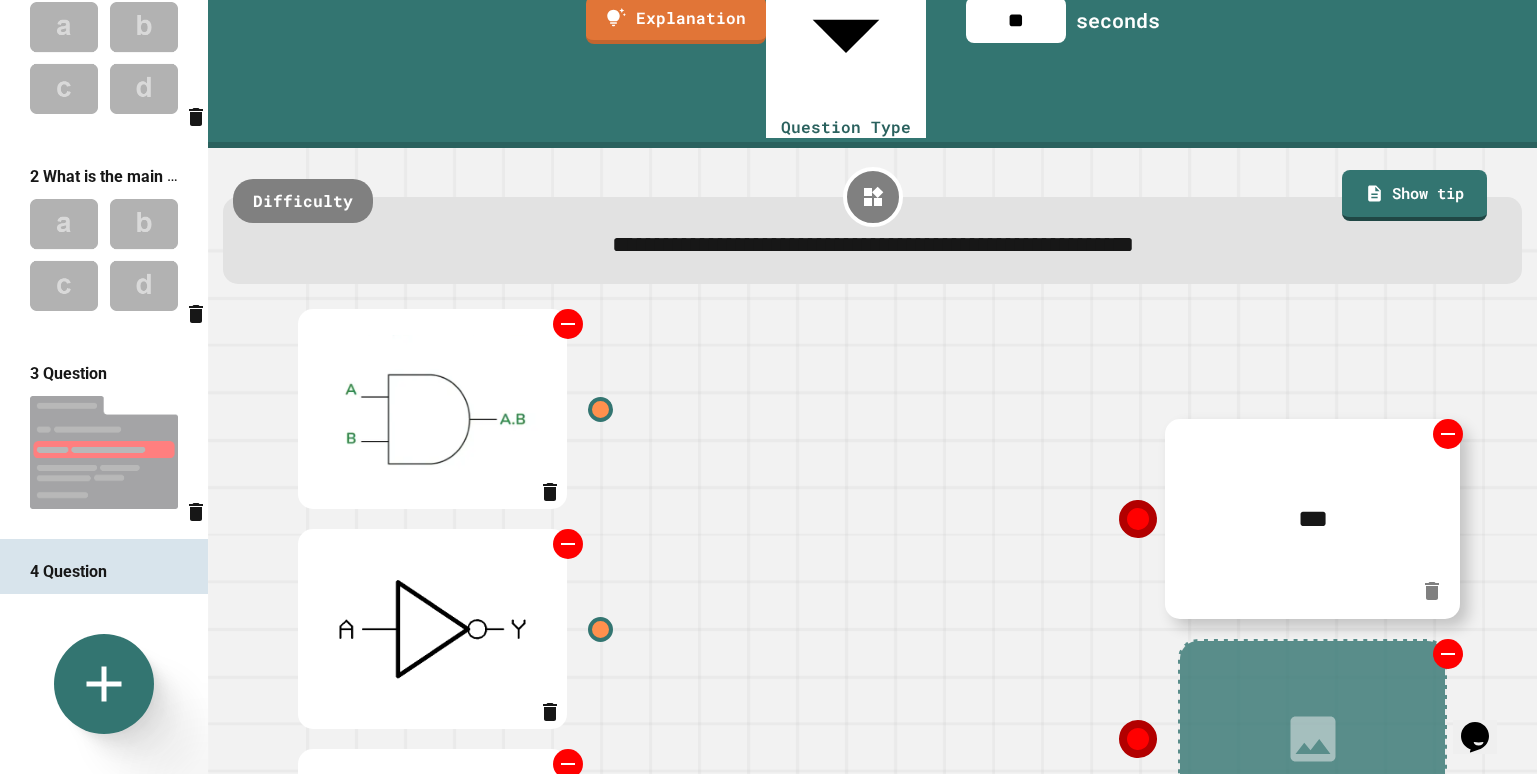 click 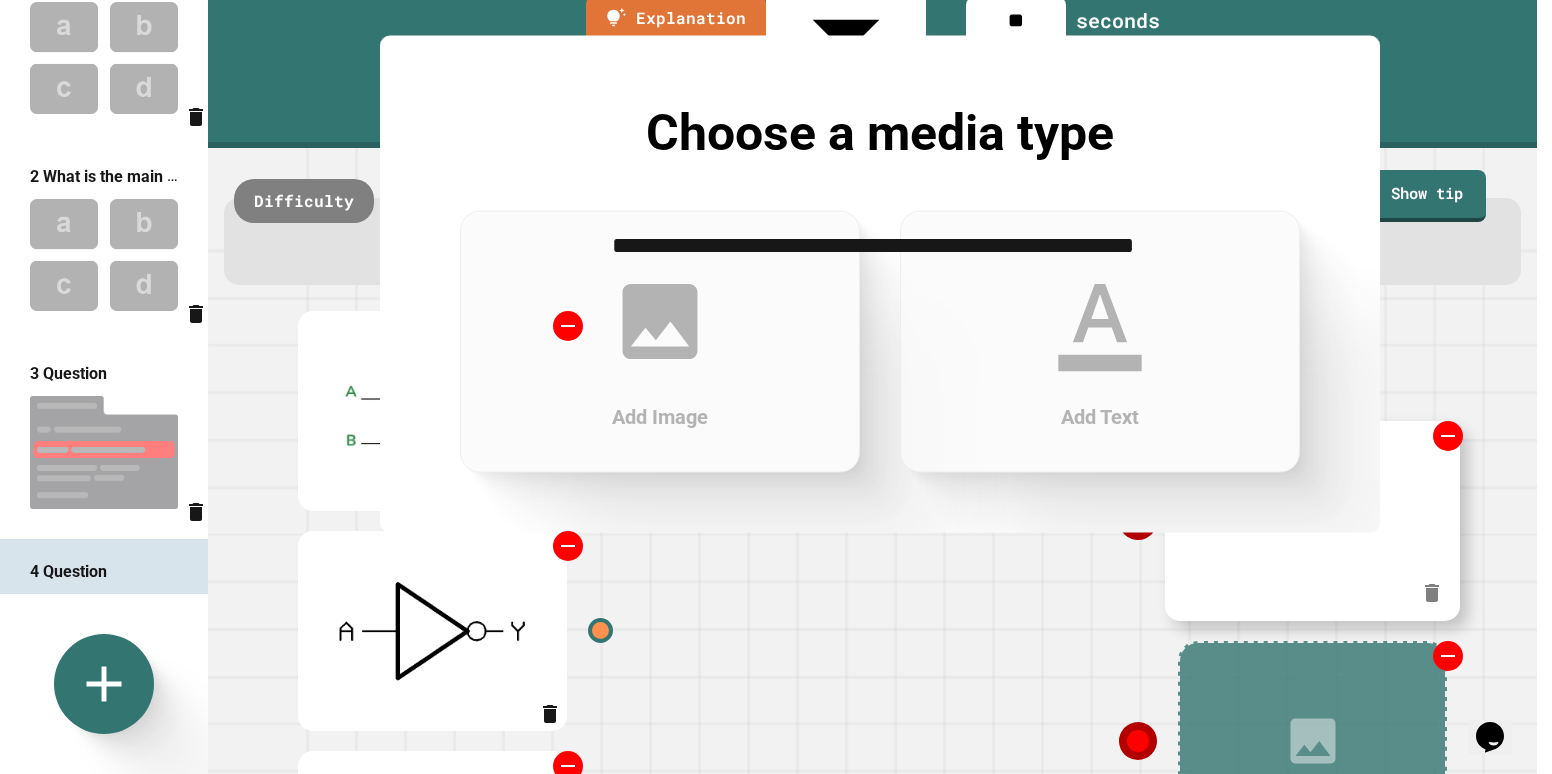 click on "Add Text" at bounding box center (1100, 342) 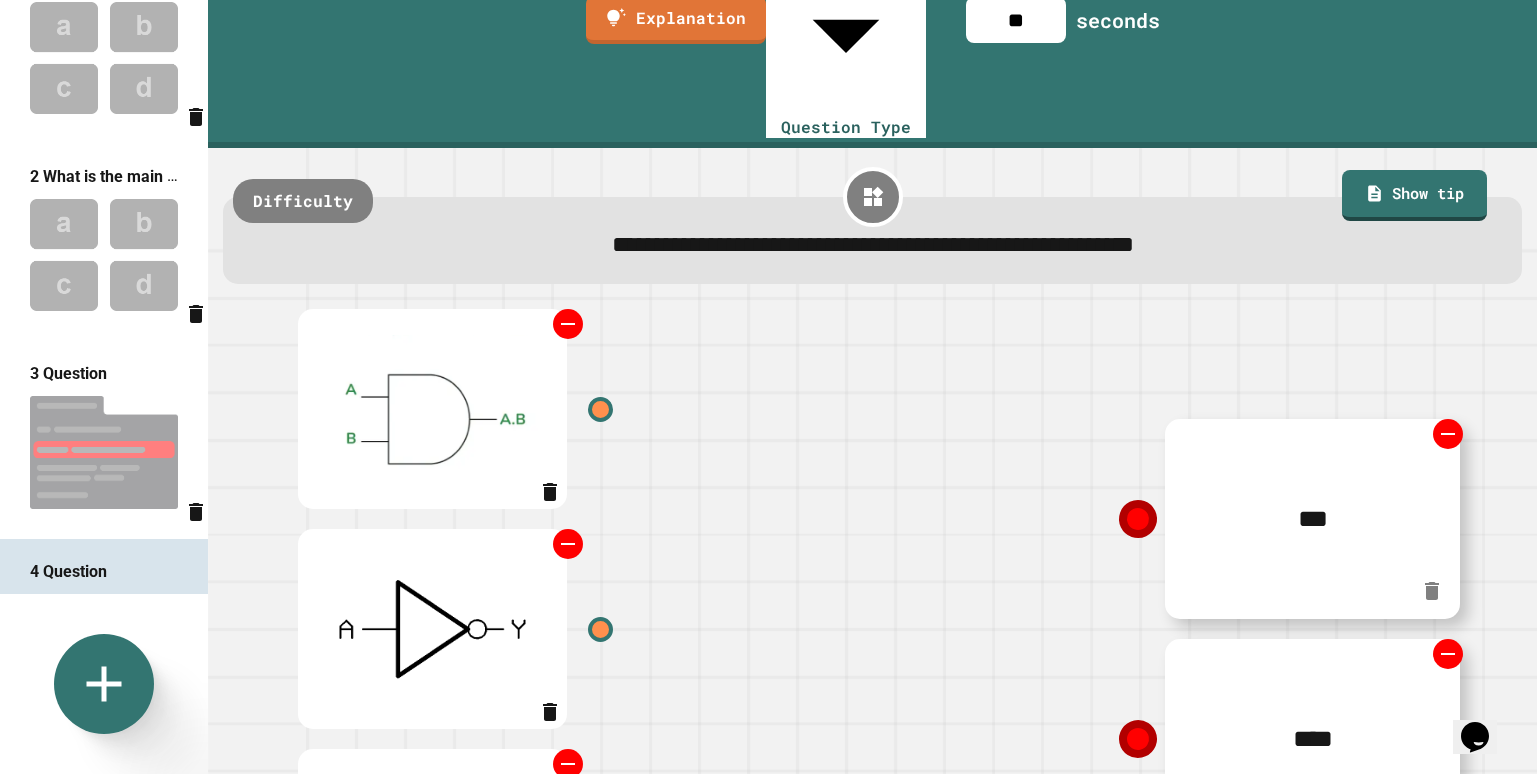 click on "****" at bounding box center (1312, 739) 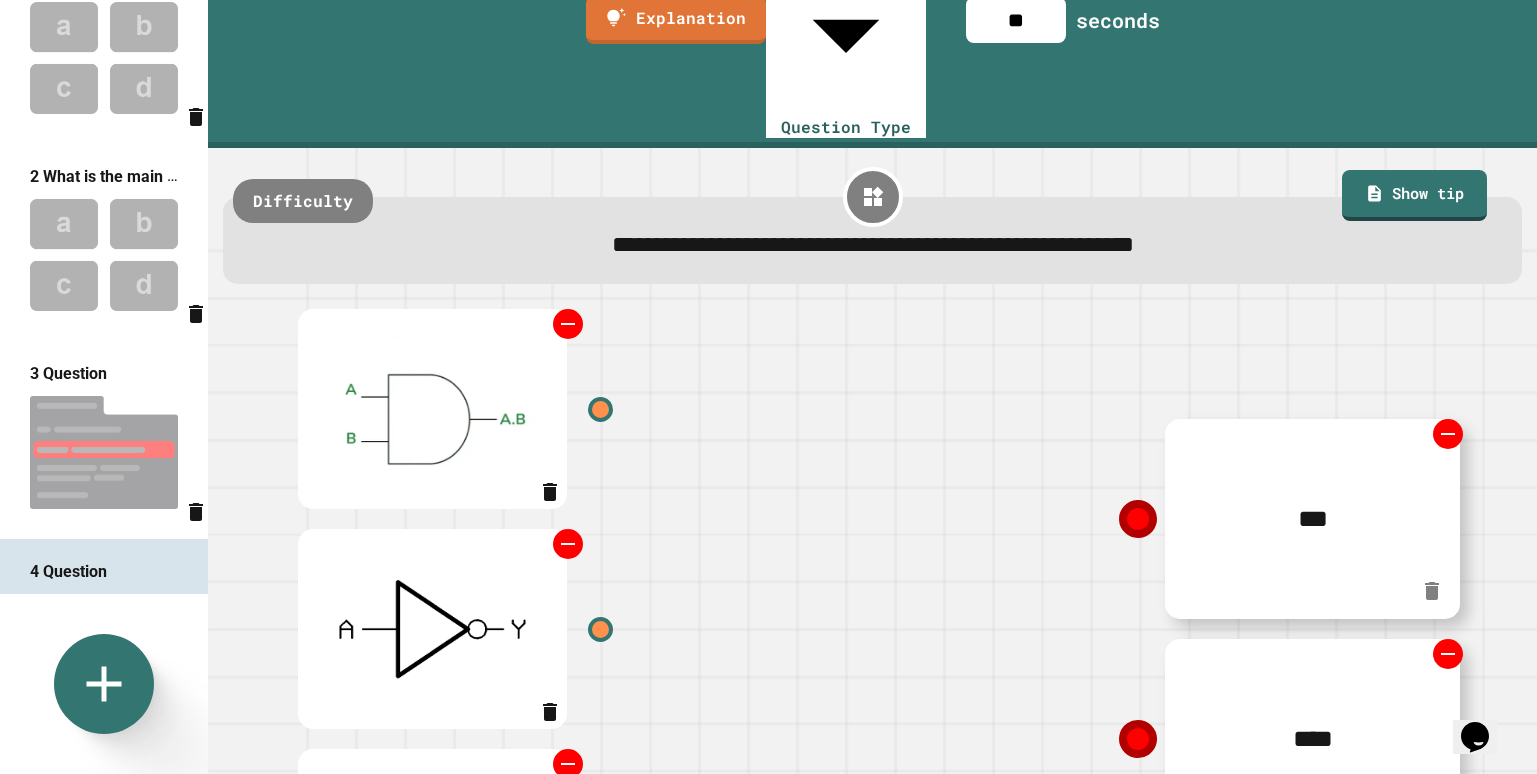 click on "****" at bounding box center (1312, 739) 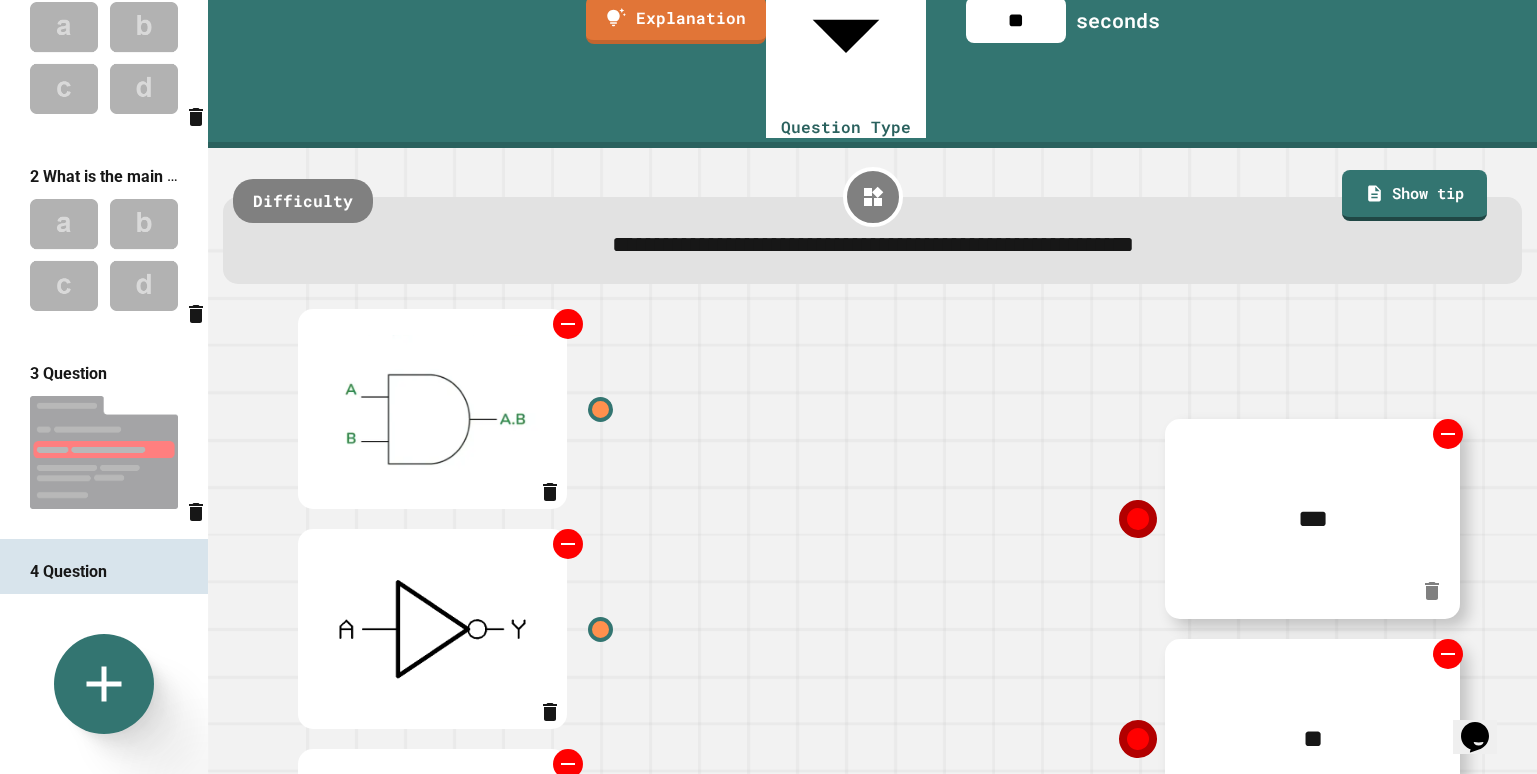 type on "**" 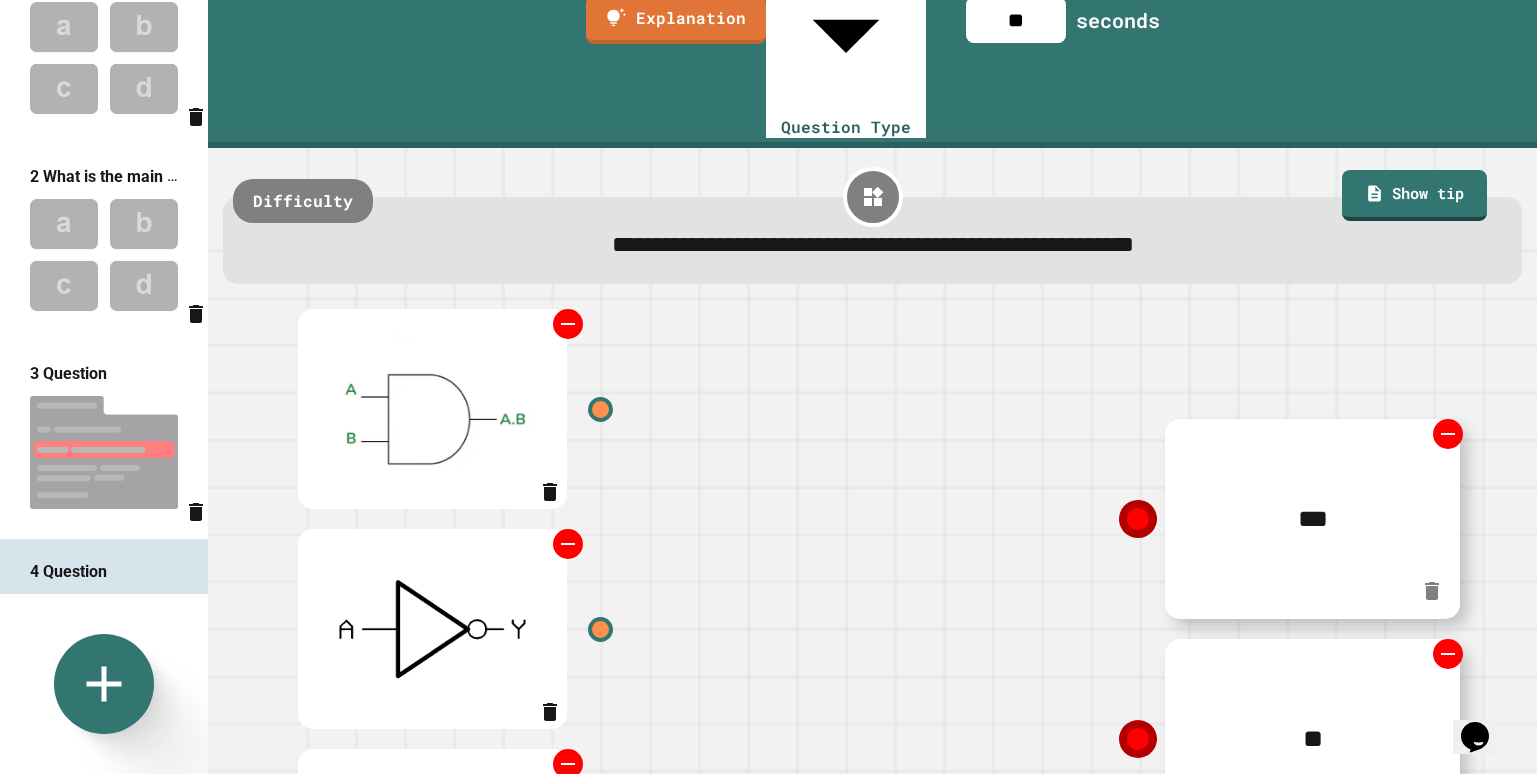 click 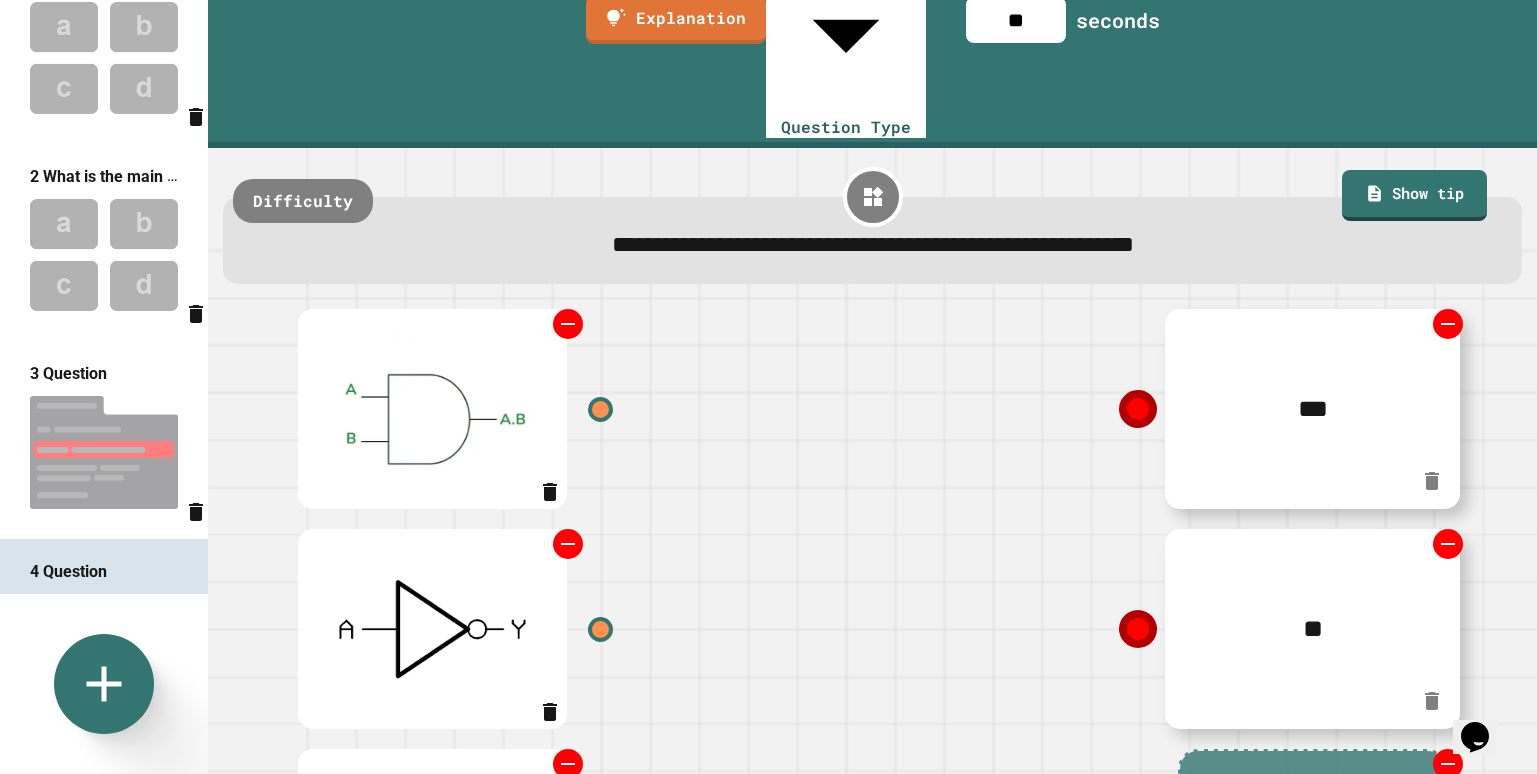 click 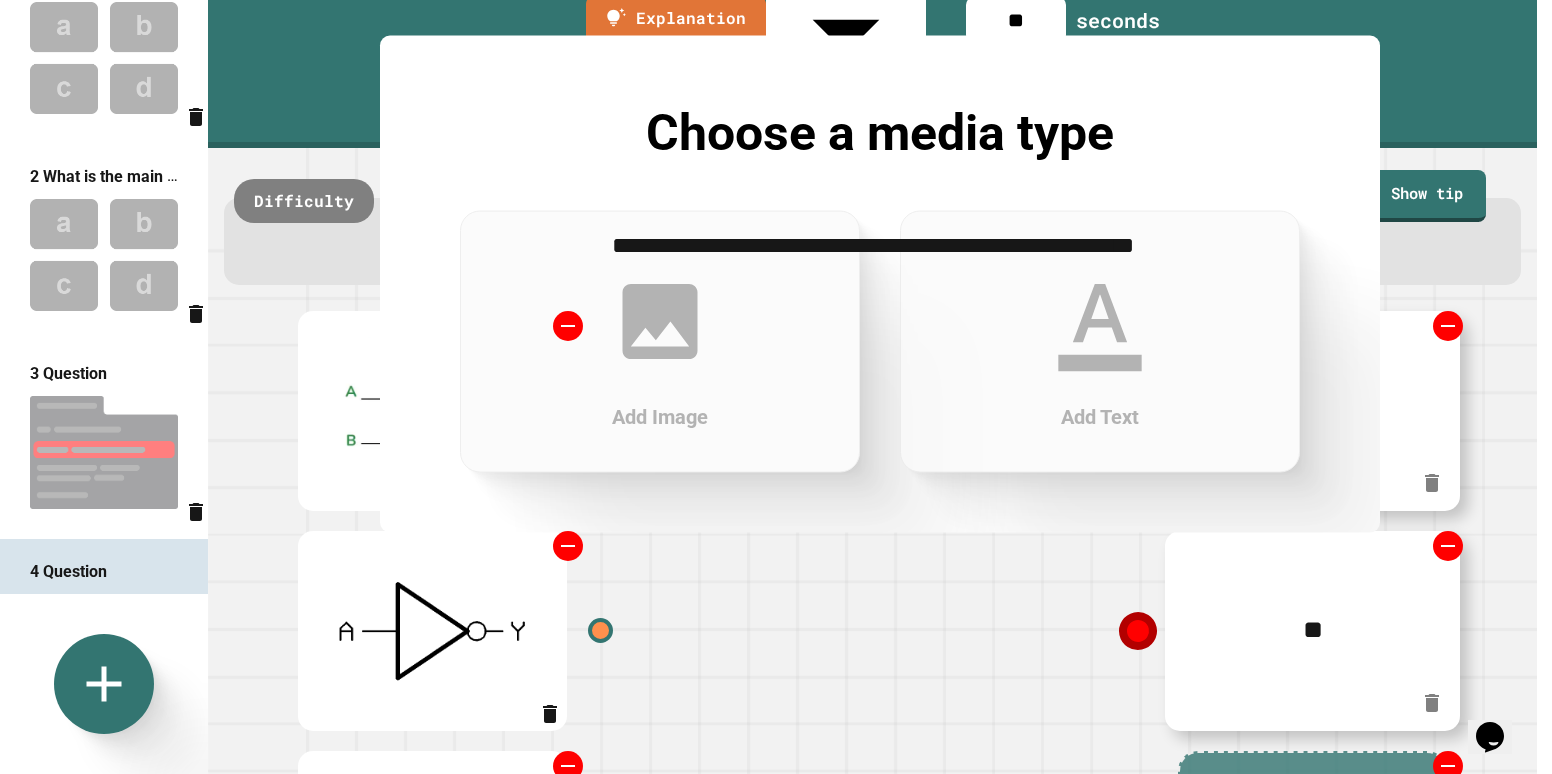 click on "Add Text" at bounding box center [1100, 342] 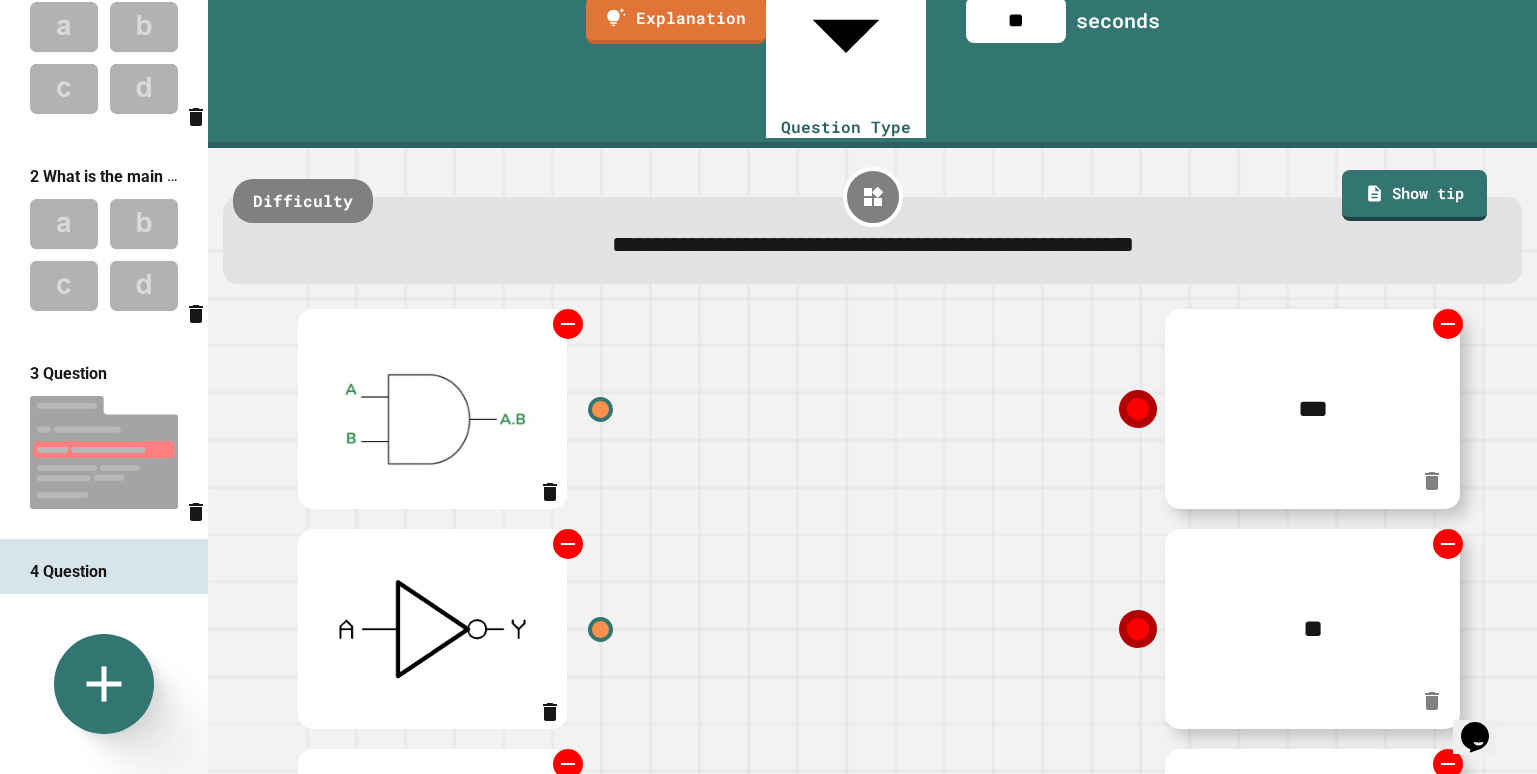 click on "****" at bounding box center (1312, 849) 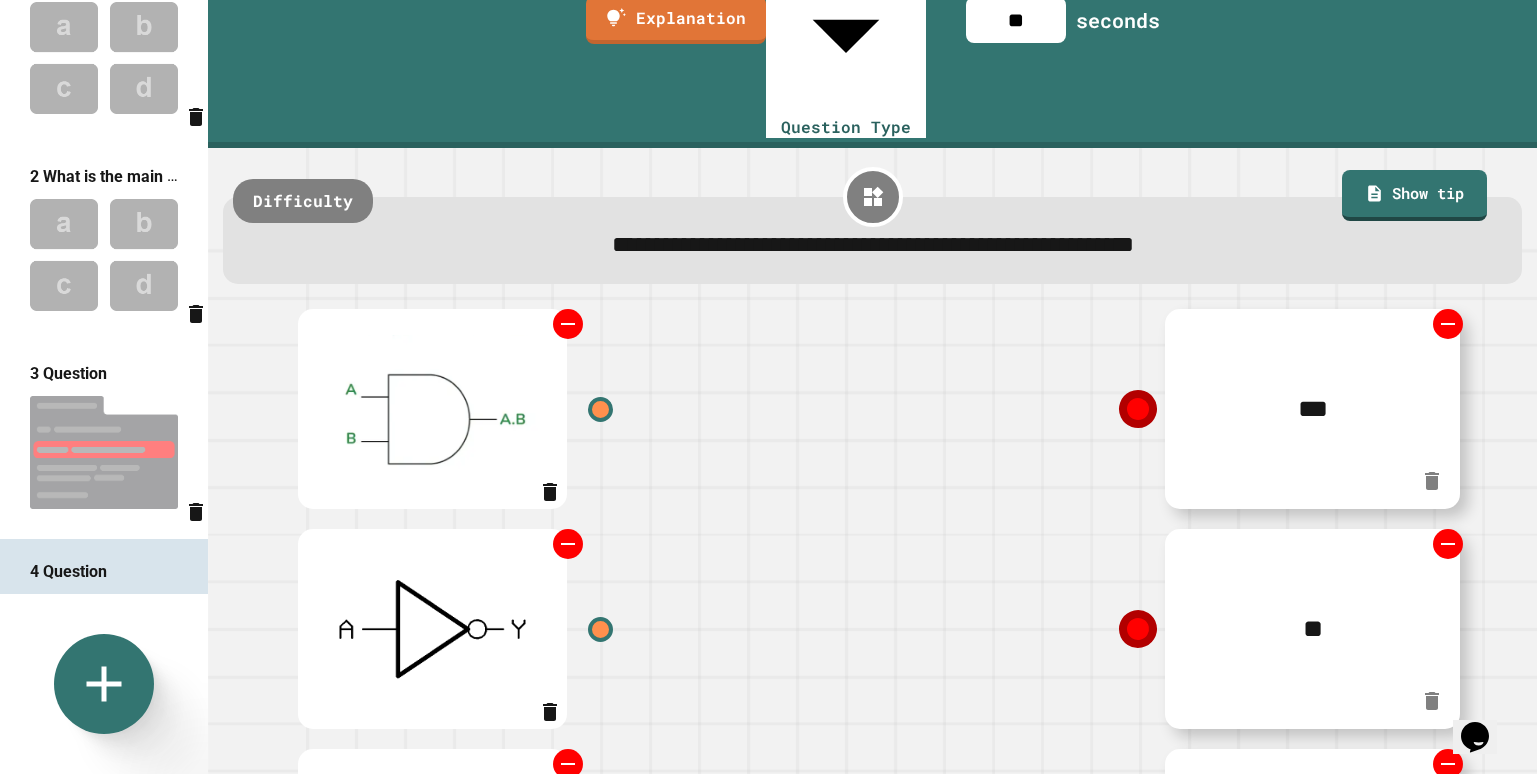 click on "****" at bounding box center [1312, 849] 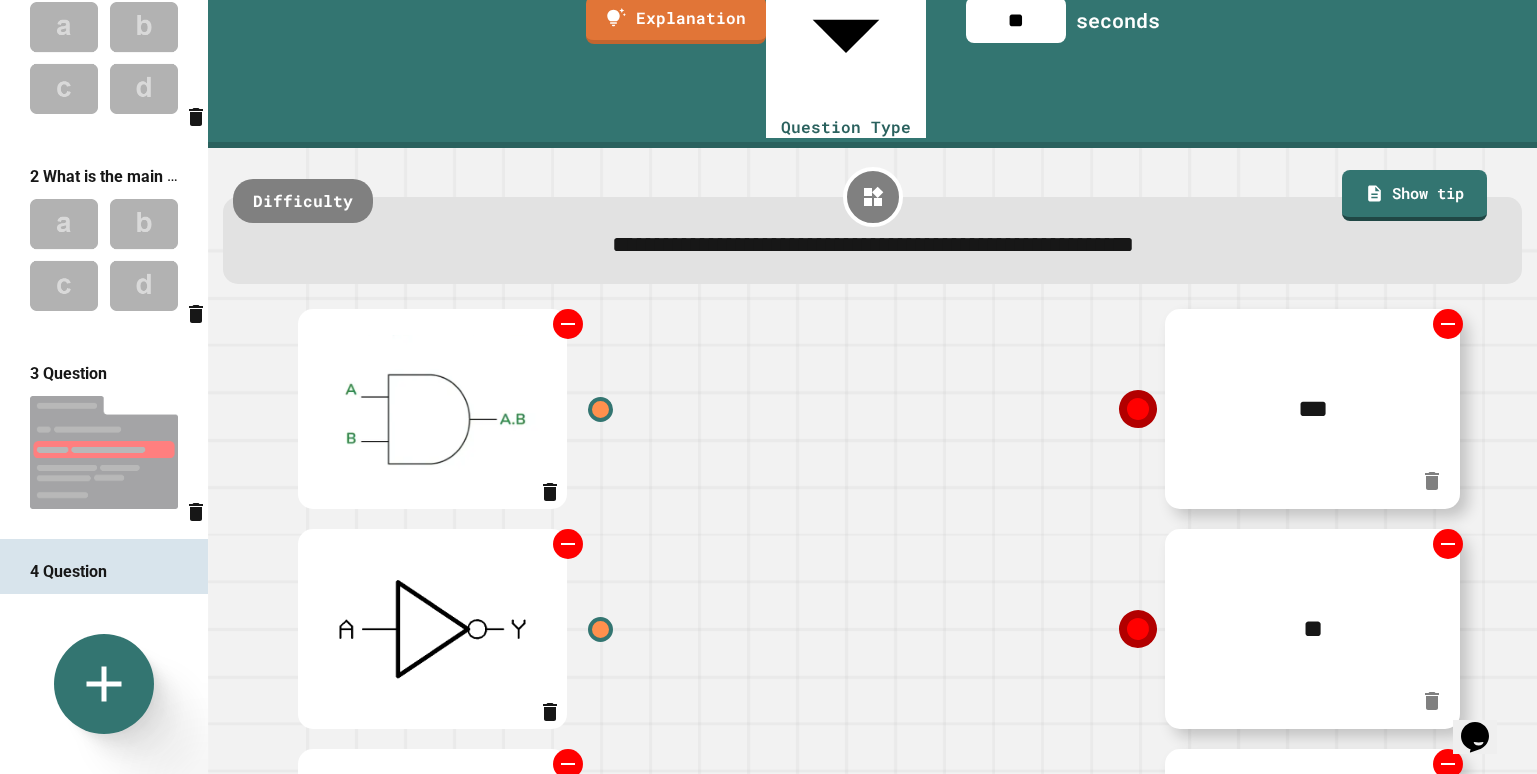 click on "****" at bounding box center (1312, 849) 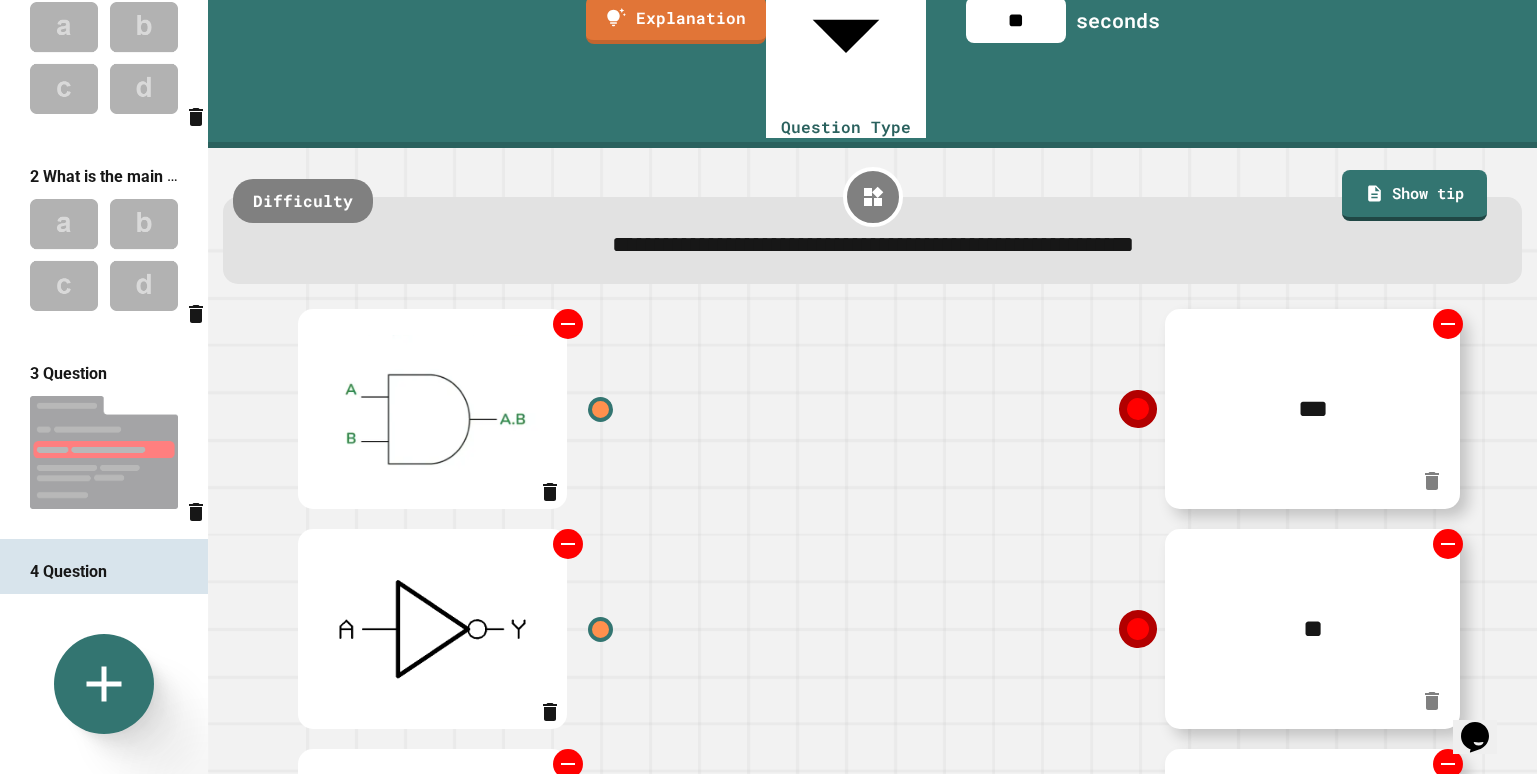 click on "****" at bounding box center [1312, 849] 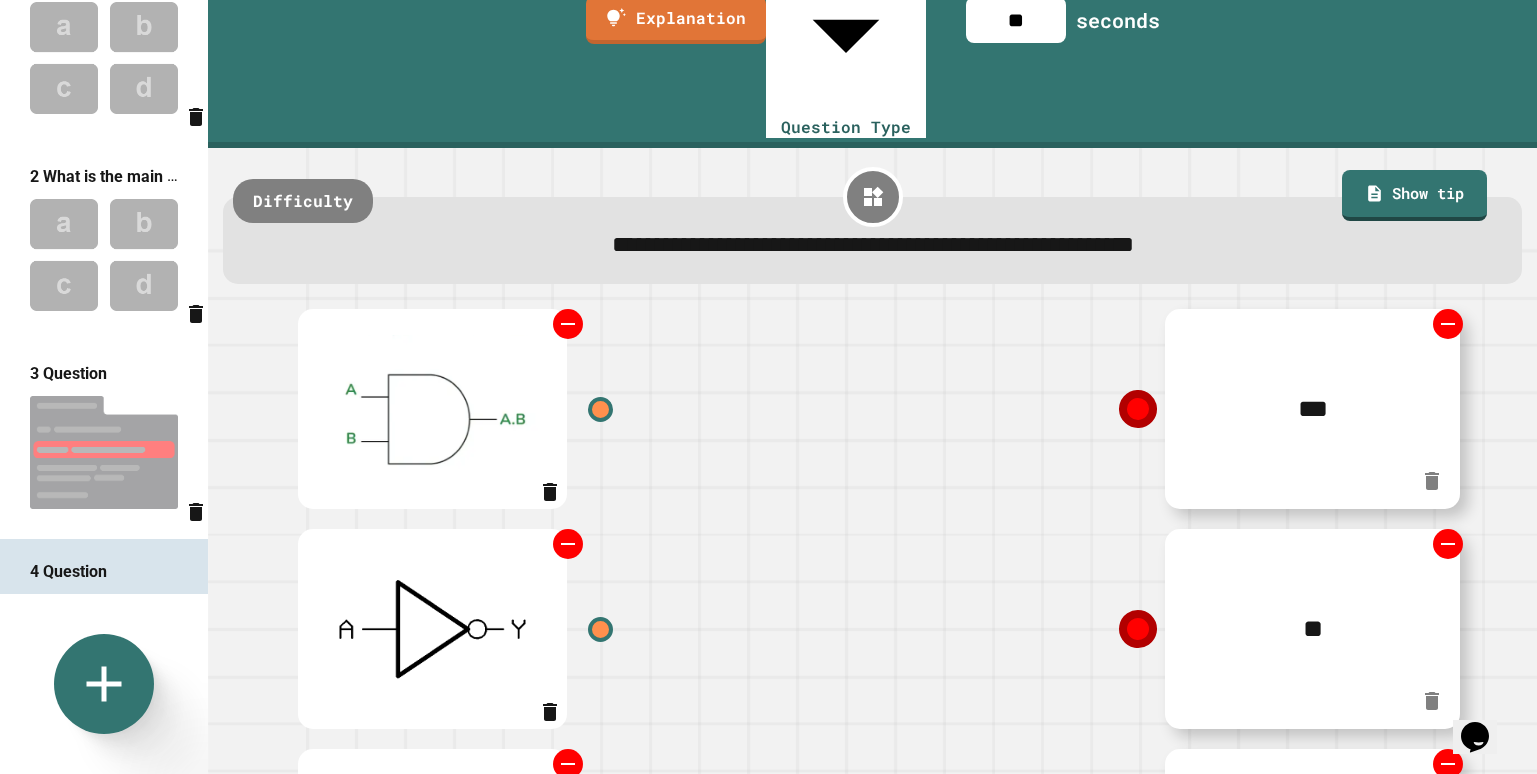 type on "***" 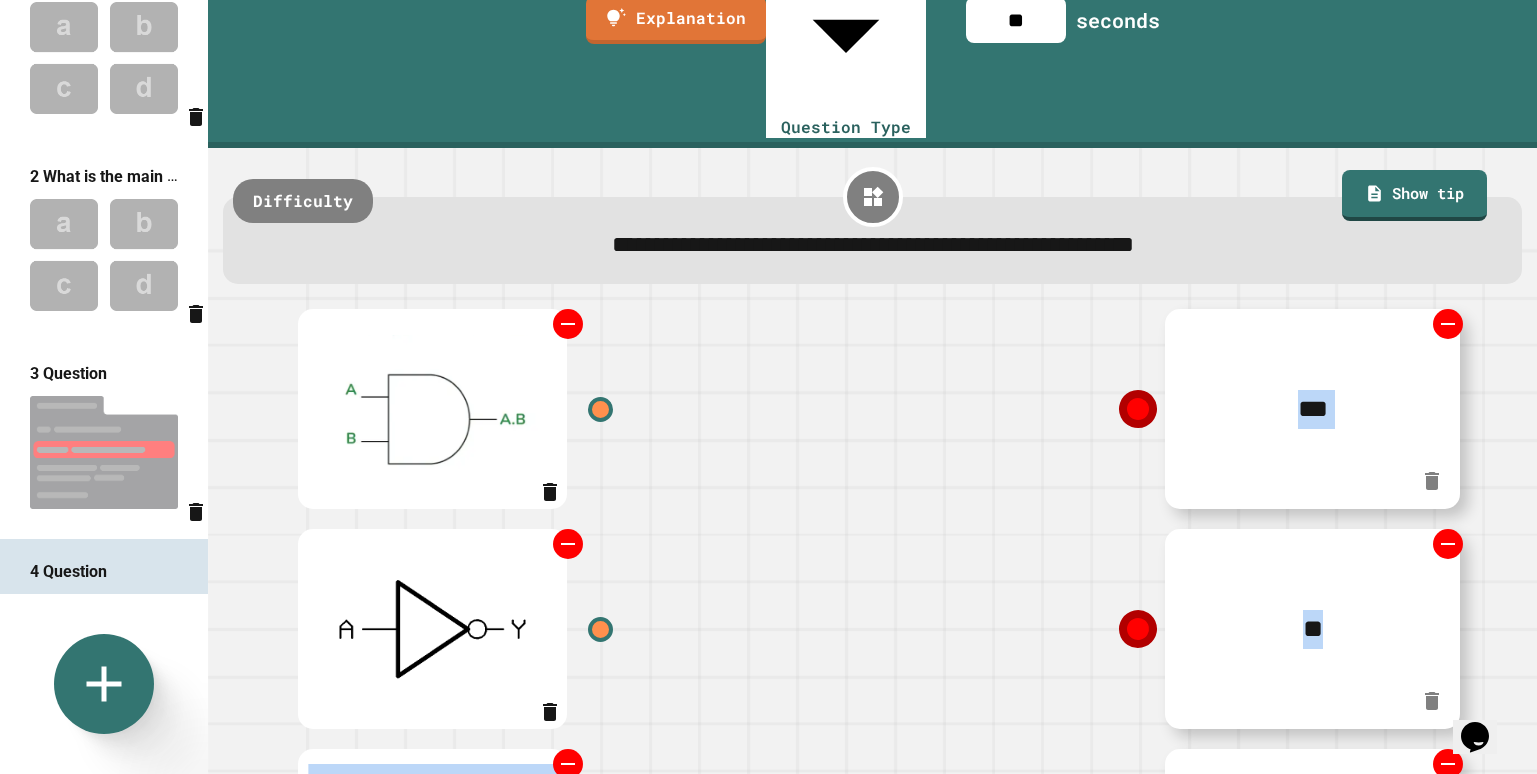 drag, startPoint x: 1130, startPoint y: 669, endPoint x: 640, endPoint y: 465, distance: 530.7692 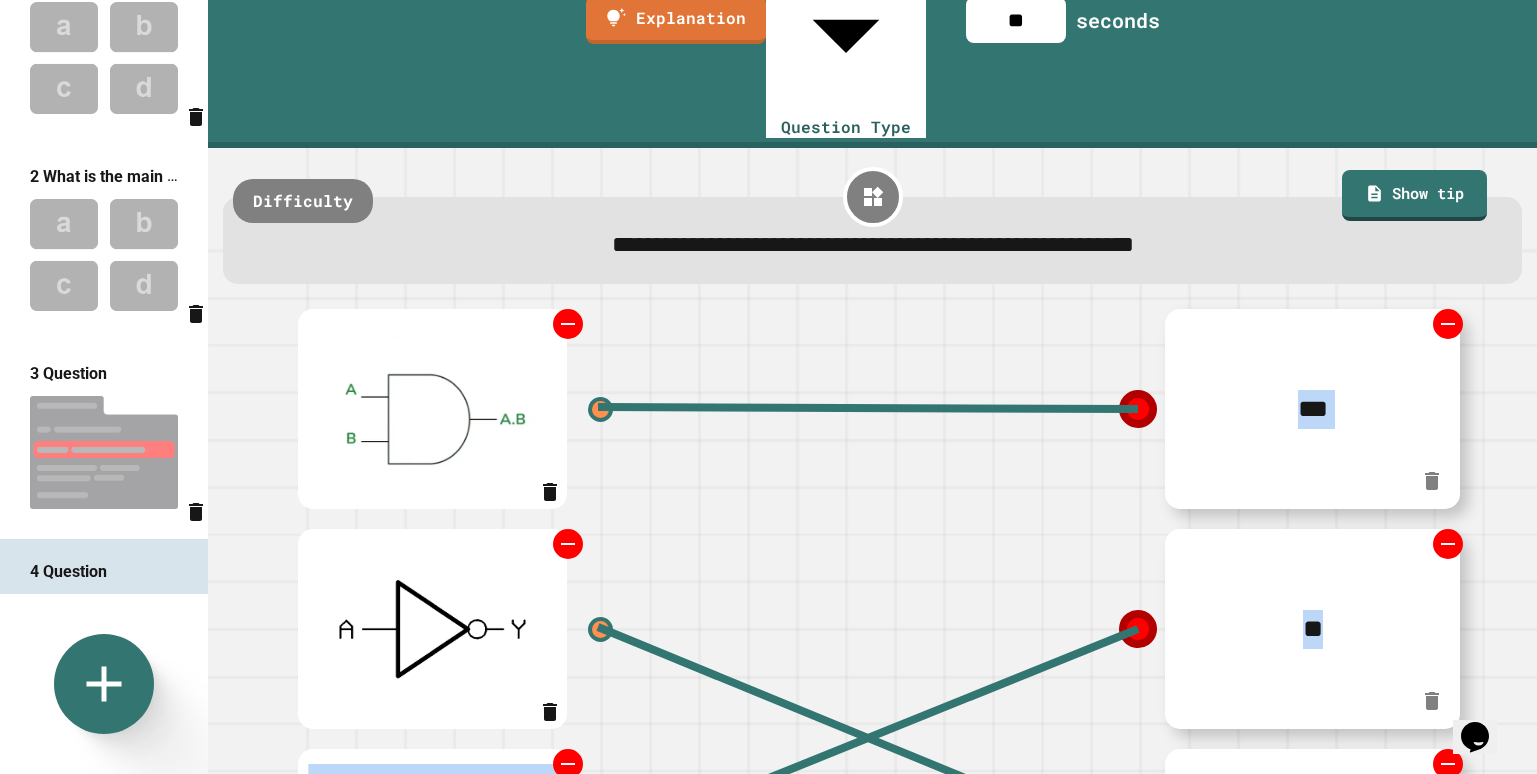 click on "***" at bounding box center [1173, 409] 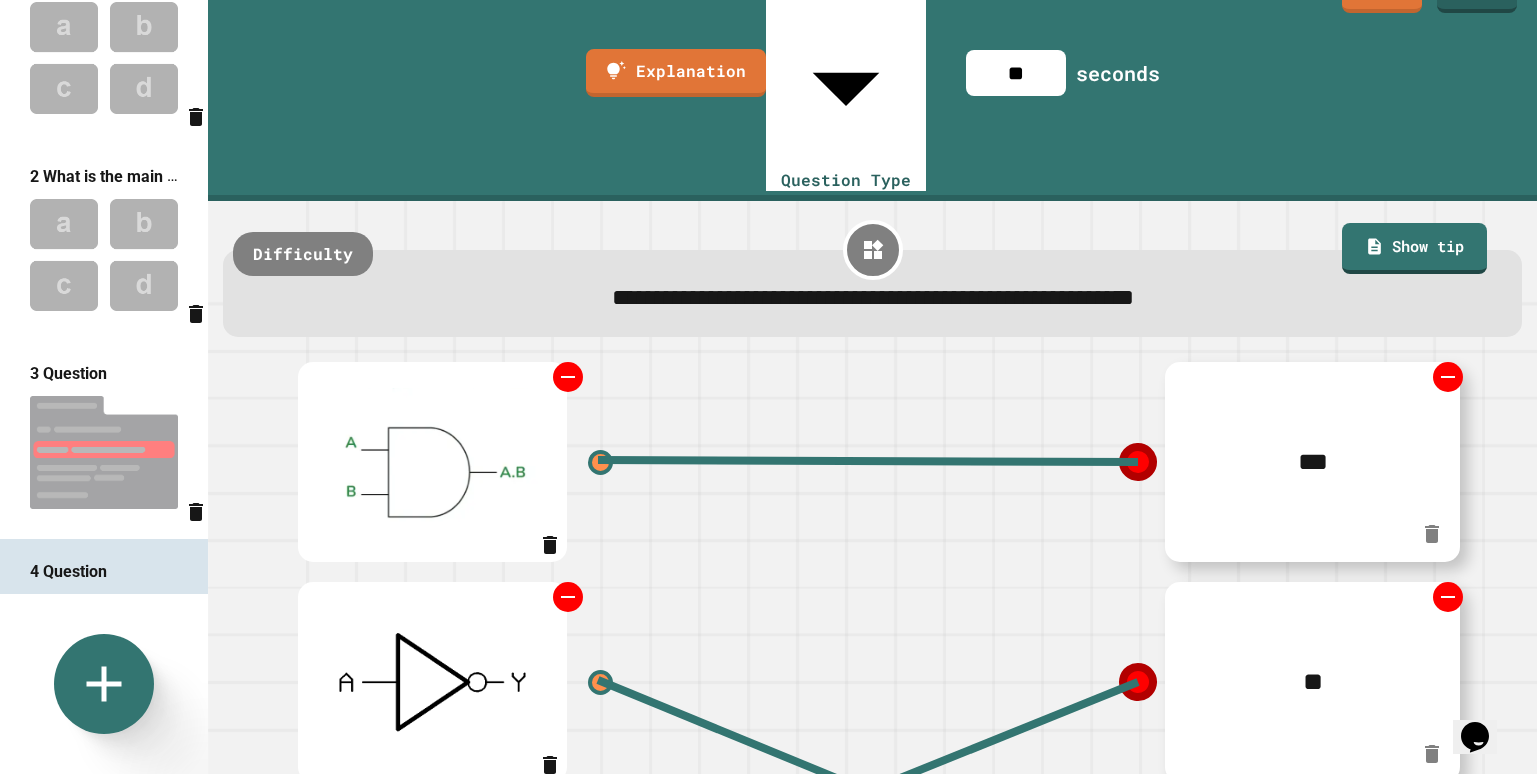 scroll, scrollTop: 0, scrollLeft: 0, axis: both 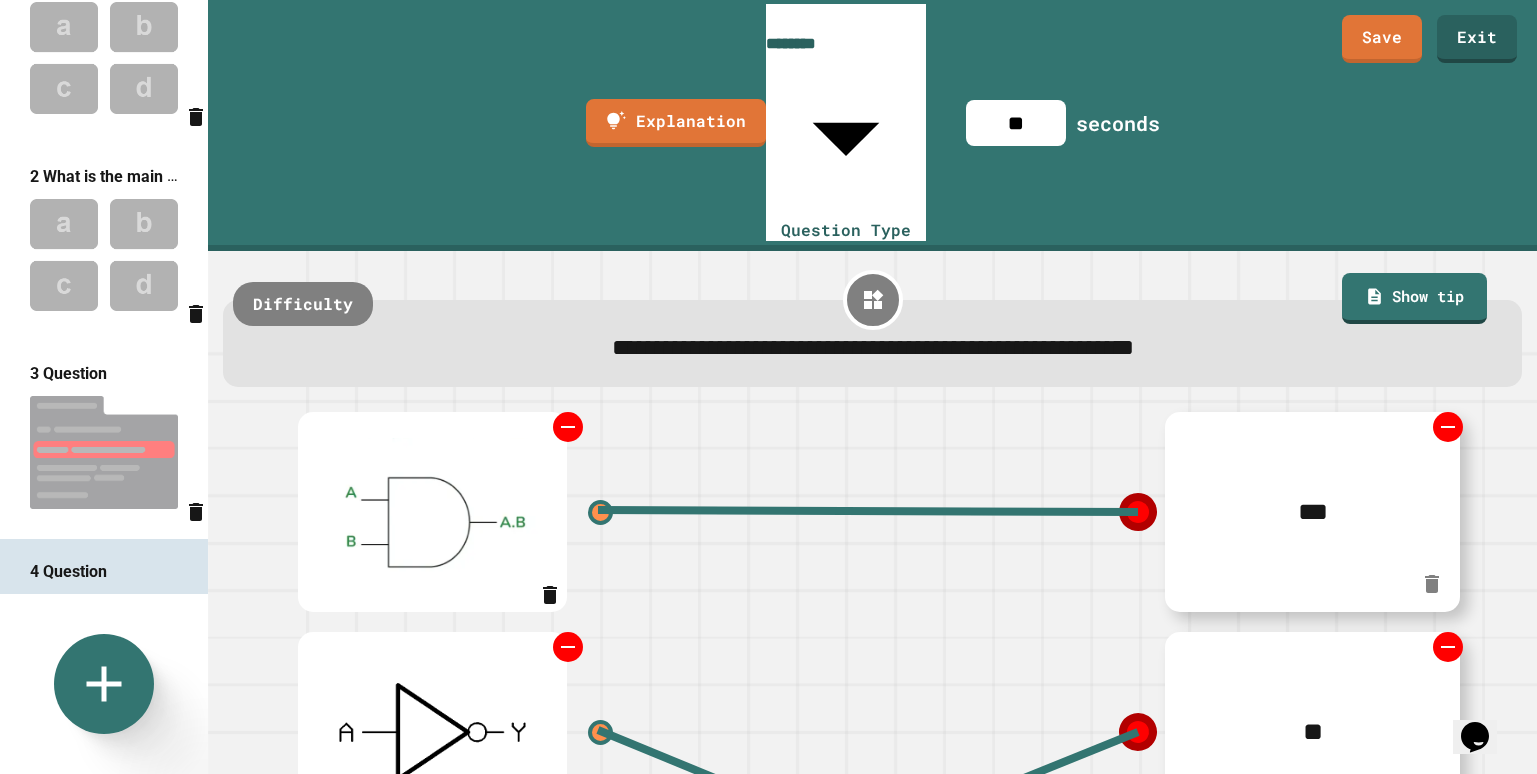 drag, startPoint x: 1042, startPoint y: 30, endPoint x: 1018, endPoint y: 32, distance: 24.083189 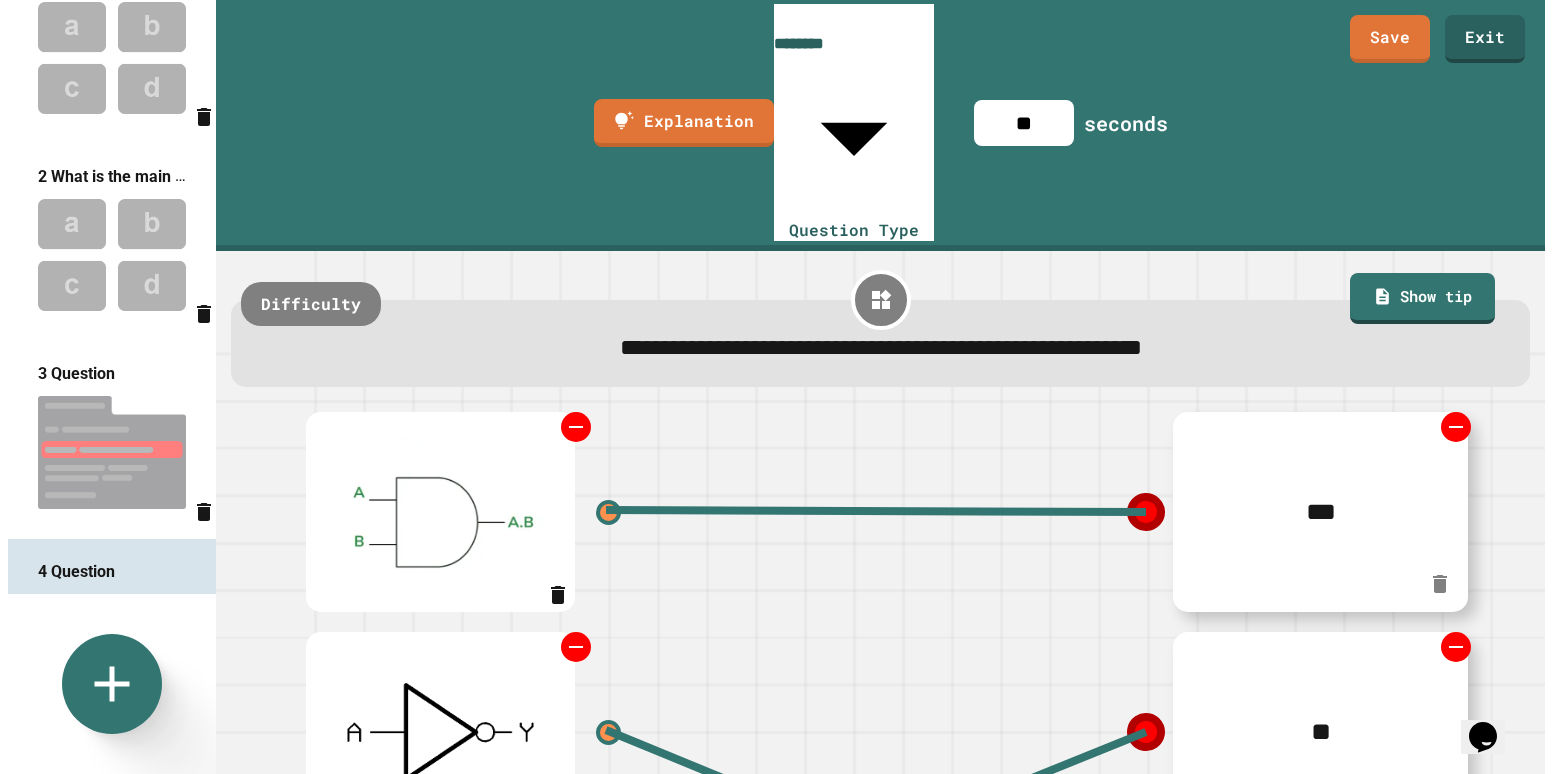 scroll, scrollTop: 157, scrollLeft: 0, axis: vertical 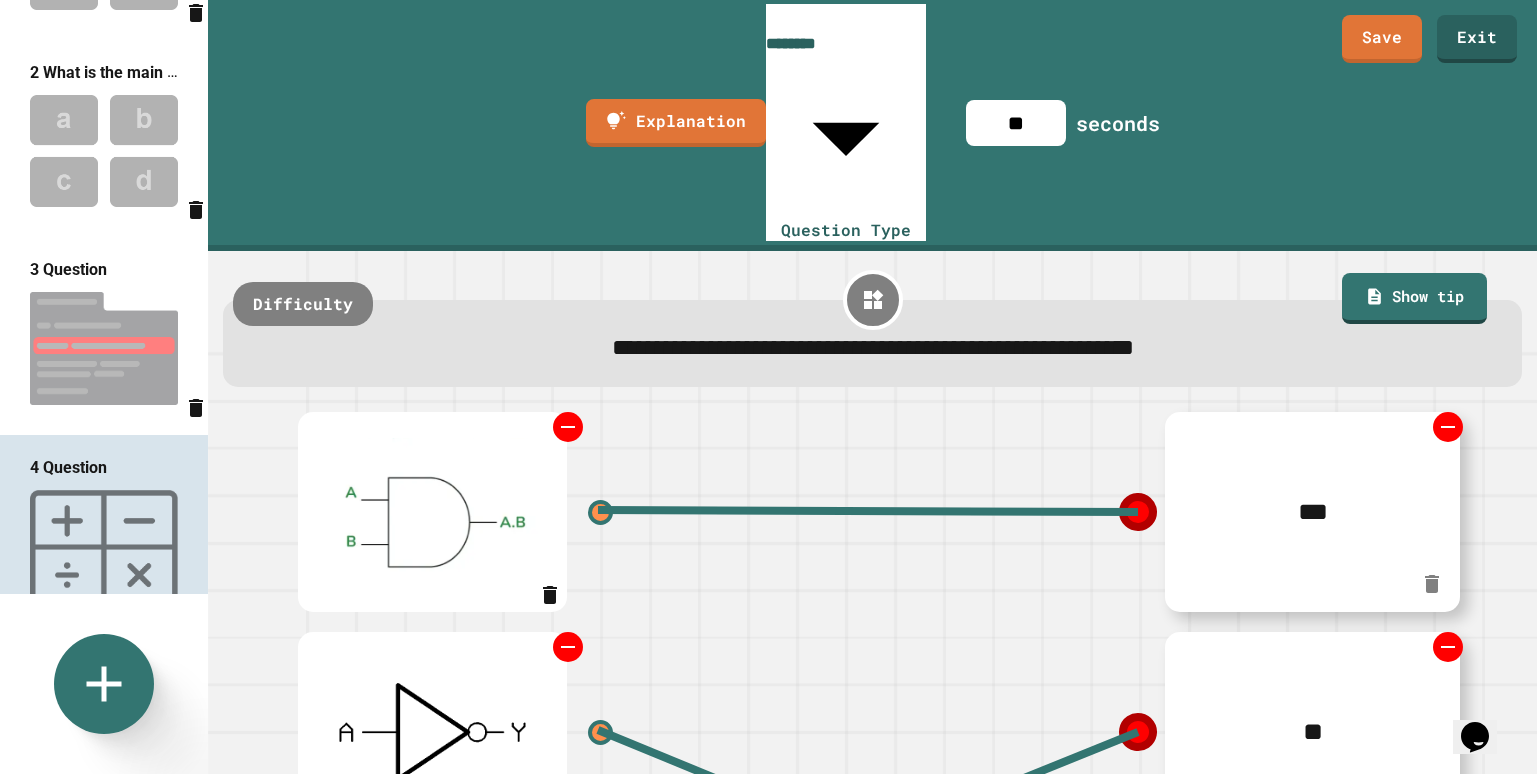 type on "**" 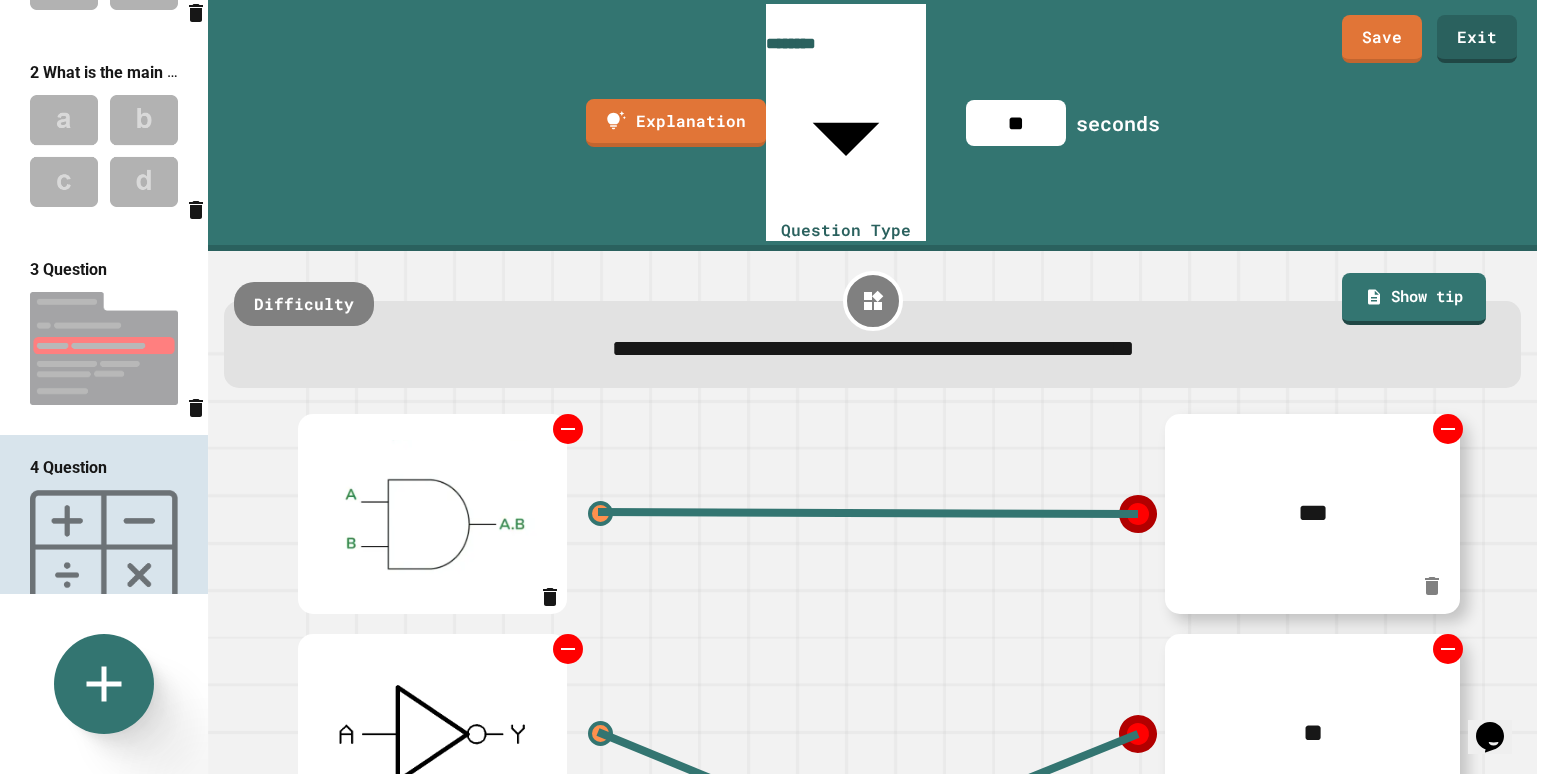 click on "**********" at bounding box center [776, 387] 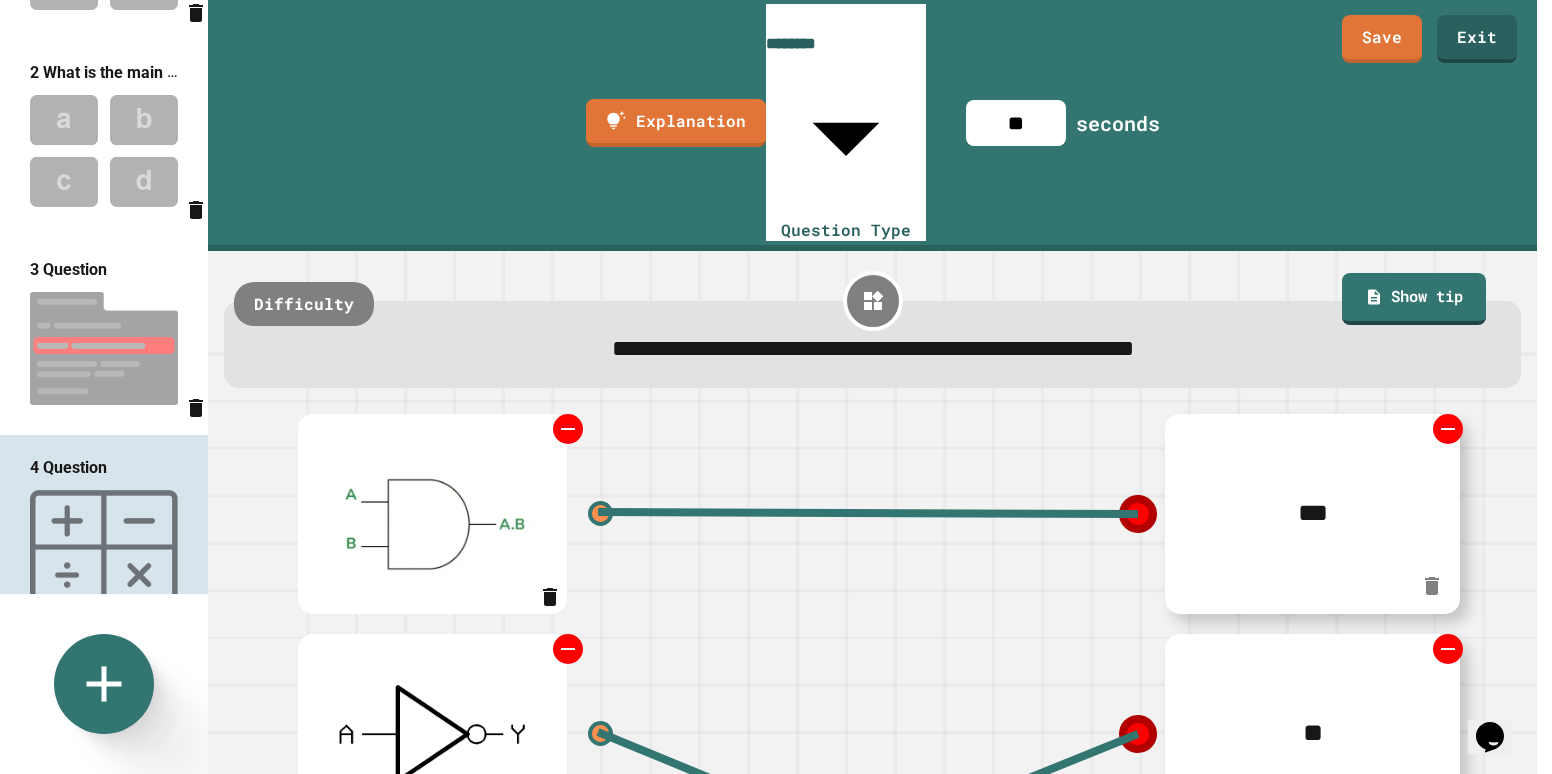 click at bounding box center [768, 776] 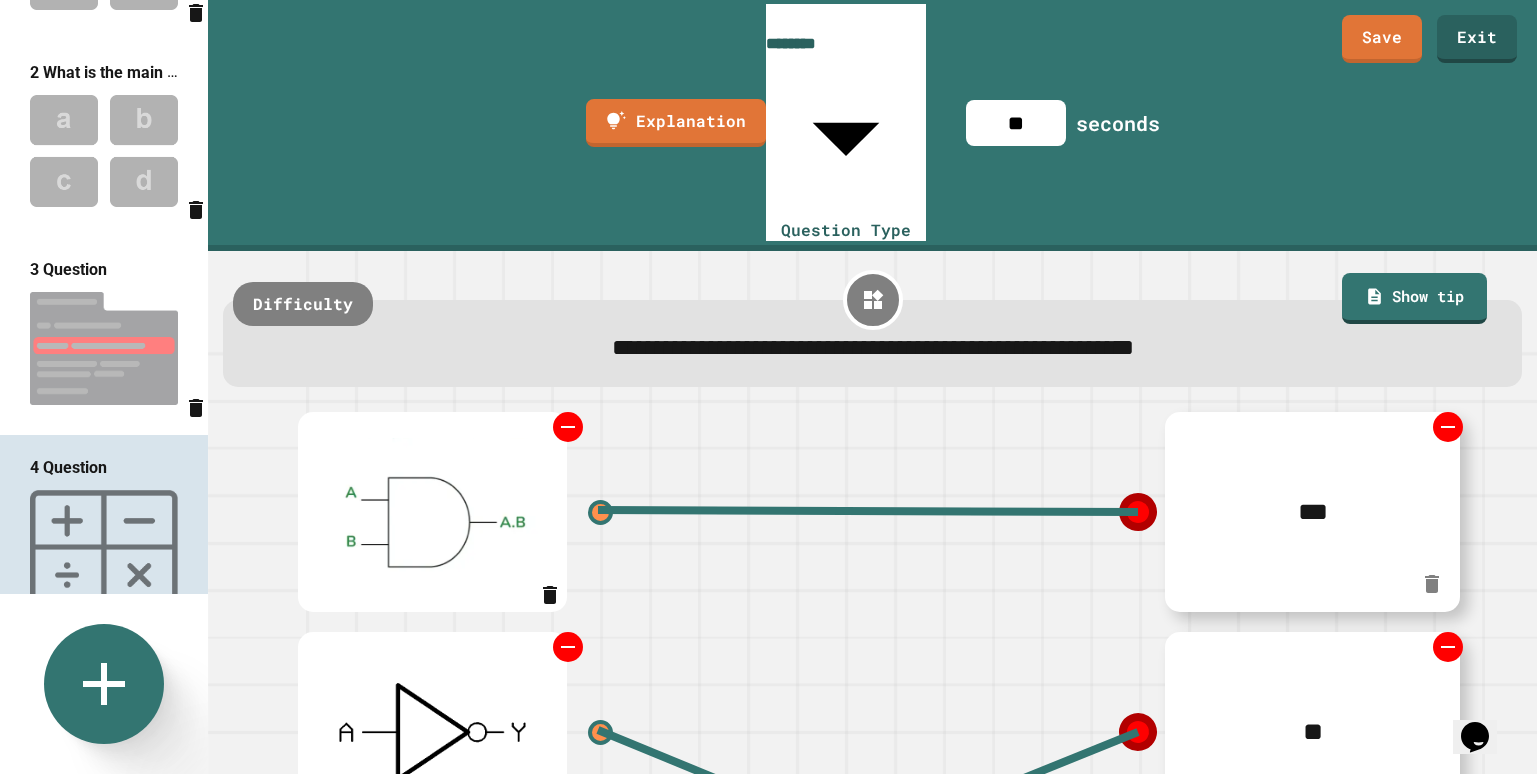 click 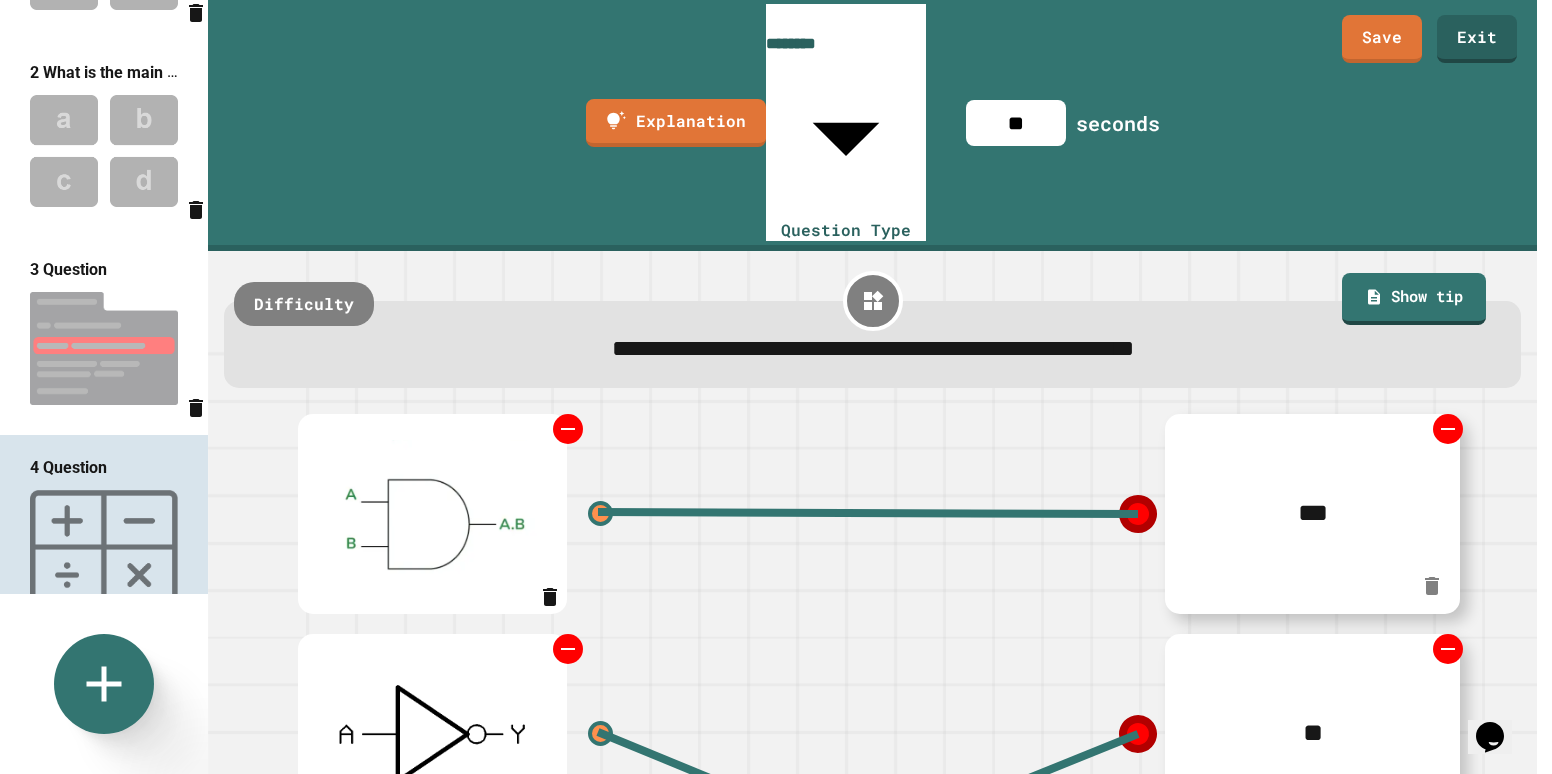 click on "Spot The Error" at bounding box center (755, 1008) 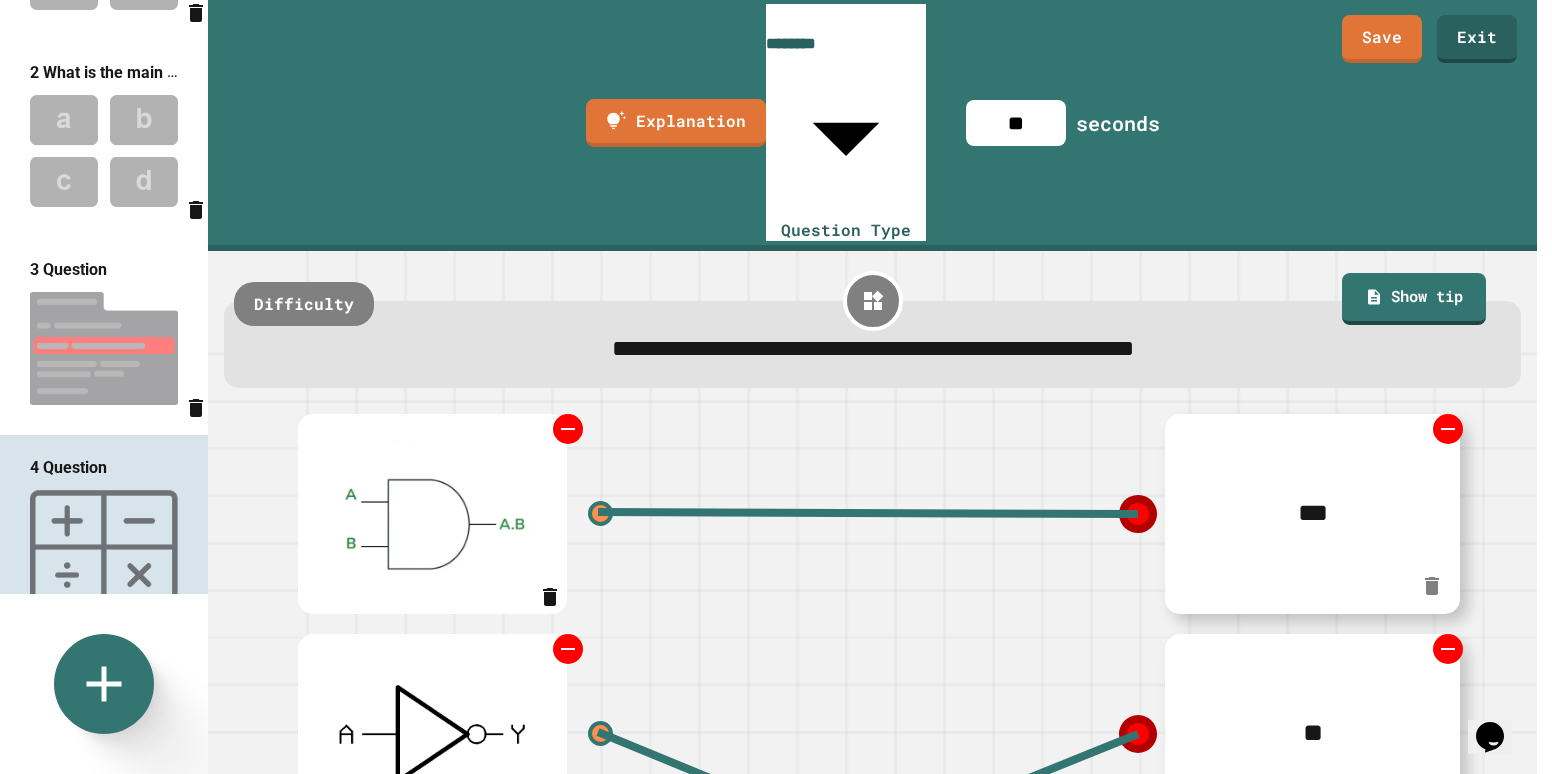 type on "**********" 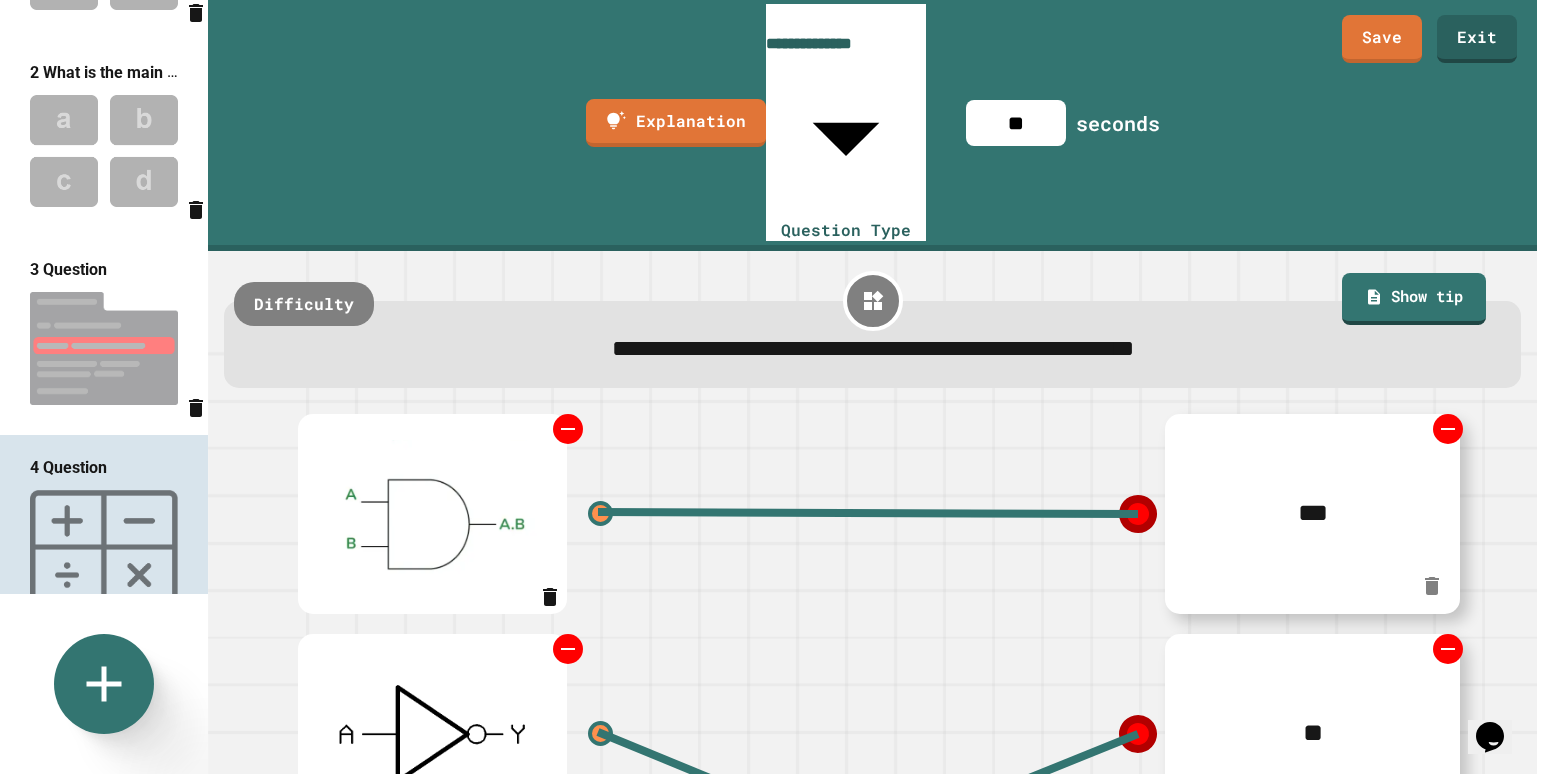 scroll, scrollTop: 344, scrollLeft: 0, axis: vertical 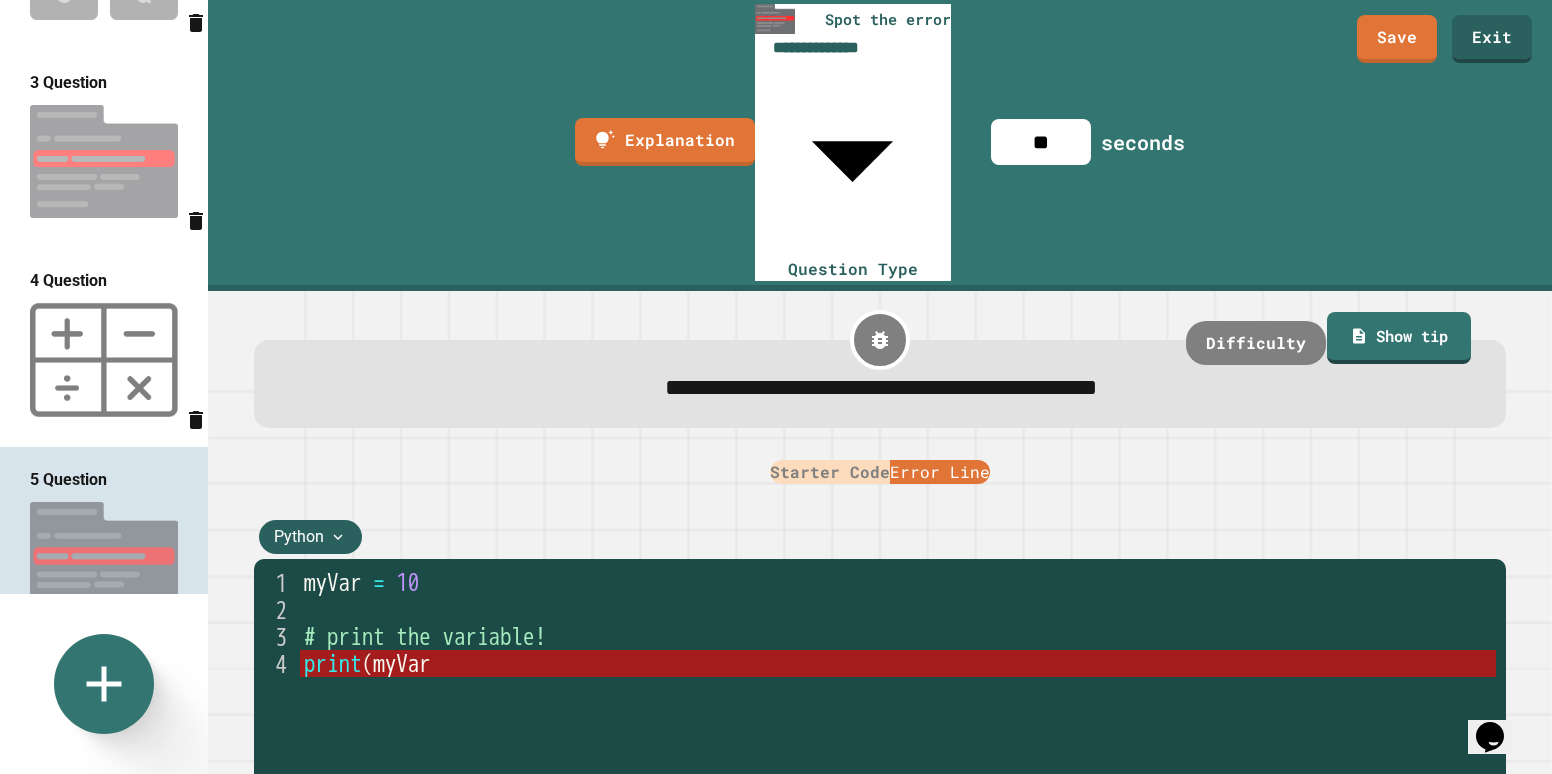 click on "Starter Code" at bounding box center (830, 472) 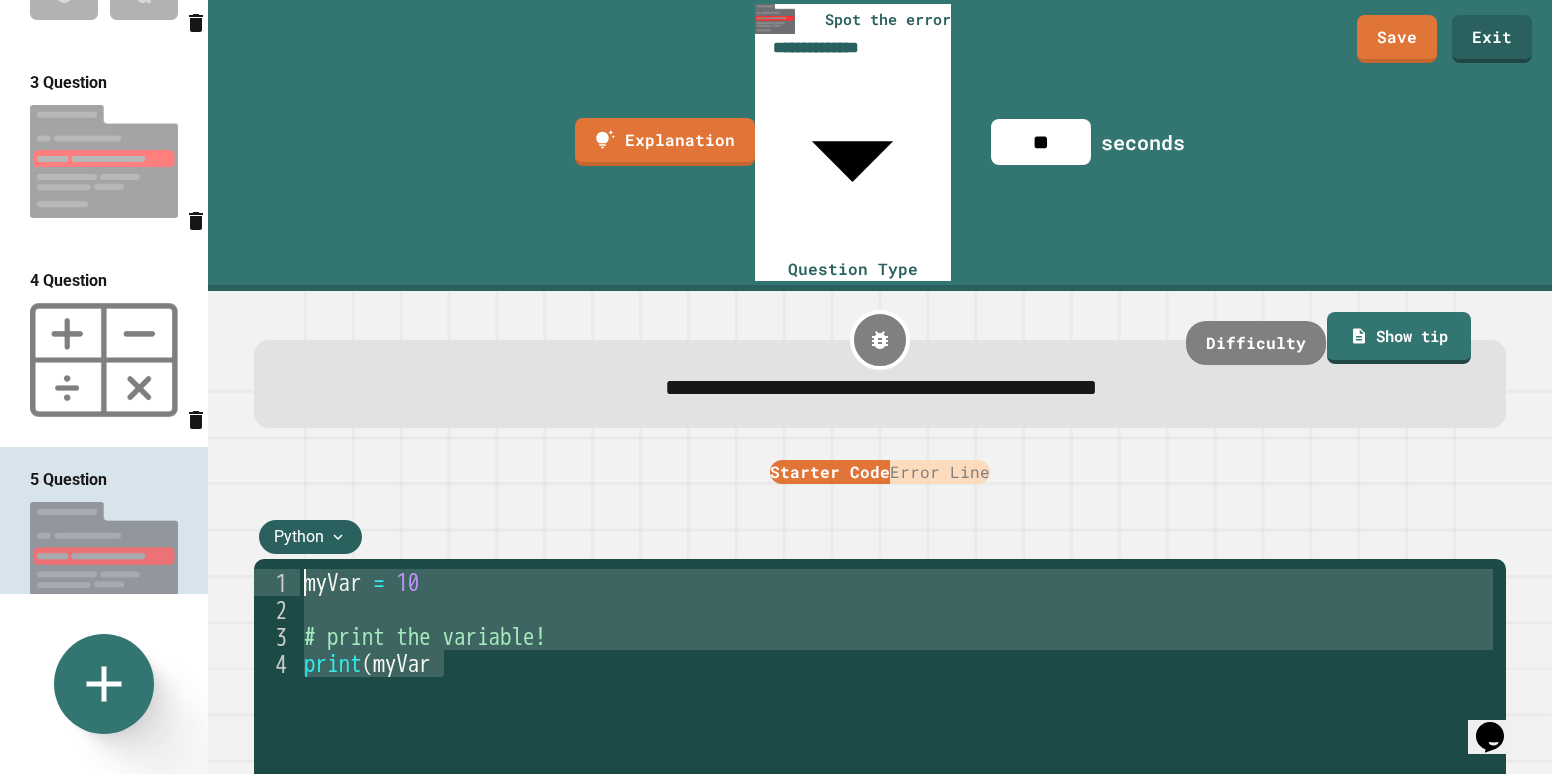 drag, startPoint x: 464, startPoint y: 488, endPoint x: 142, endPoint y: 362, distance: 345.7745 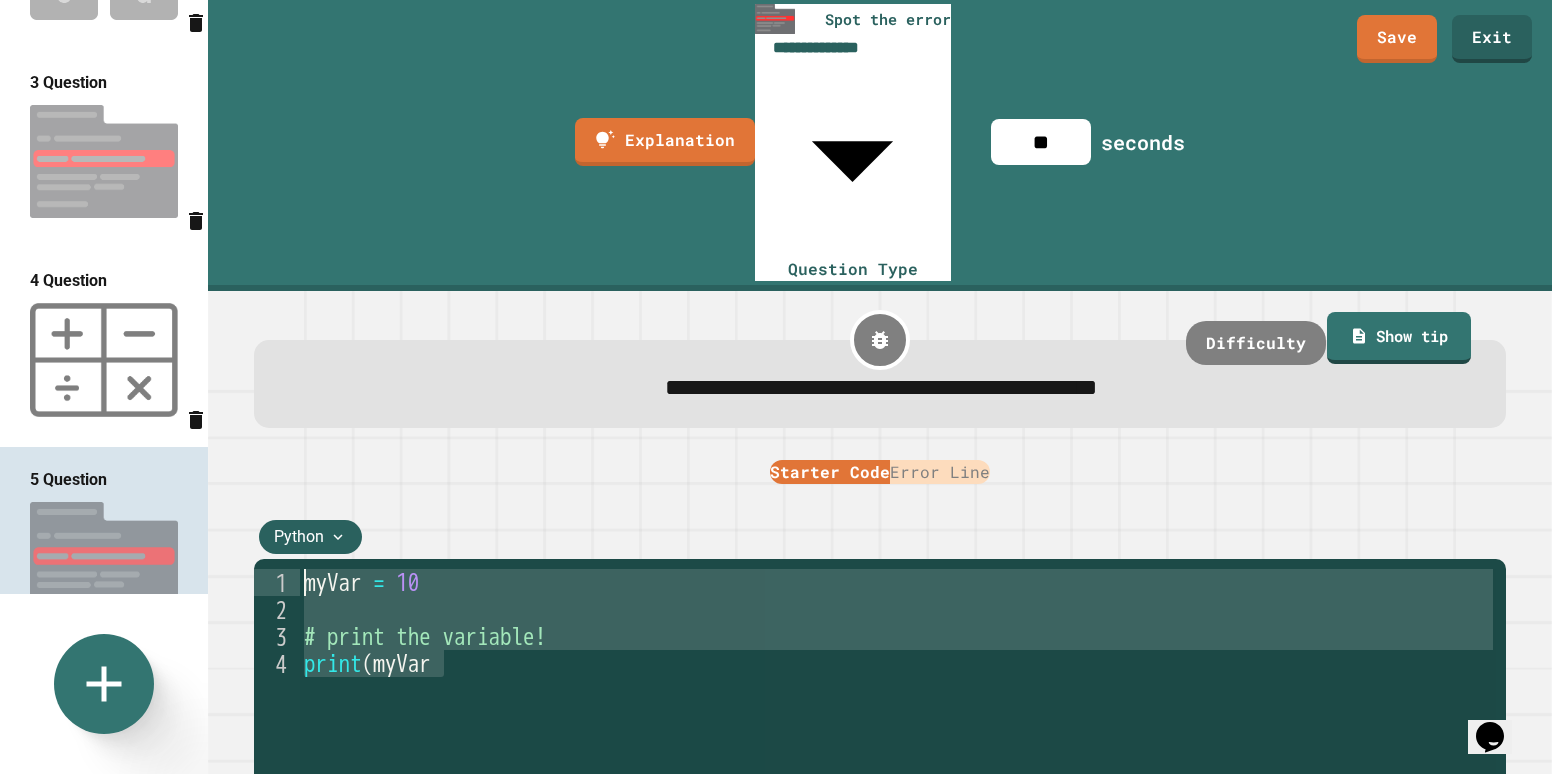click on "myVar   =   10    # print the variable! print ( myVar" at bounding box center (898, 744) 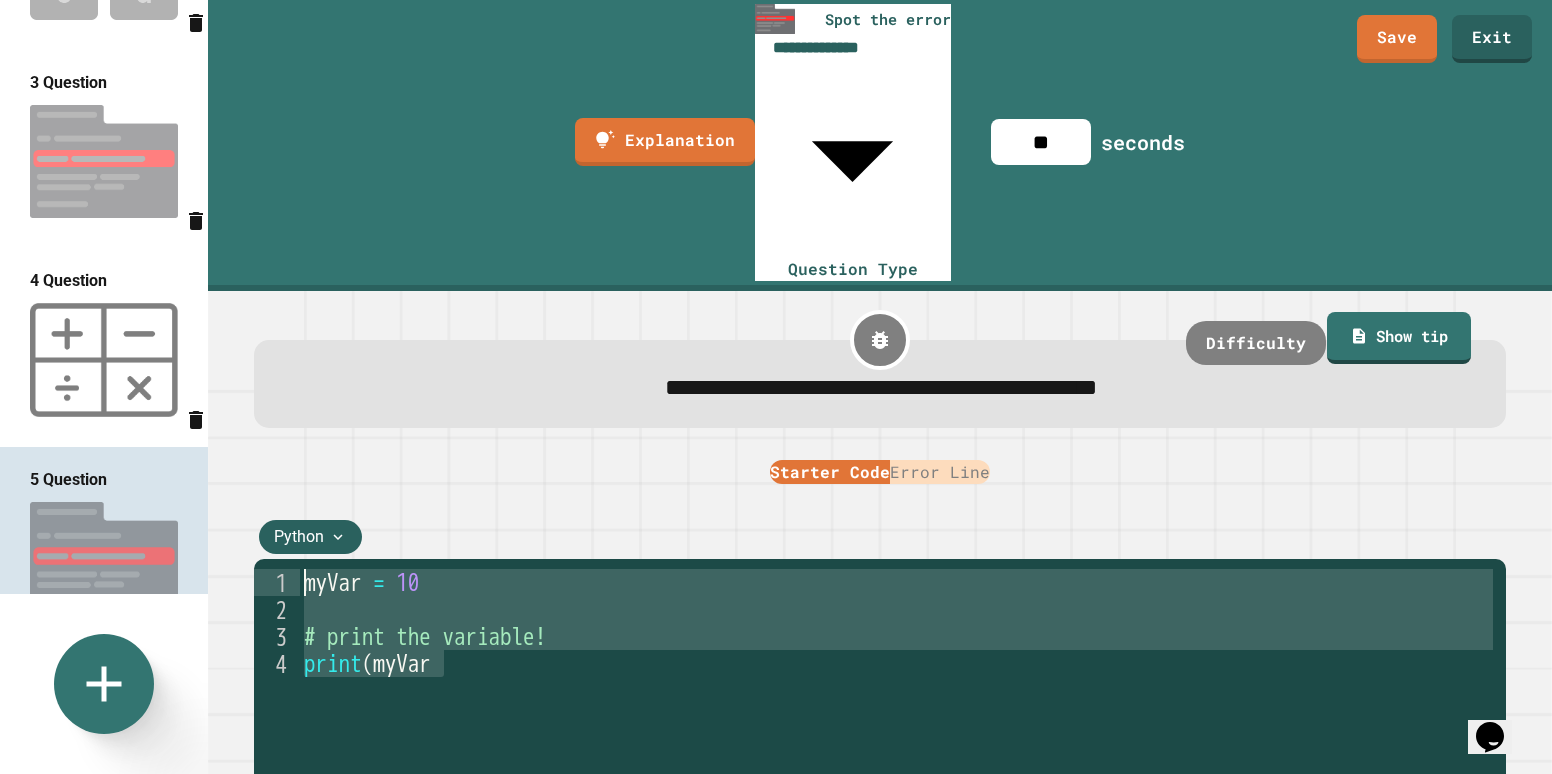 drag, startPoint x: 465, startPoint y: 490, endPoint x: 272, endPoint y: 395, distance: 215.11392 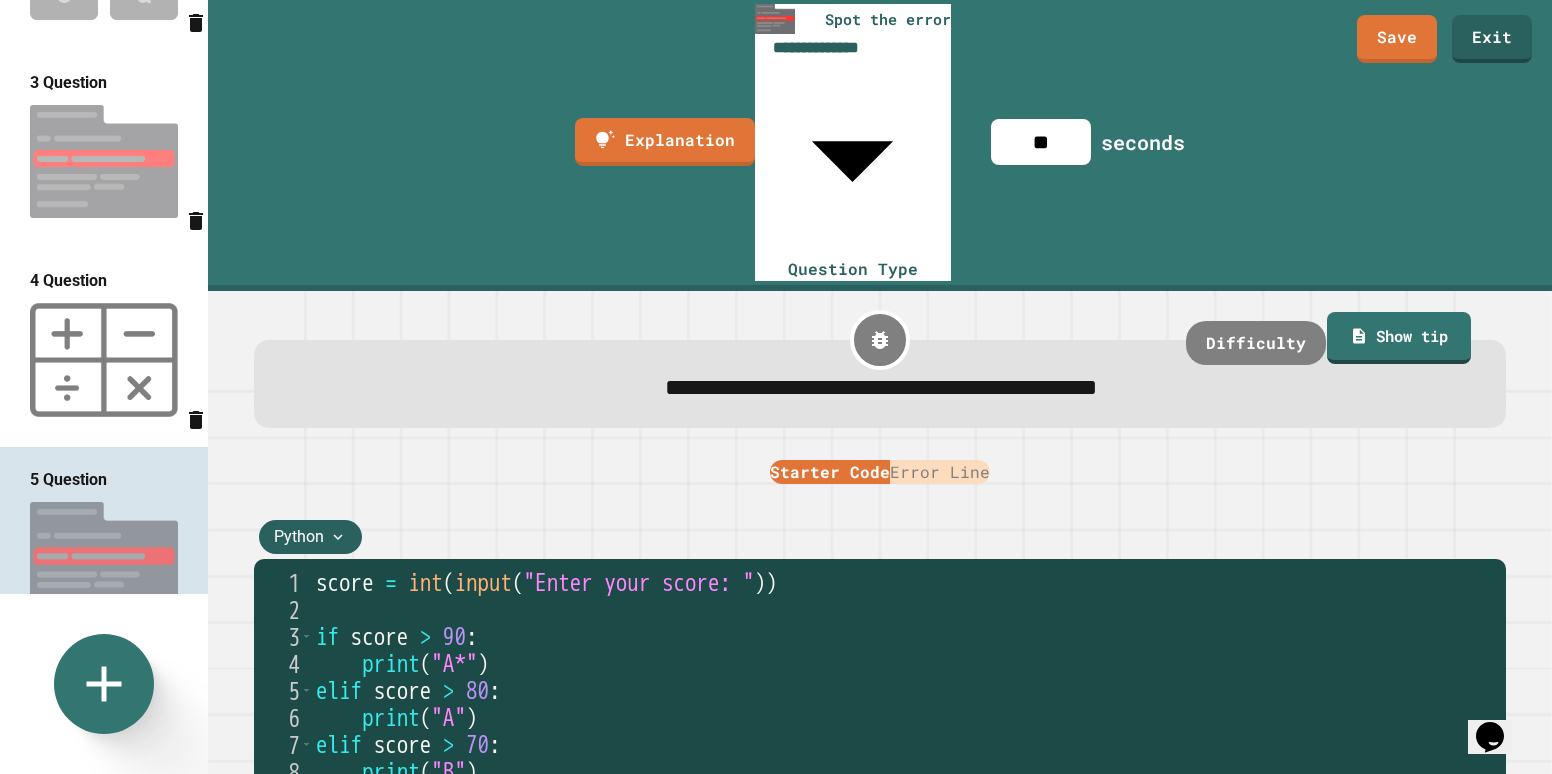 click on "score   =   int ( input ( "Enter your score: " )) if   score   >   90 :      print ( "A*" ) elif   score   >   80 :      print ( "A" ) elif   score   >   70 :      print ( "B" ) elif   score   >   60 :      print ( "C" ) else :      print ( "FAIL" )" at bounding box center (904, 771) 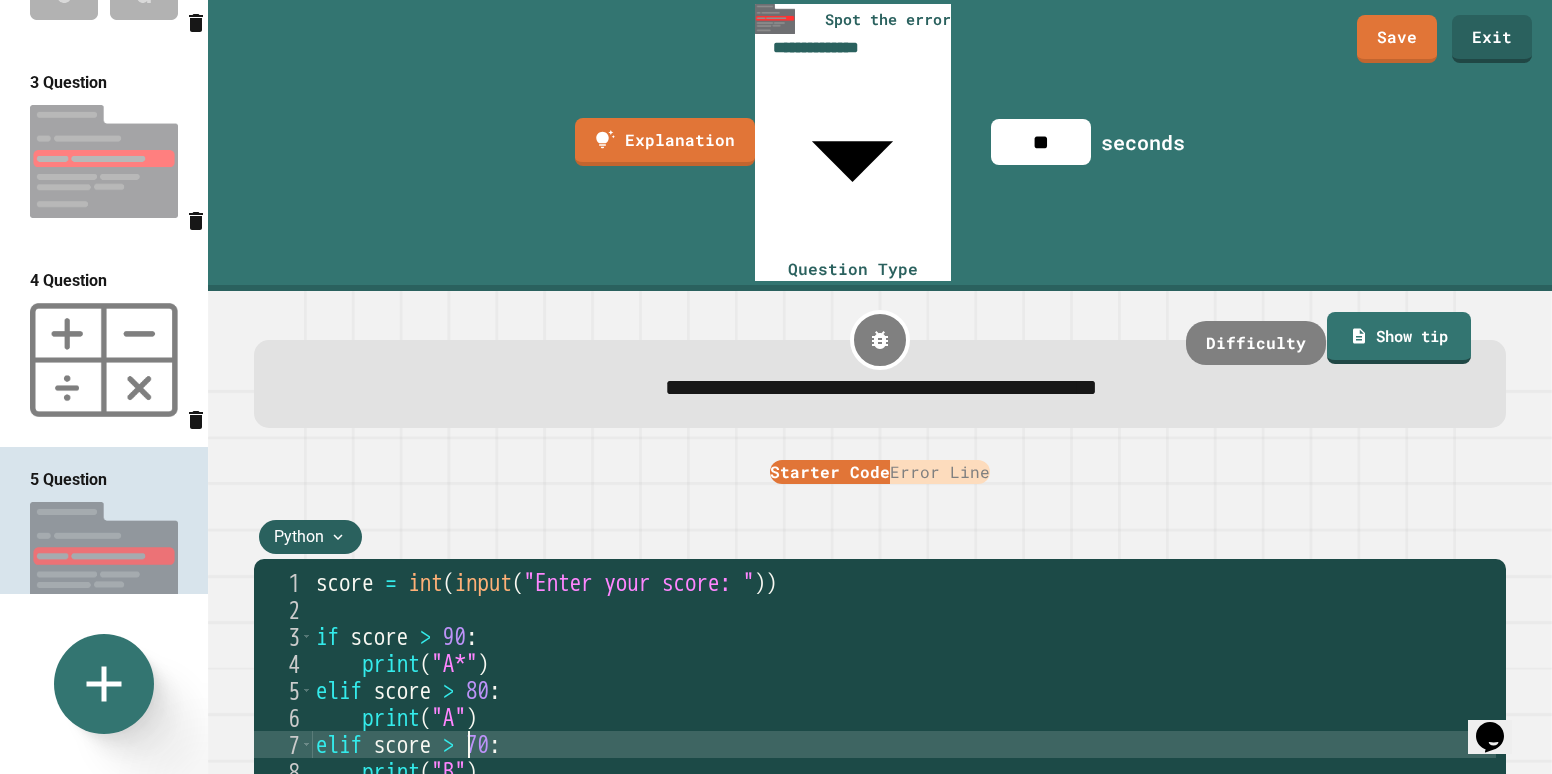 click on "score   =   int ( input ( "Enter your score: " )) if   score   >   90 :      print ( "A*" ) elif   score   >   80 :      print ( "A" ) elif   score   >   70 :      print ( "B" ) elif   score   >=   60 :      print ( "C" ) else   score   <   60 :      print ( "FAIL" )" at bounding box center [904, 771] 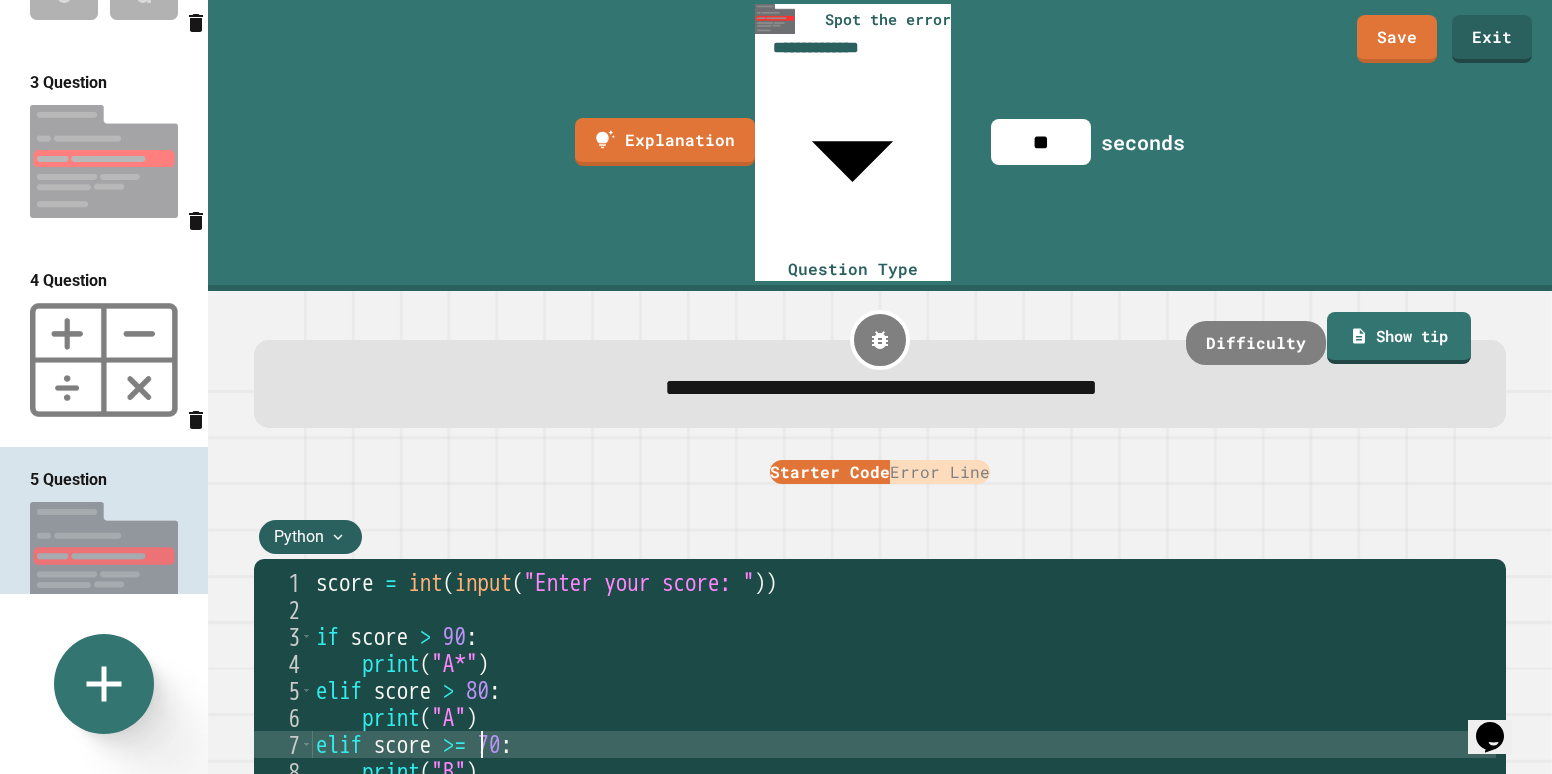 click on "score   =   int ( input ( "Enter your score: " )) if   score   >   90 :      print ( "A*" ) elif   score   >   80 :      print ( "A" ) elif   score   >=   70 :      print ( "B" ) elif   score   >=   60 :      print ( "C" ) else   score   <   60 :      print ( "FAIL" )" at bounding box center [904, 771] 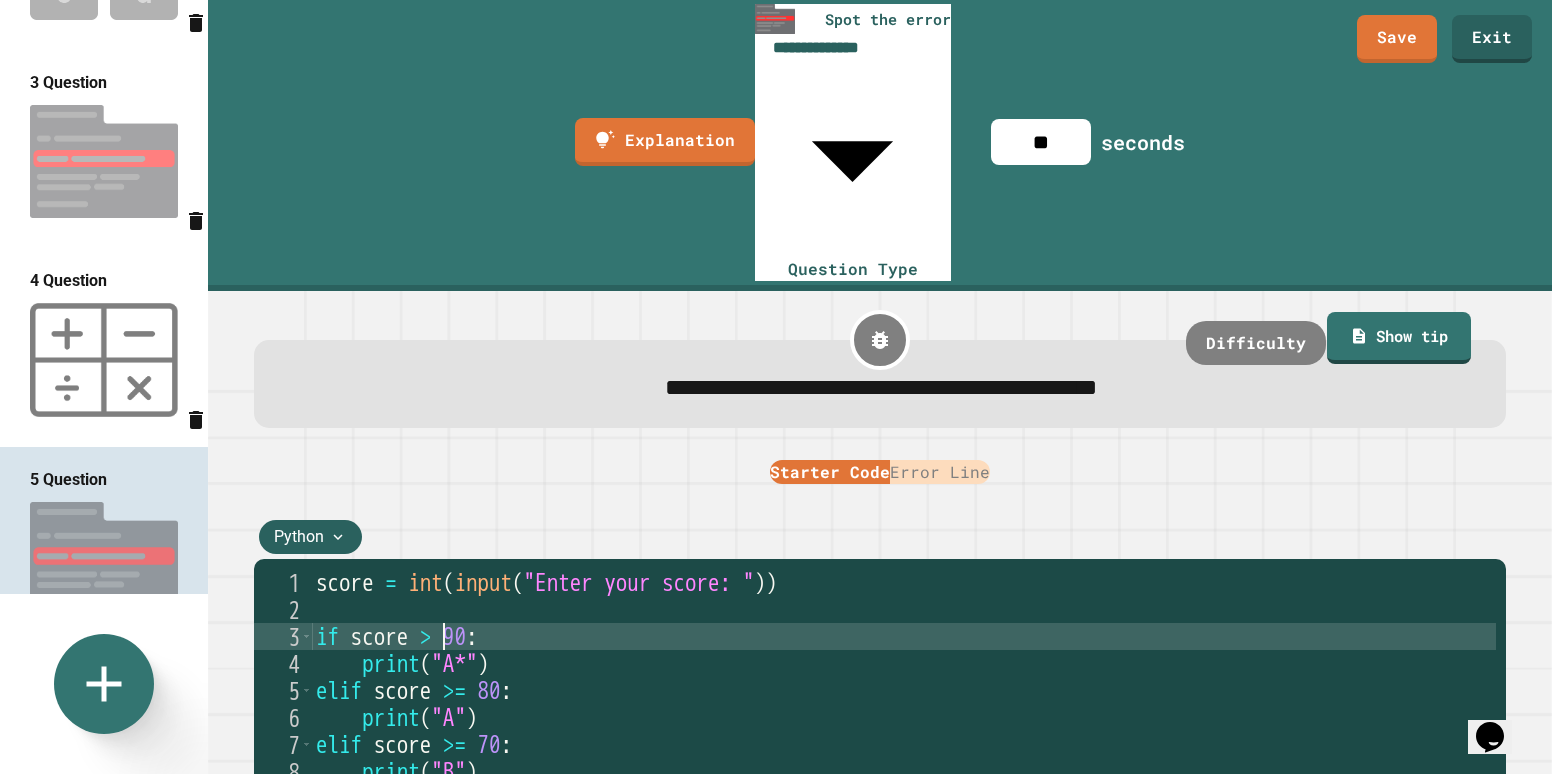click on "score   =   int ( input ( "Enter your score: " )) if   score   >   90 :      print ( "A*" ) elif   score   >=   80 :      print ( "A" ) elif   score   >=   70 :      print ( "B" ) elif   score   >=   60 :      print ( "C" ) else   score   <   60 :      print ( "FAIL" )" at bounding box center [904, 771] 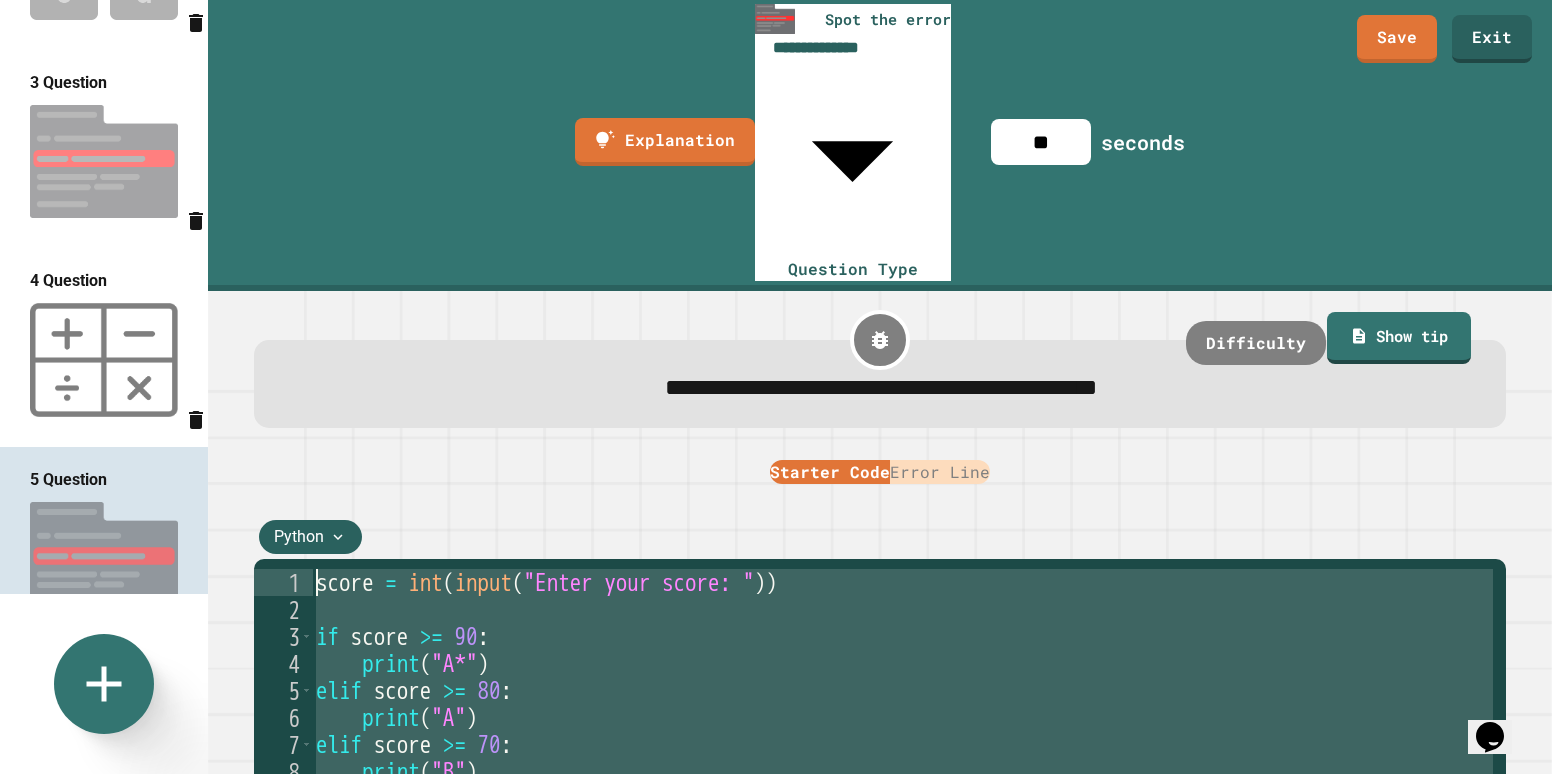 click on "**********" at bounding box center (875, 744) 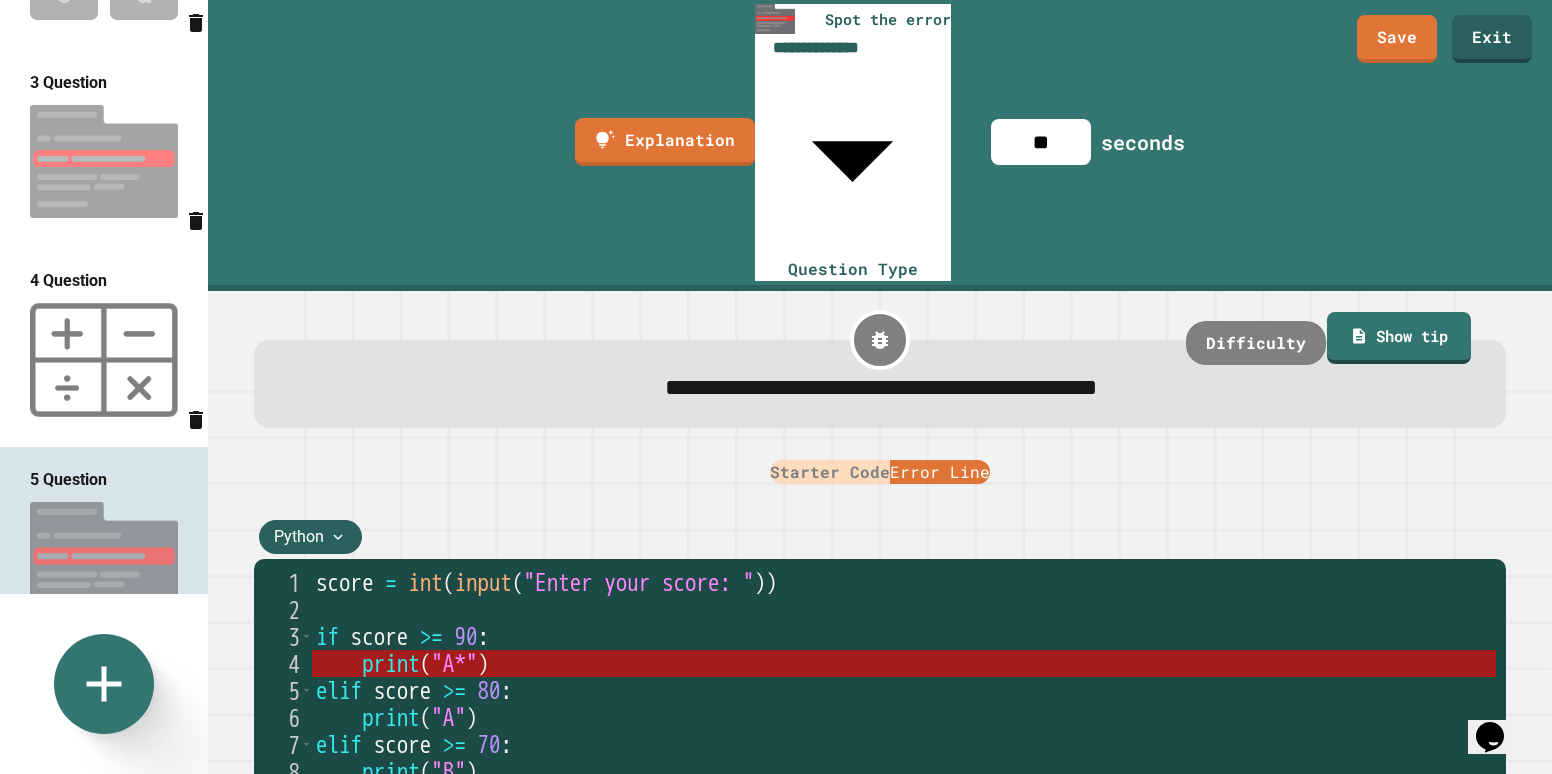 click on "score   =   int ( input ( "Enter your score: " )) if   score   >=   90 :      print ( "A*" ) elif   score   >=   80 :      print ( "A" ) elif   score   >=   70 :      print ( "B" ) elif   score   >=   60 :      print ( "C" ) else   score   <   60 :      print ( "FAIL" )" at bounding box center [904, 744] 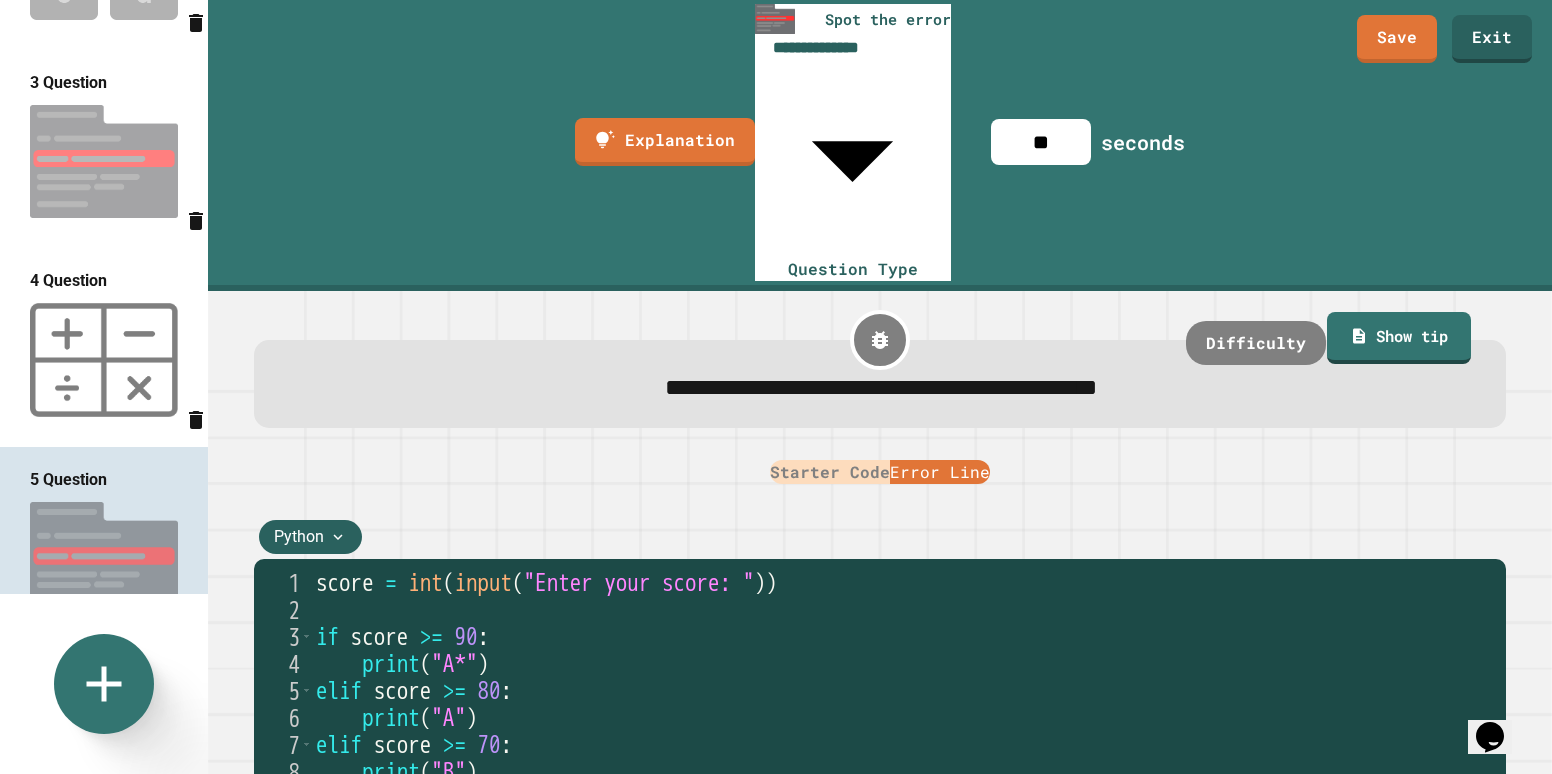 click on "**" at bounding box center (1041, 142) 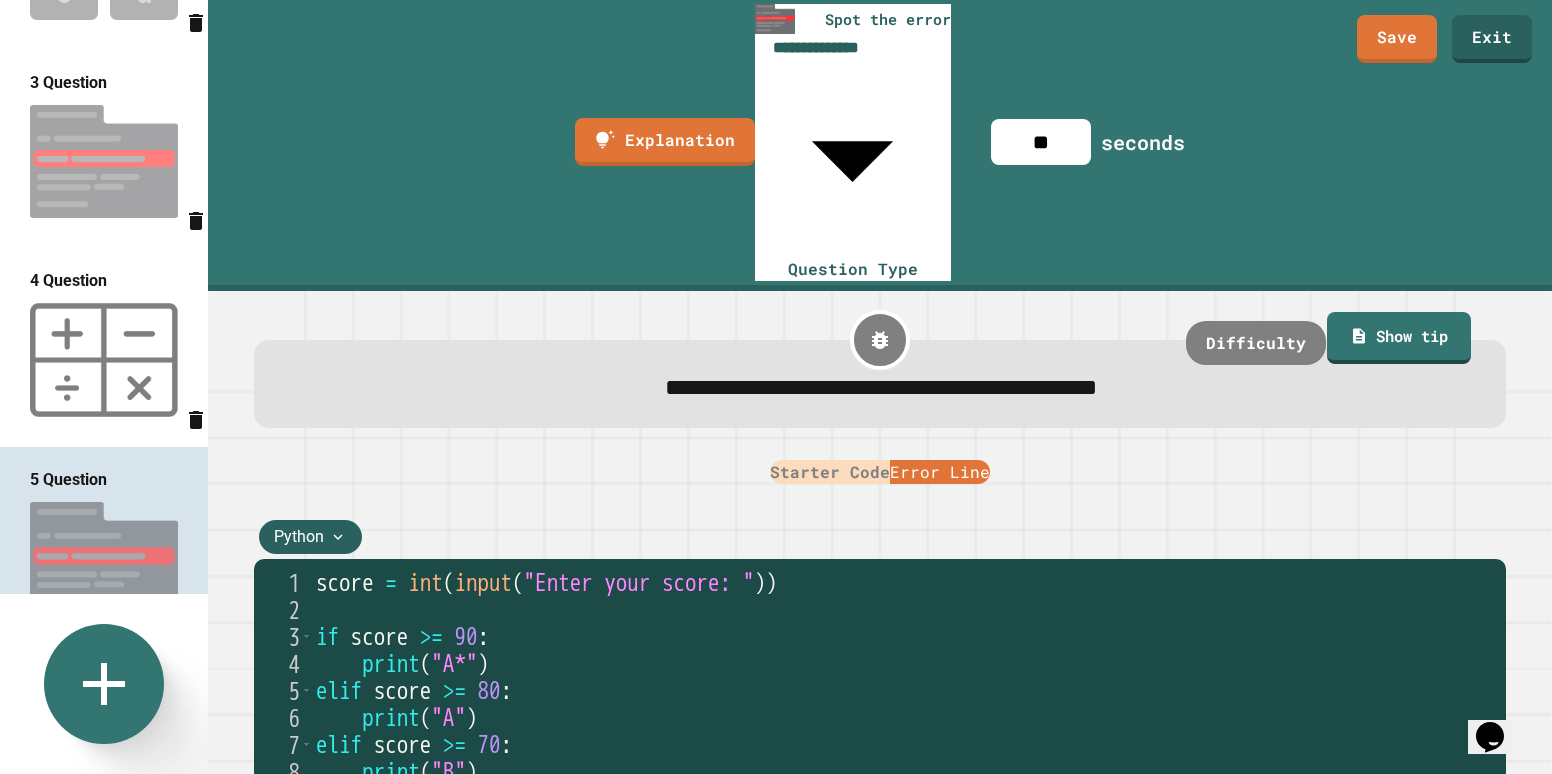 click 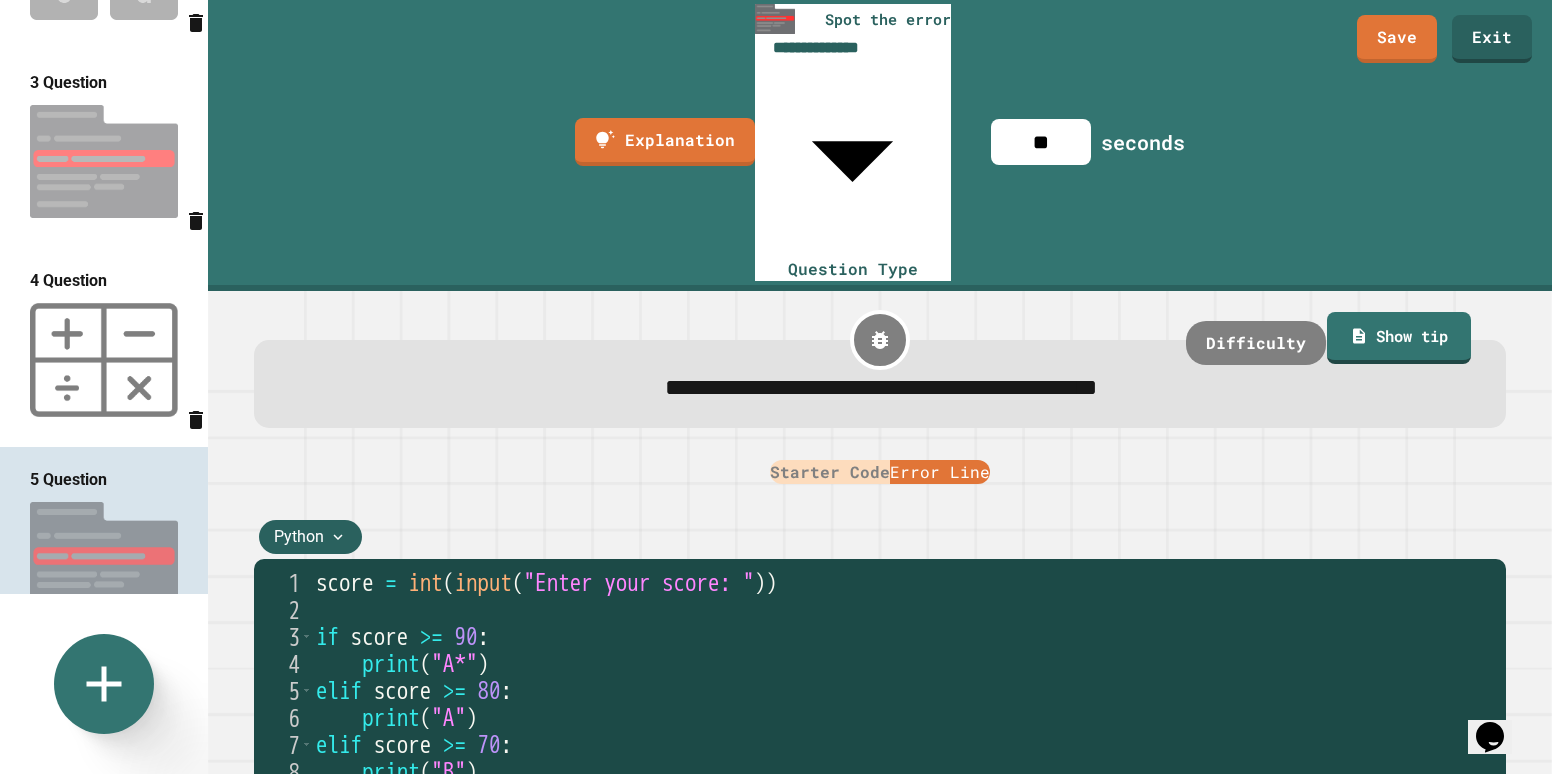 click on "Multiple Choice" at bounding box center [462, 1008] 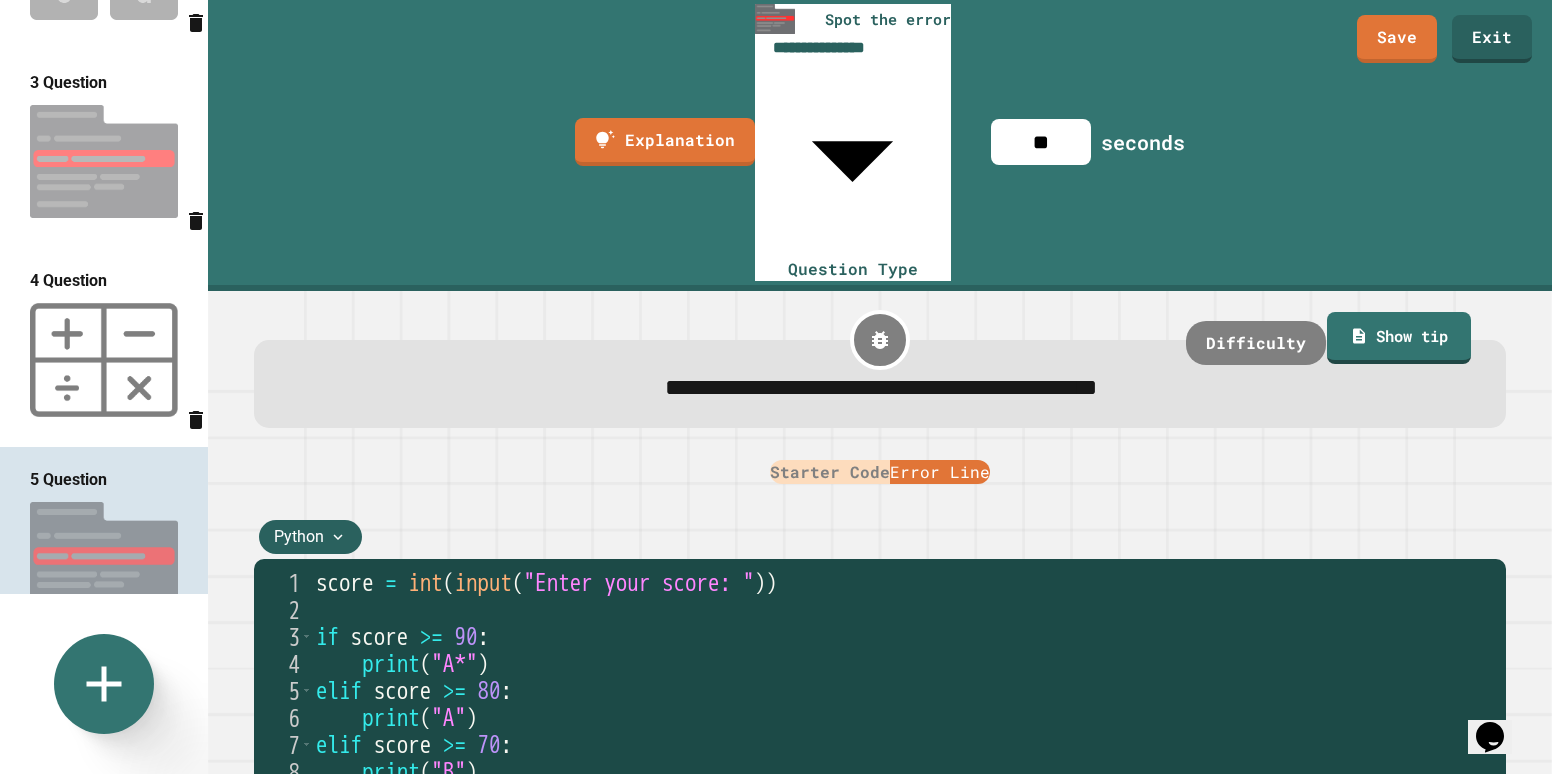 scroll, scrollTop: 531, scrollLeft: 0, axis: vertical 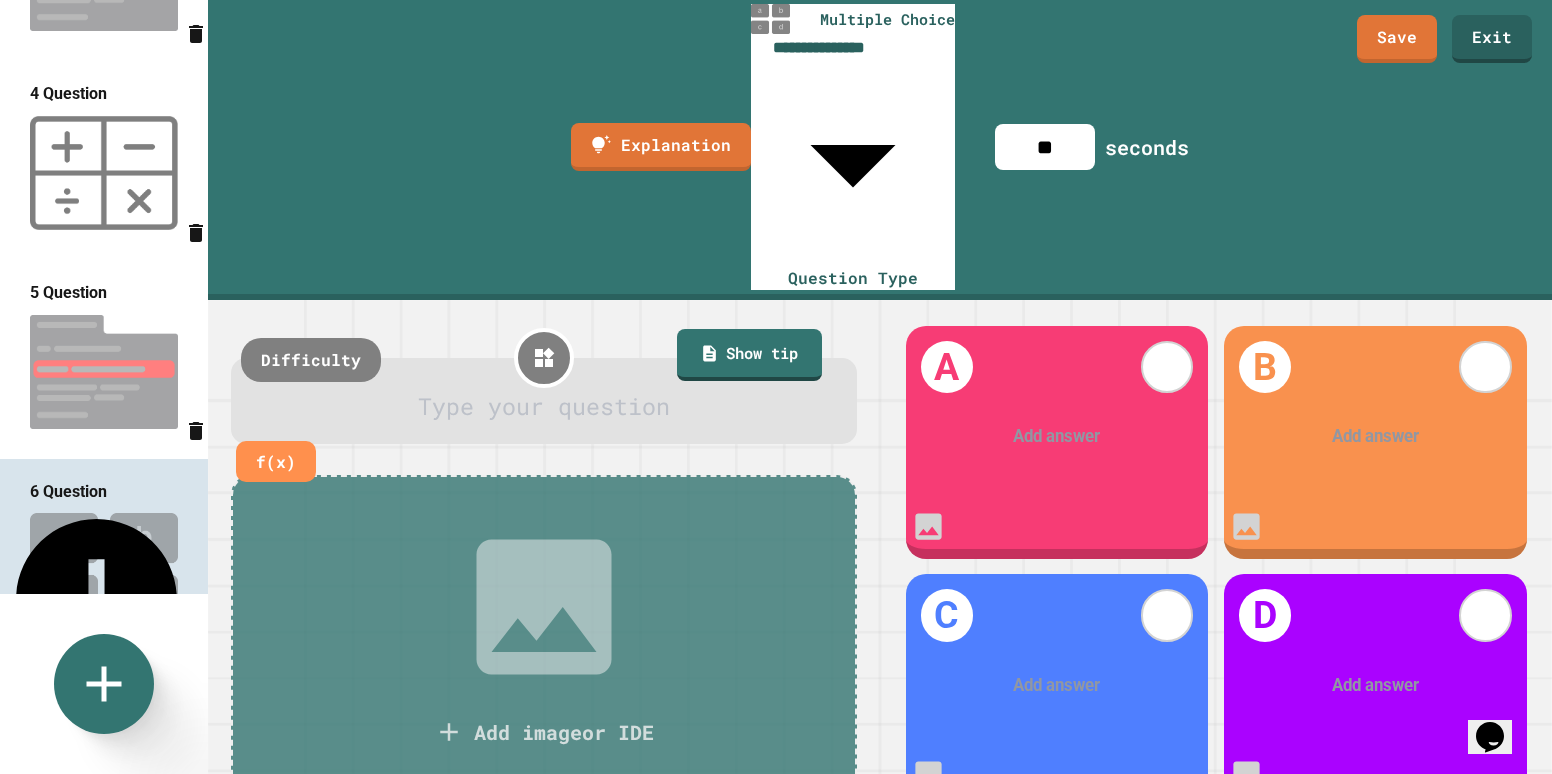 click at bounding box center [544, 407] 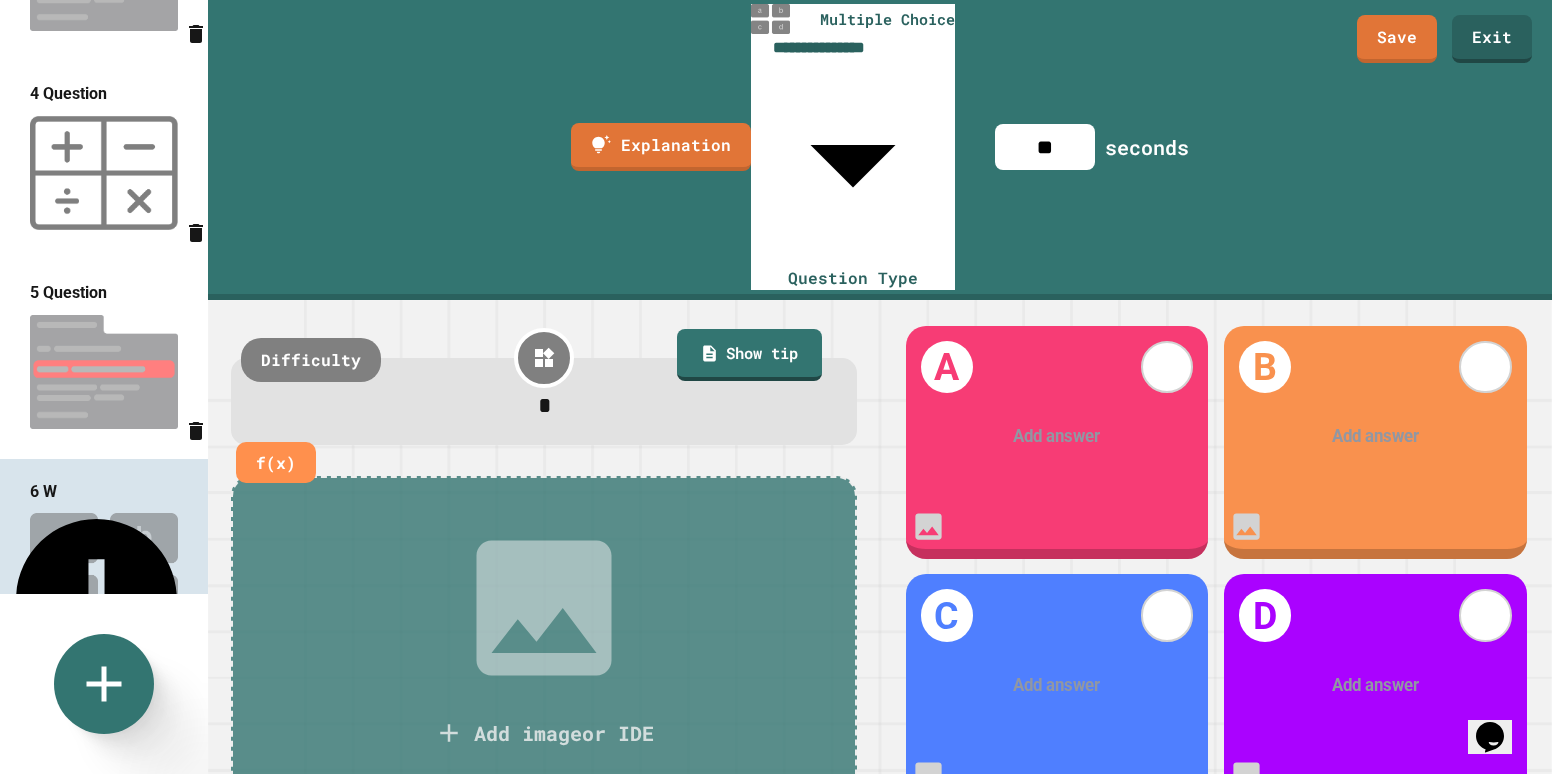 type 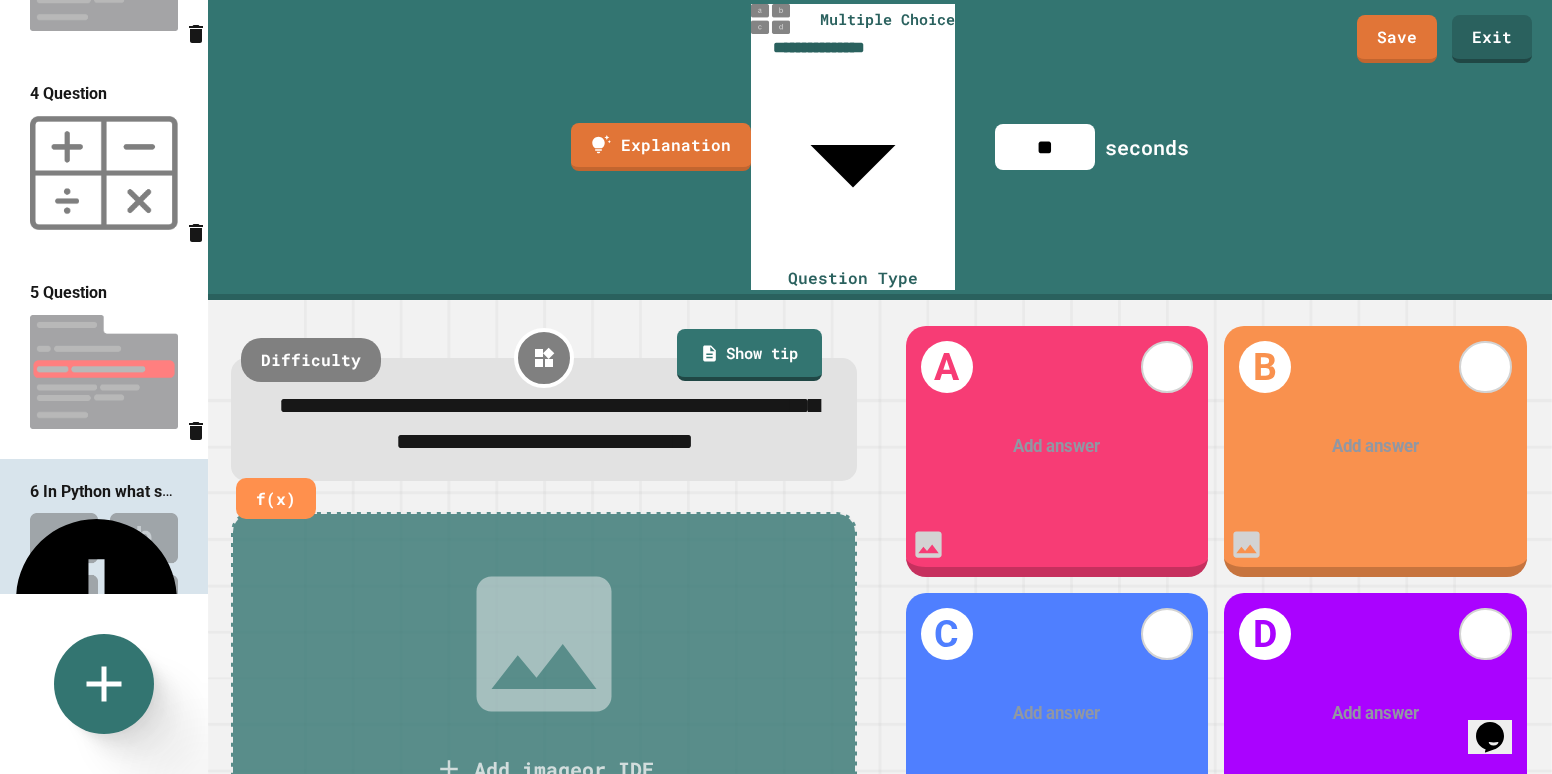 click on "**********" at bounding box center [549, 423] 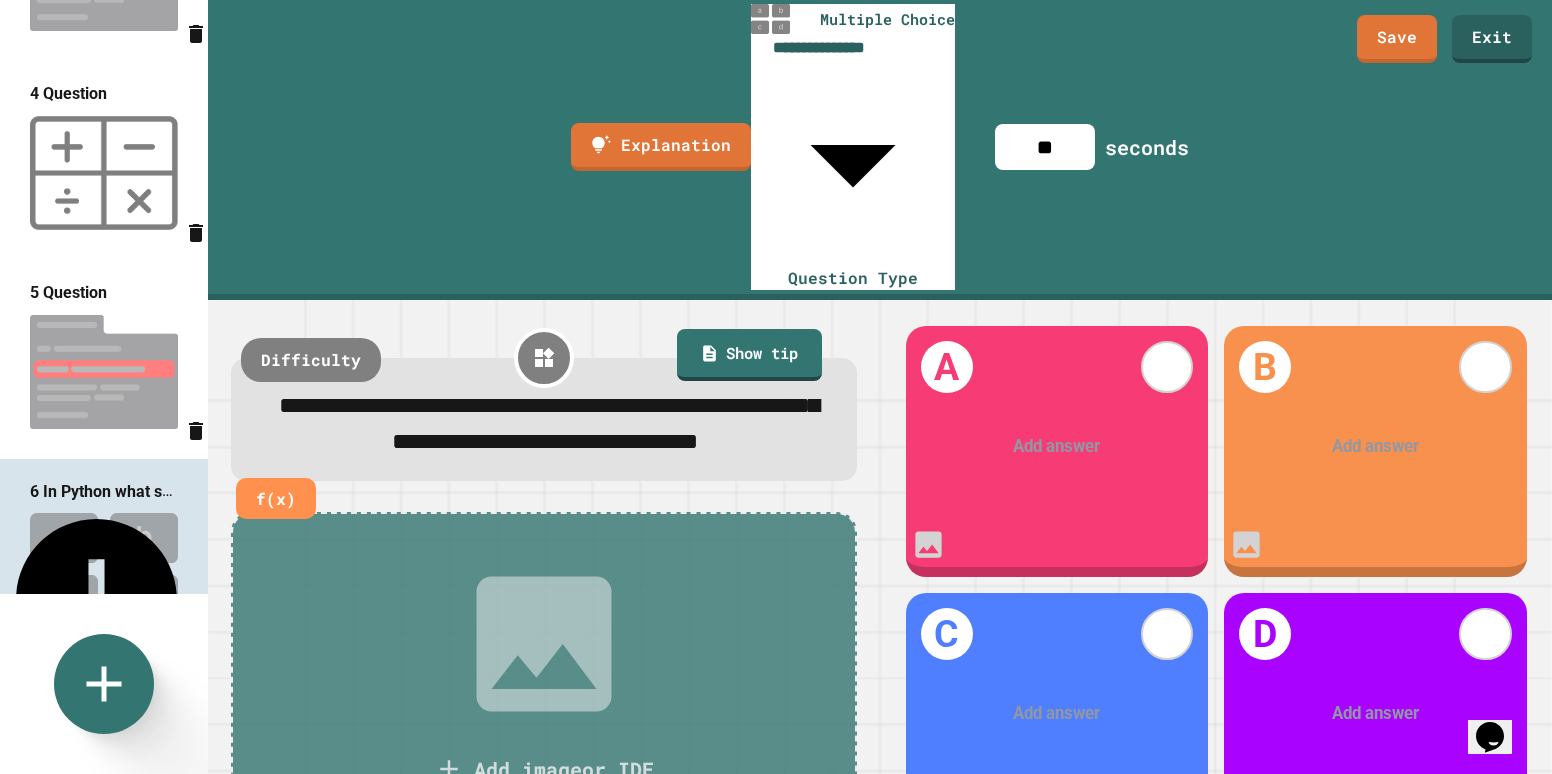 click on "**********" at bounding box center [549, 423] 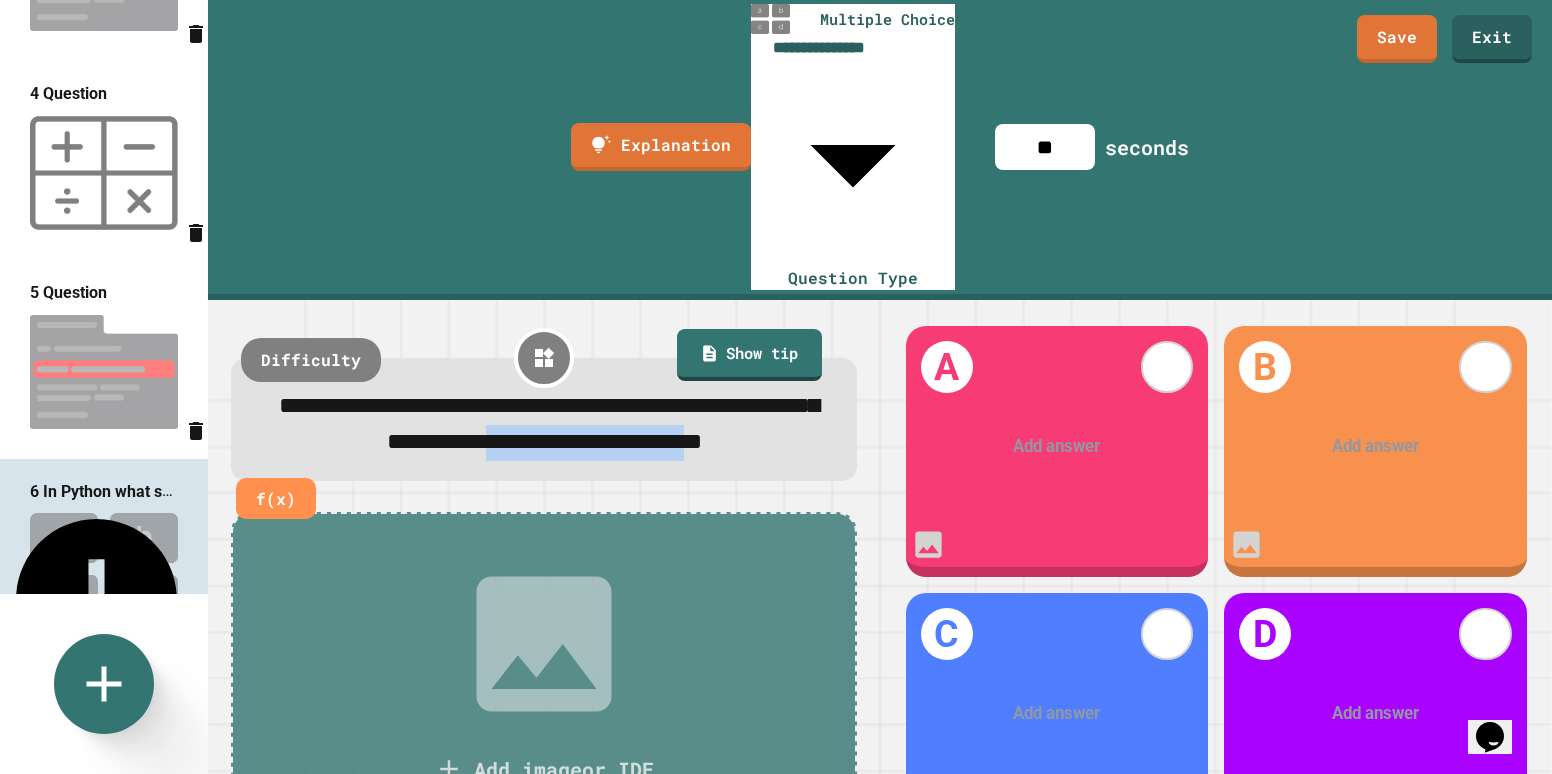 drag, startPoint x: 643, startPoint y: 267, endPoint x: 755, endPoint y: 232, distance: 117.341385 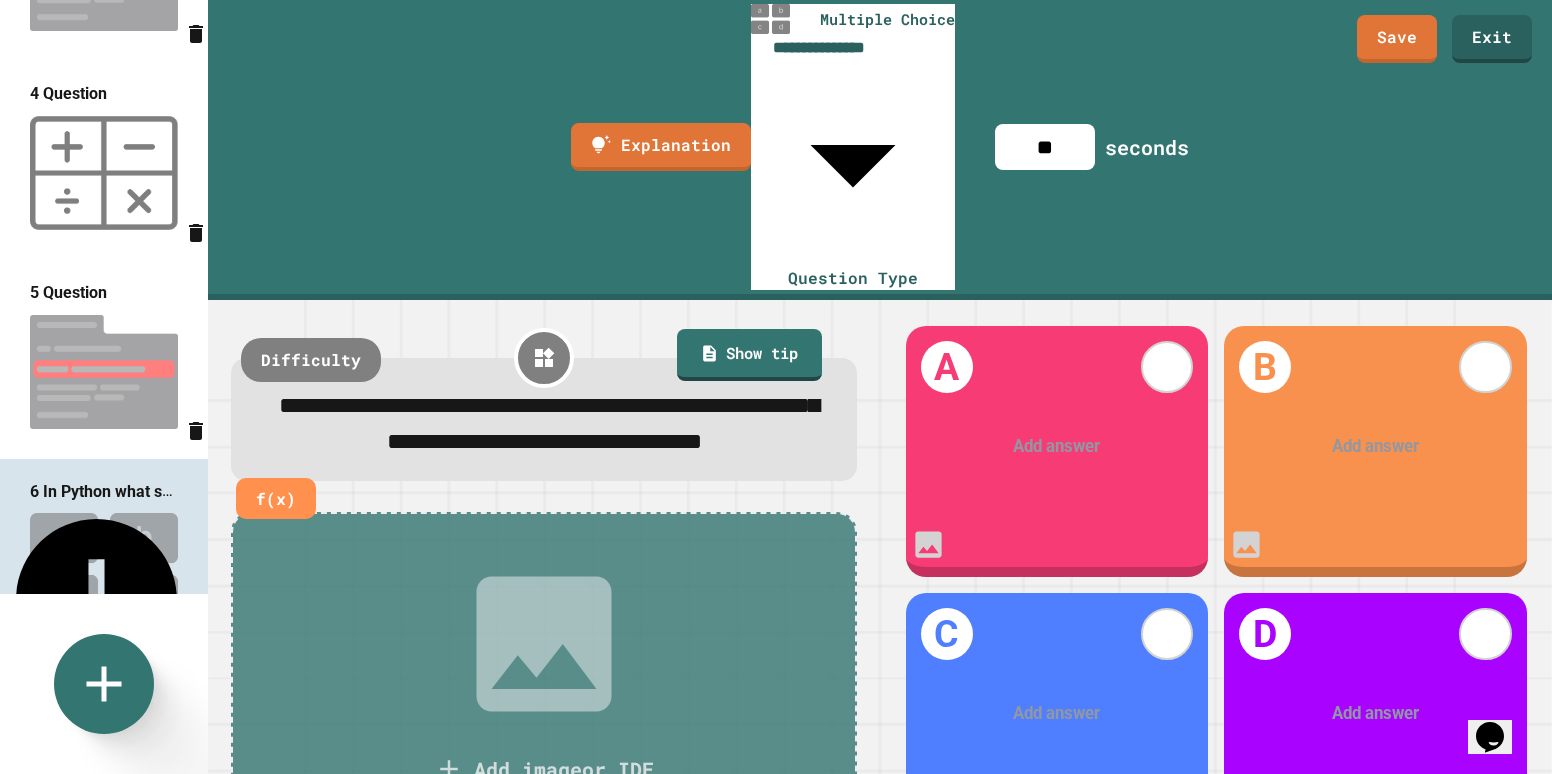 drag, startPoint x: 1073, startPoint y: 39, endPoint x: 1059, endPoint y: 43, distance: 14.56022 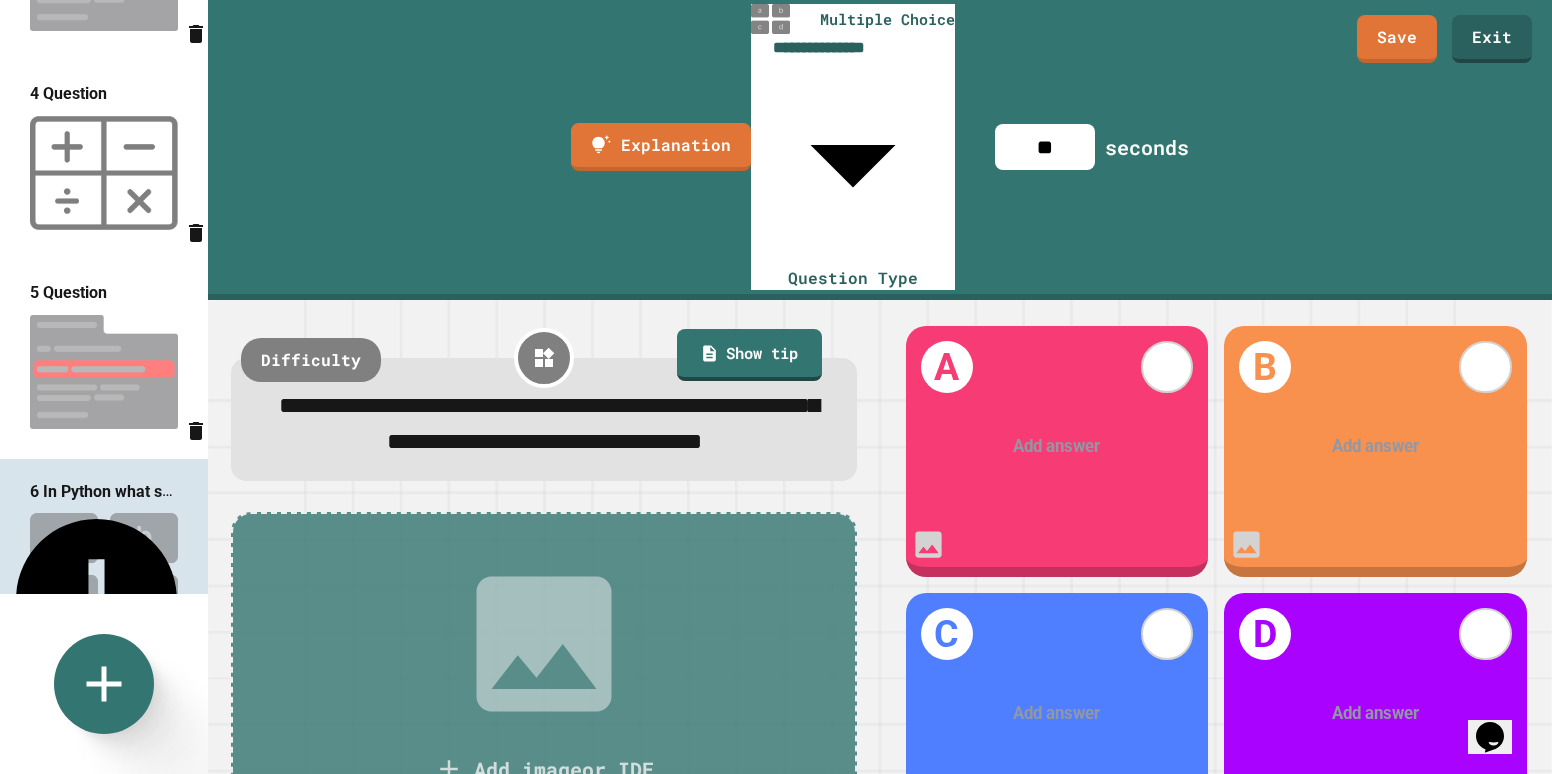 type on "**" 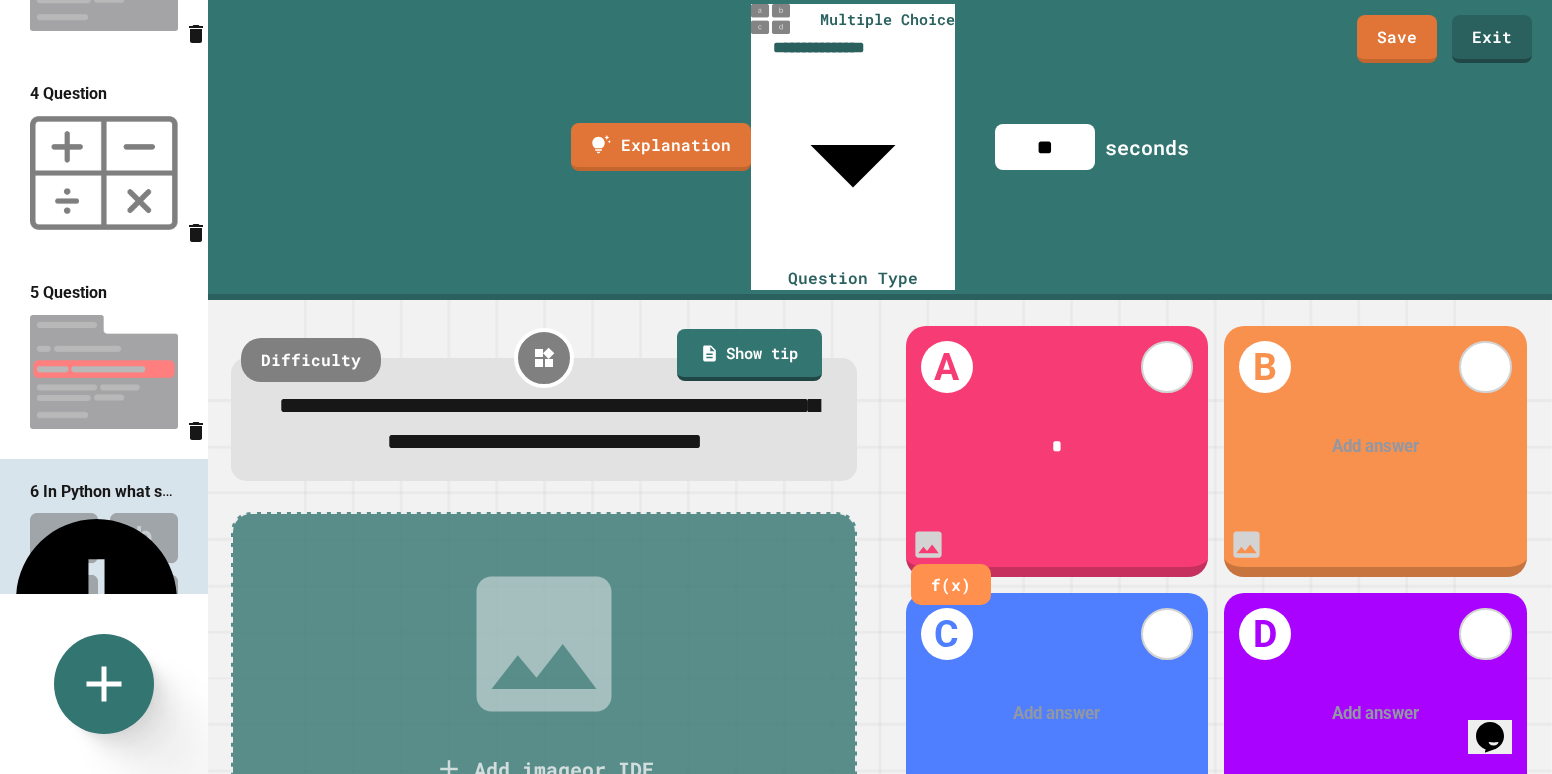 click at bounding box center [1375, 447] 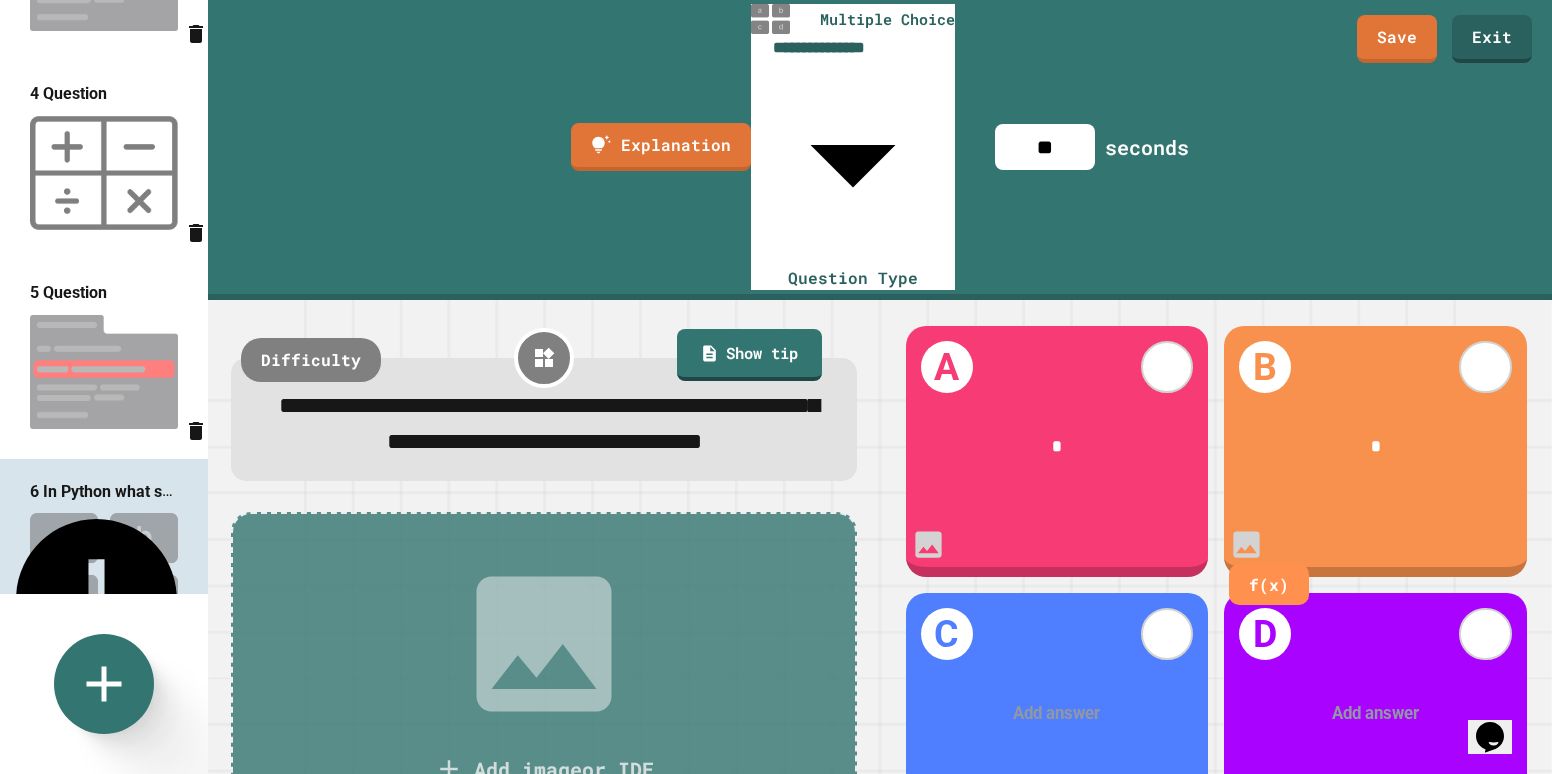 type 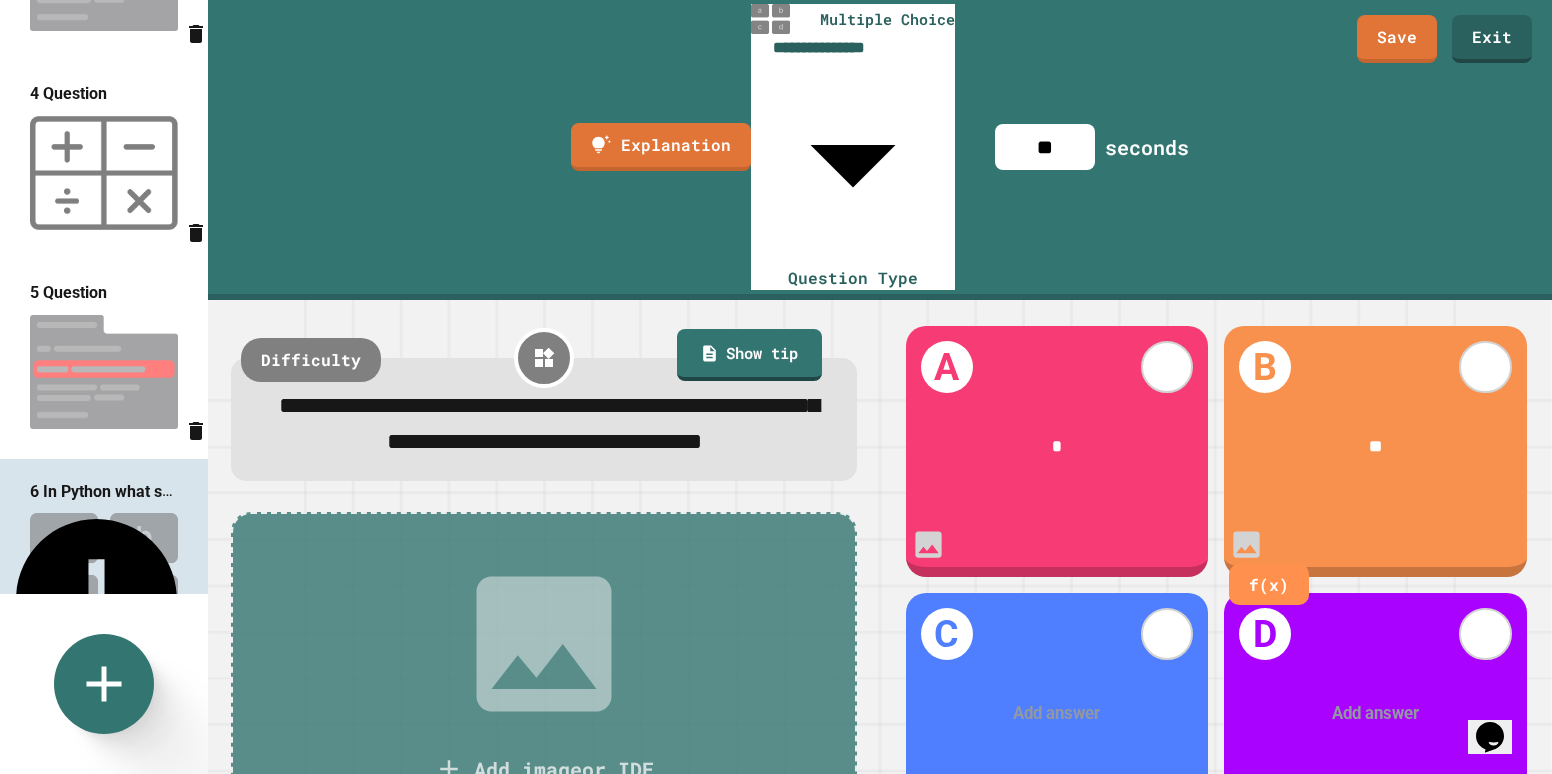 click at bounding box center (1057, 714) 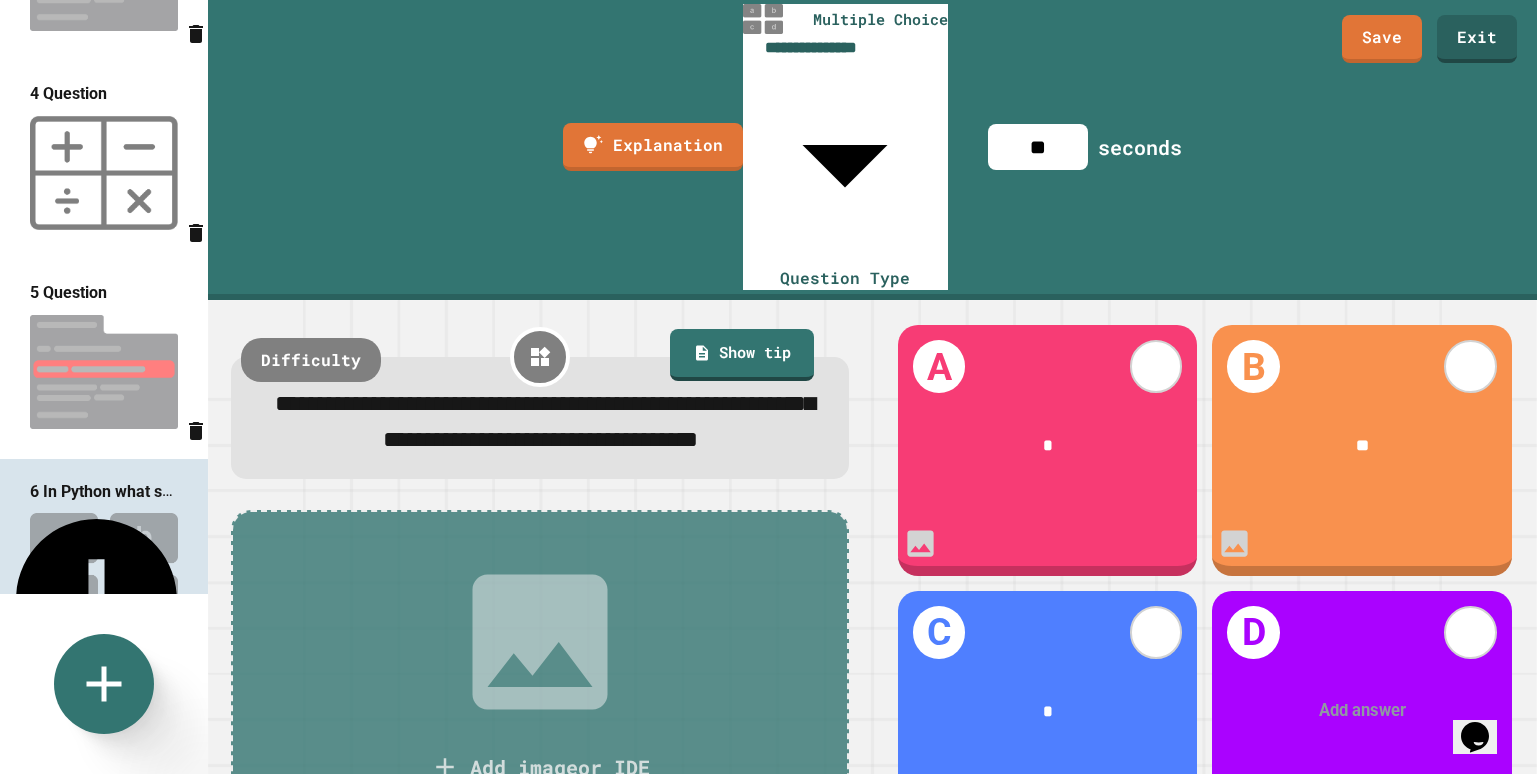 type 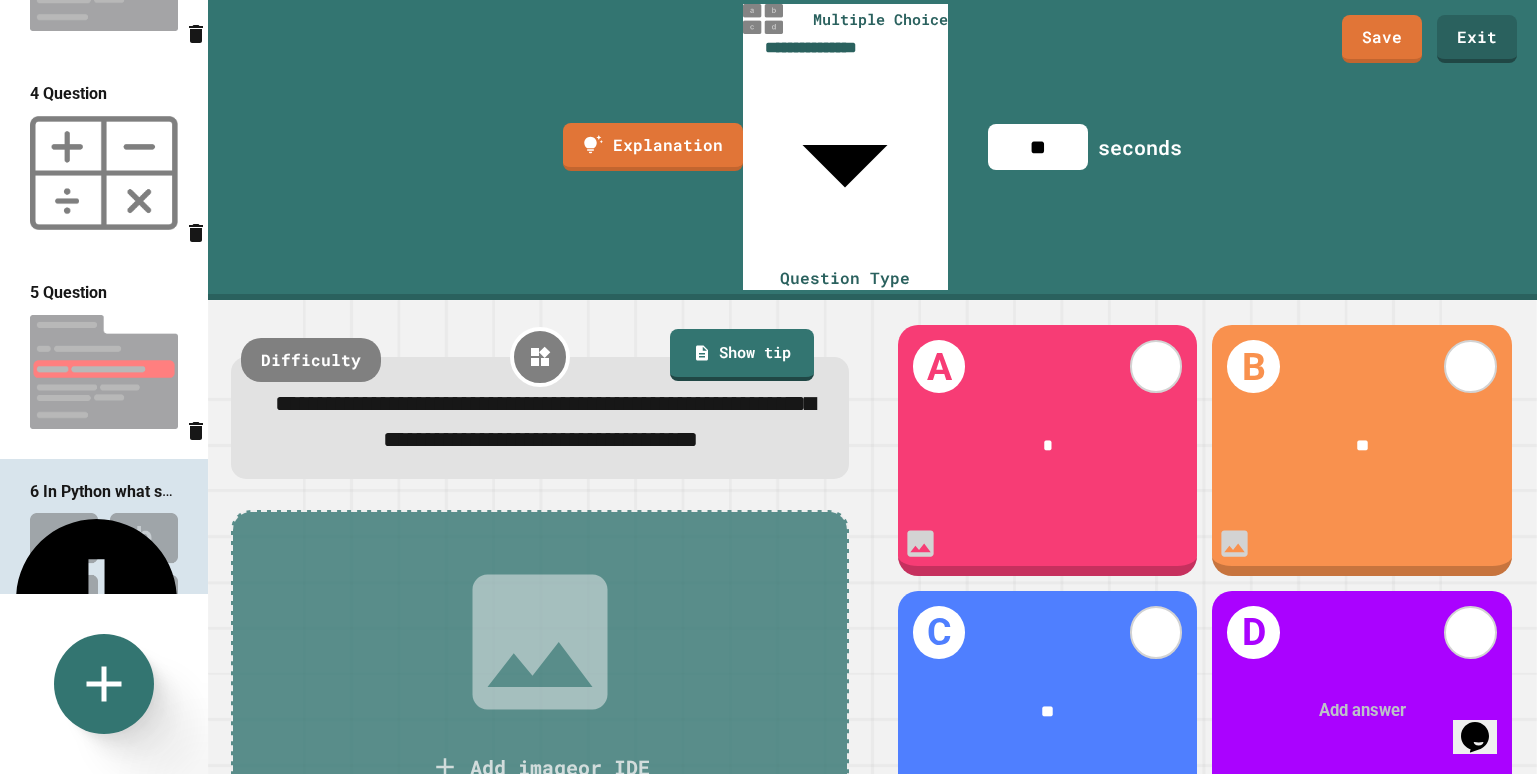 click at bounding box center (1363, 711) 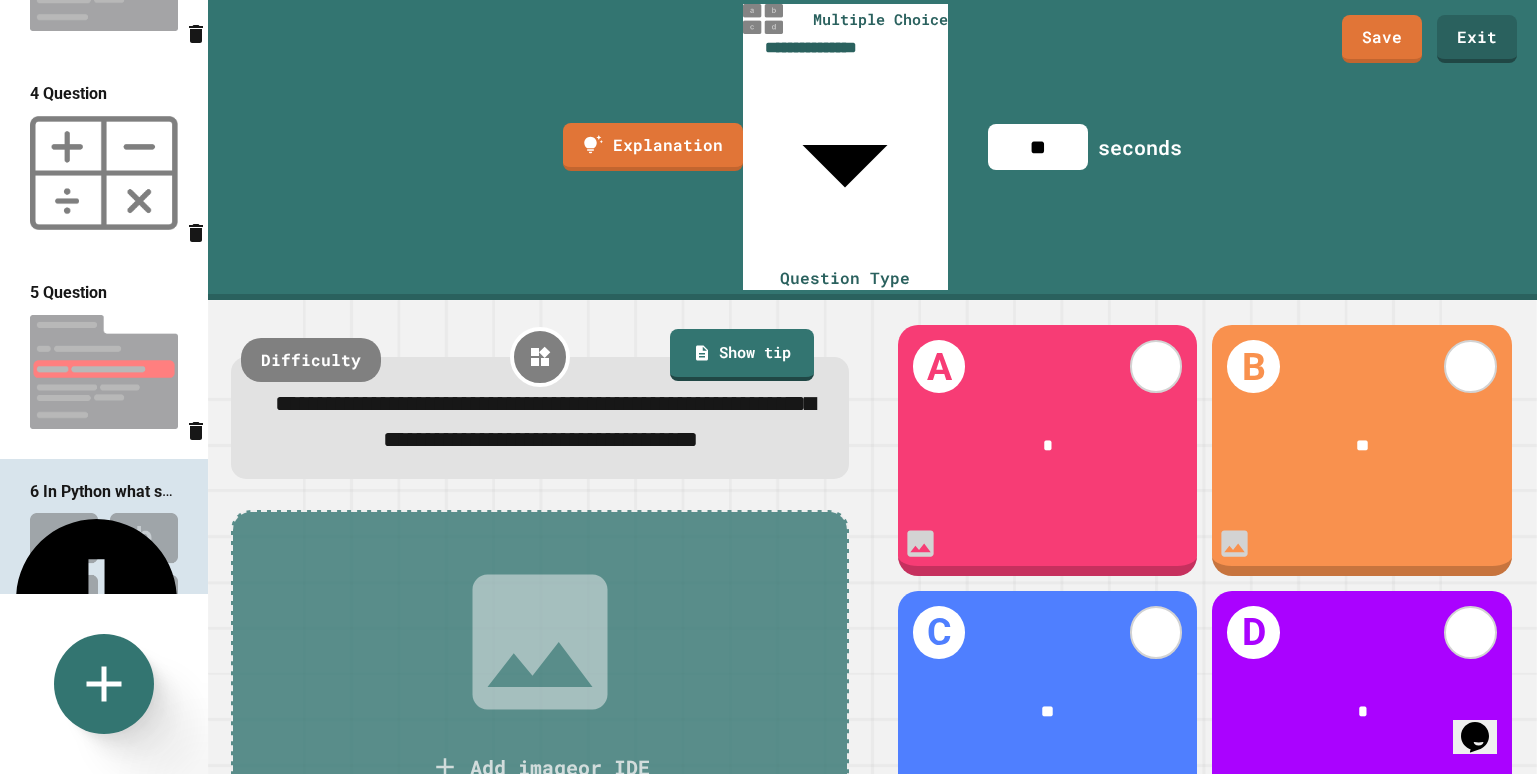 type 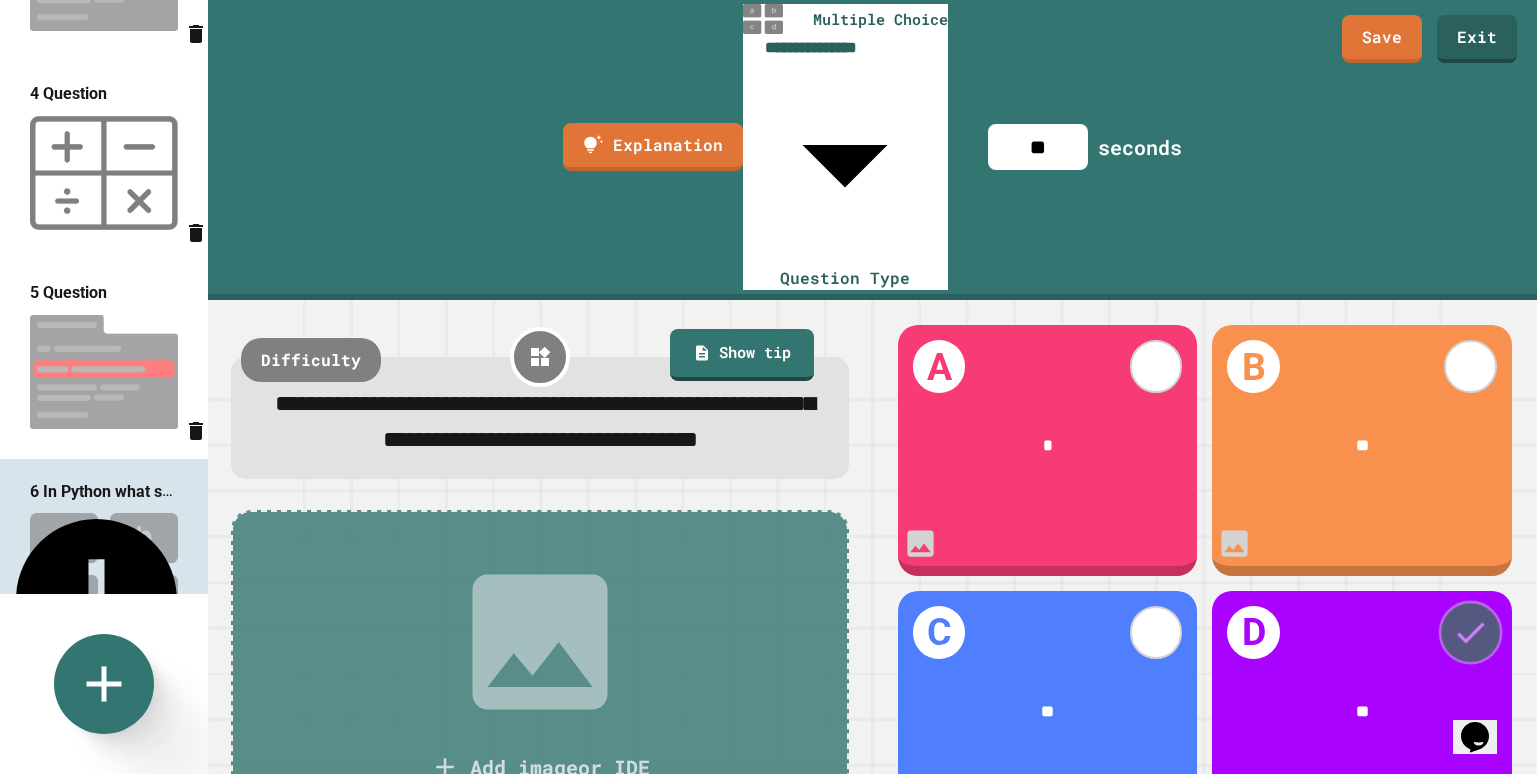 click 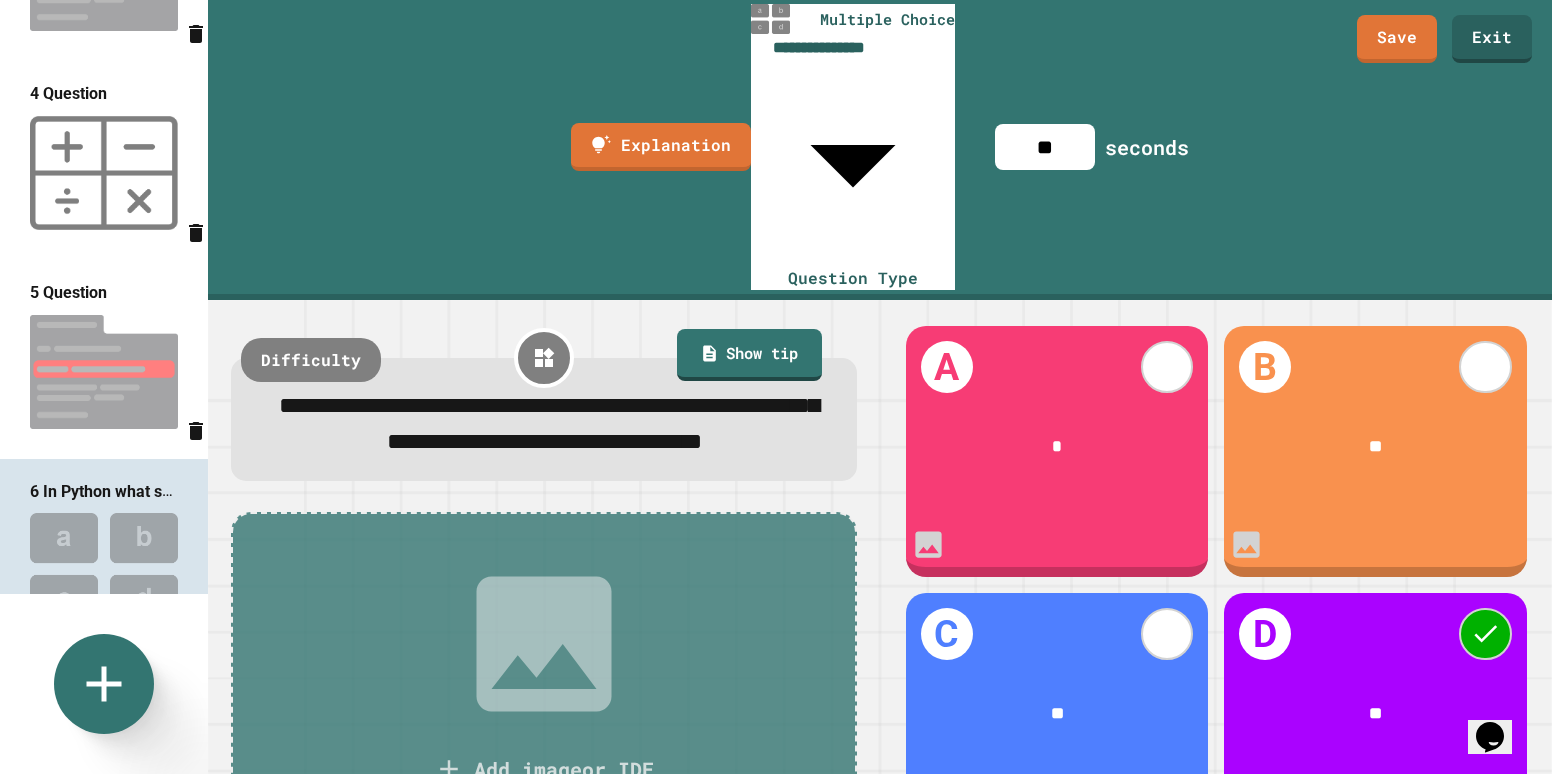 click 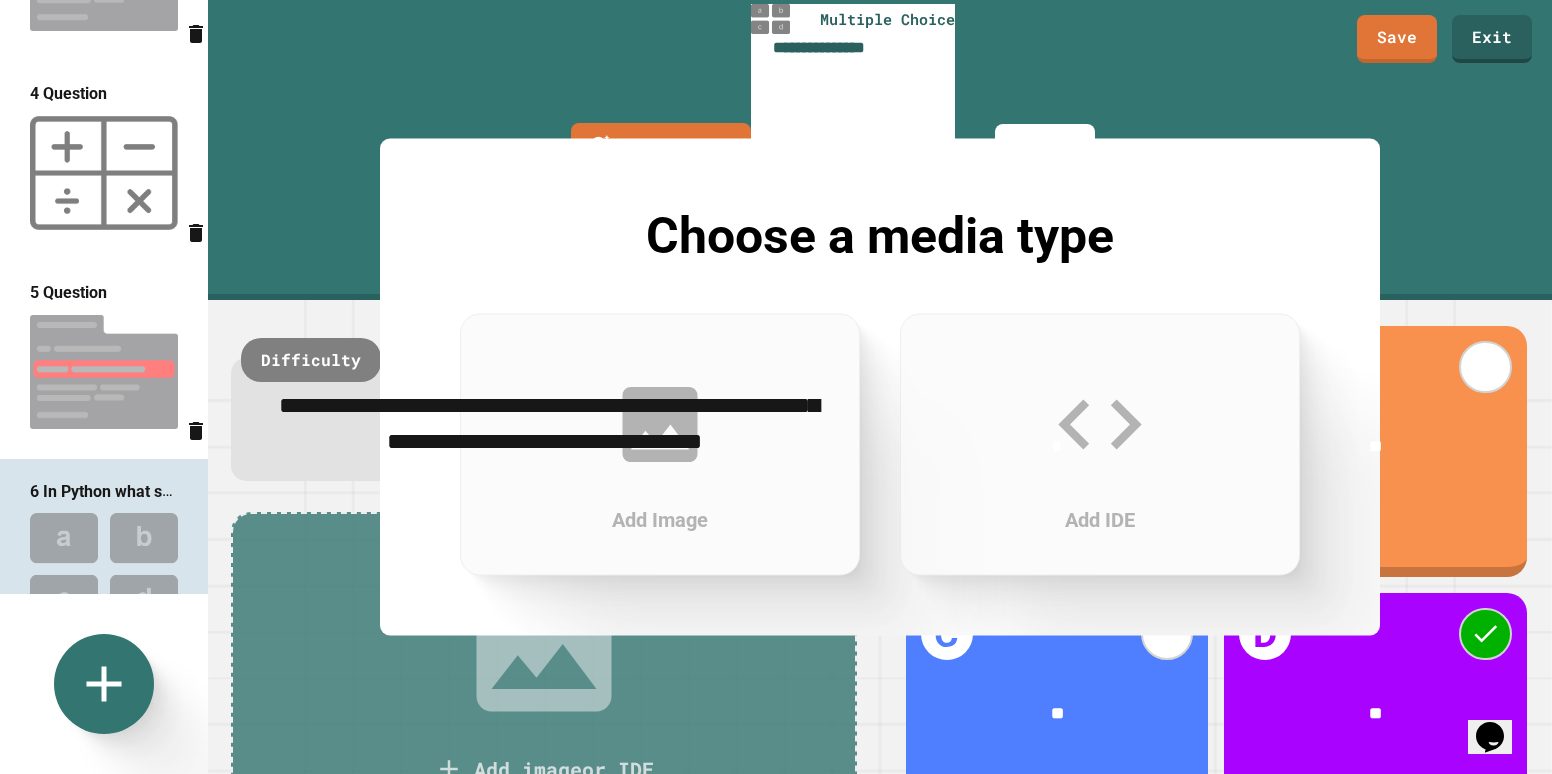 click on "Add Image" at bounding box center [660, 445] 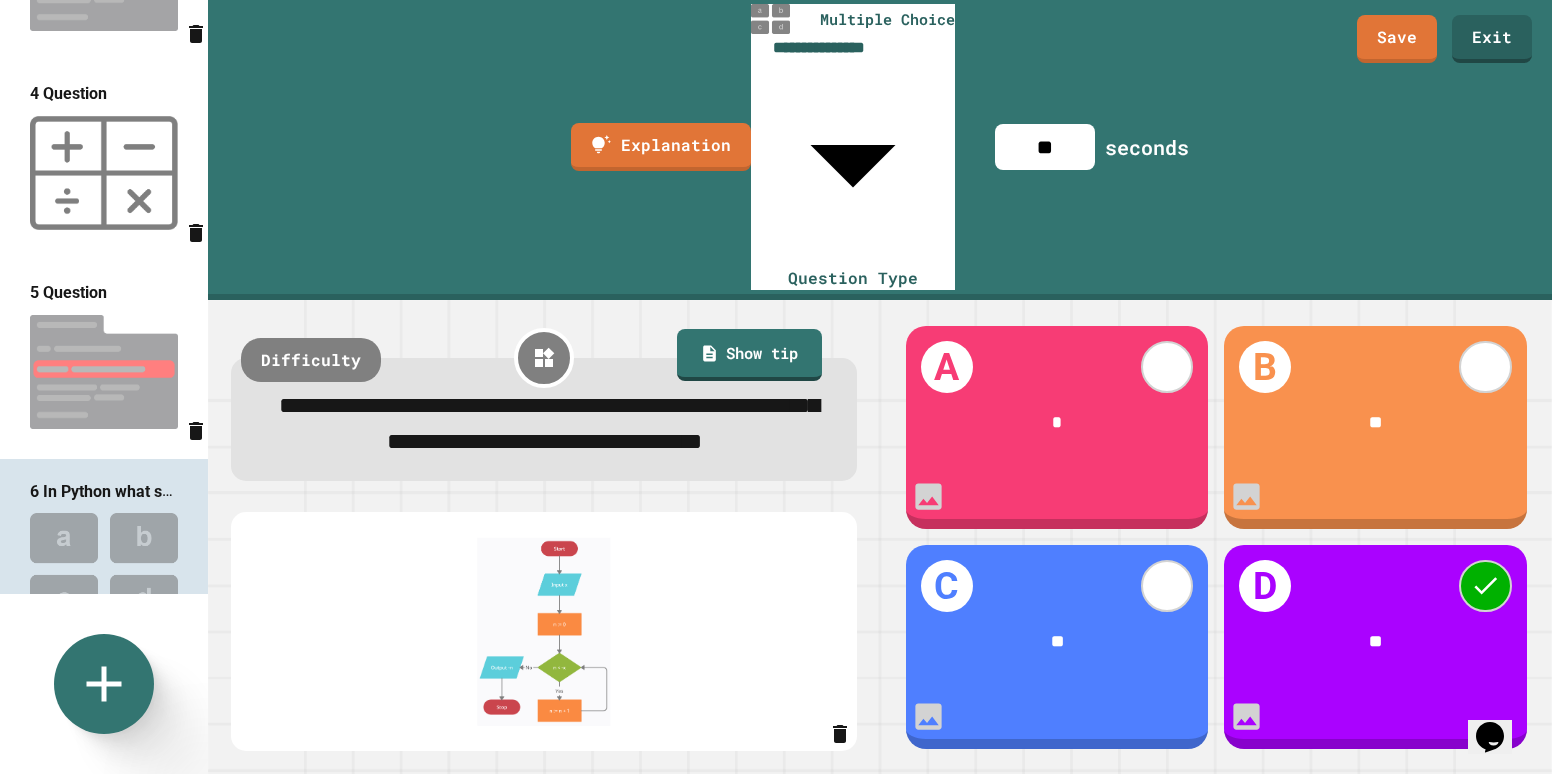 click on "**********" at bounding box center (544, 537) 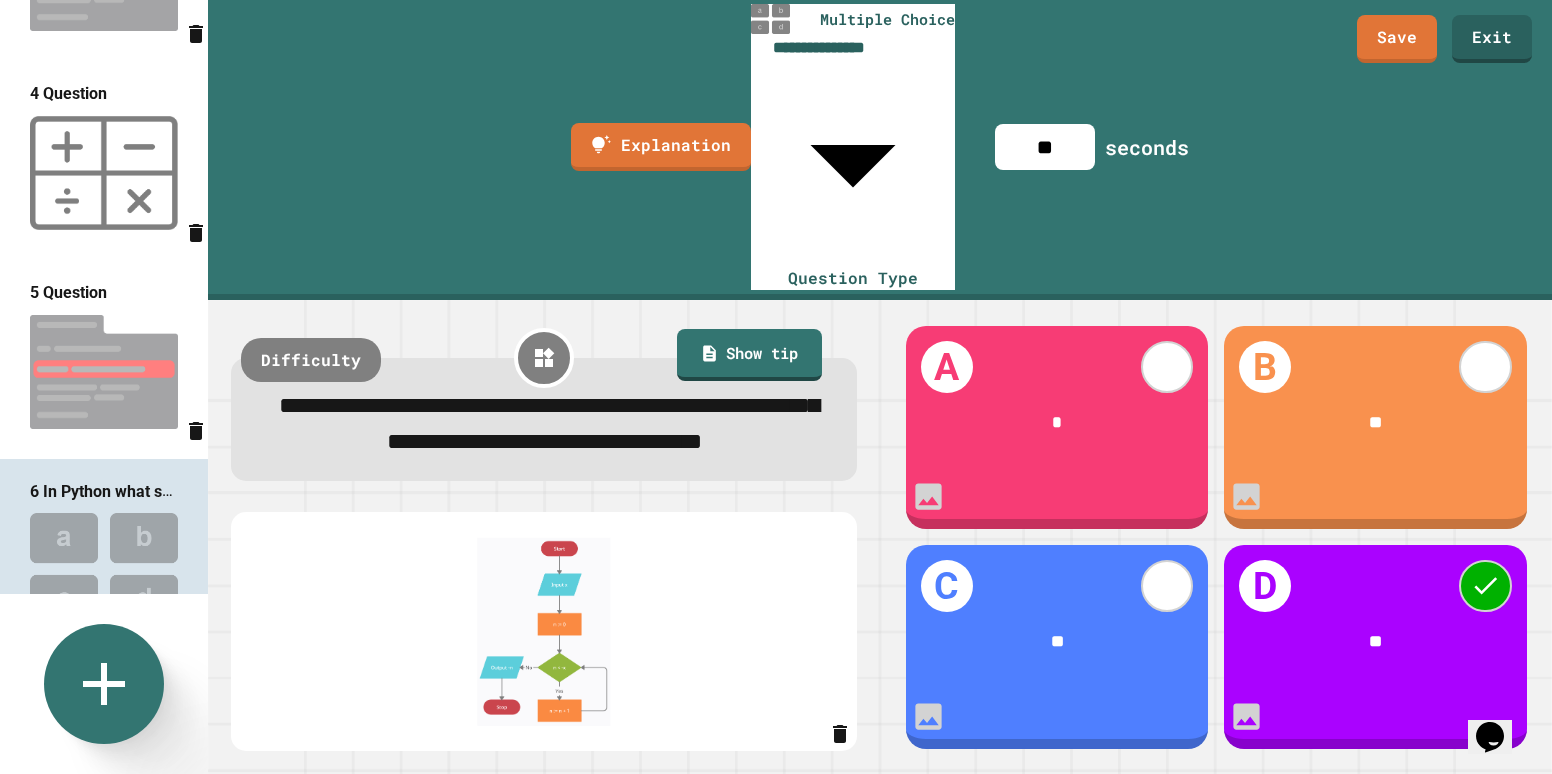 click 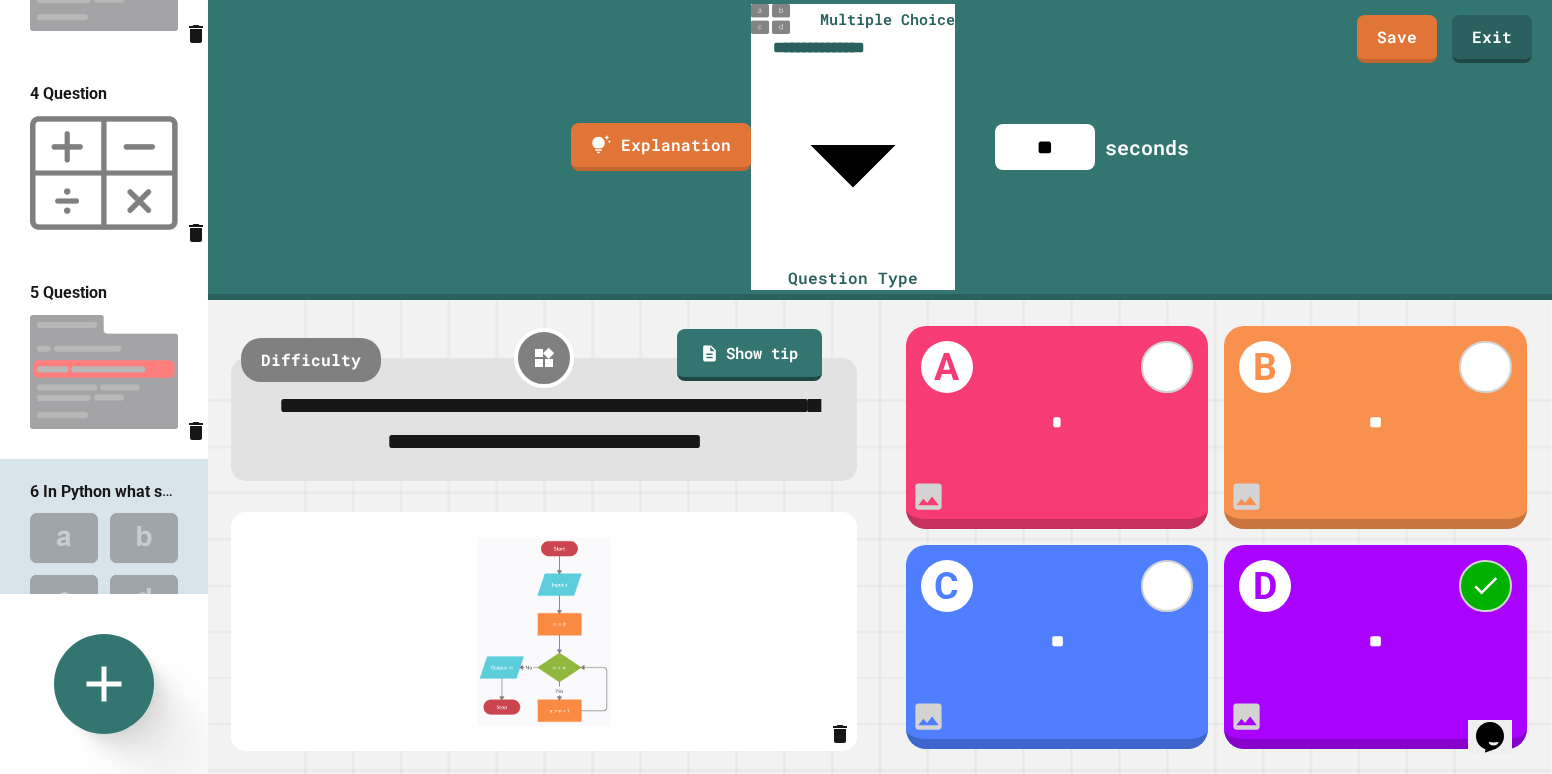 click on "Multiple Choice" at bounding box center (462, 1008) 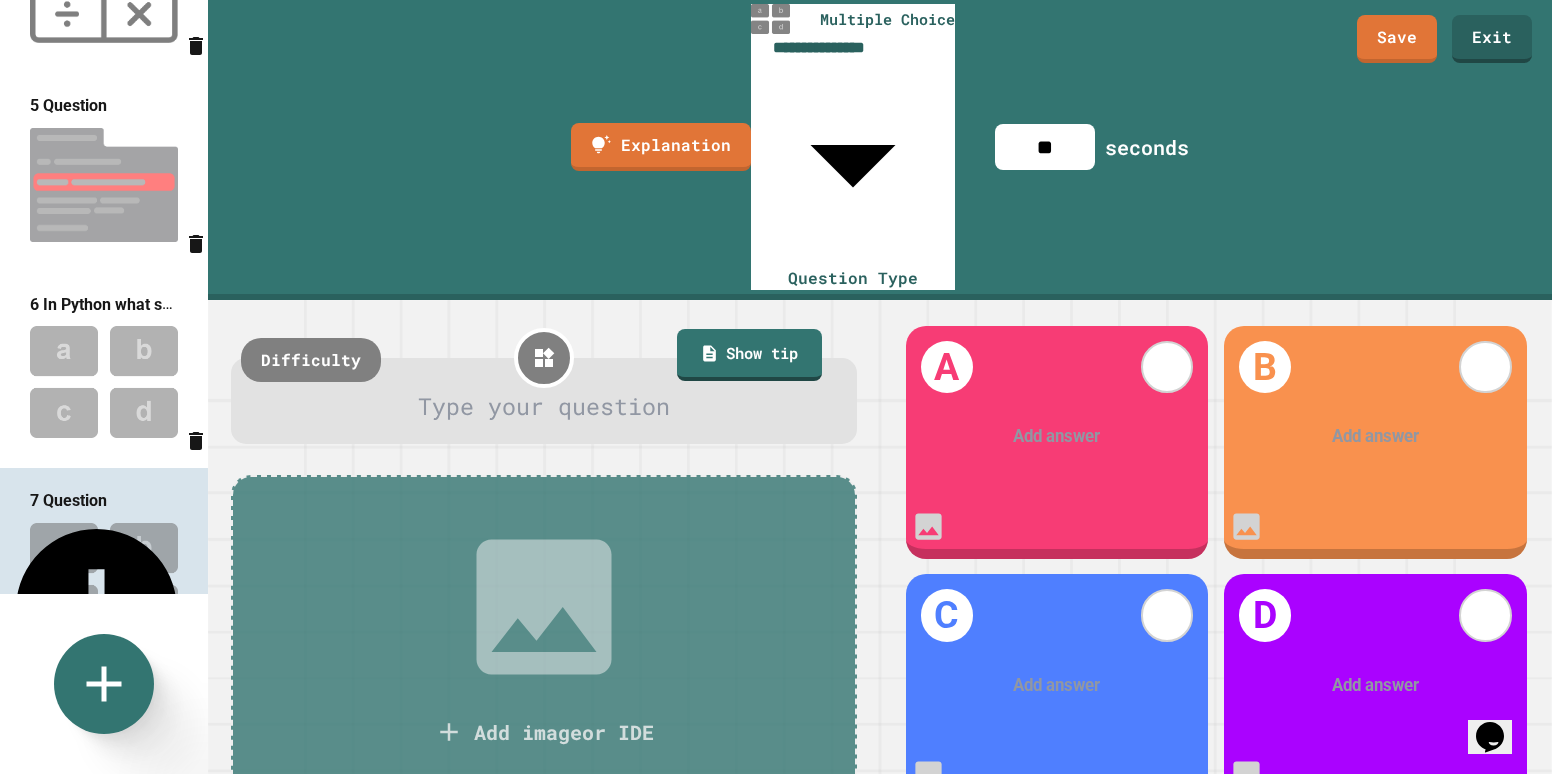 click 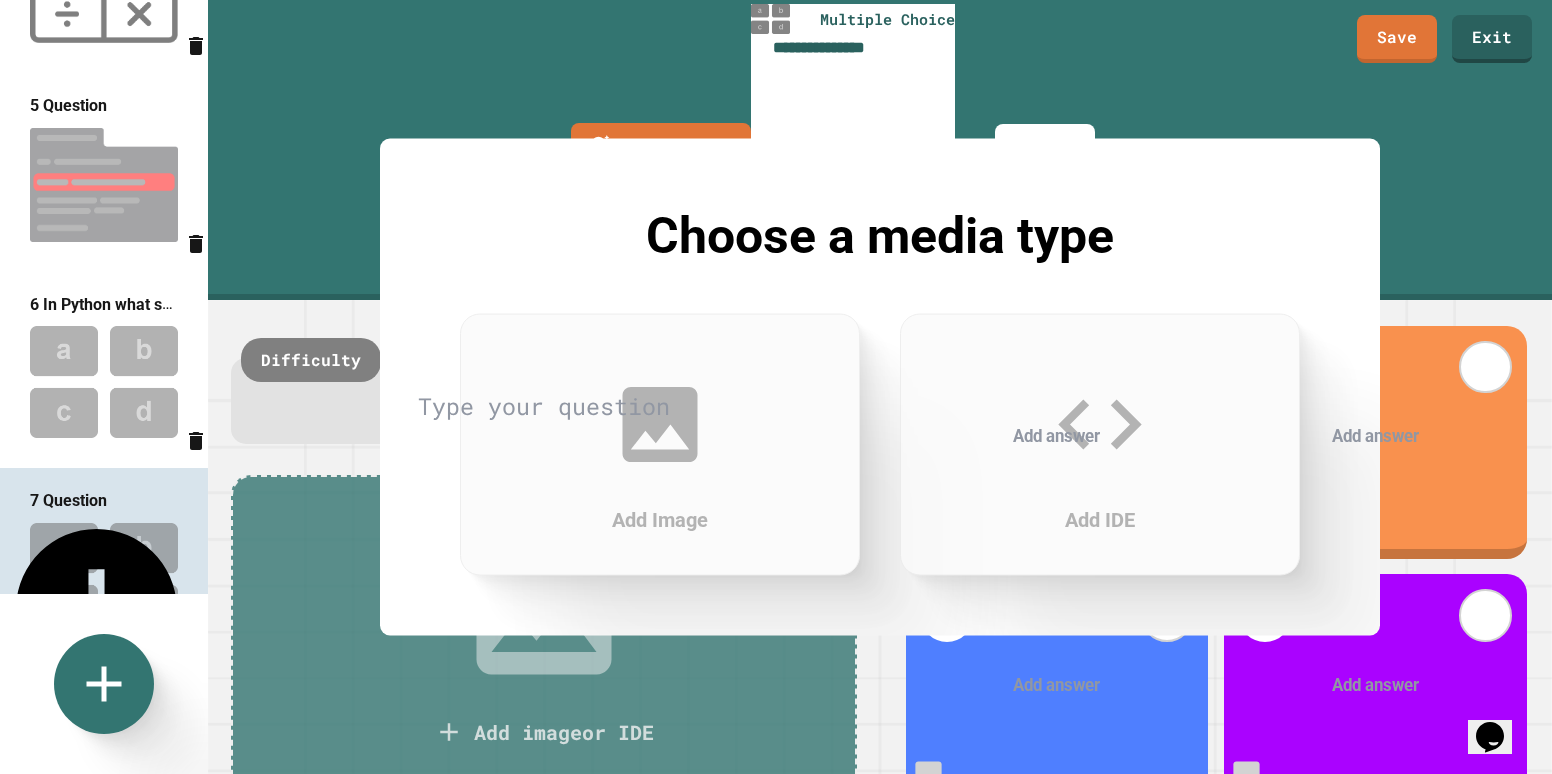 click on "Add Image" at bounding box center [660, 445] 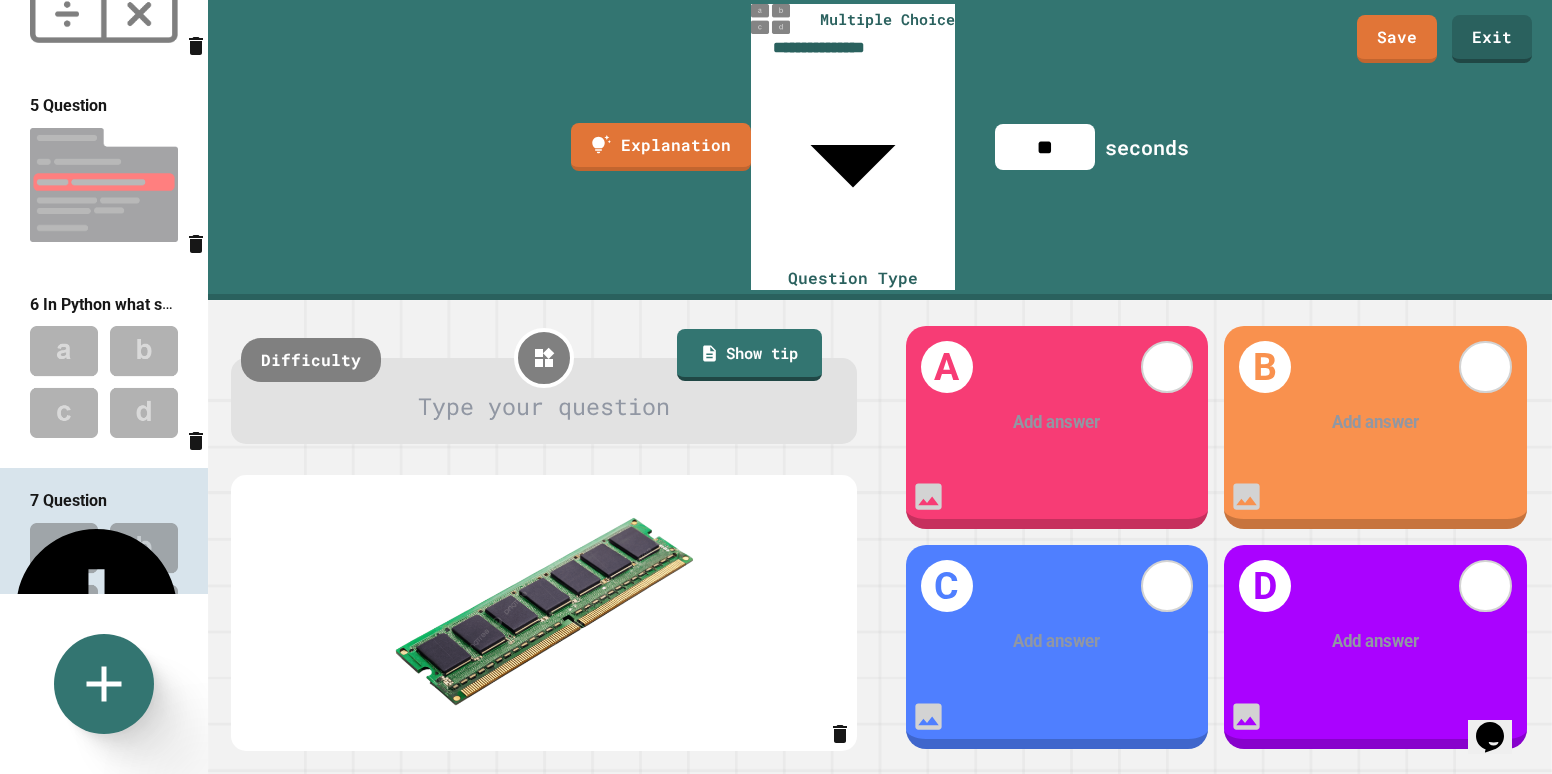 click at bounding box center (544, 407) 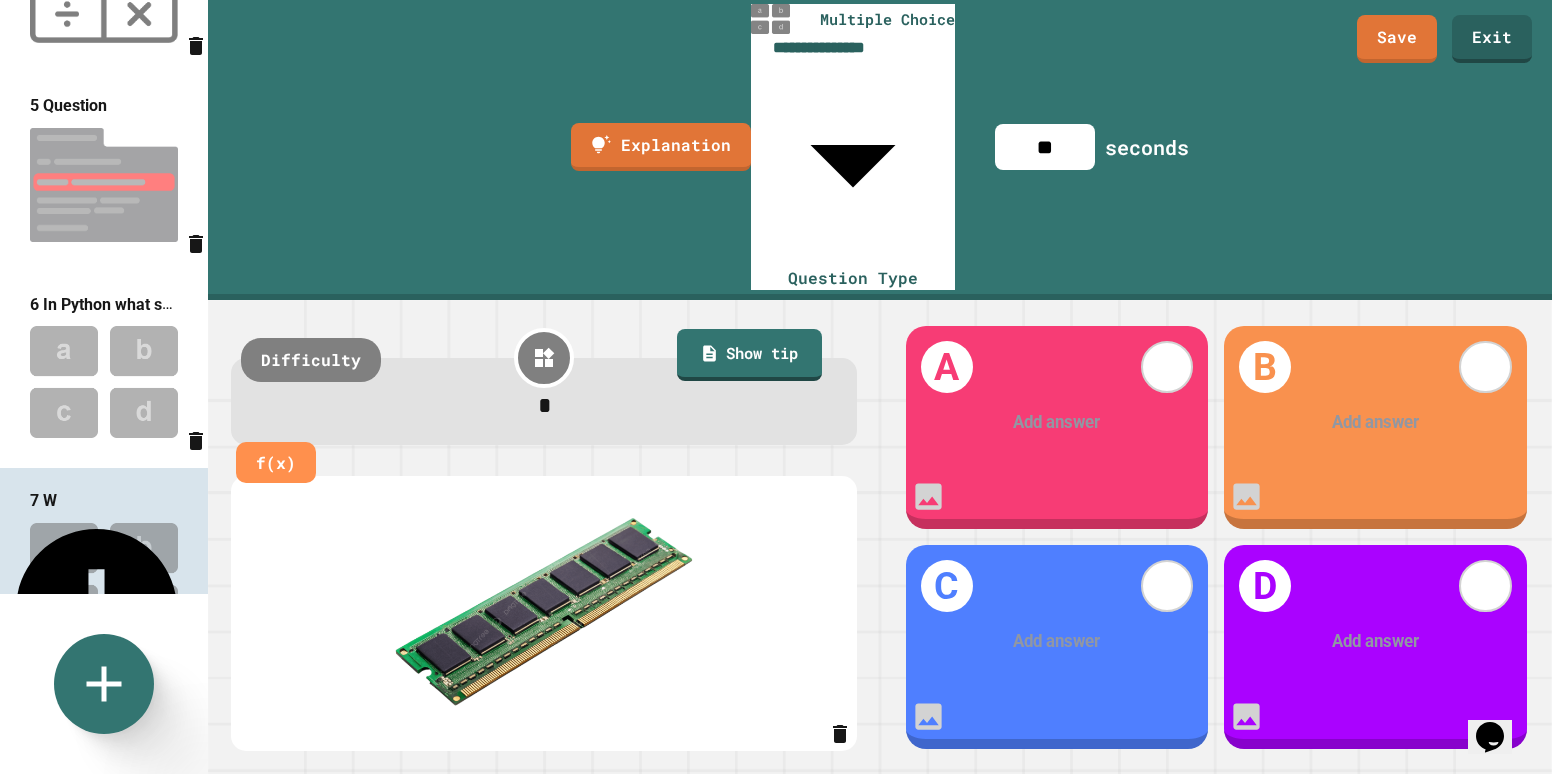 type 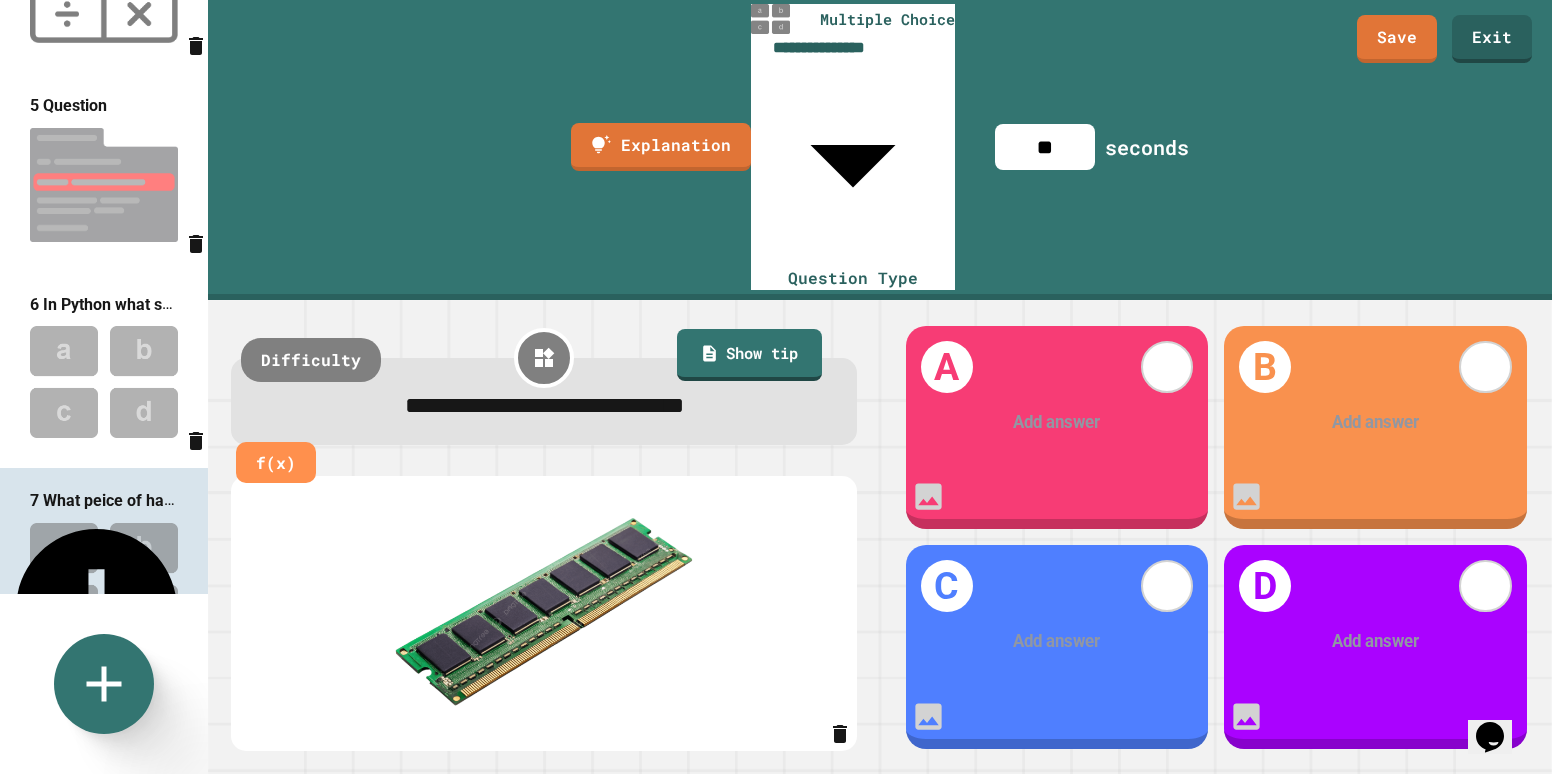 click on "**********" at bounding box center [544, 405] 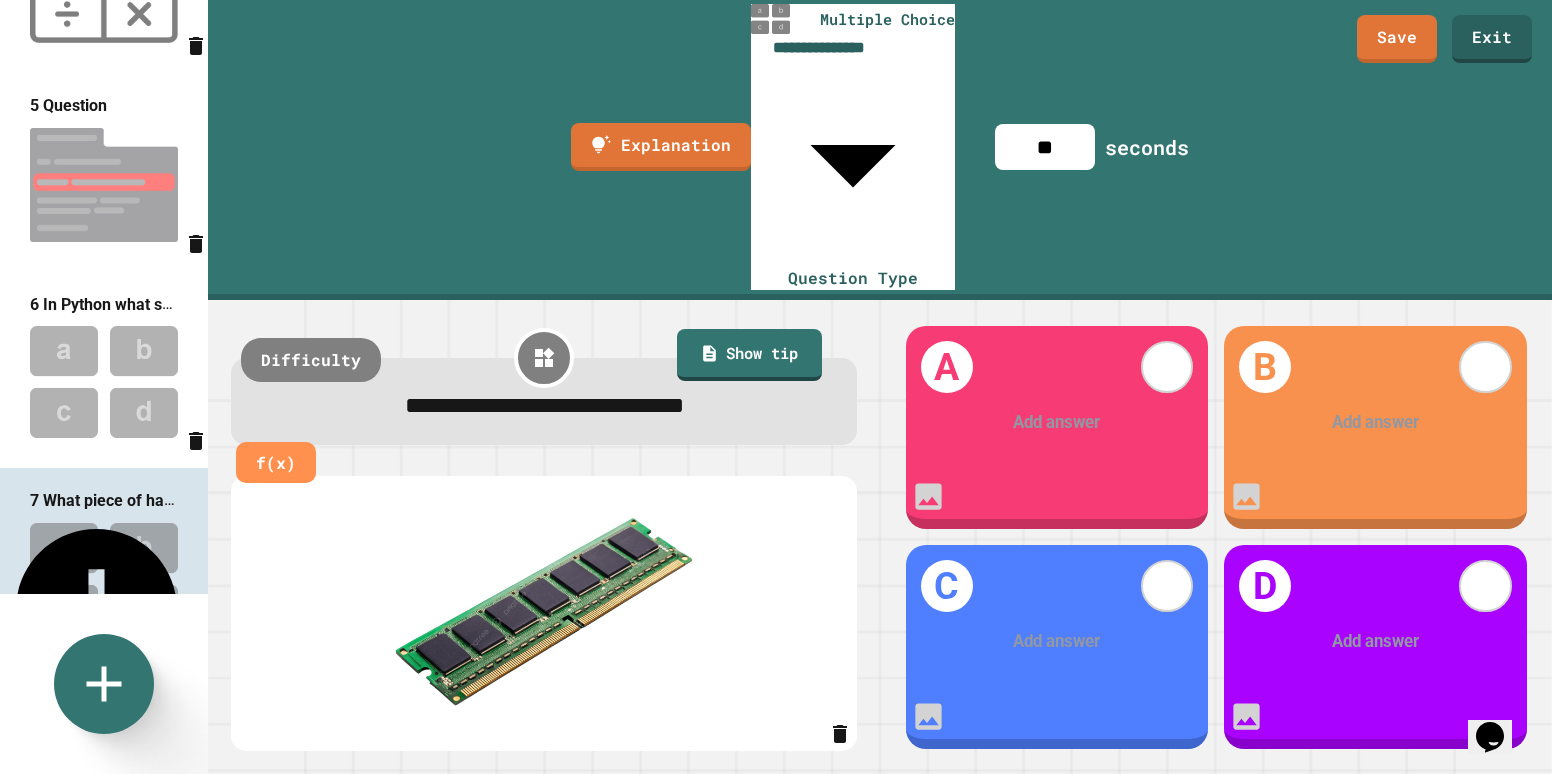 click on "**********" at bounding box center (544, 405) 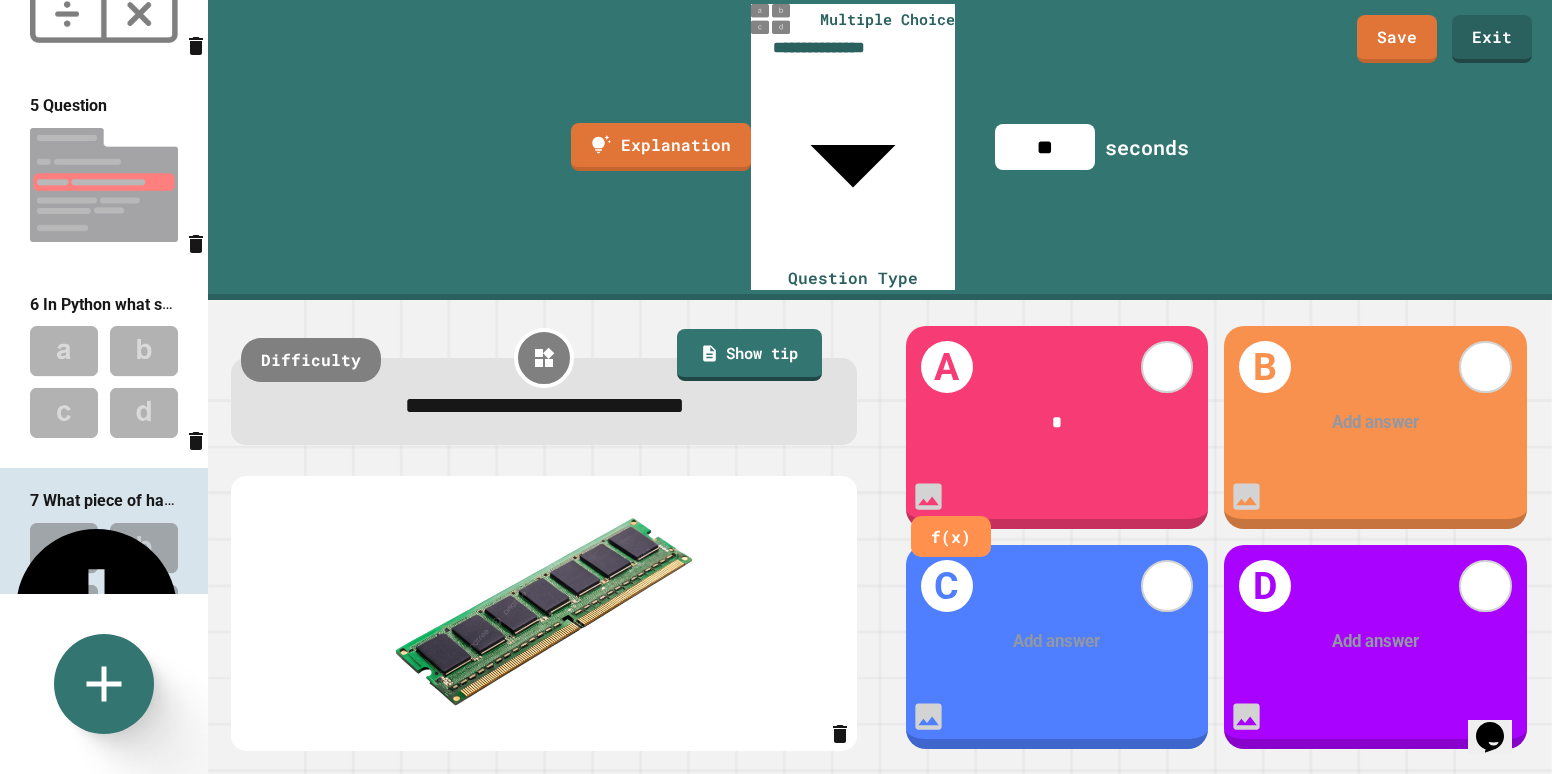 type 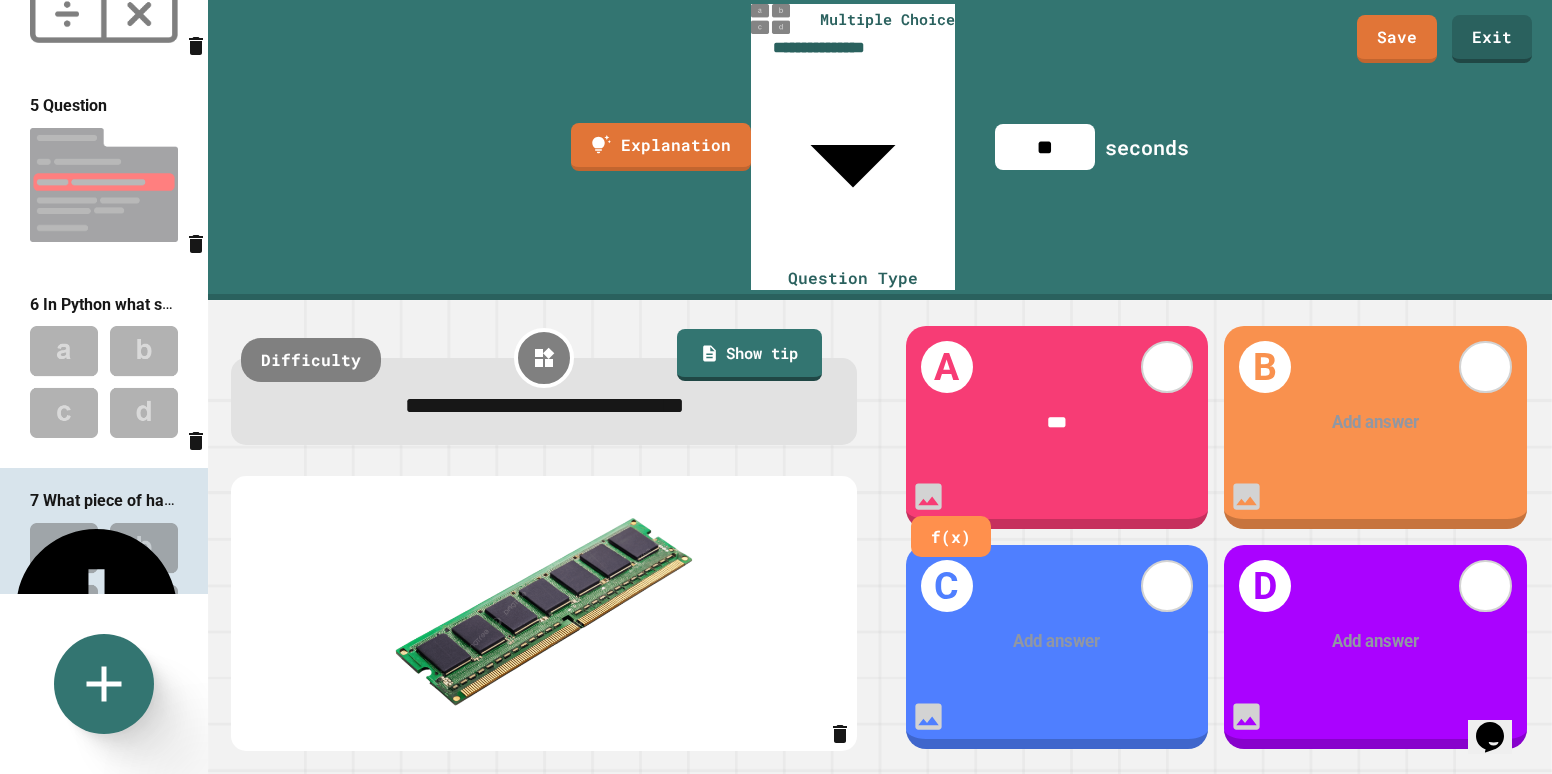 click at bounding box center (1375, 423) 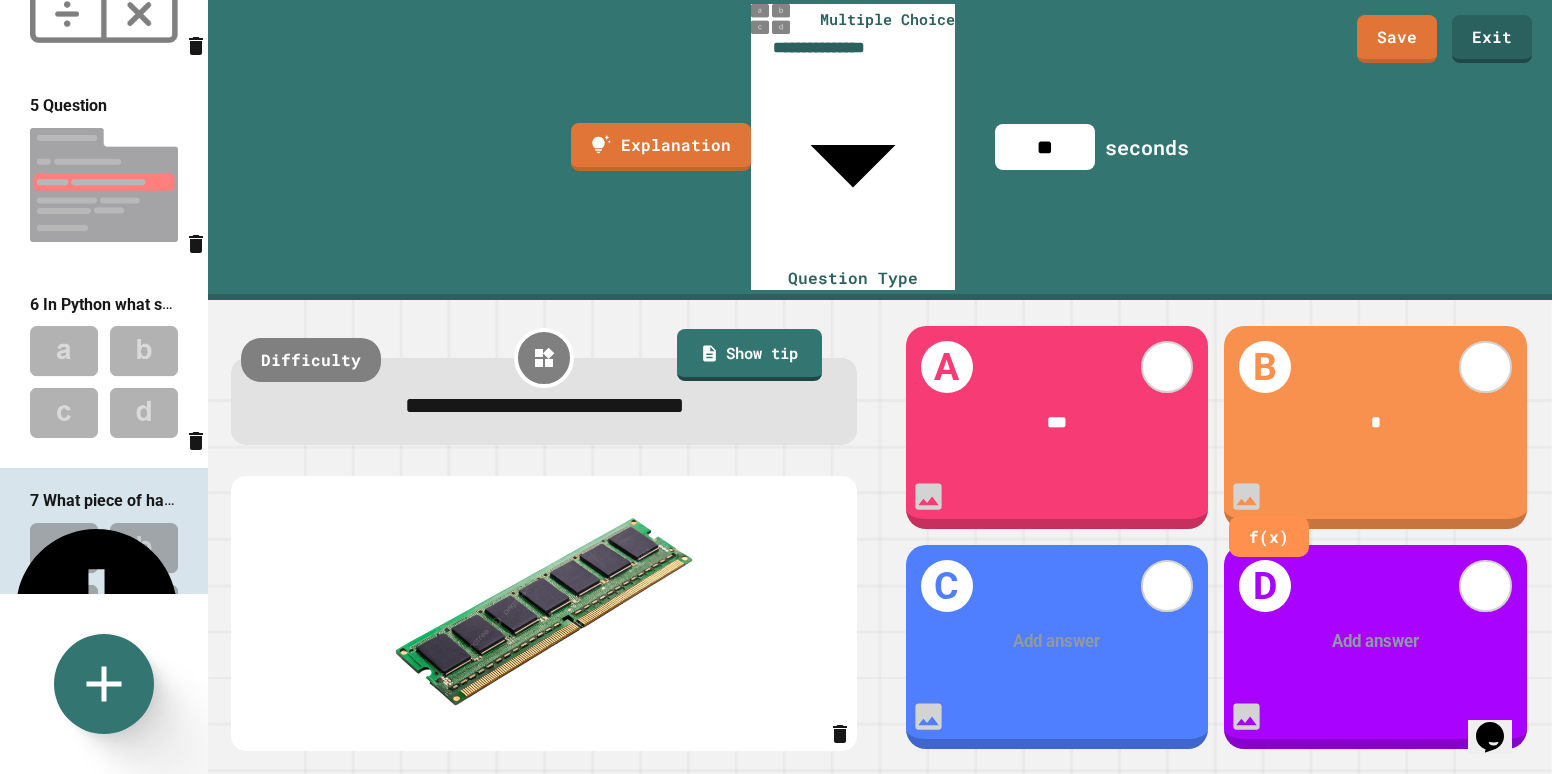 type 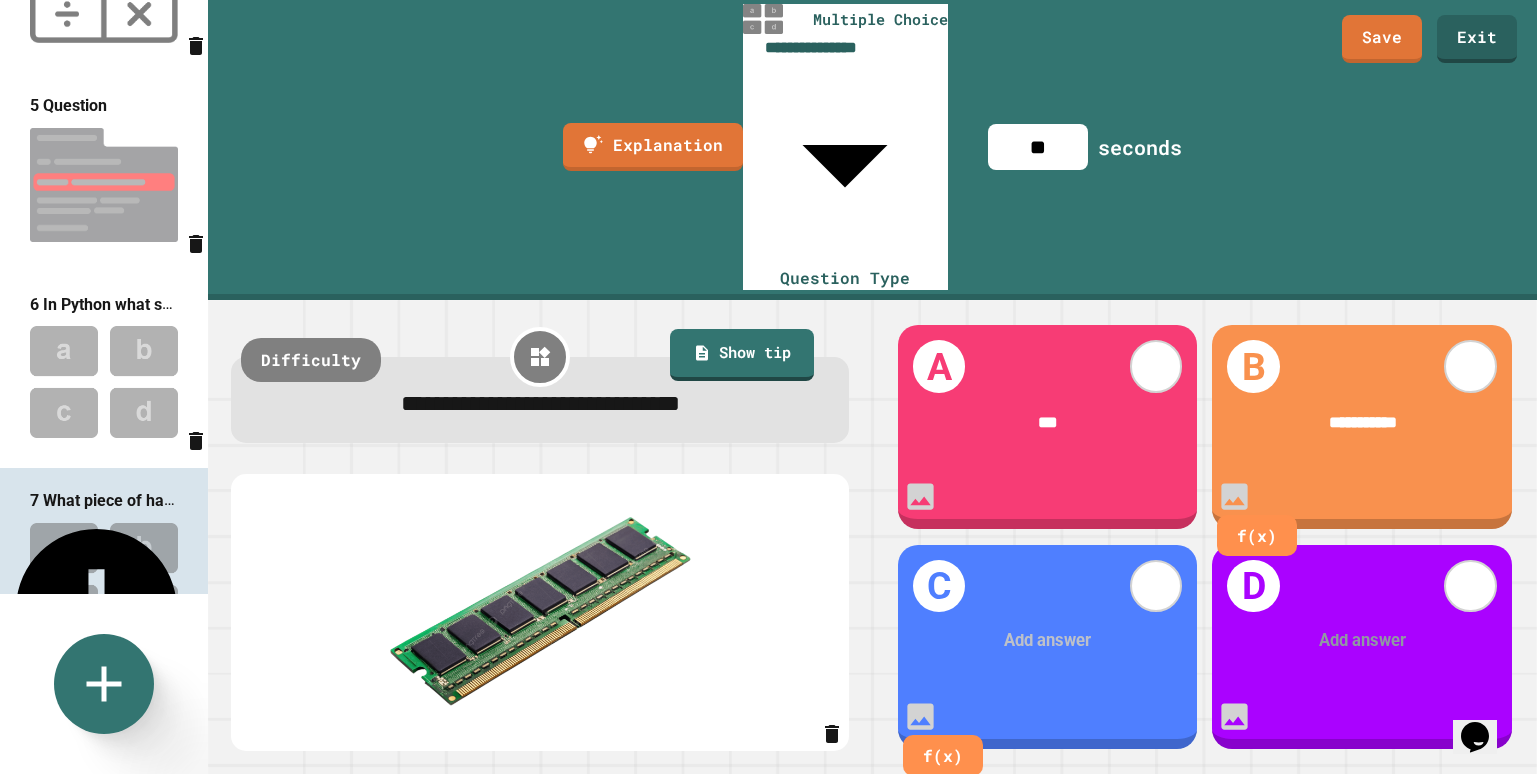 click at bounding box center (1048, 641) 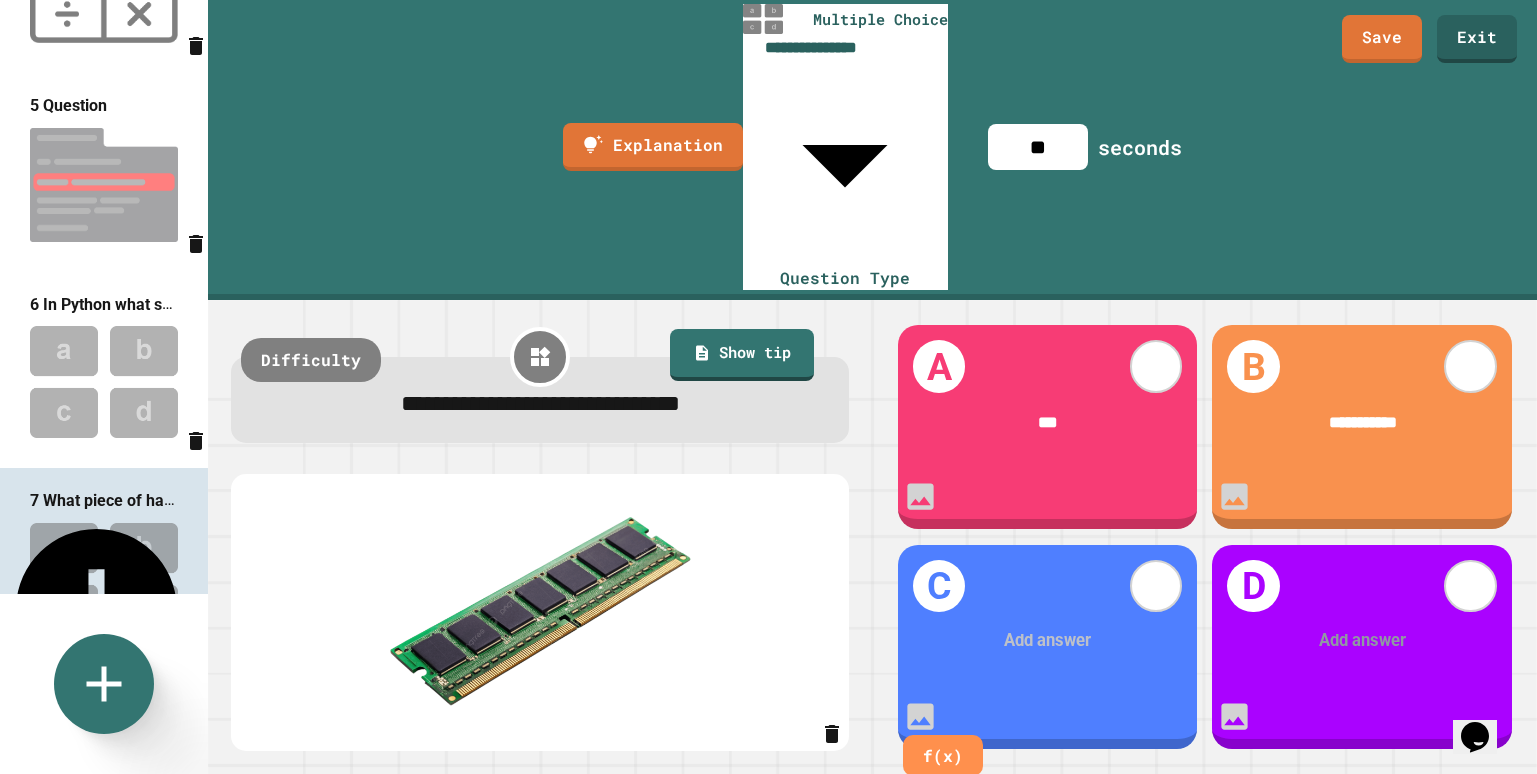 type 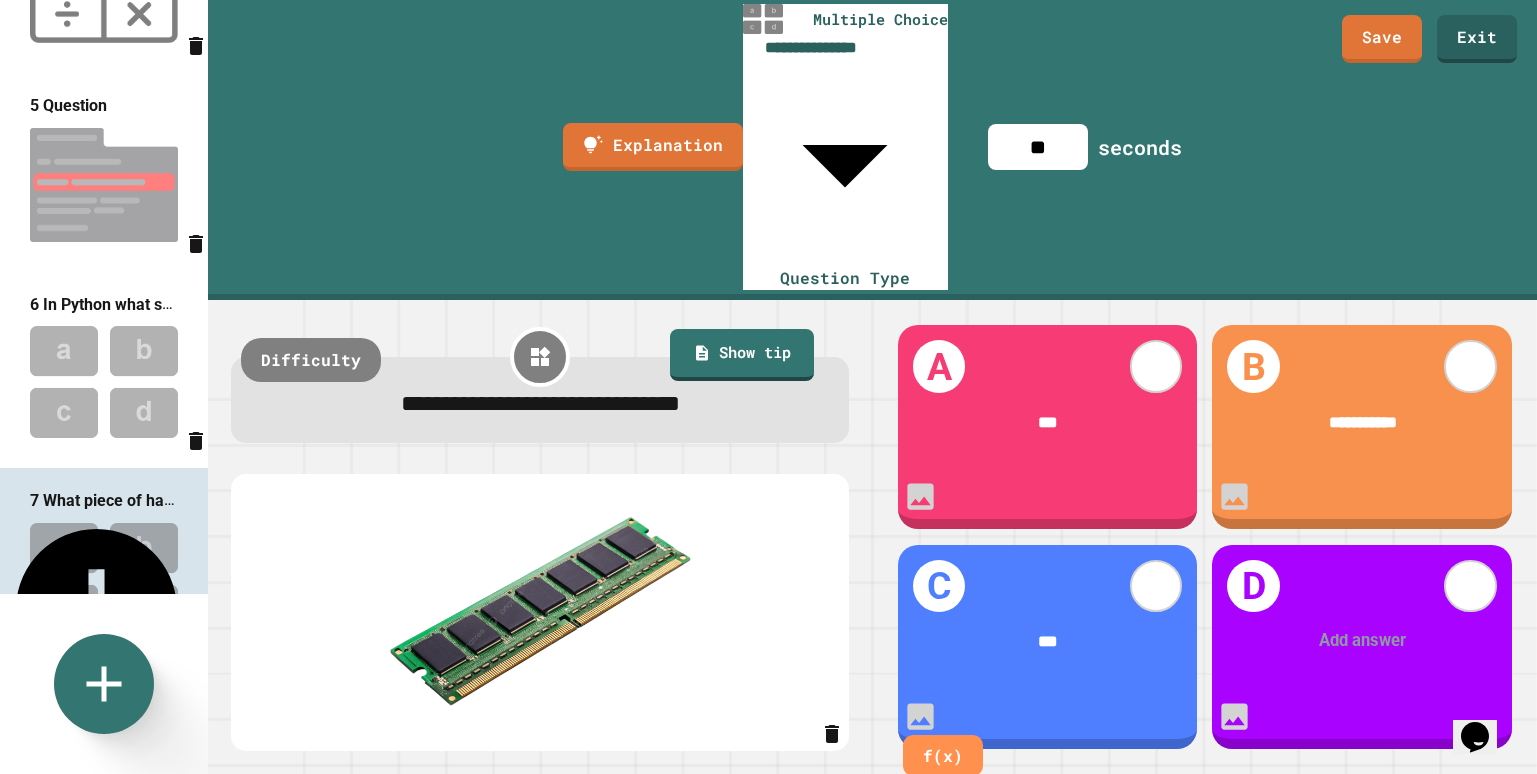click at bounding box center [1363, 641] 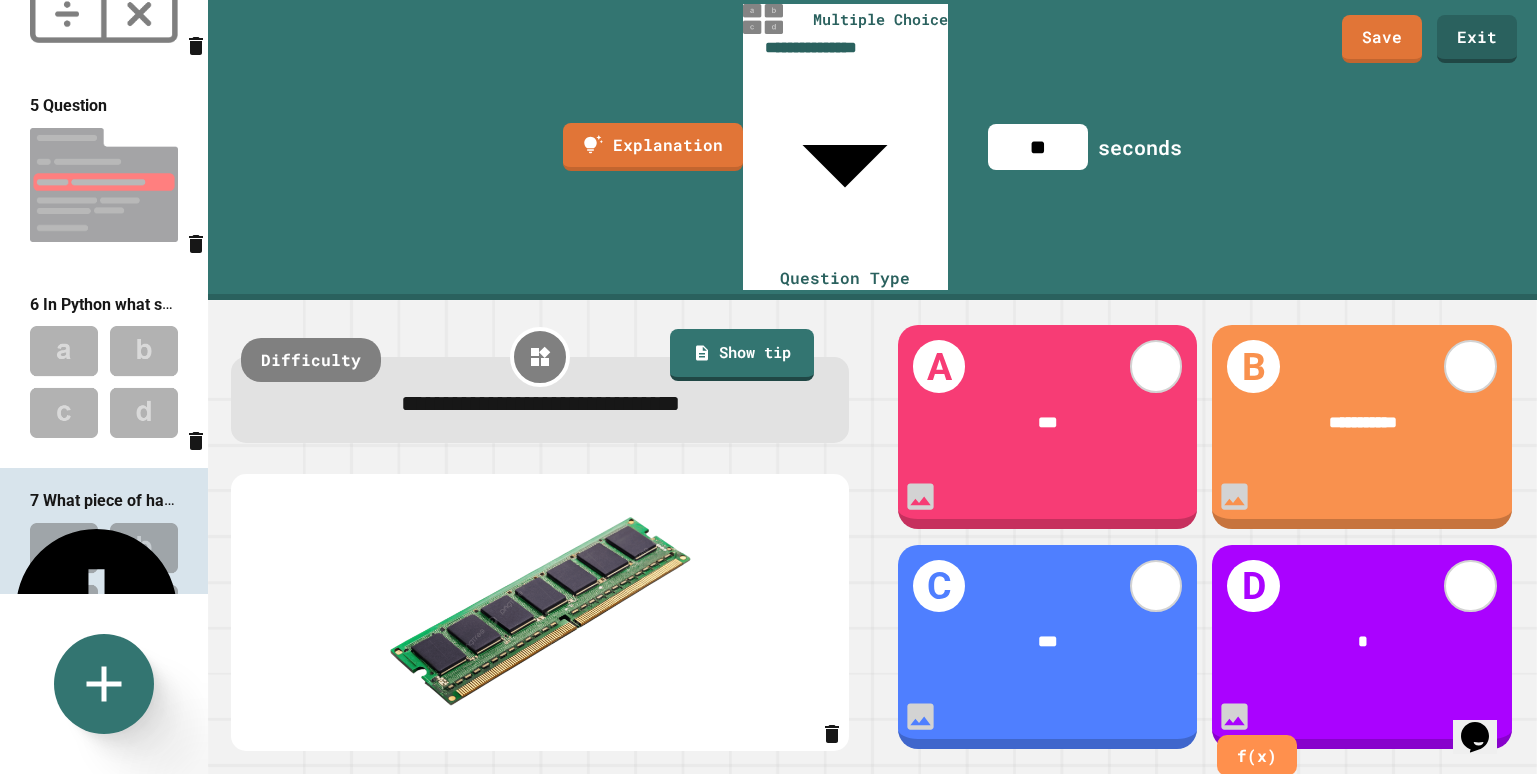 type 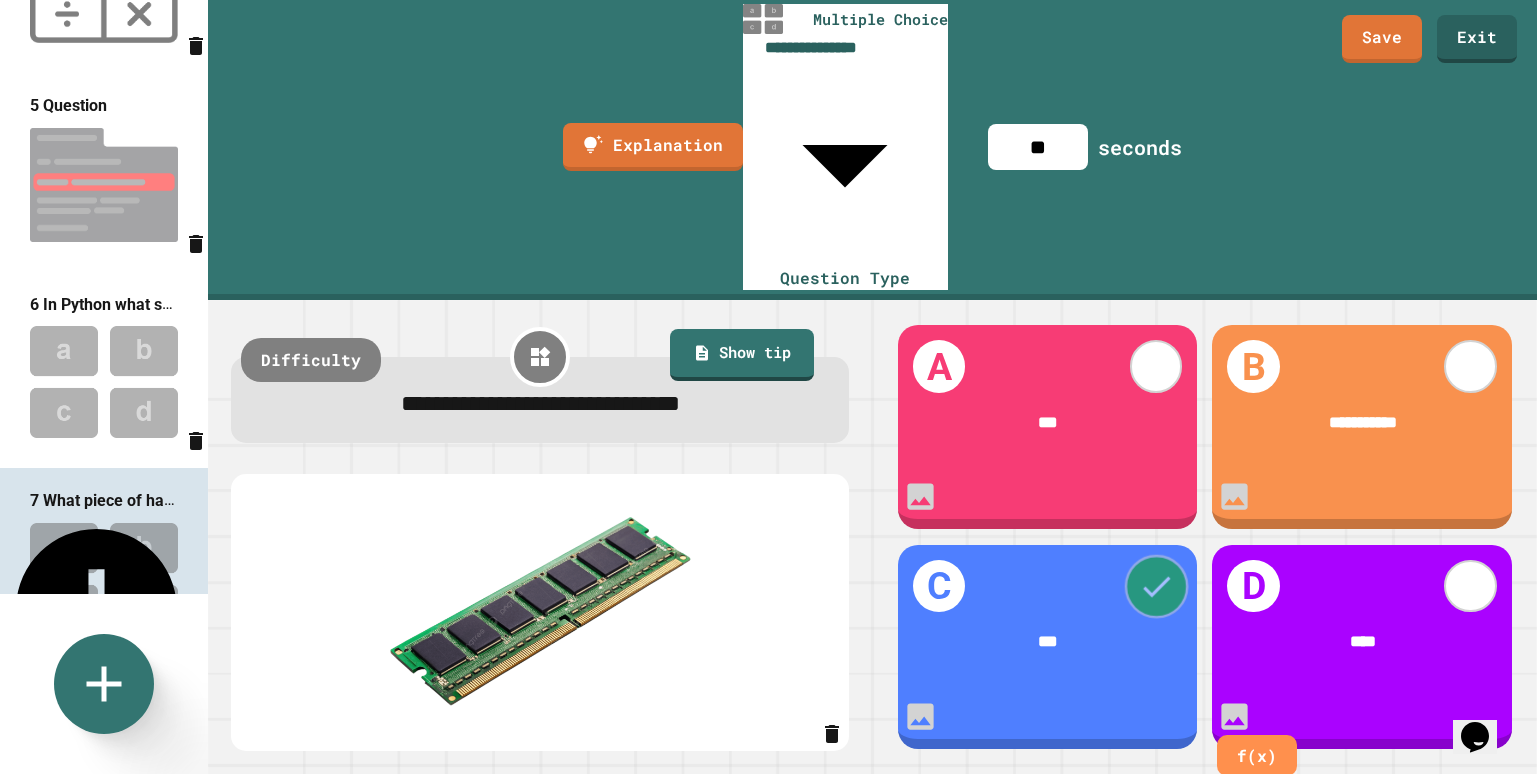 click 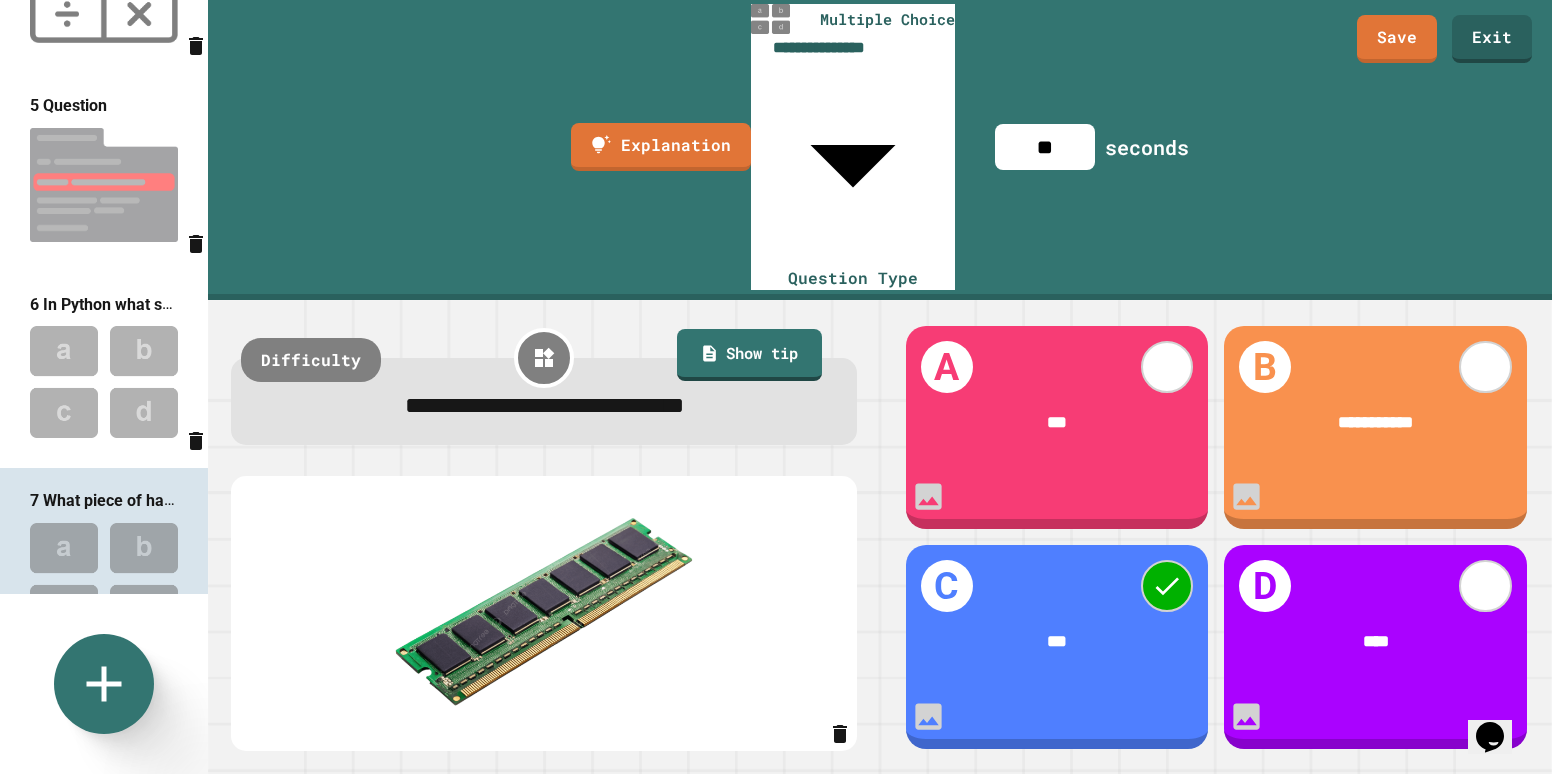 drag, startPoint x: 1072, startPoint y: 27, endPoint x: 1048, endPoint y: 32, distance: 24.5153 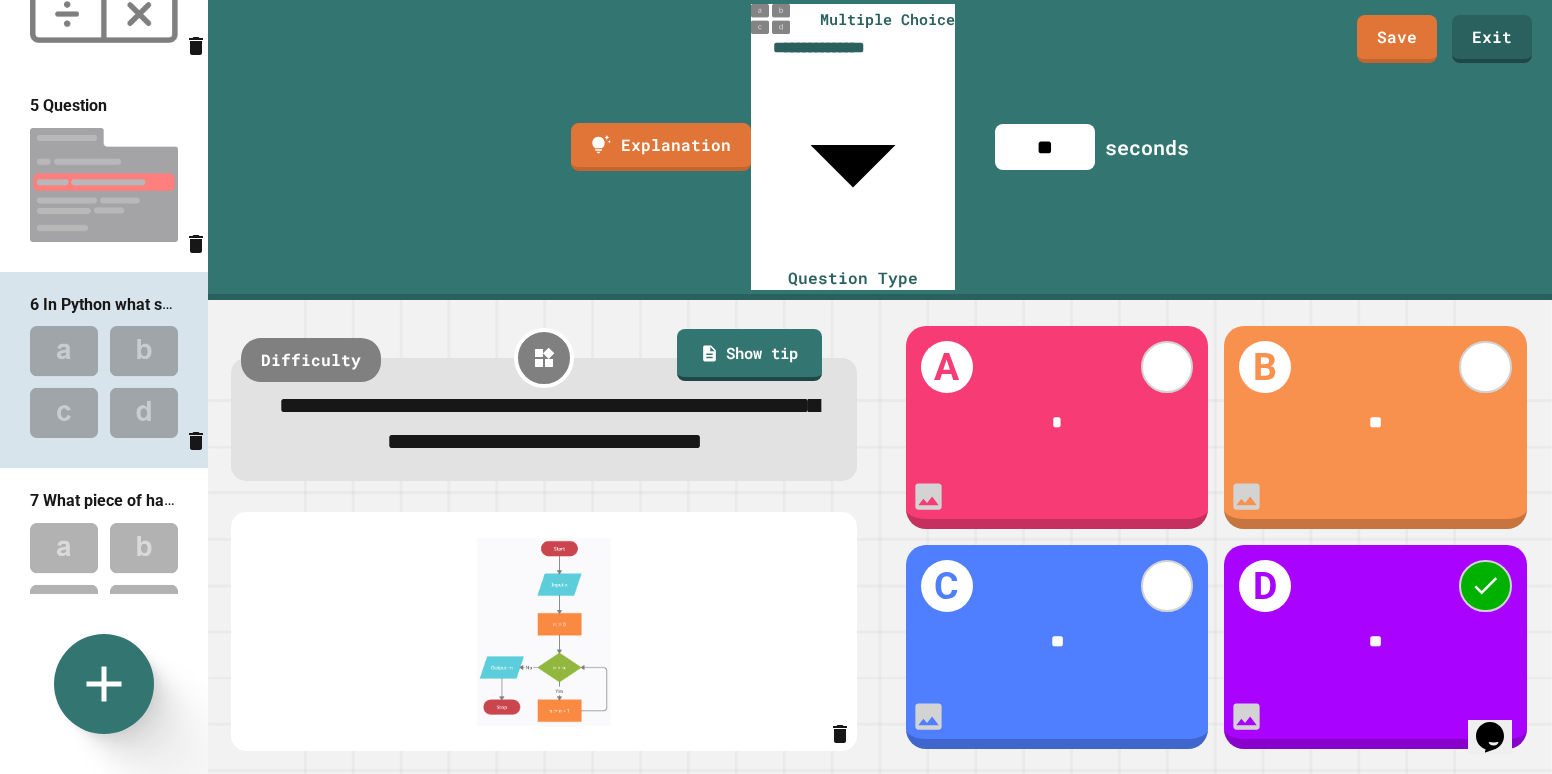 drag, startPoint x: 1079, startPoint y: 41, endPoint x: 1062, endPoint y: 43, distance: 17.117243 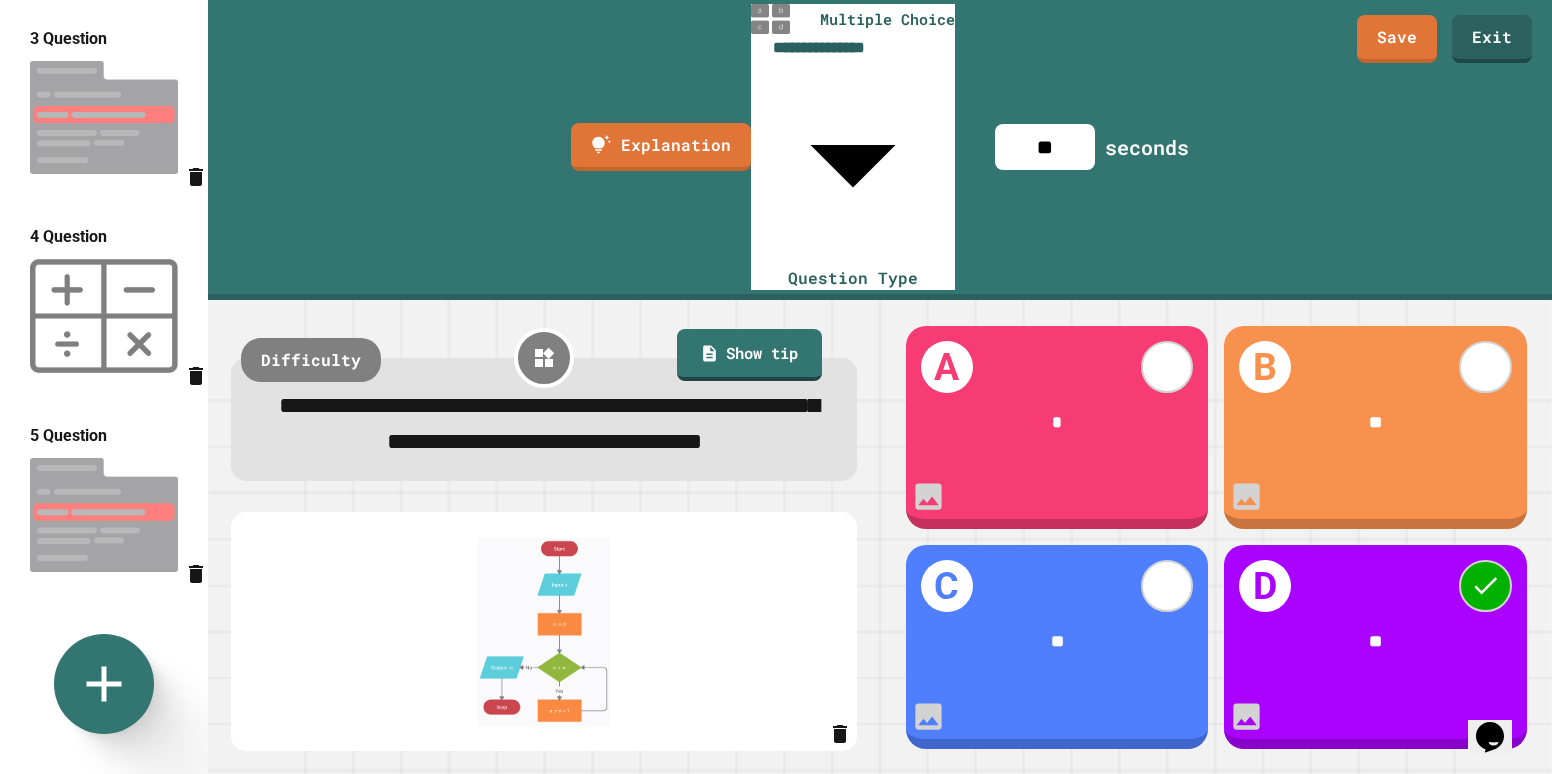 scroll, scrollTop: 318, scrollLeft: 0, axis: vertical 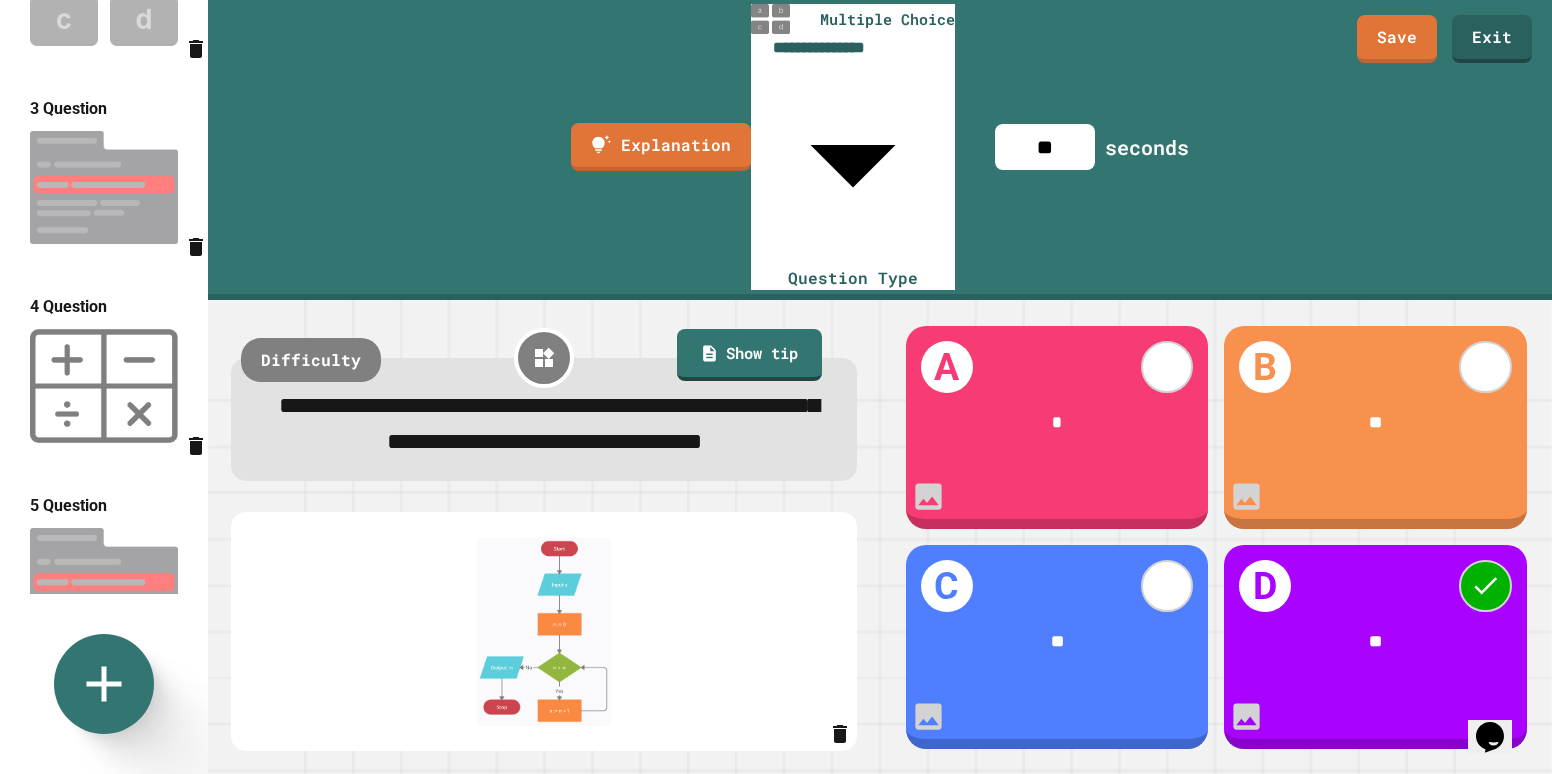click at bounding box center (104, 584) 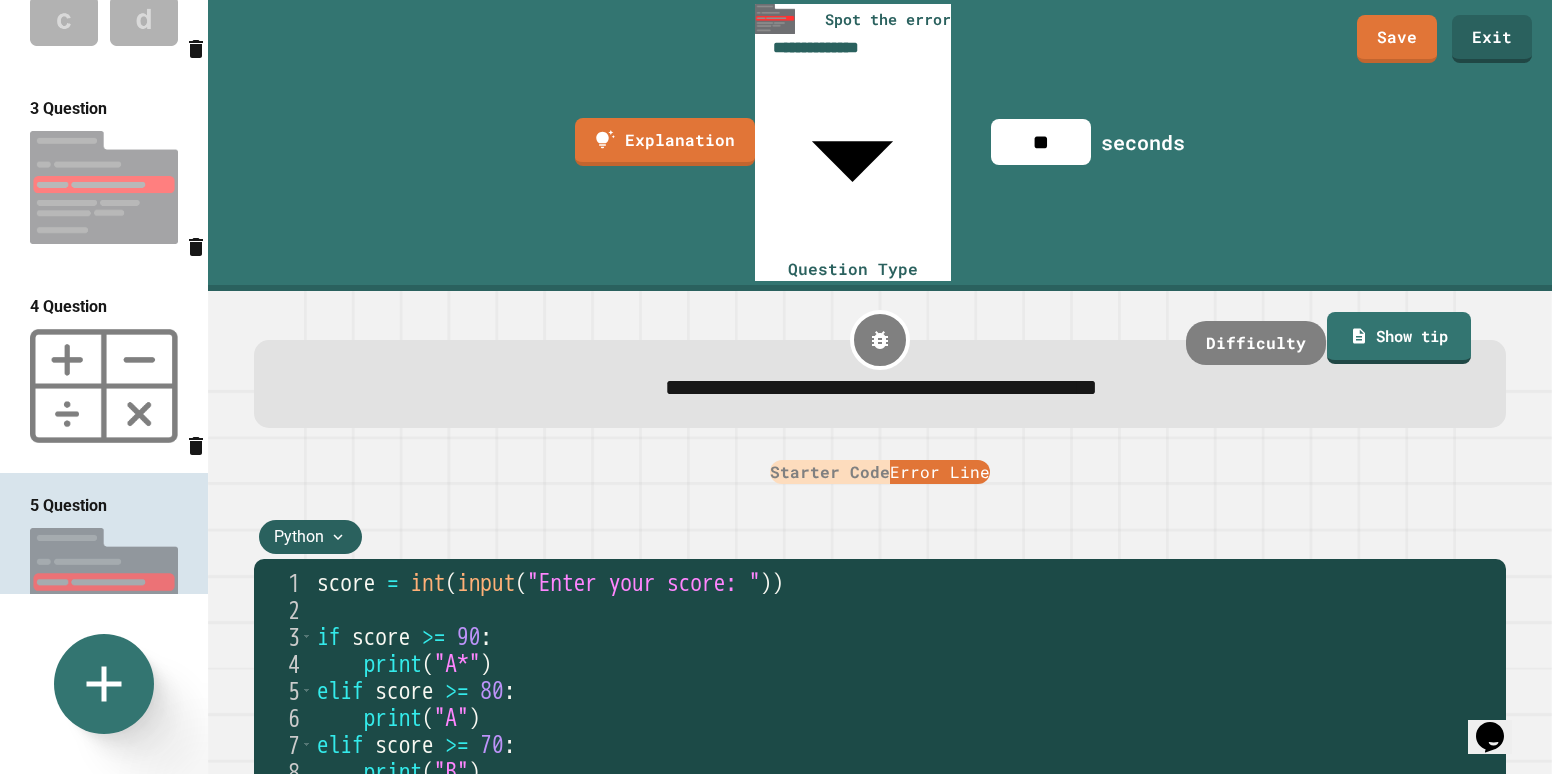 click on "**" at bounding box center [1041, 142] 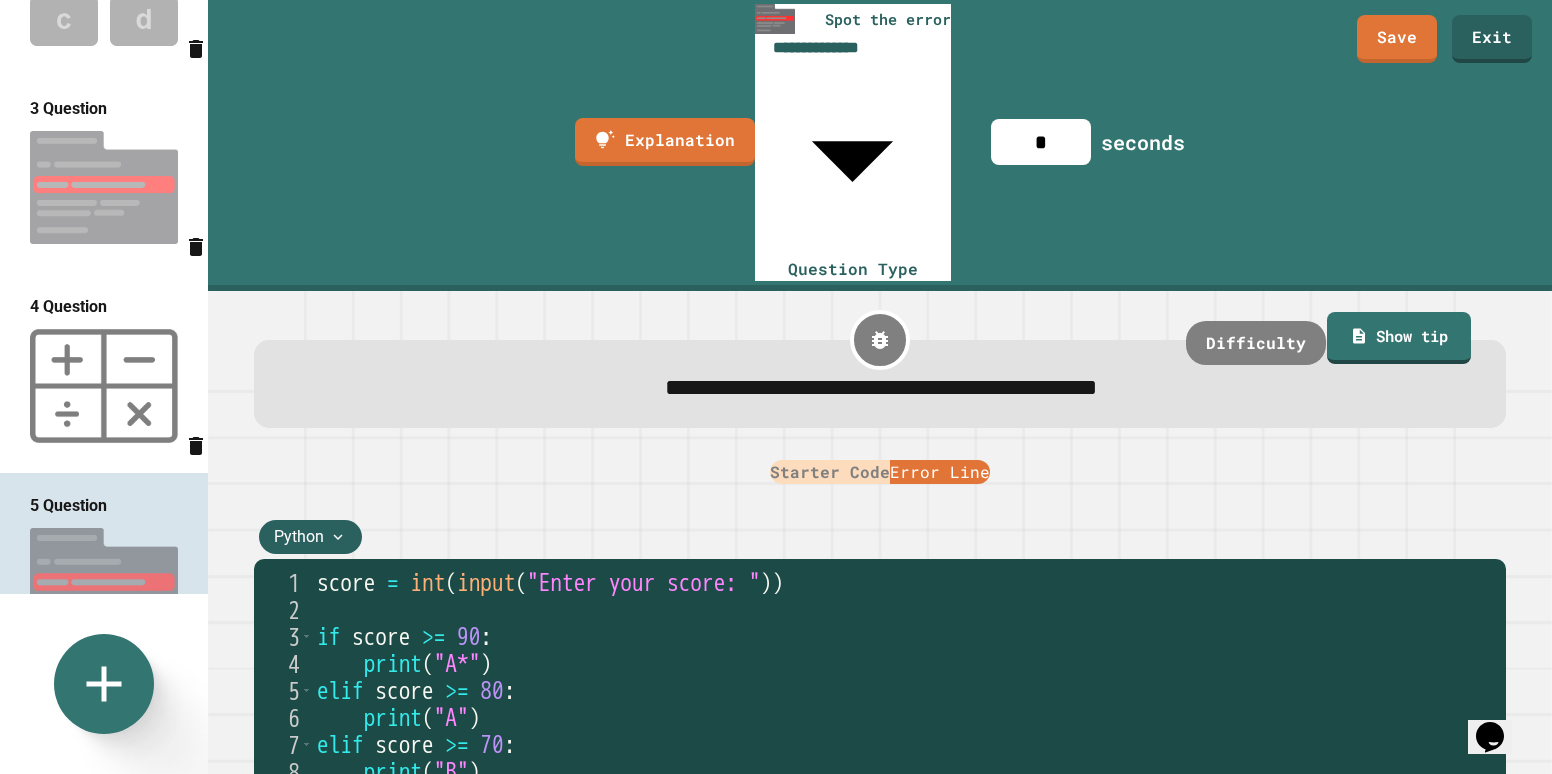 type on "**" 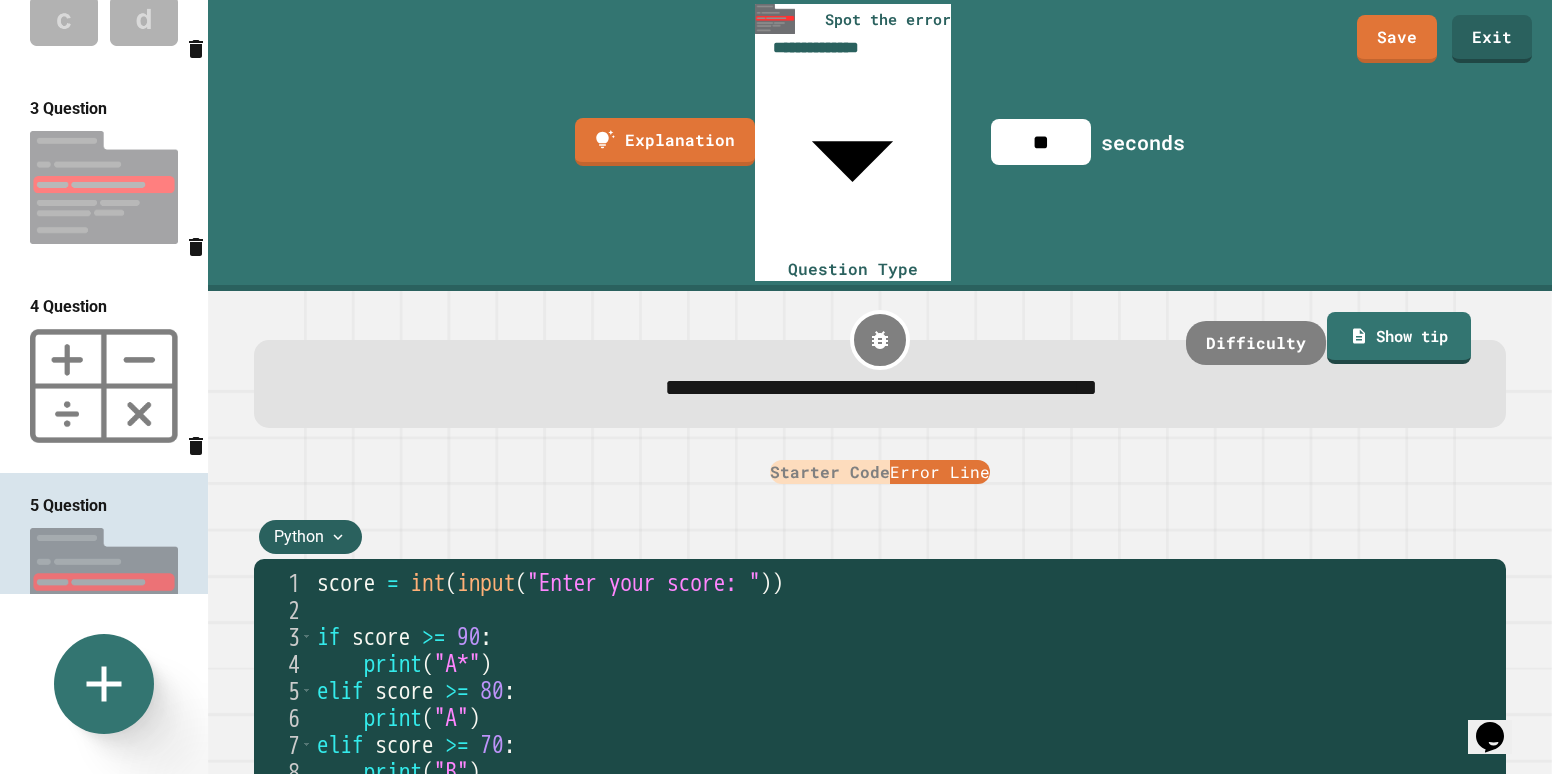 click at bounding box center (104, 386) 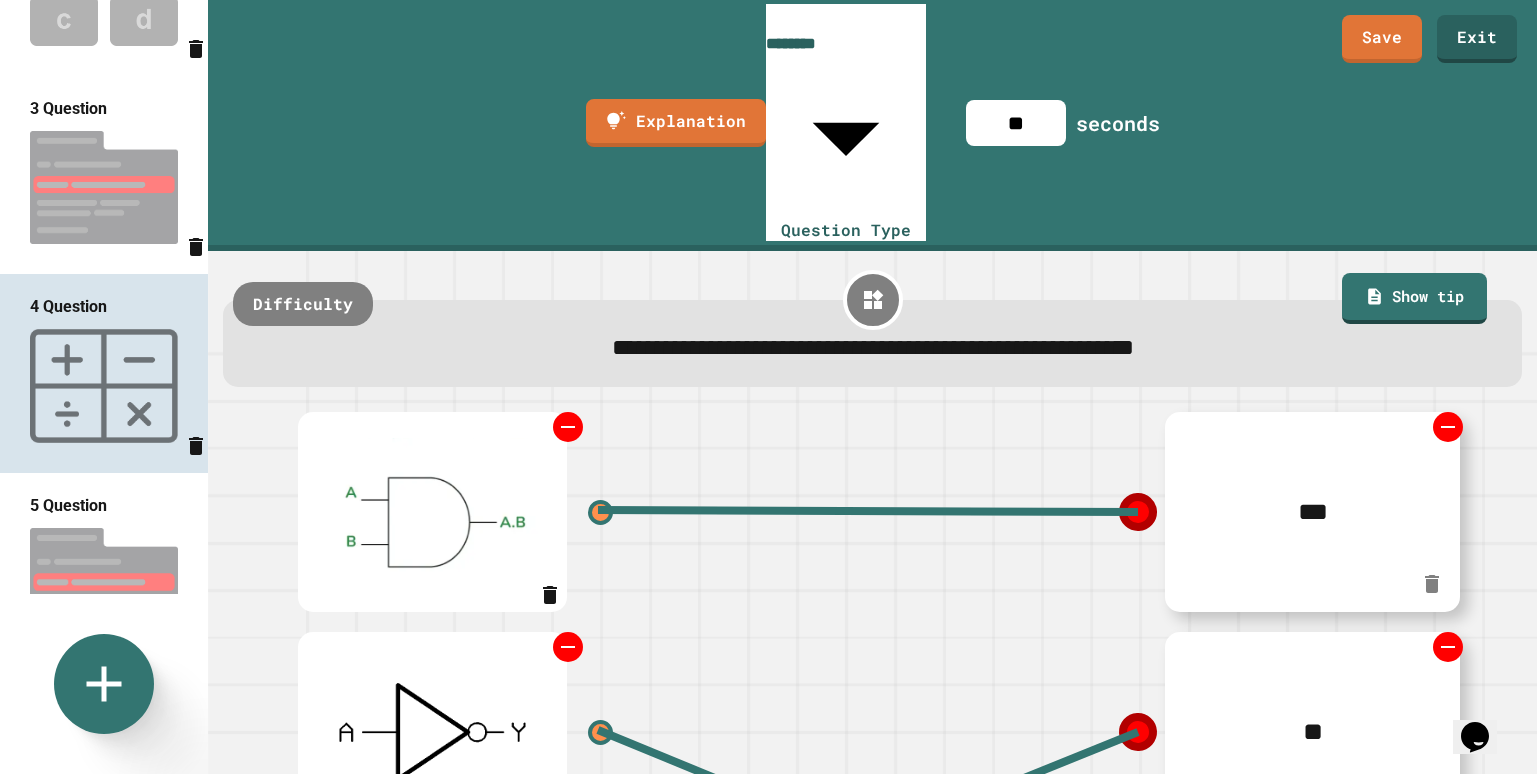 drag, startPoint x: 1052, startPoint y: 36, endPoint x: 1012, endPoint y: 34, distance: 40.04997 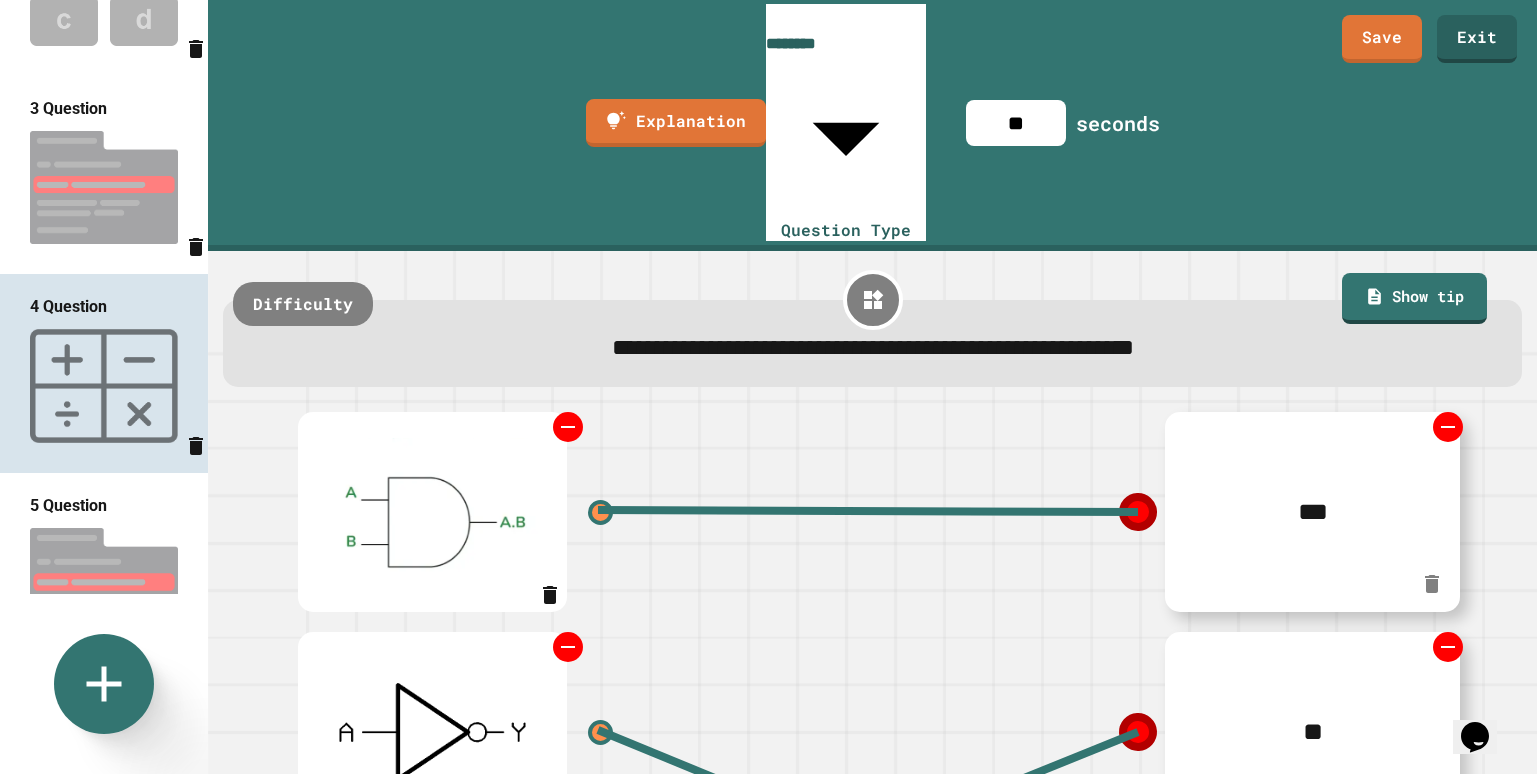 click on "**" at bounding box center (1016, 123) 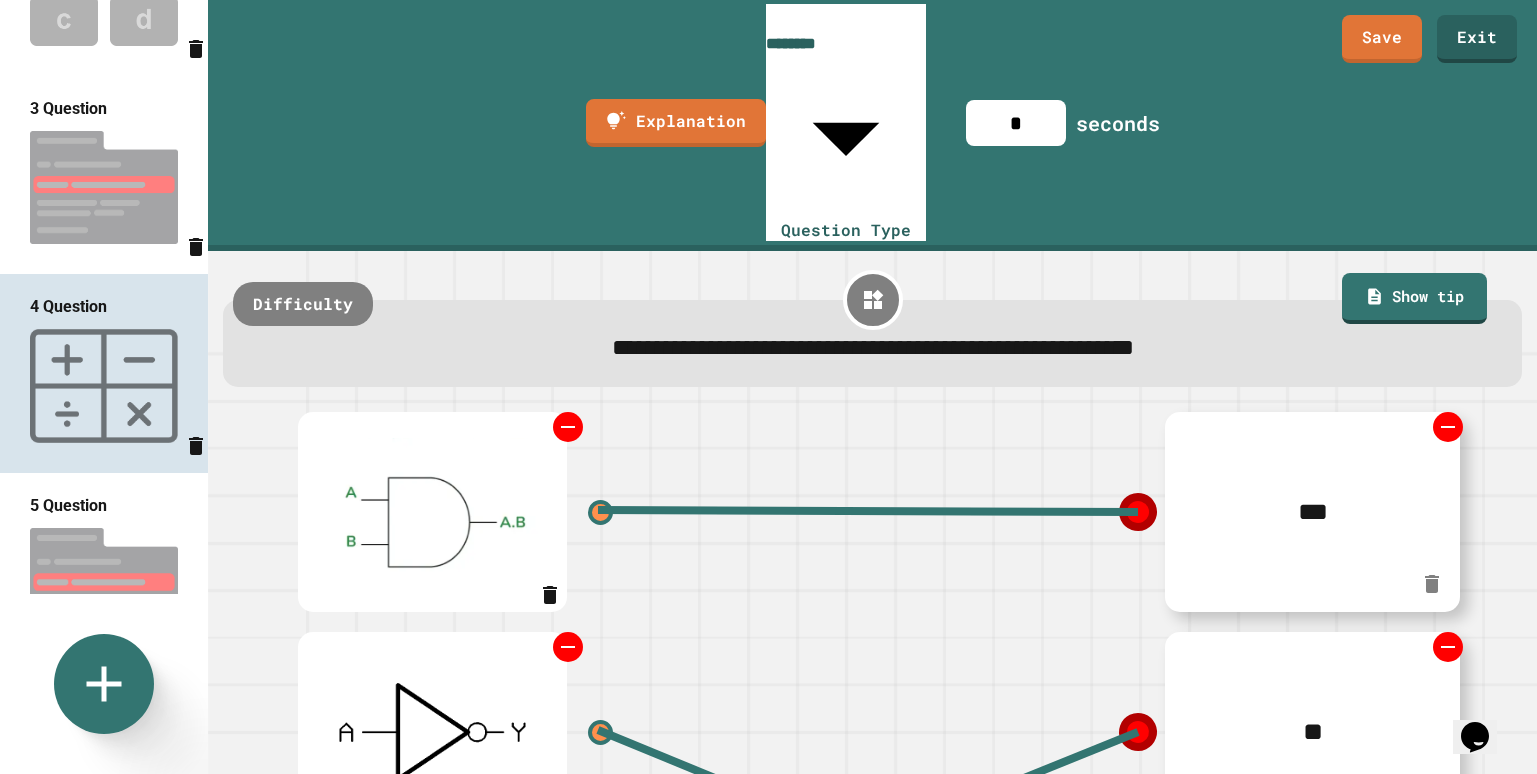 type on "**" 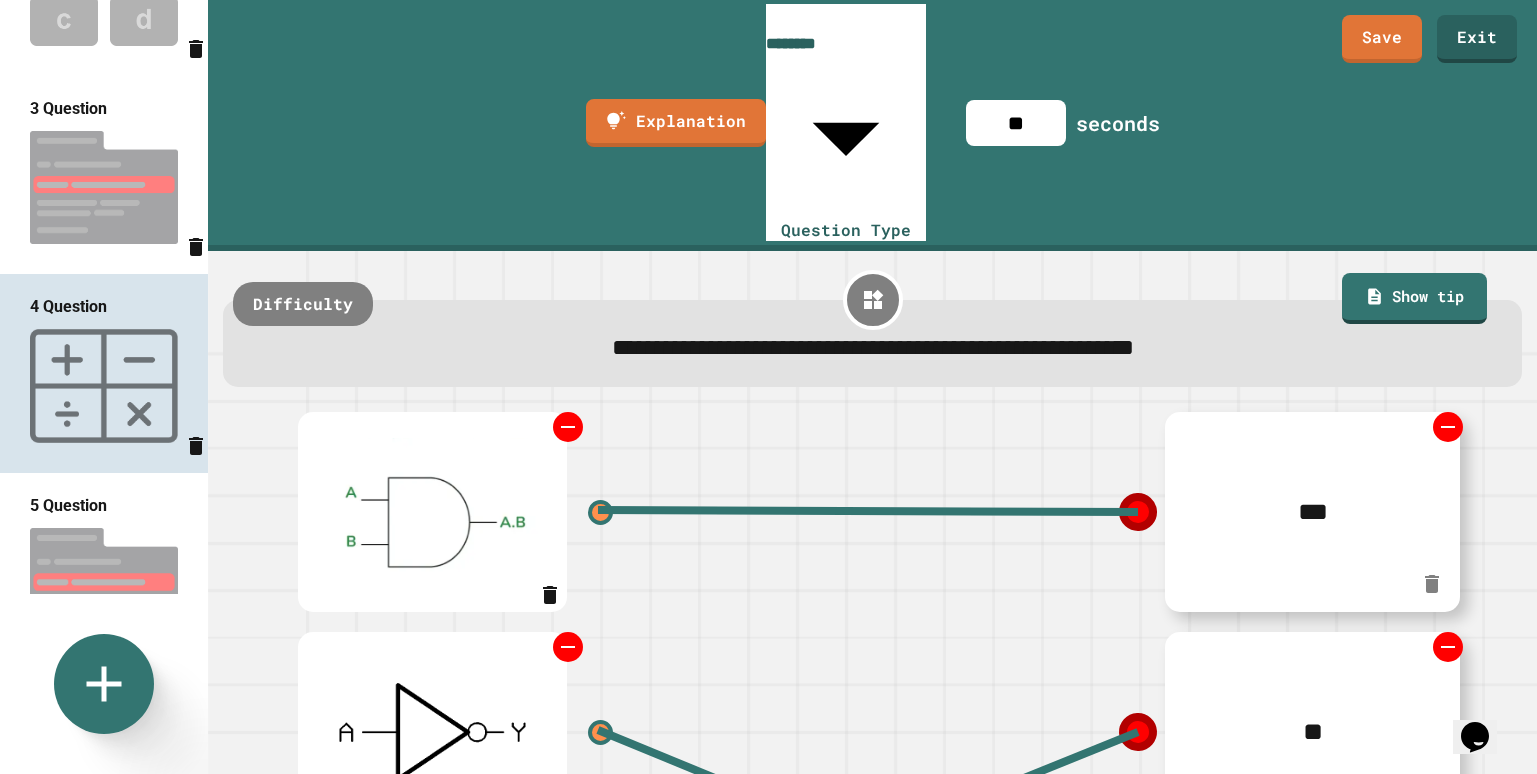click at bounding box center [104, 187] 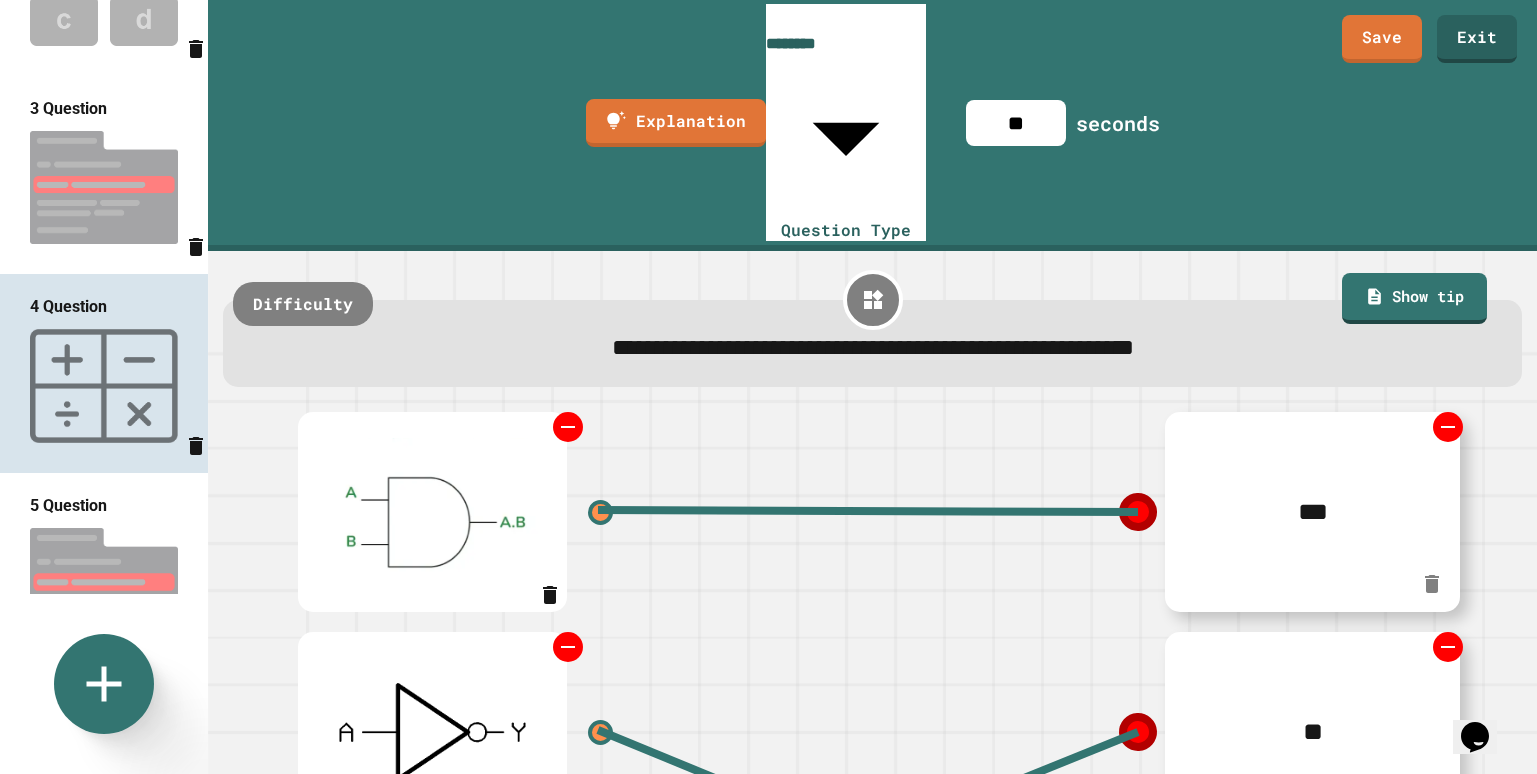 type on "**********" 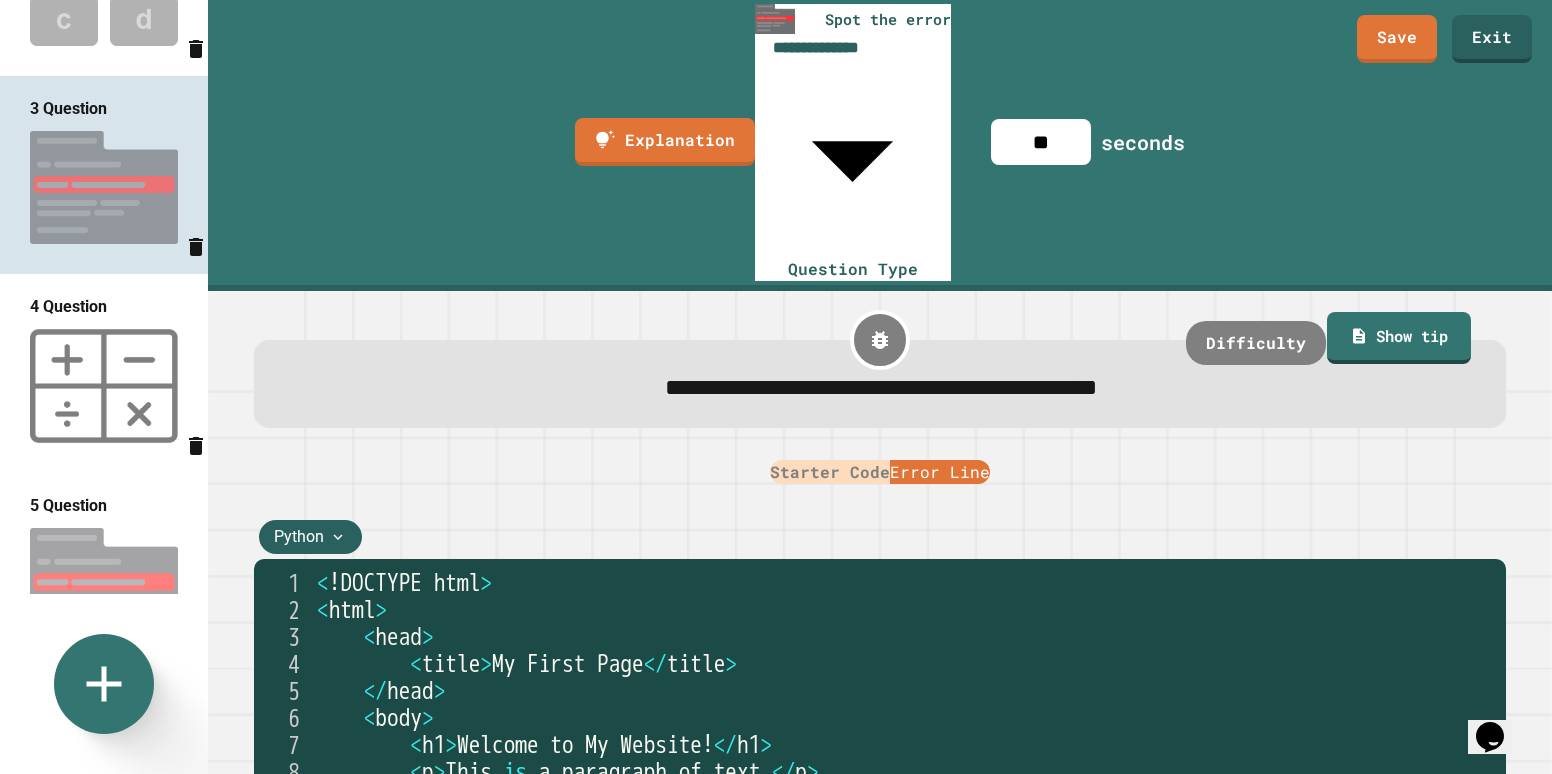 click on "**" at bounding box center (1041, 142) 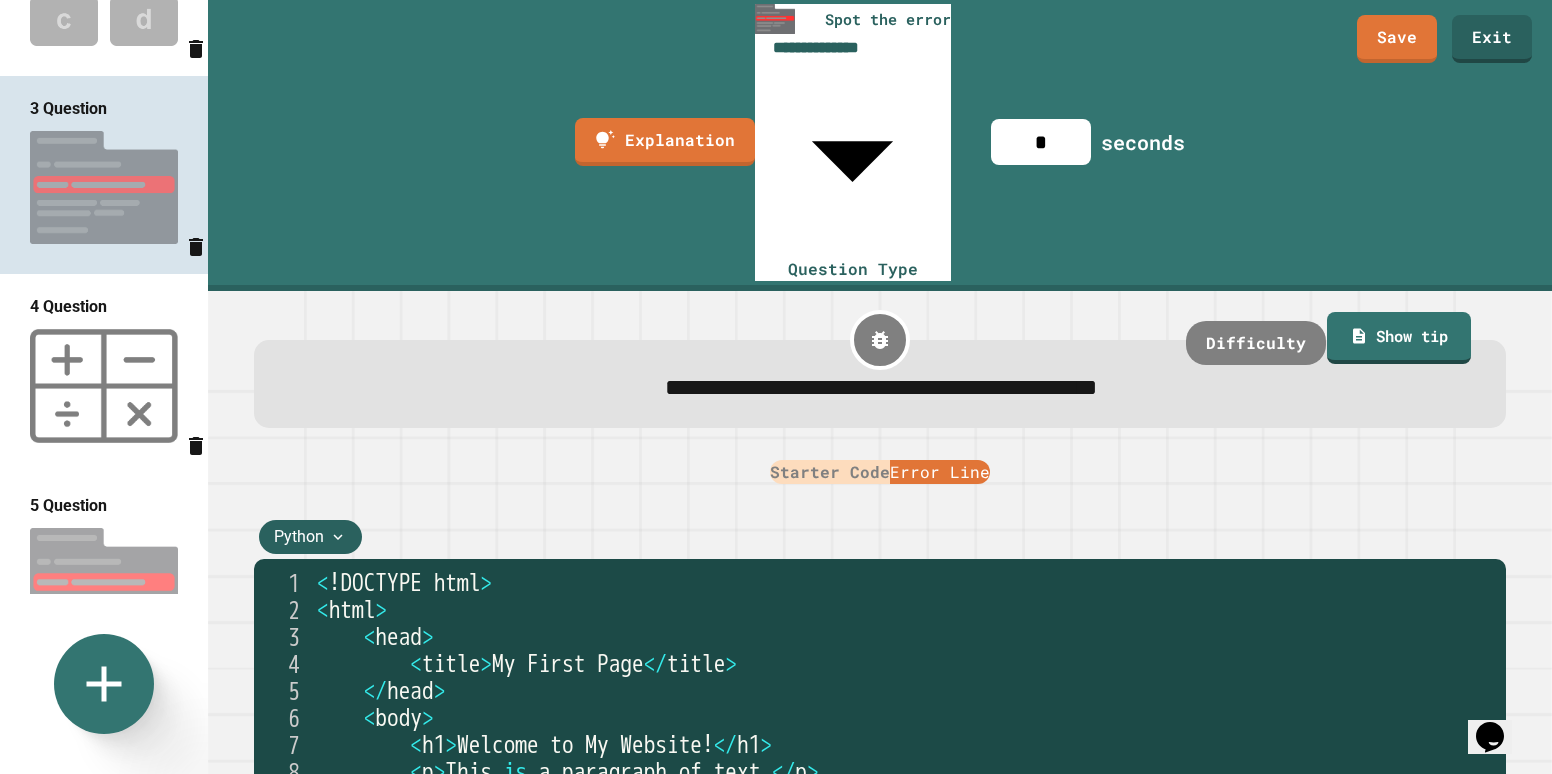 type on "**" 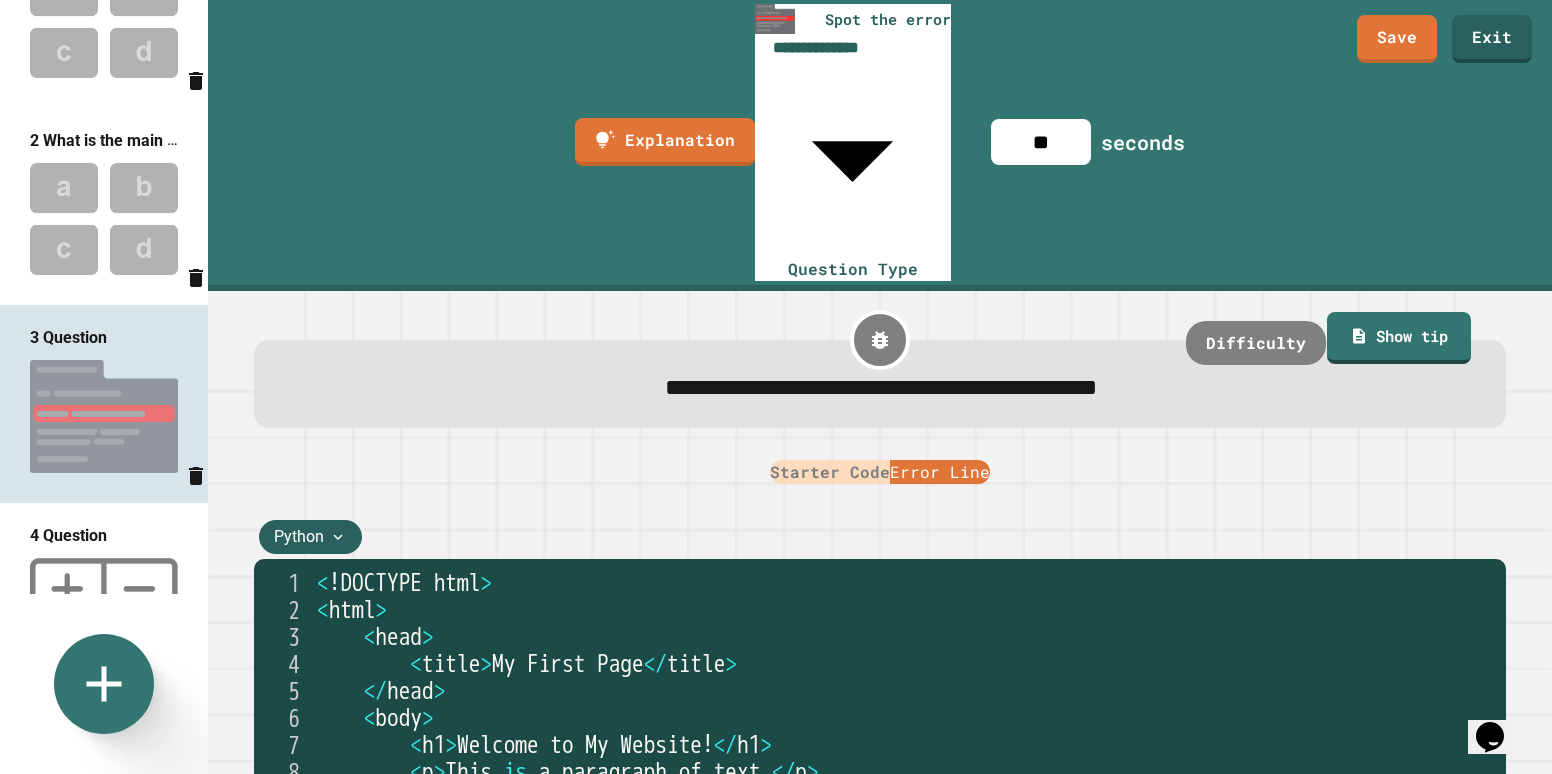scroll, scrollTop: 18, scrollLeft: 0, axis: vertical 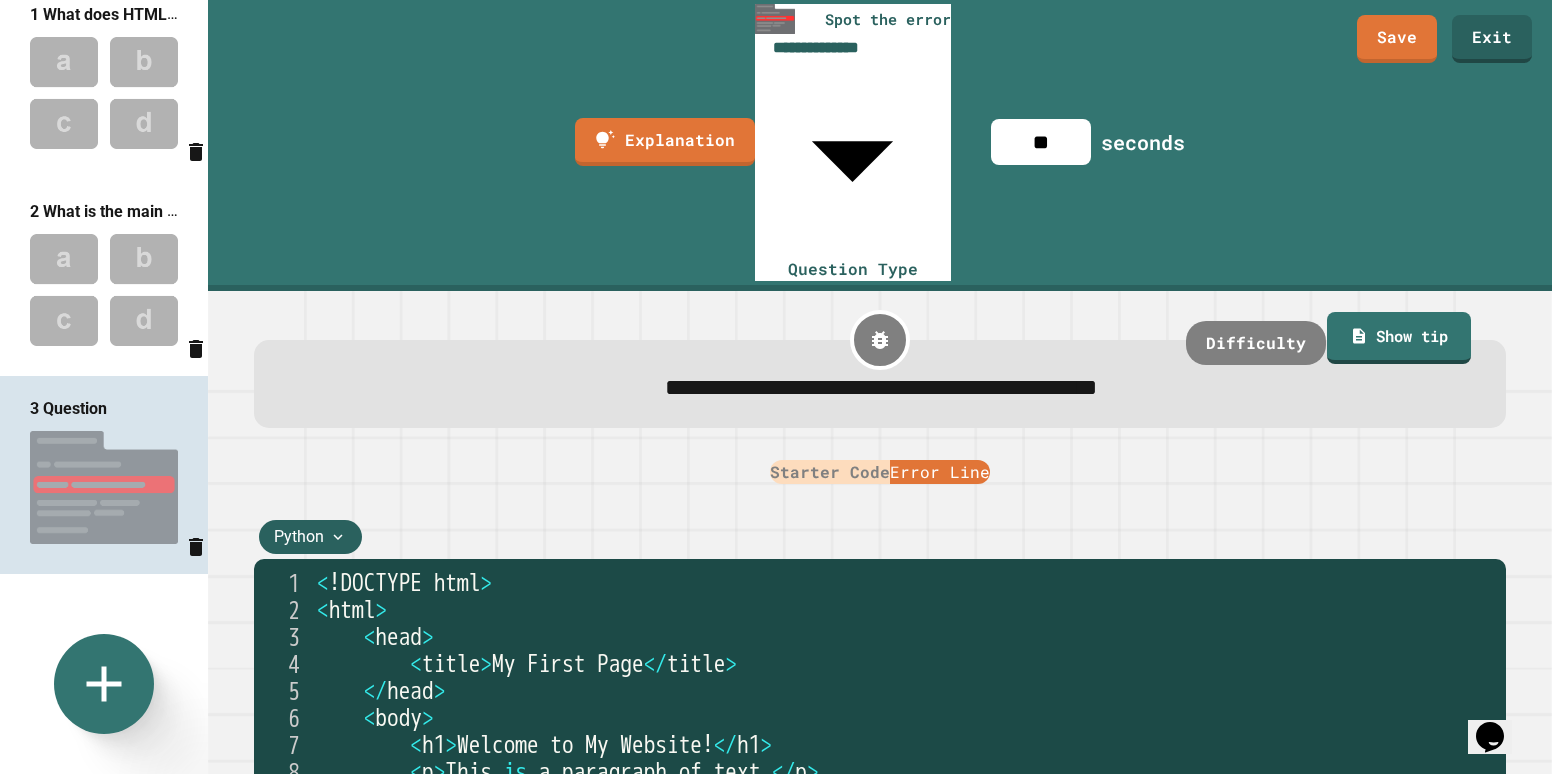 click at bounding box center [104, 290] 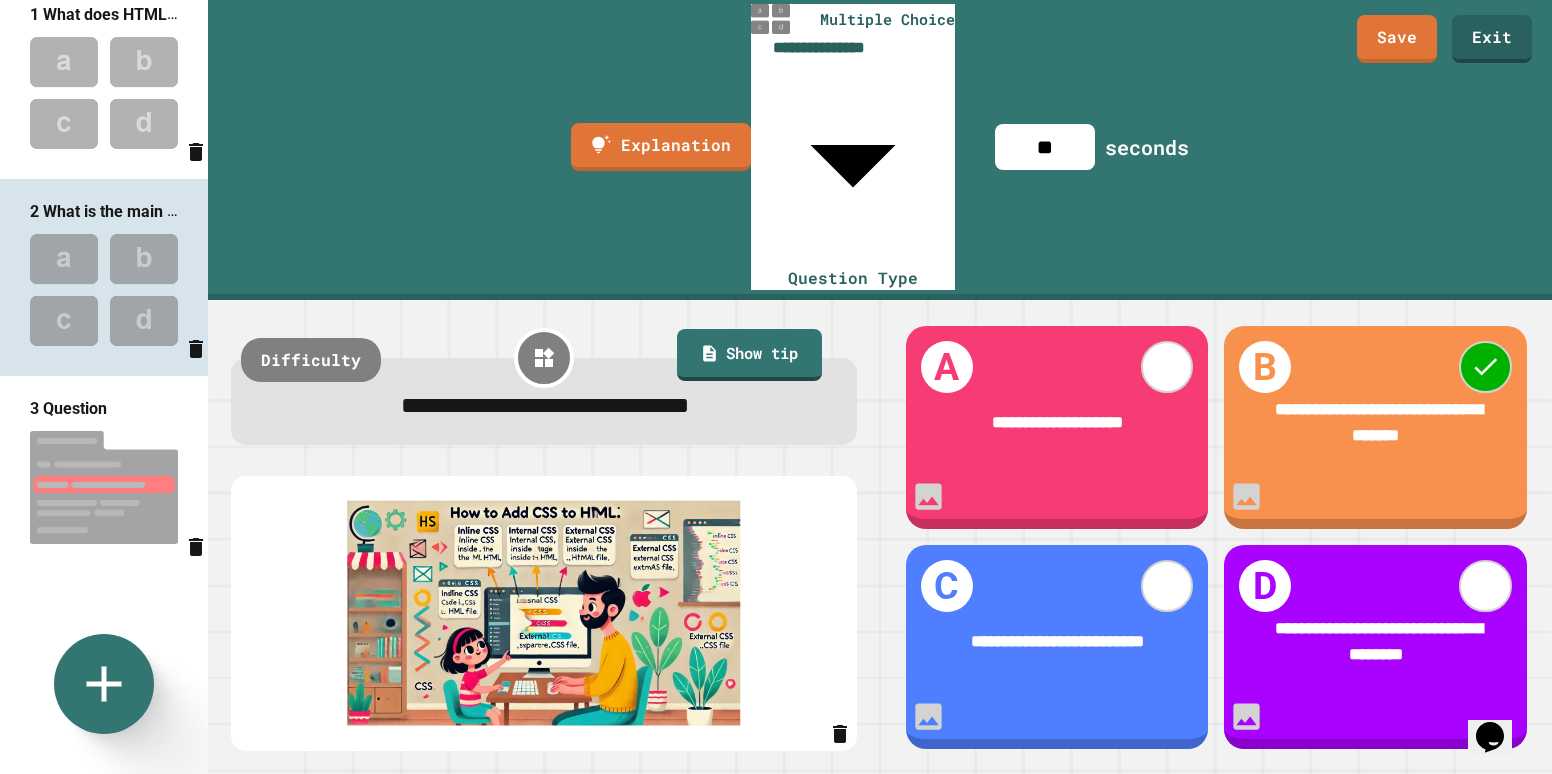 drag, startPoint x: 1090, startPoint y: 37, endPoint x: 991, endPoint y: 38, distance: 99.00505 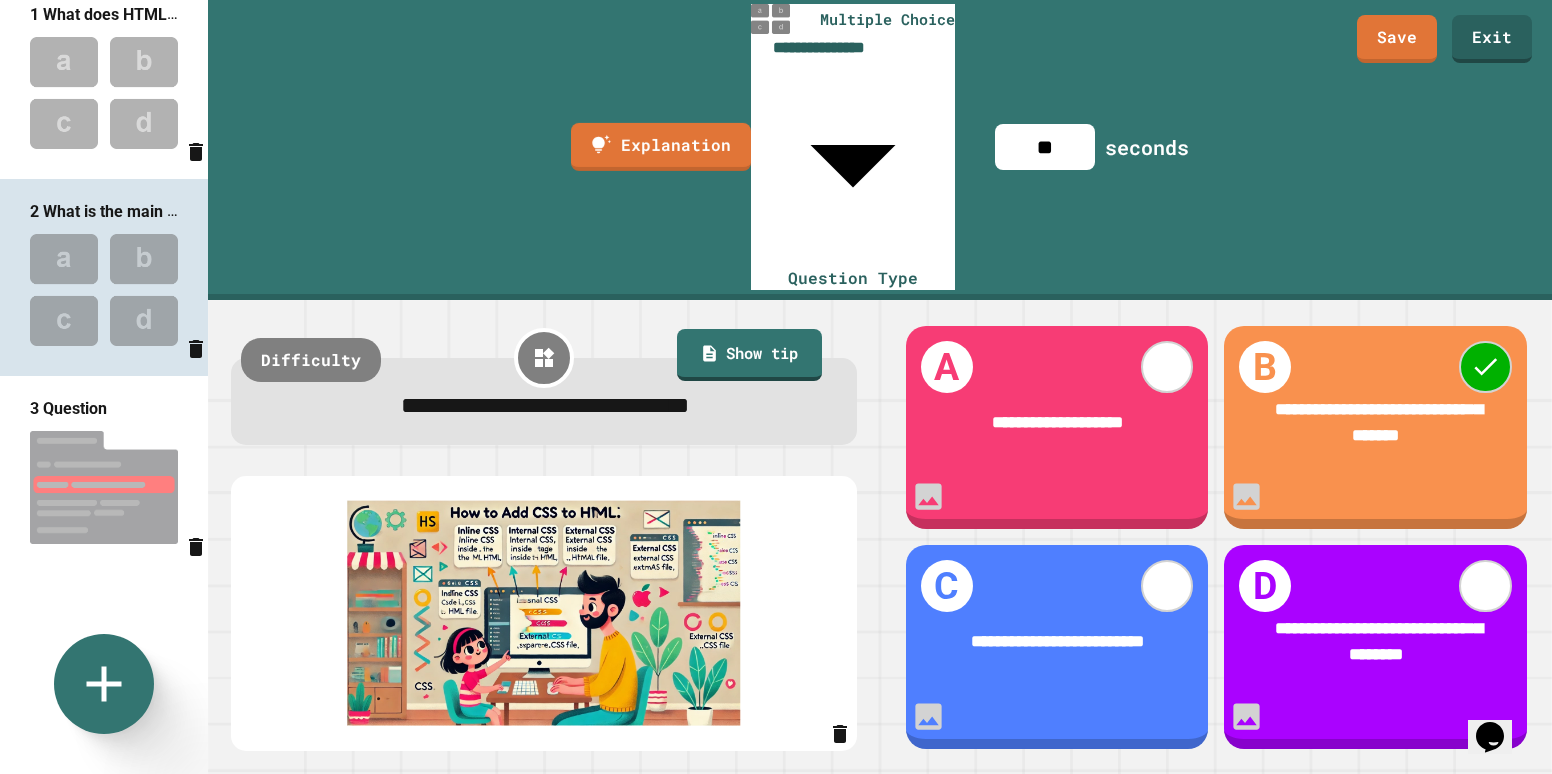 click at bounding box center (104, 93) 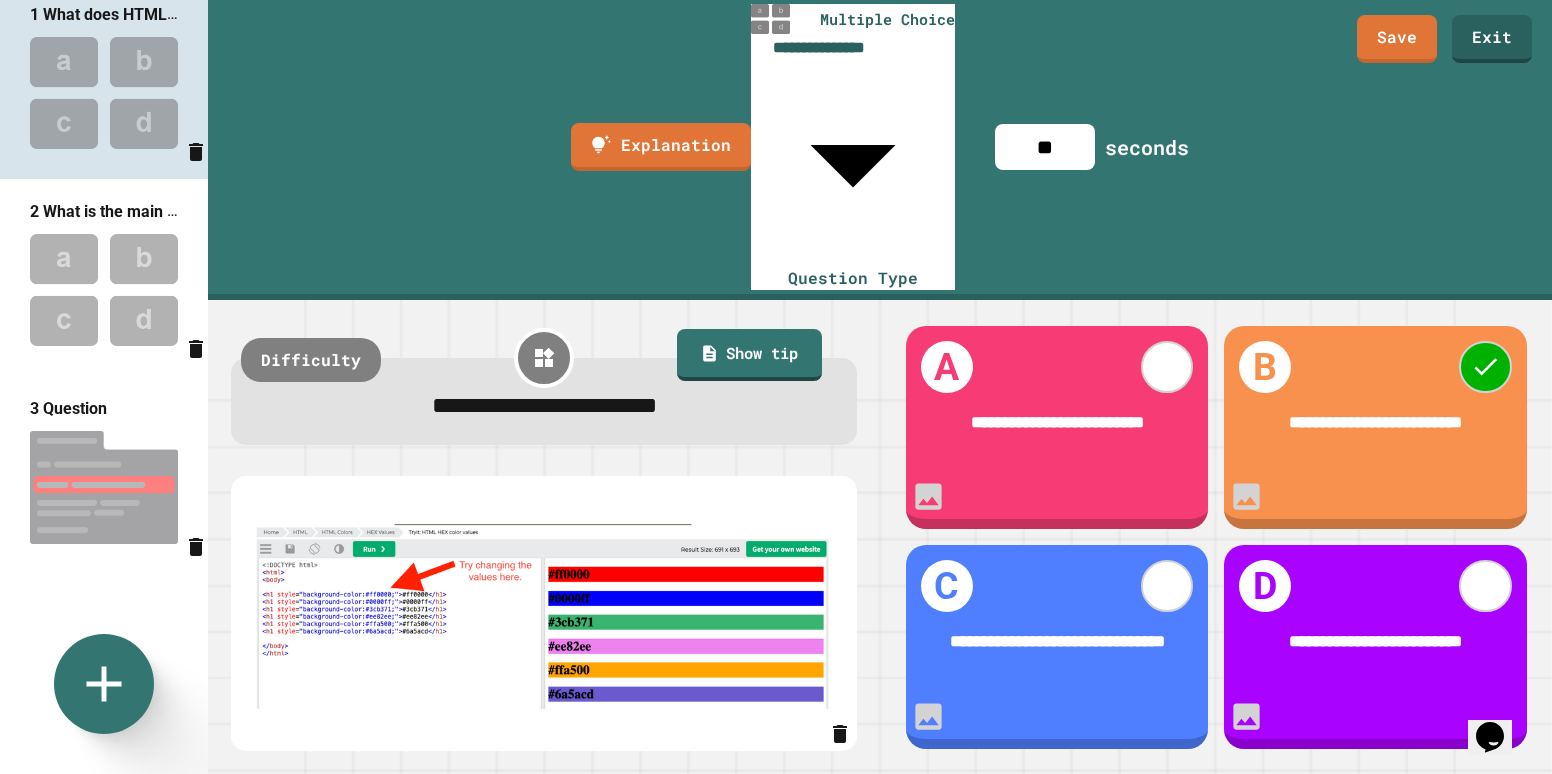 drag, startPoint x: 1090, startPoint y: 33, endPoint x: 1022, endPoint y: 32, distance: 68.007355 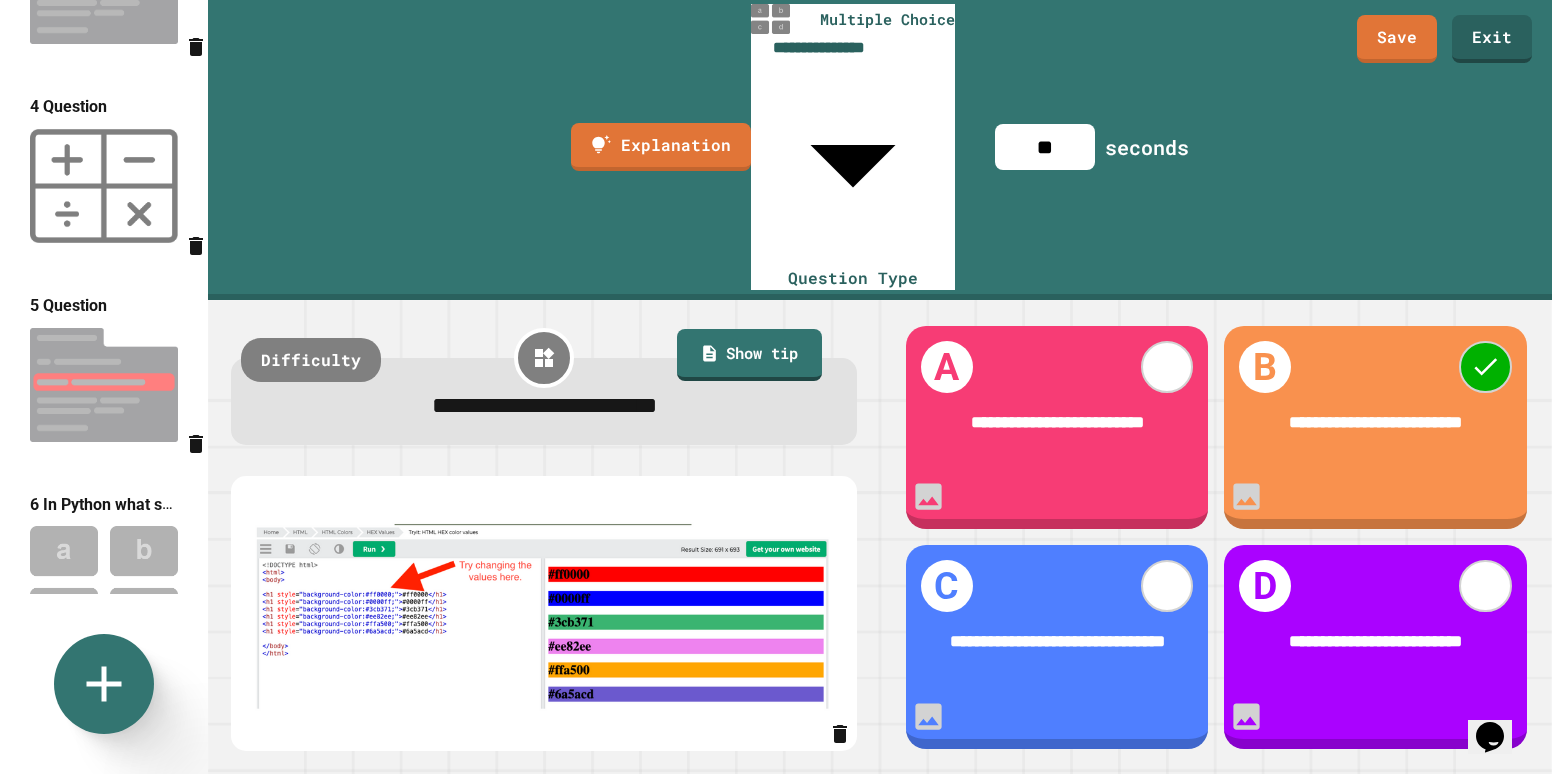 scroll, scrollTop: 718, scrollLeft: 0, axis: vertical 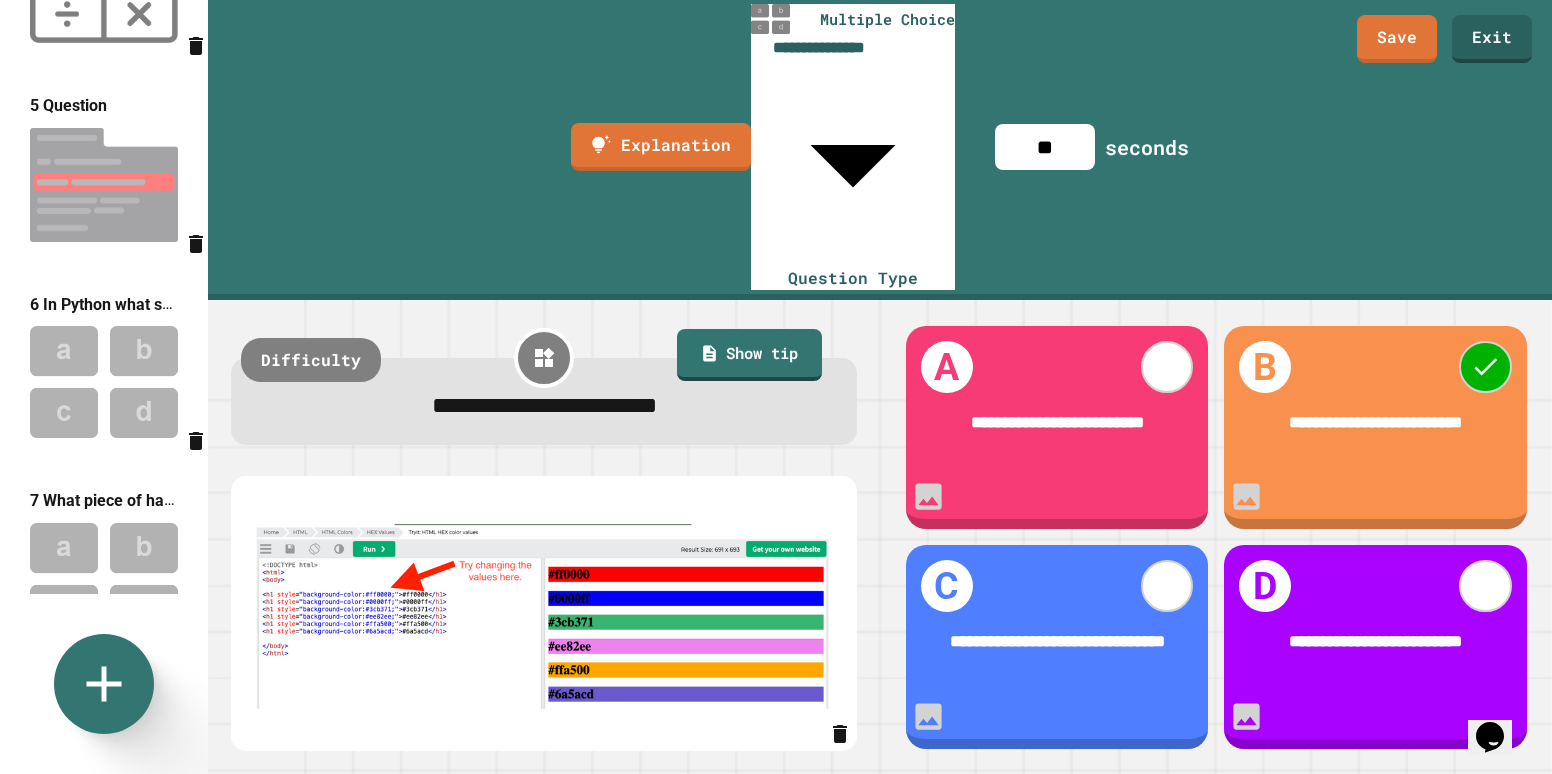 click at bounding box center (104, 579) 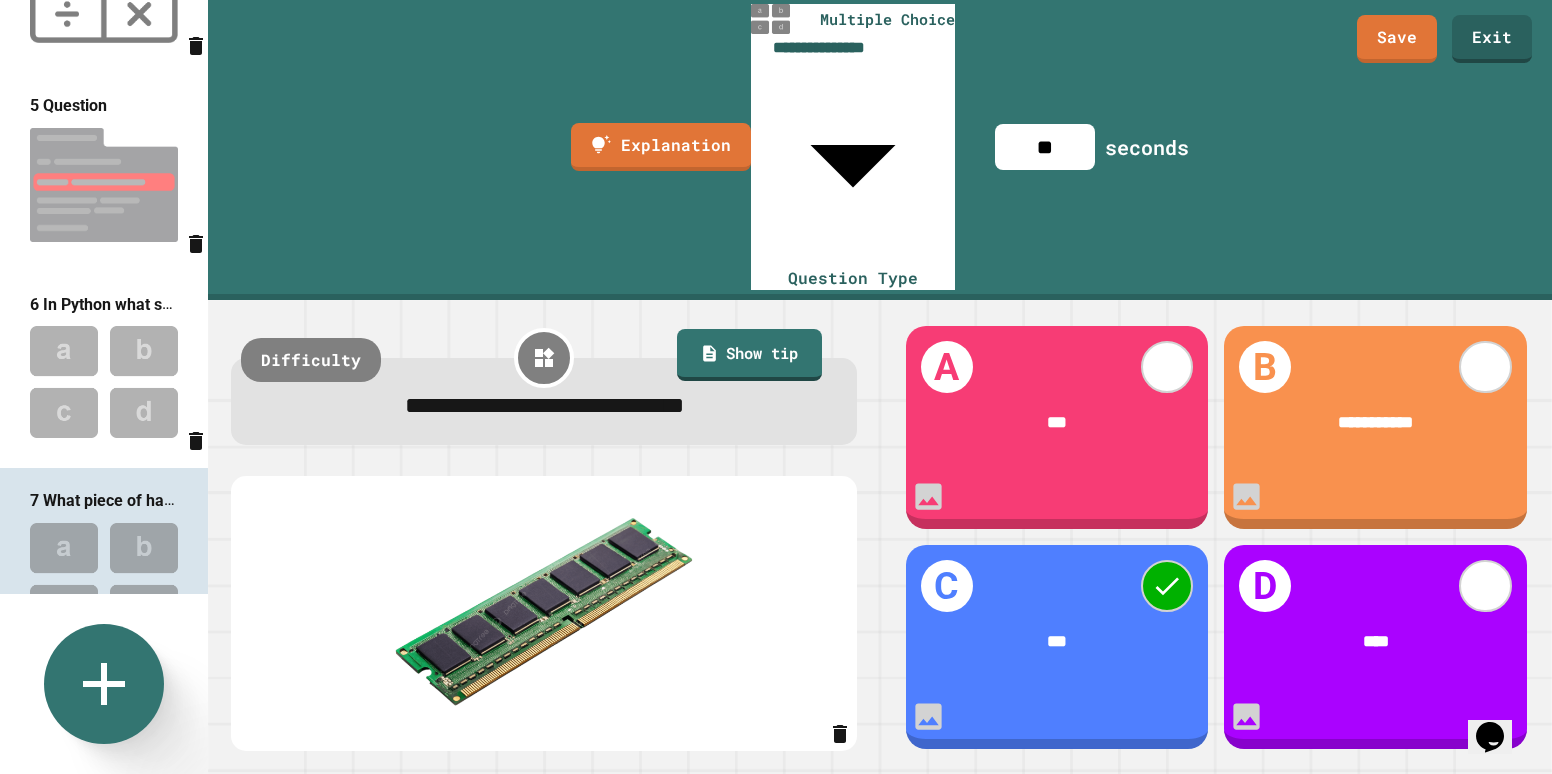 click 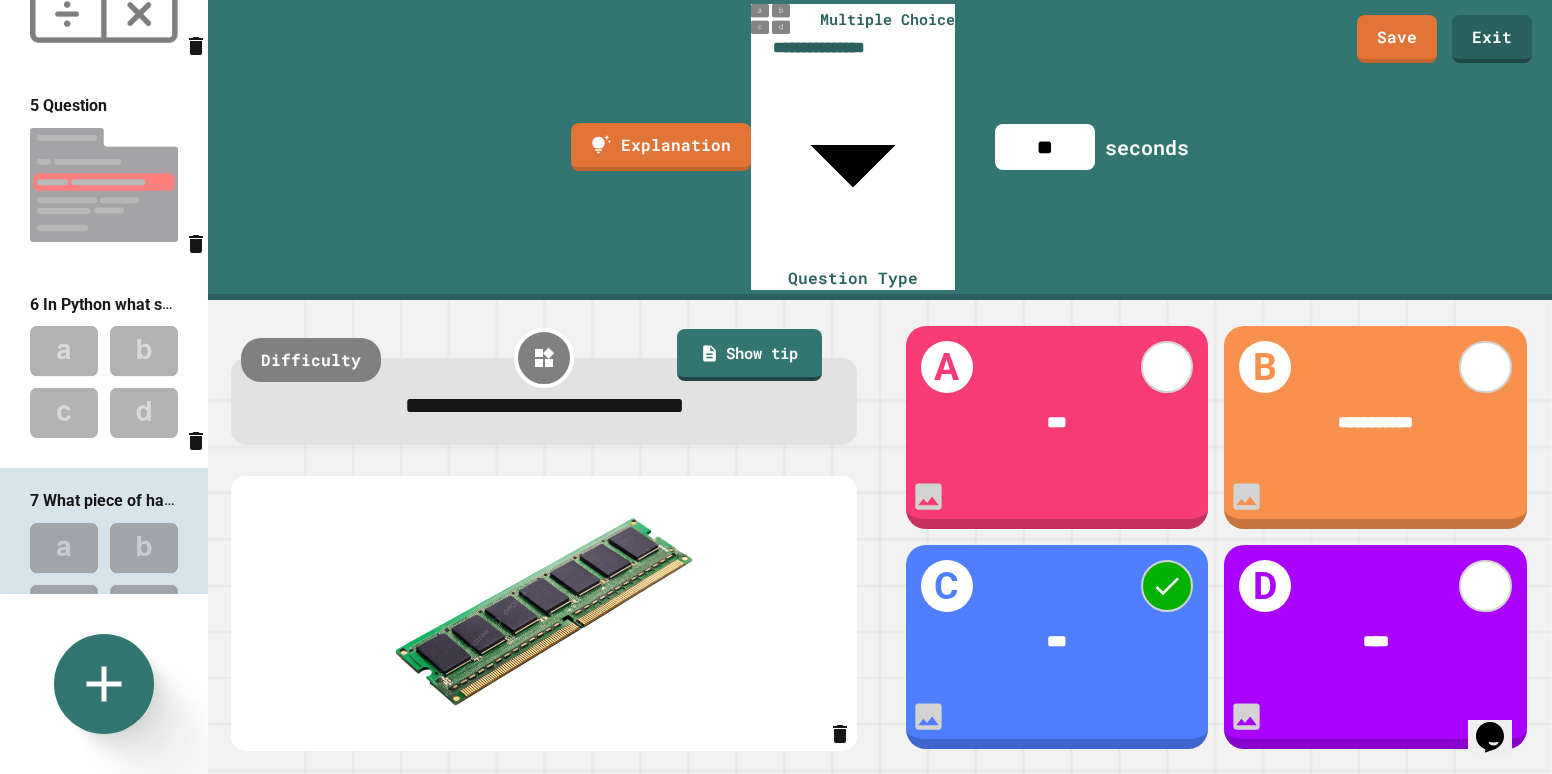 click on "Multiple Choice" at bounding box center [462, 1009] 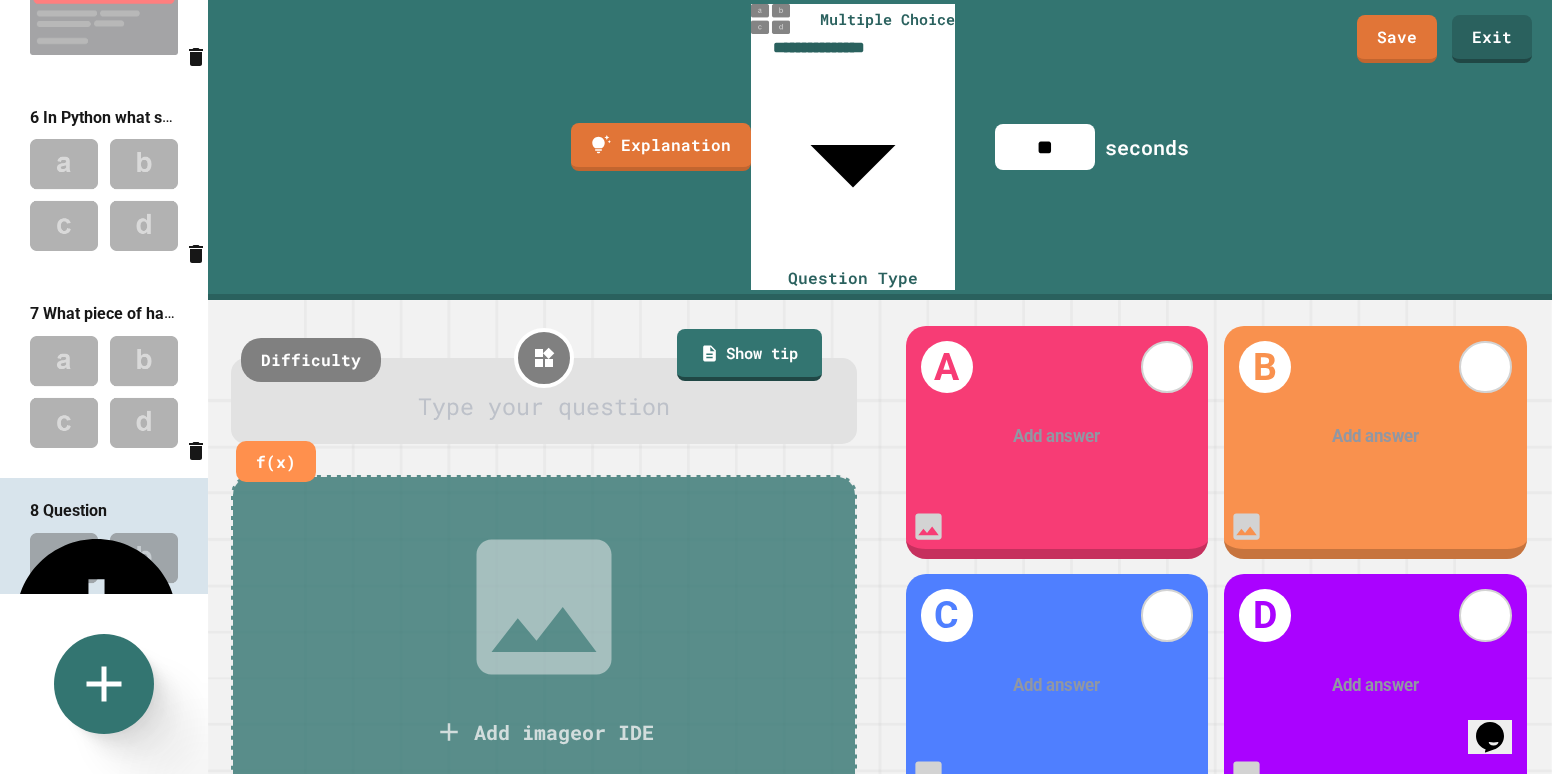click at bounding box center [544, 407] 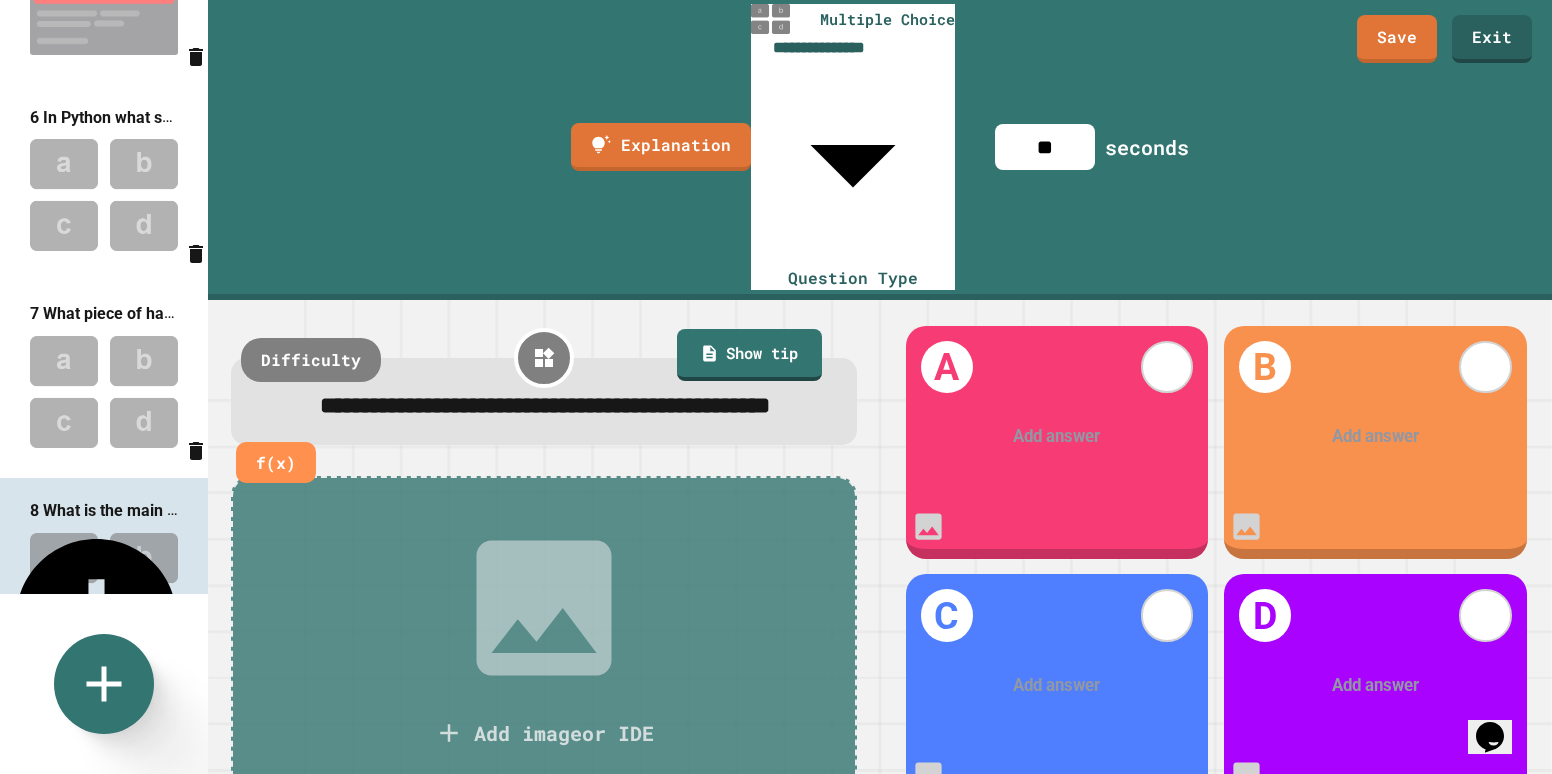 click at bounding box center (1057, 437) 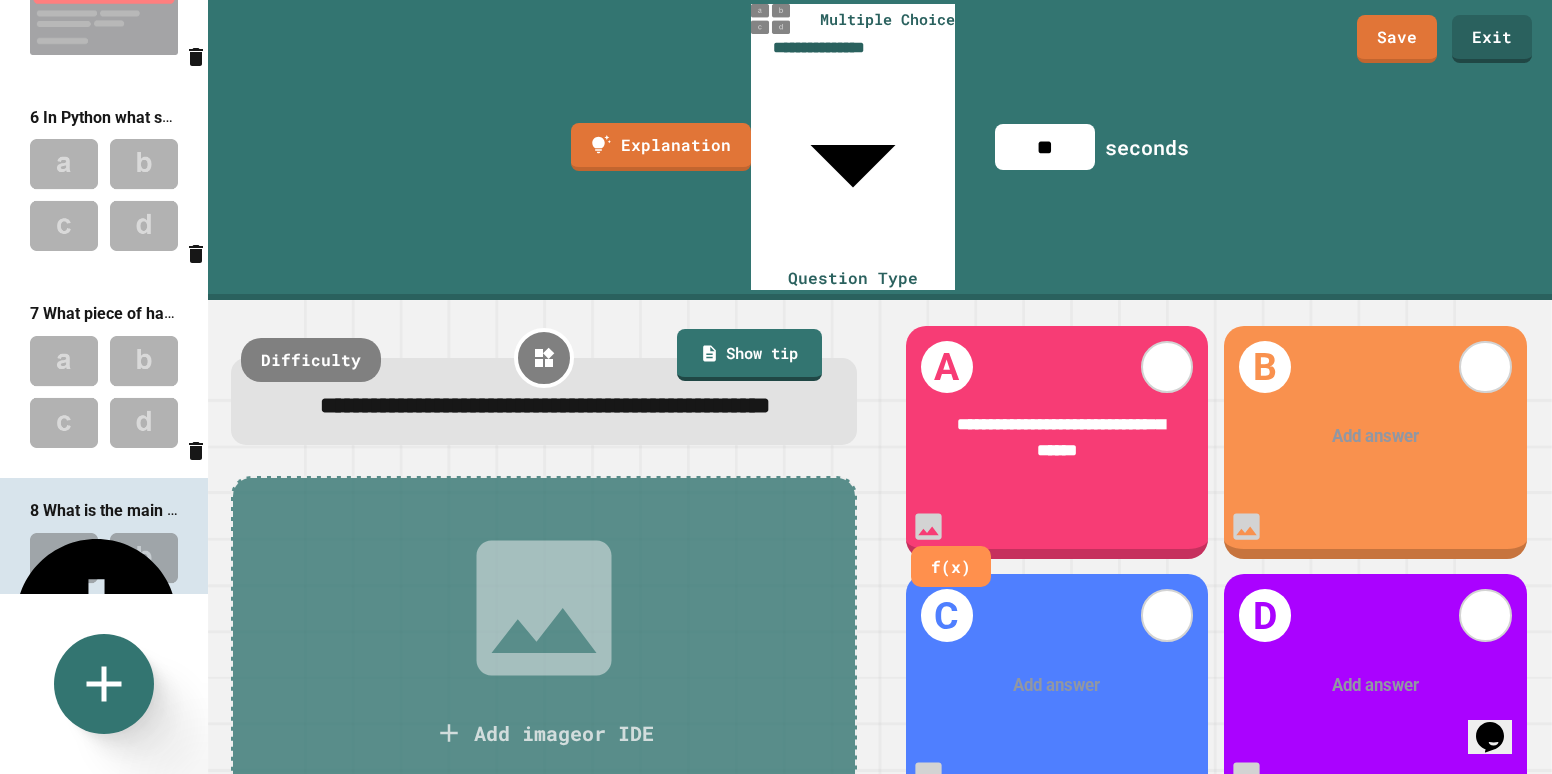 click at bounding box center [1375, 437] 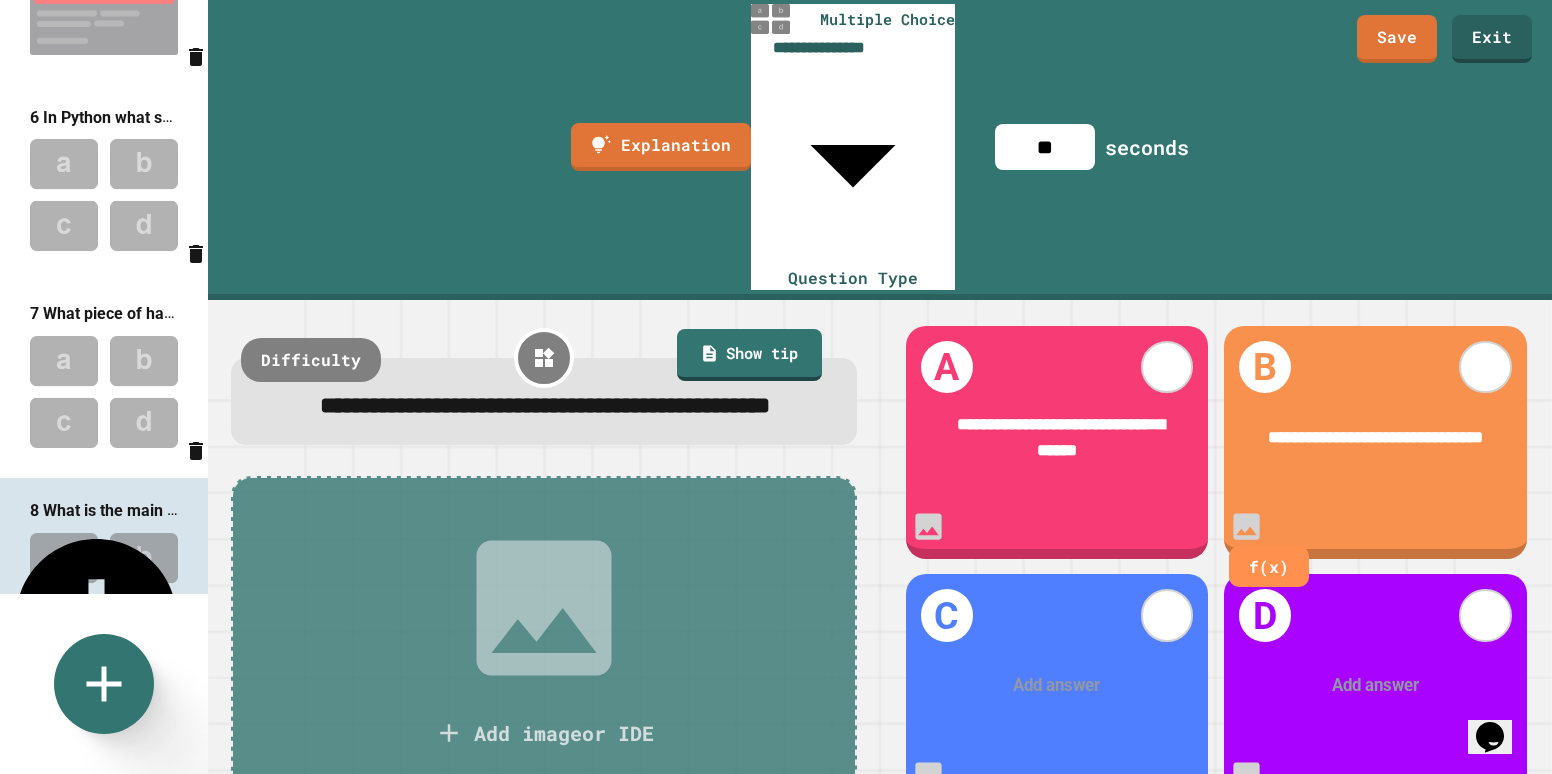 click at bounding box center [1375, 686] 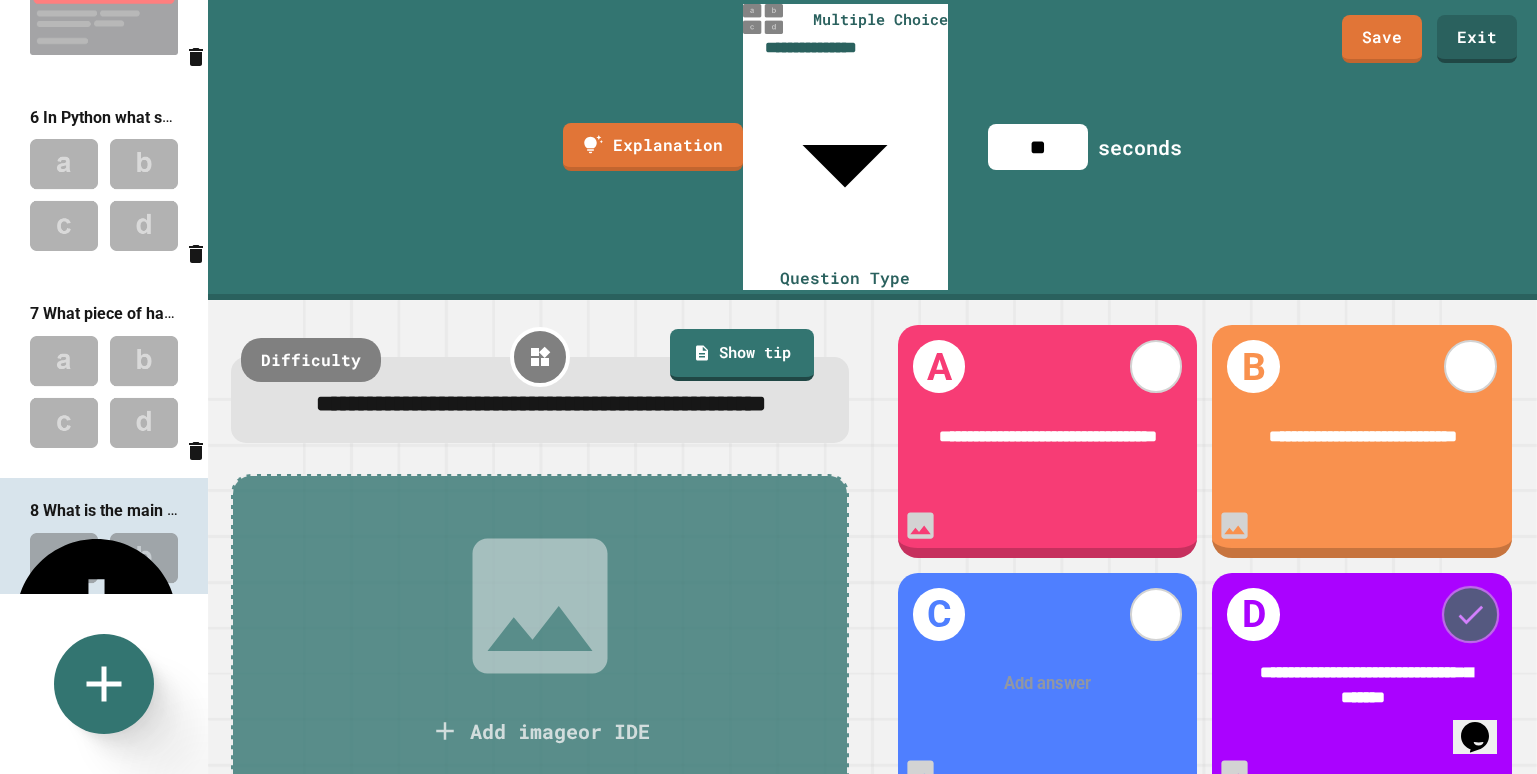 click 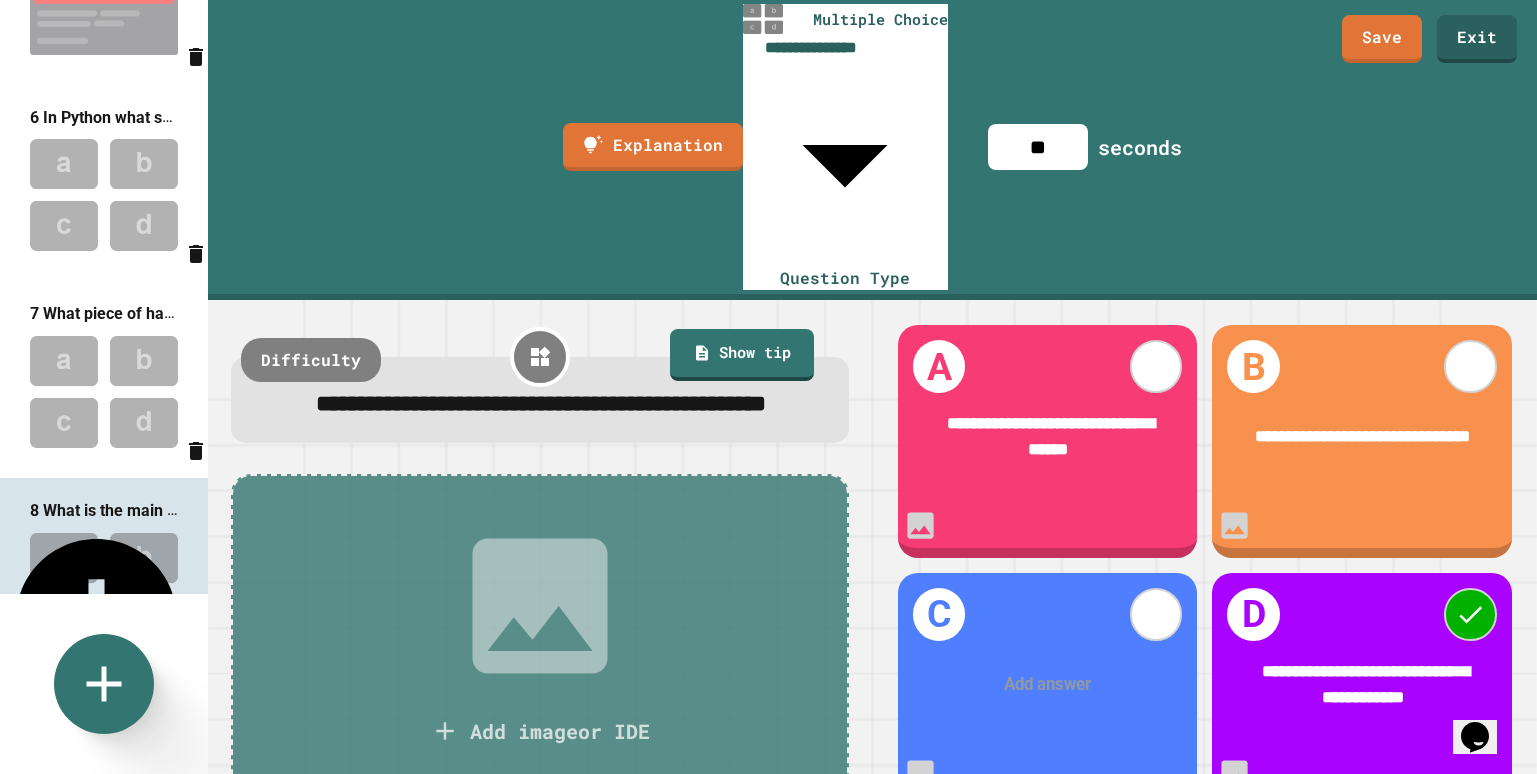 click at bounding box center (1048, 685) 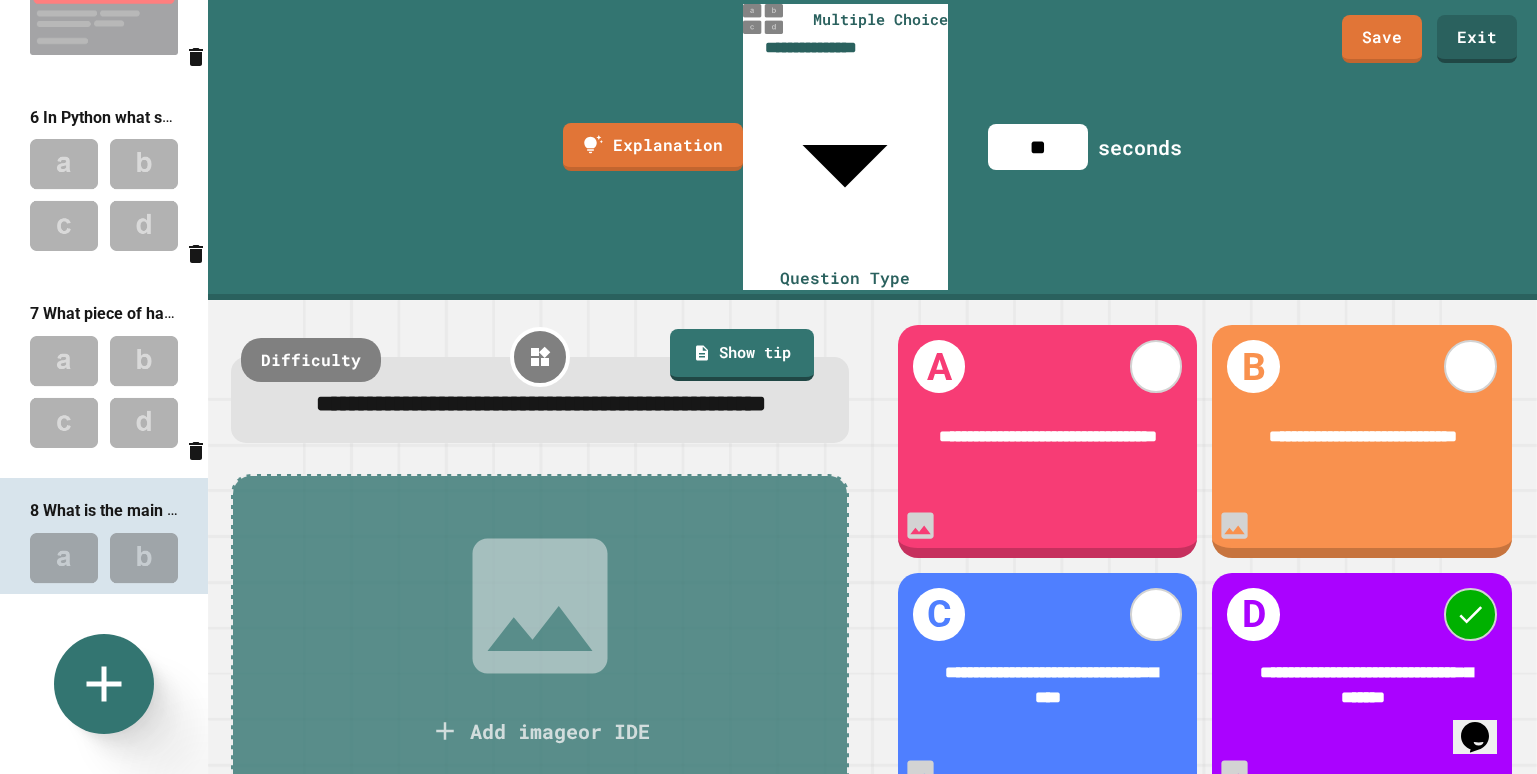 click 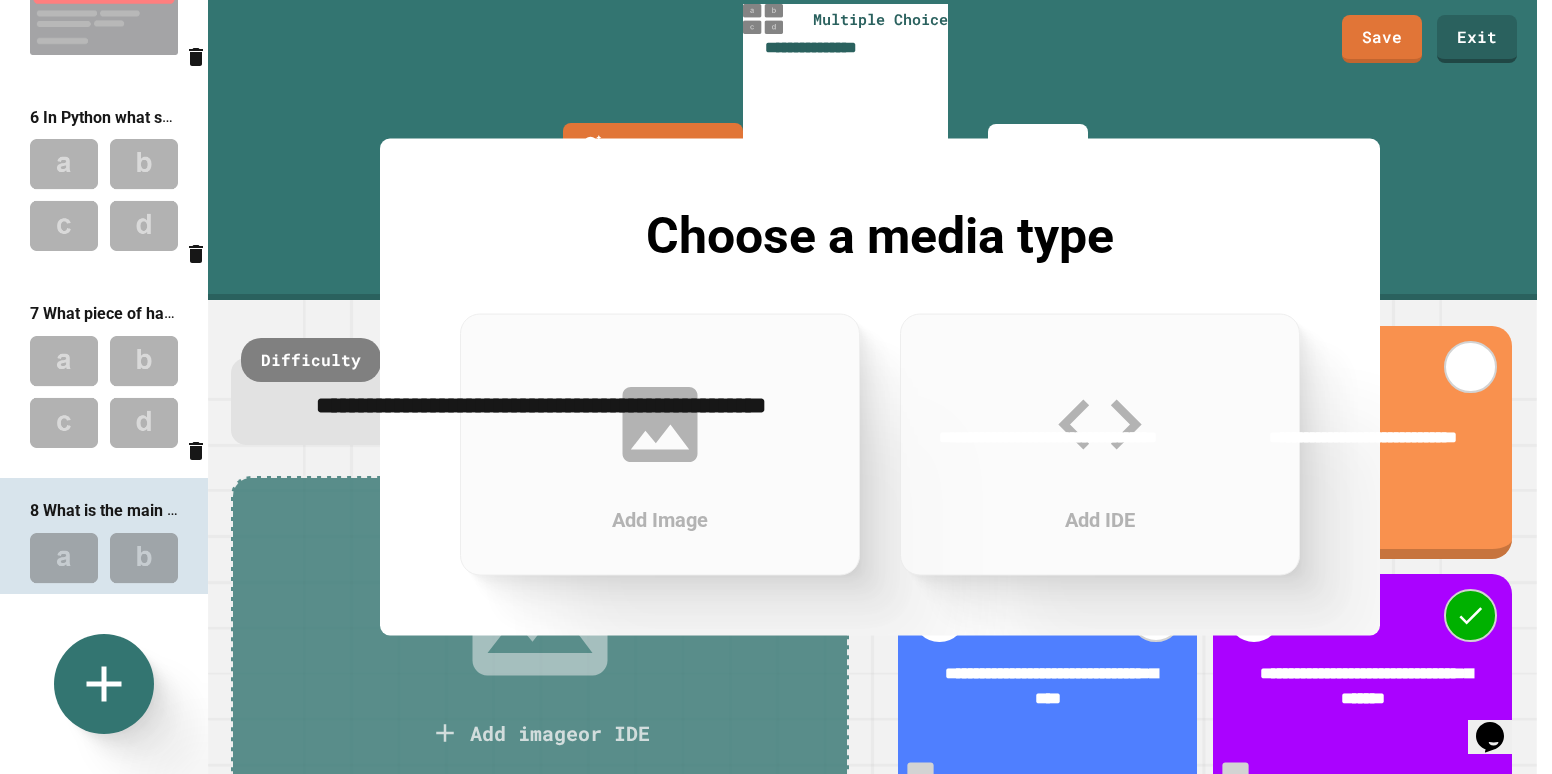 click 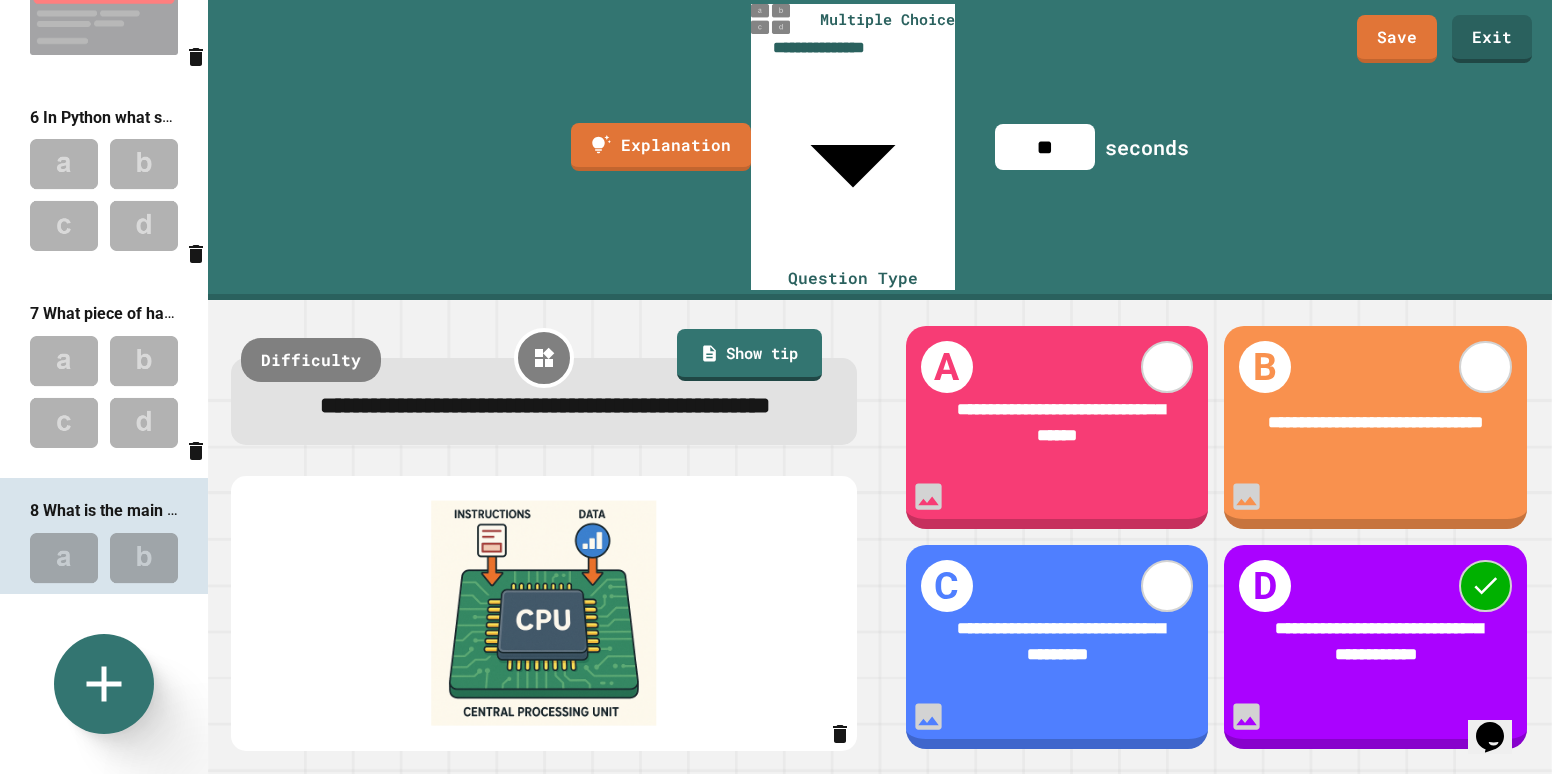 drag, startPoint x: 1070, startPoint y: 40, endPoint x: 1045, endPoint y: 37, distance: 25.179358 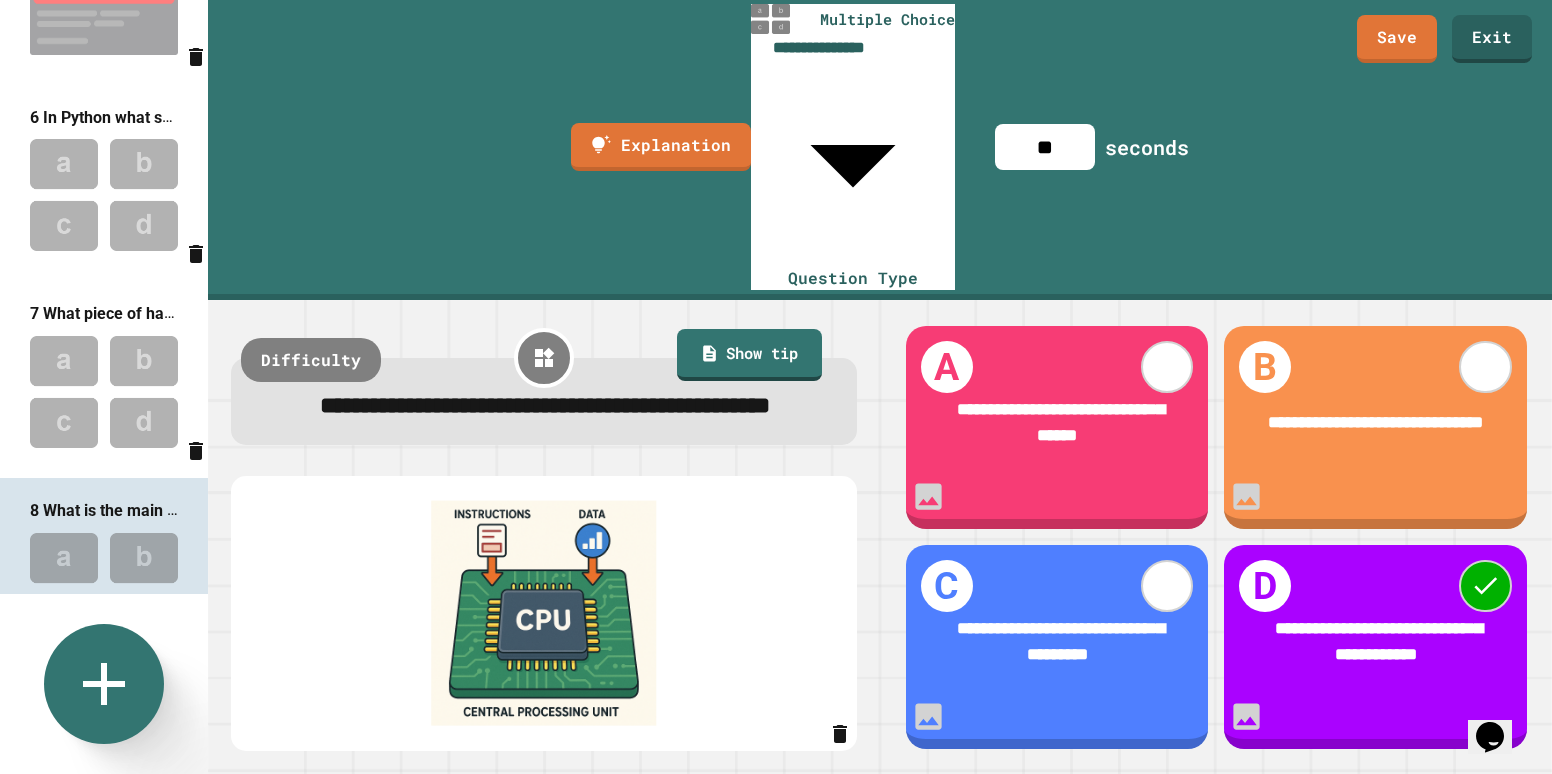 type on "**" 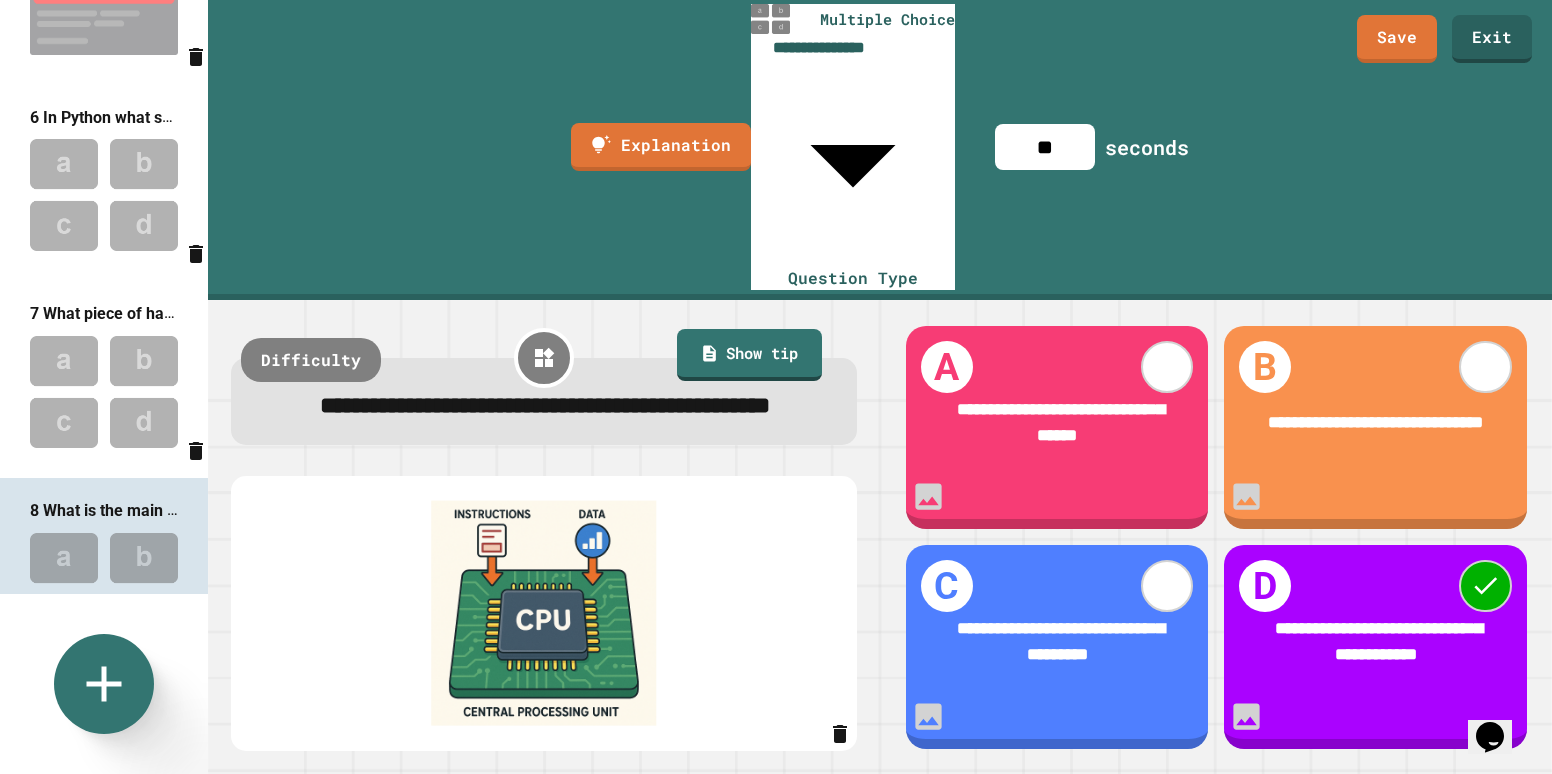 click on "Matching" at bounding box center [1194, 1008] 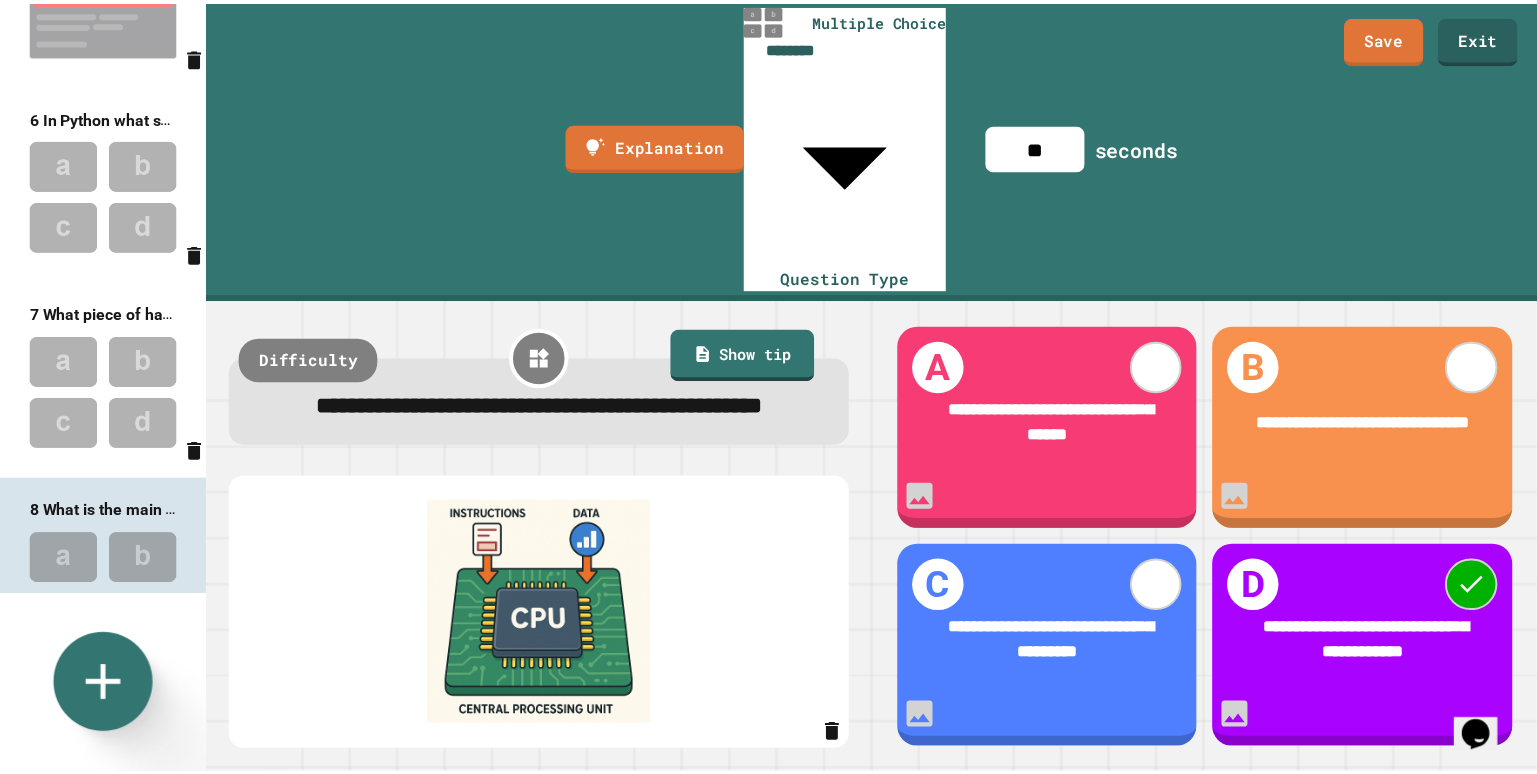 scroll, scrollTop: 1094, scrollLeft: 0, axis: vertical 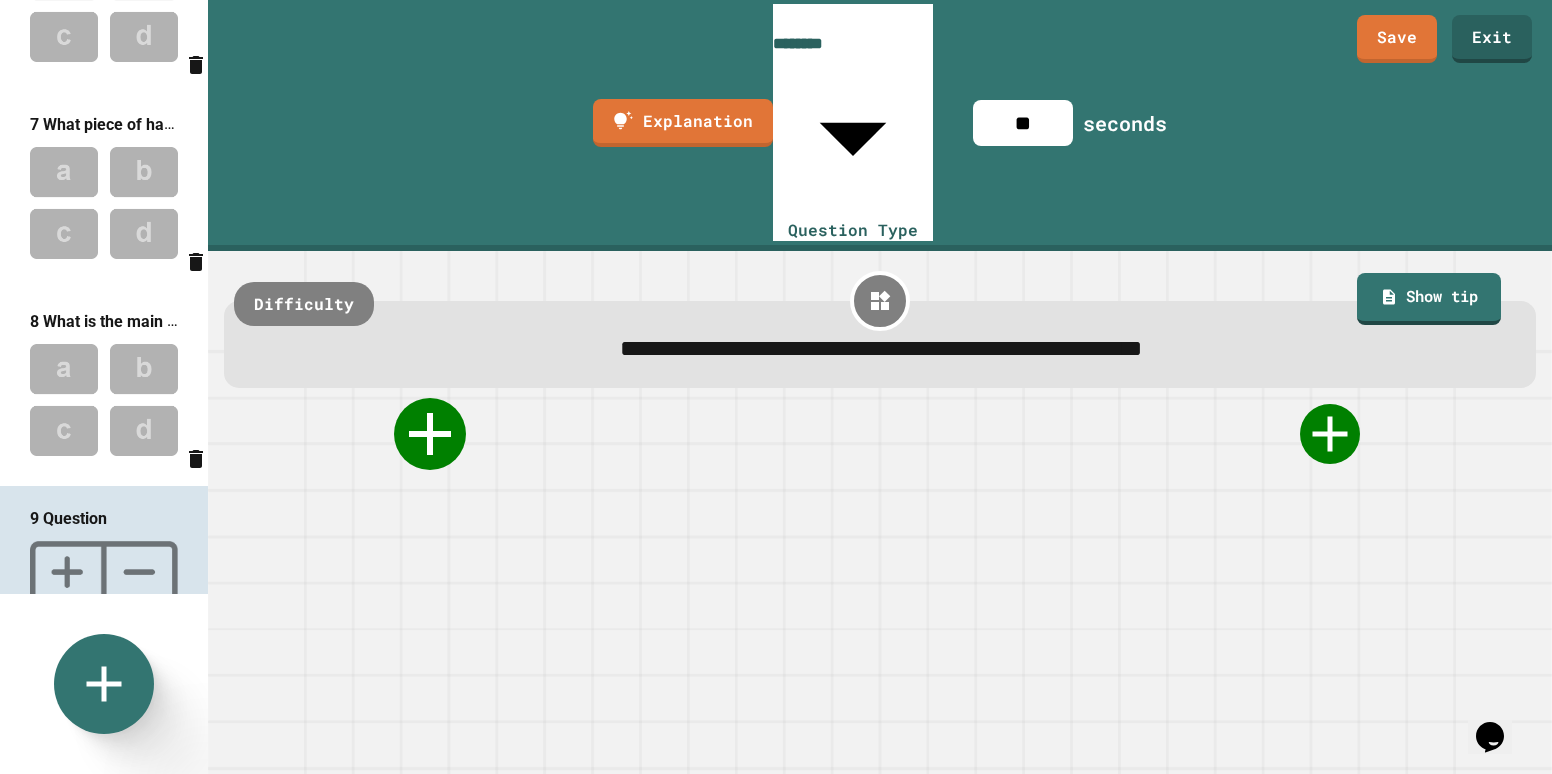 click 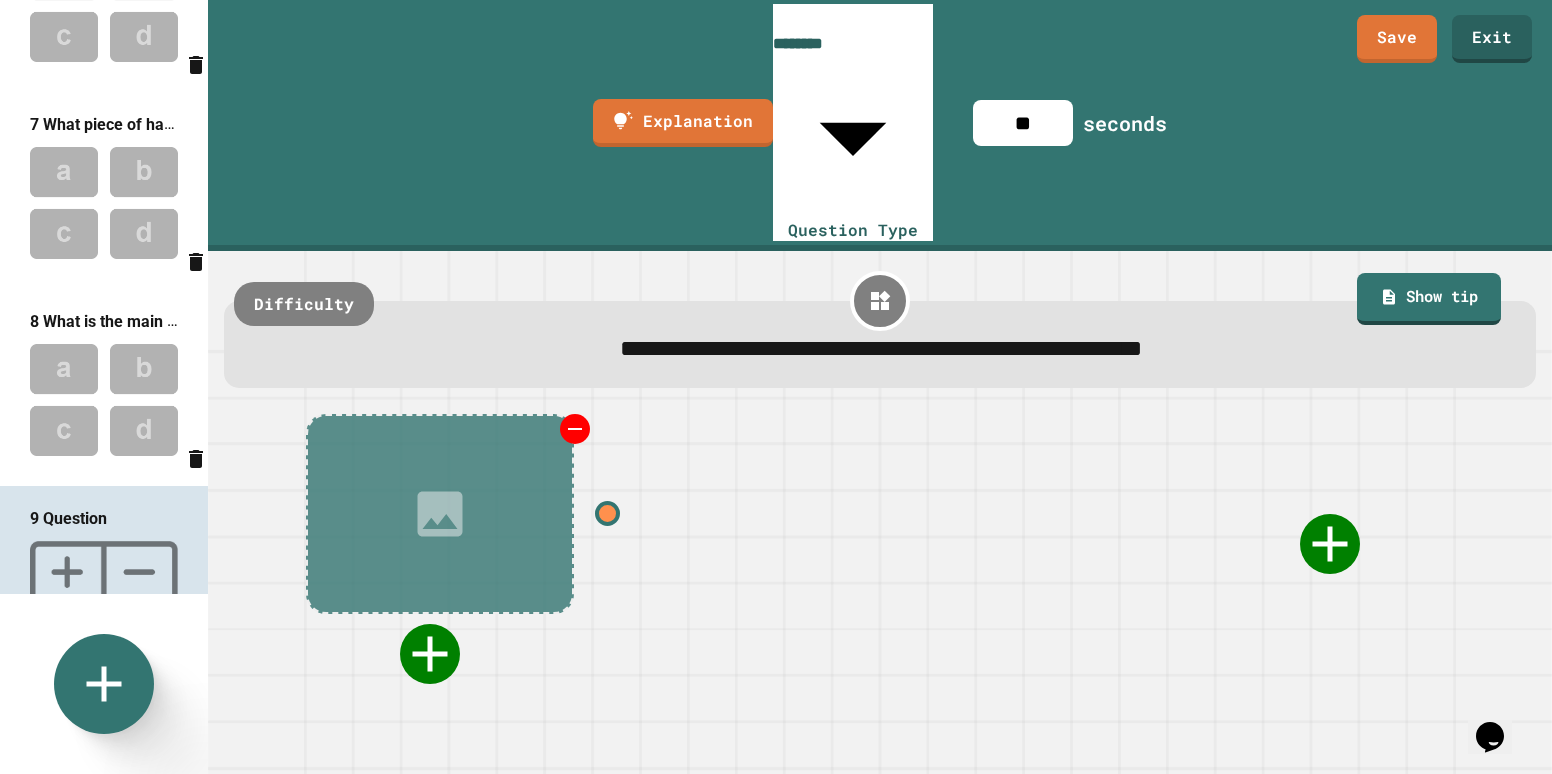 click 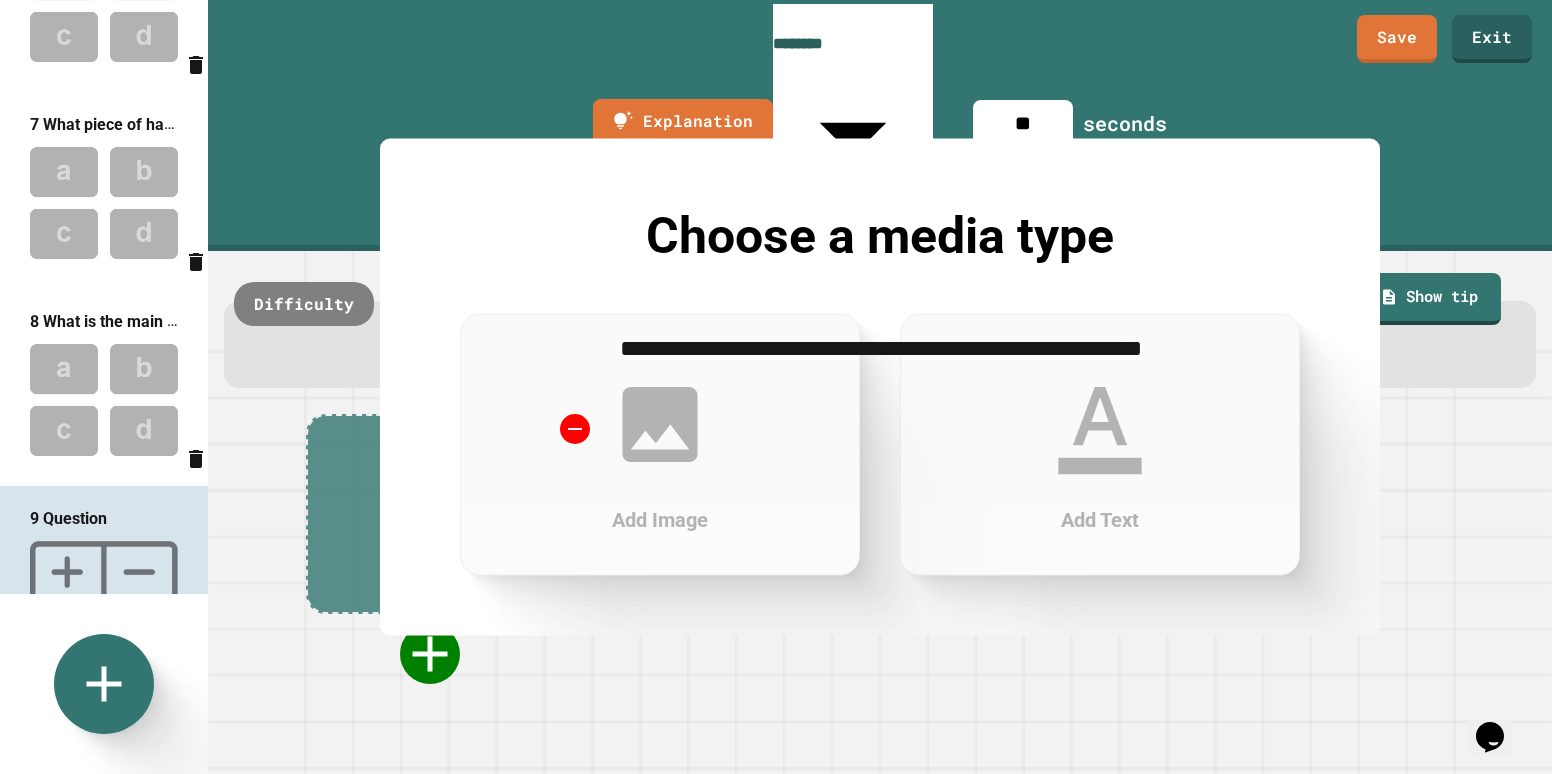click 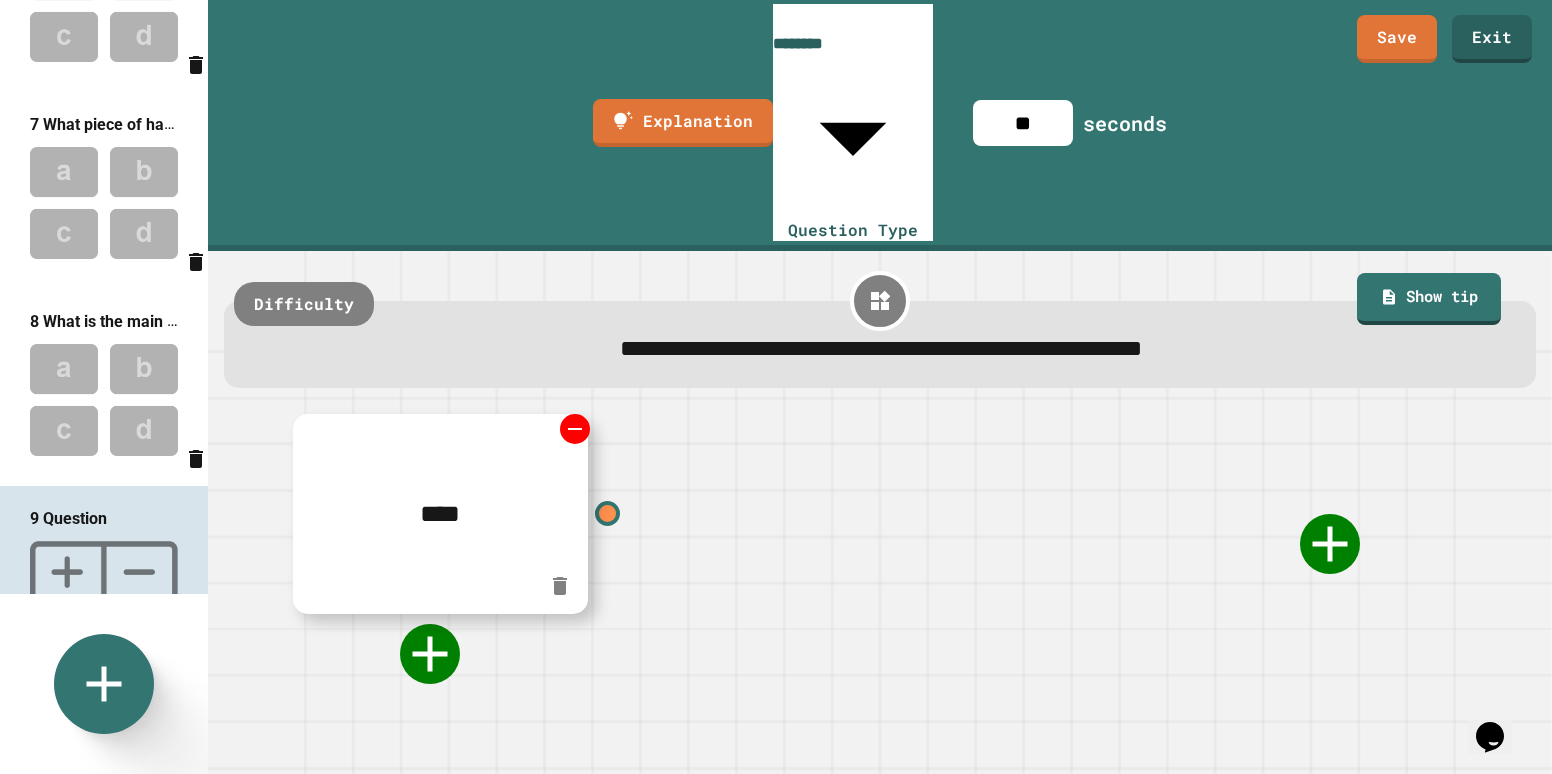 click on "****" at bounding box center [440, 514] 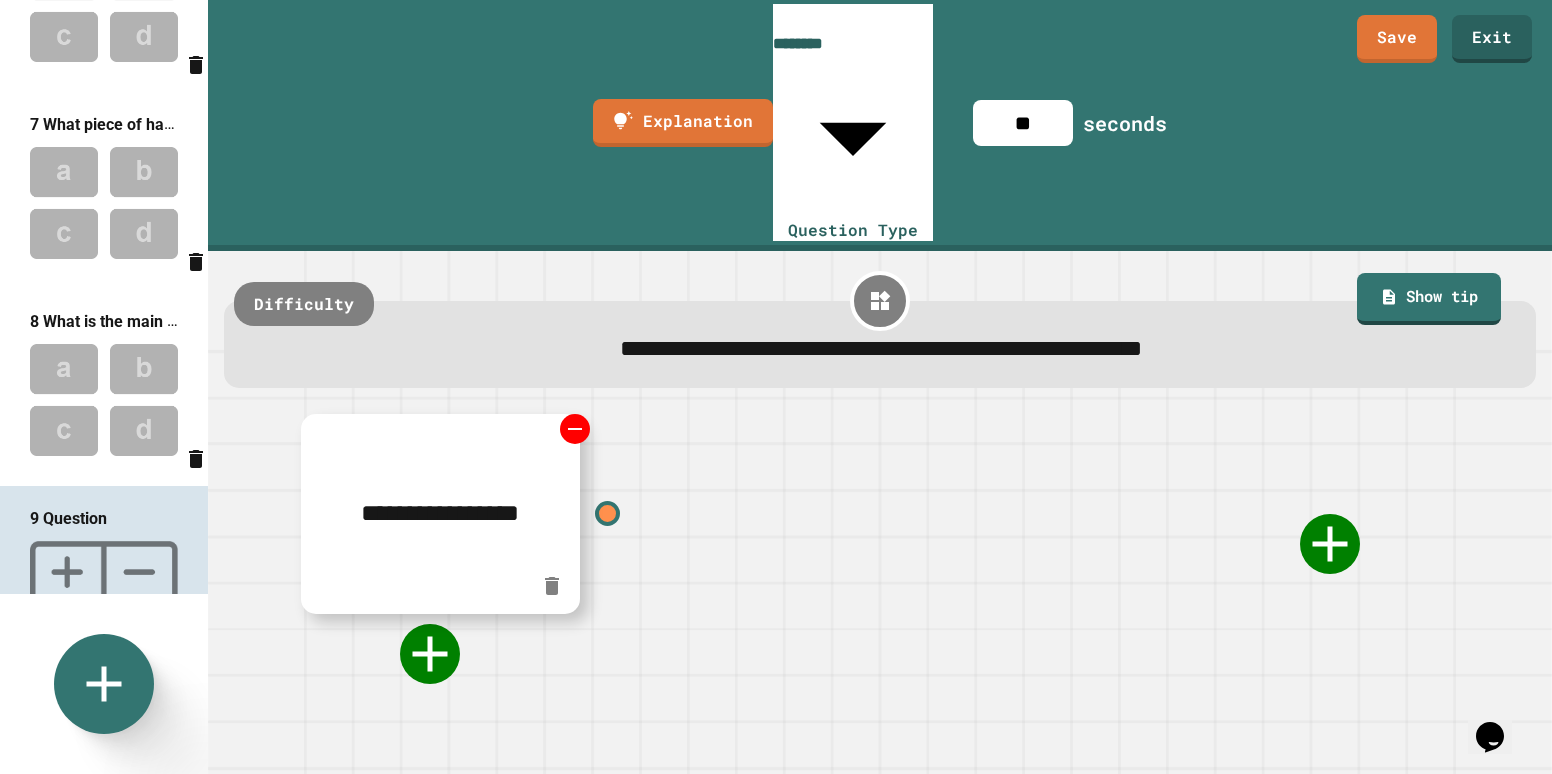 type on "**********" 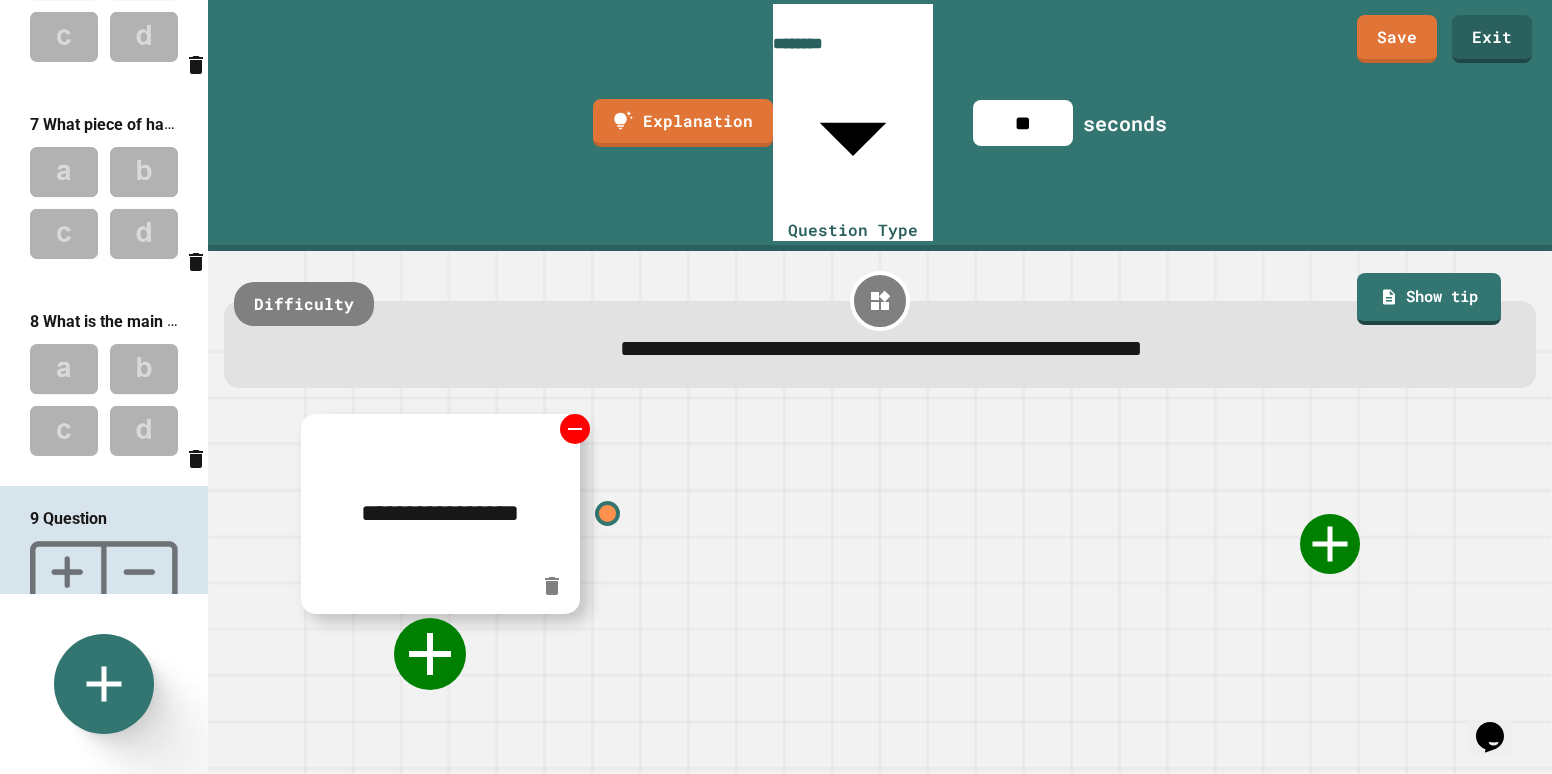 click 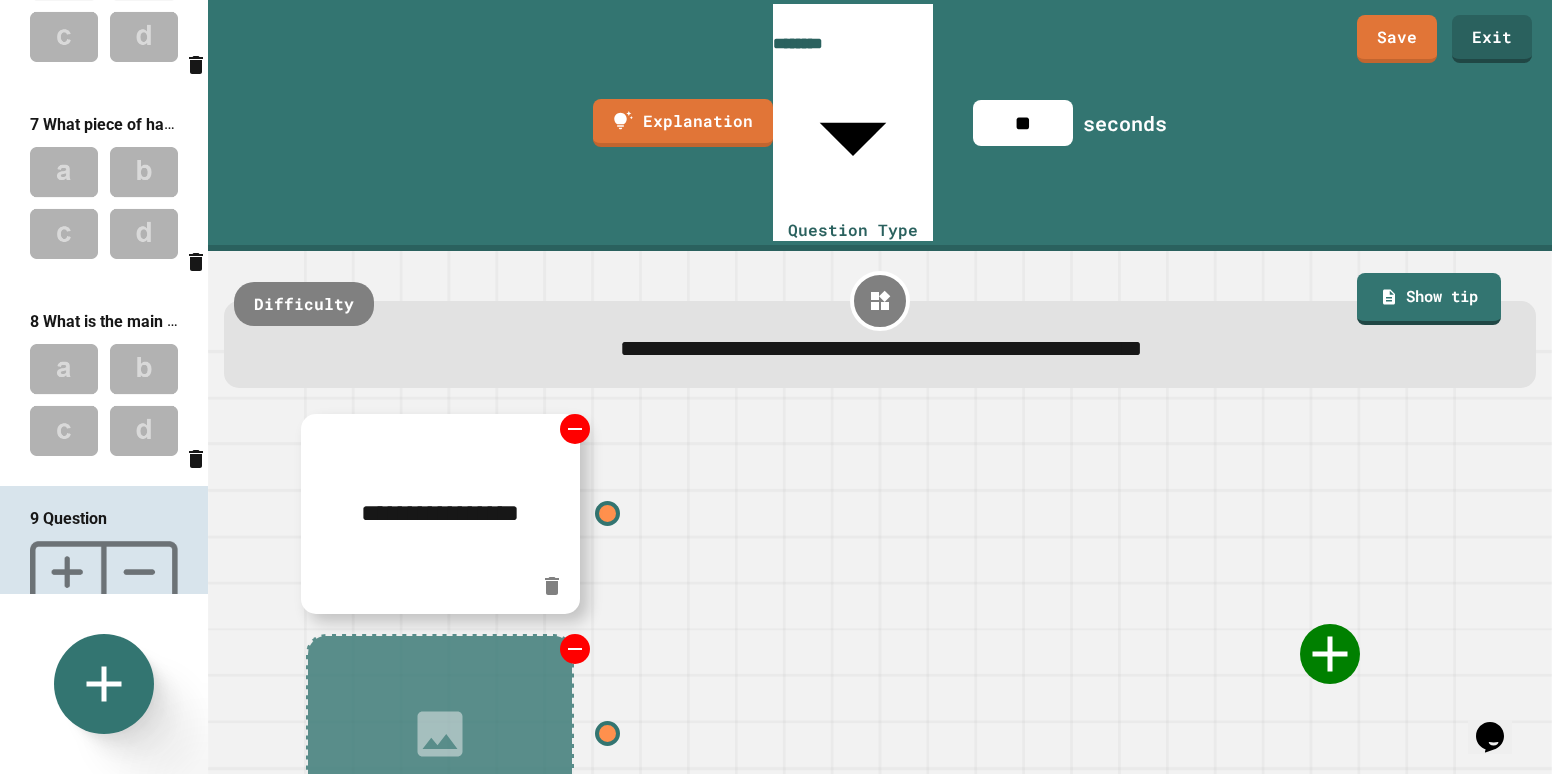 click 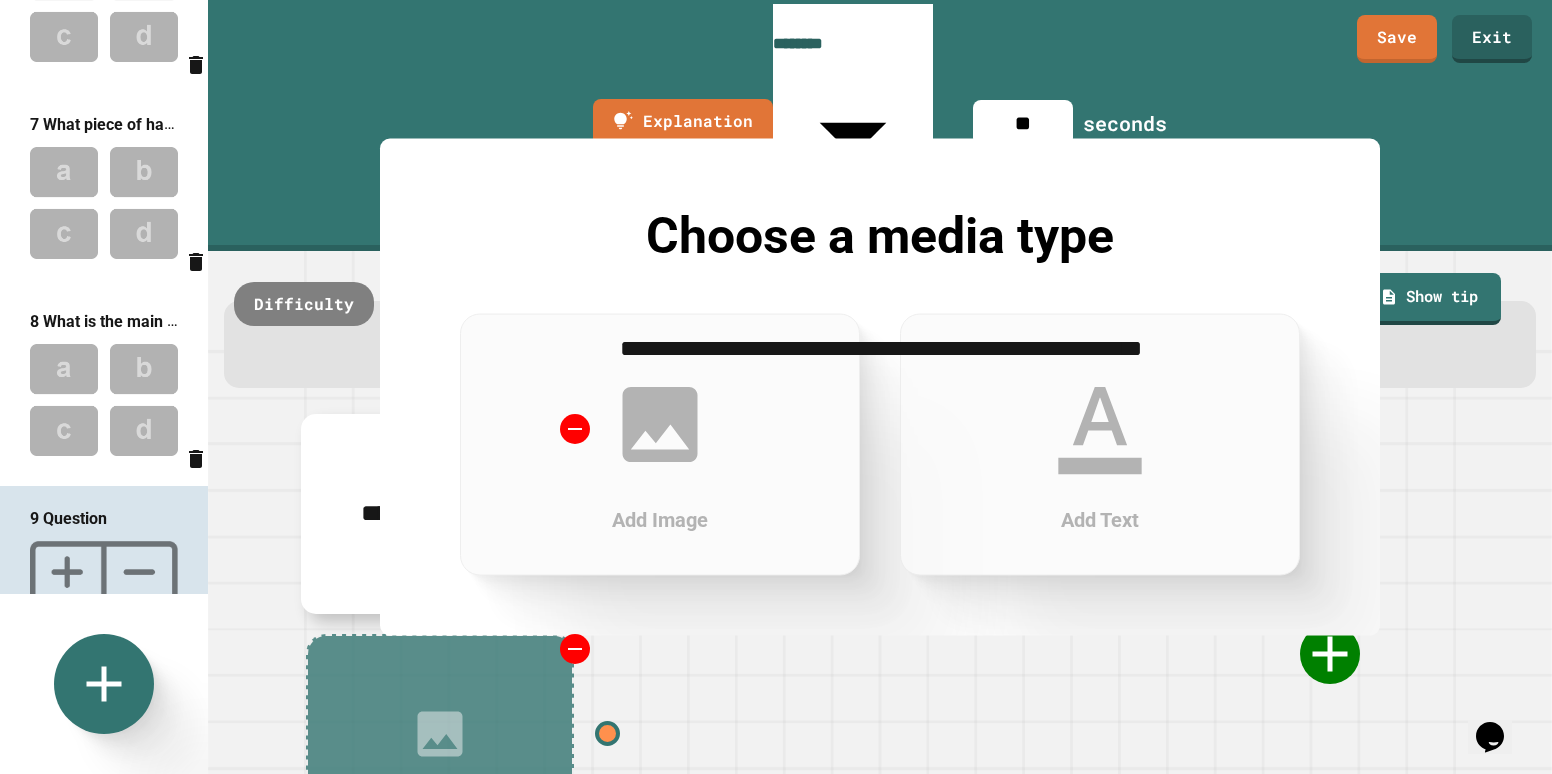 click 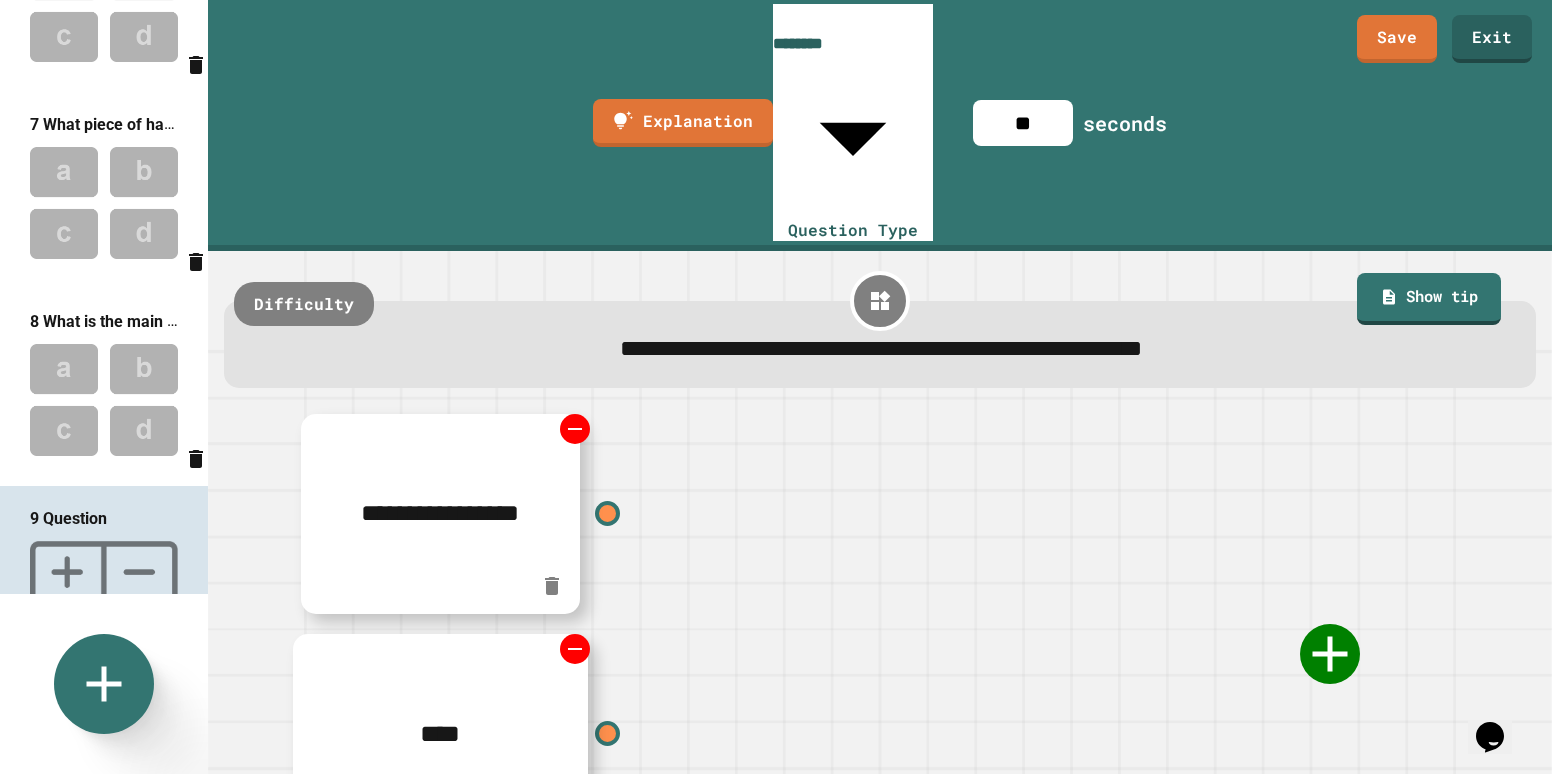 click on "****" at bounding box center [440, 734] 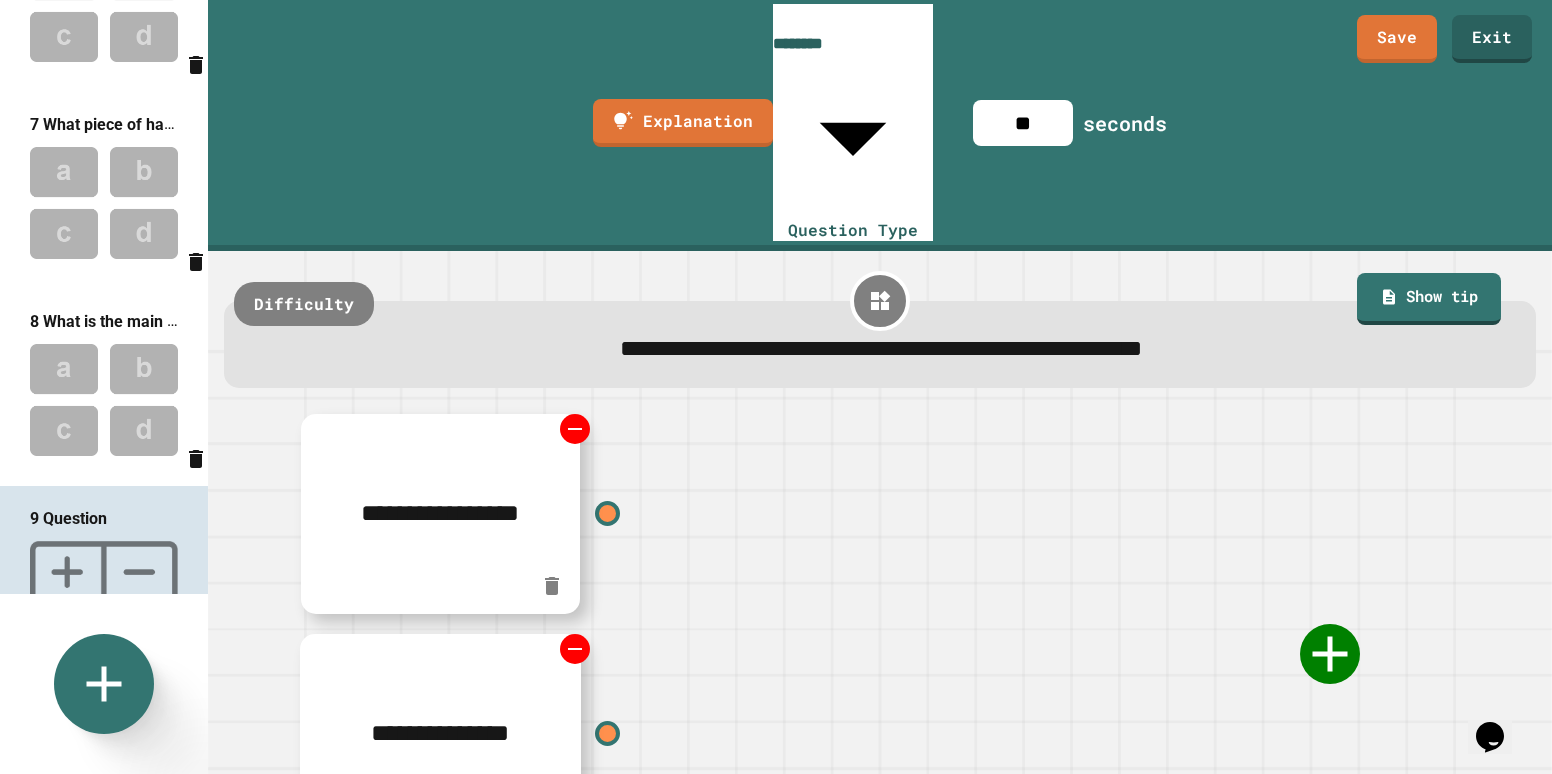 type on "**********" 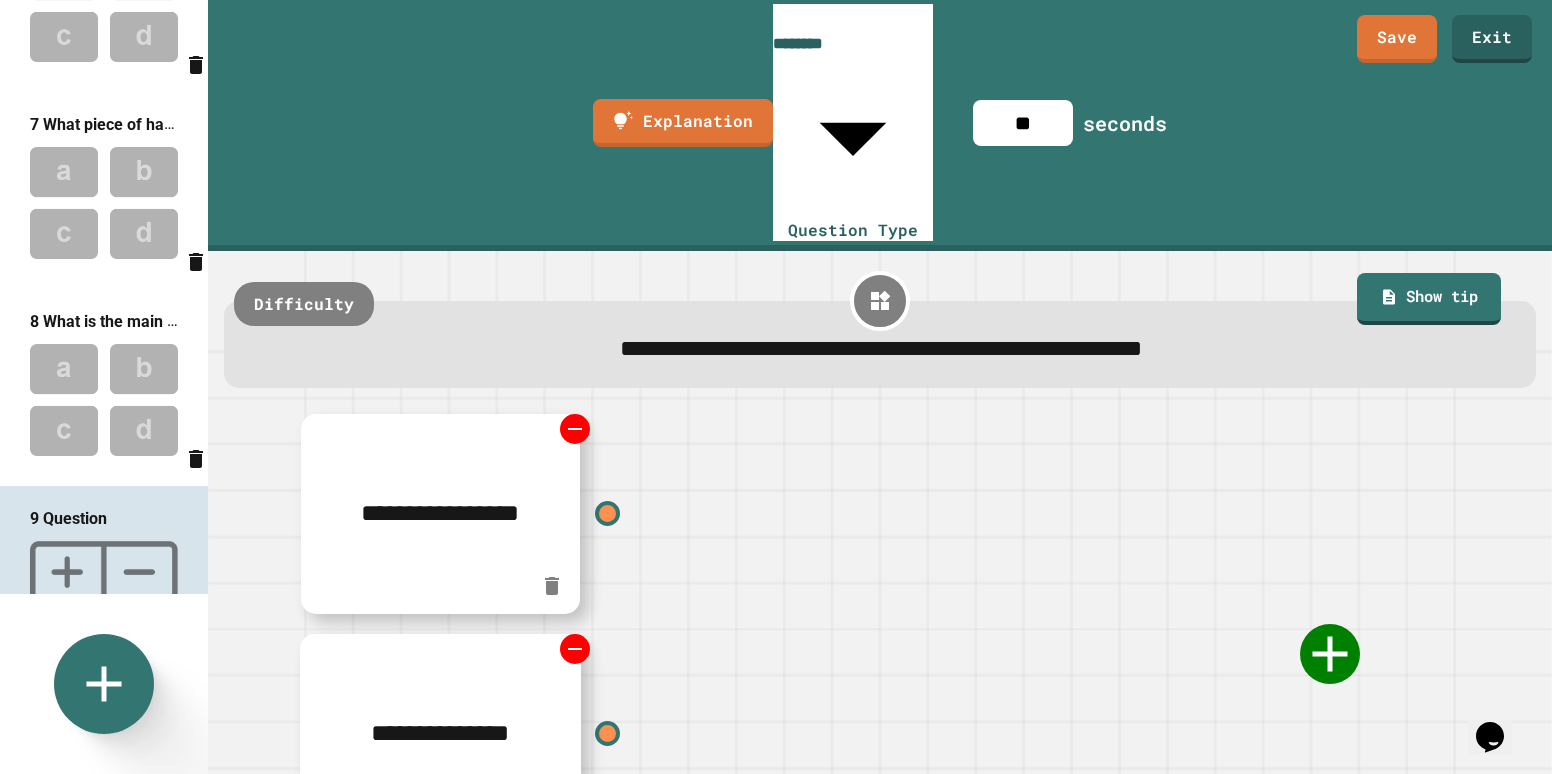 click 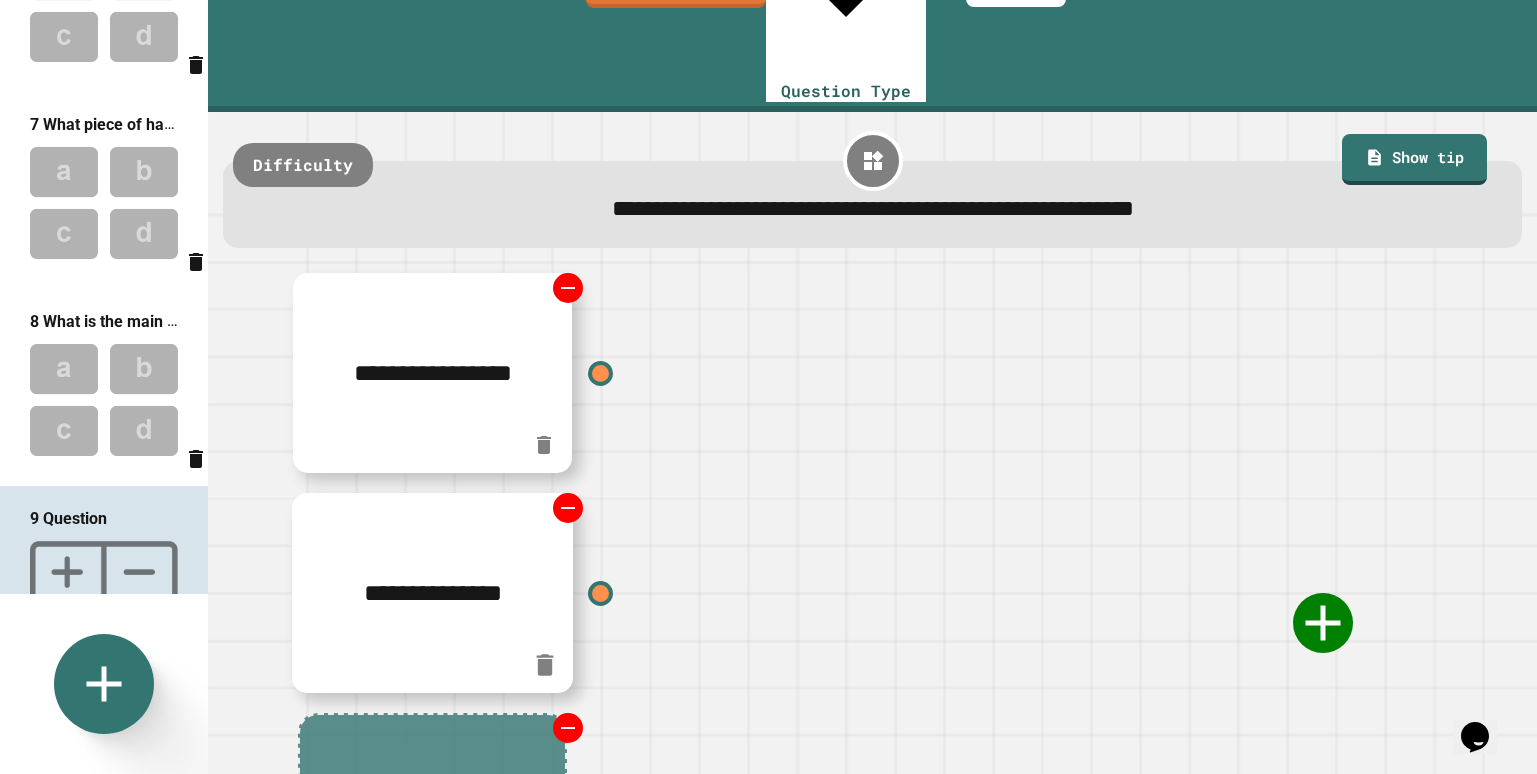 scroll, scrollTop: 173, scrollLeft: 0, axis: vertical 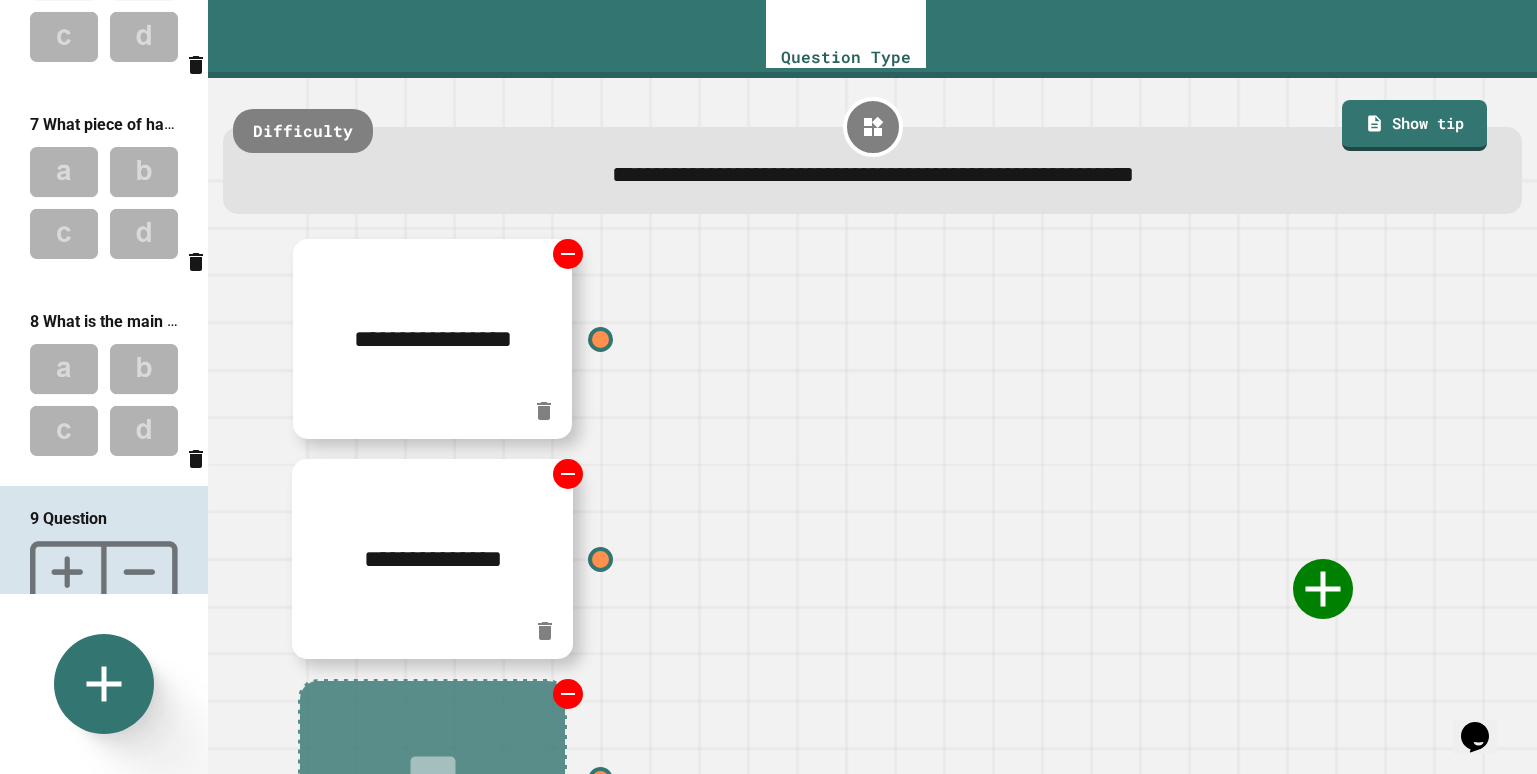 click 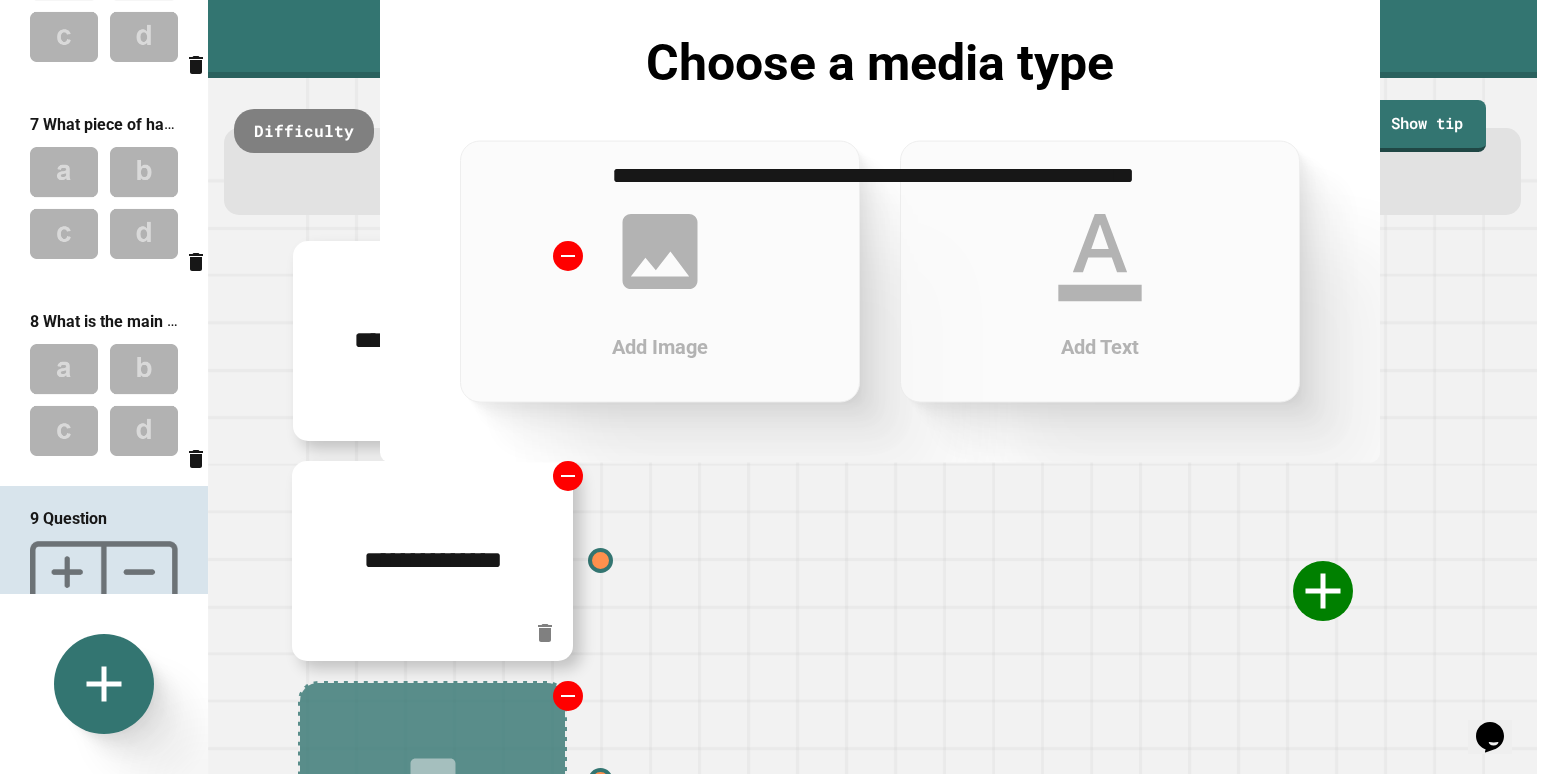 click 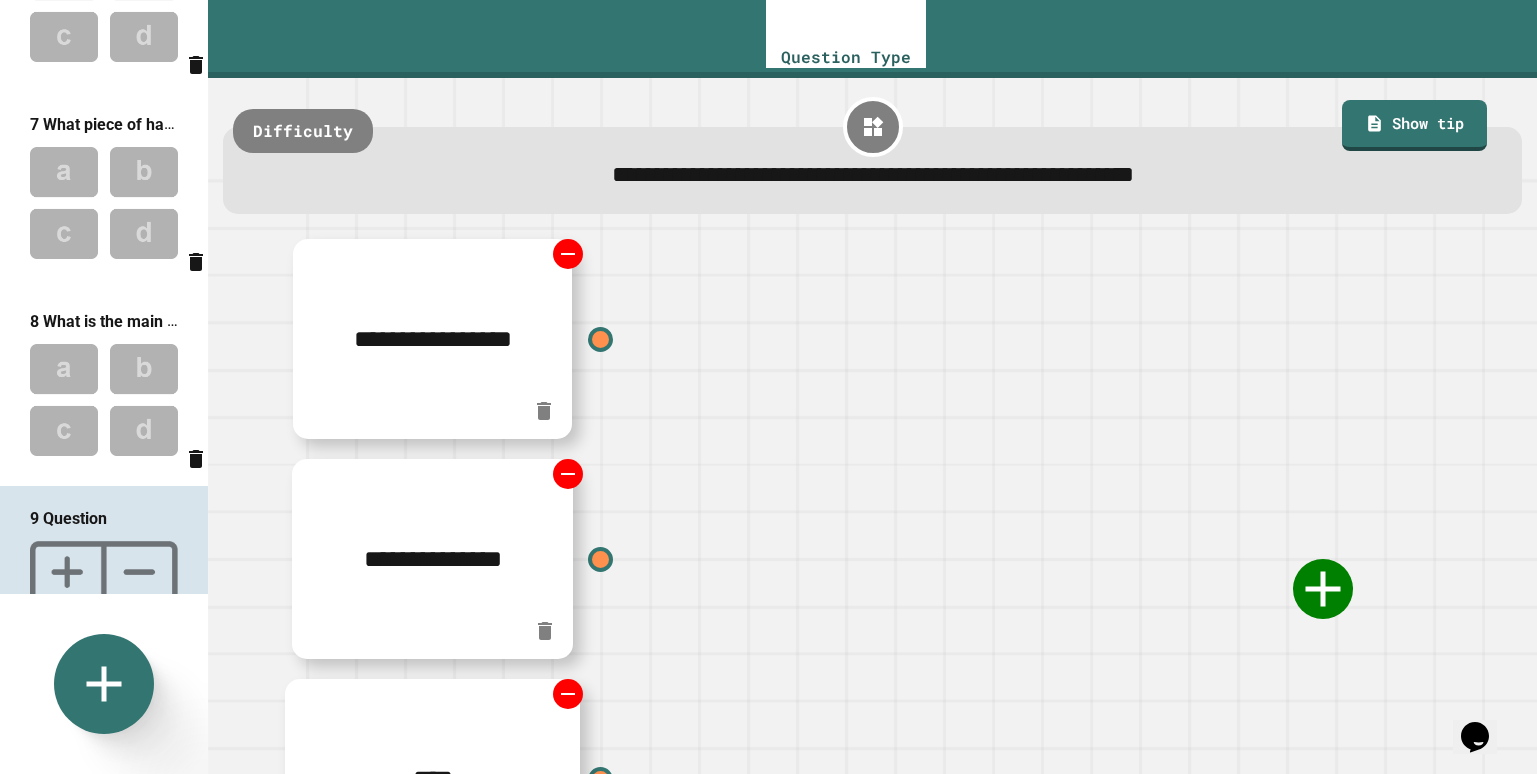 click on "****" at bounding box center [432, 779] 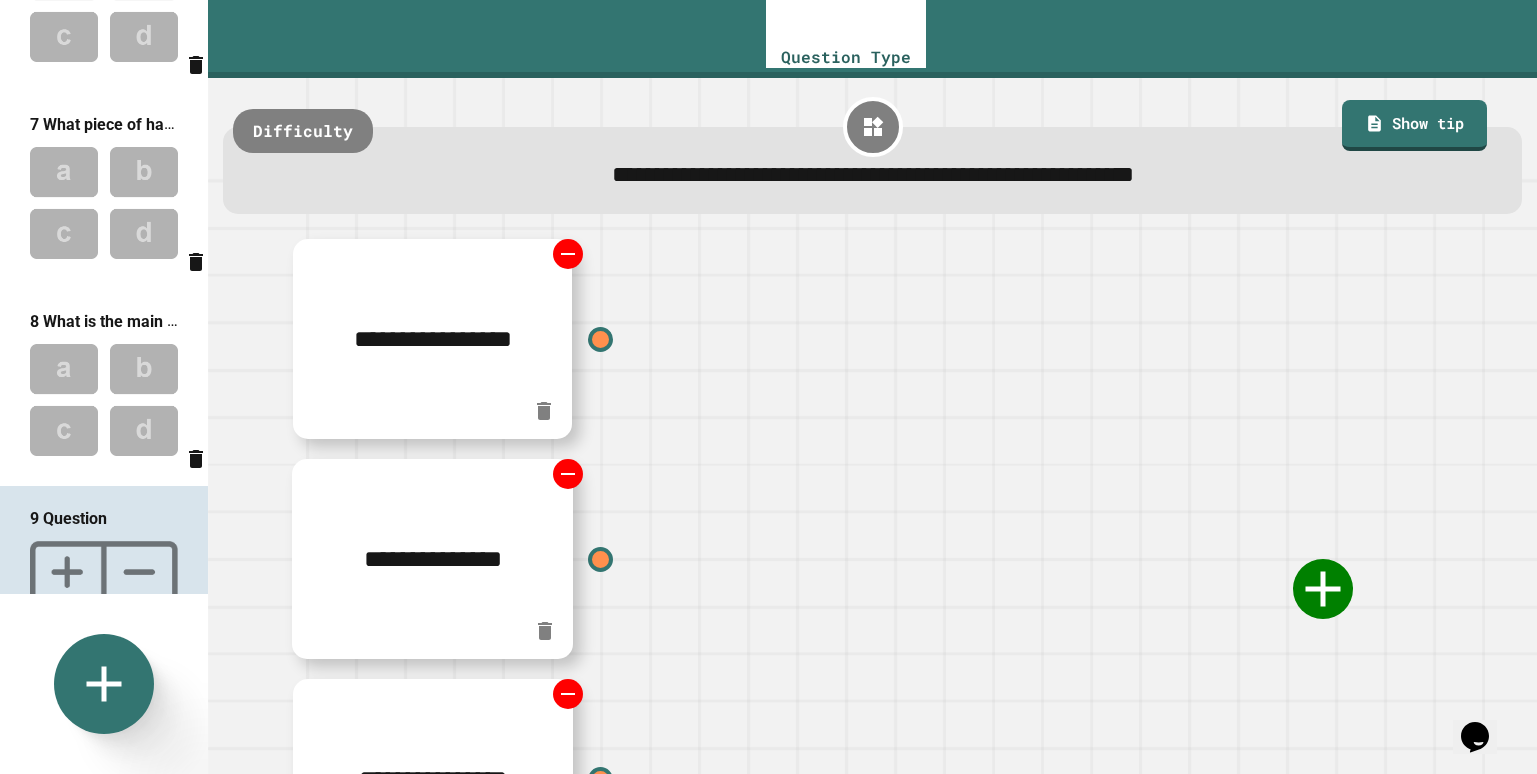 type on "**********" 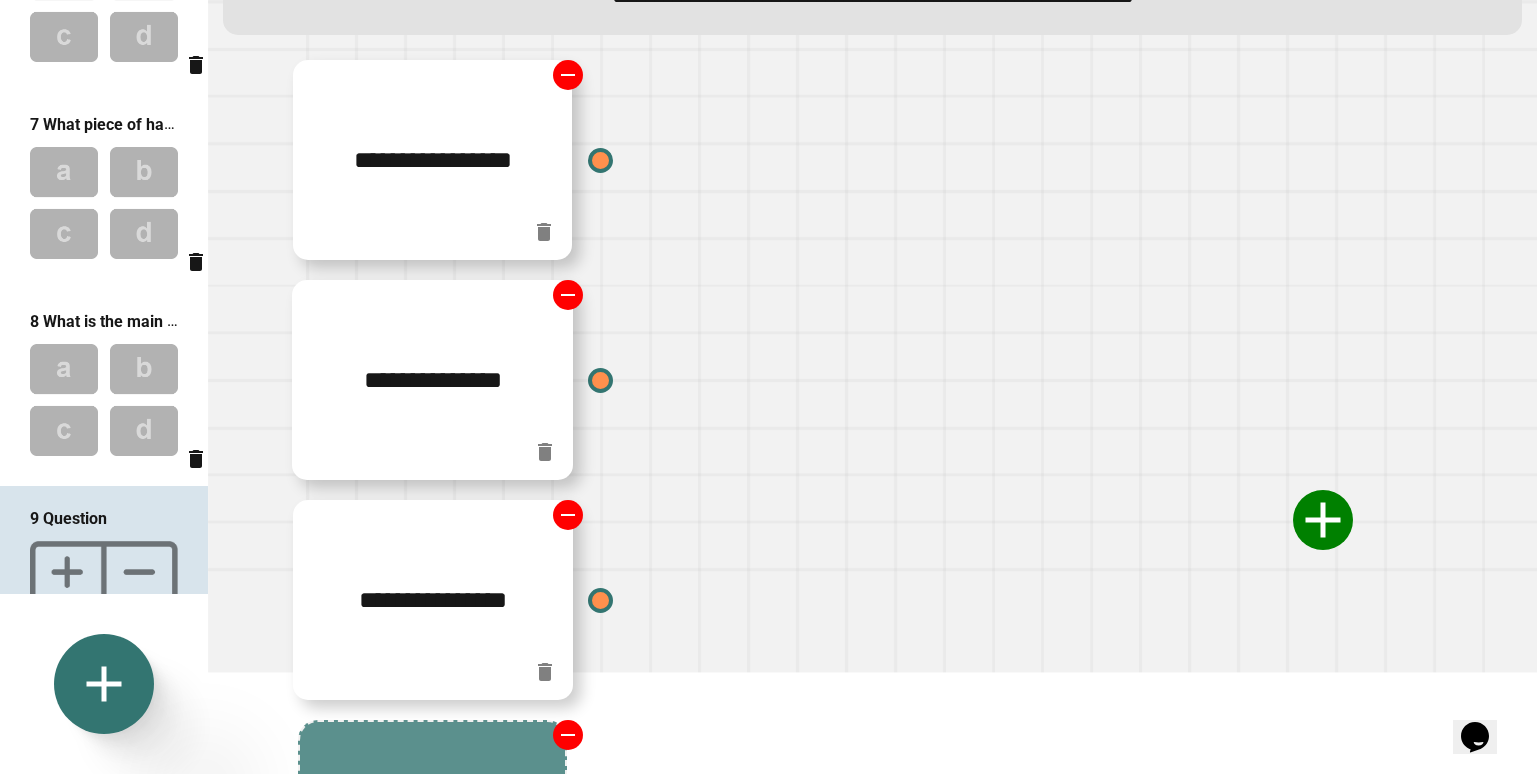 scroll, scrollTop: 393, scrollLeft: 0, axis: vertical 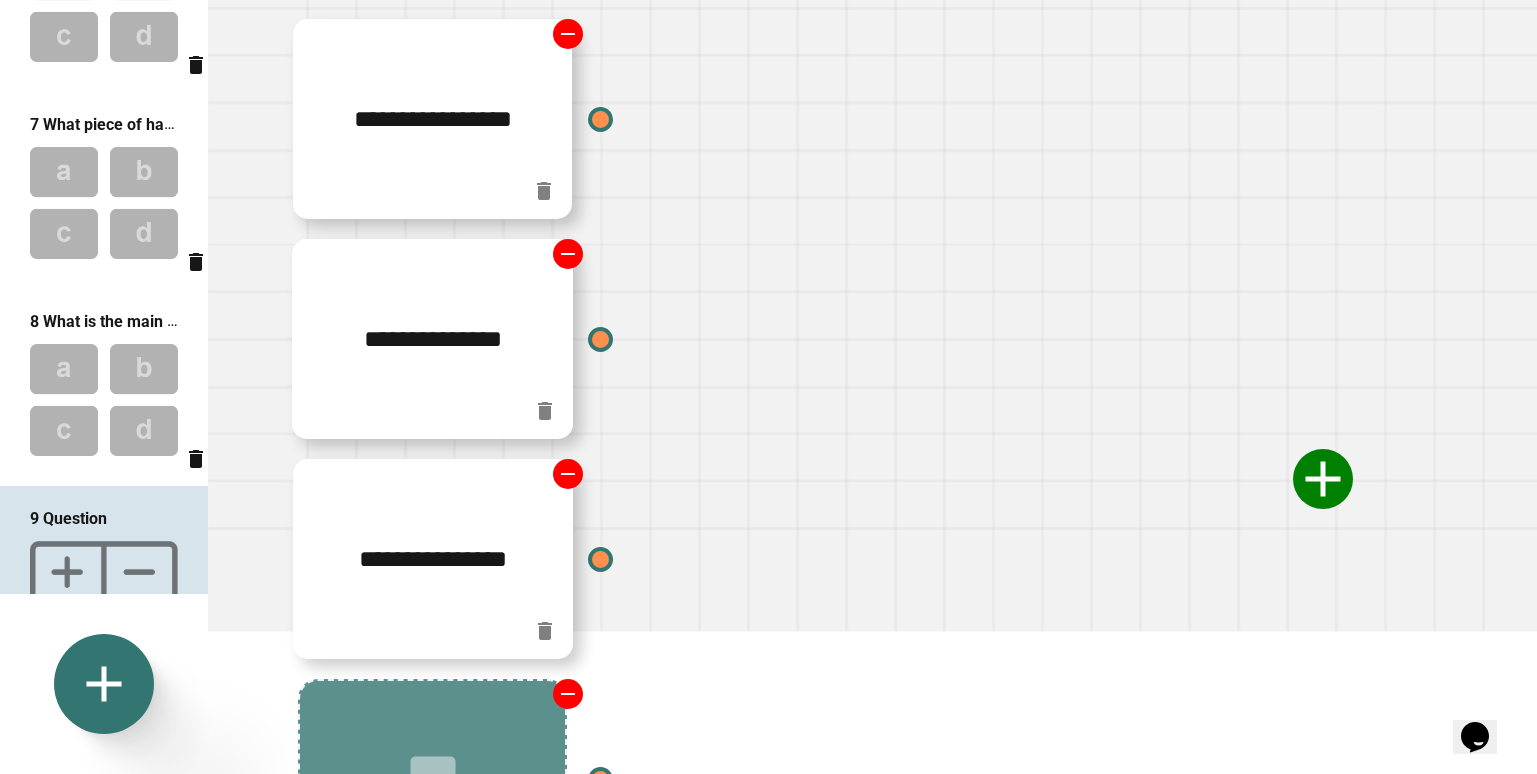 click 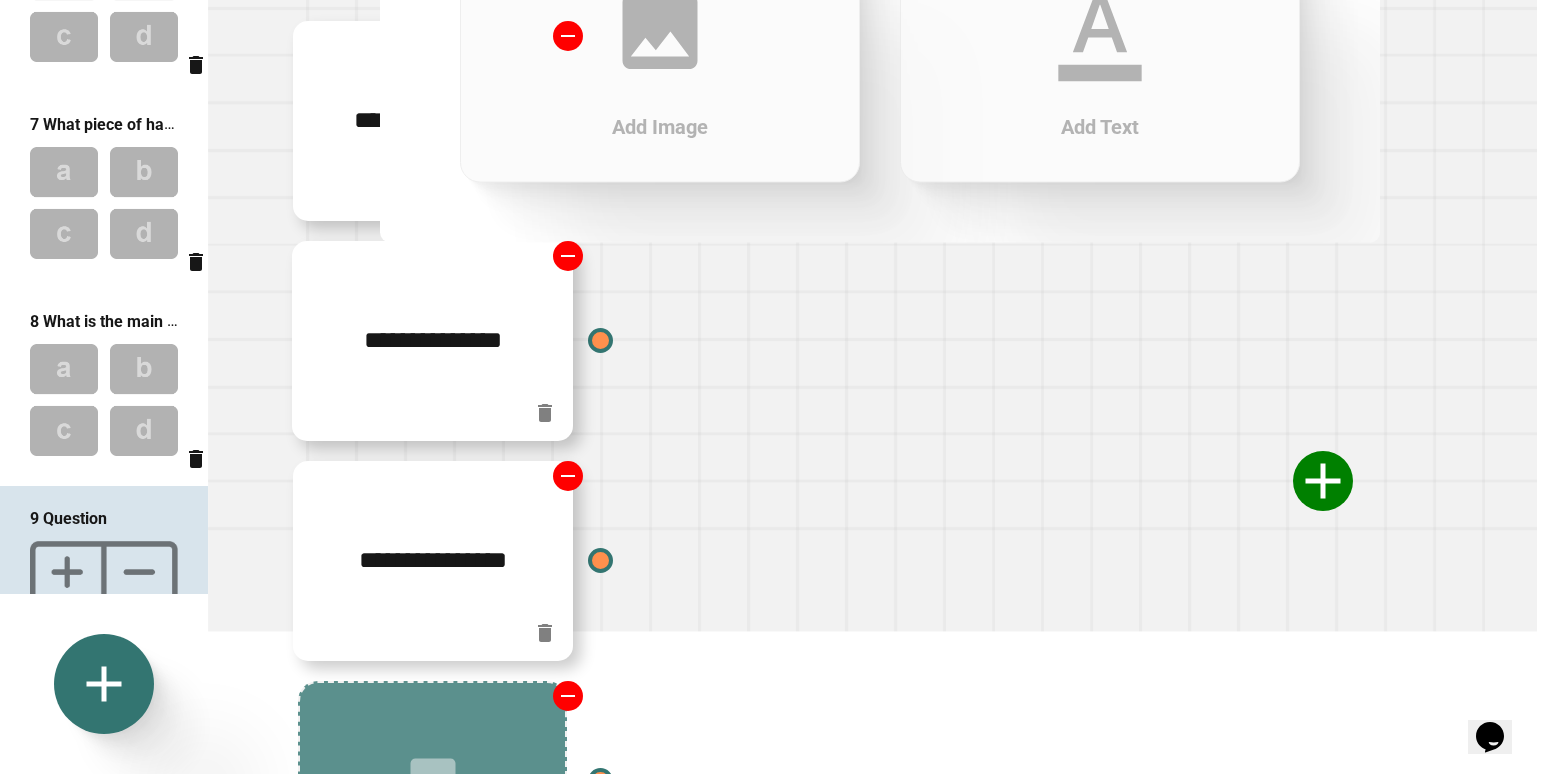 click 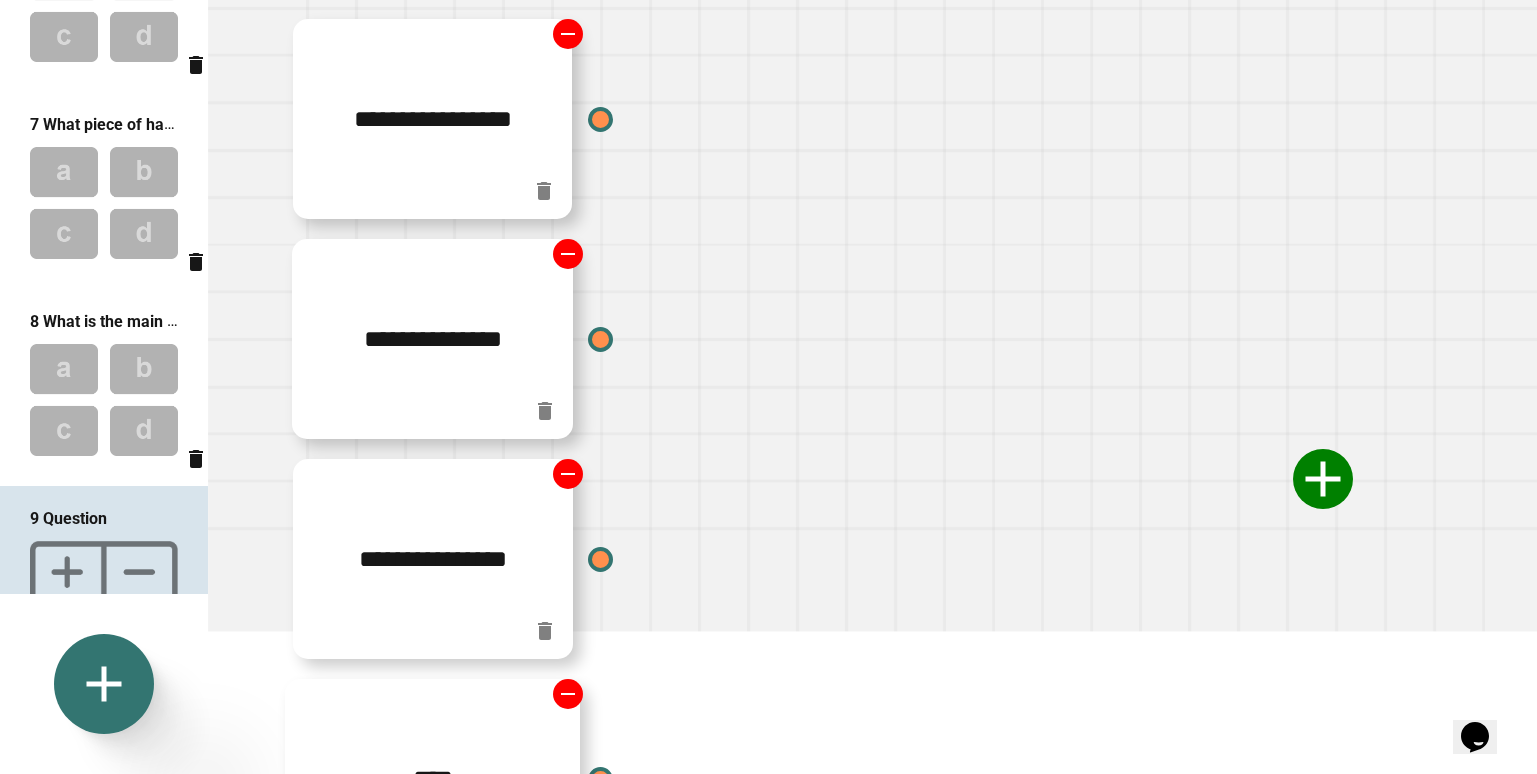 click on "****" at bounding box center [432, 779] 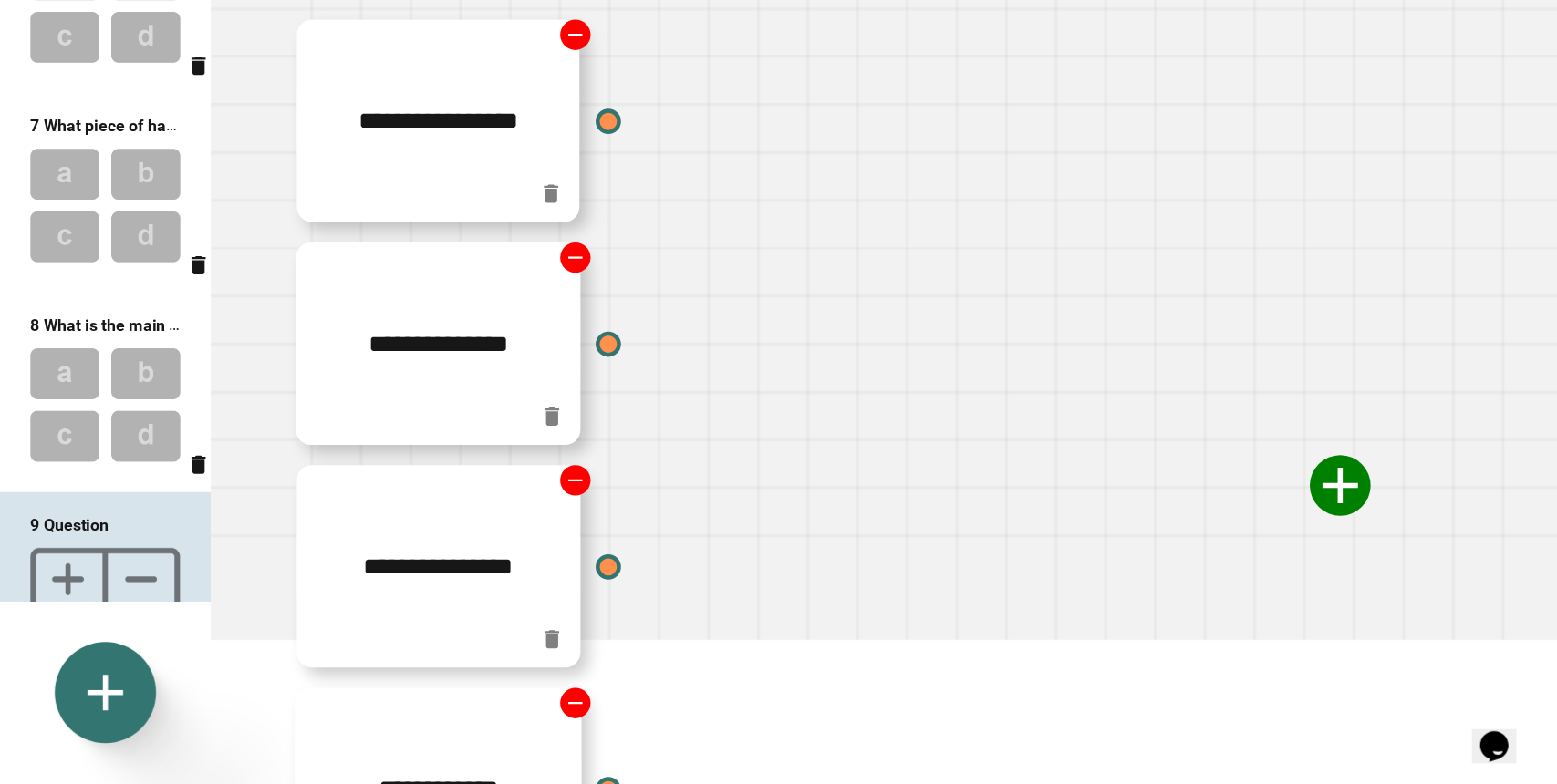 scroll, scrollTop: 292, scrollLeft: 0, axis: vertical 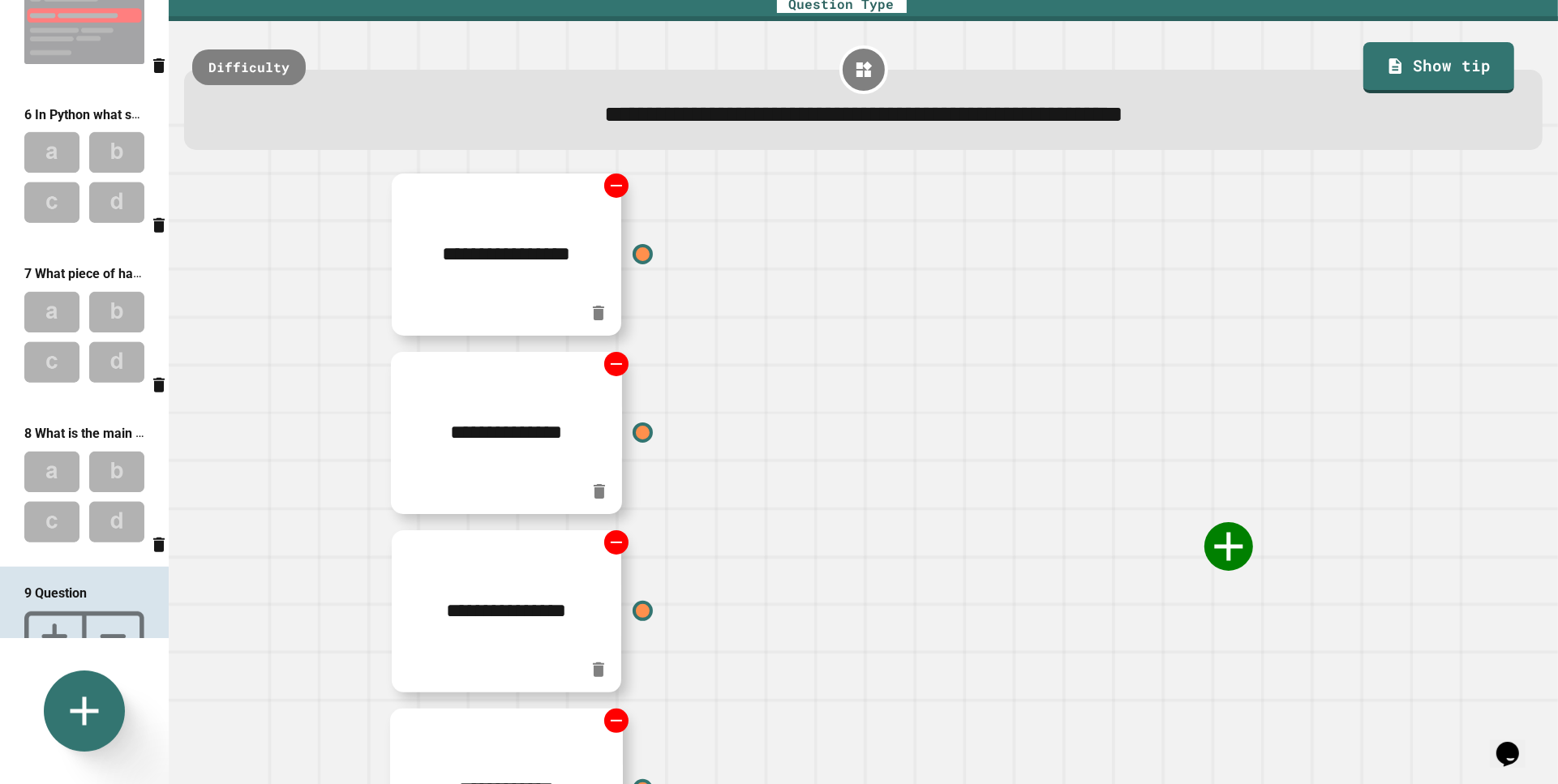 type on "**********" 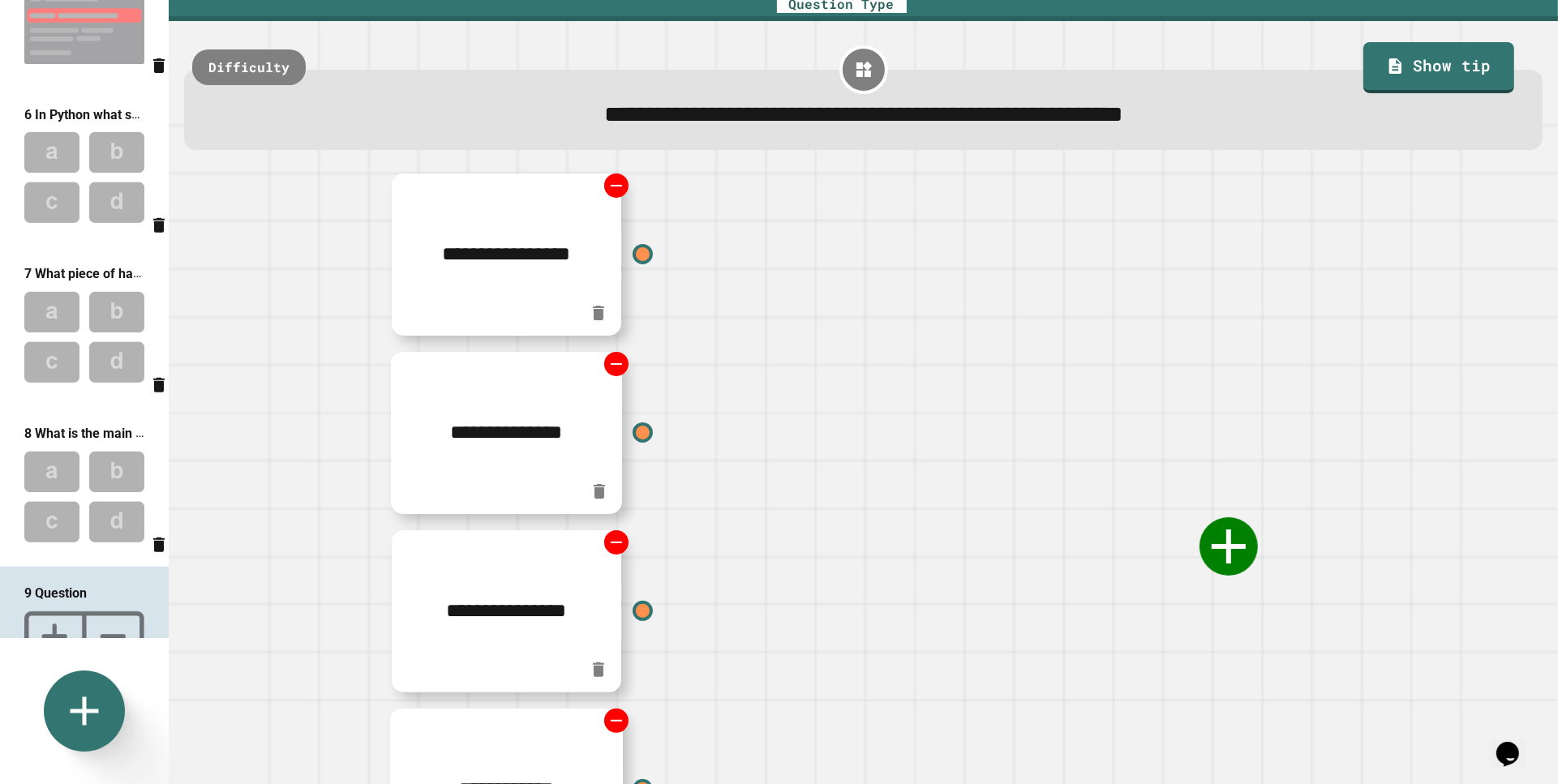 click 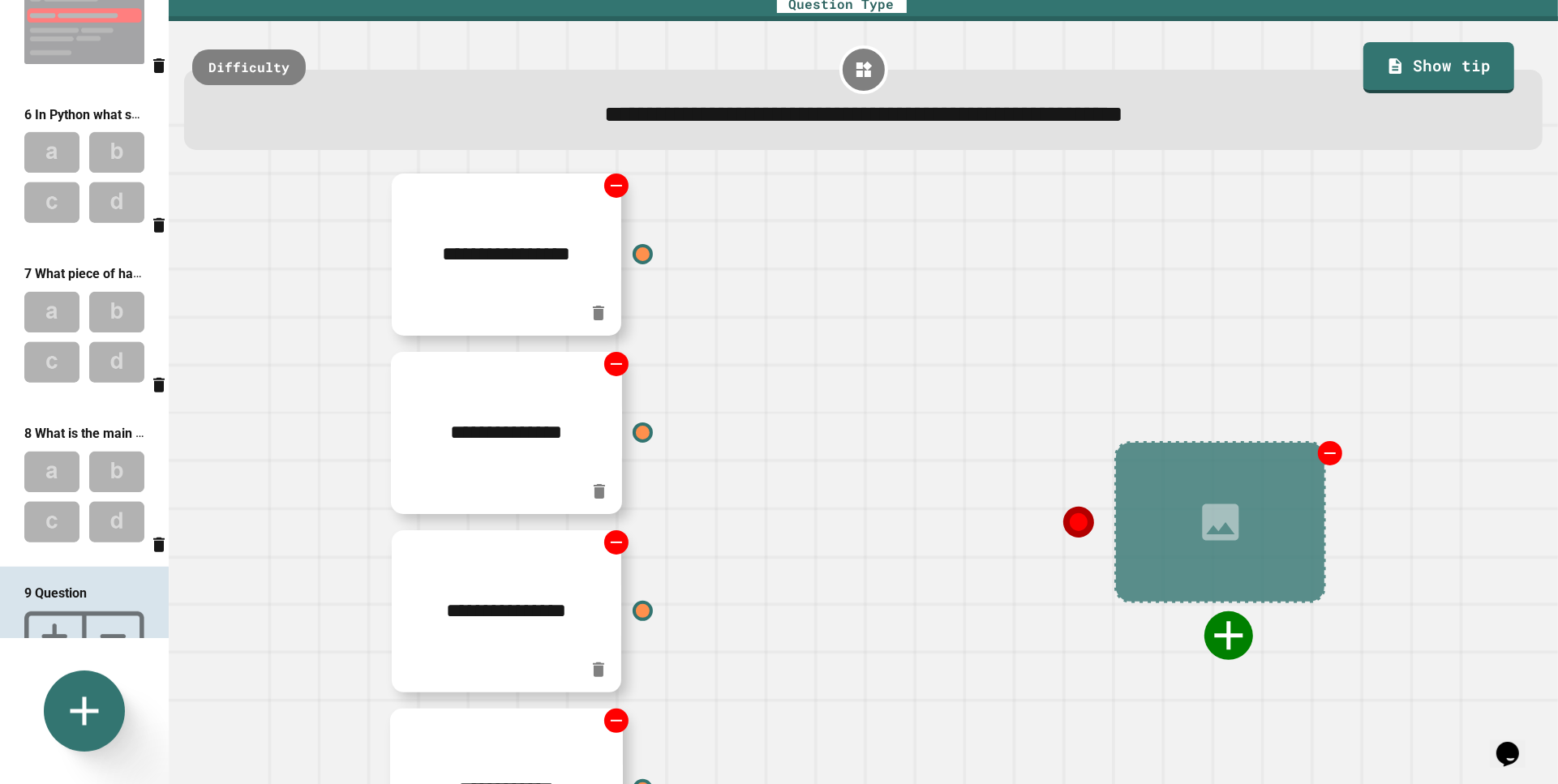 click 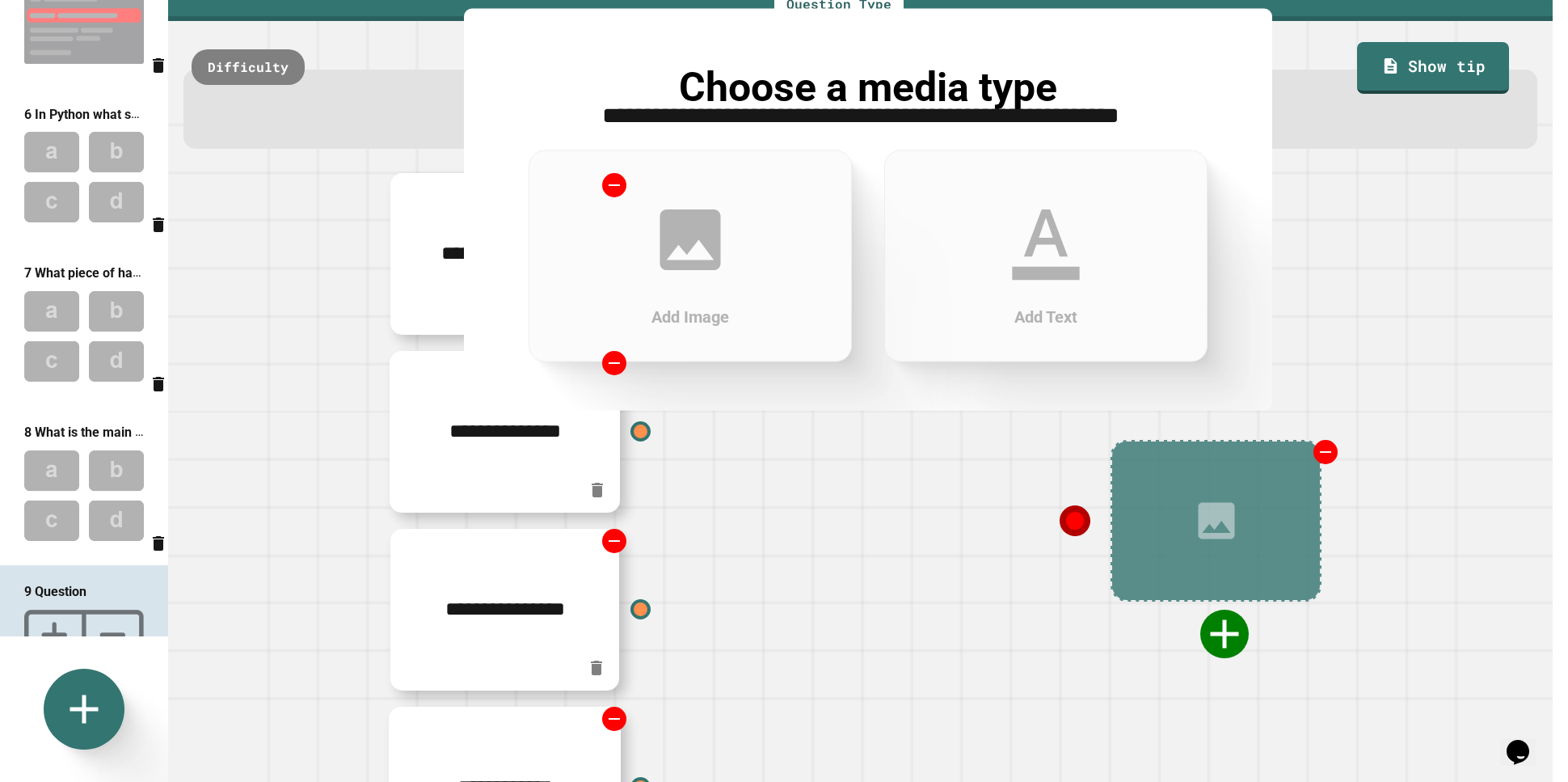 click 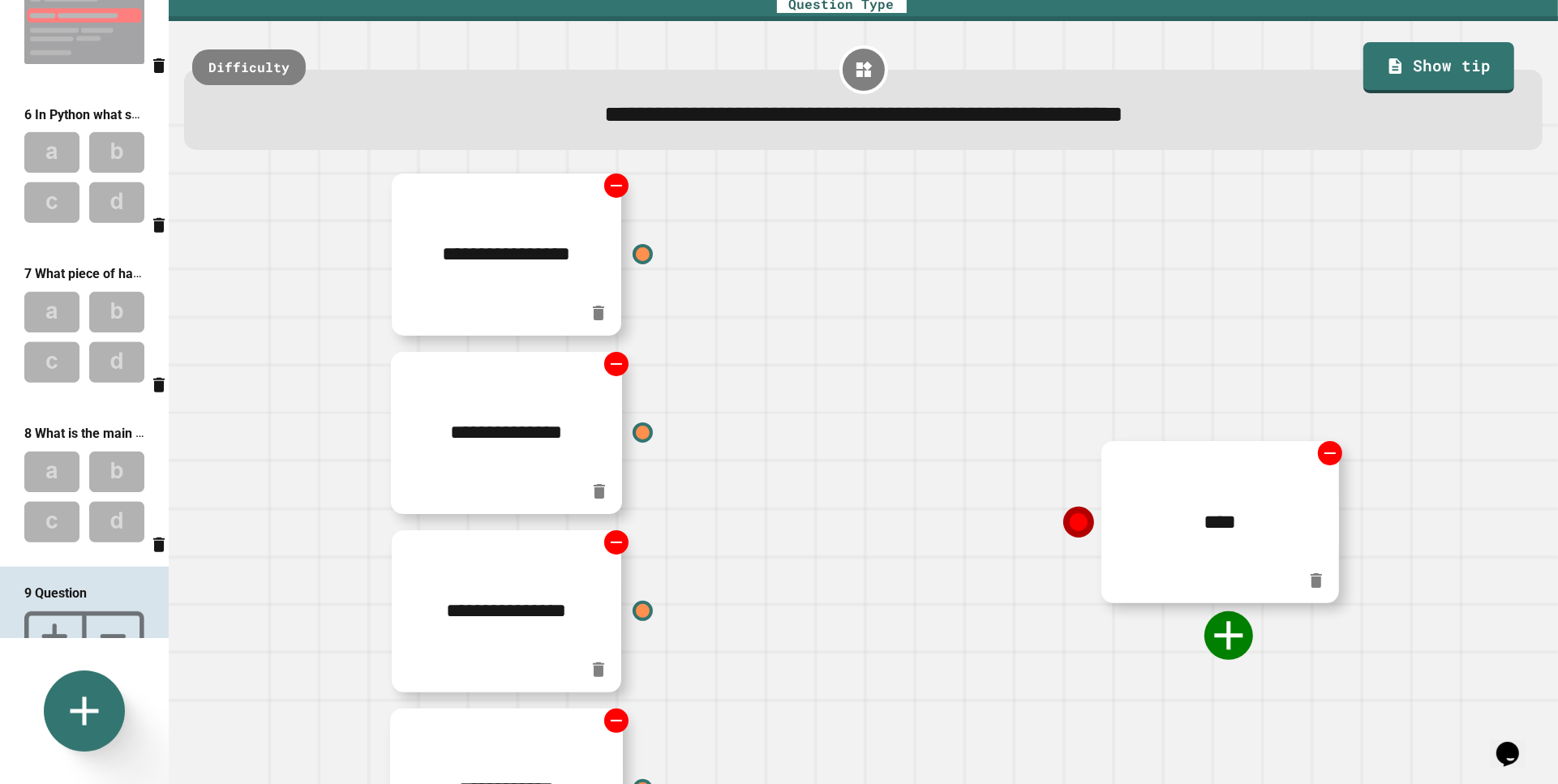 click on "****" at bounding box center [1221, 522] 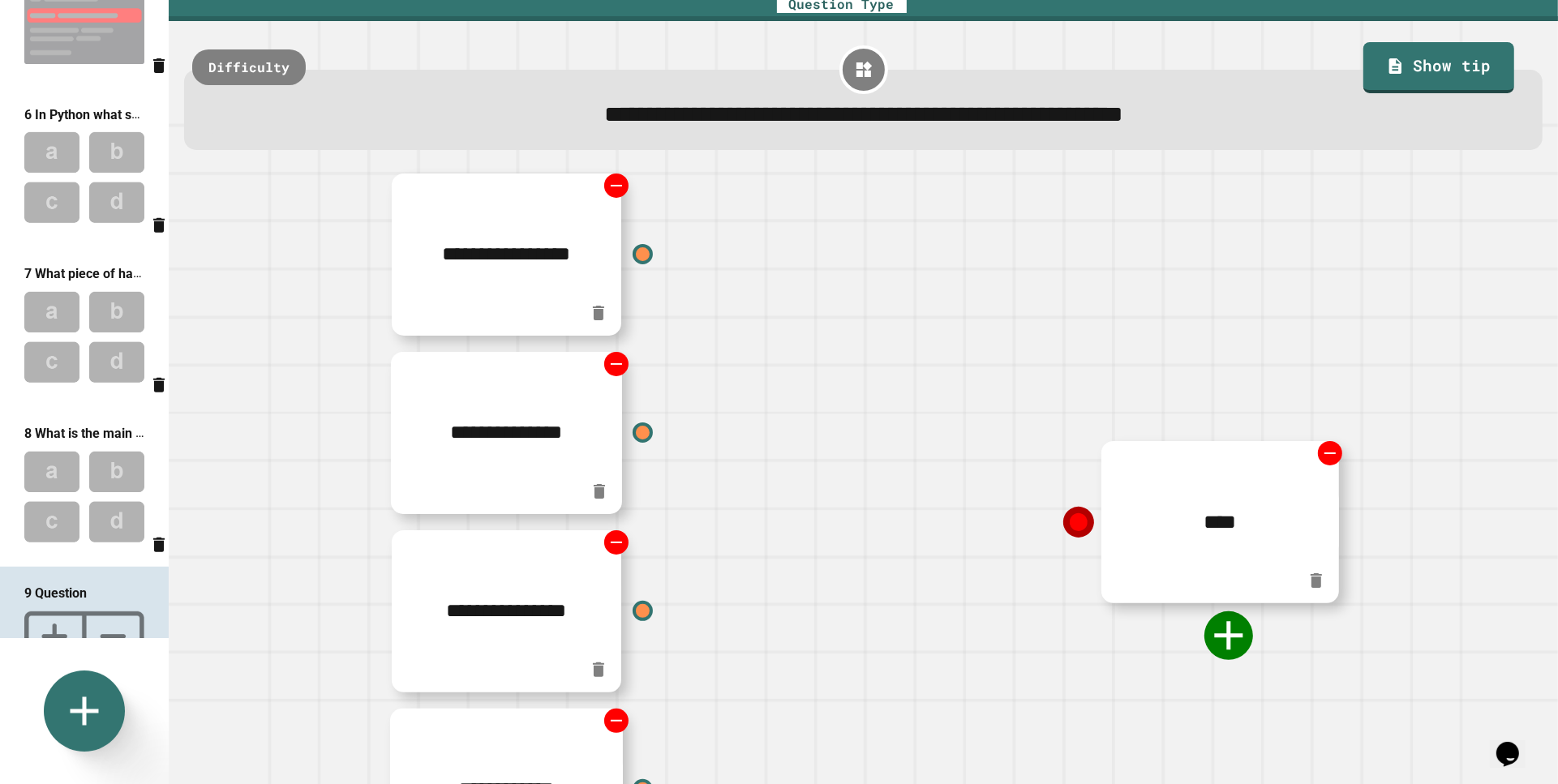 click on "****" at bounding box center [1221, 522] 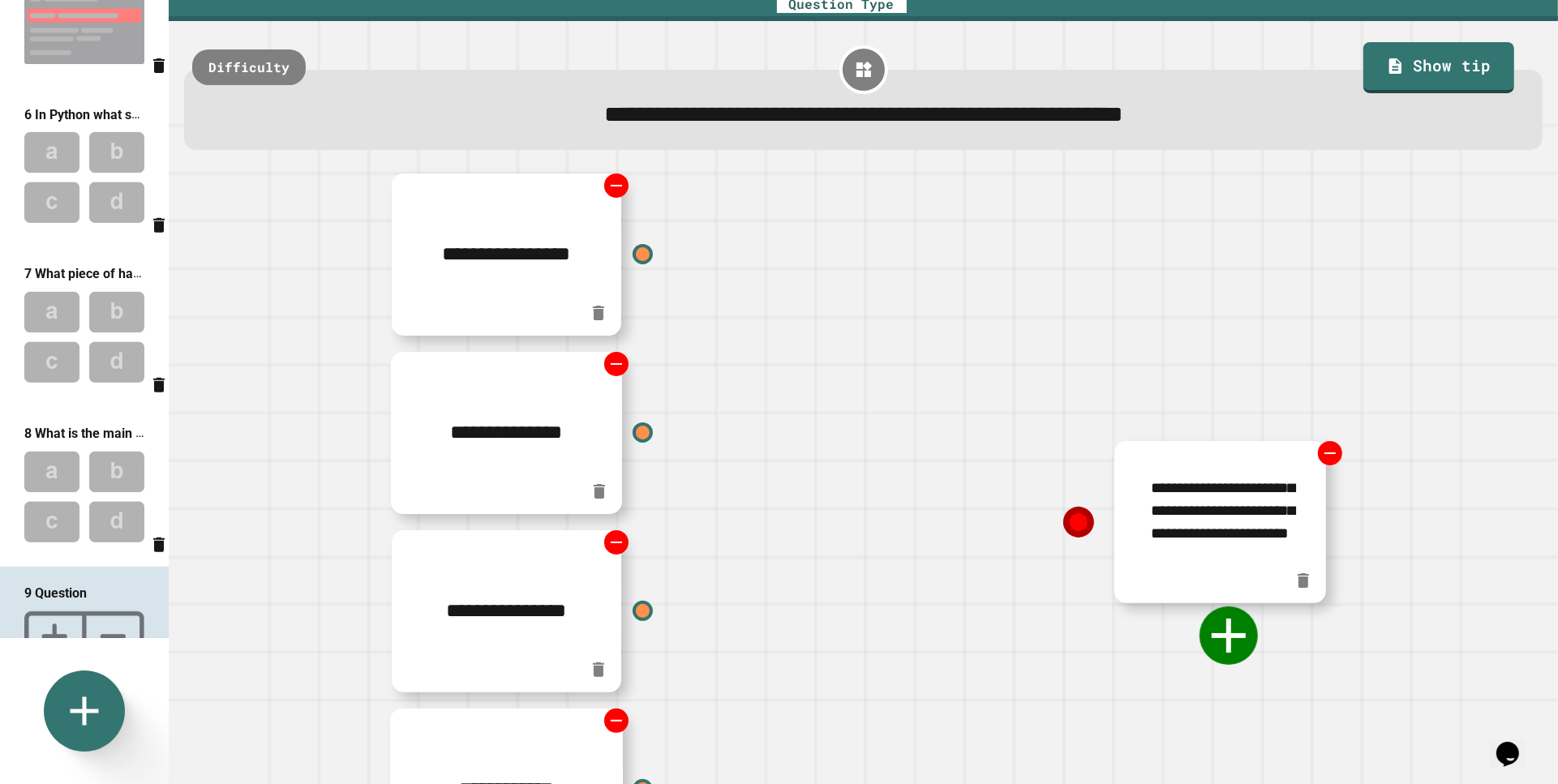 type on "**********" 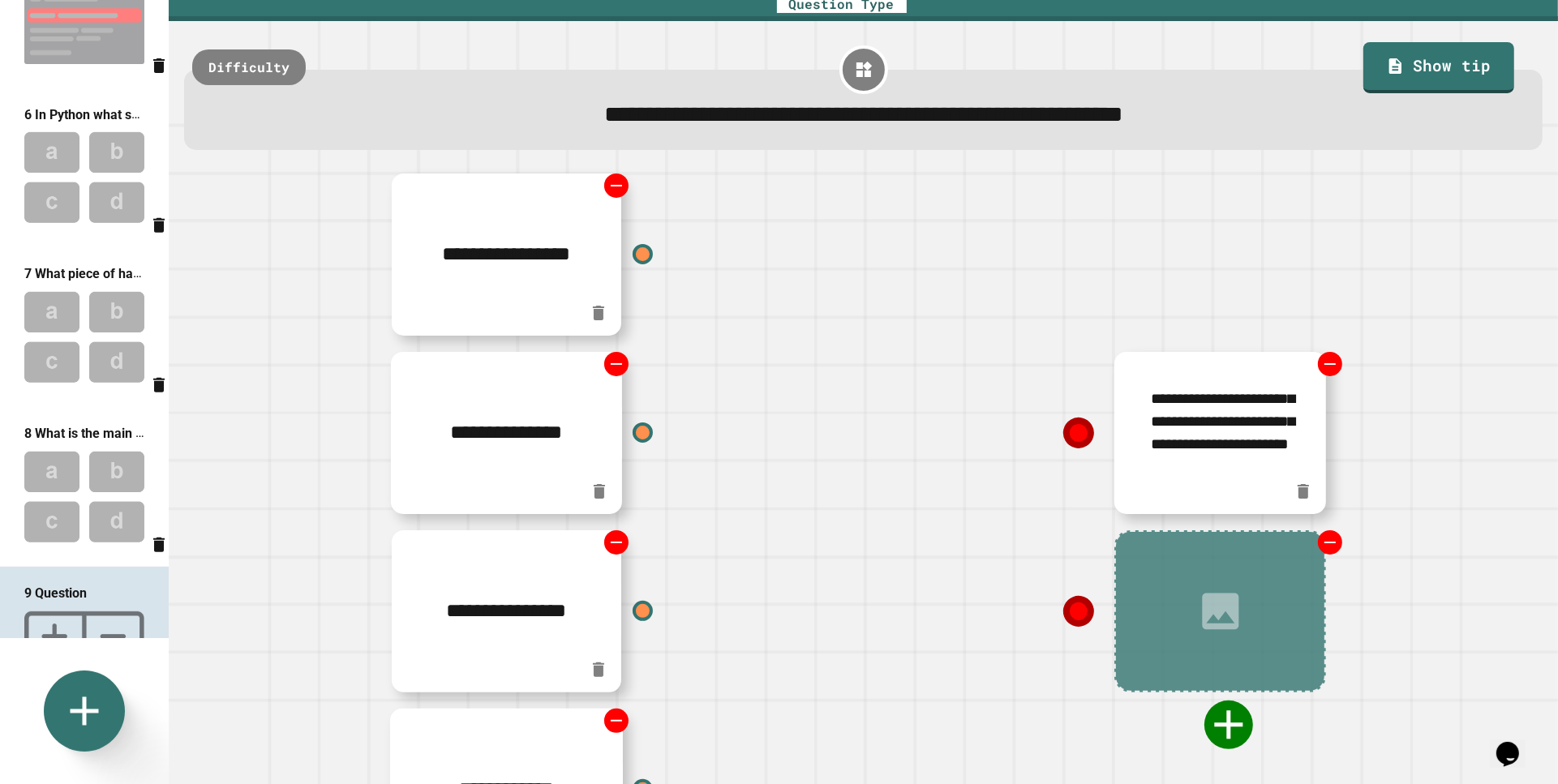 click at bounding box center [1221, 611] 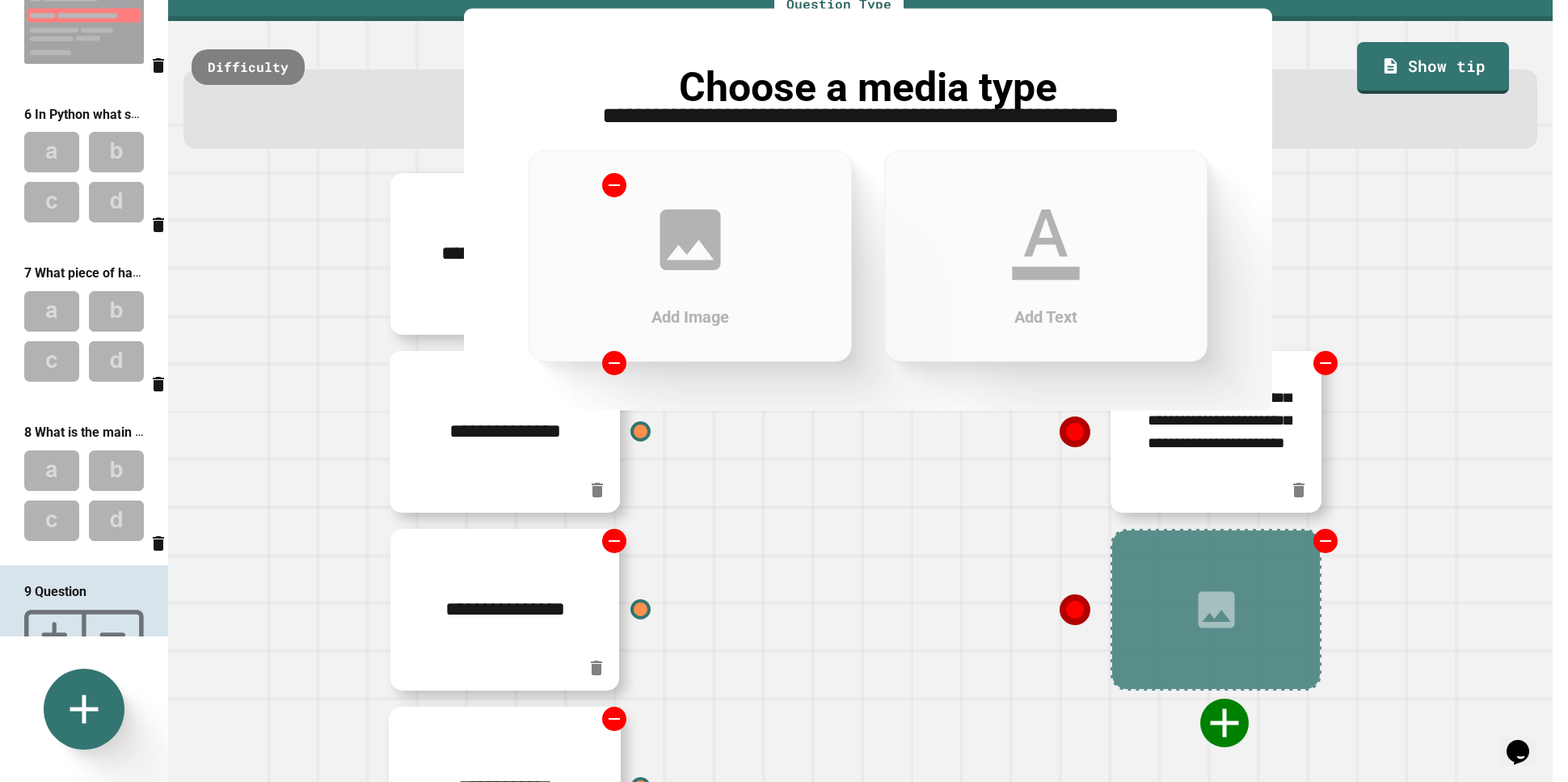click 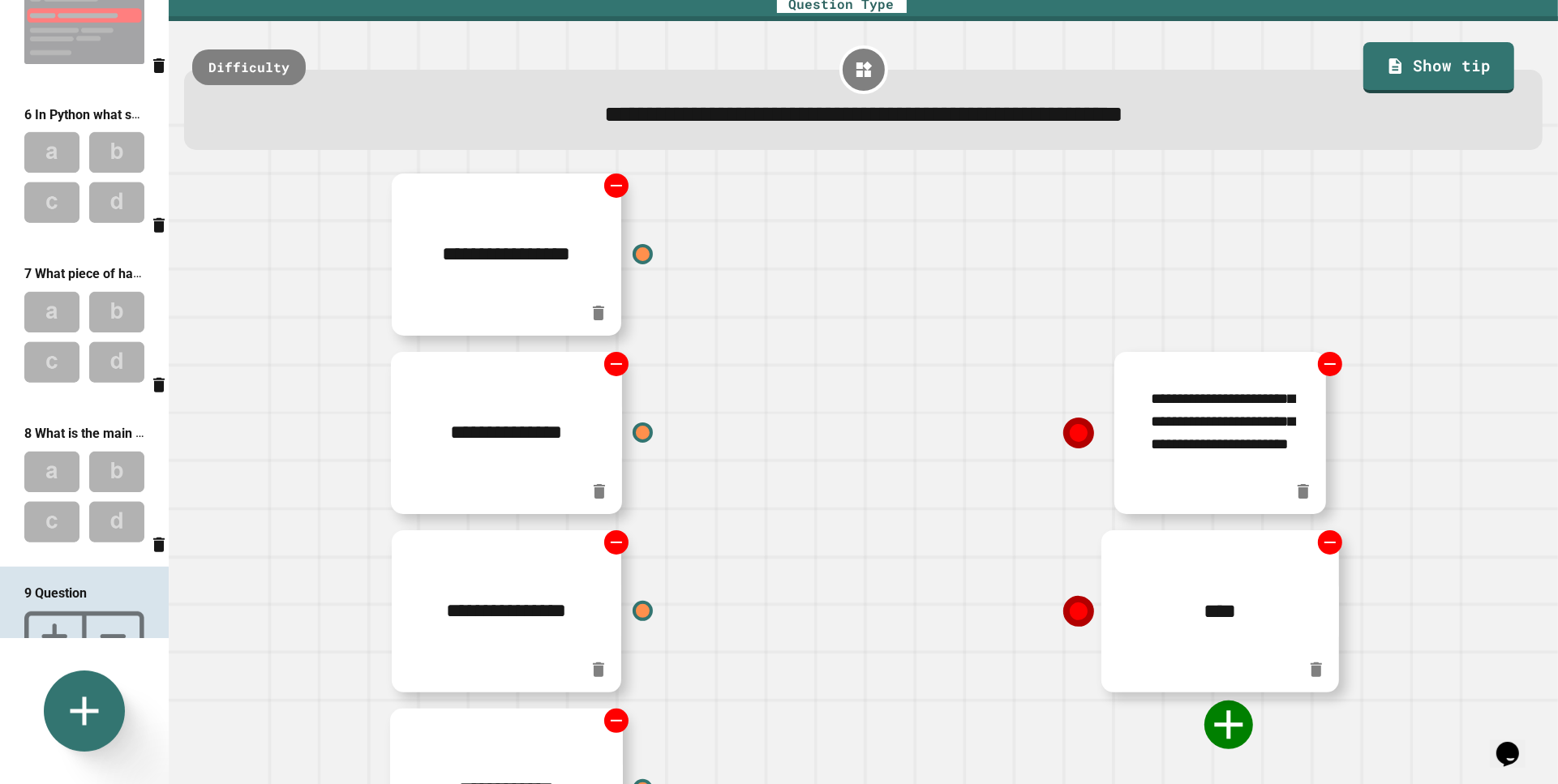 click on "****" at bounding box center [1221, 611] 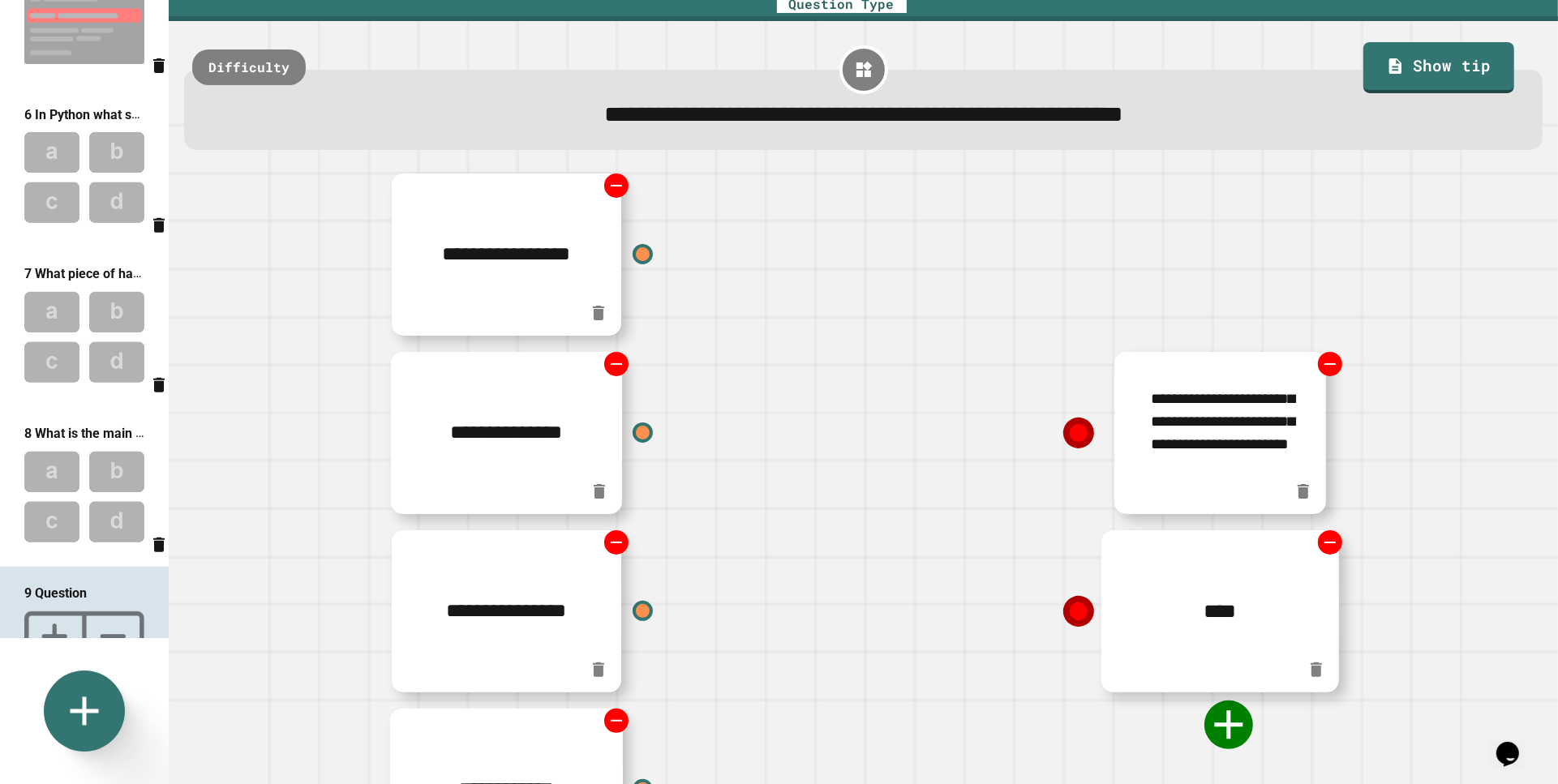 click on "****" at bounding box center [1221, 611] 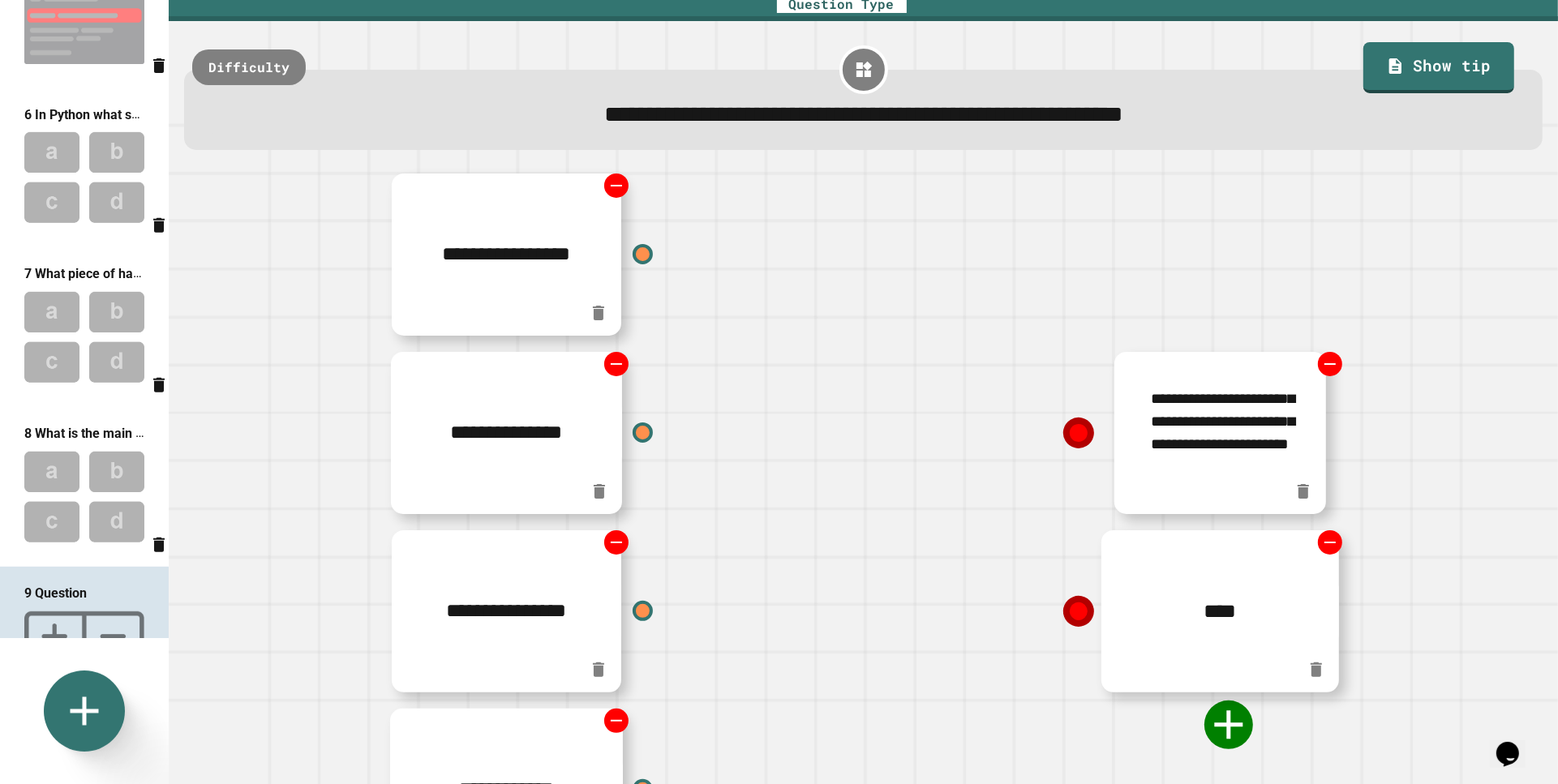 paste on "**********" 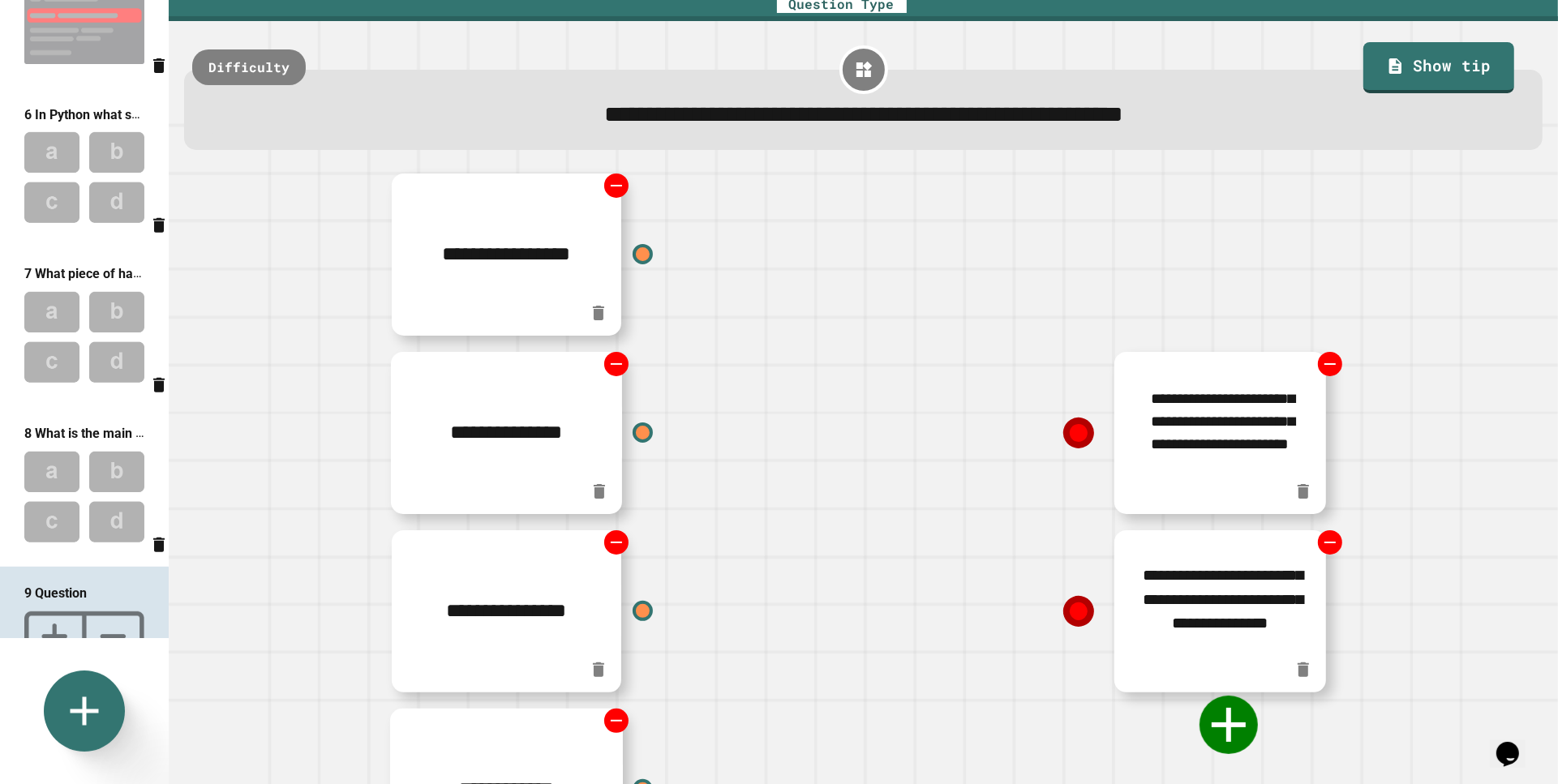 type on "**********" 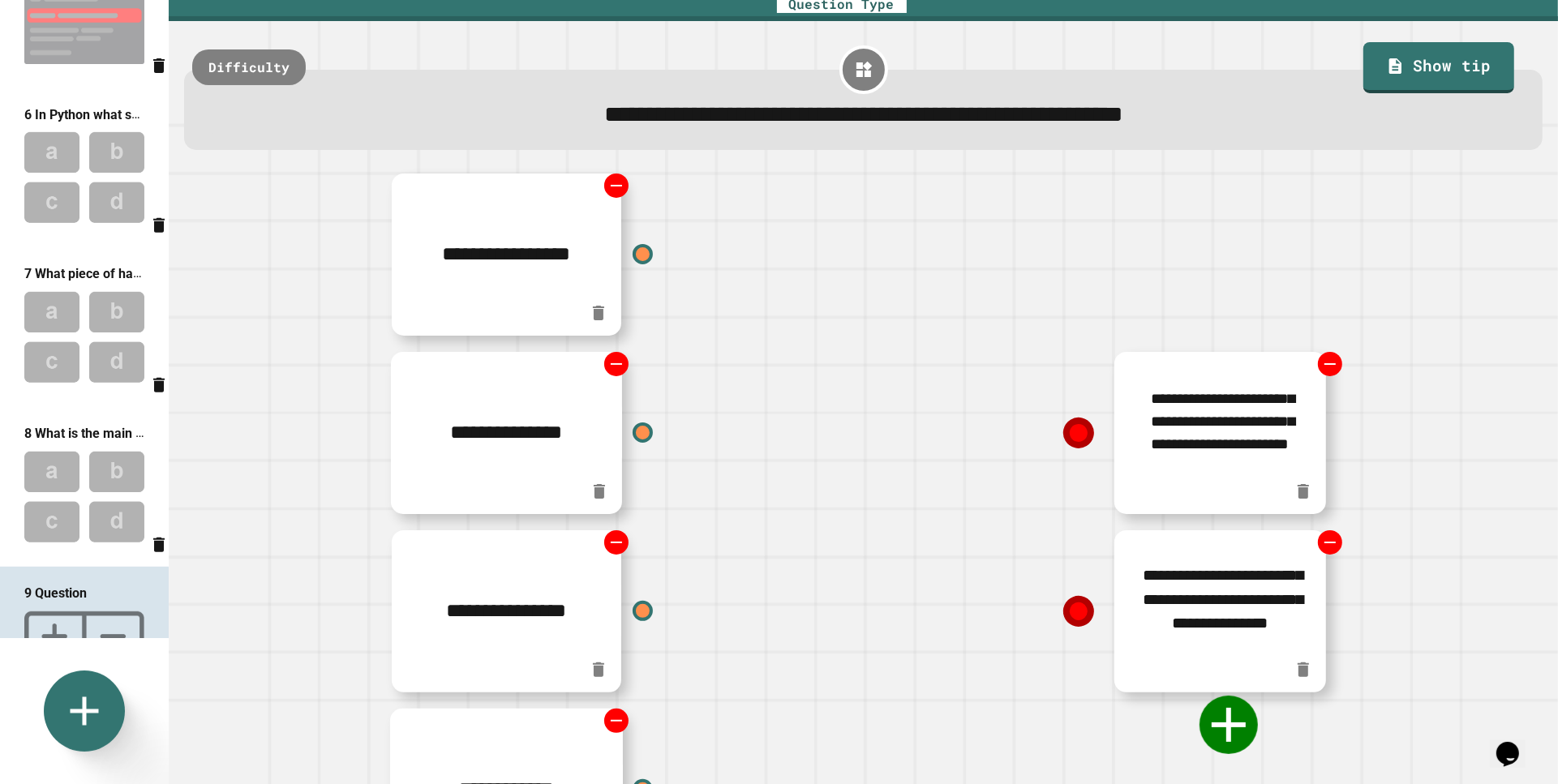 click 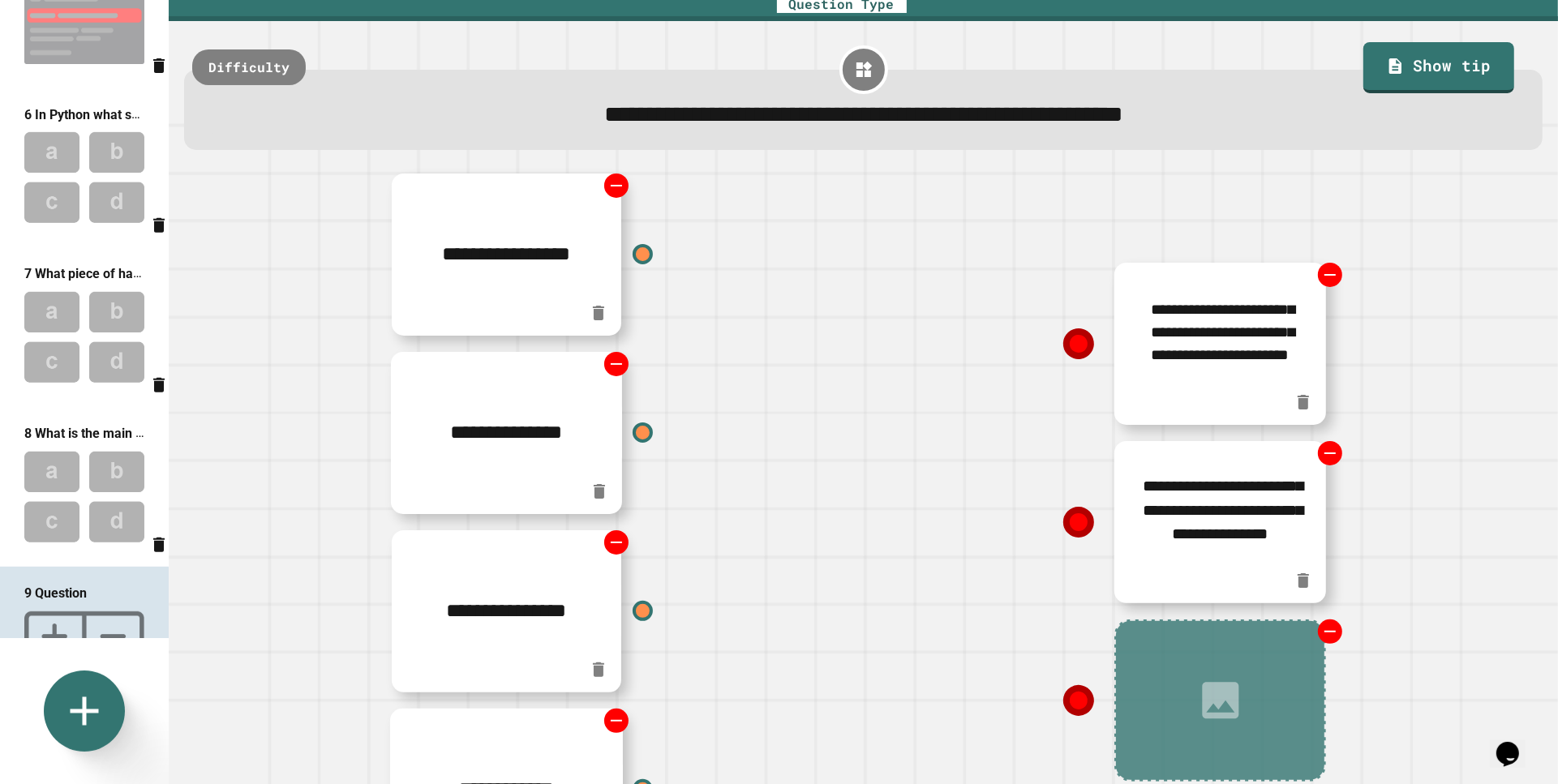 click 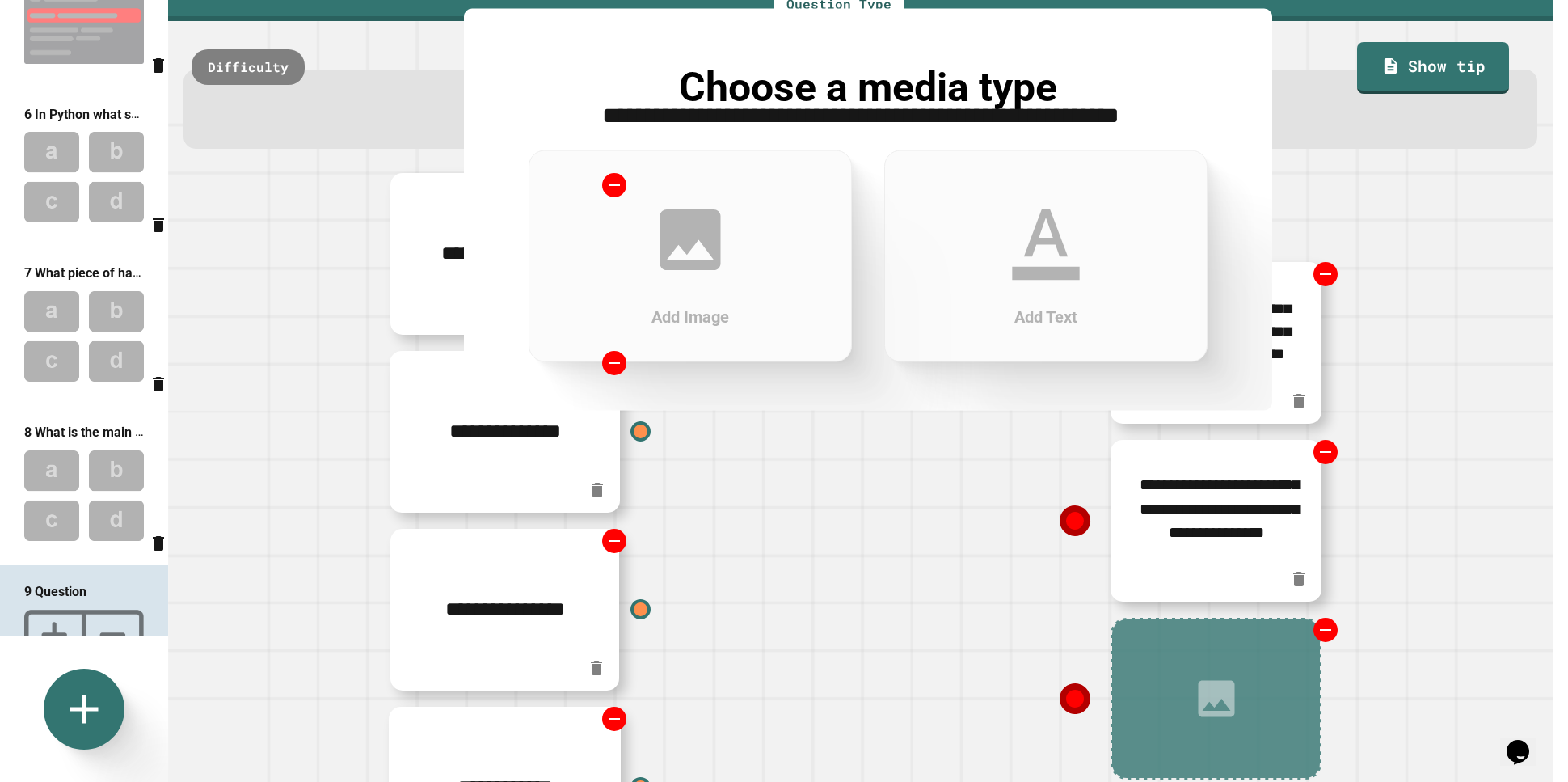 click 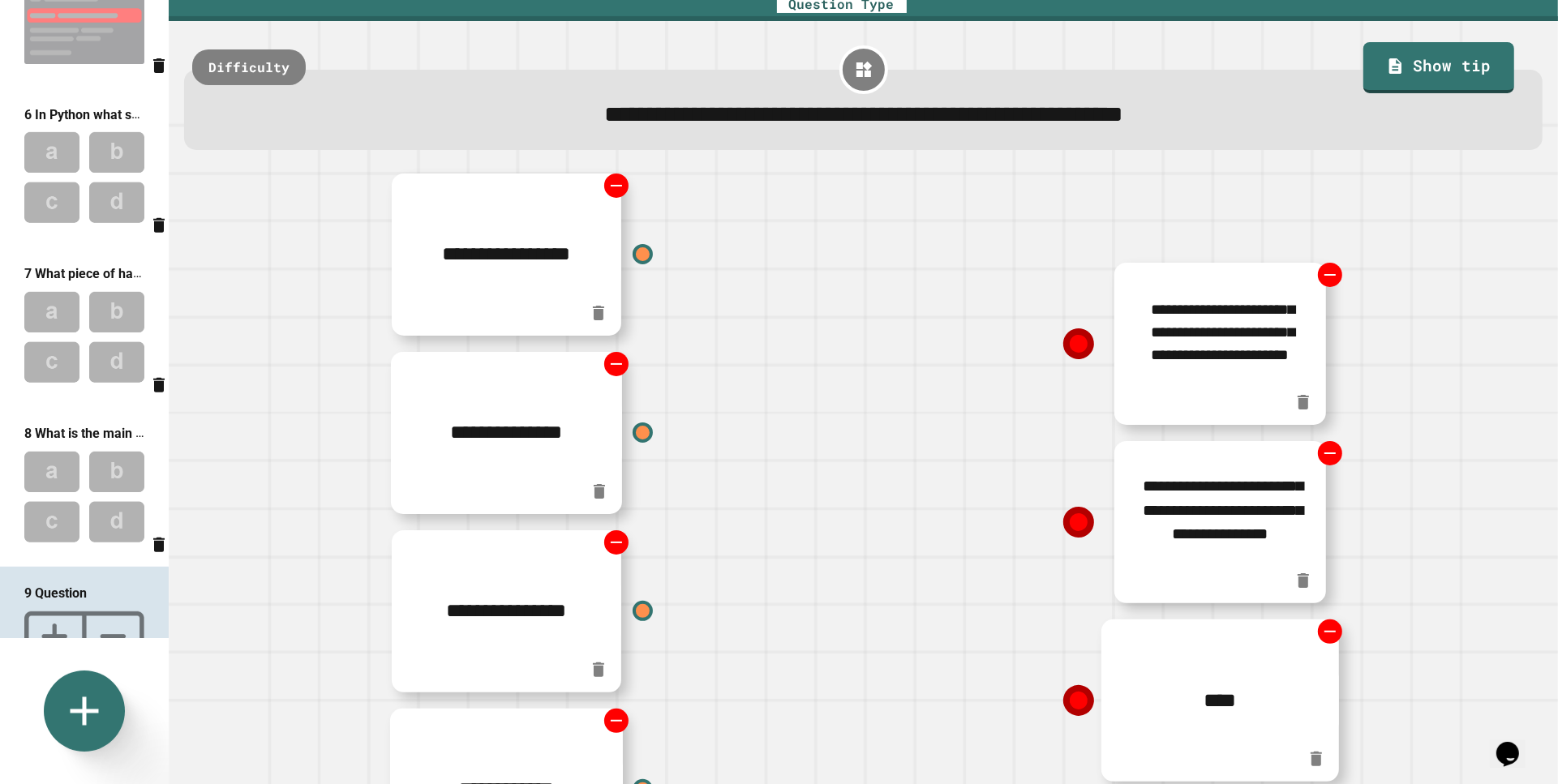 click on "****" at bounding box center [1221, 700] 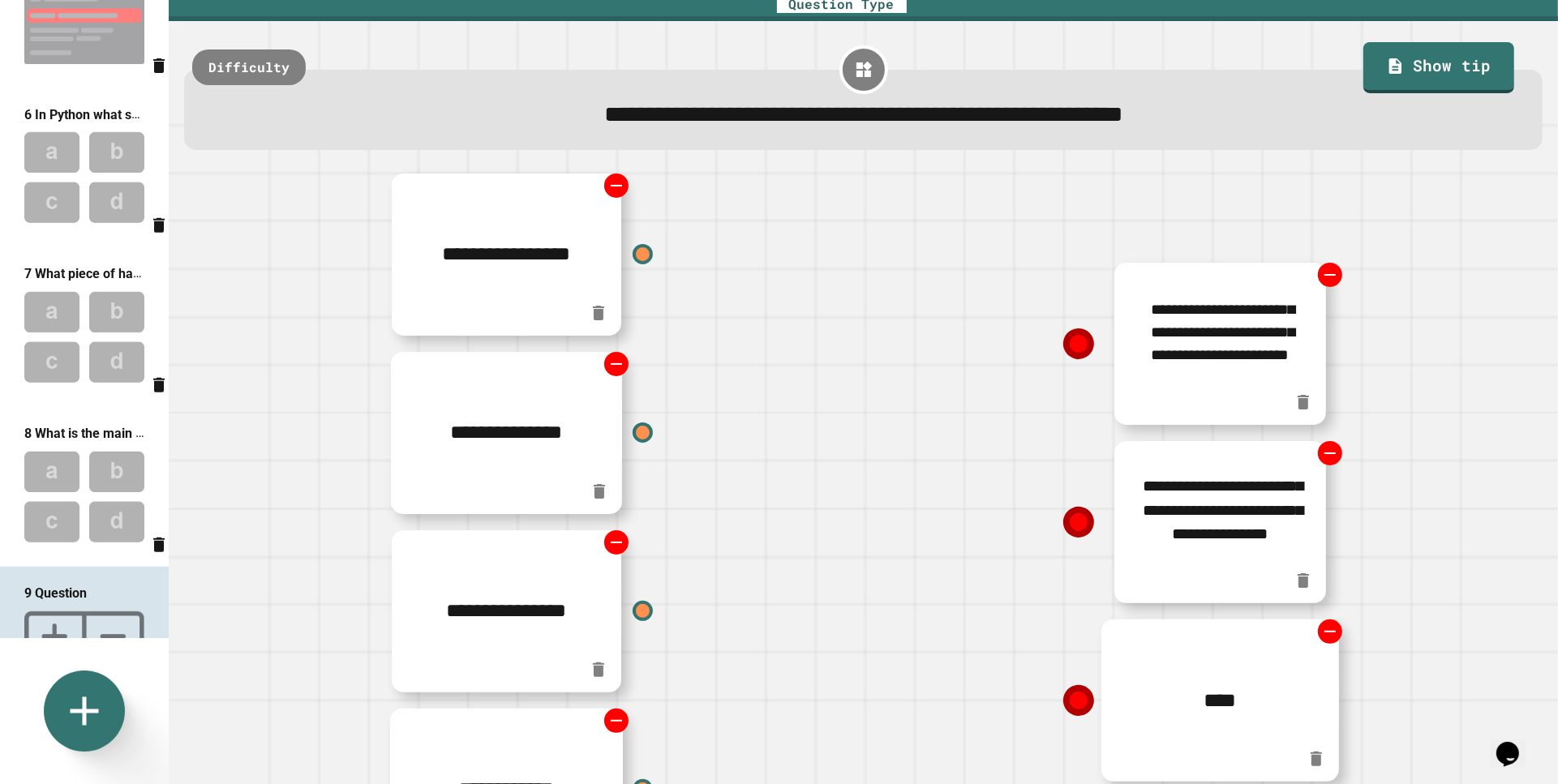 click on "****" at bounding box center [1221, 700] 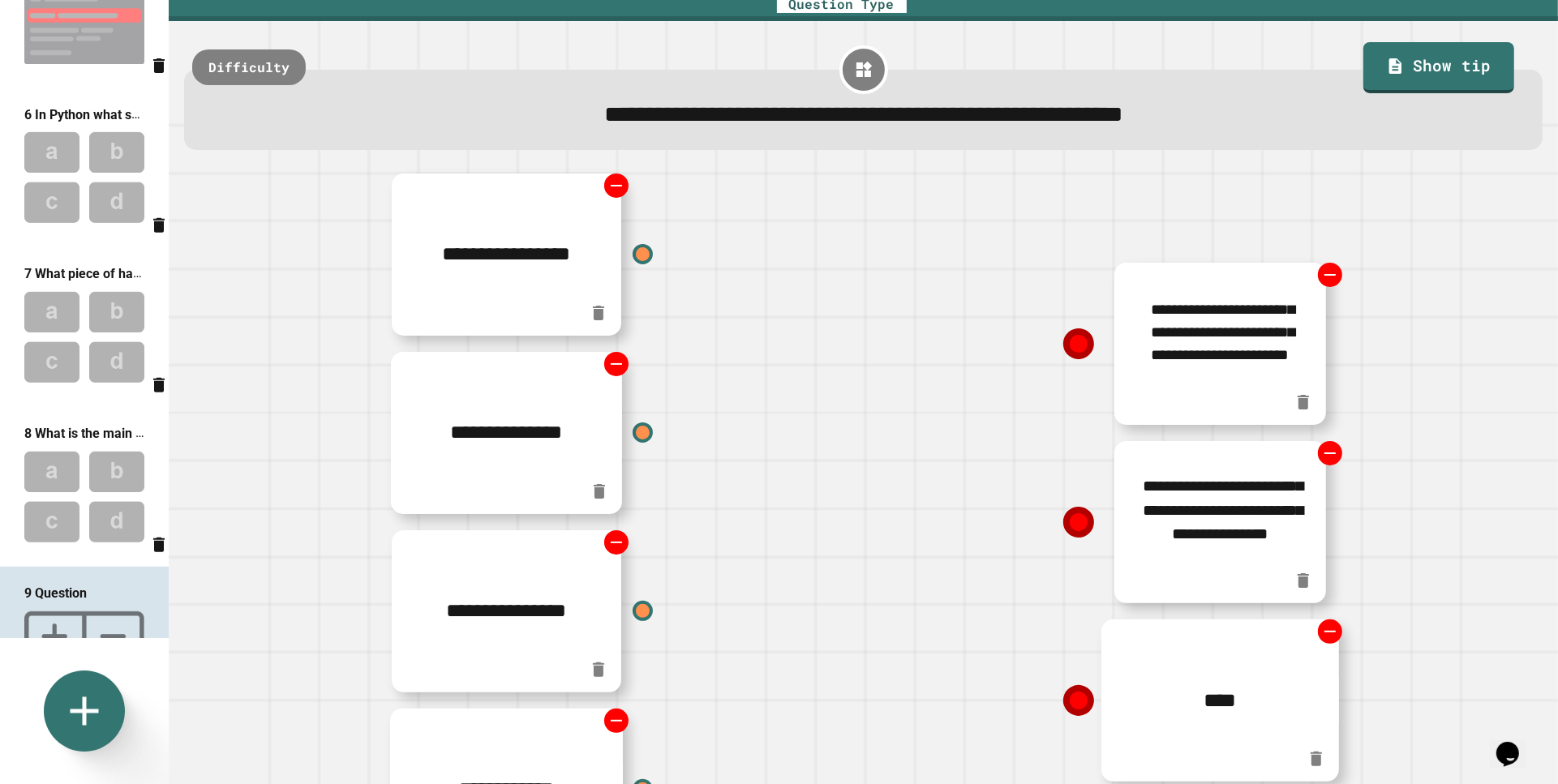 paste on "**********" 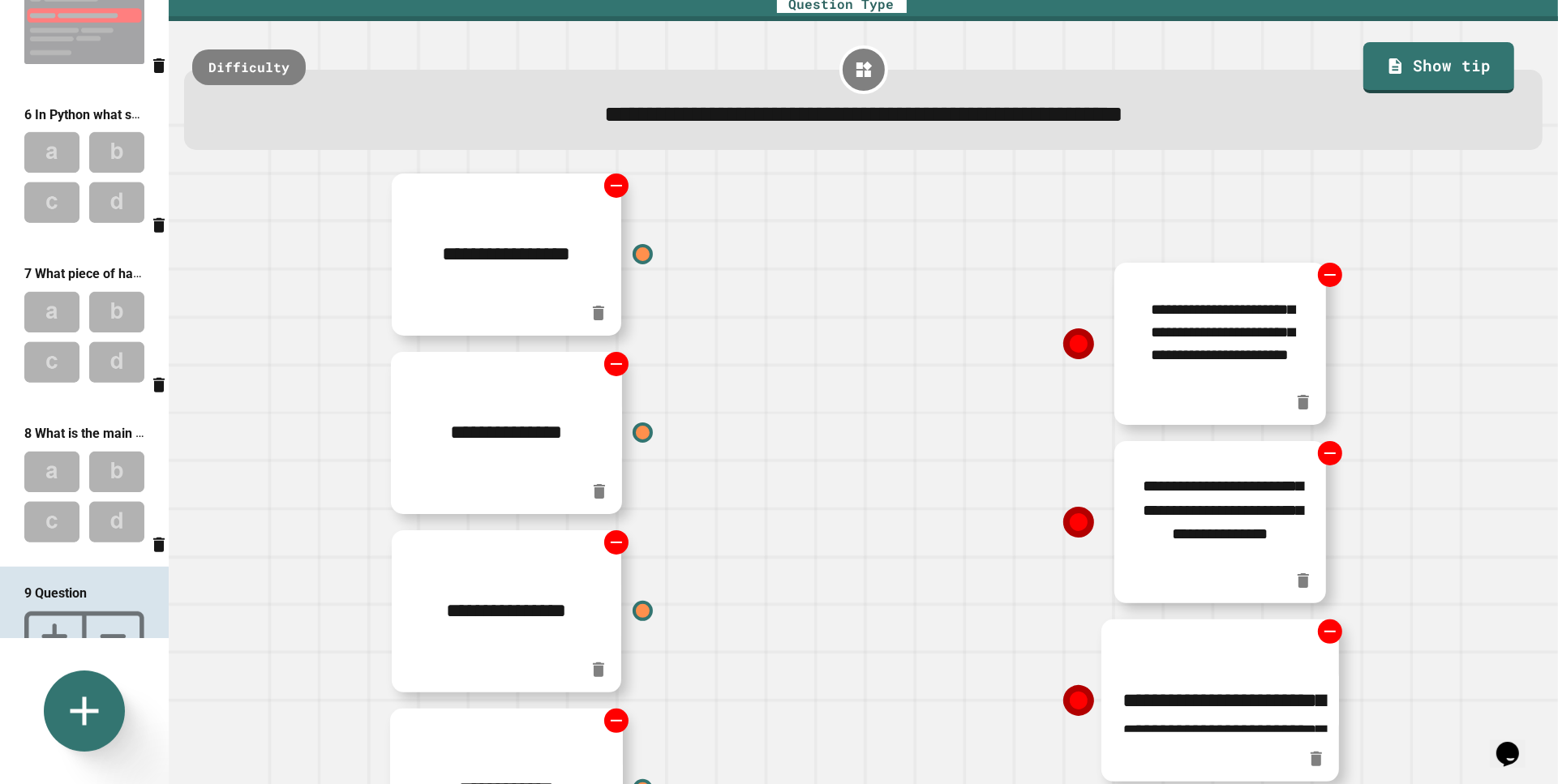 scroll, scrollTop: 6, scrollLeft: 0, axis: vertical 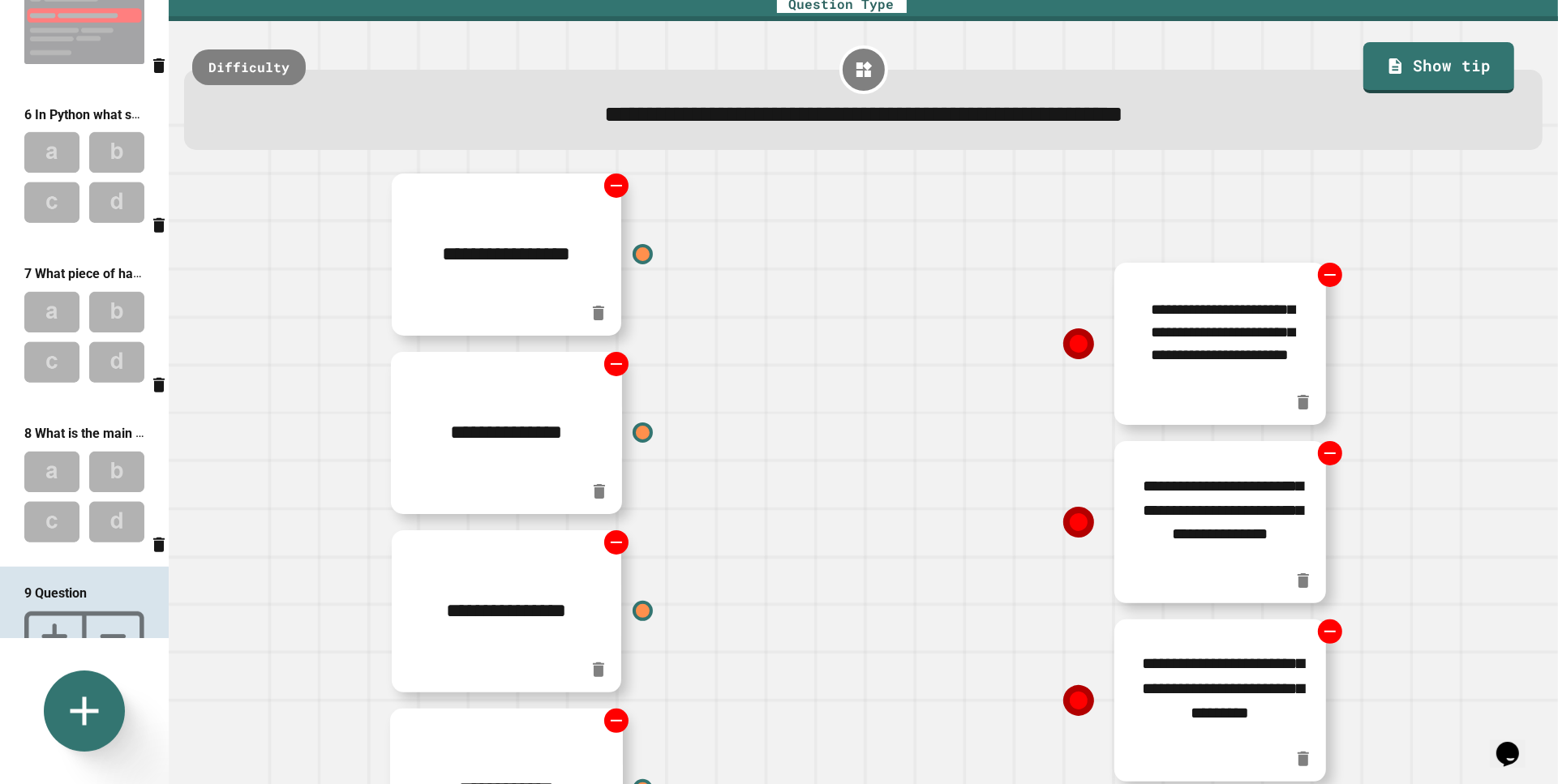 type on "**********" 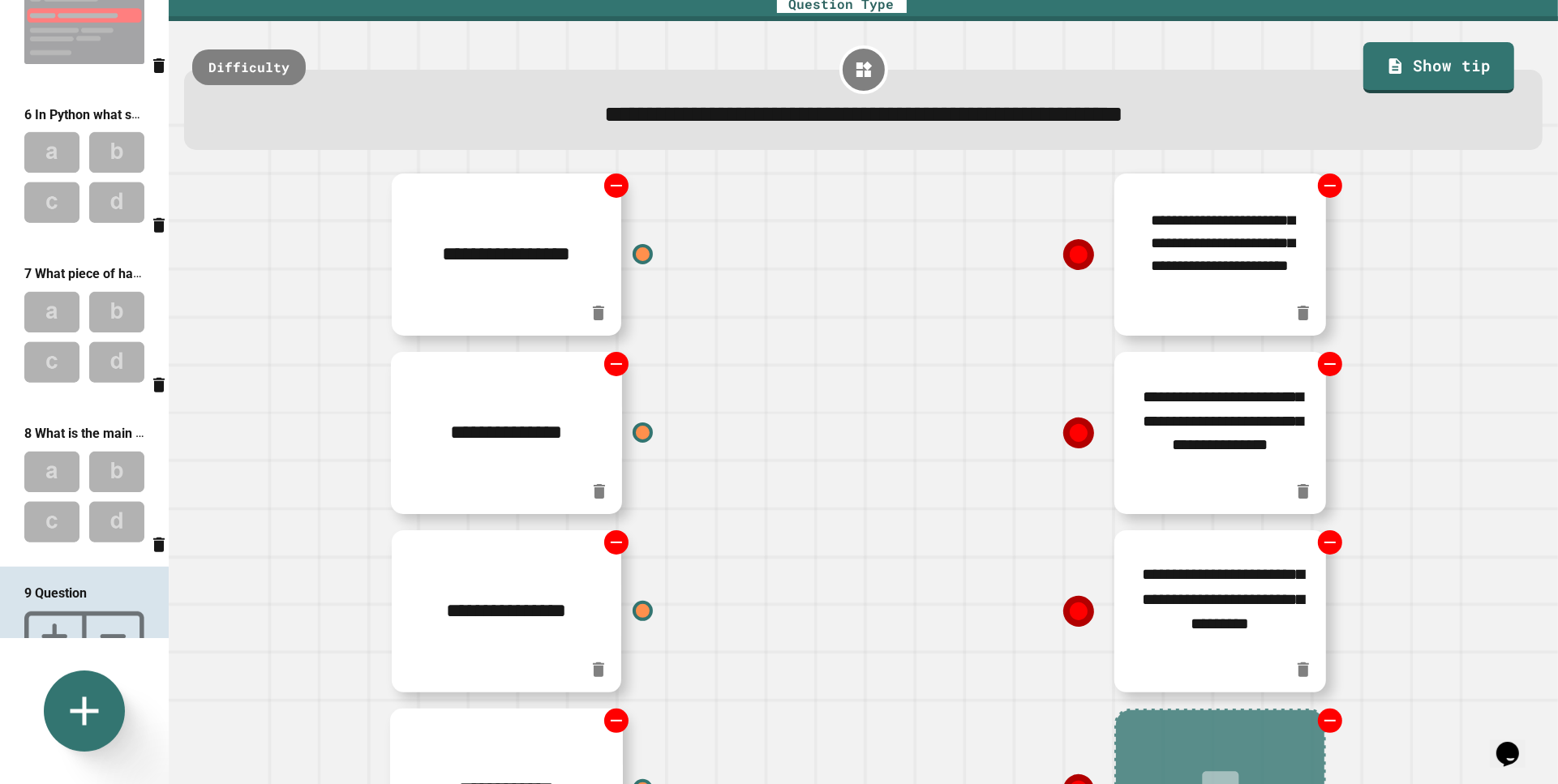 click at bounding box center [1221, 790] 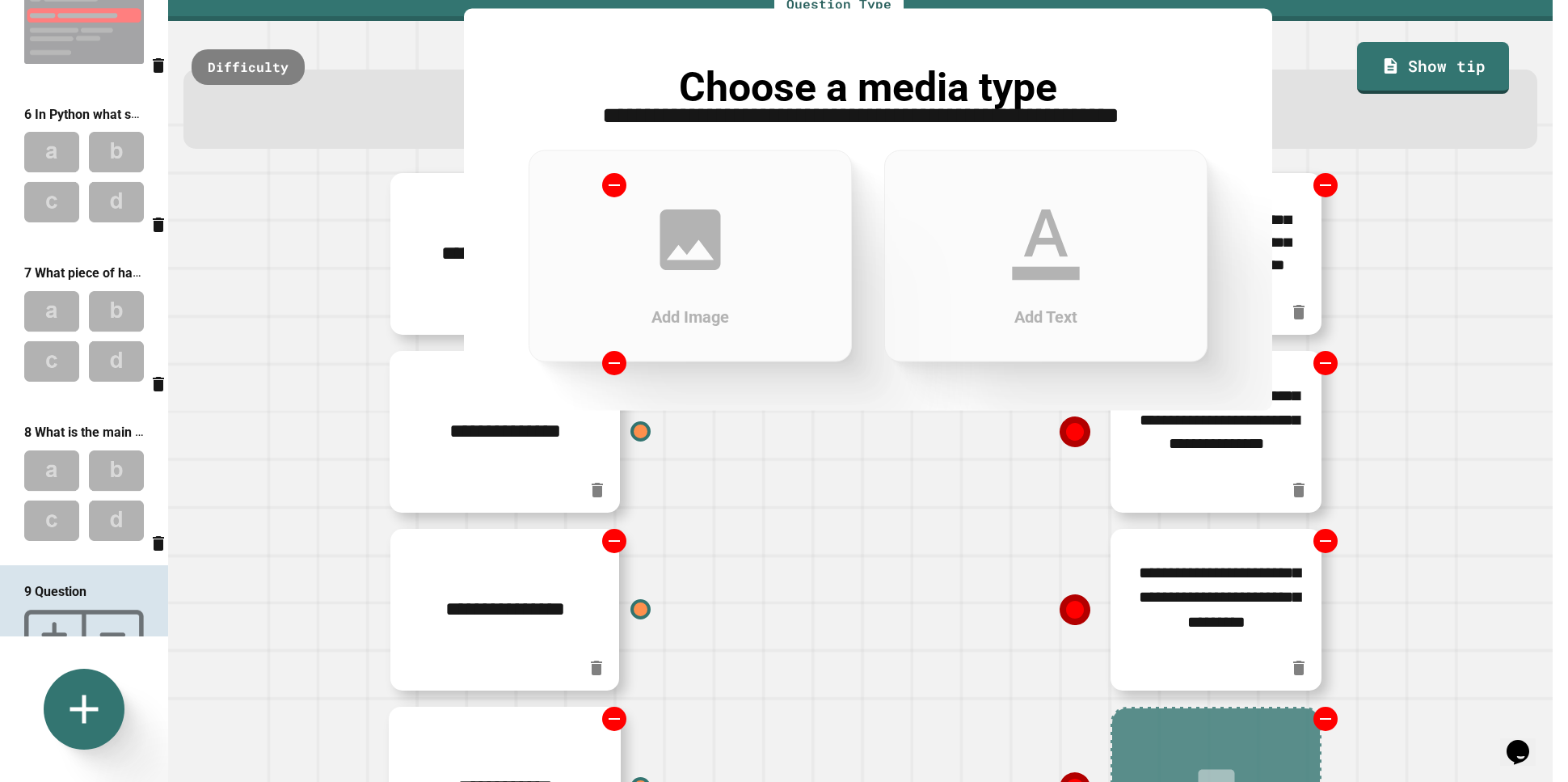 click 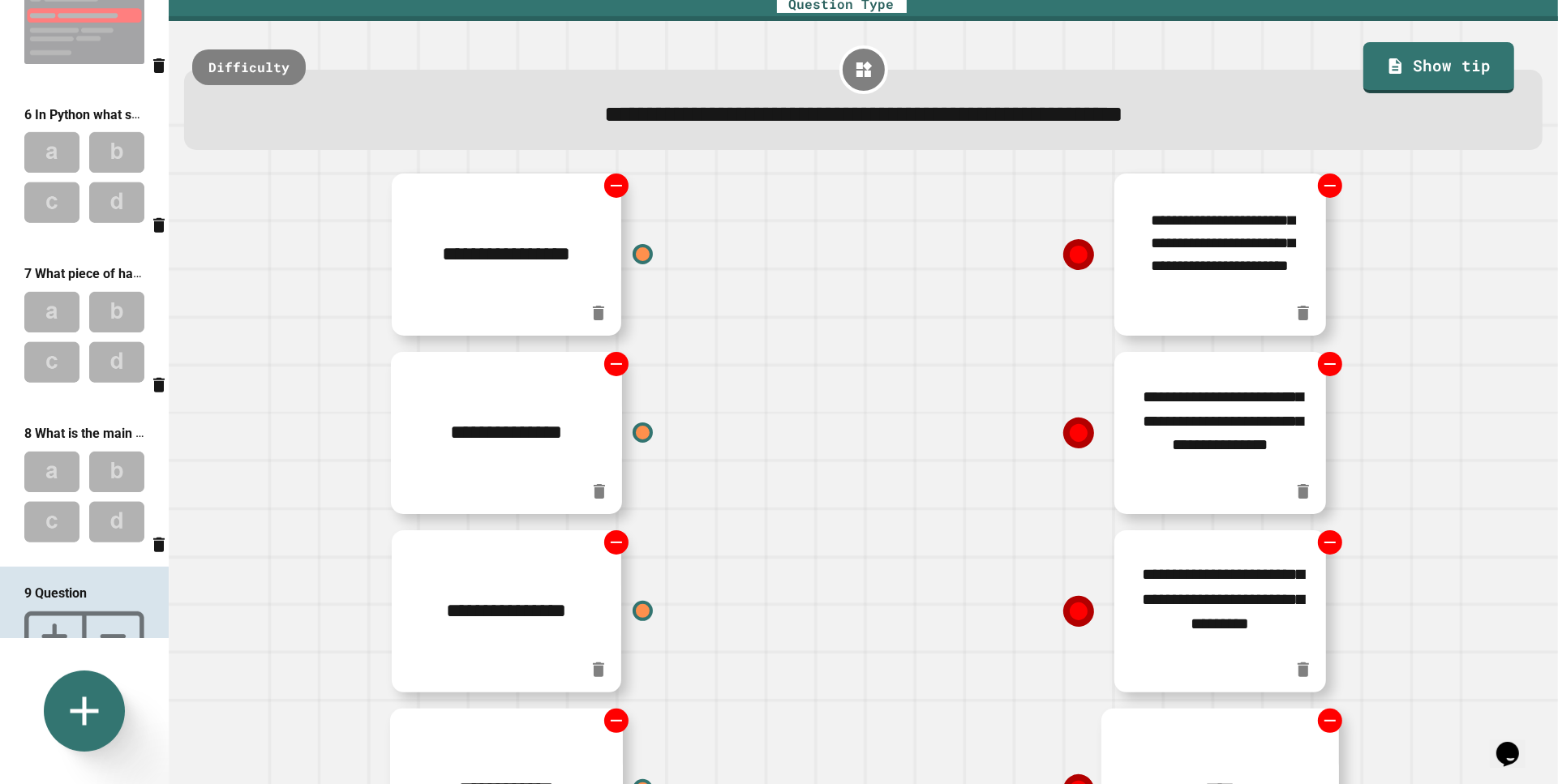 click on "****" at bounding box center [1221, 790] 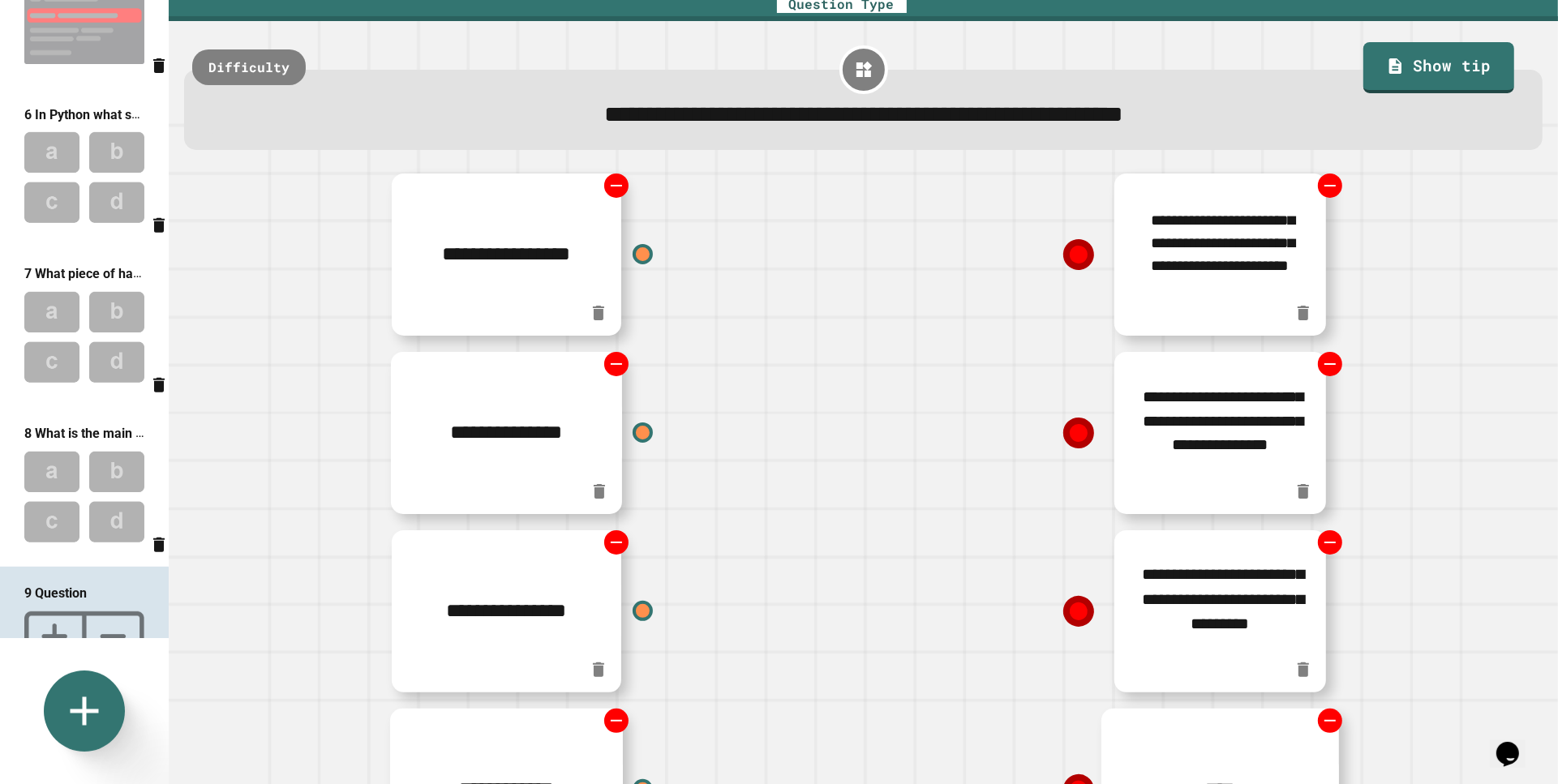 click on "****" at bounding box center [1221, 790] 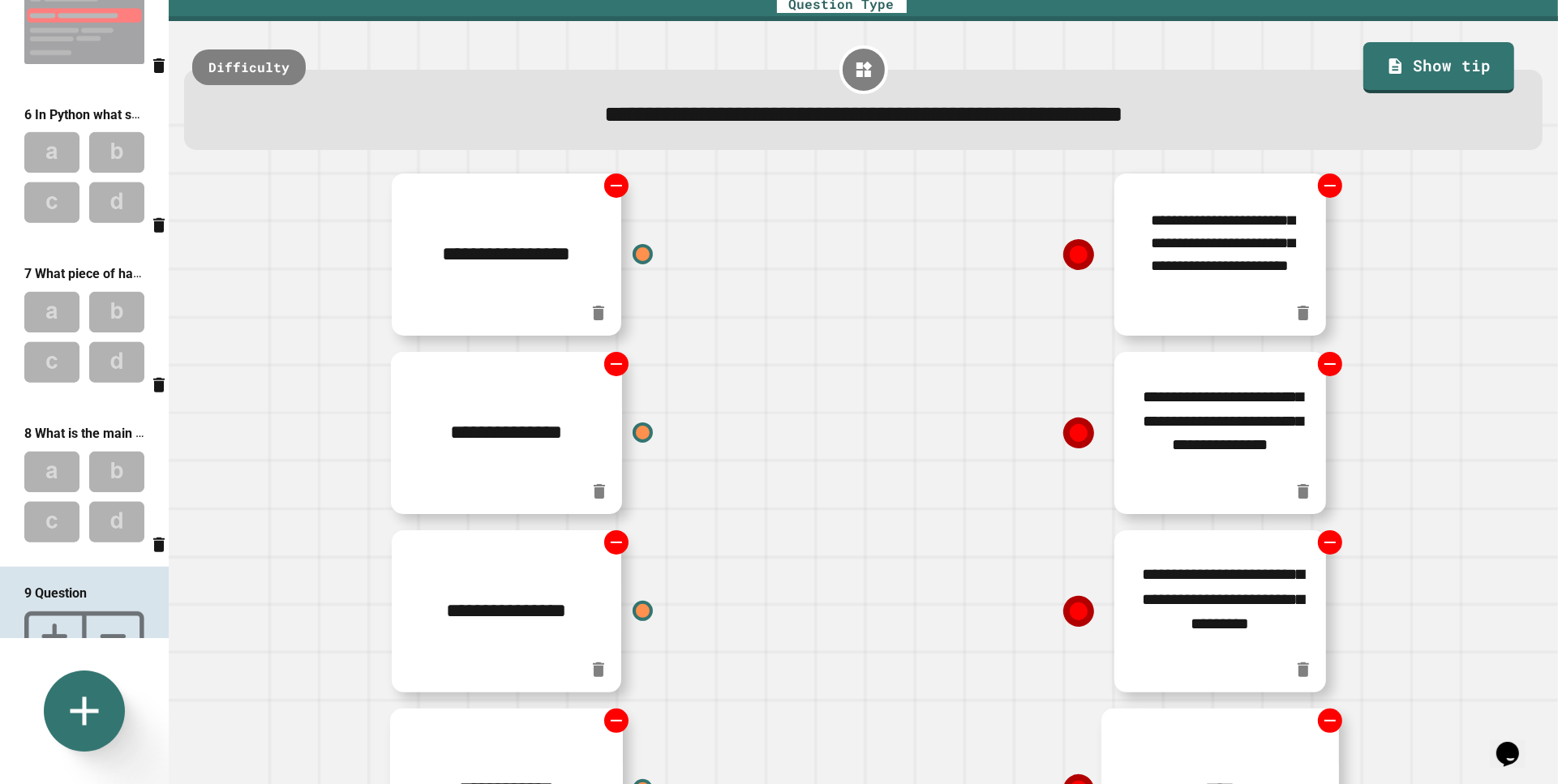 paste on "**********" 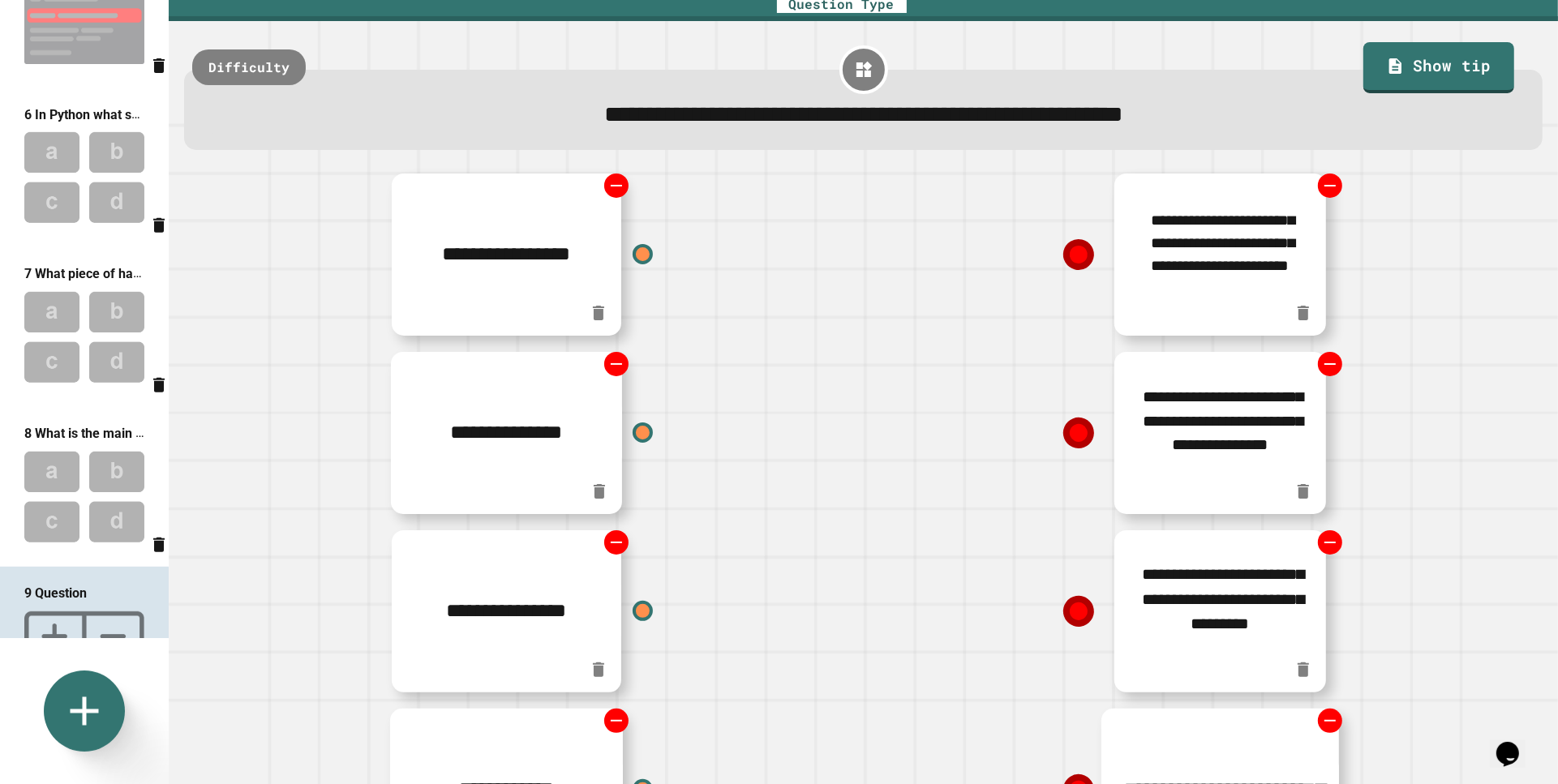 scroll, scrollTop: 6, scrollLeft: 0, axis: vertical 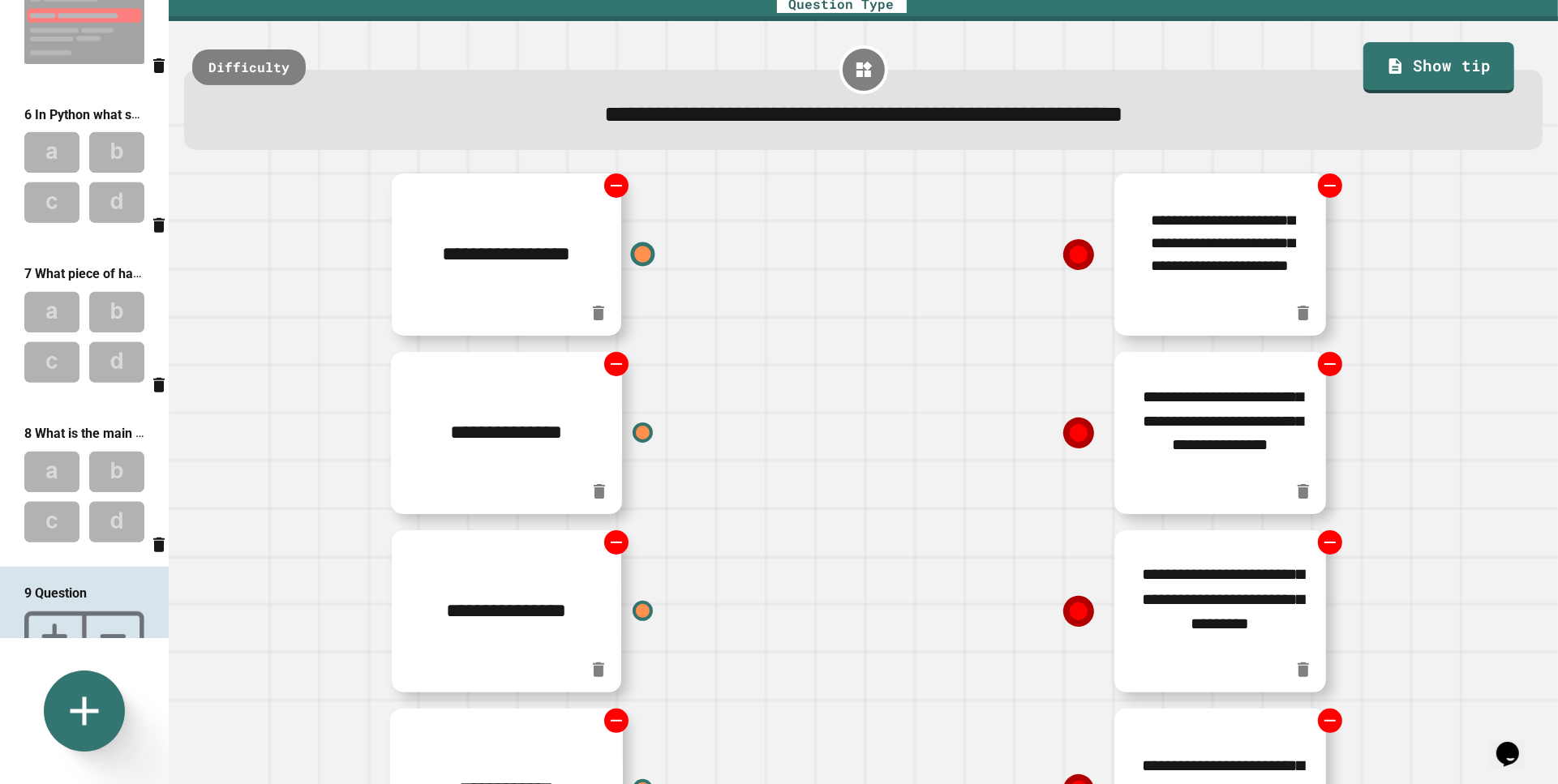 type on "**********" 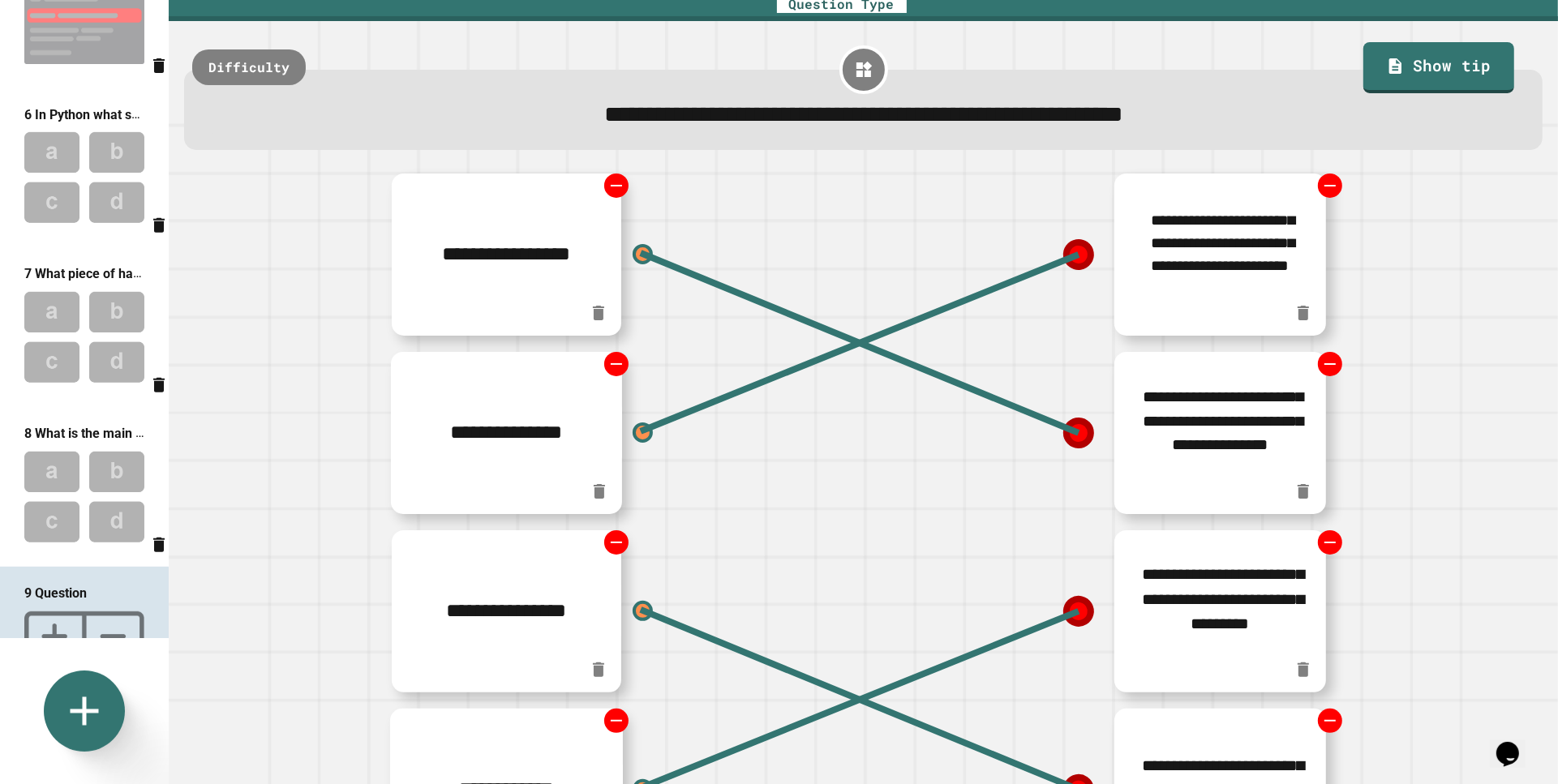 scroll, scrollTop: 24, scrollLeft: 0, axis: vertical 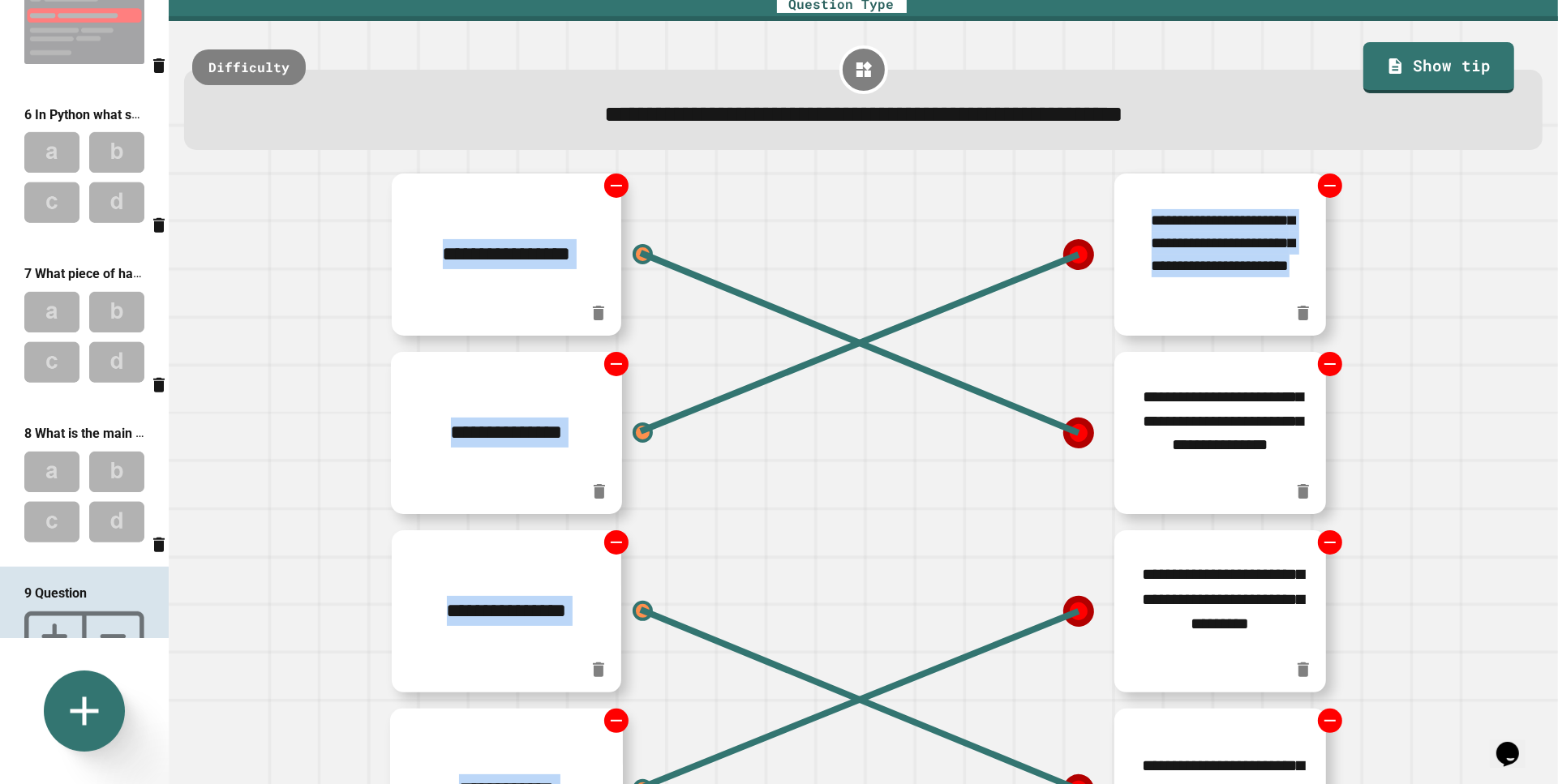 drag, startPoint x: 1071, startPoint y: 285, endPoint x: 929, endPoint y: 363, distance: 162.01235 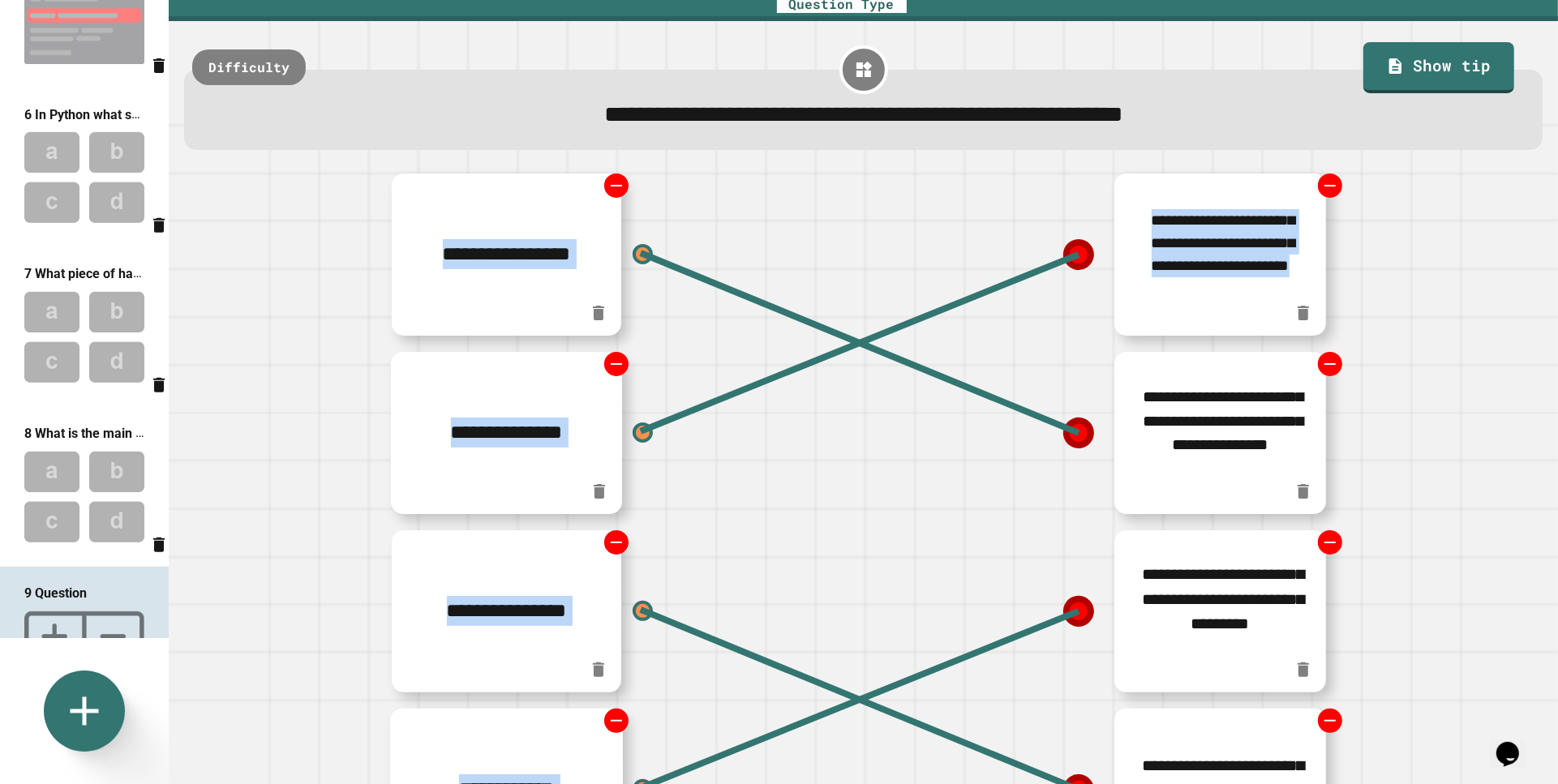 click on "**********" at bounding box center (863, 546) 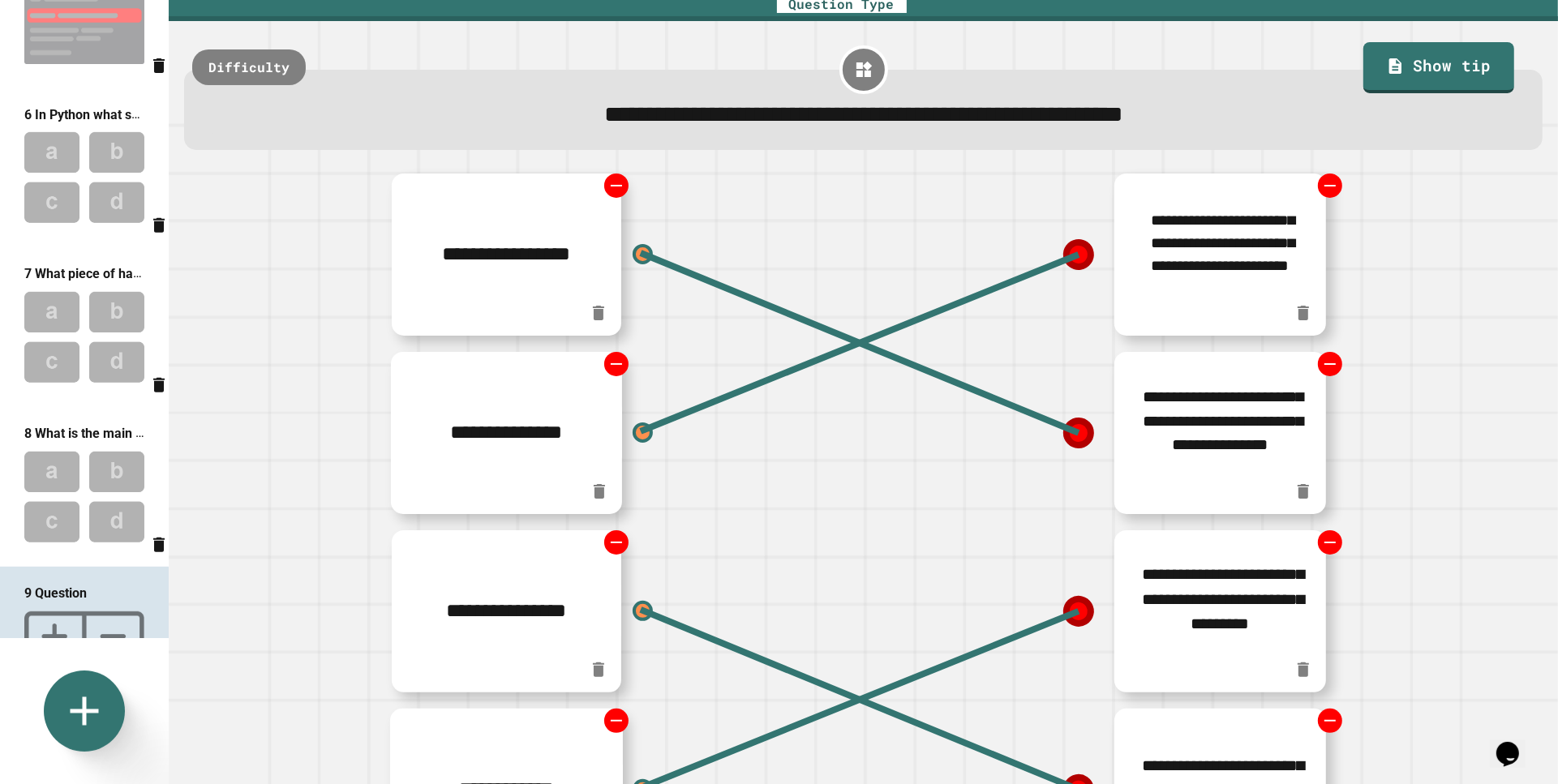 drag, startPoint x: 929, startPoint y: 363, endPoint x: 937, endPoint y: 231, distance: 132.2422 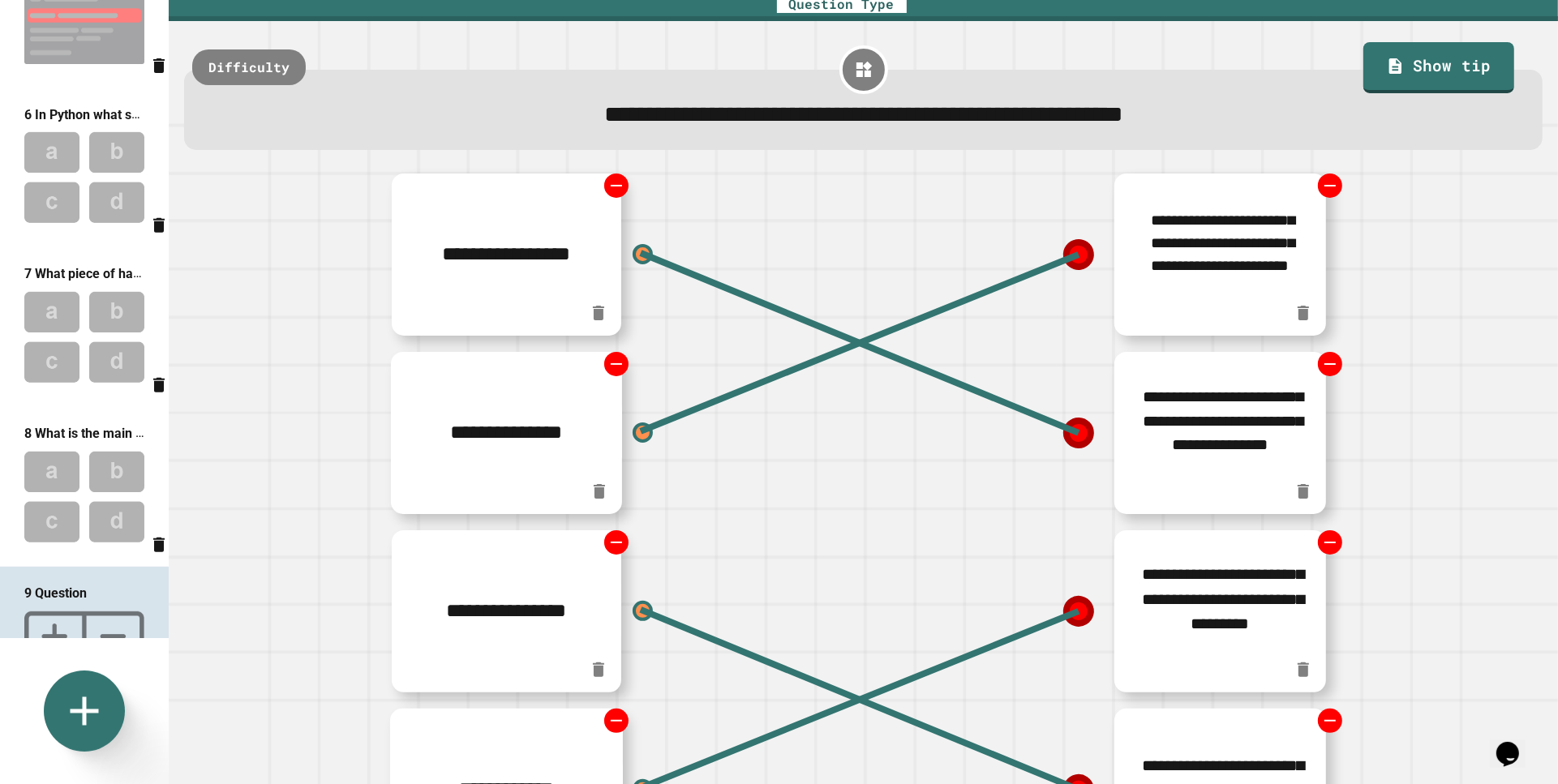 click 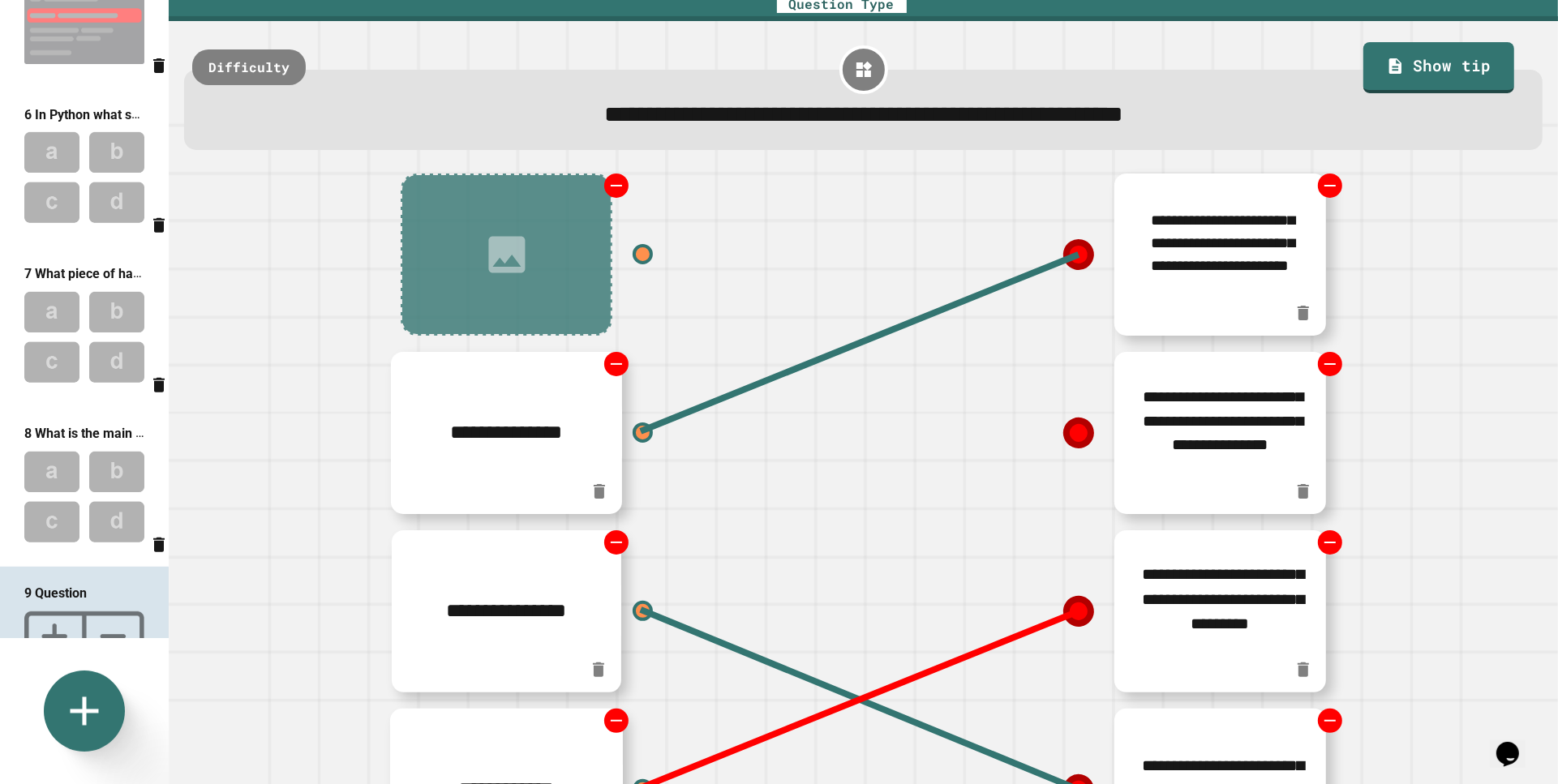 click 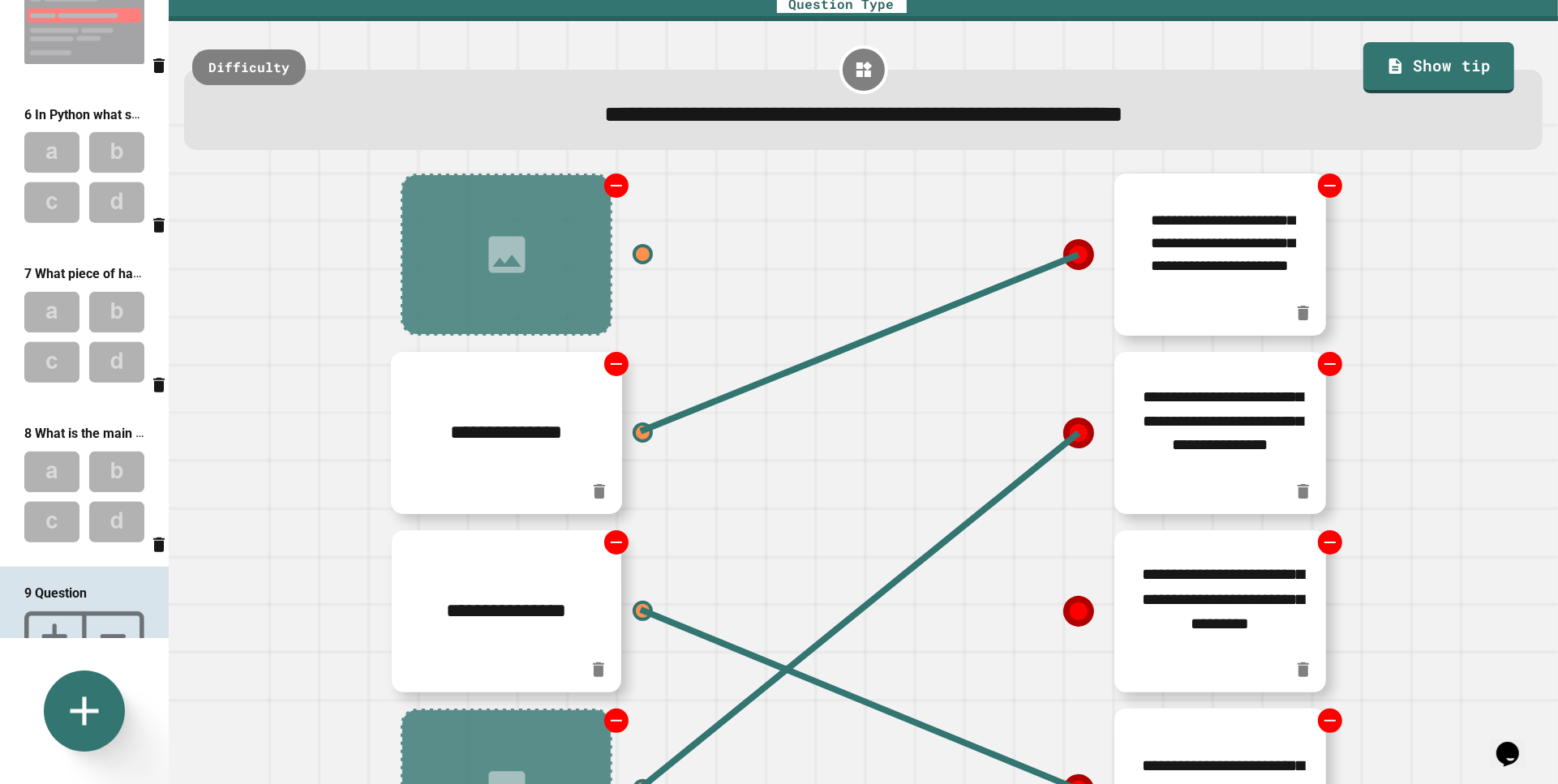 click 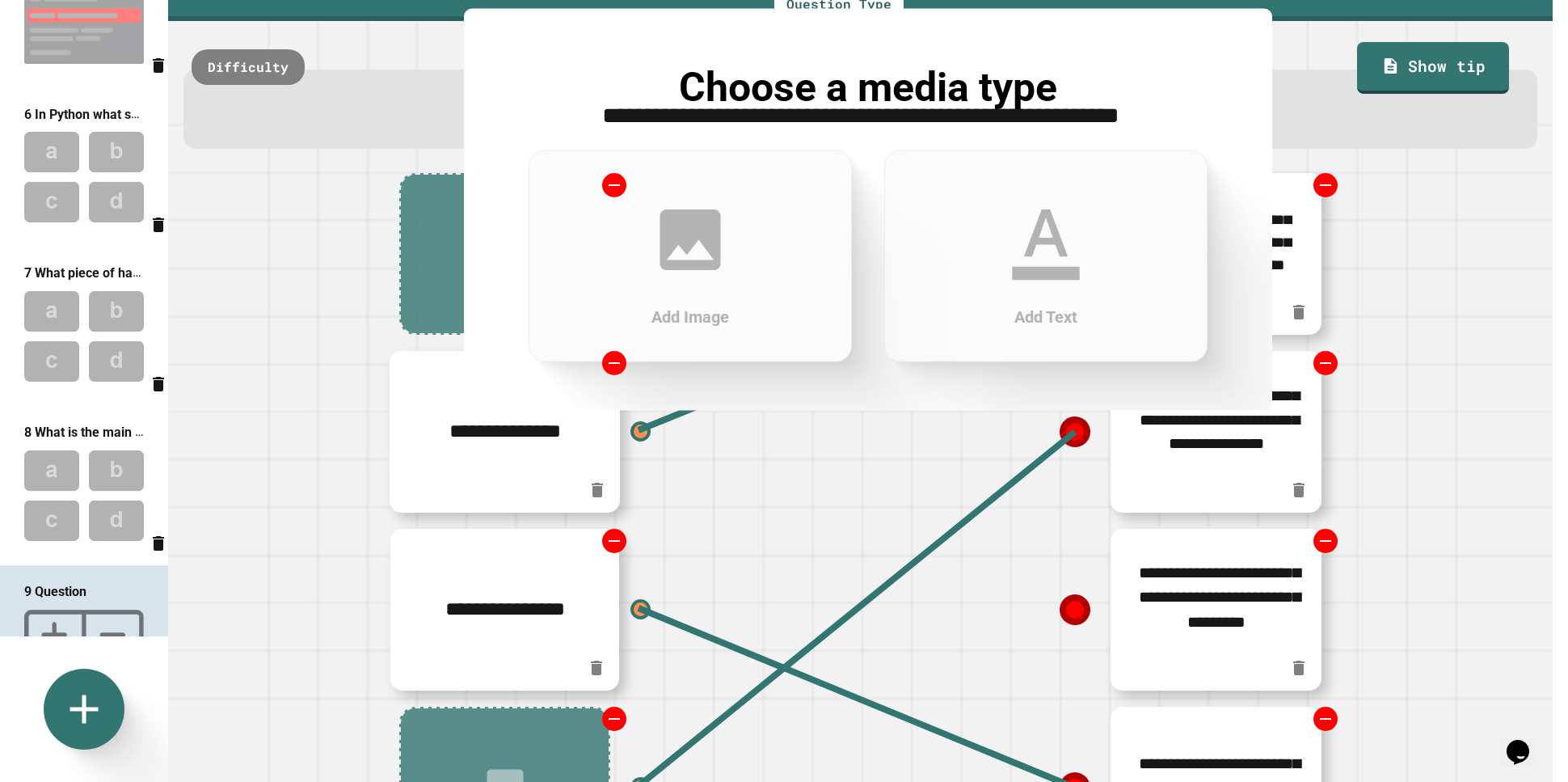 click 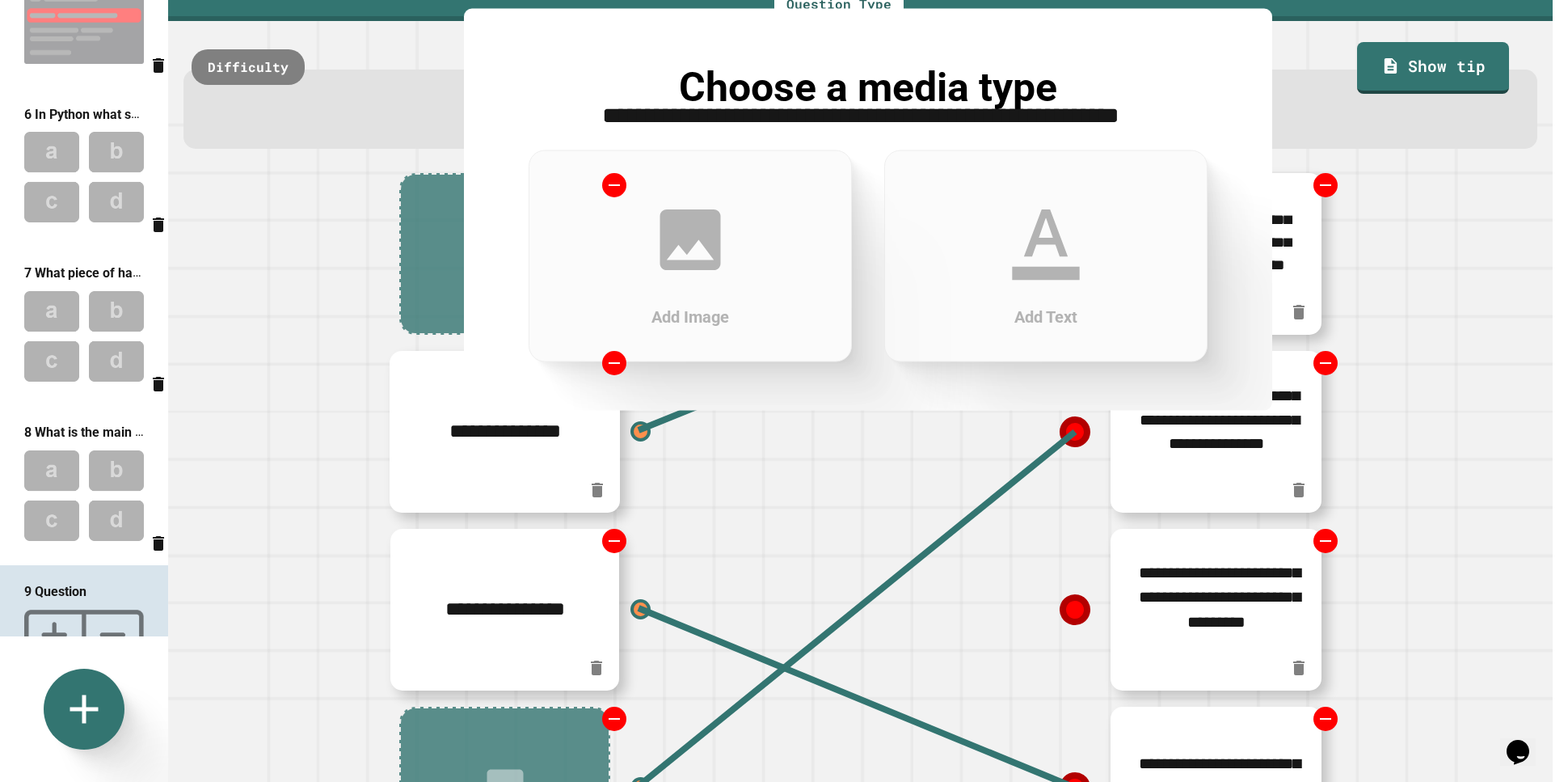 click 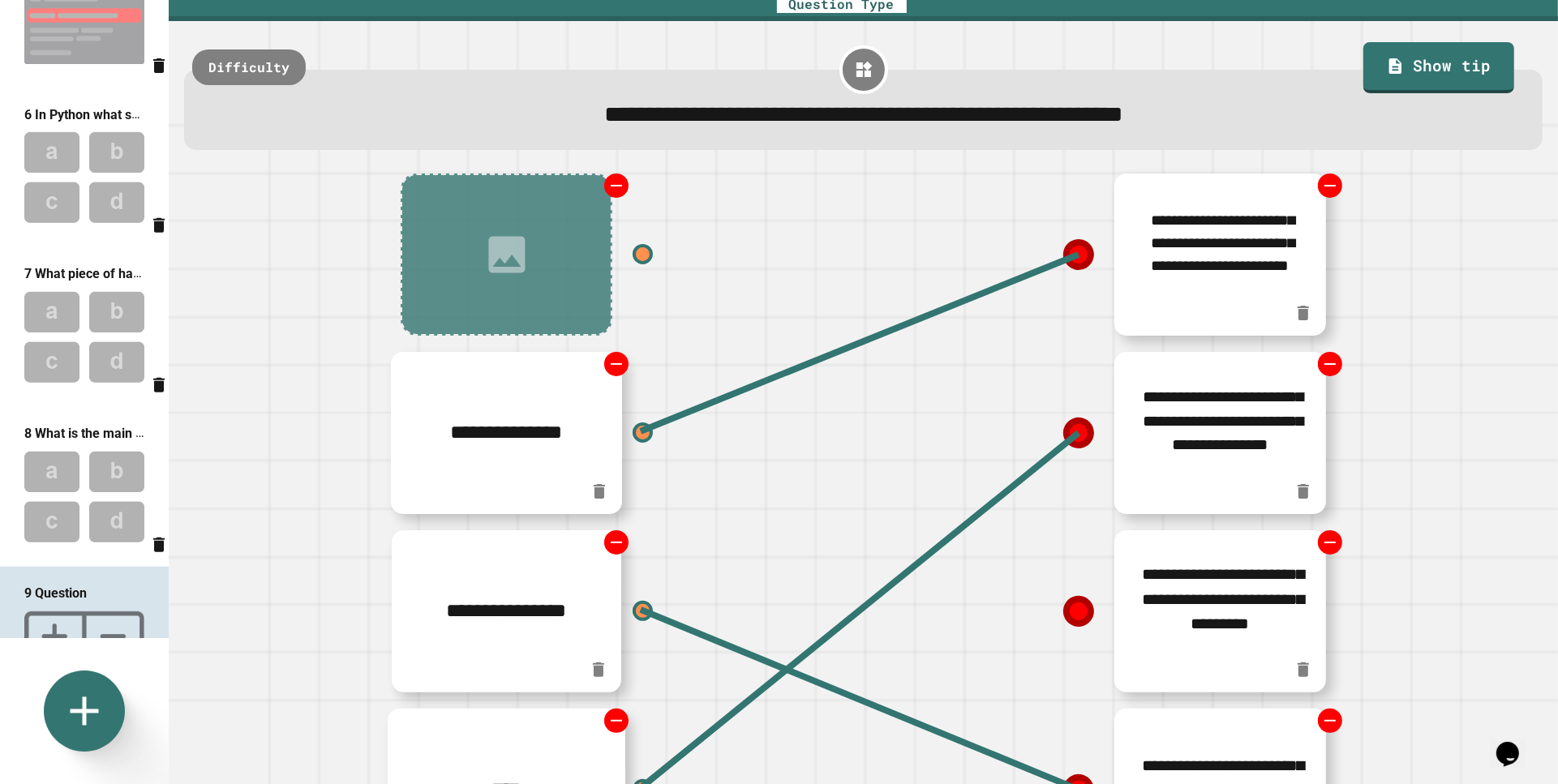 click on "****" at bounding box center [507, 790] 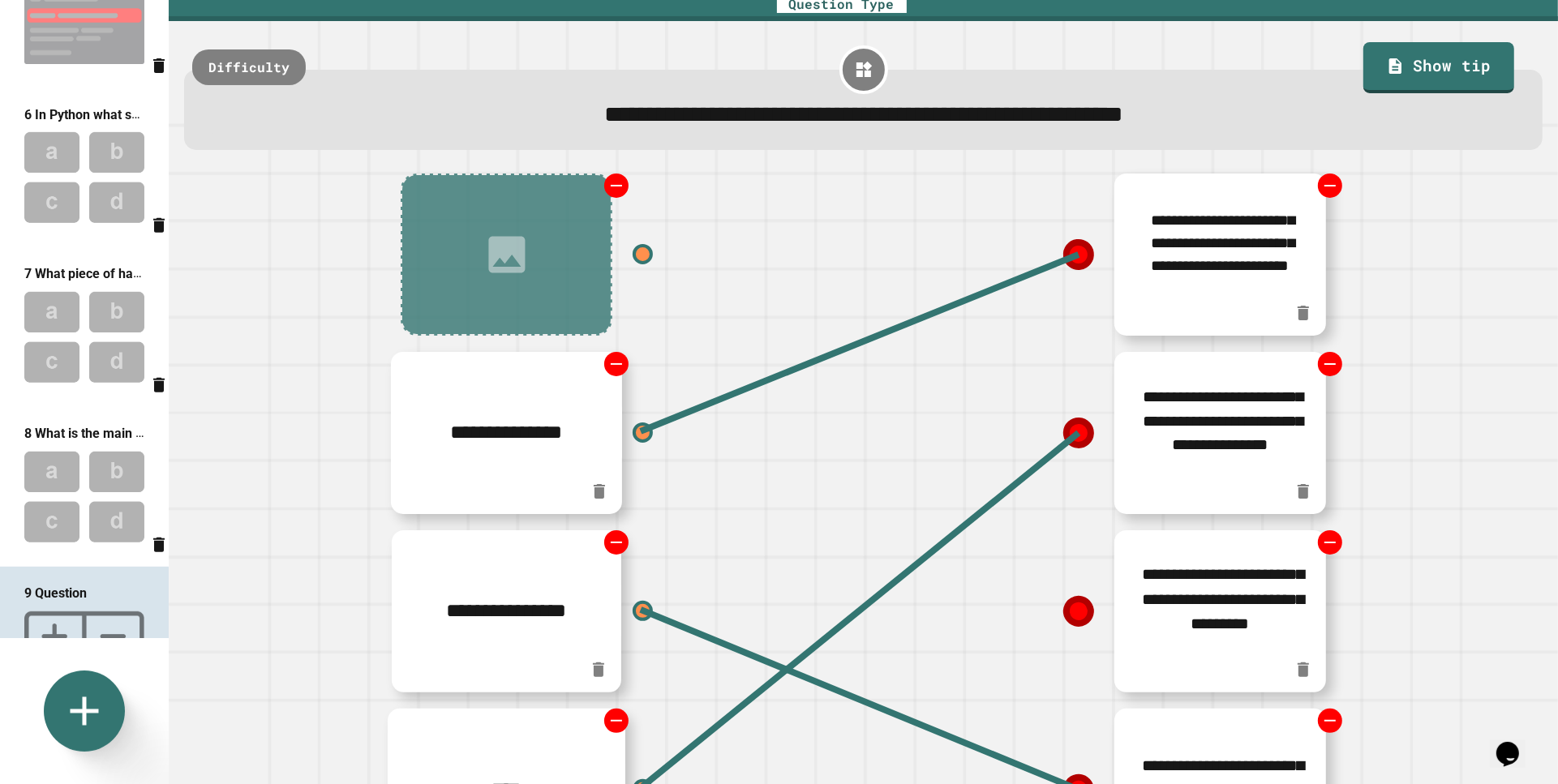 click on "****" at bounding box center [507, 790] 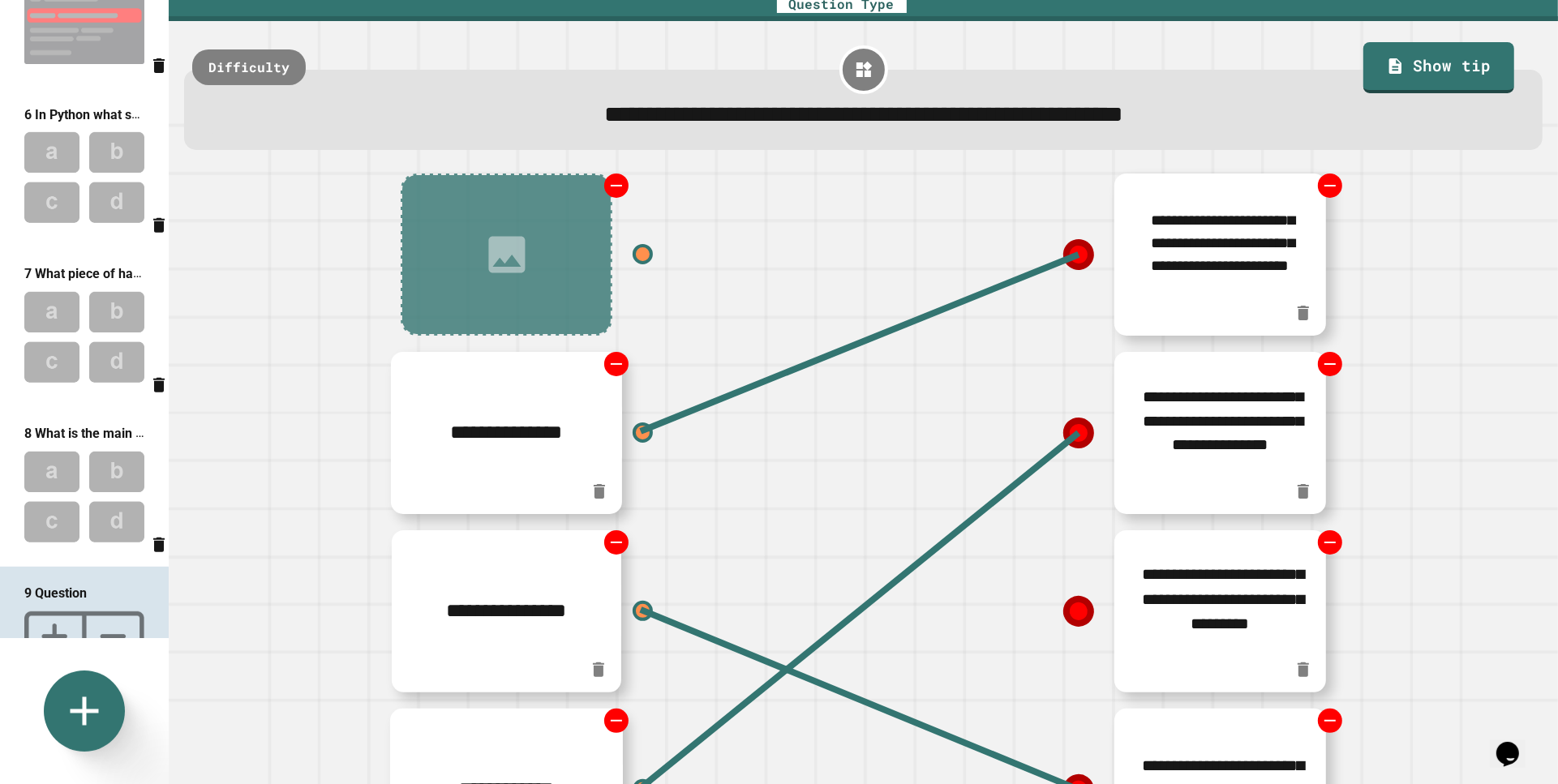 type on "**********" 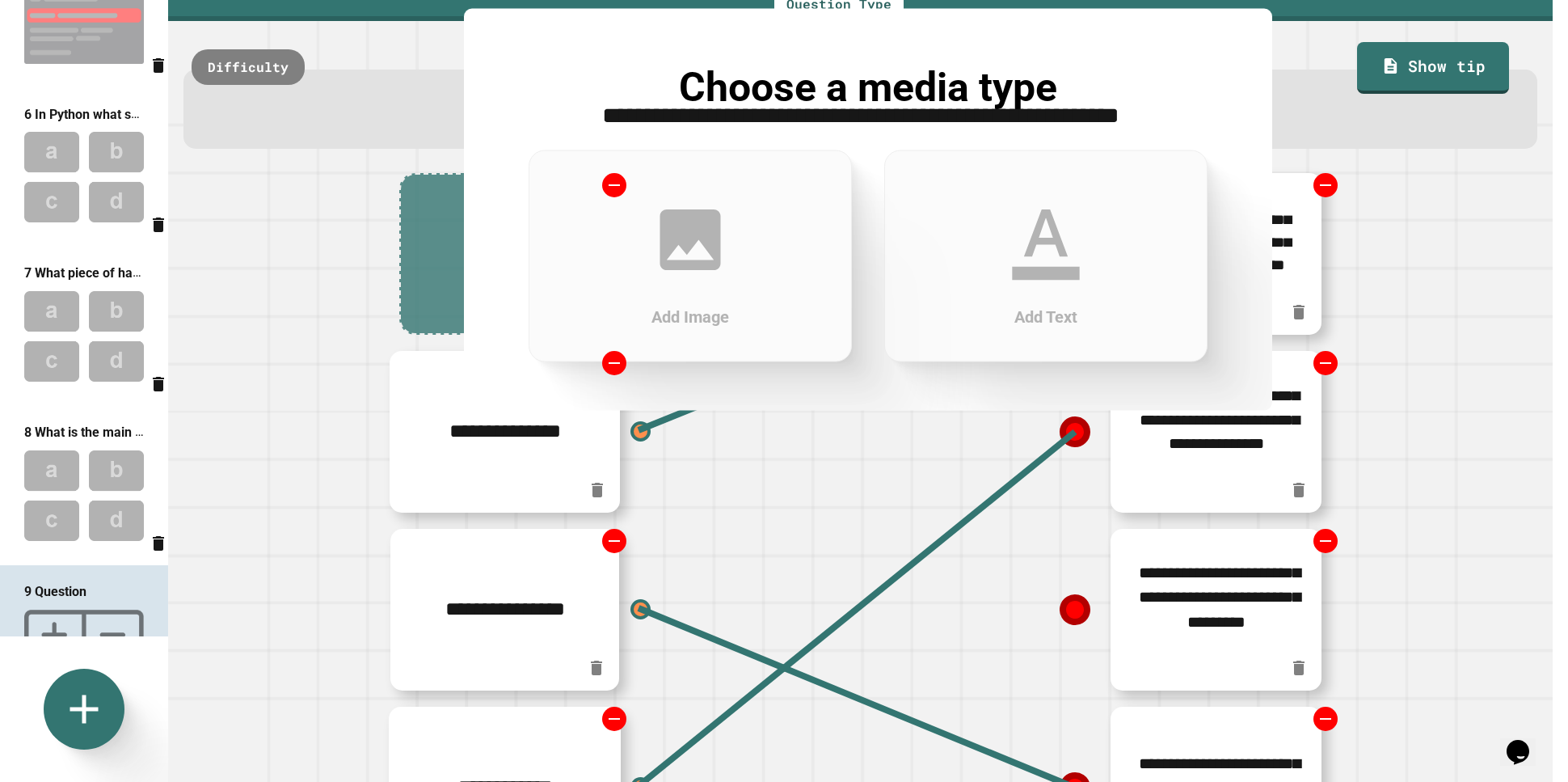 click 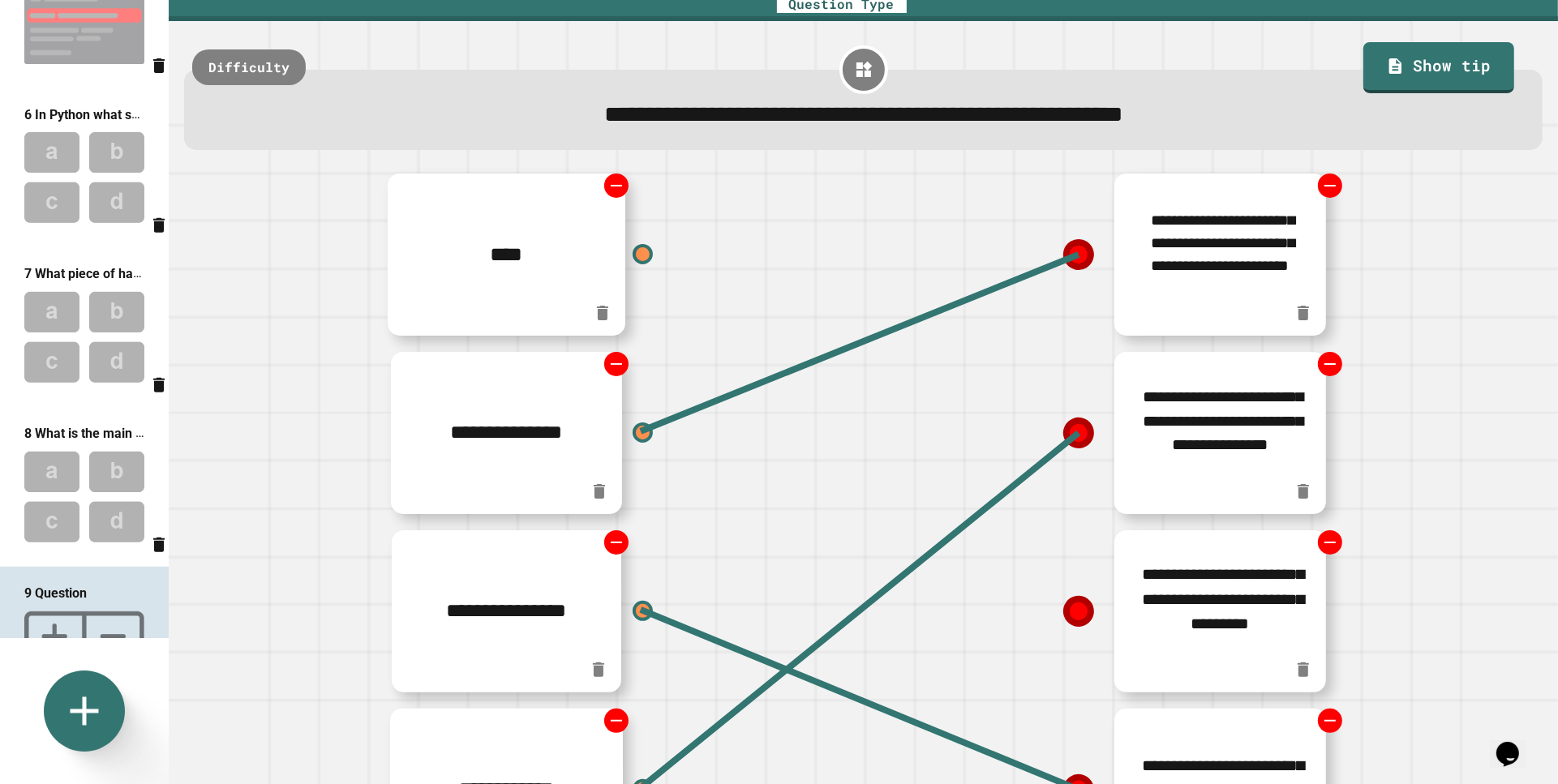 click on "****" at bounding box center [507, 255] 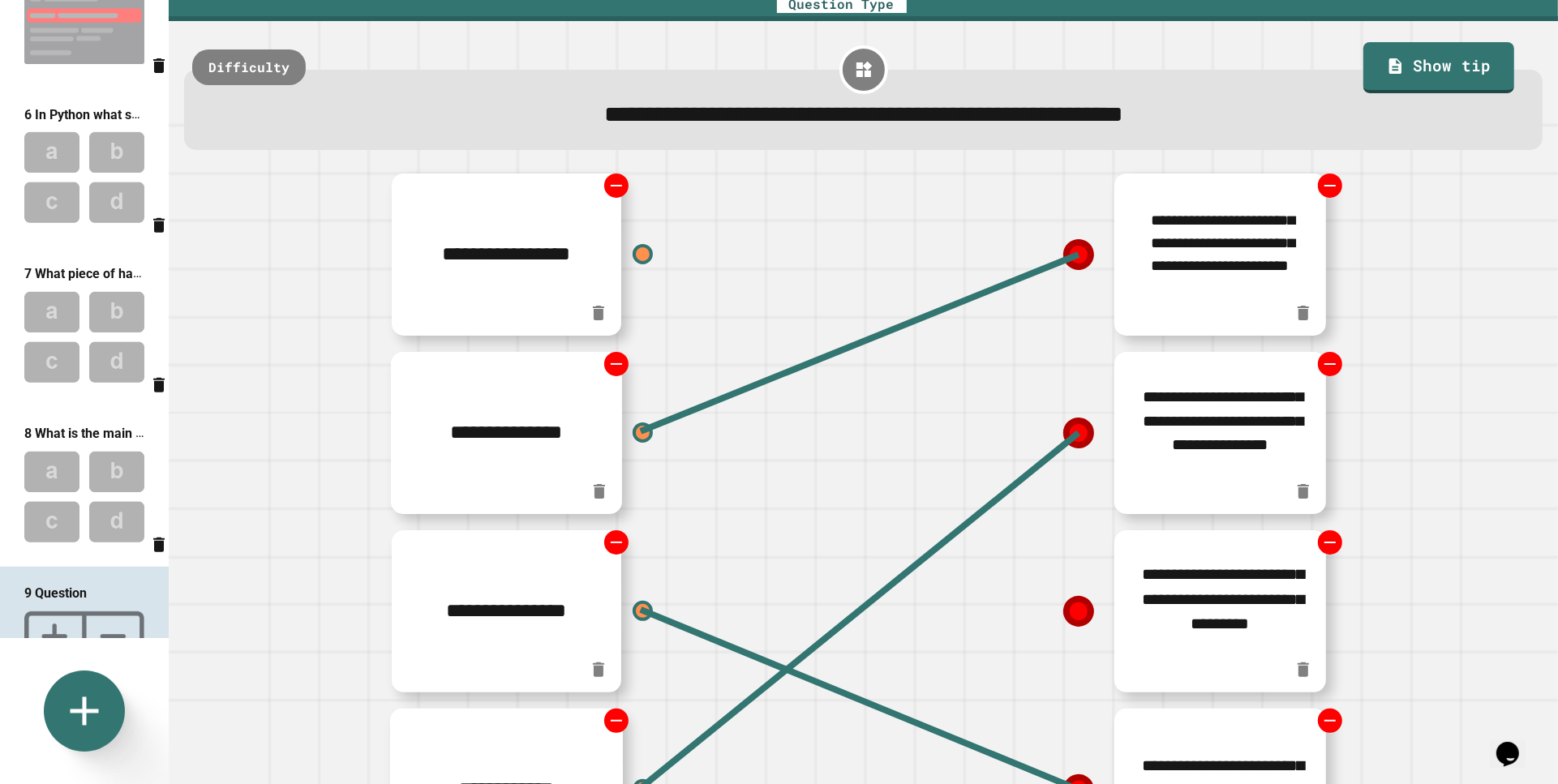 type on "**********" 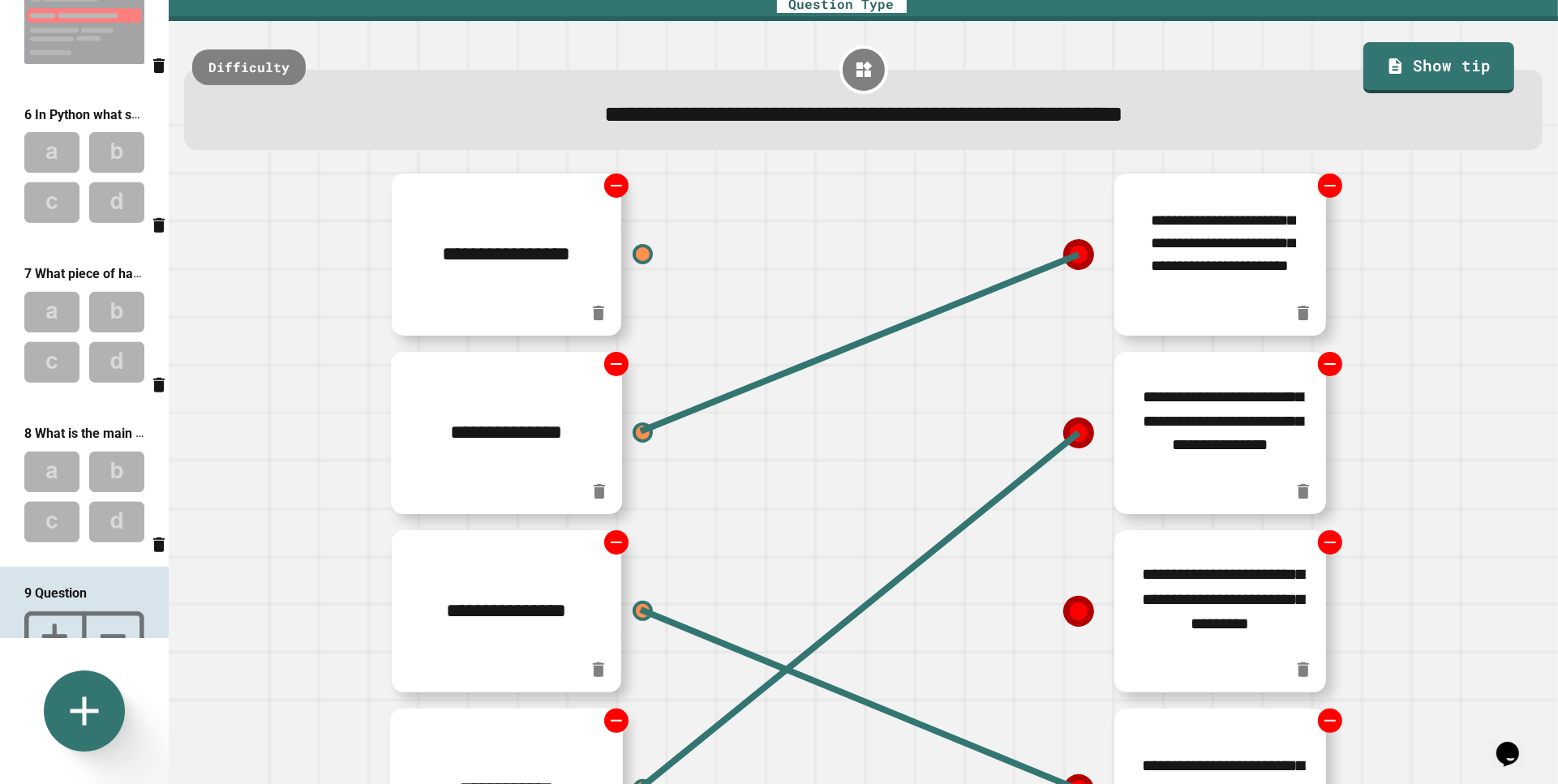 click on "**********" at bounding box center [620, 255] 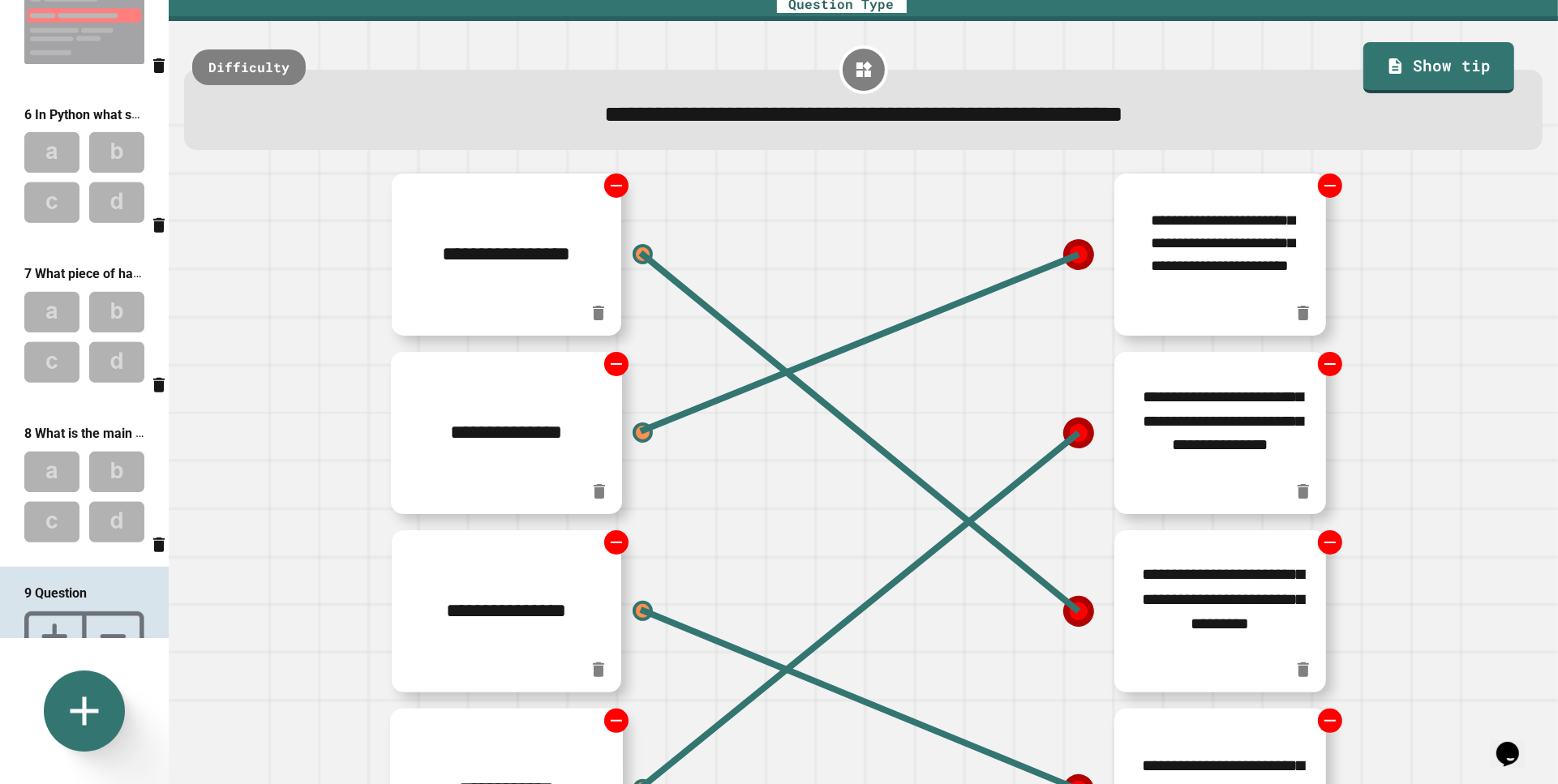 click on "**********" at bounding box center [1220, 790] 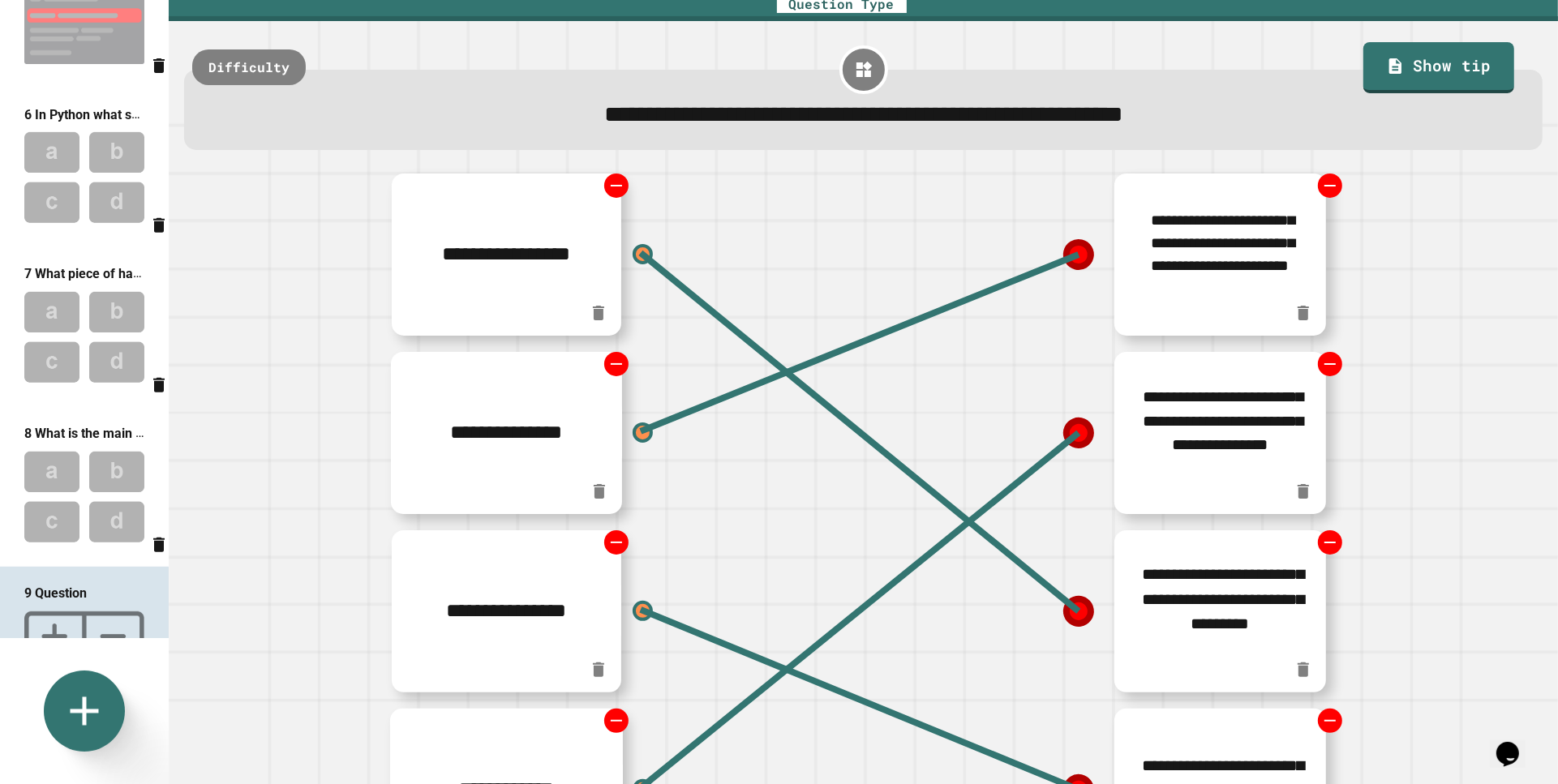 scroll, scrollTop: 0, scrollLeft: 0, axis: both 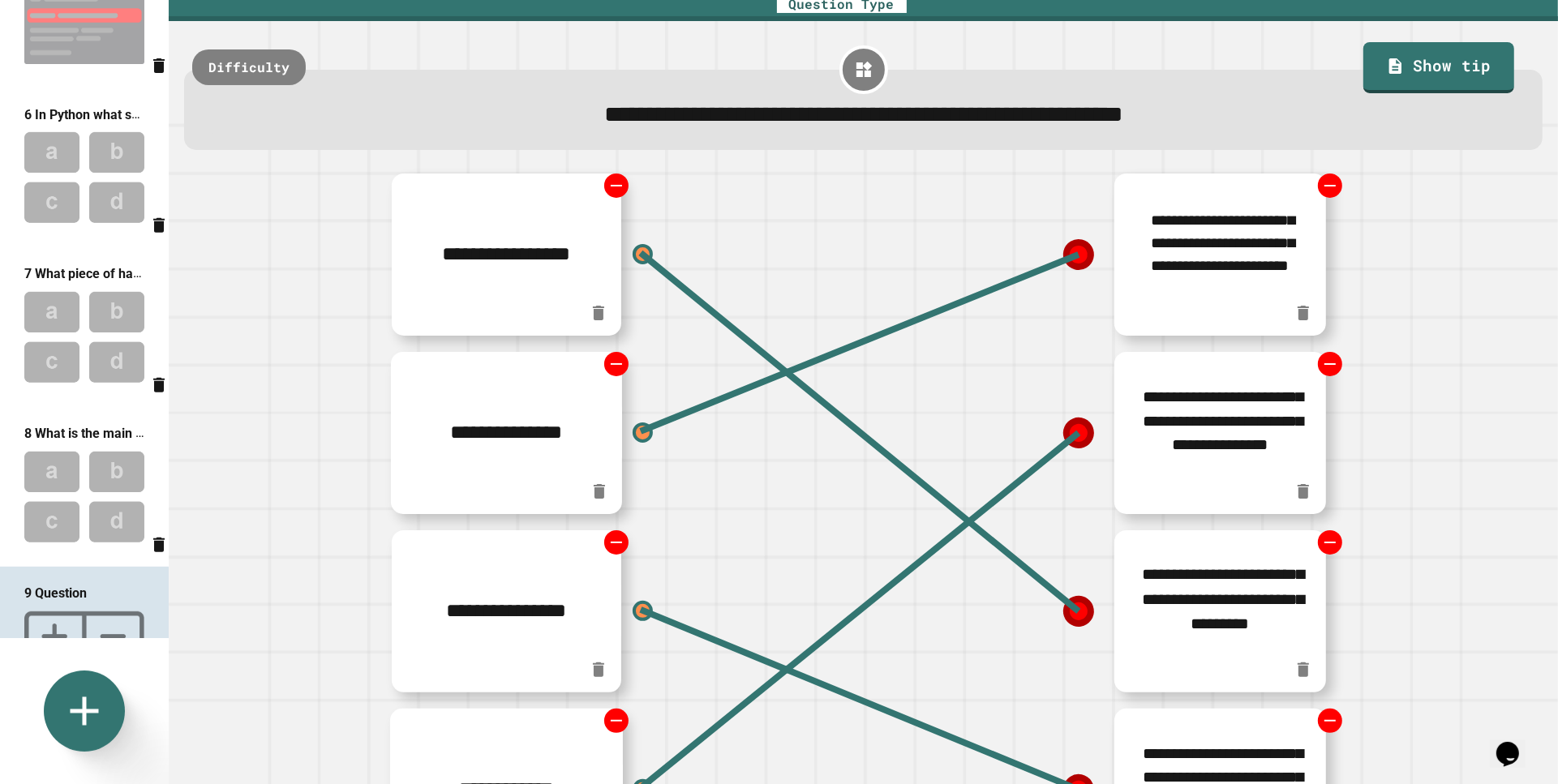 click on "**********" at bounding box center [1220, 790] 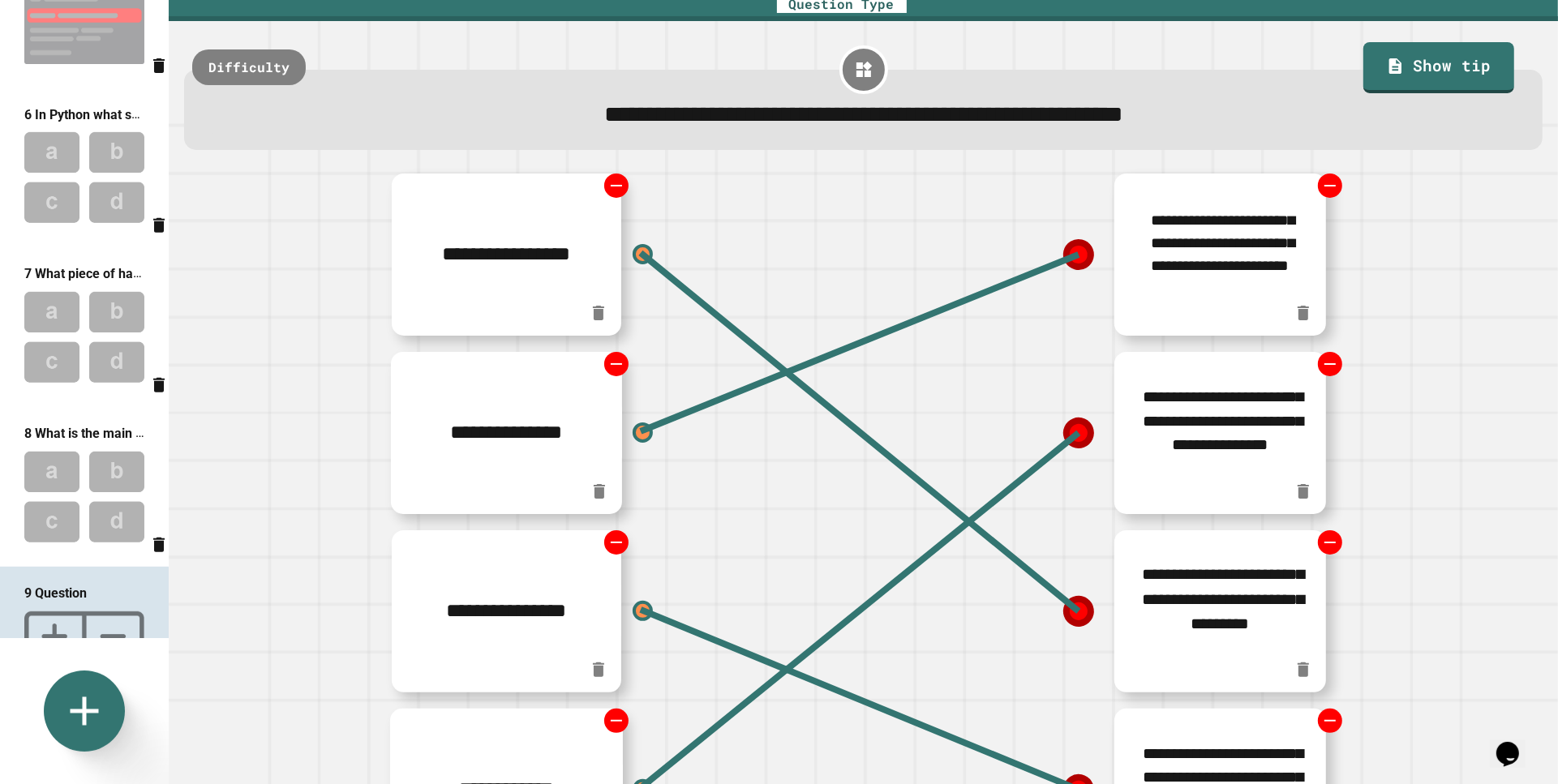 type on "**********" 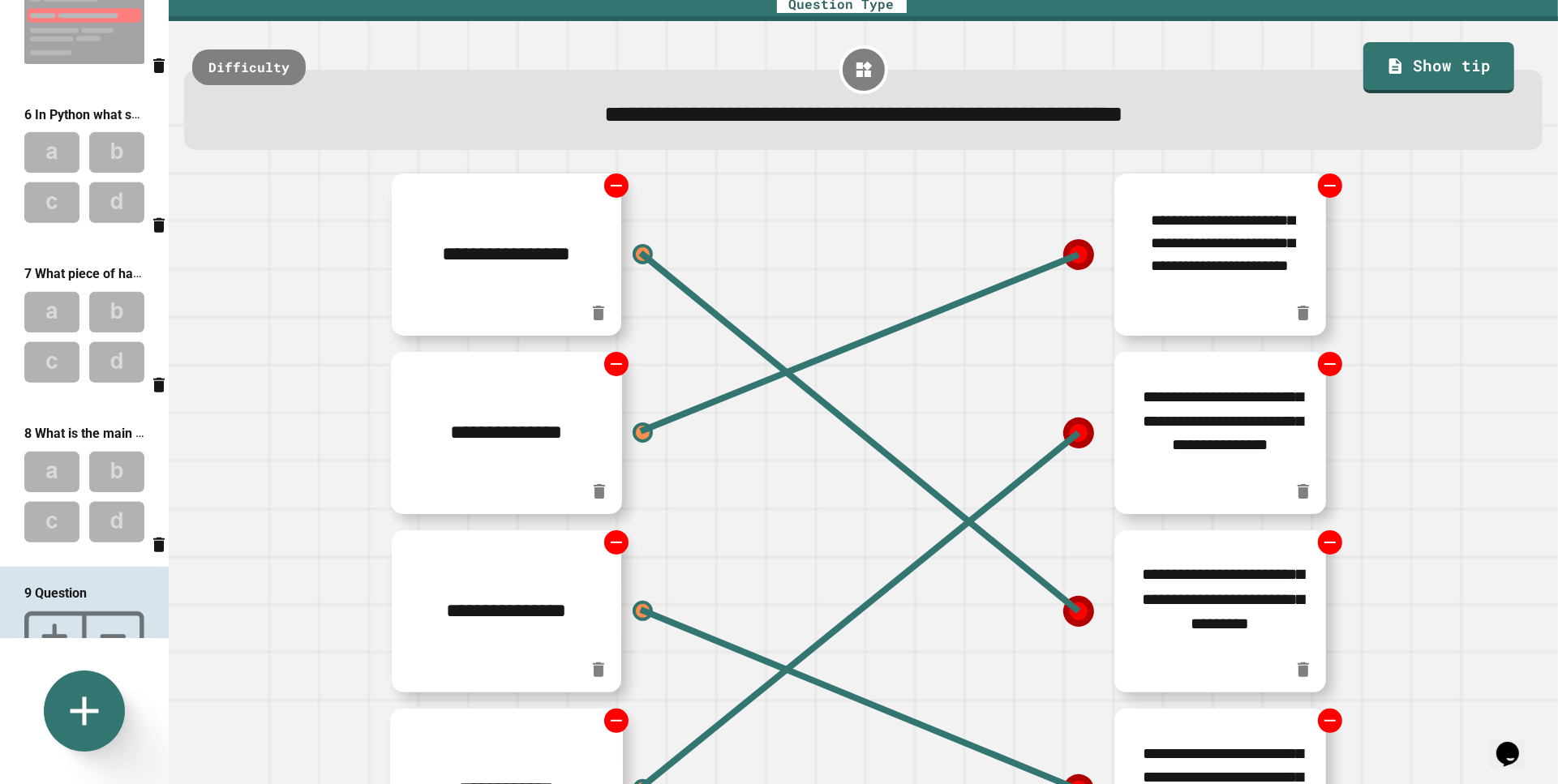 scroll, scrollTop: 0, scrollLeft: 0, axis: both 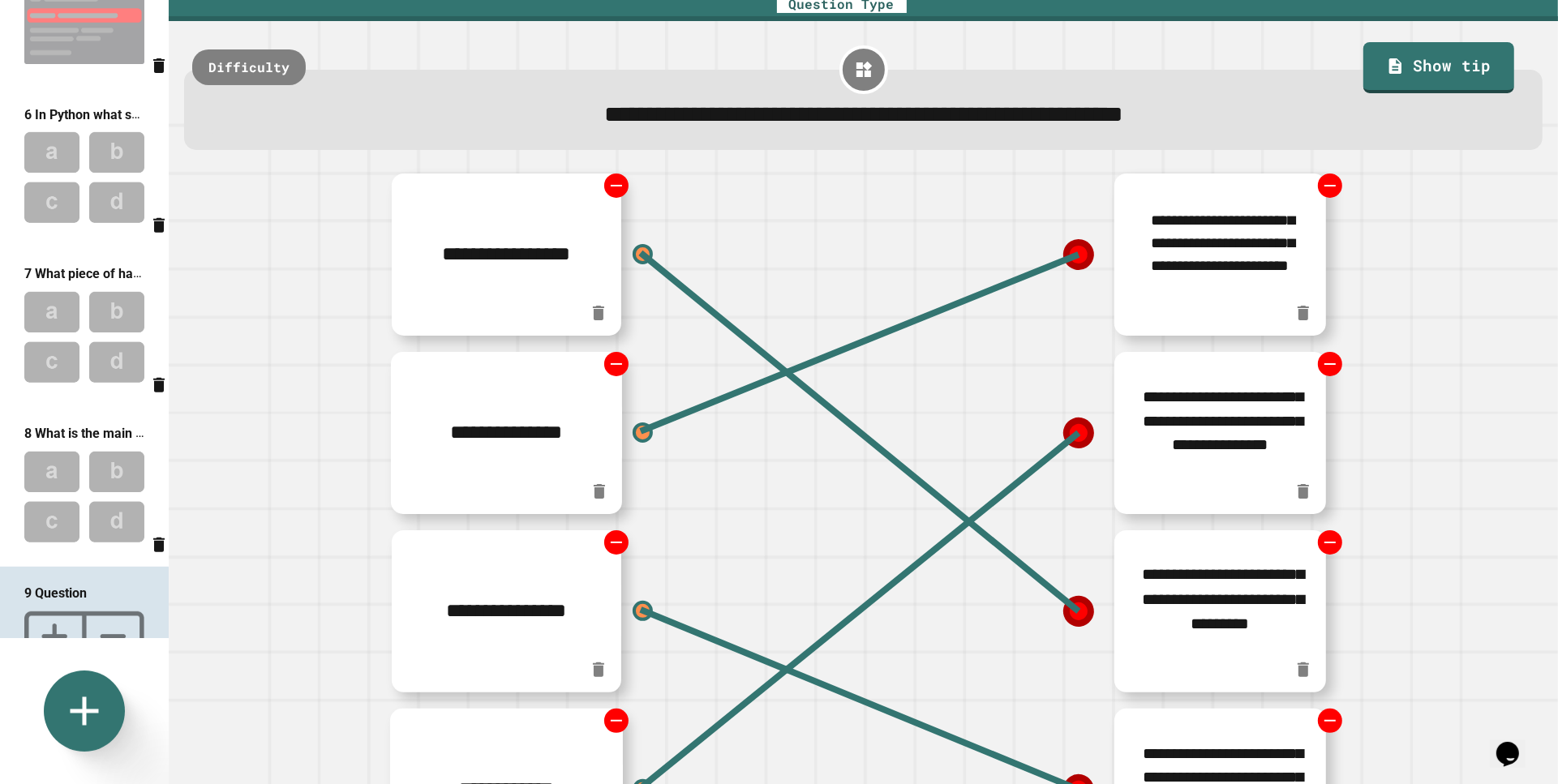 drag, startPoint x: 1260, startPoint y: 480, endPoint x: 1130, endPoint y: 479, distance: 130.00385 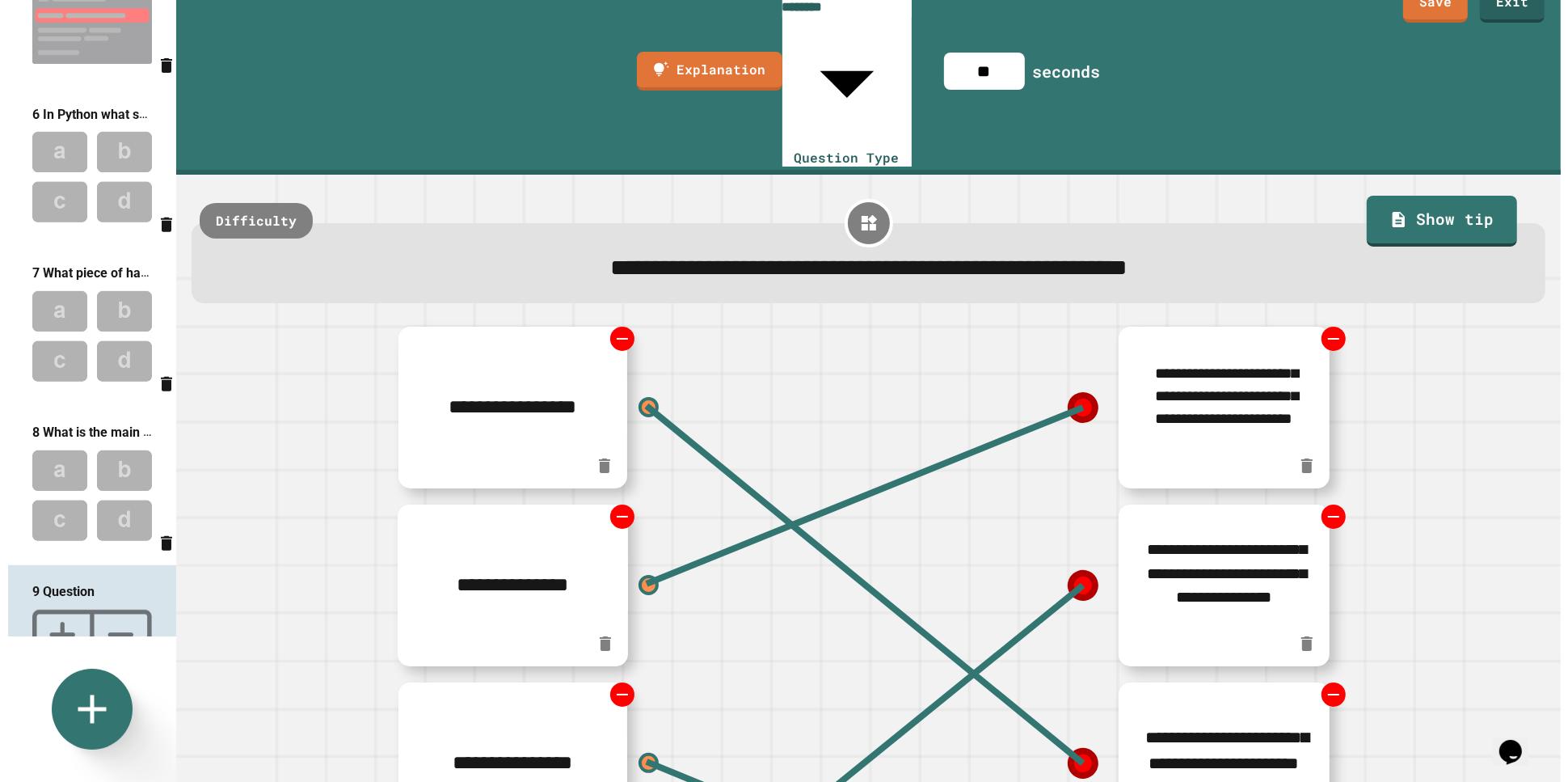 scroll, scrollTop: 0, scrollLeft: 0, axis: both 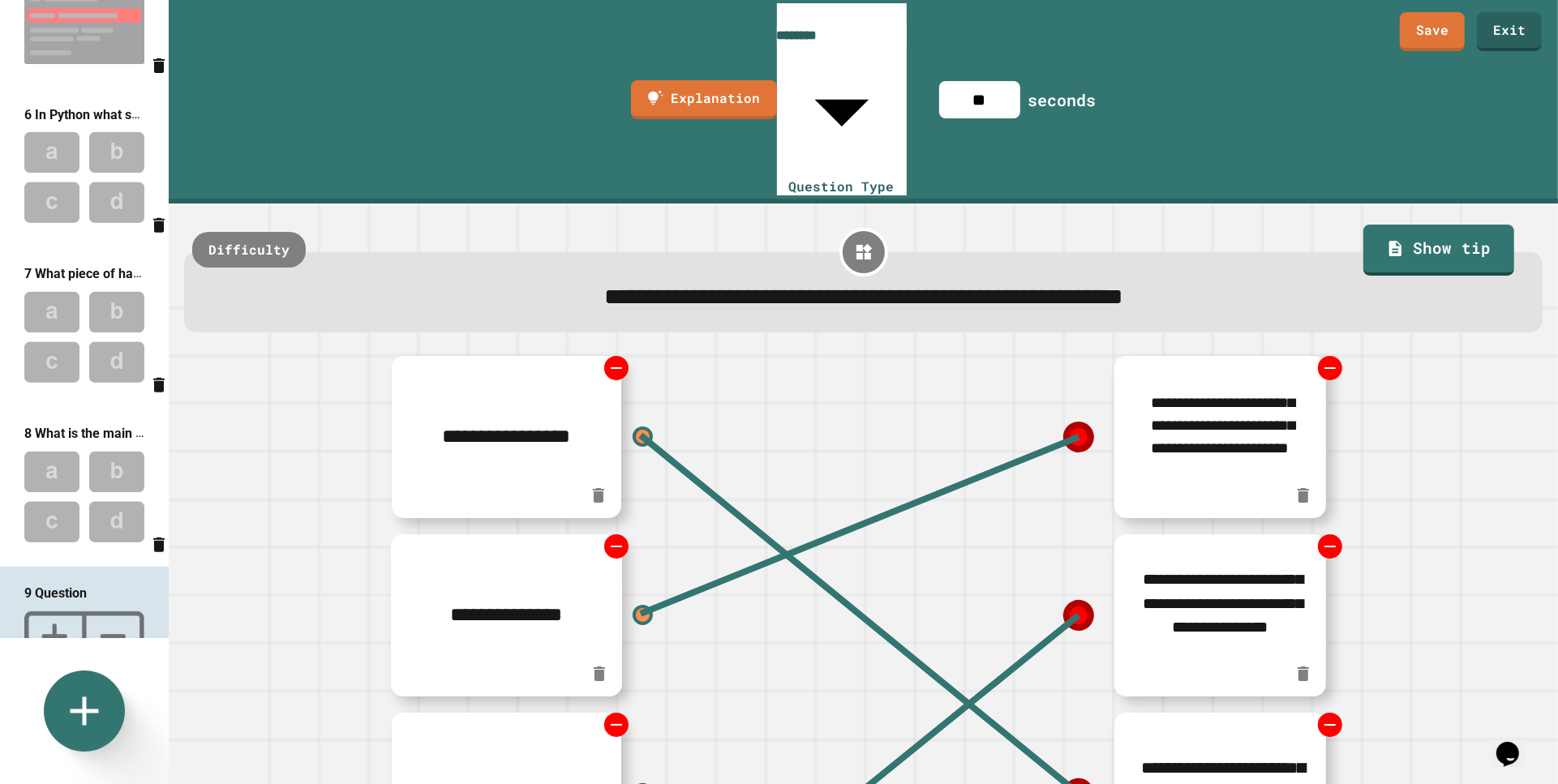 type on "**********" 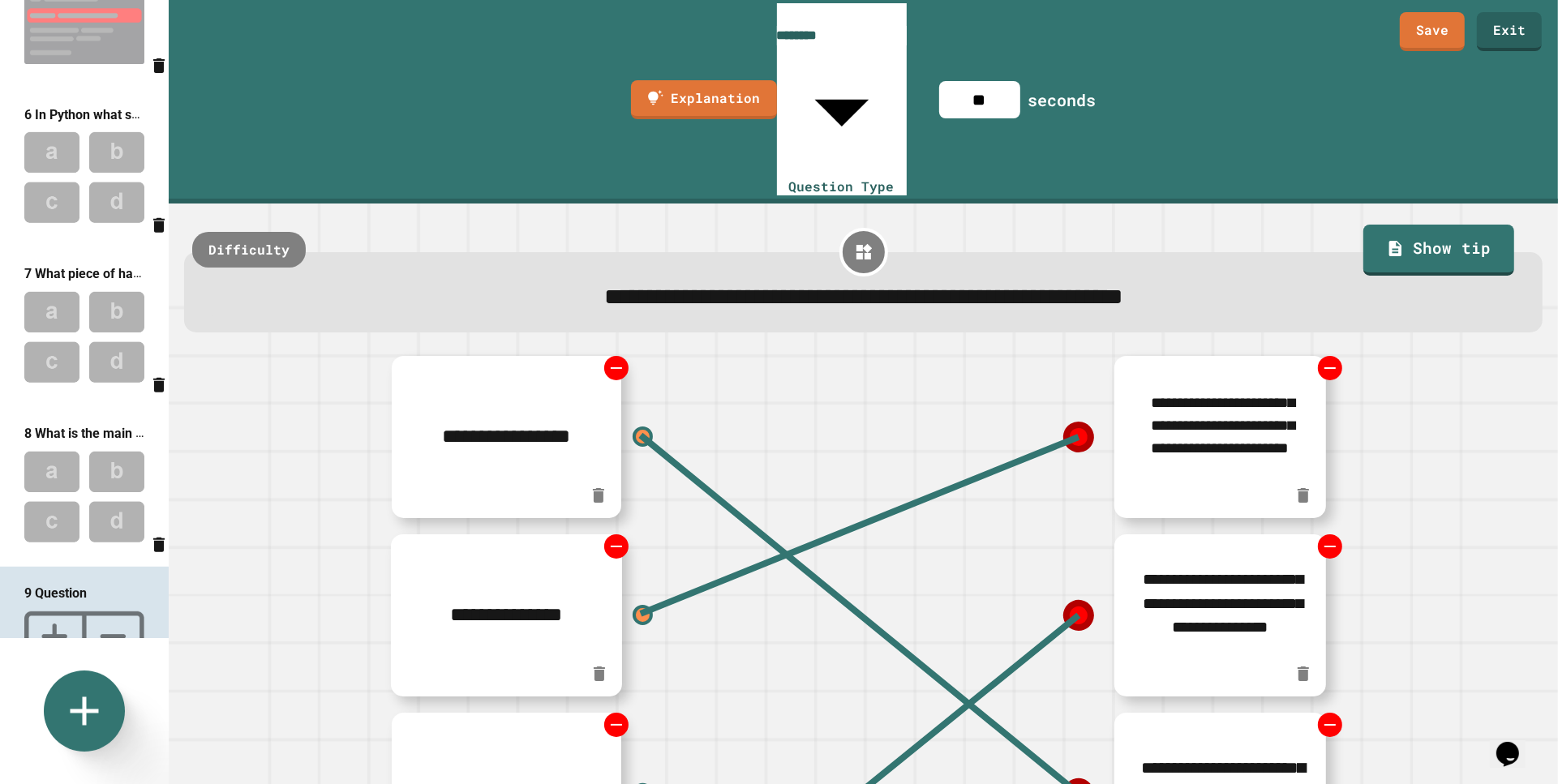 drag, startPoint x: 1010, startPoint y: 27, endPoint x: 985, endPoint y: 30, distance: 25.179357 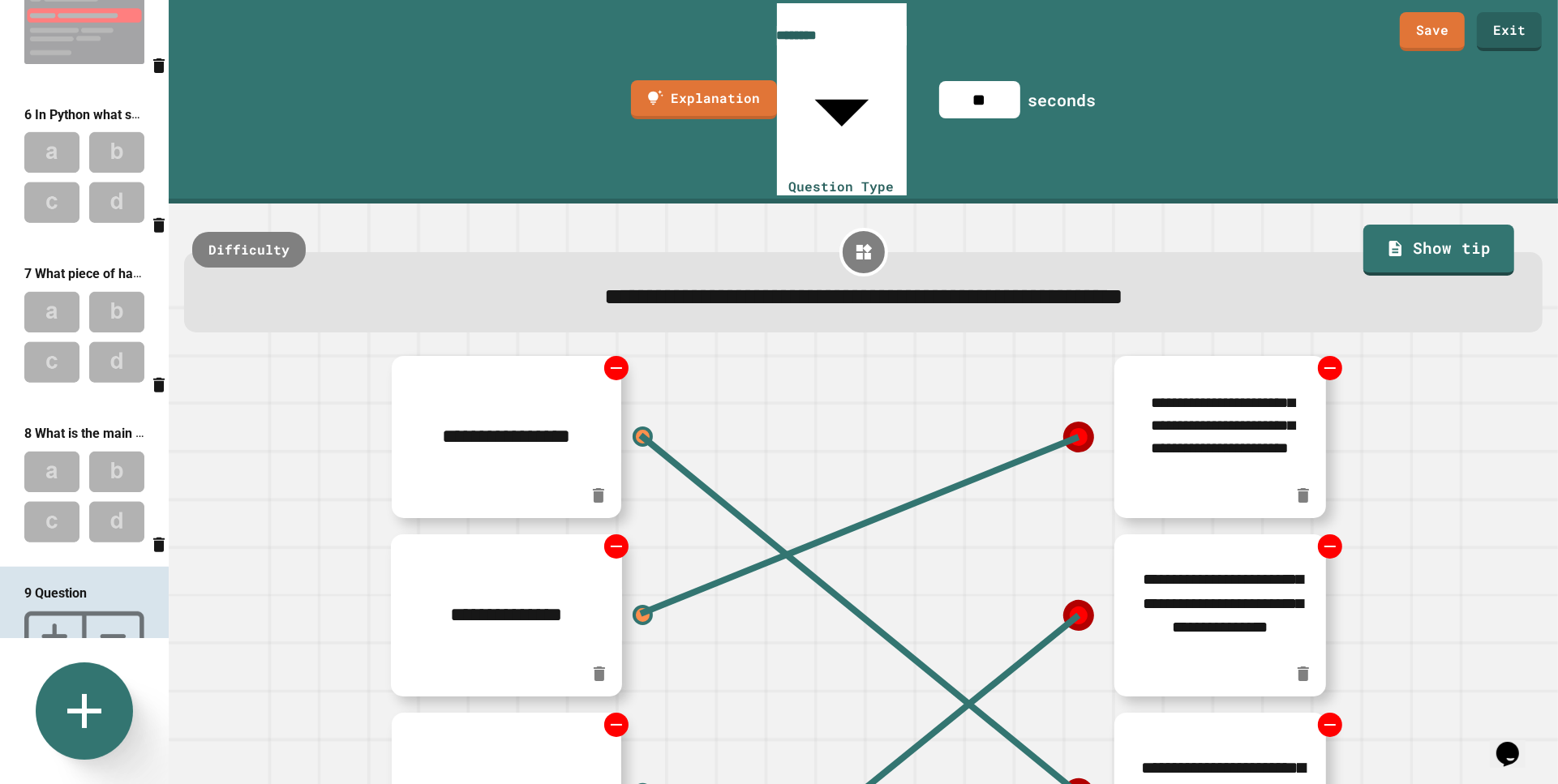 type on "**" 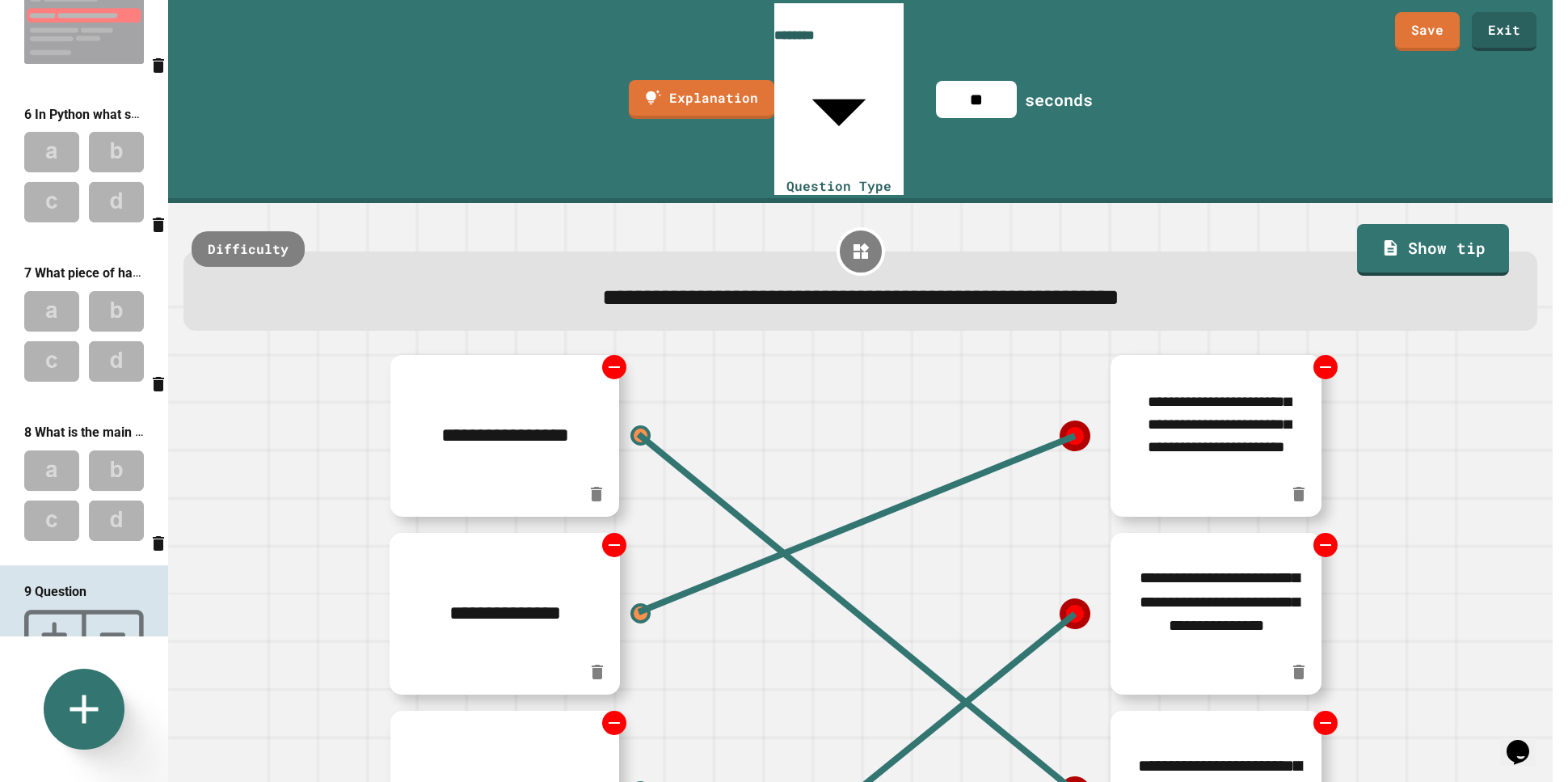 click on "Multiple Choice" at bounding box center (523, 971) 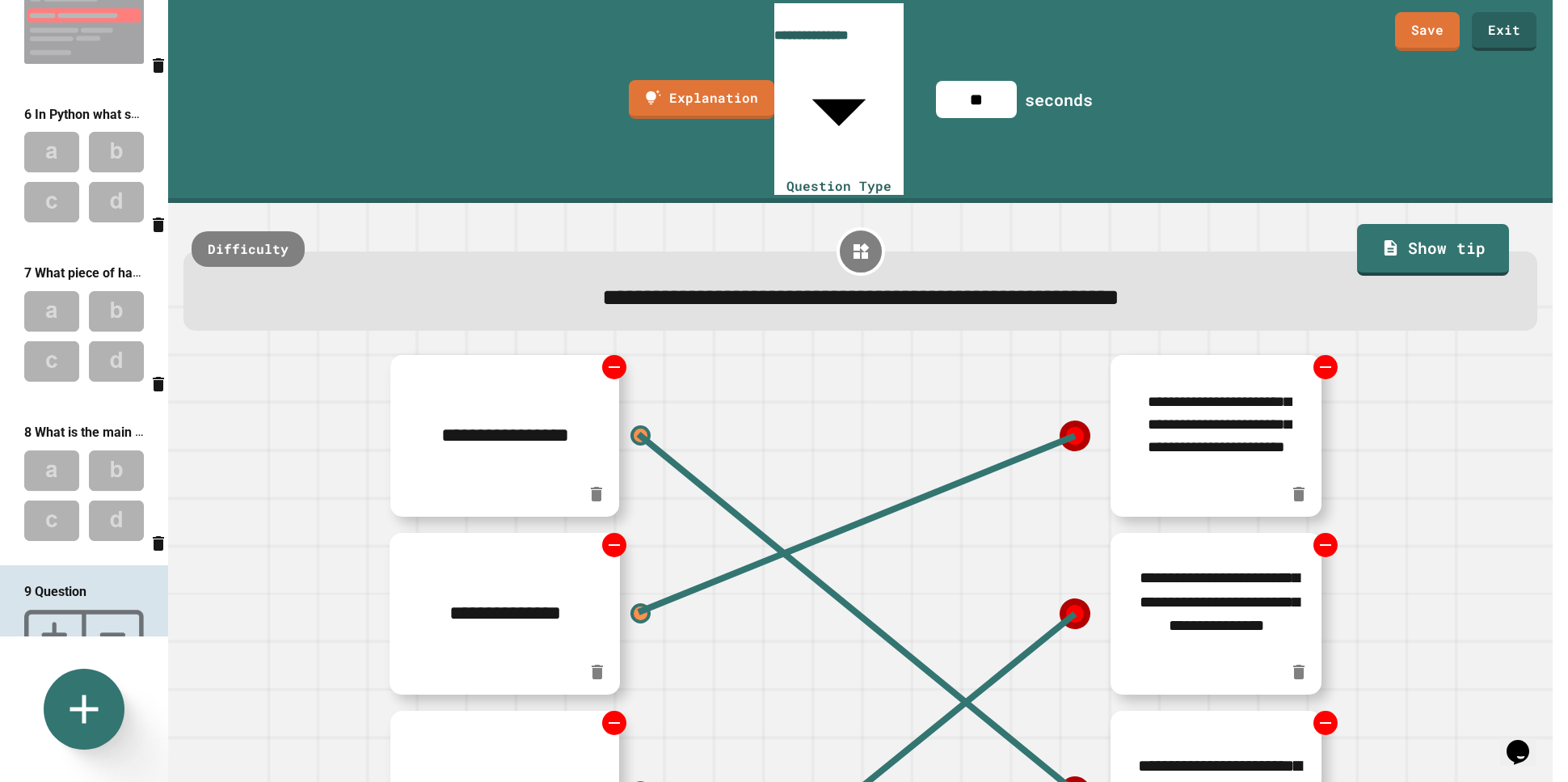 scroll, scrollTop: 862, scrollLeft: 0, axis: vertical 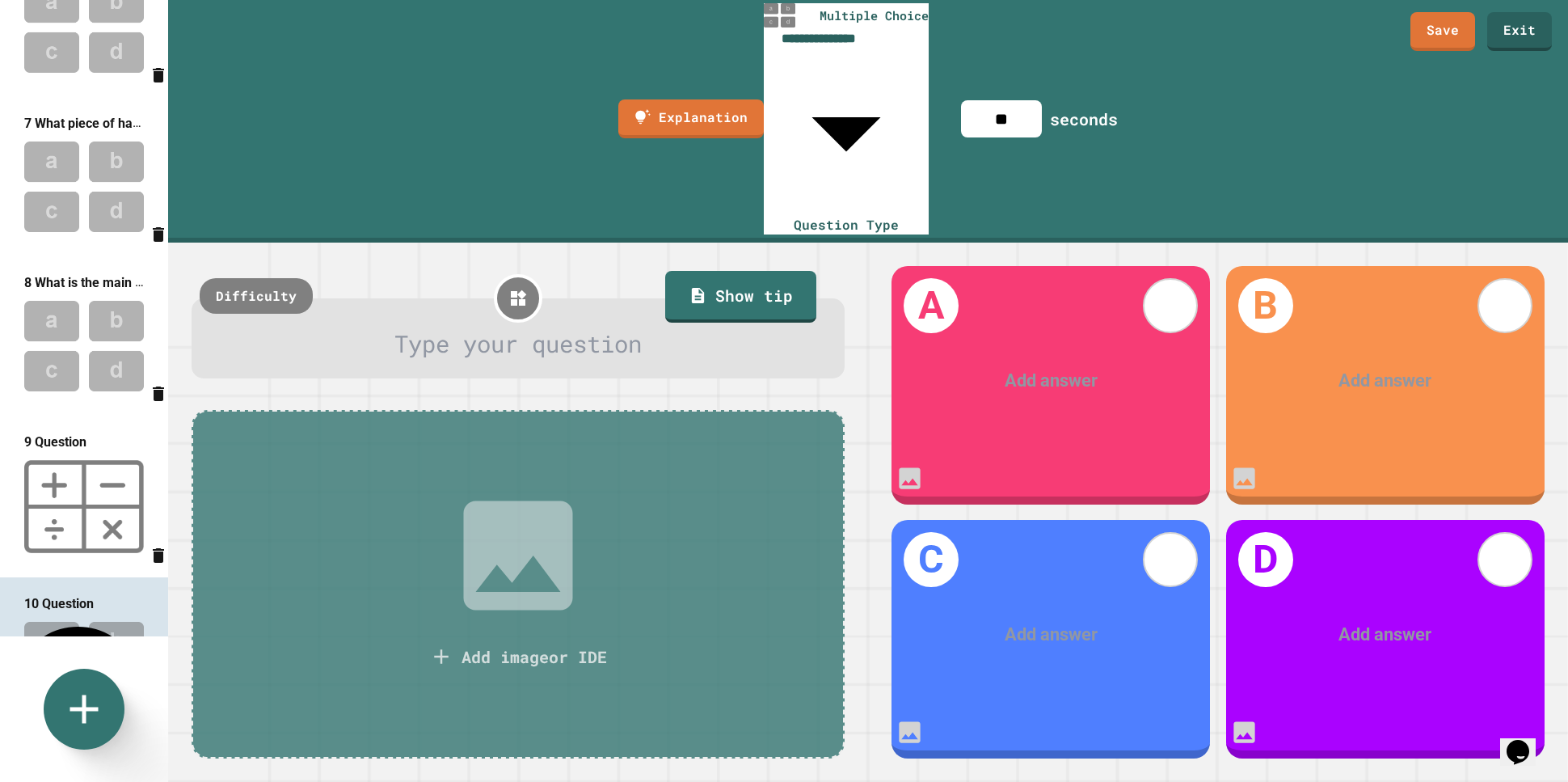 click at bounding box center (518, 345) 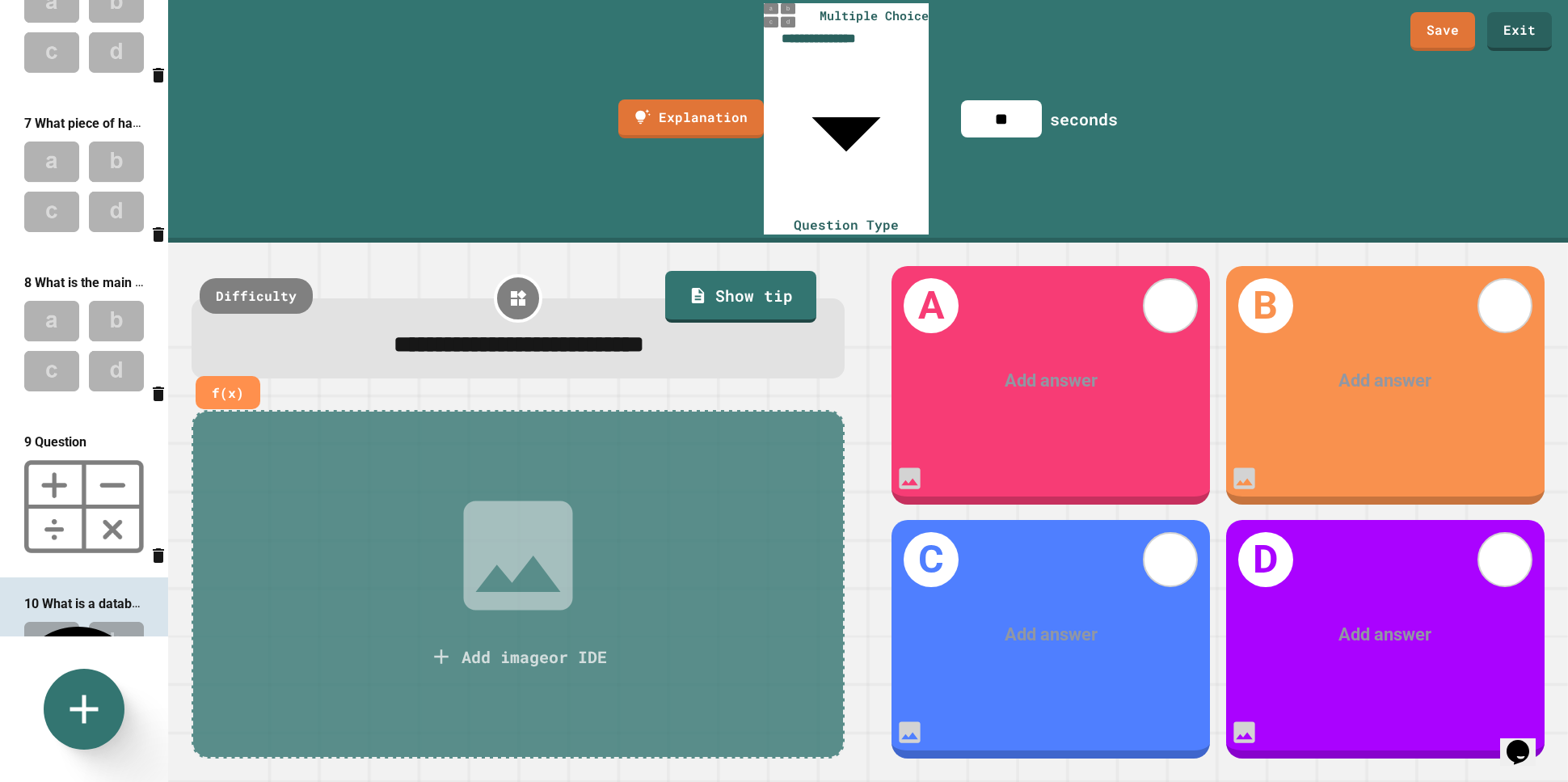 click at bounding box center (1051, 381) 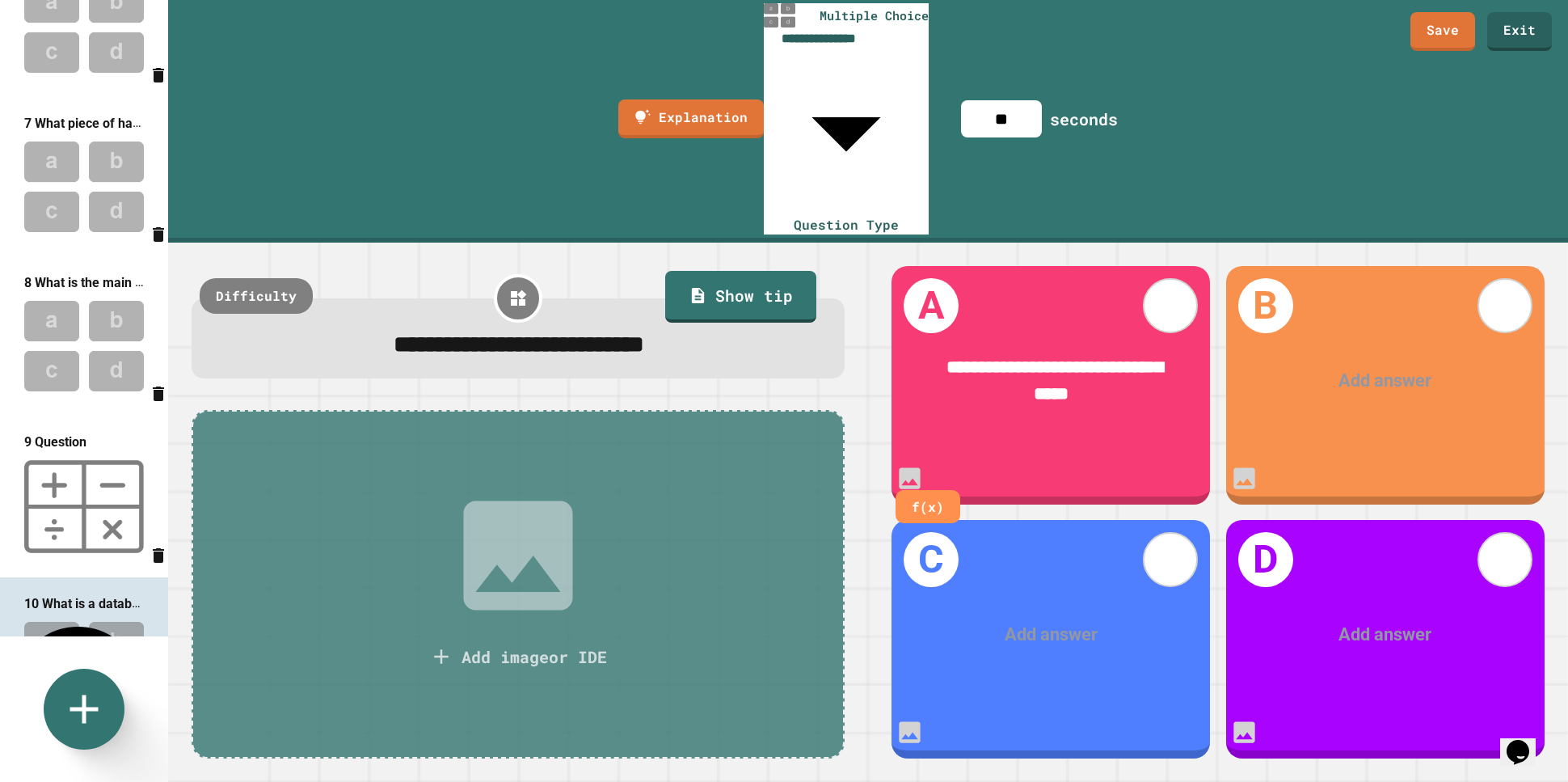 click at bounding box center [1385, 635] 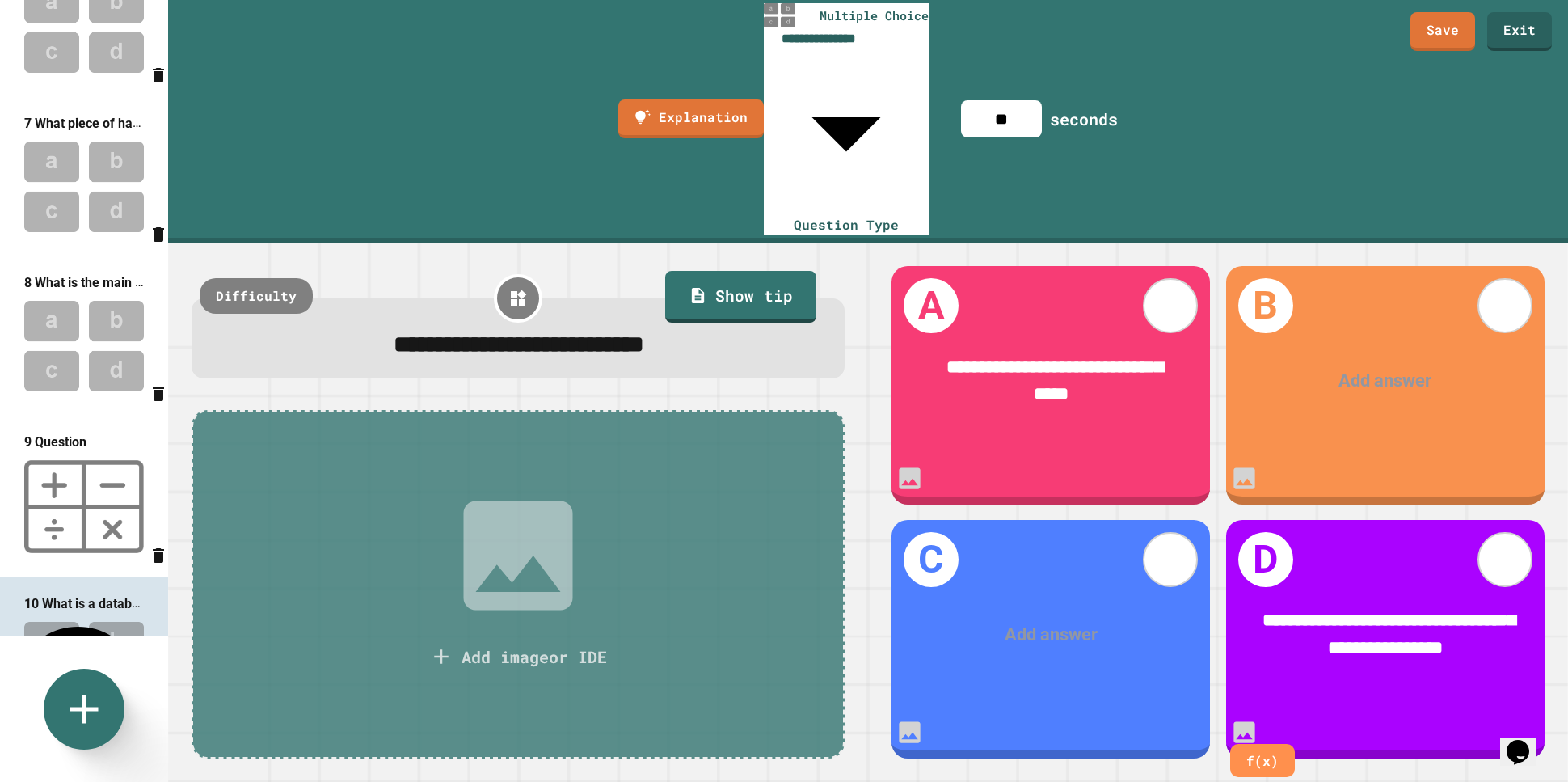 click on "Add answer" at bounding box center (1385, 381) 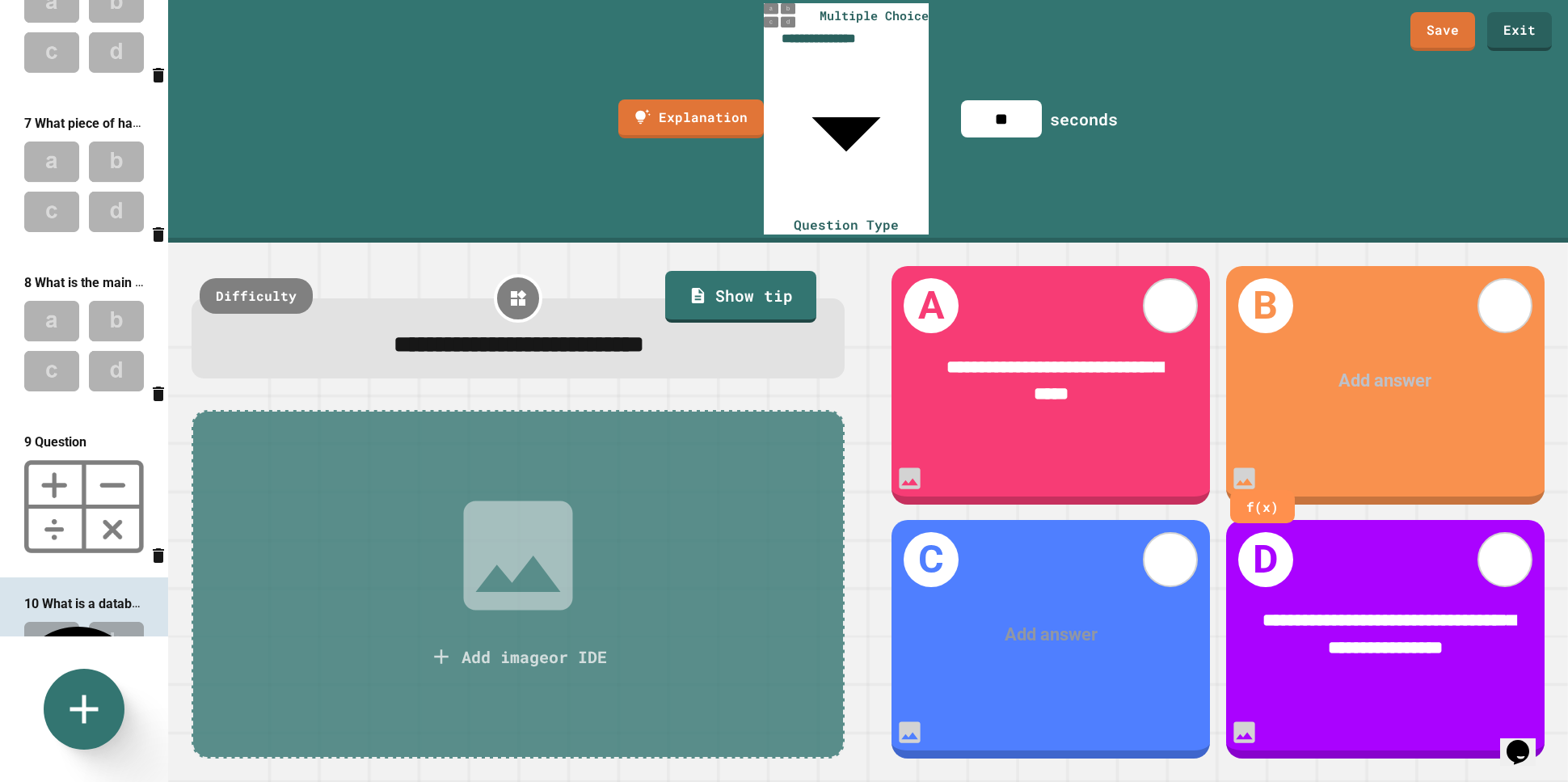click at bounding box center [1385, 381] 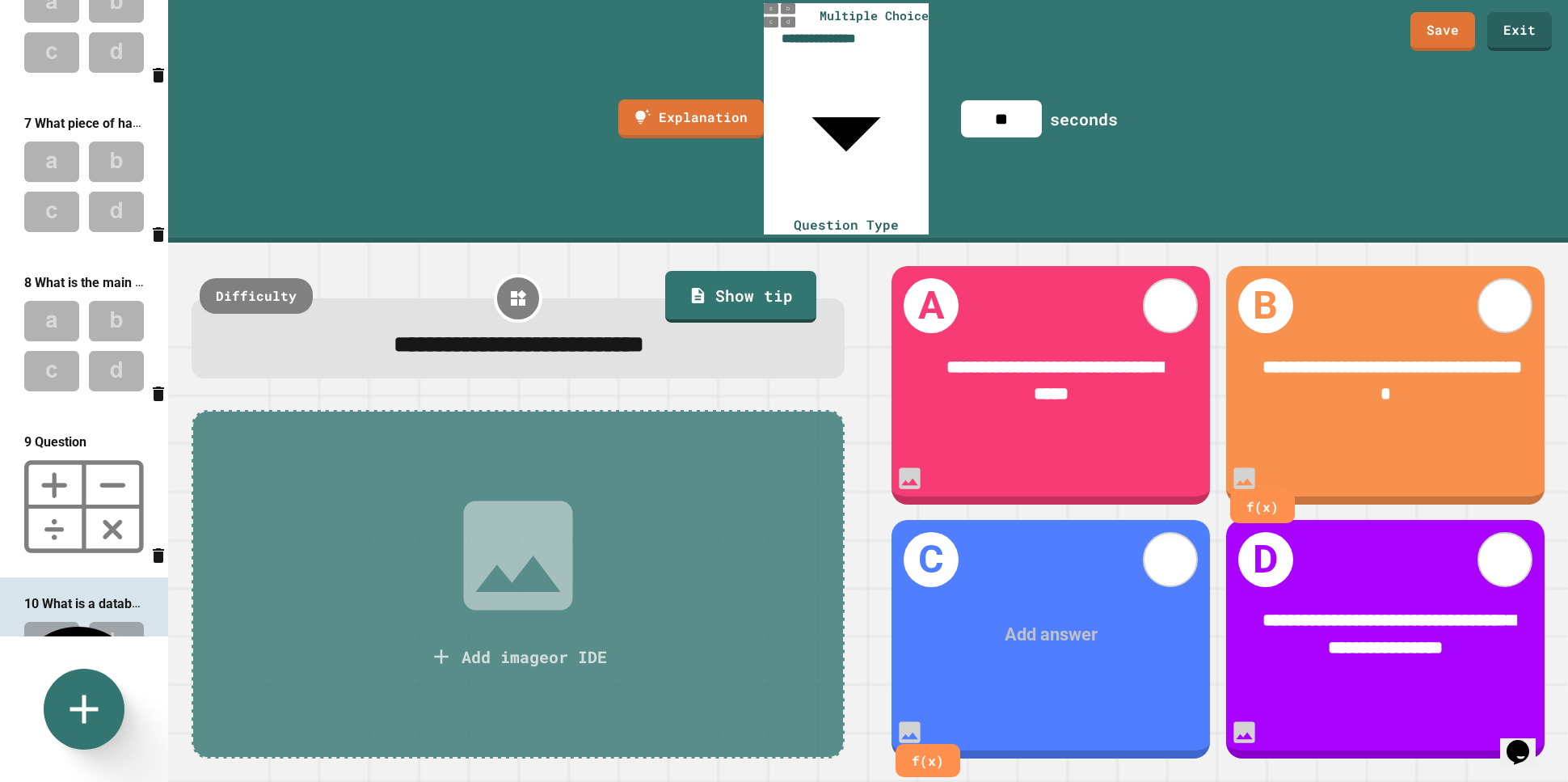click at bounding box center (1051, 635) 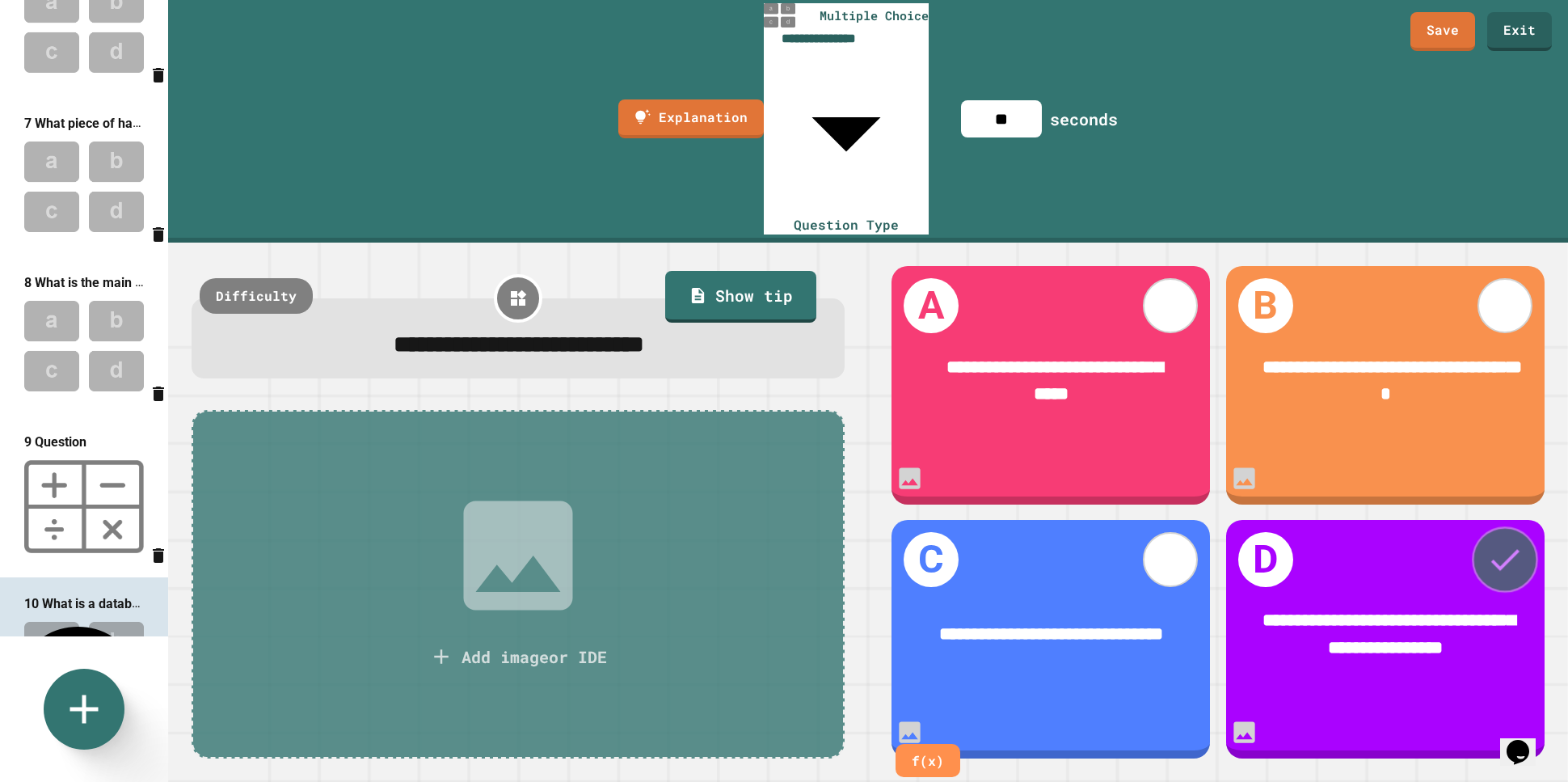click 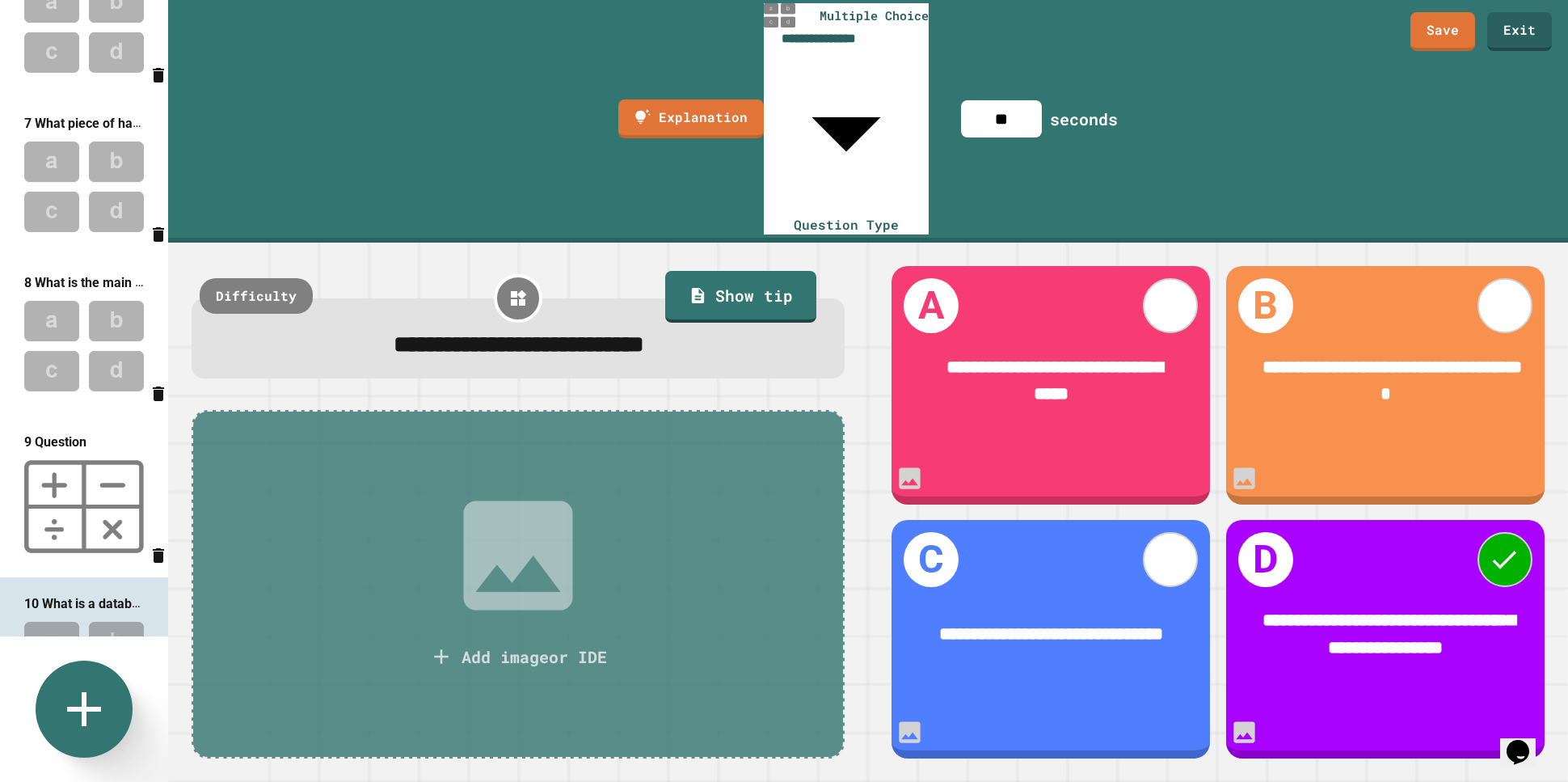 click 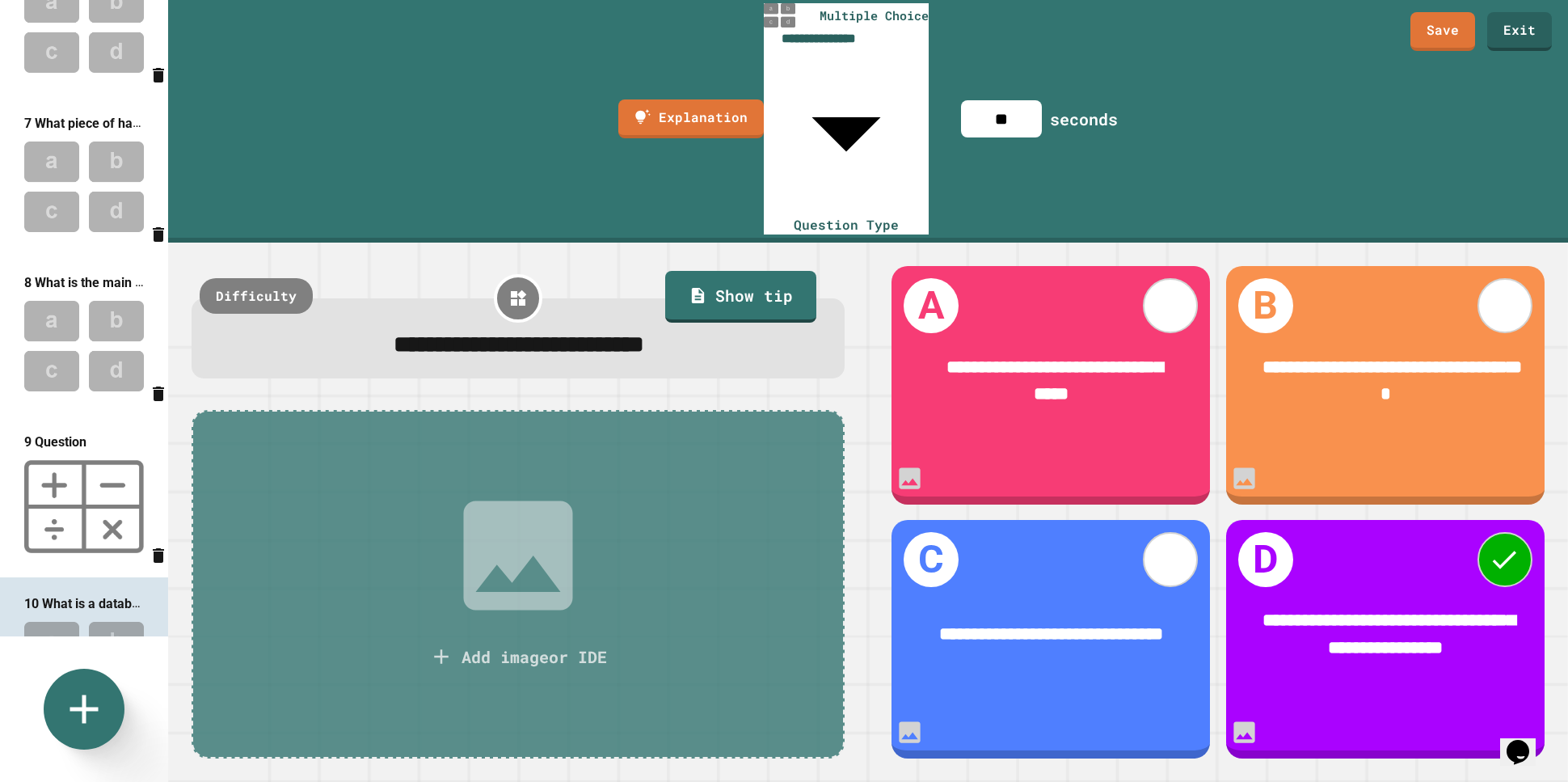 click on "Multiple Choice" at bounding box center [530, 970] 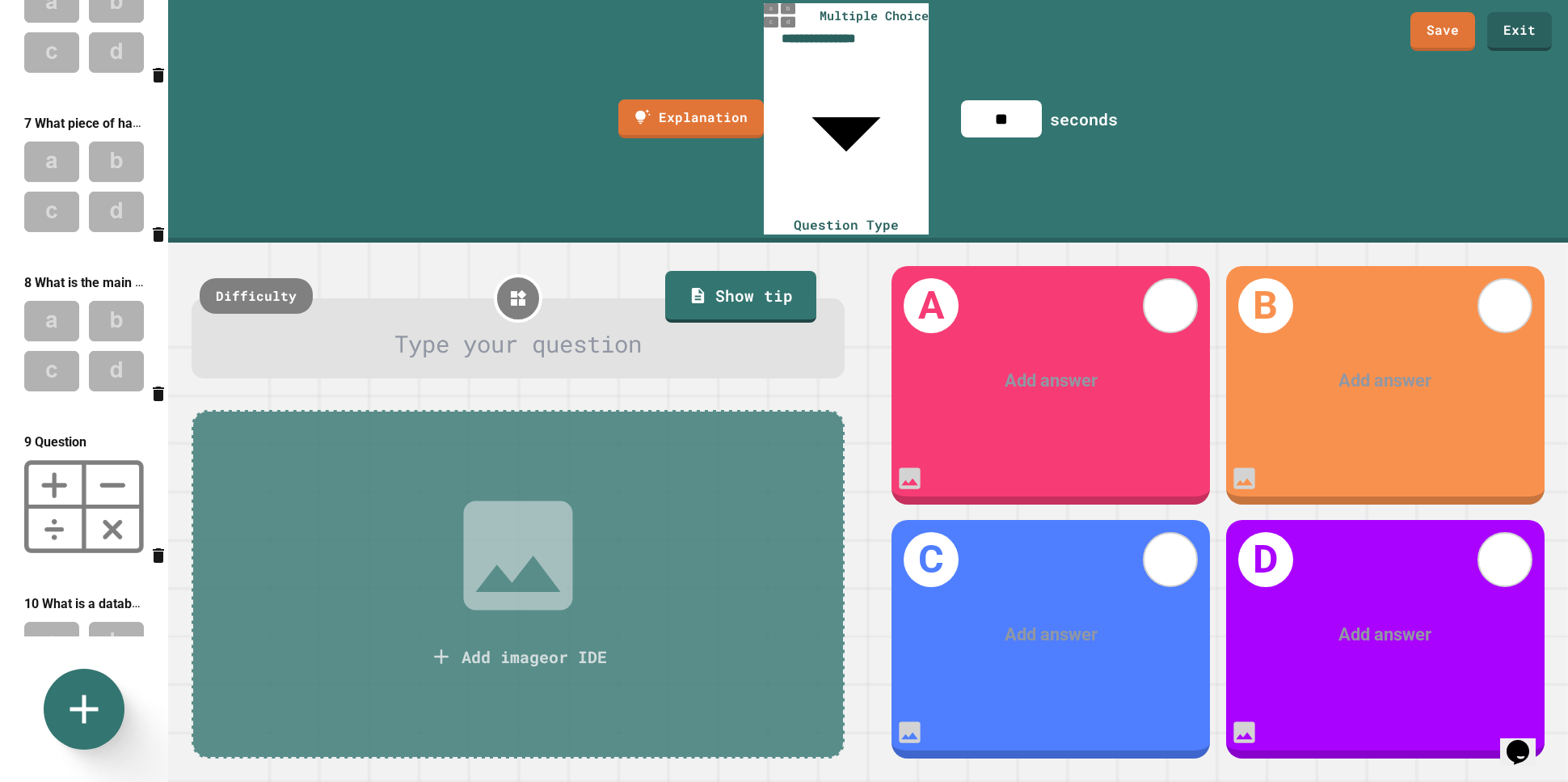 scroll, scrollTop: 1011, scrollLeft: 0, axis: vertical 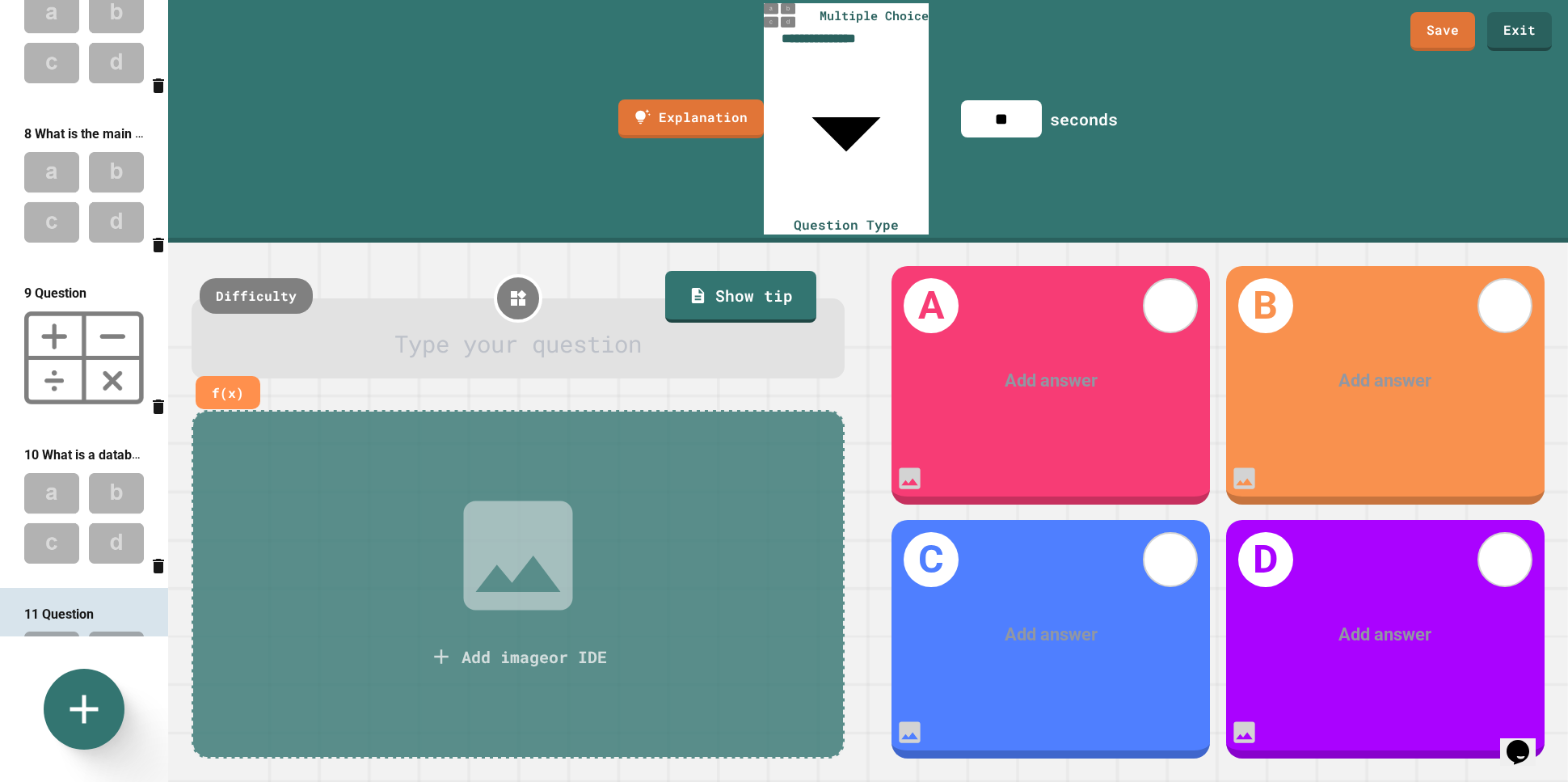 click at bounding box center (518, 345) 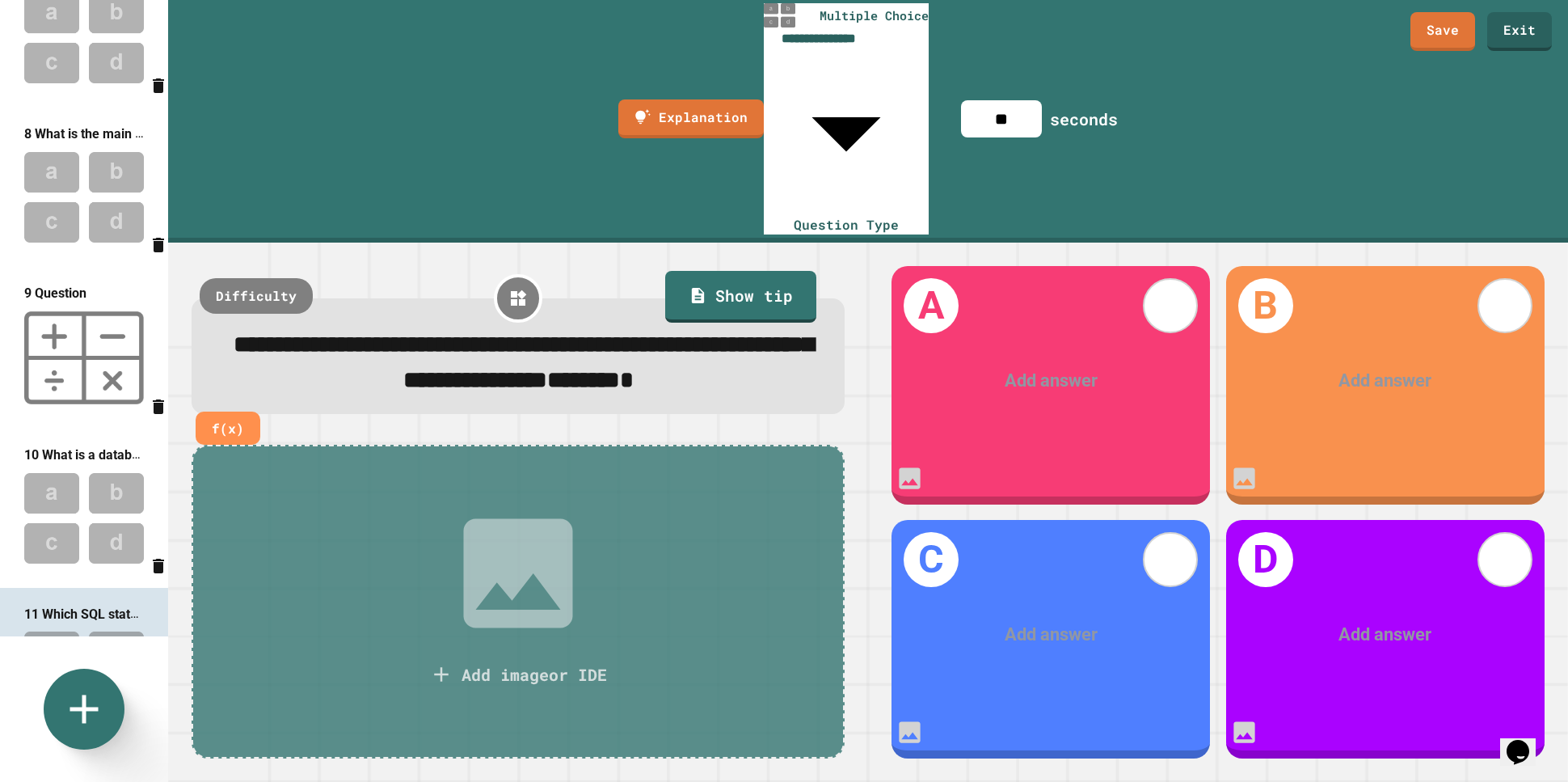 click at bounding box center (1051, 381) 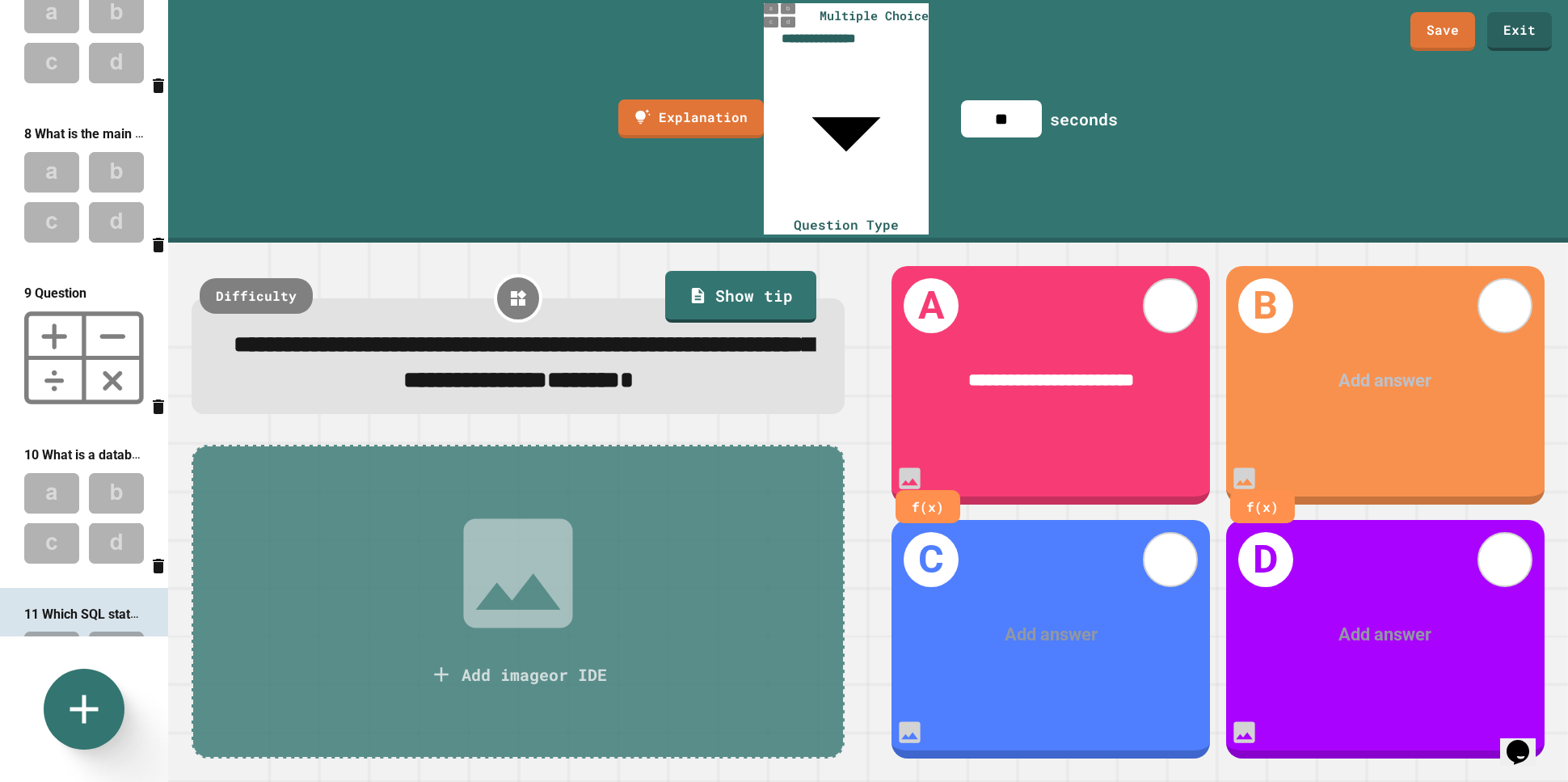 click at bounding box center [1385, 381] 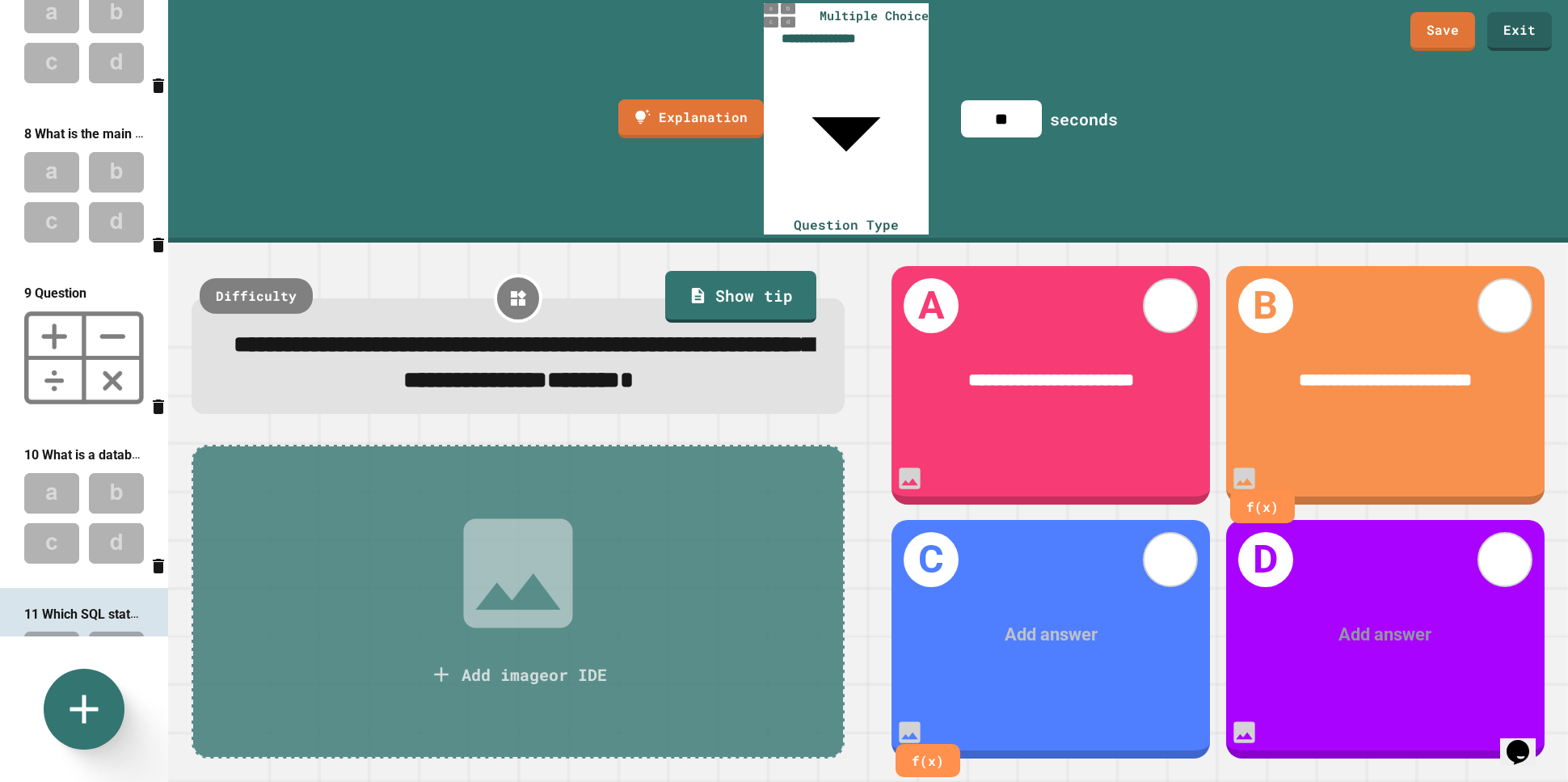 click at bounding box center (1051, 635) 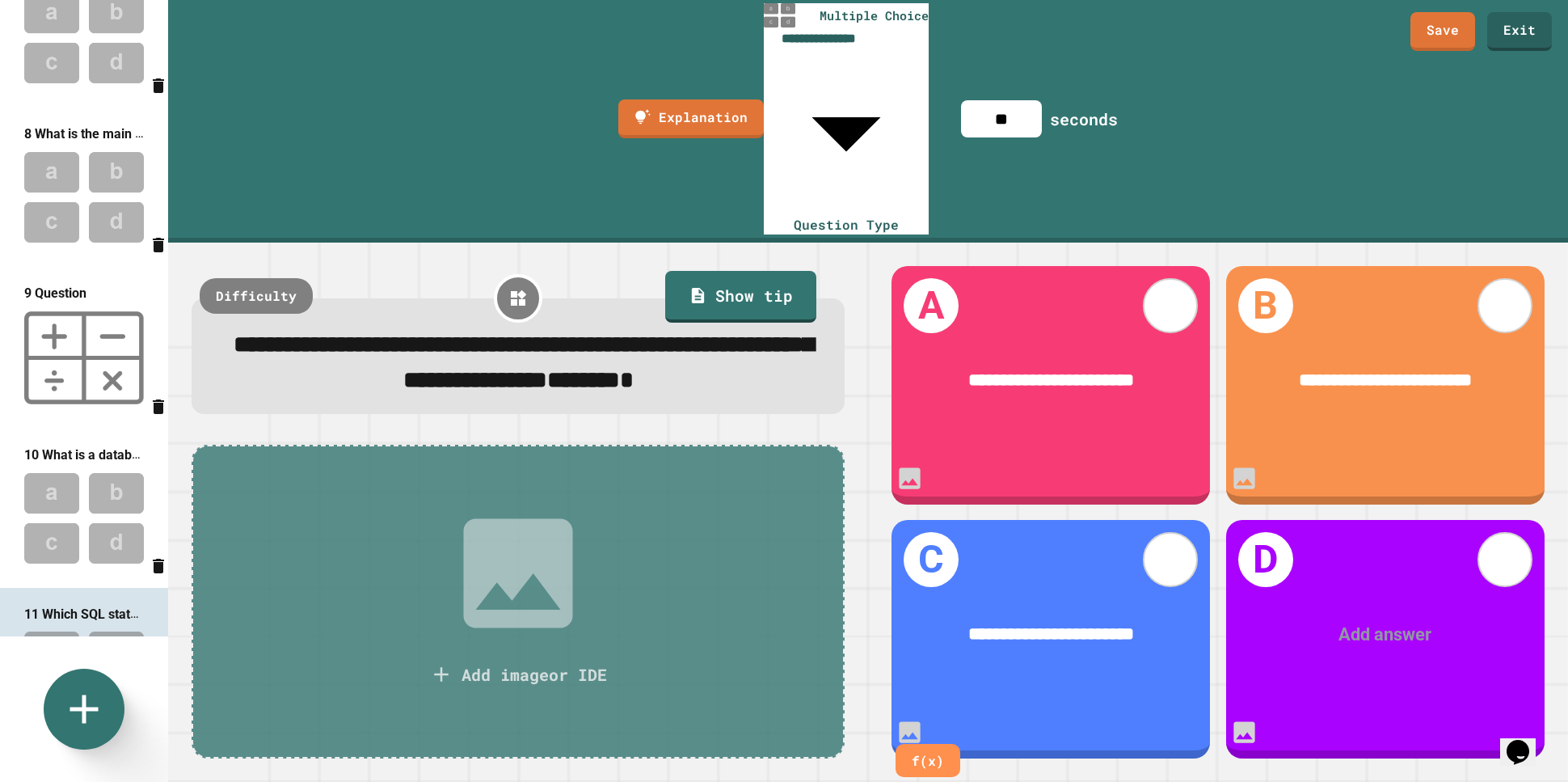 click on "**********" at bounding box center (1051, 381) 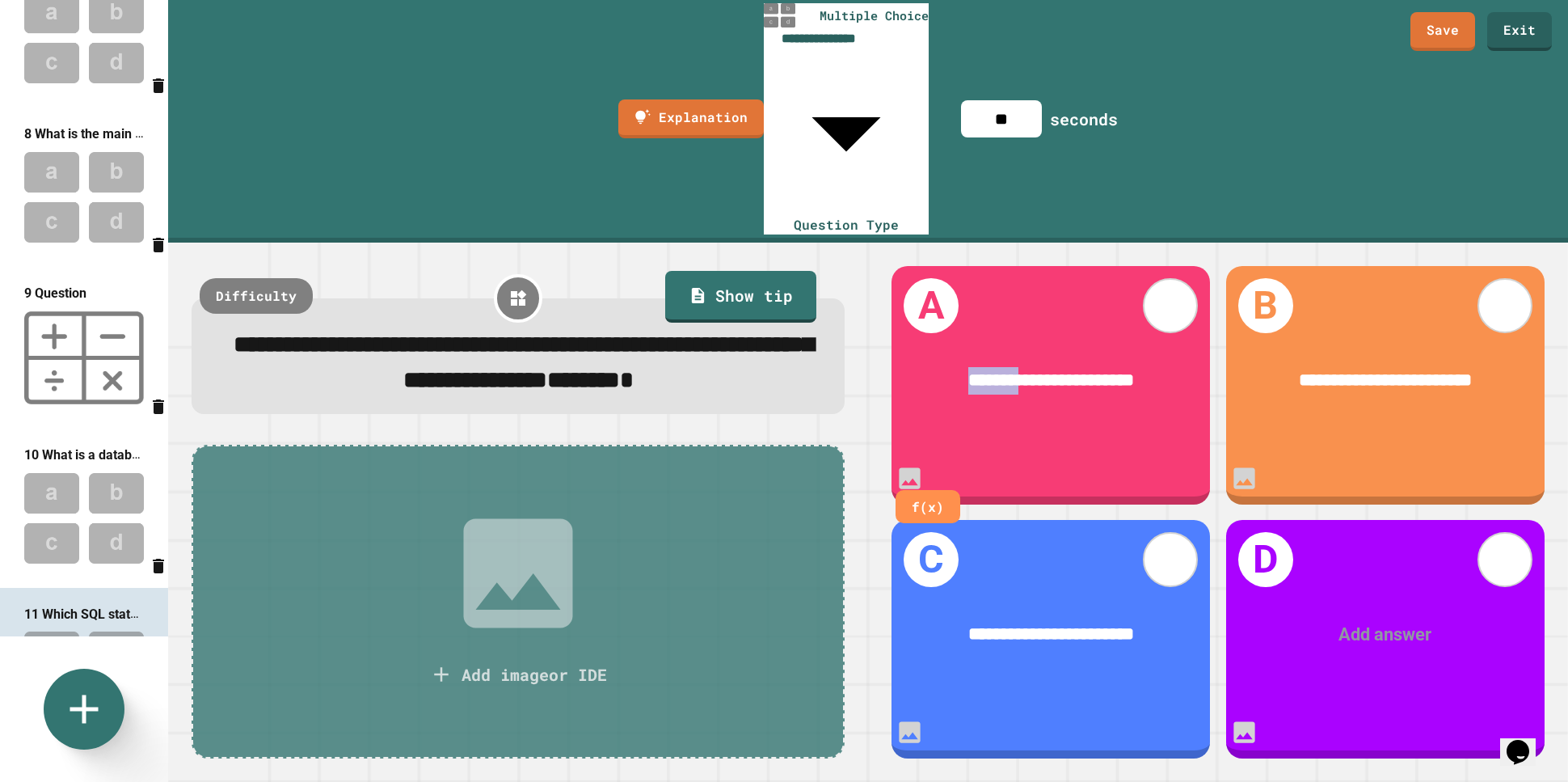click on "**********" at bounding box center (1051, 381) 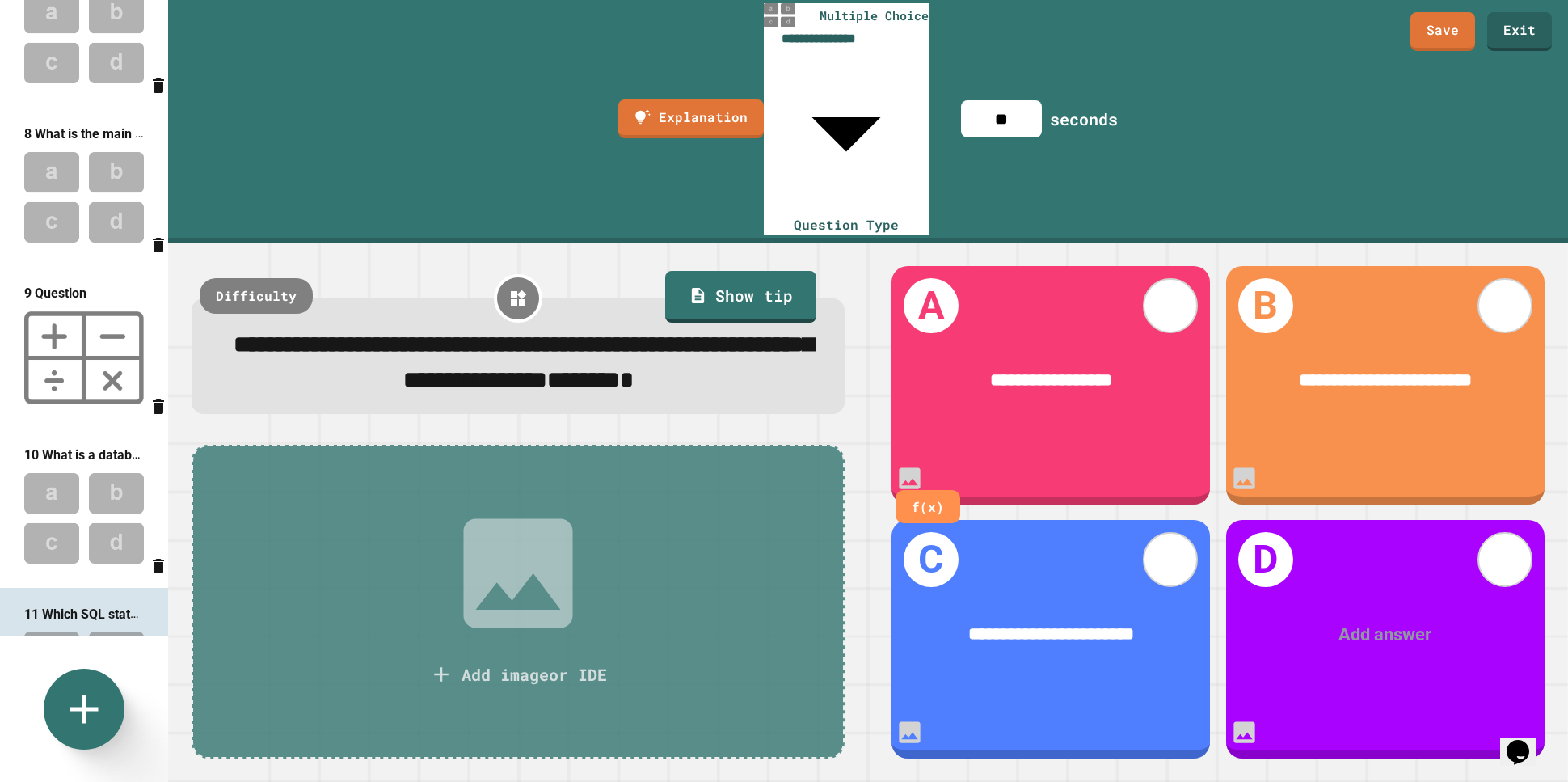 type 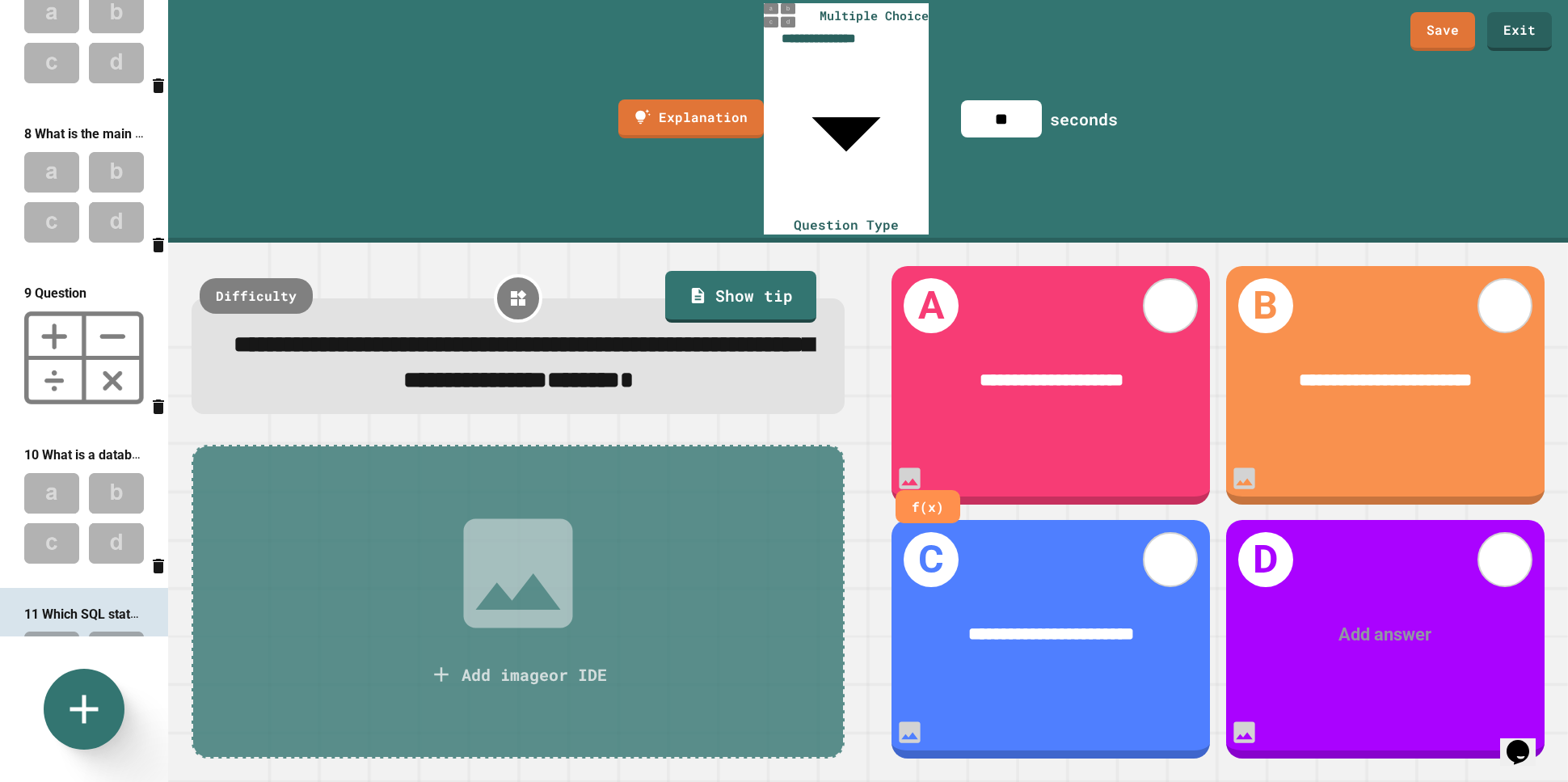 click at bounding box center (1385, 635) 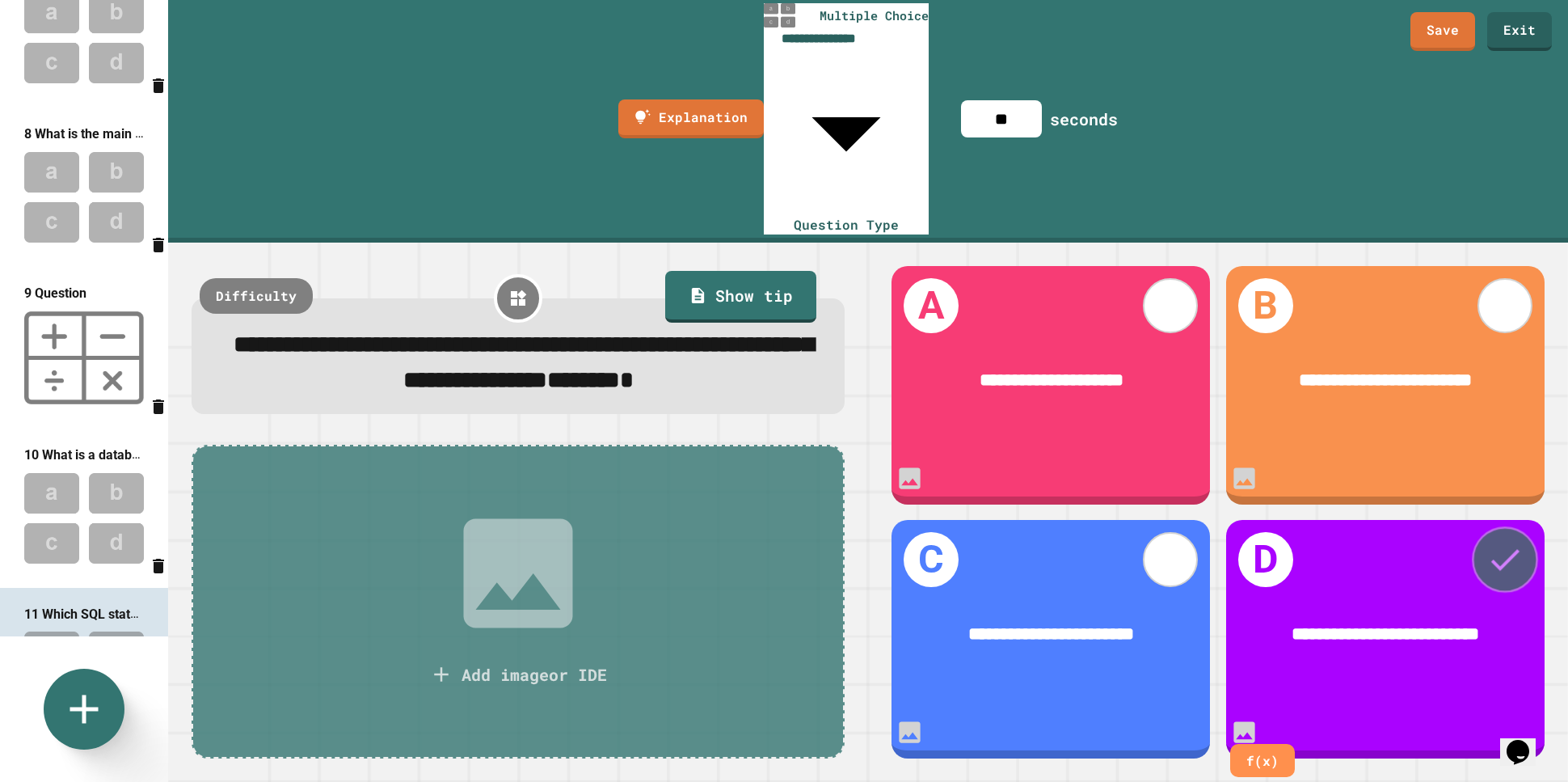 click 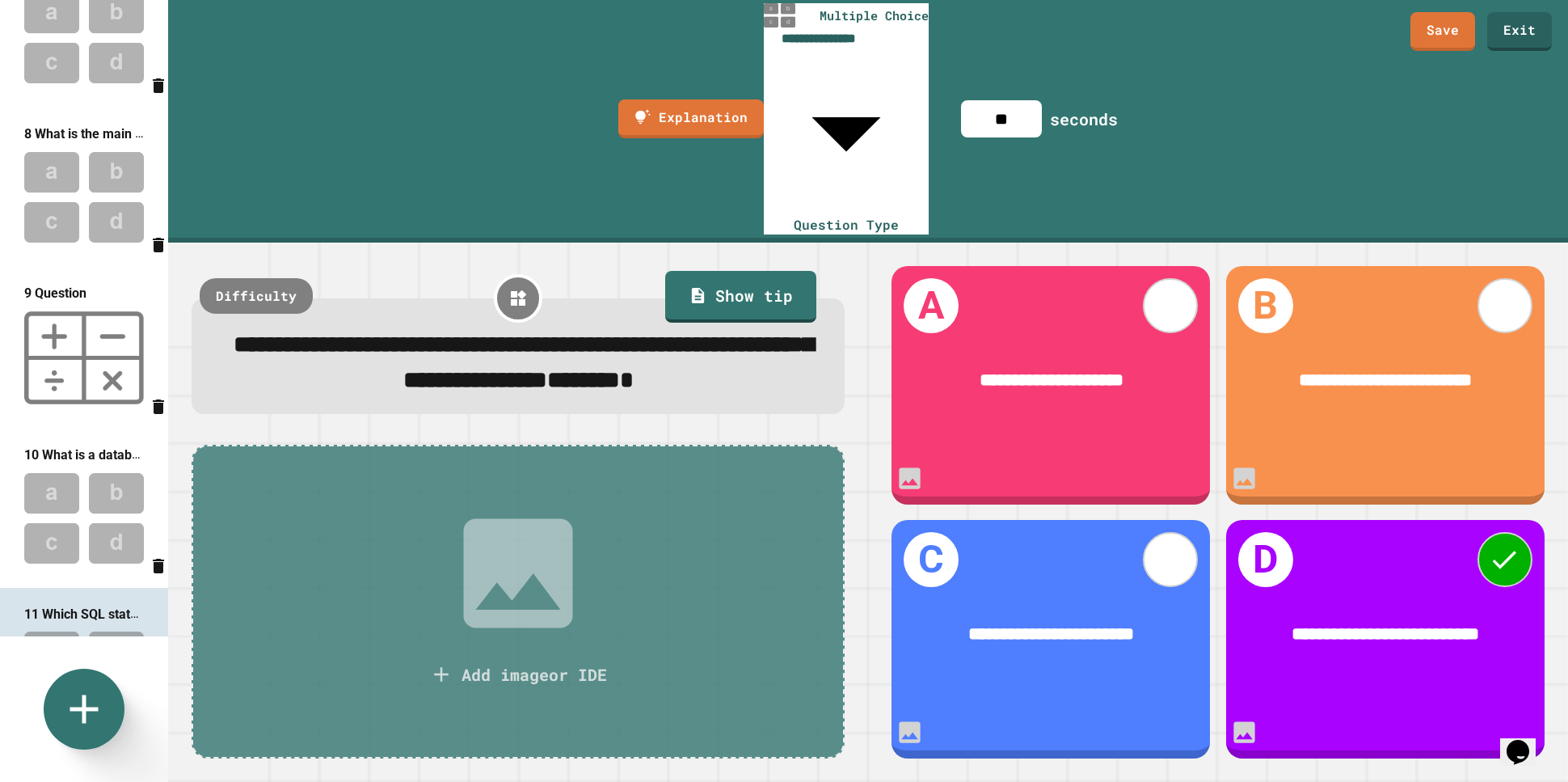 click at bounding box center (84, 518) 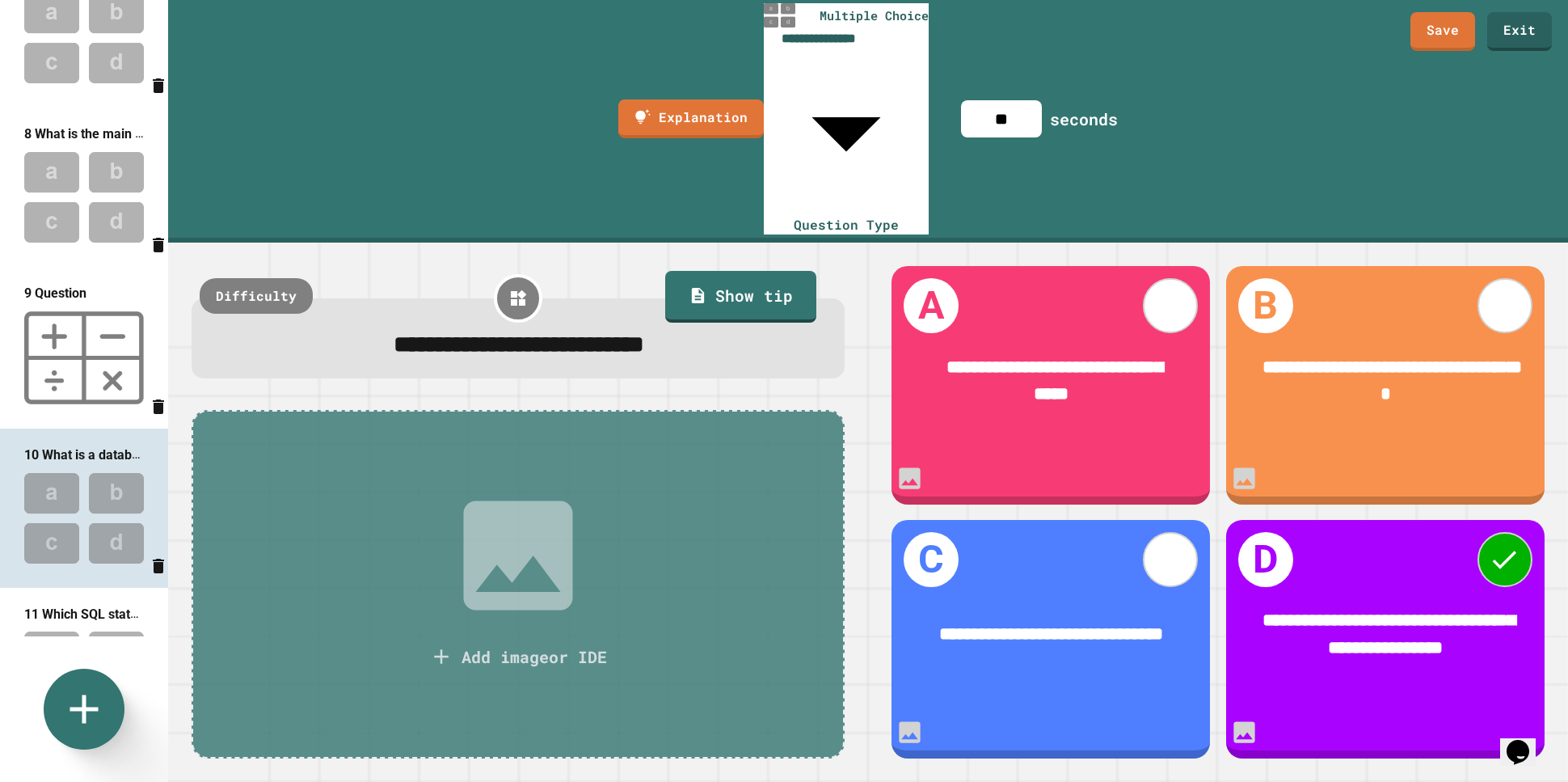 click 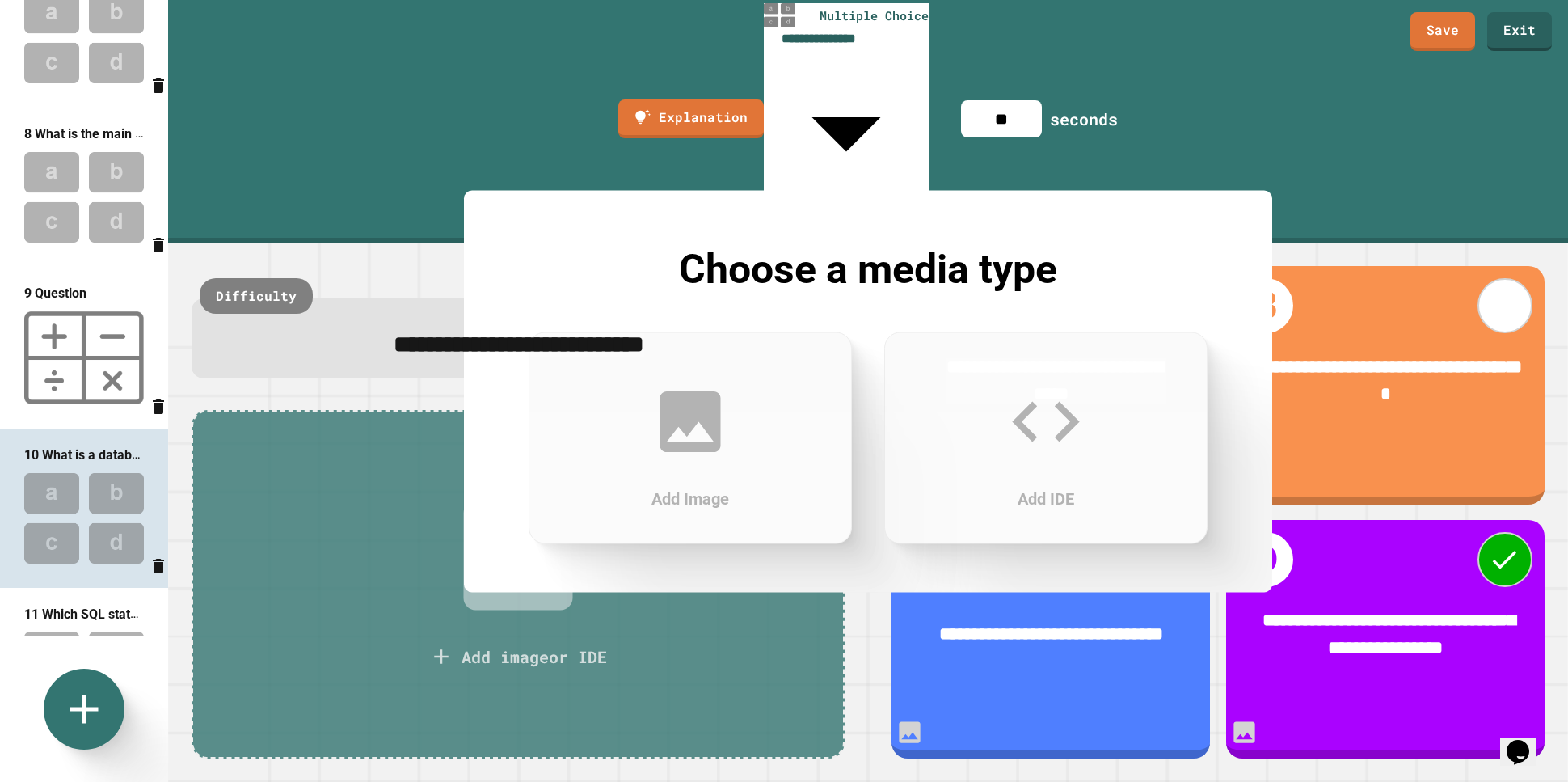 click 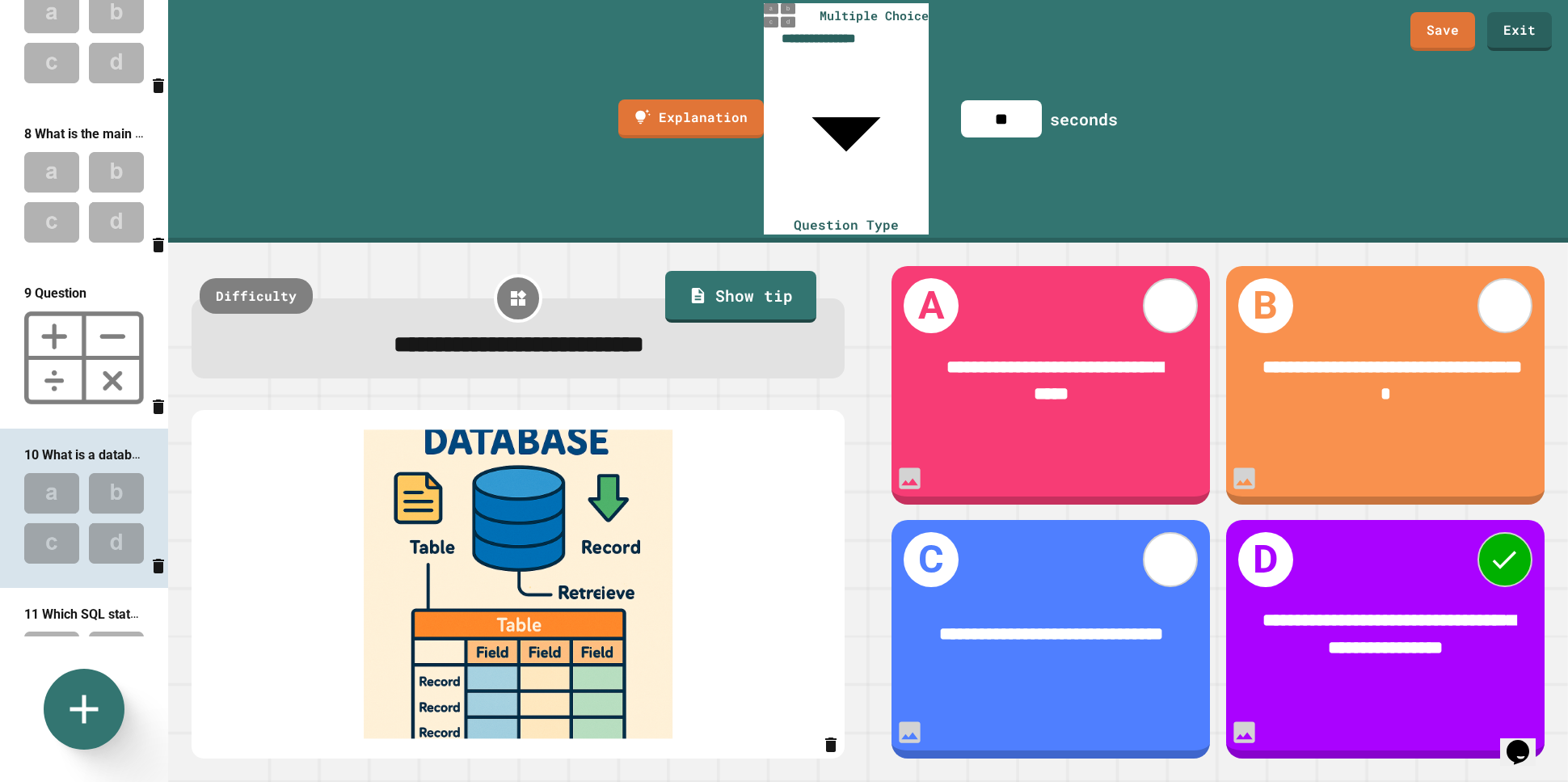 click at bounding box center [84, 677] 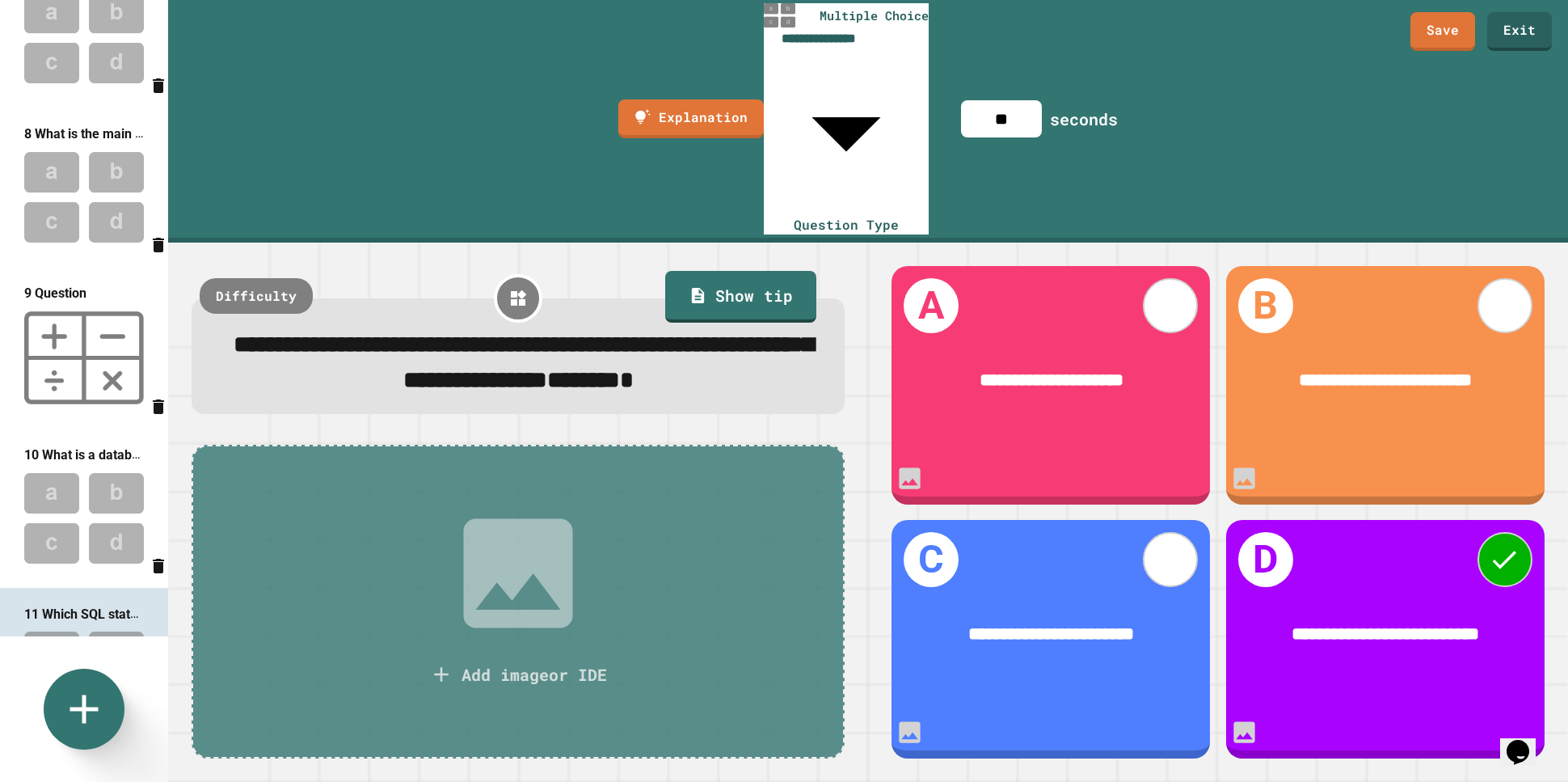 click 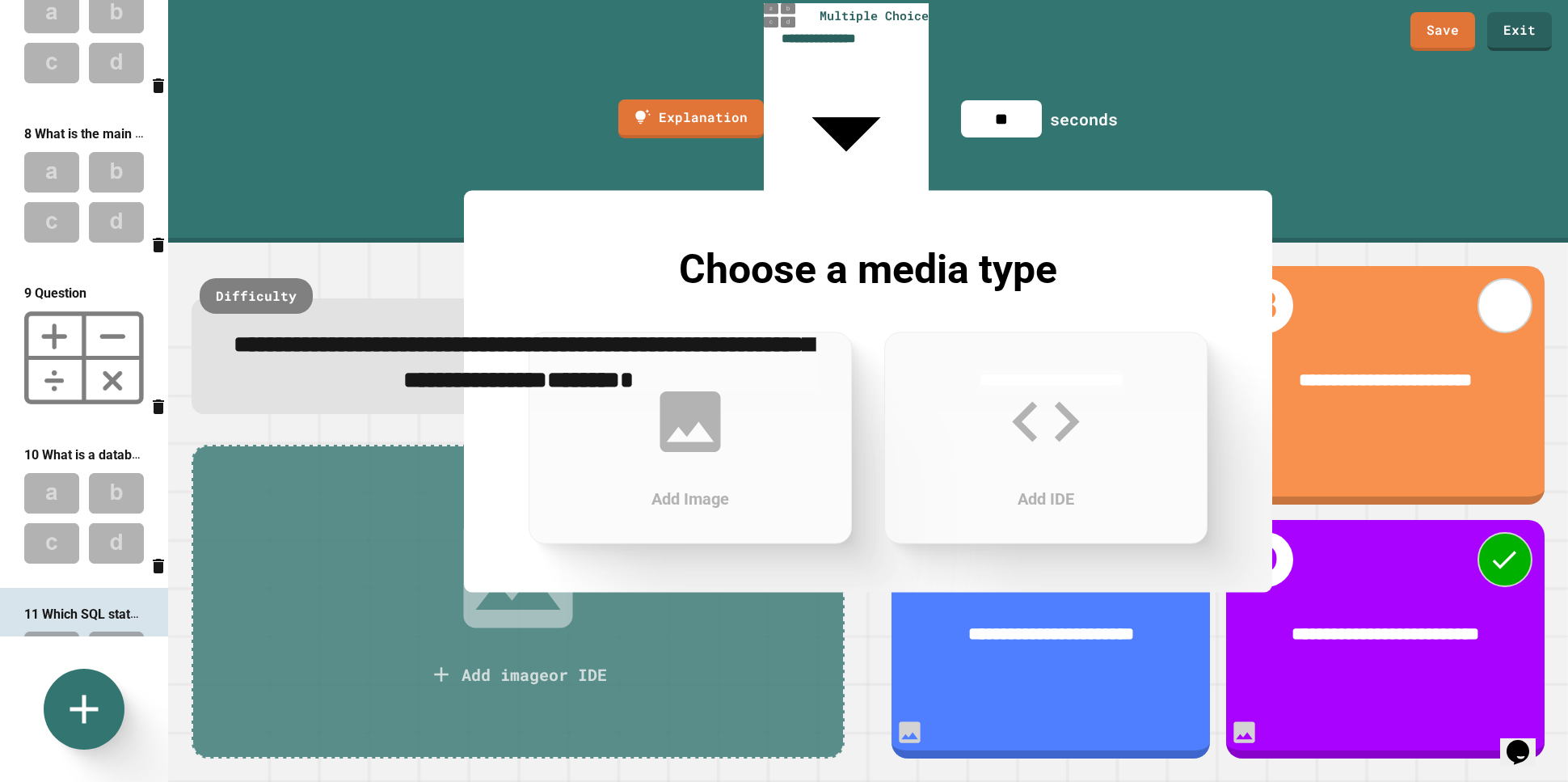 click on "Add Image" at bounding box center [690, 437] 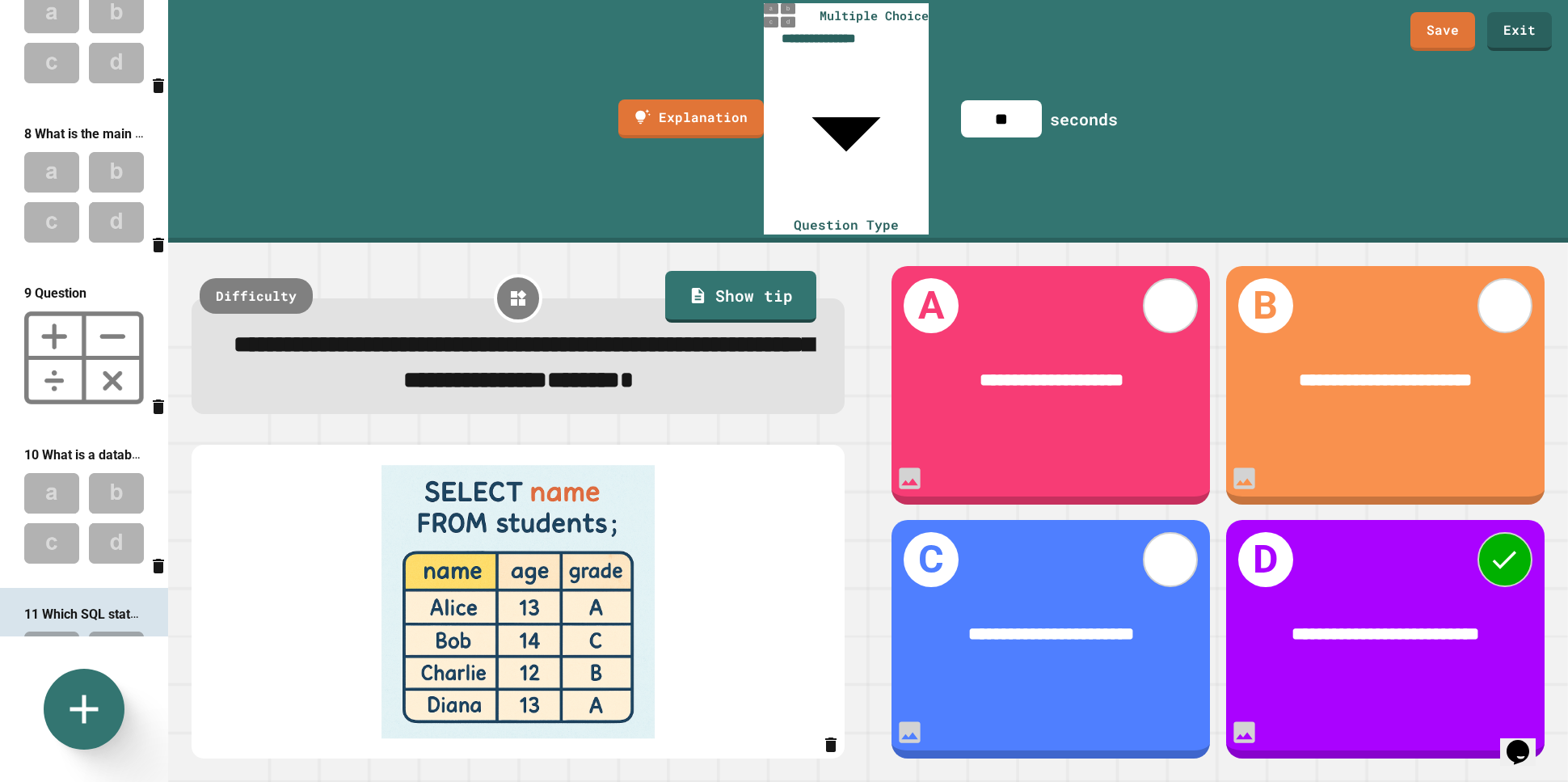 click at bounding box center [518, 602] 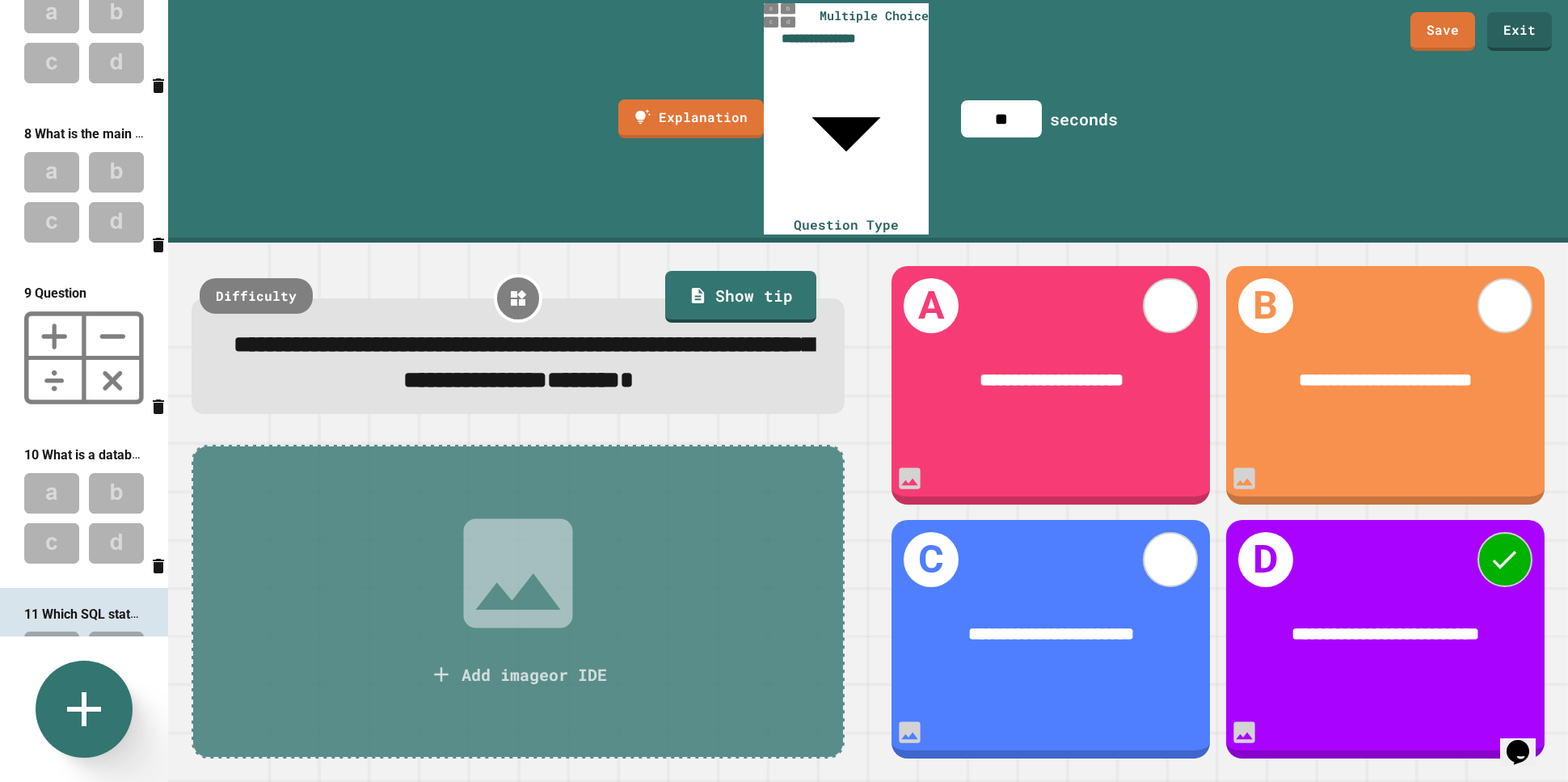 click 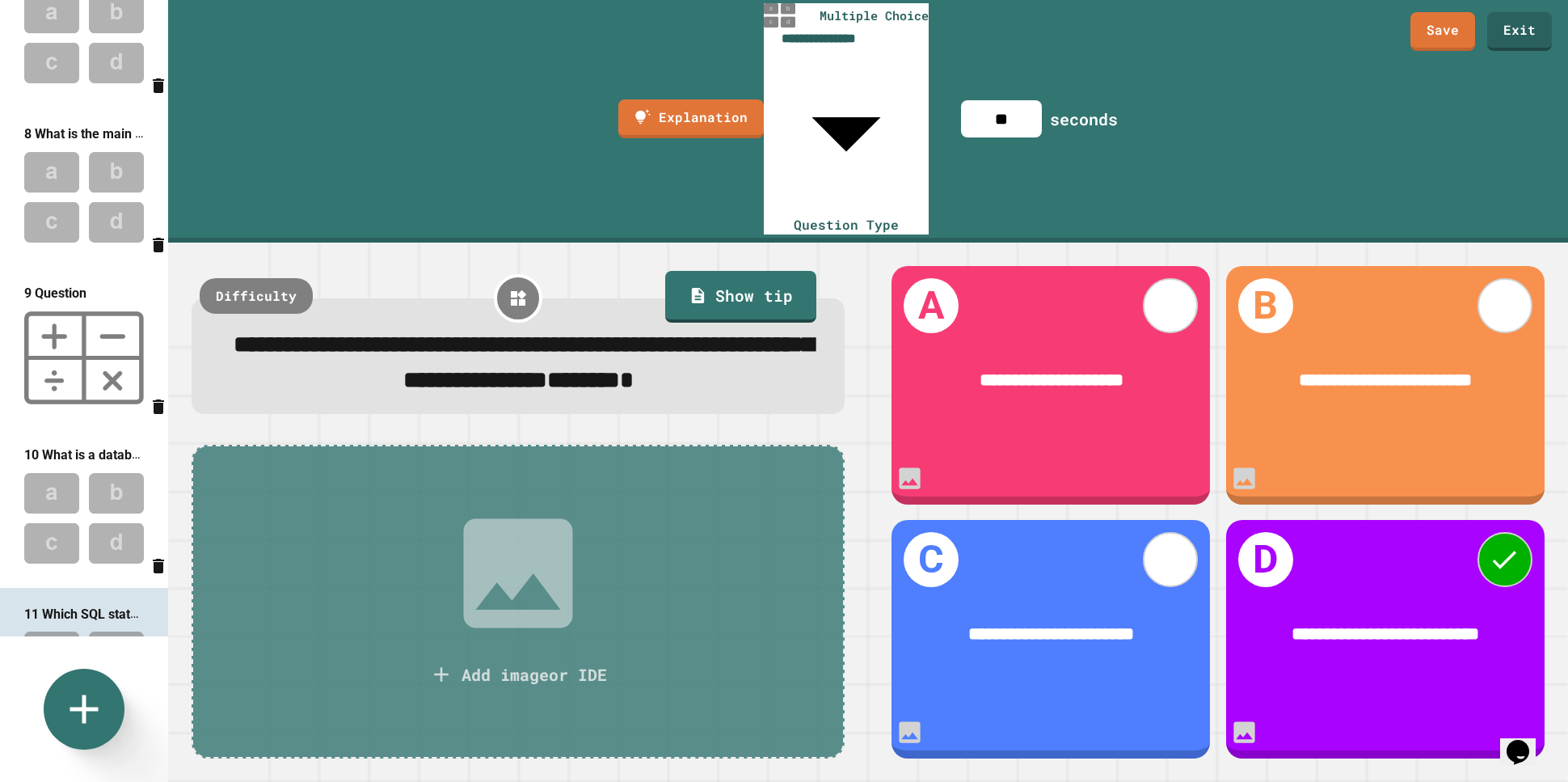 click on "Multiple Choice" at bounding box center [530, 971] 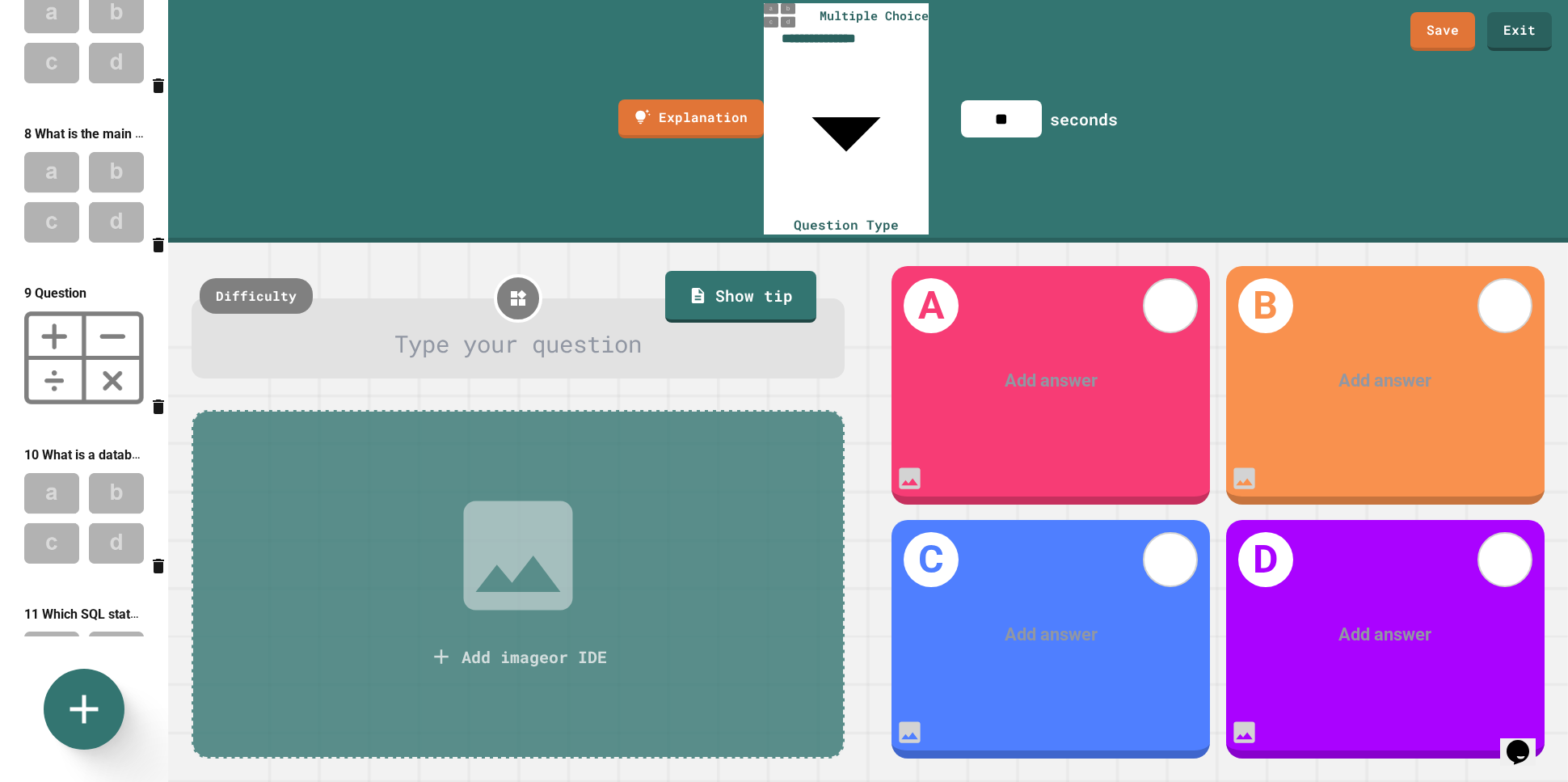 scroll, scrollTop: 1160, scrollLeft: 0, axis: vertical 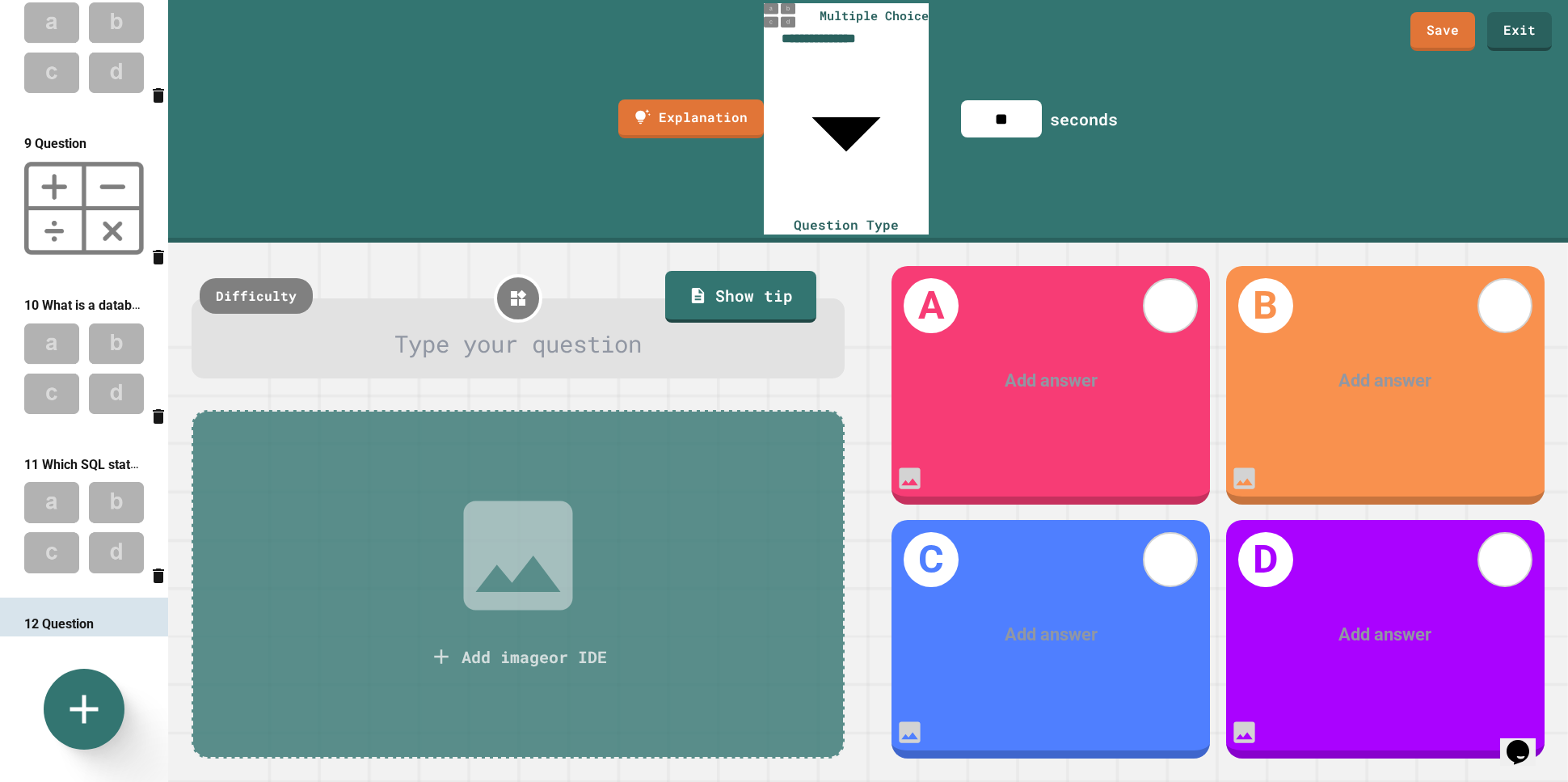 click 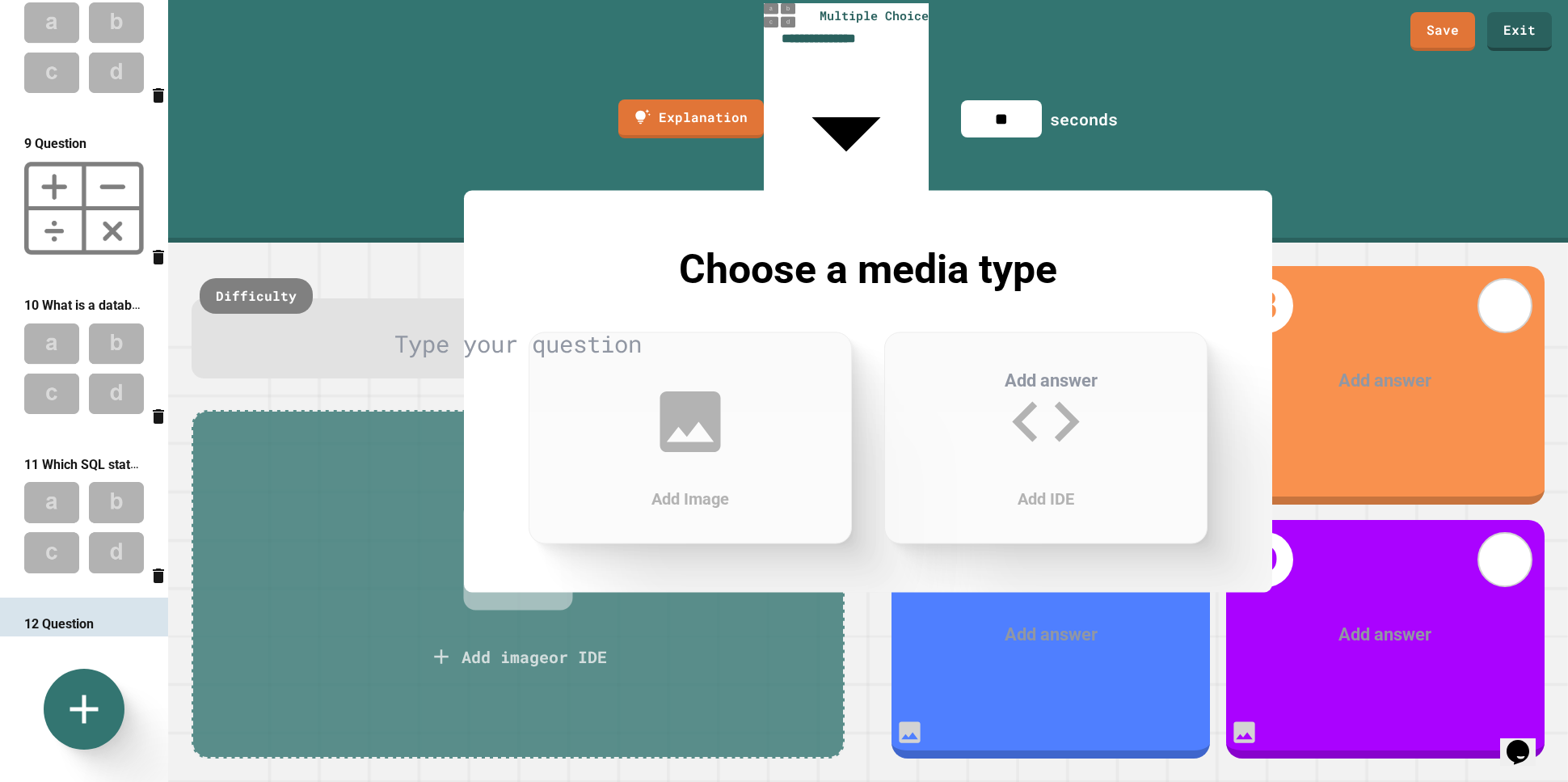 click 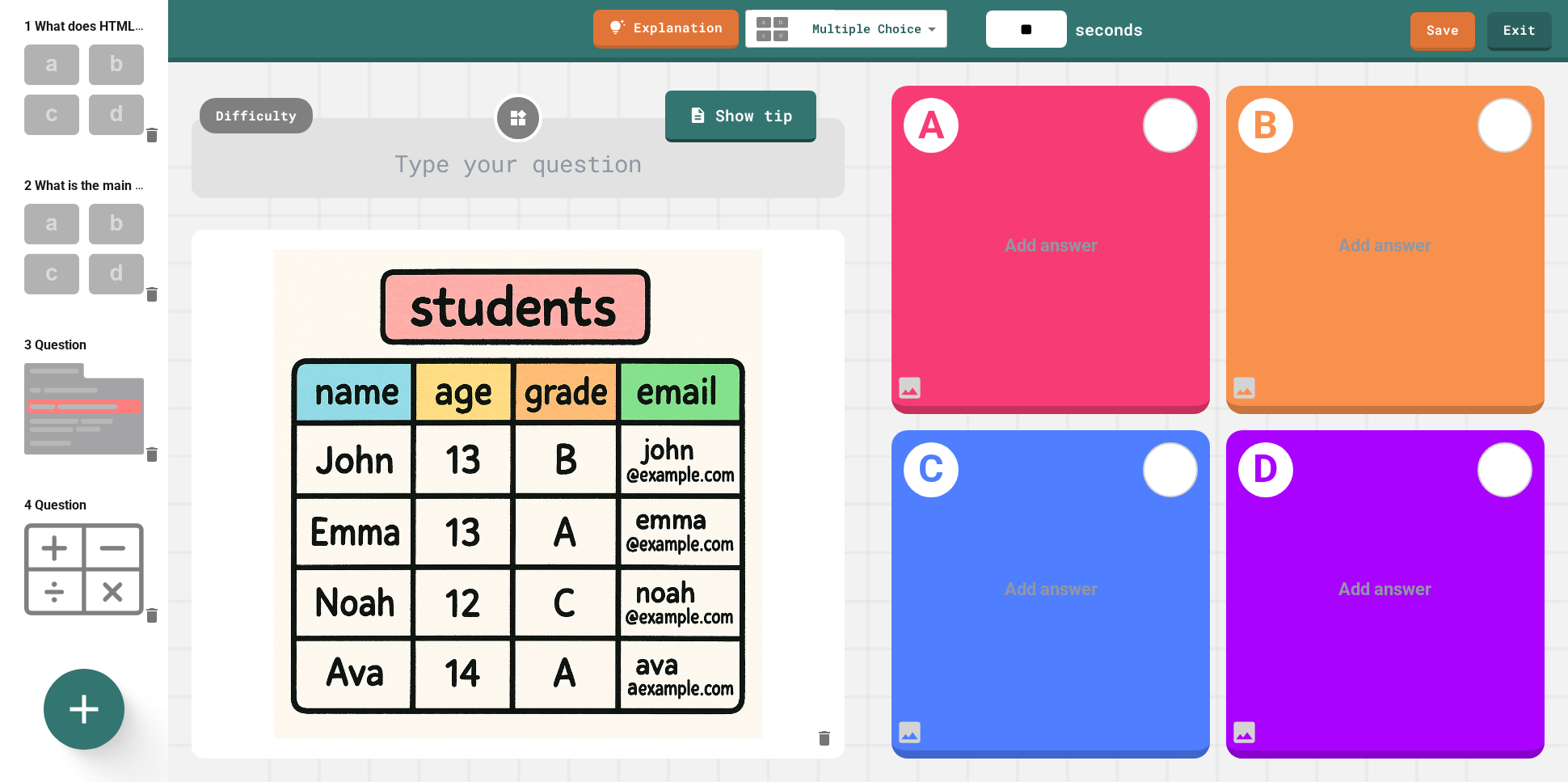 scroll, scrollTop: 0, scrollLeft: 0, axis: both 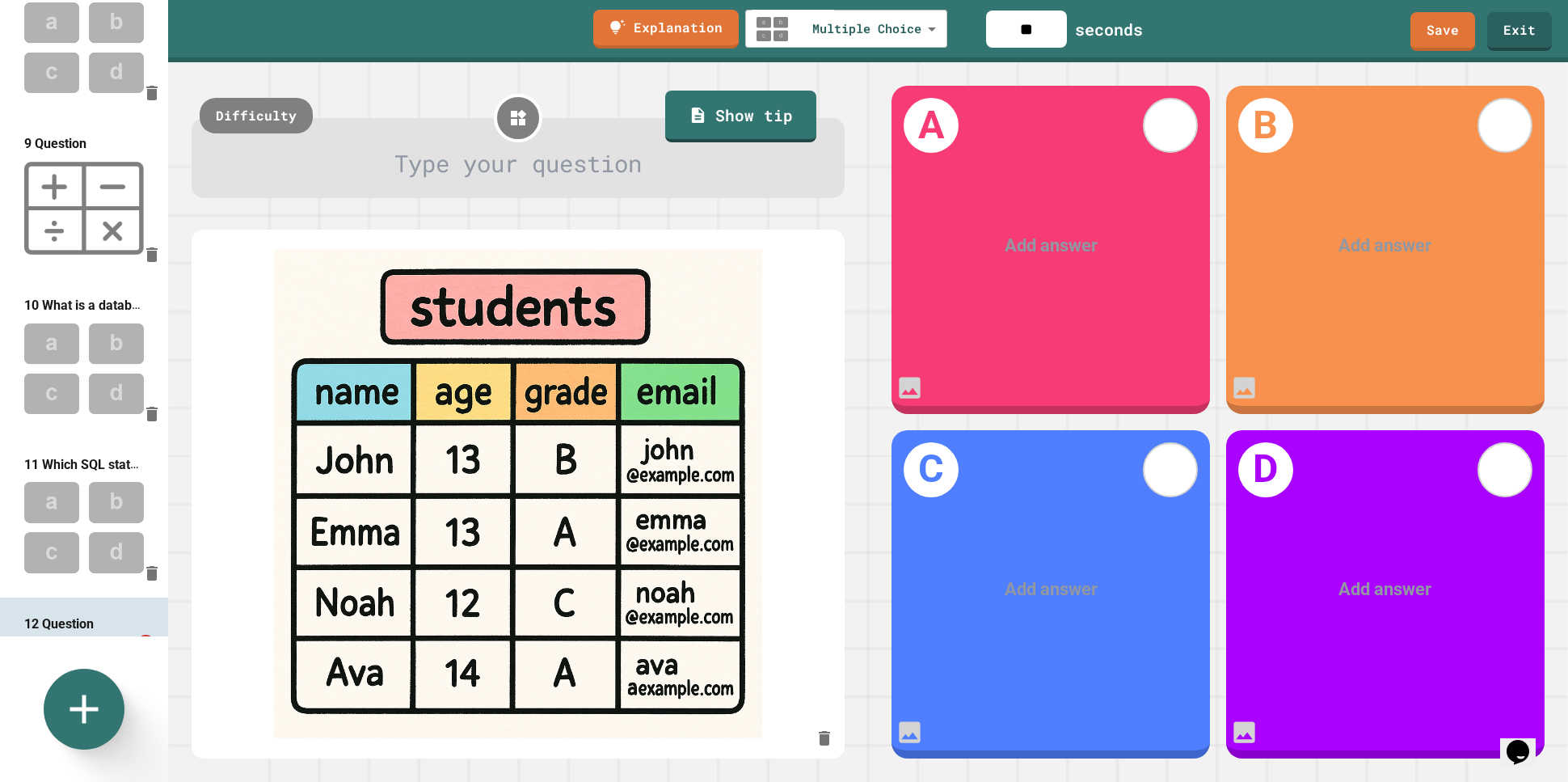 click at bounding box center (518, 164) 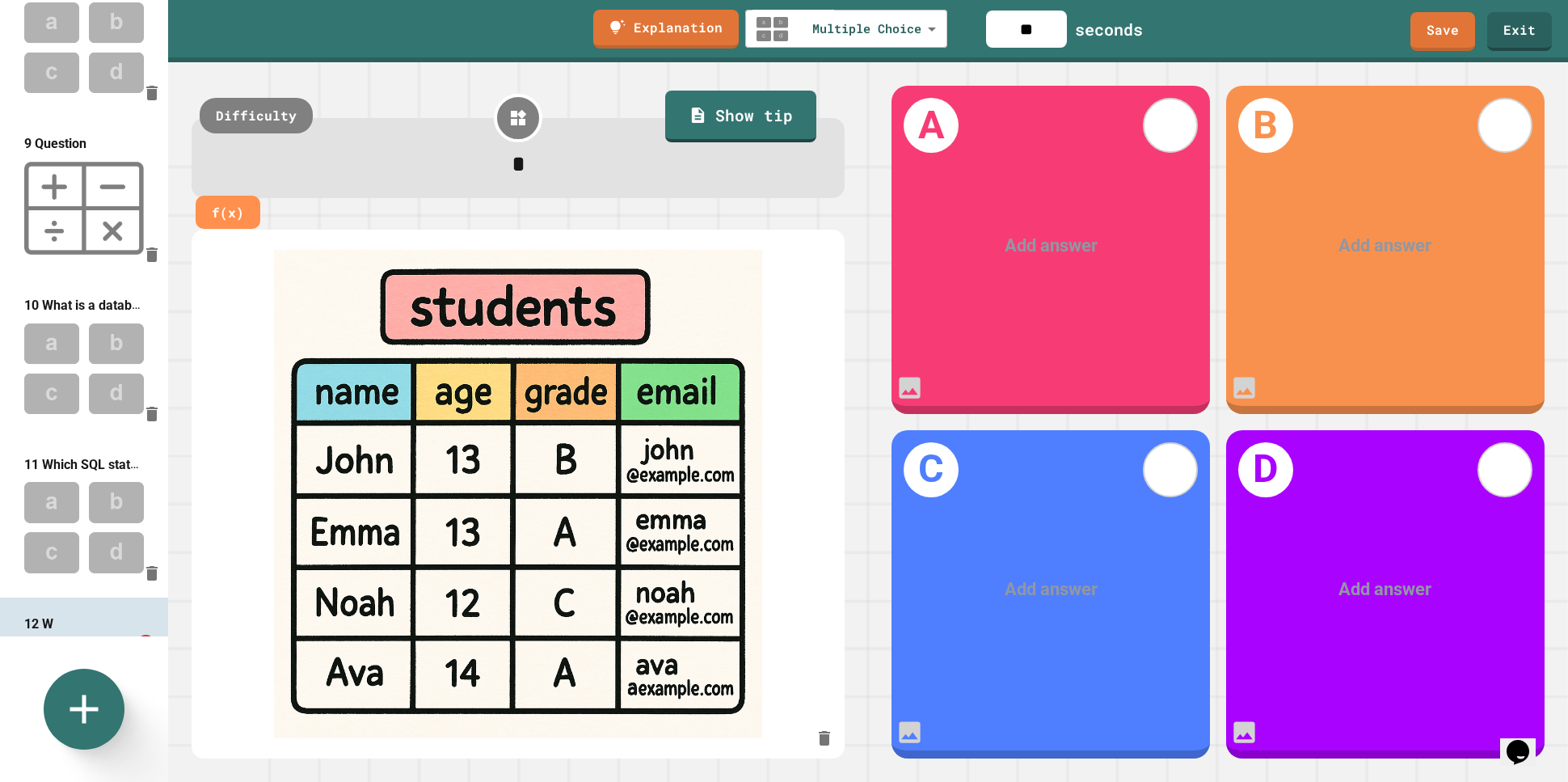 type 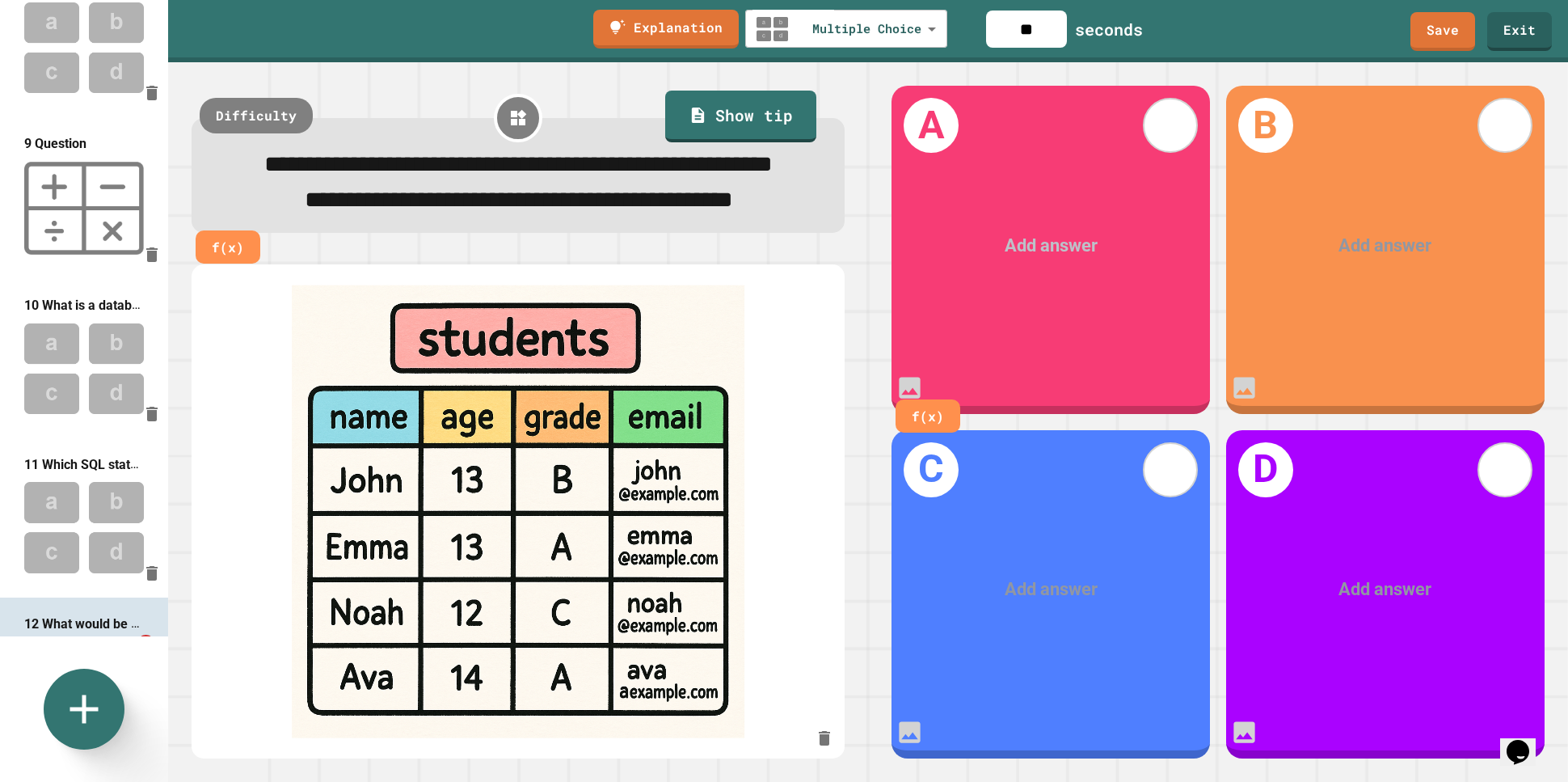 click at bounding box center (1051, 246) 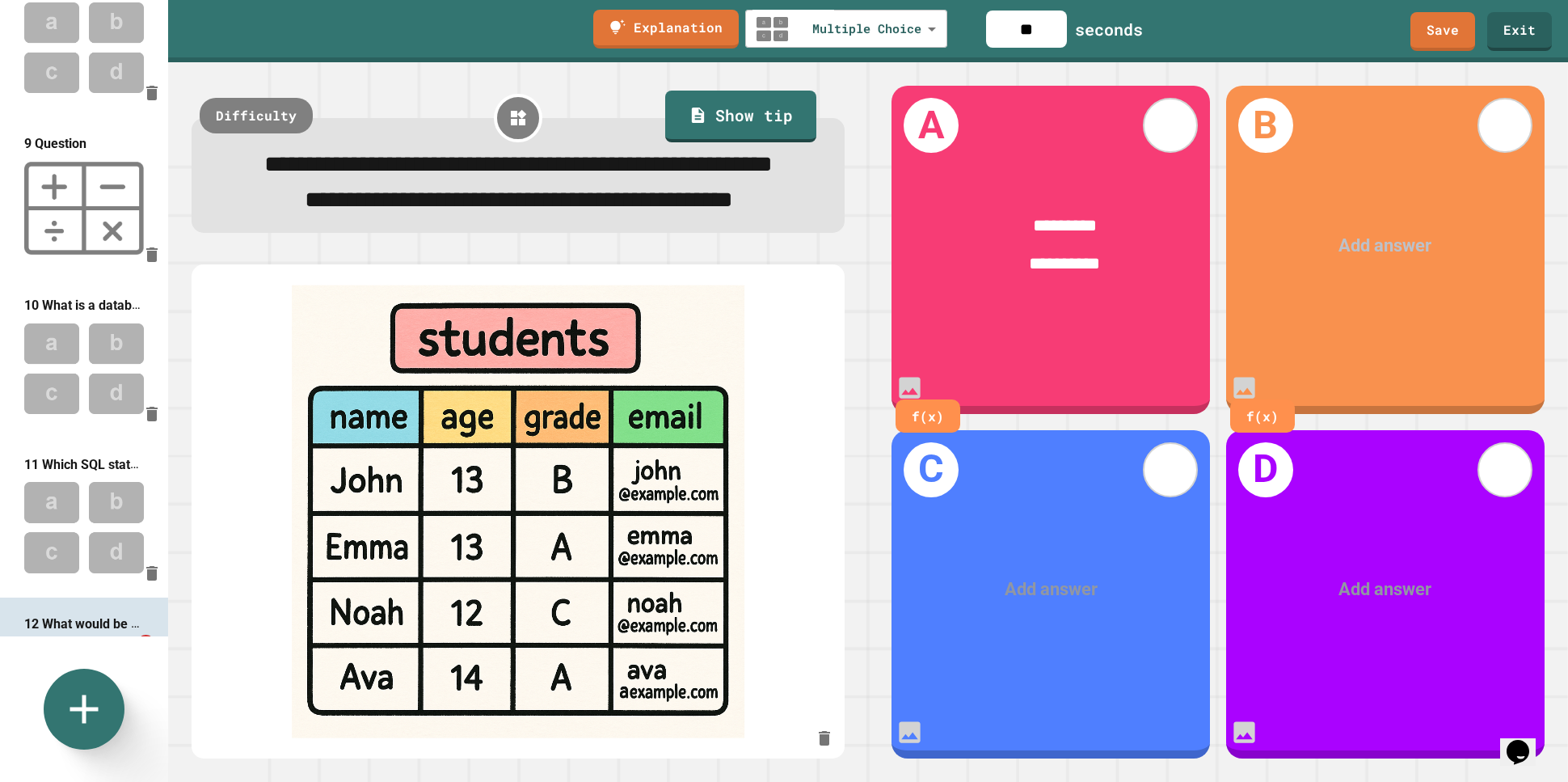 click at bounding box center (1385, 246) 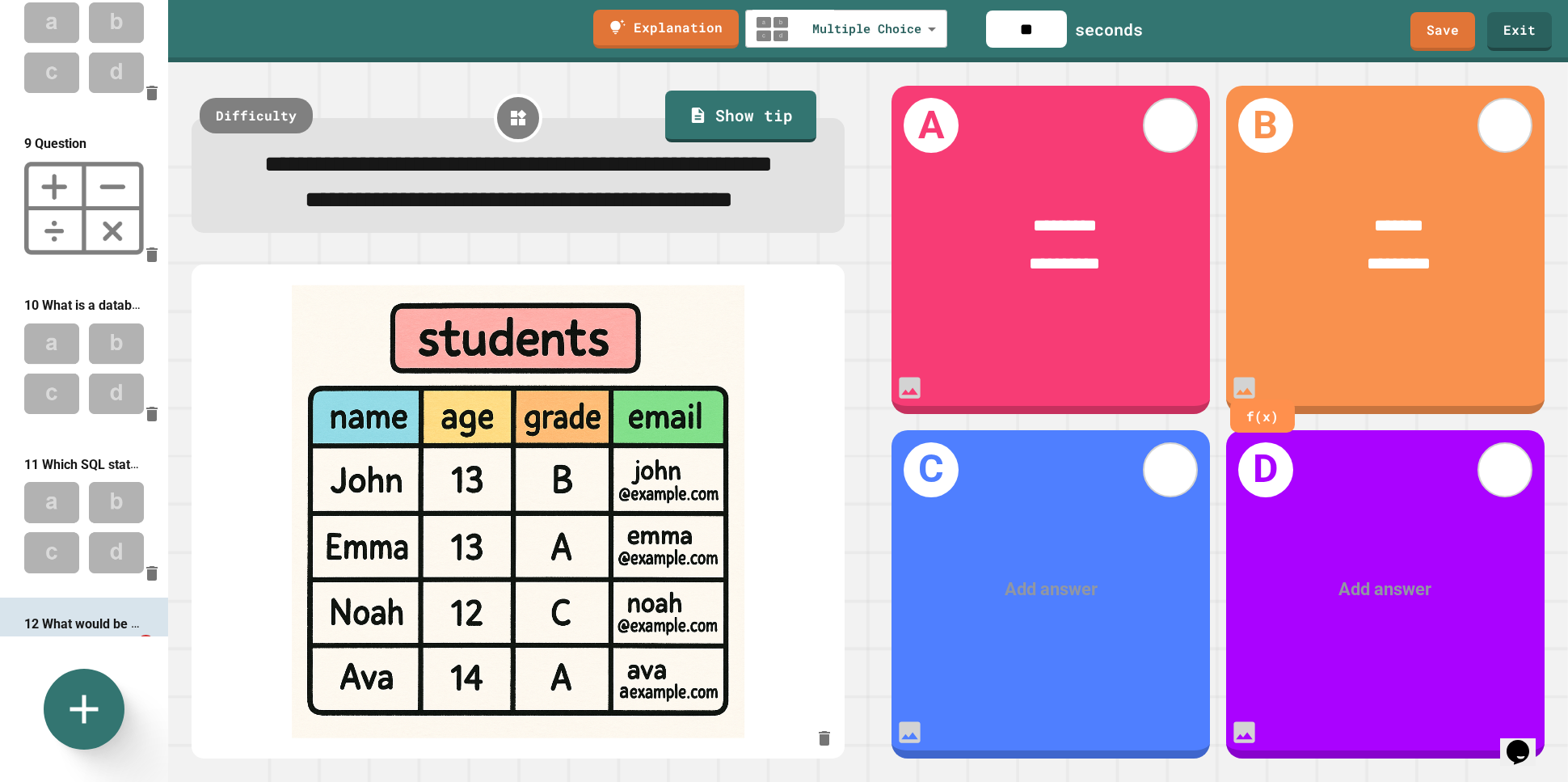 click at bounding box center (1051, 590) 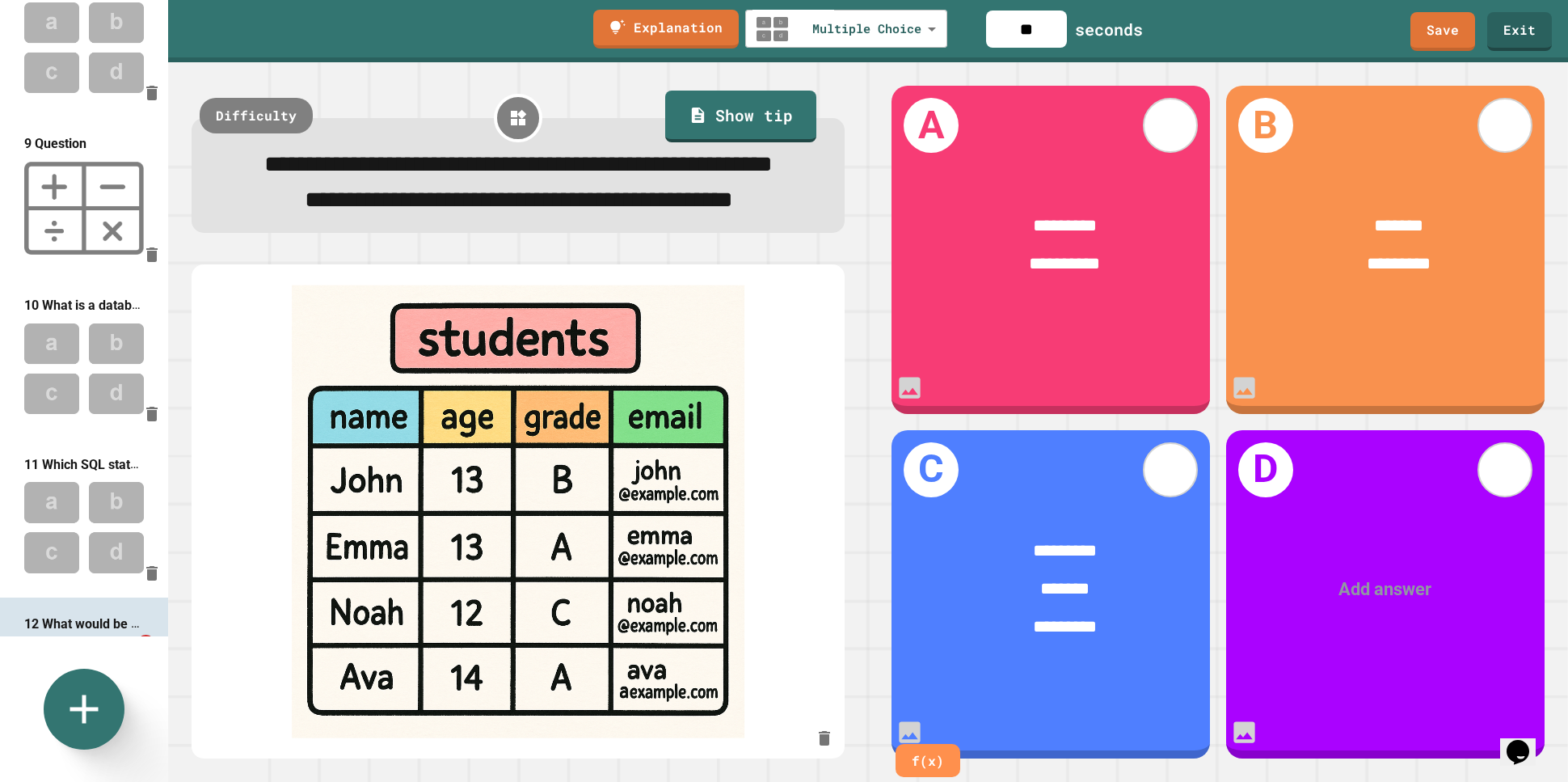 click at bounding box center [1385, 590] 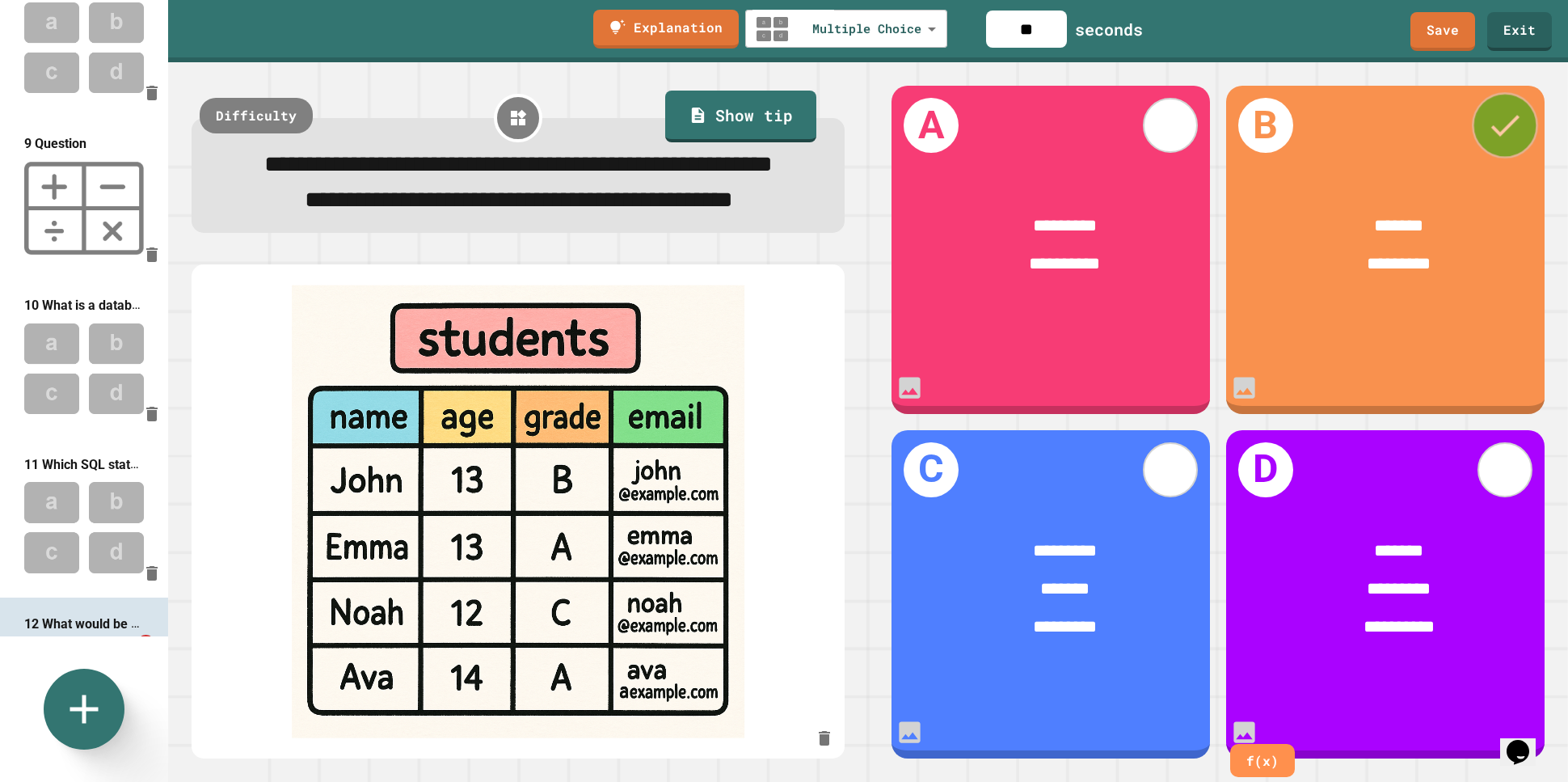 click 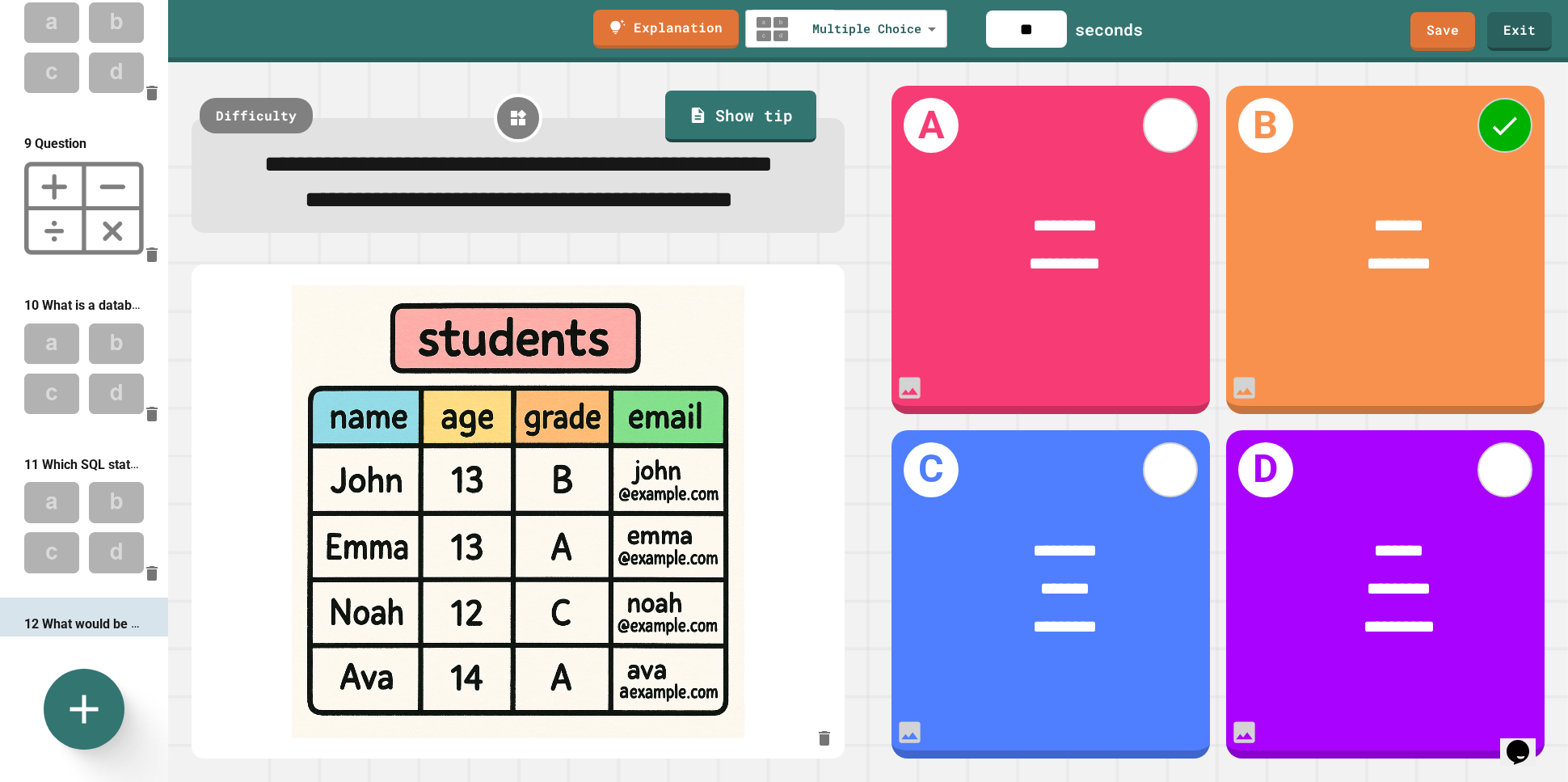 drag, startPoint x: 1033, startPoint y: 30, endPoint x: 1013, endPoint y: 29, distance: 20.024984 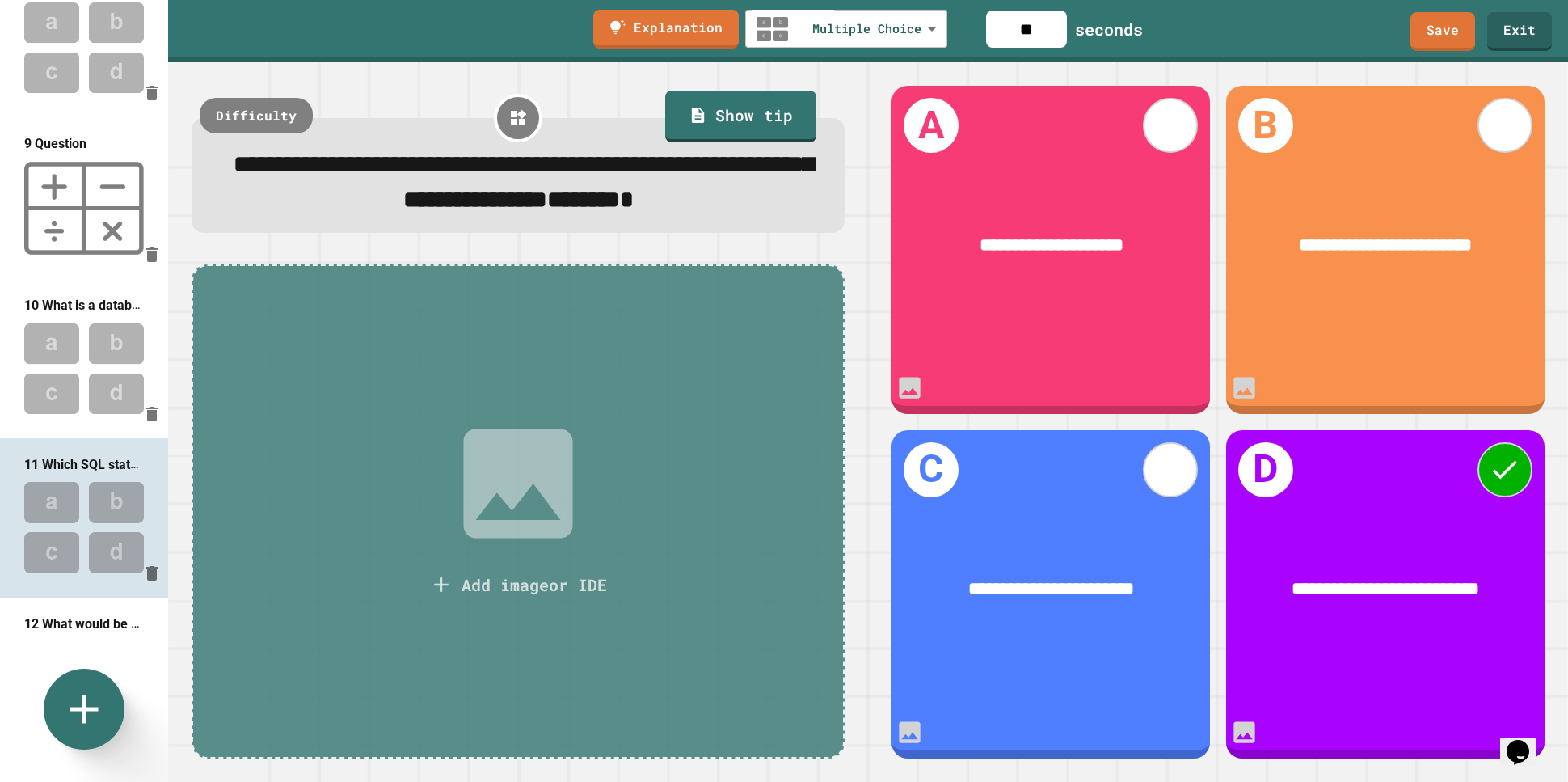 click at bounding box center [84, 687] 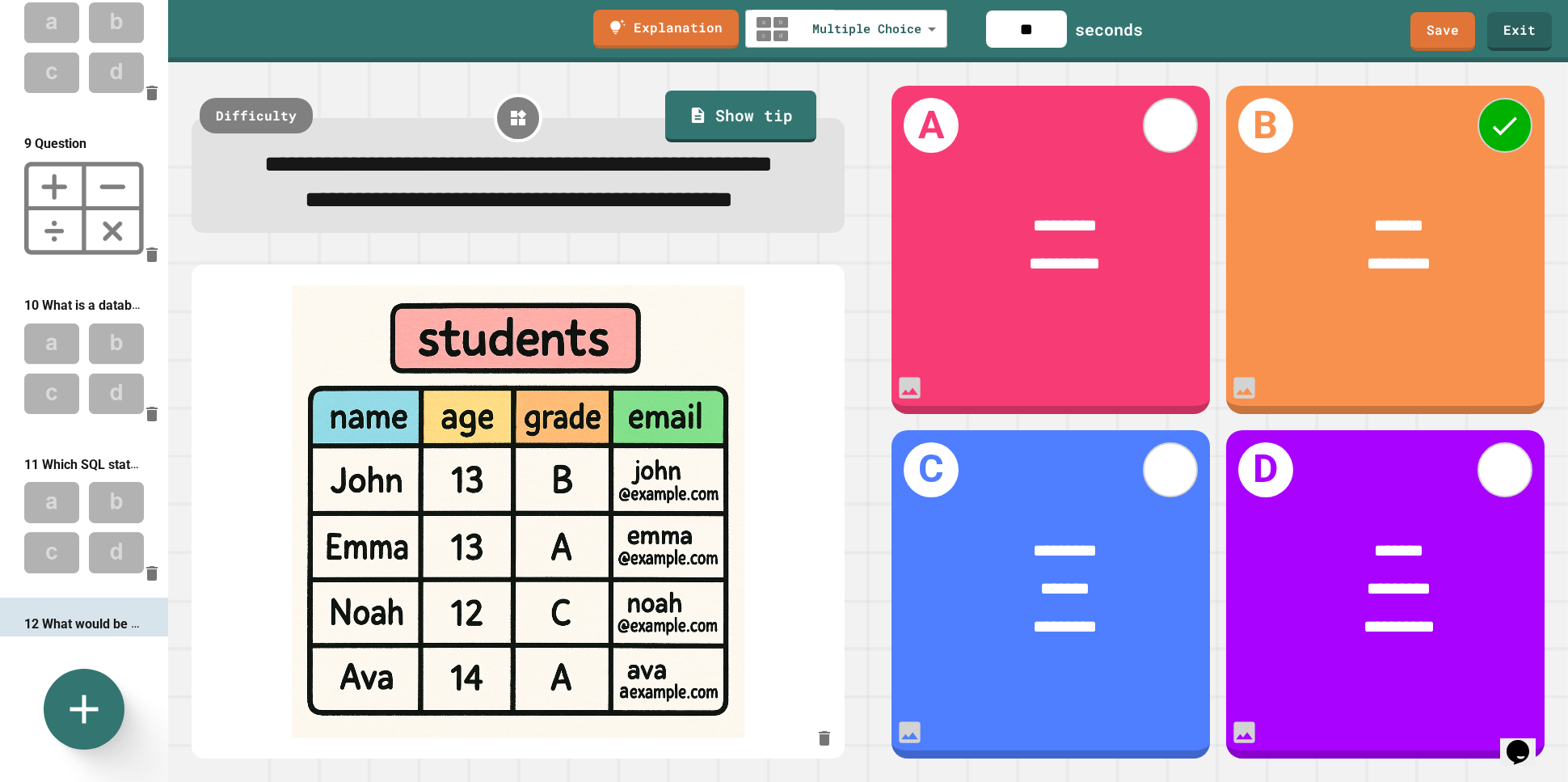 click at bounding box center [84, 527] 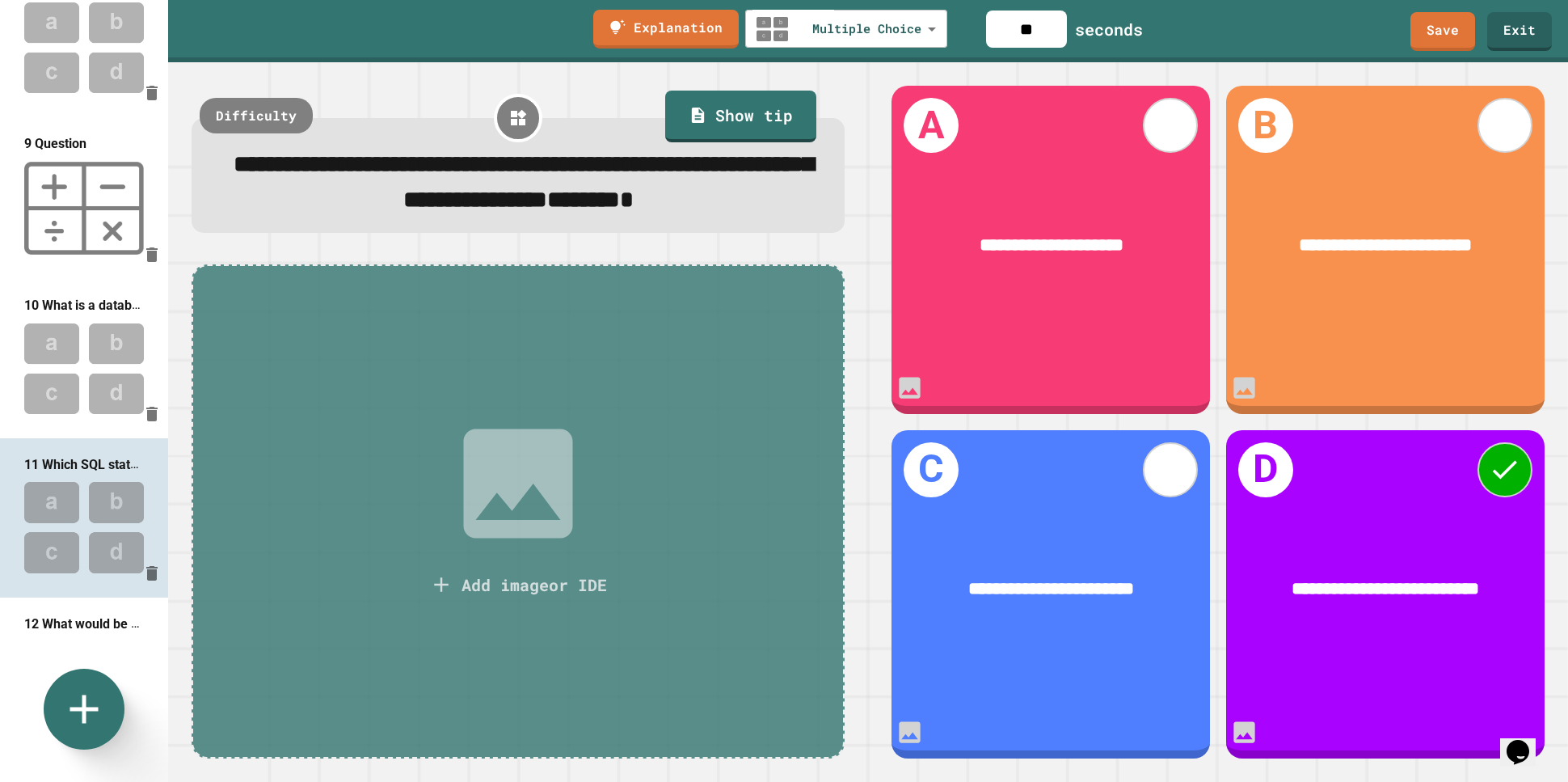 click 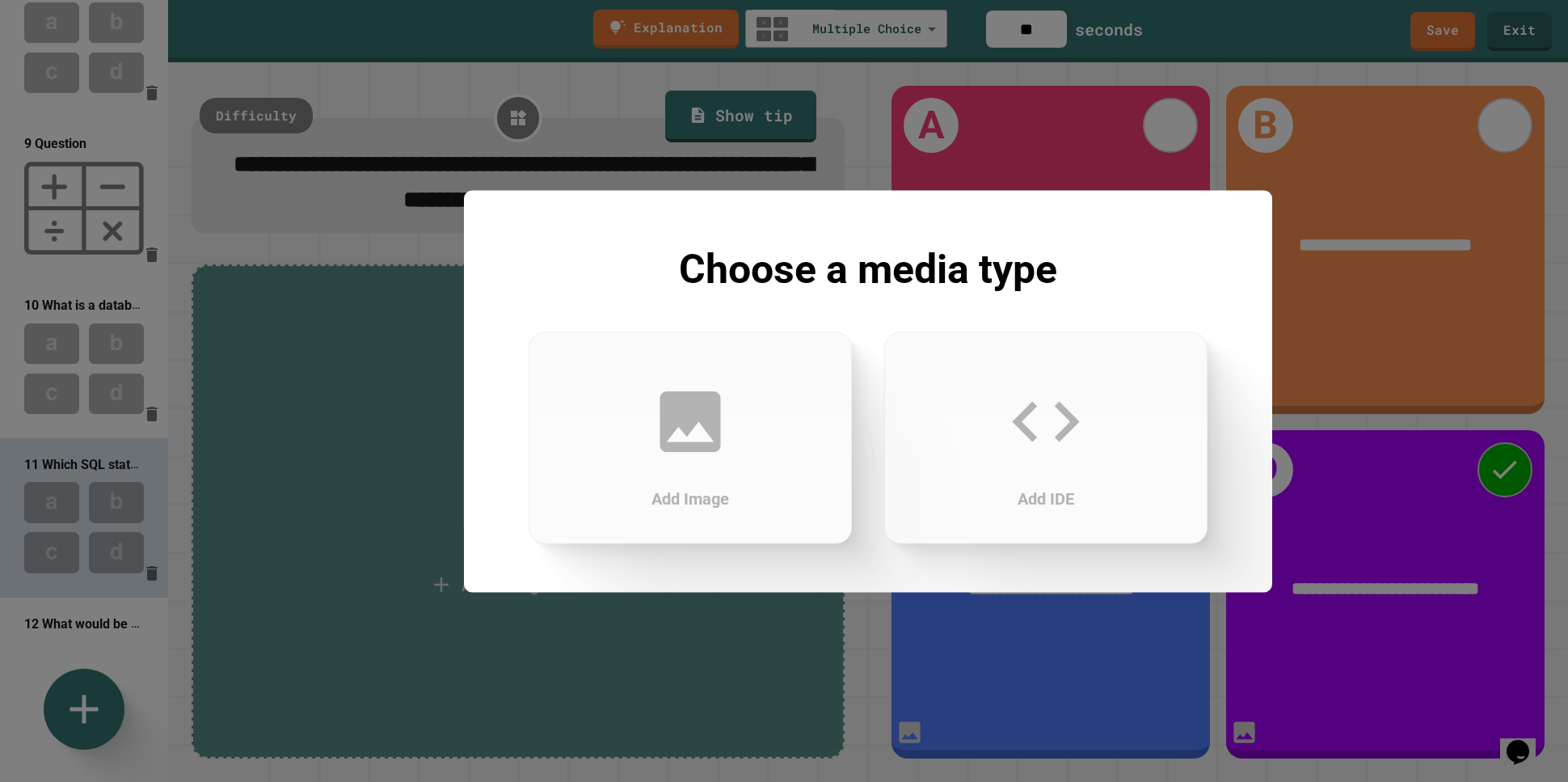 click 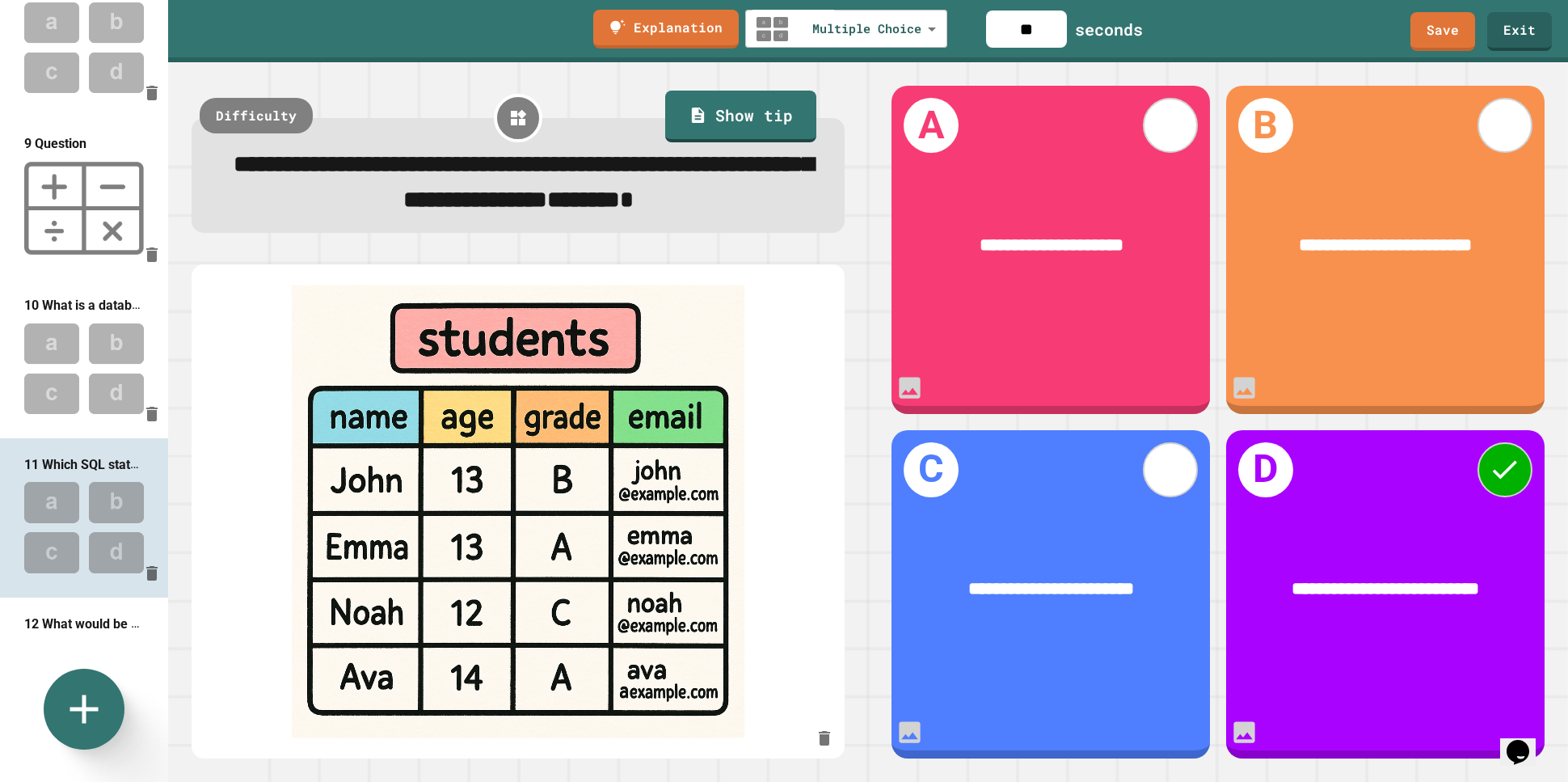 click at bounding box center [84, 687] 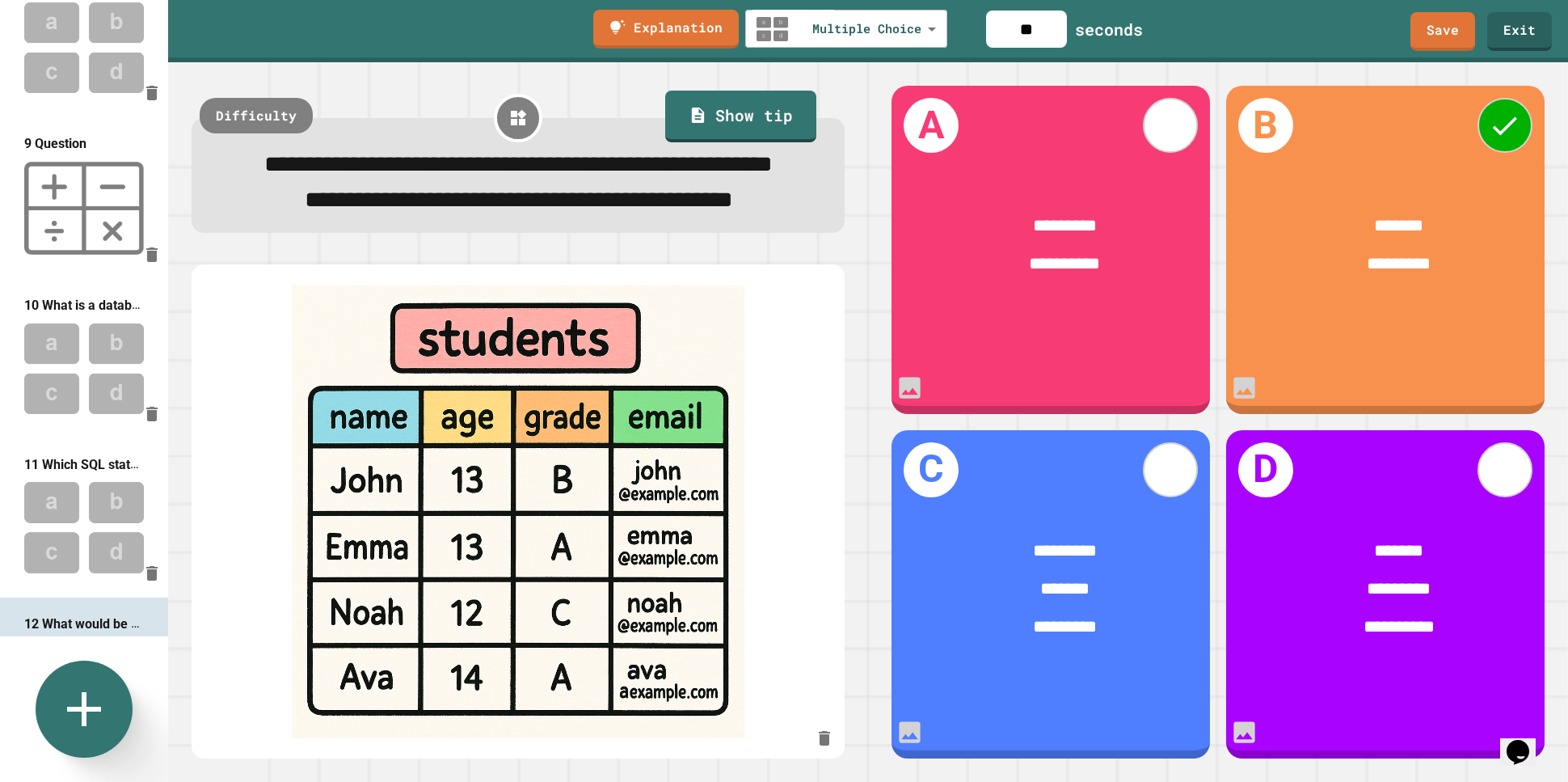 click 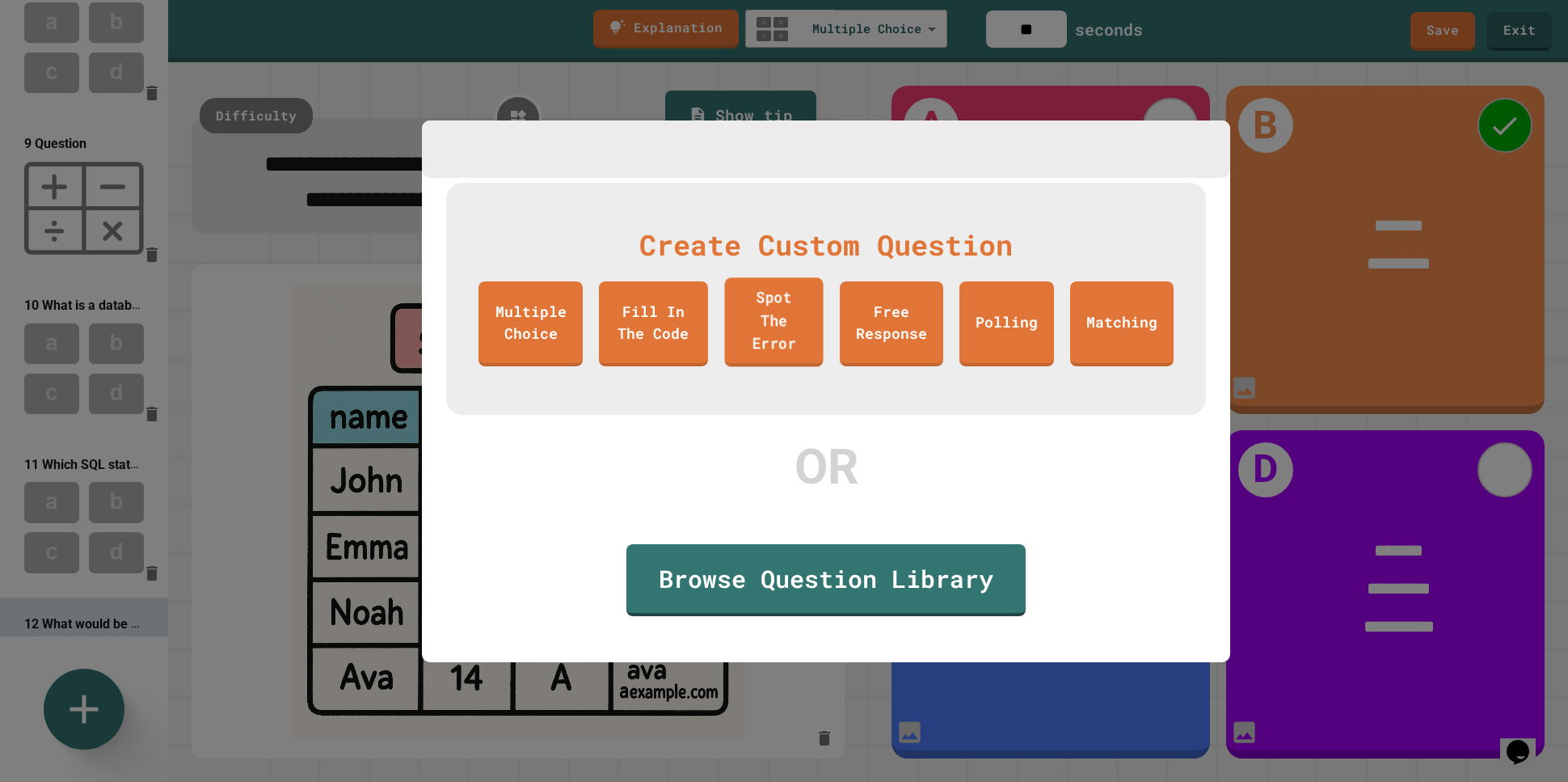 click on "Spot The Error" at bounding box center [773, 322] 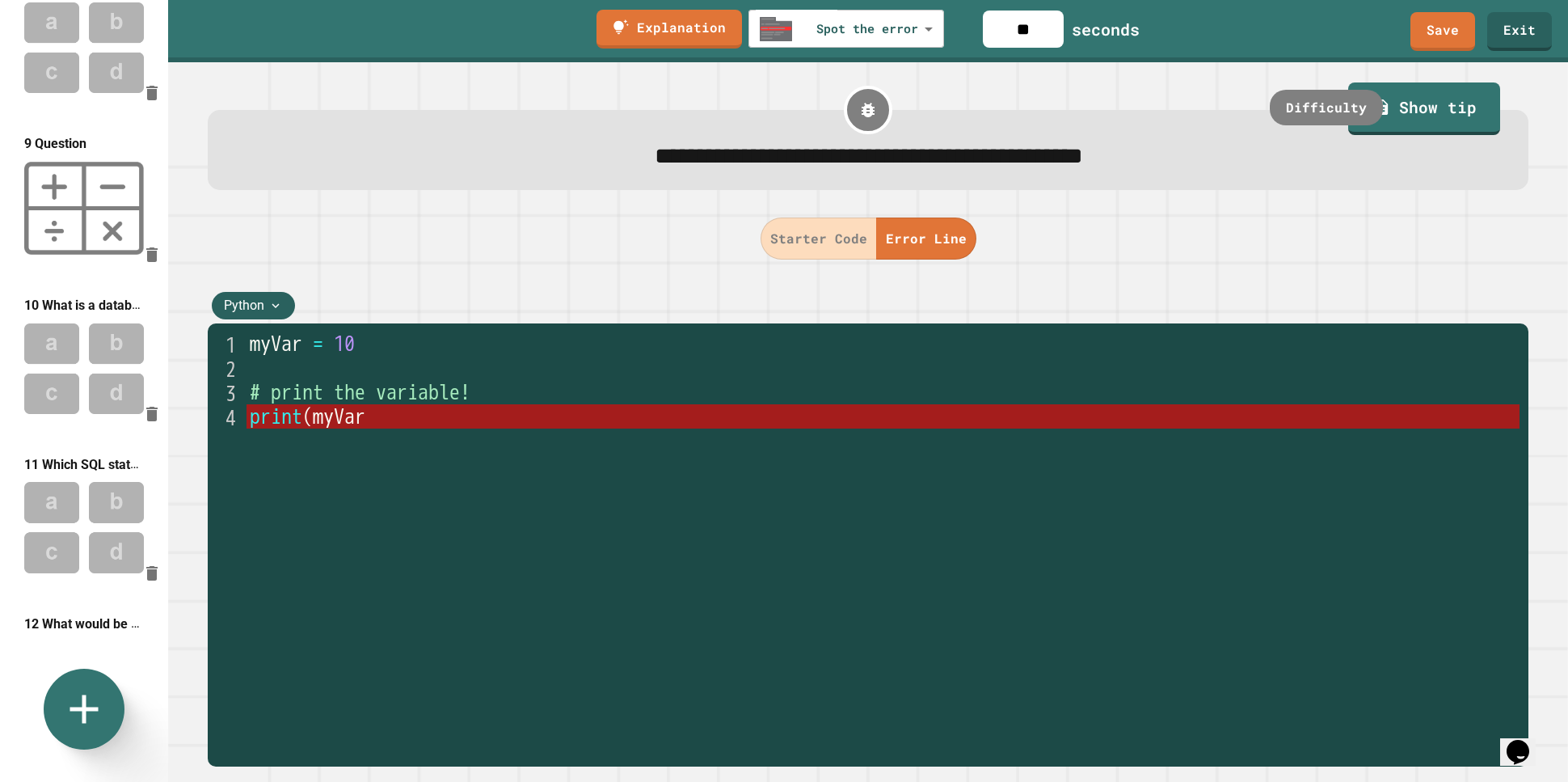 scroll, scrollTop: 1311, scrollLeft: 0, axis: vertical 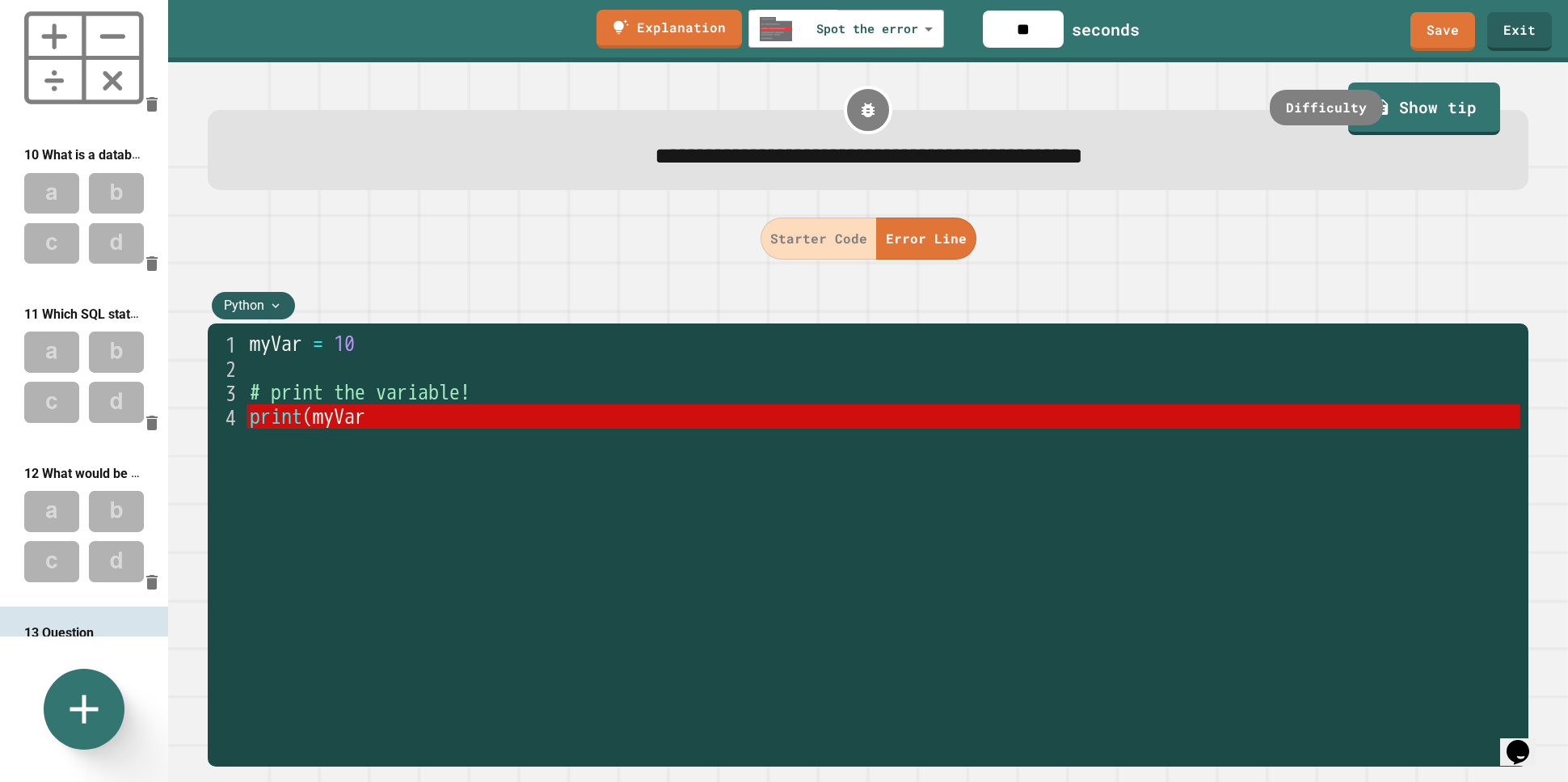click on "print ( myVar" at bounding box center (404373, 416) 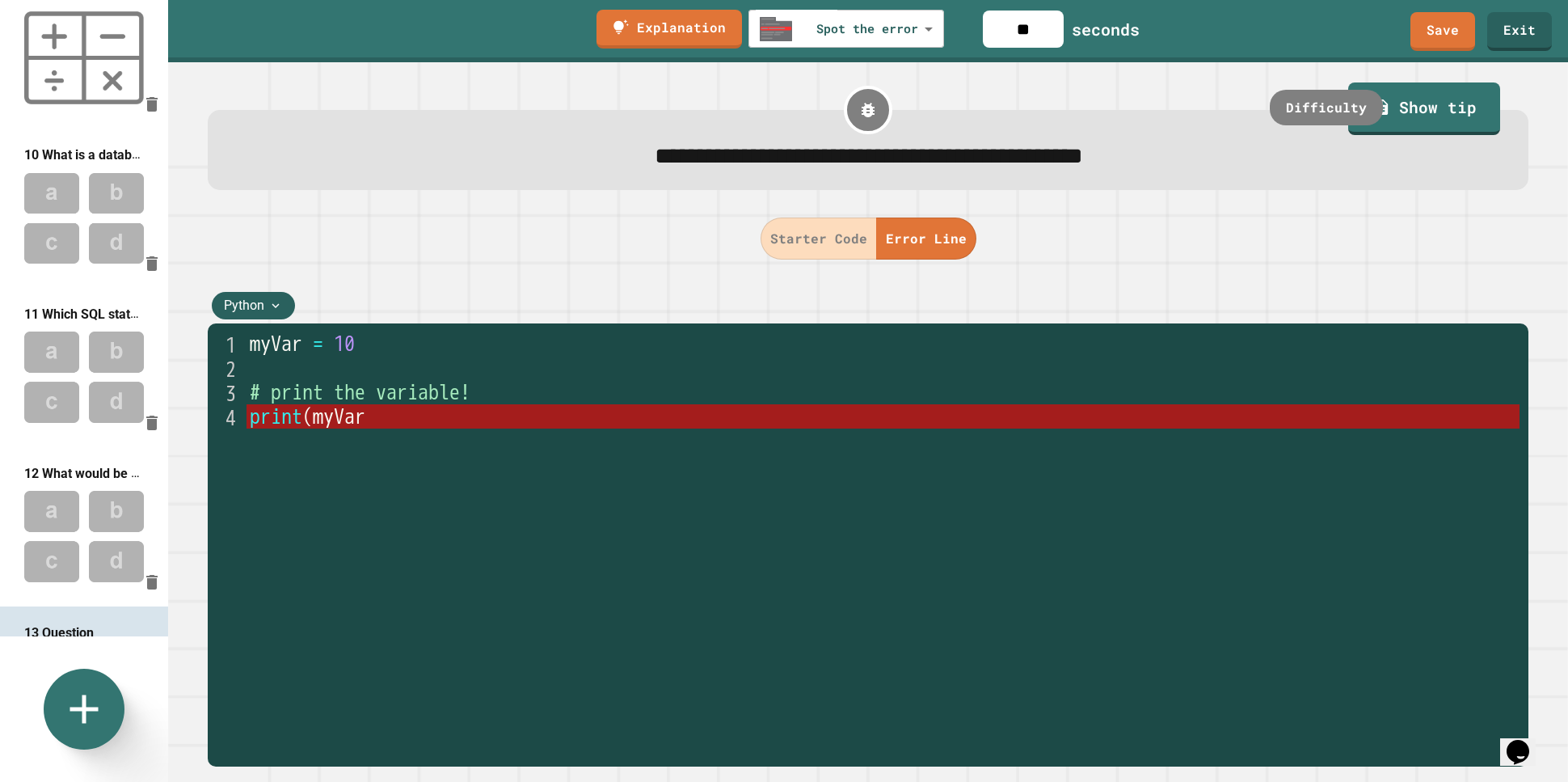 drag, startPoint x: 837, startPoint y: 244, endPoint x: 827, endPoint y: 244, distance: 10 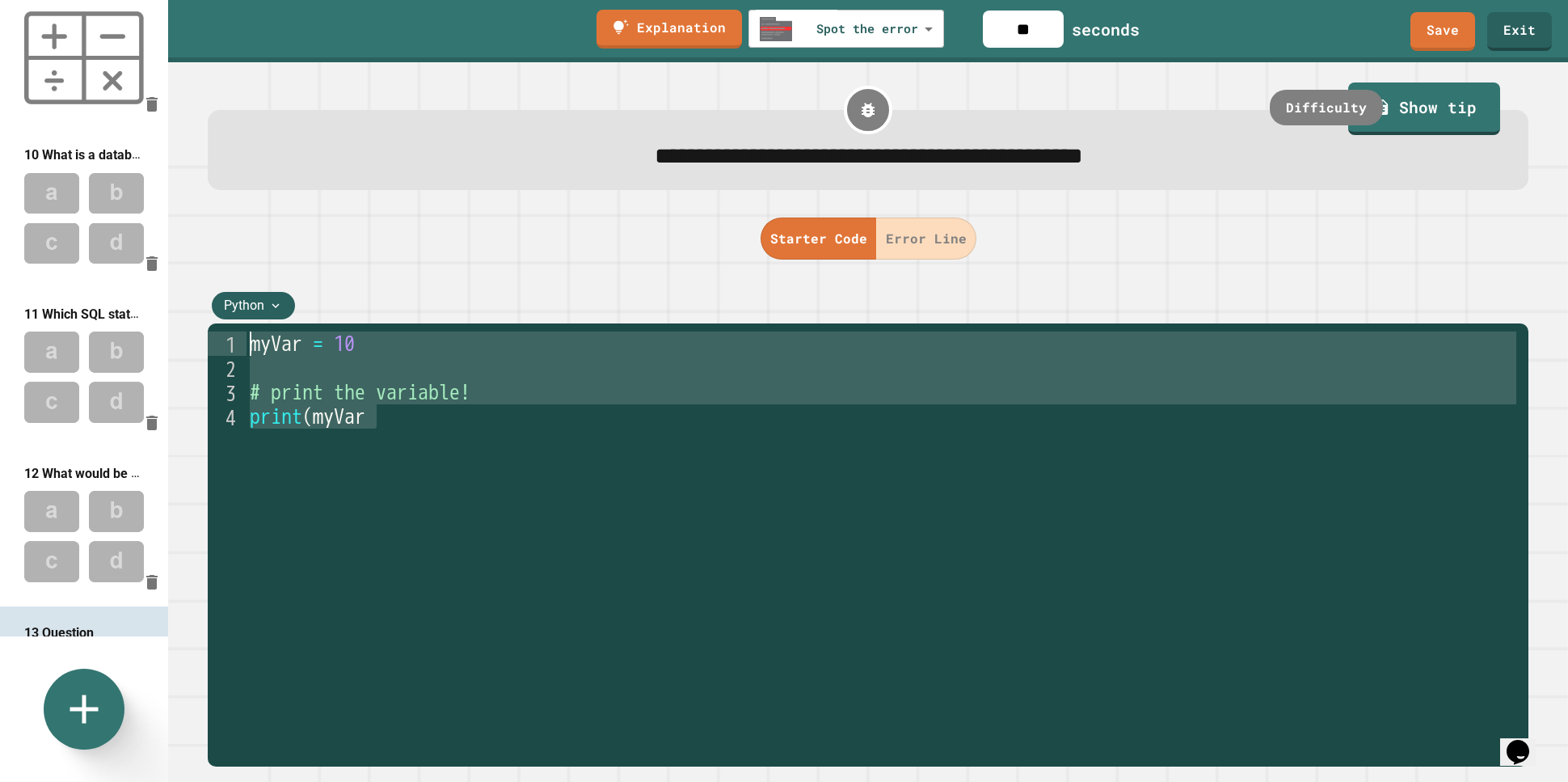 drag, startPoint x: 386, startPoint y: 422, endPoint x: 196, endPoint y: 340, distance: 206.9396 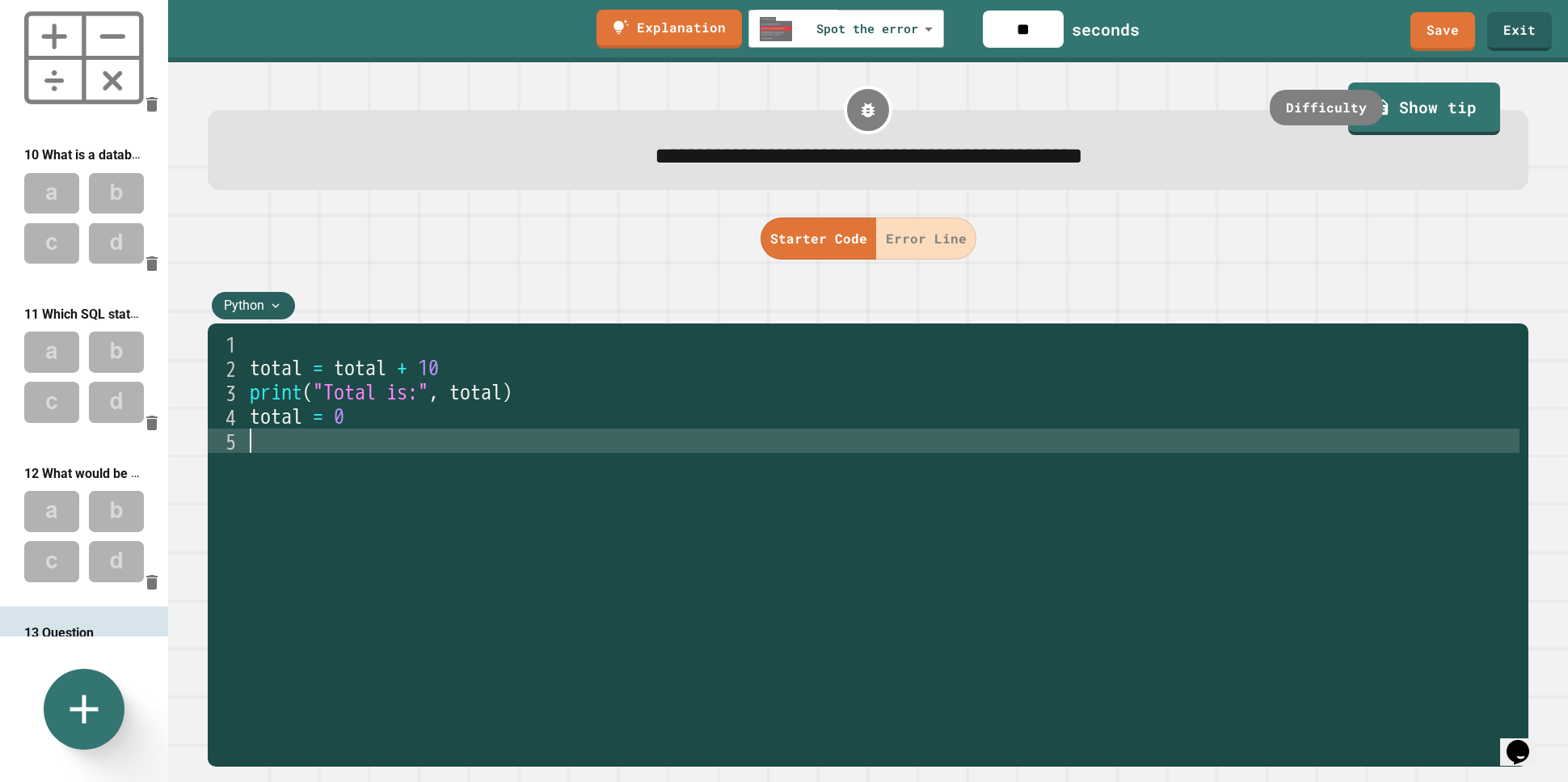click on "2" at bounding box center [227, 368] 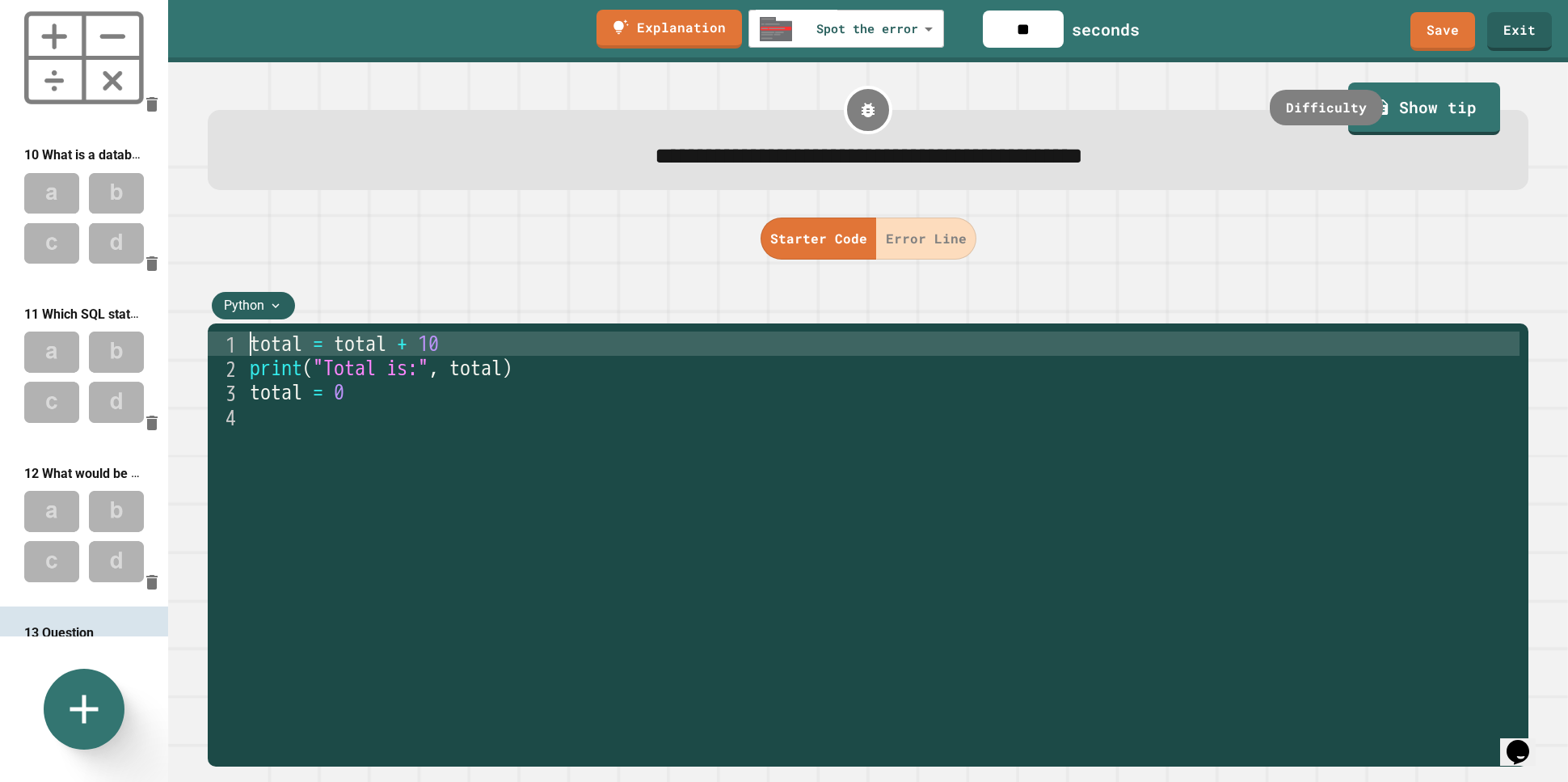 click on "total   =   total   +   10 print ( "Total is:" ,   total ) total   =   0" at bounding box center [883, 562] 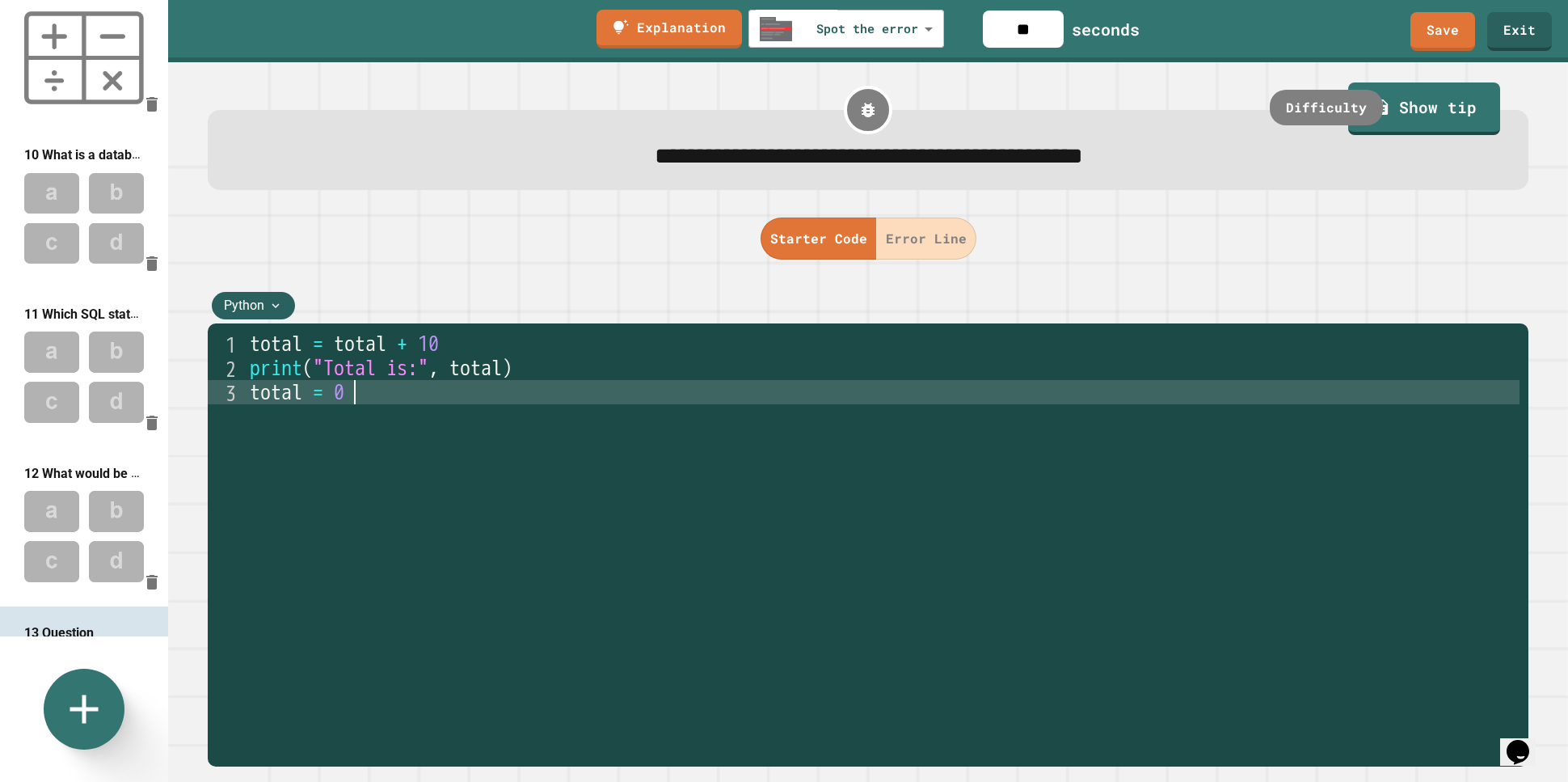 click on "Error Line" at bounding box center (926, 239) 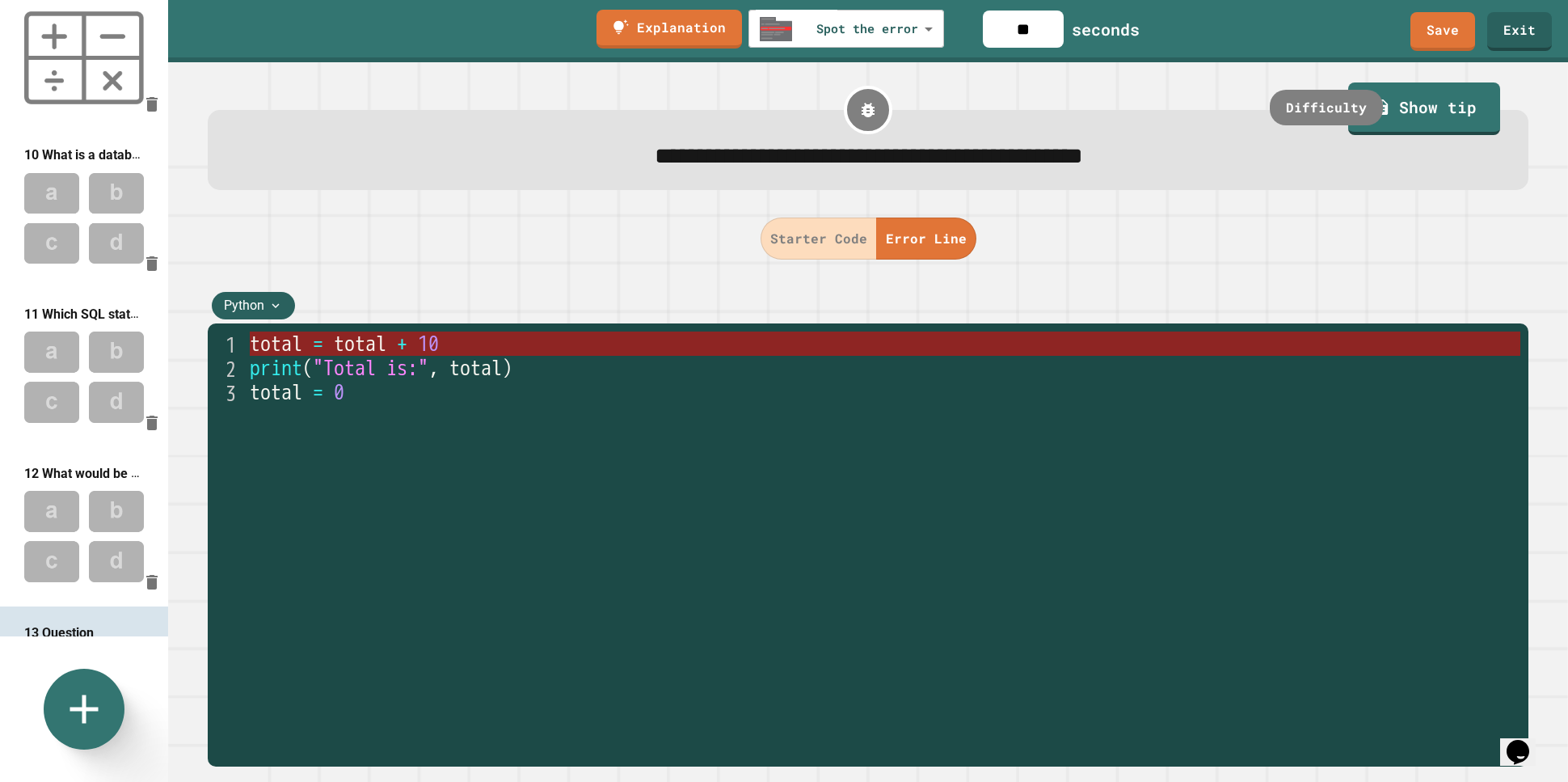 type on "**********" 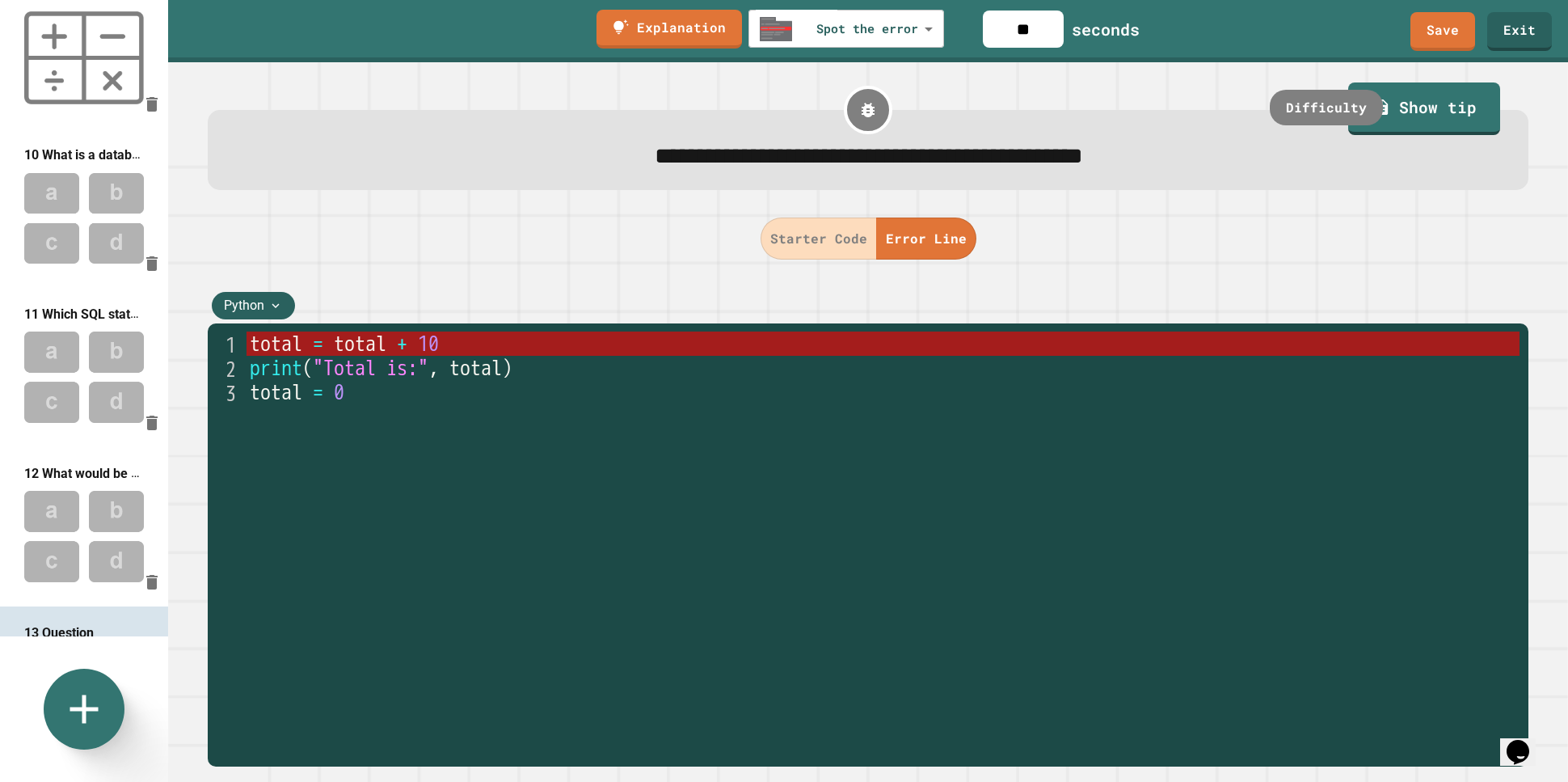 drag, startPoint x: 1031, startPoint y: 24, endPoint x: 998, endPoint y: 26, distance: 33.06055 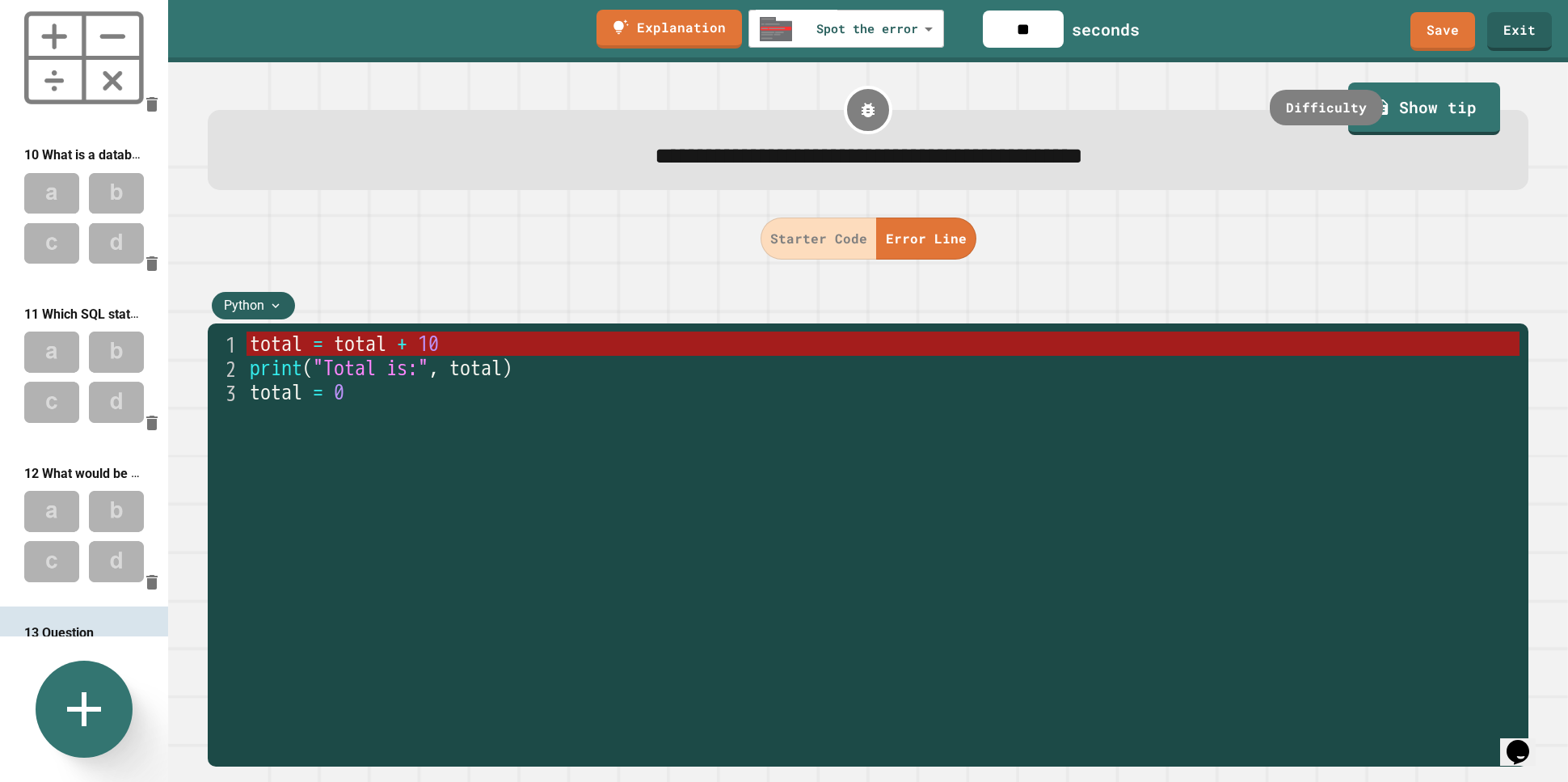 type on "**" 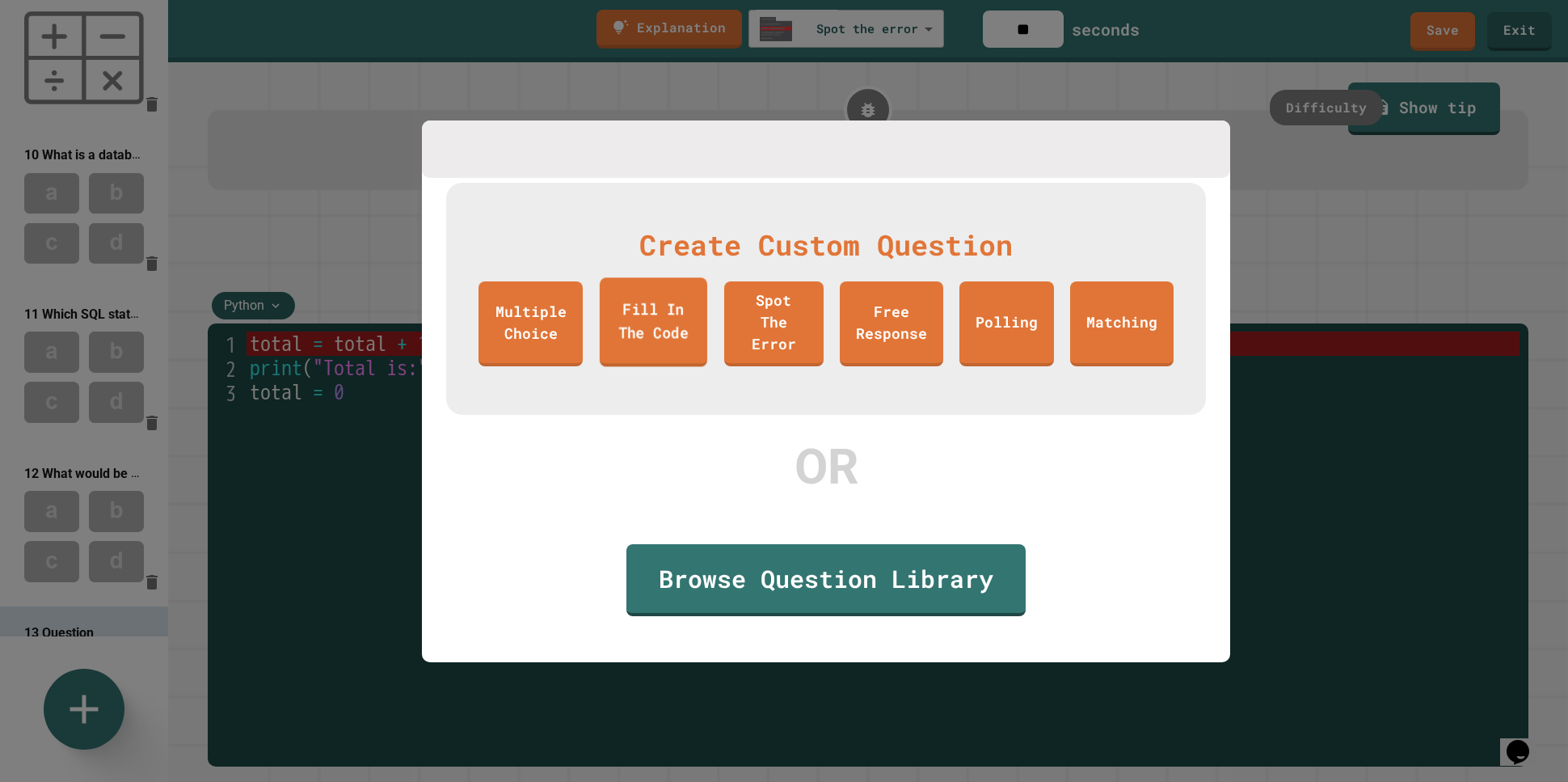 click on "Fill In The Code" at bounding box center (653, 322) 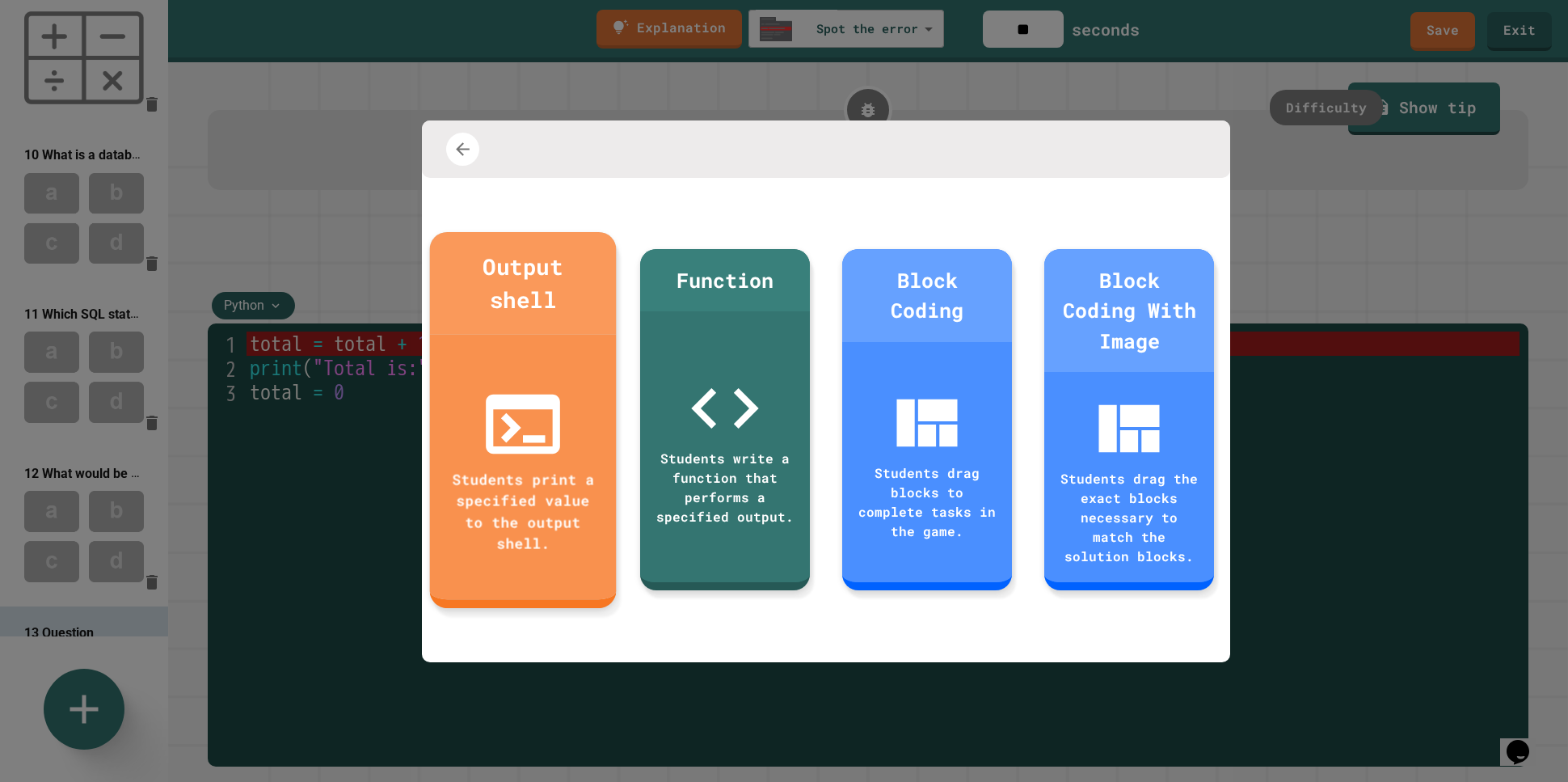 click 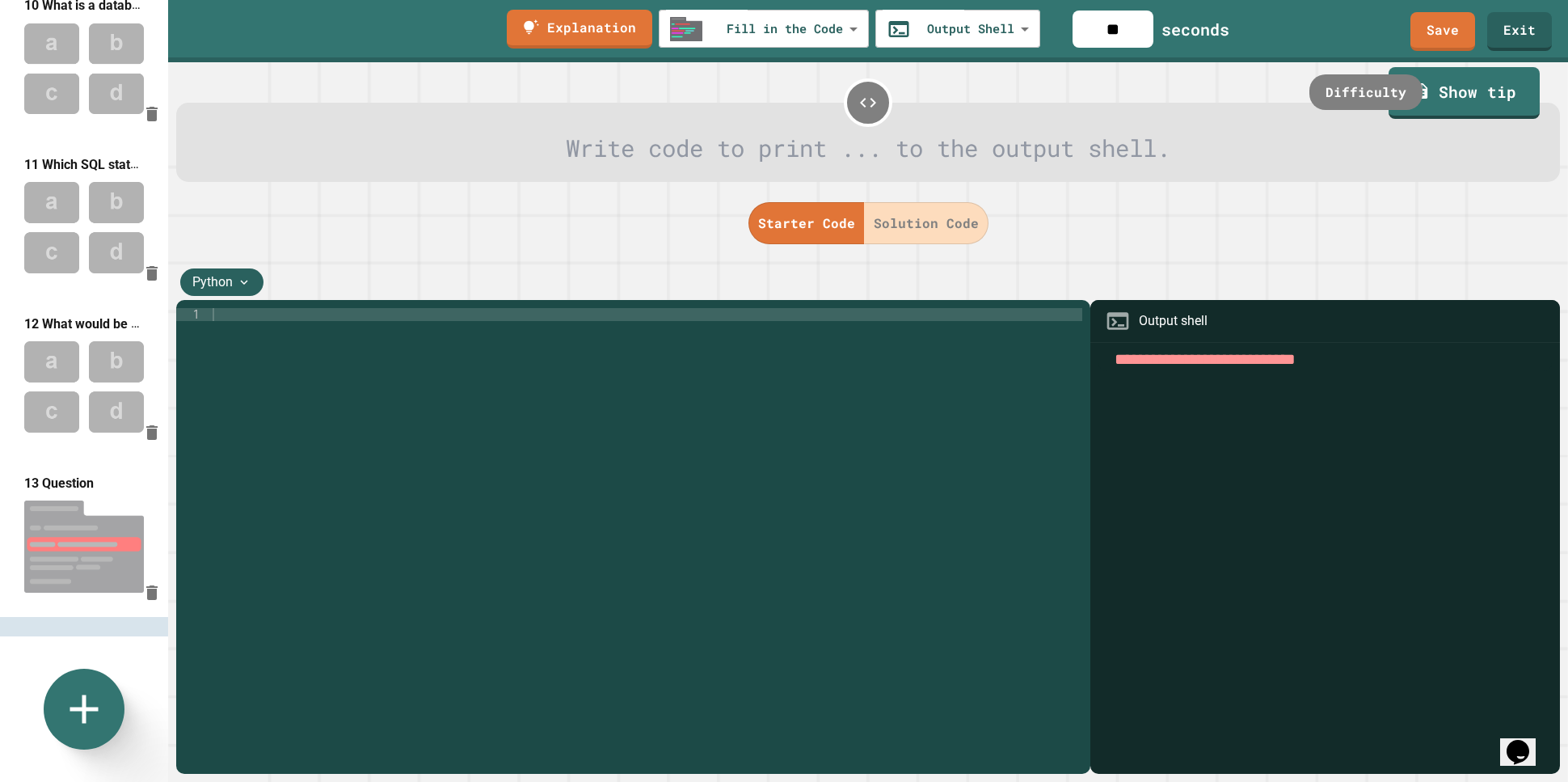click at bounding box center (869, 149) 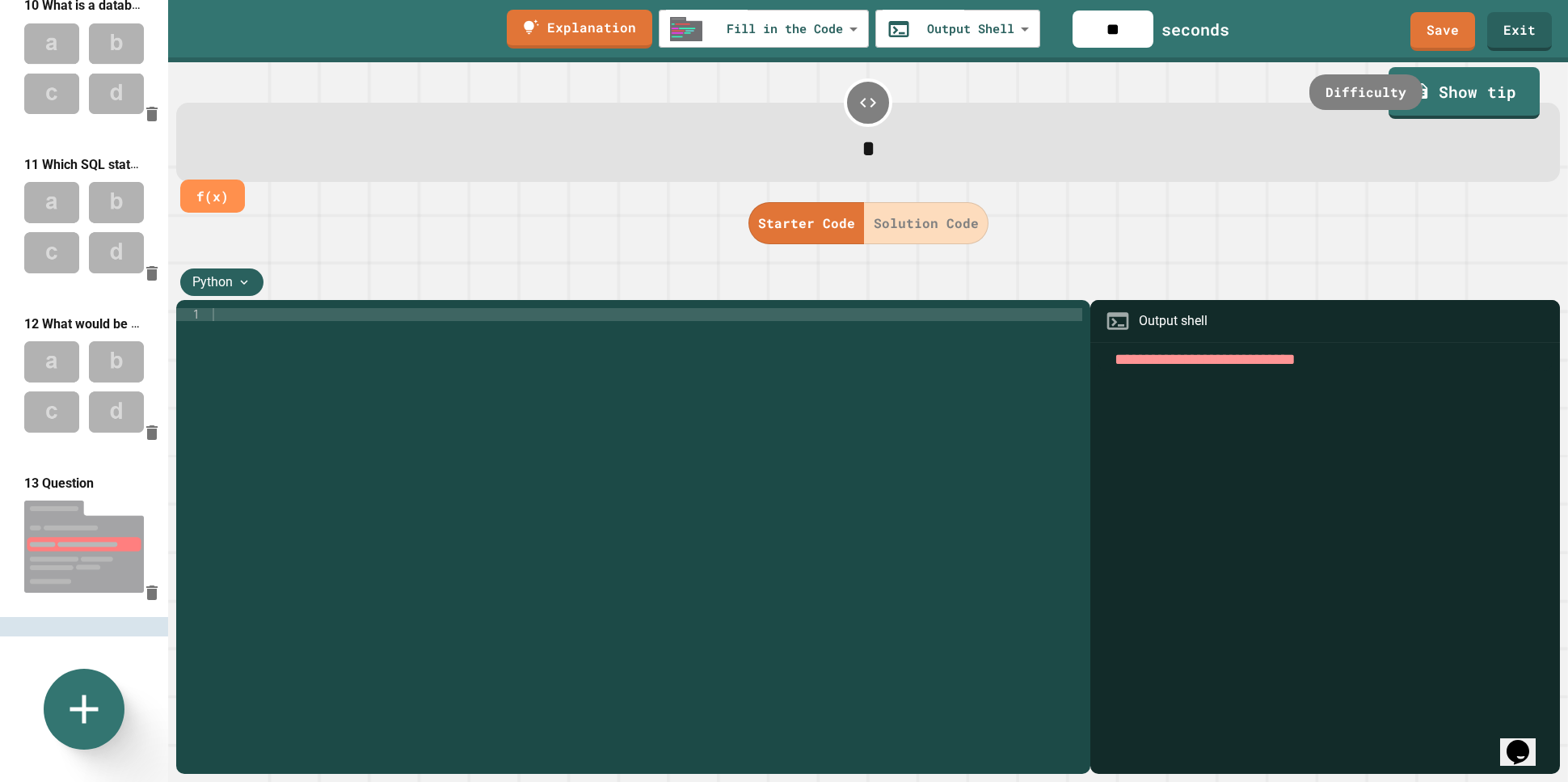 type 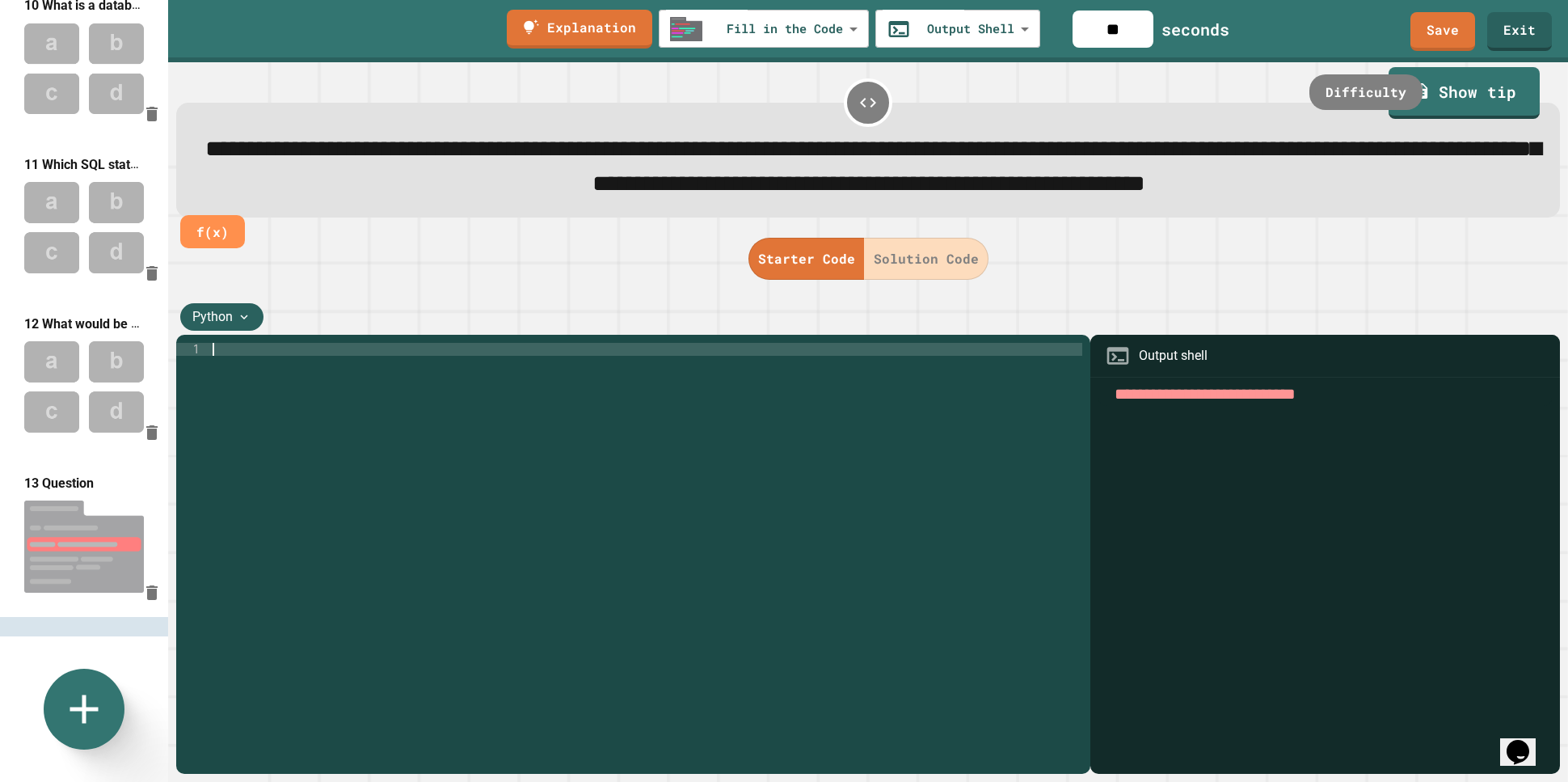click at bounding box center (646, 537) 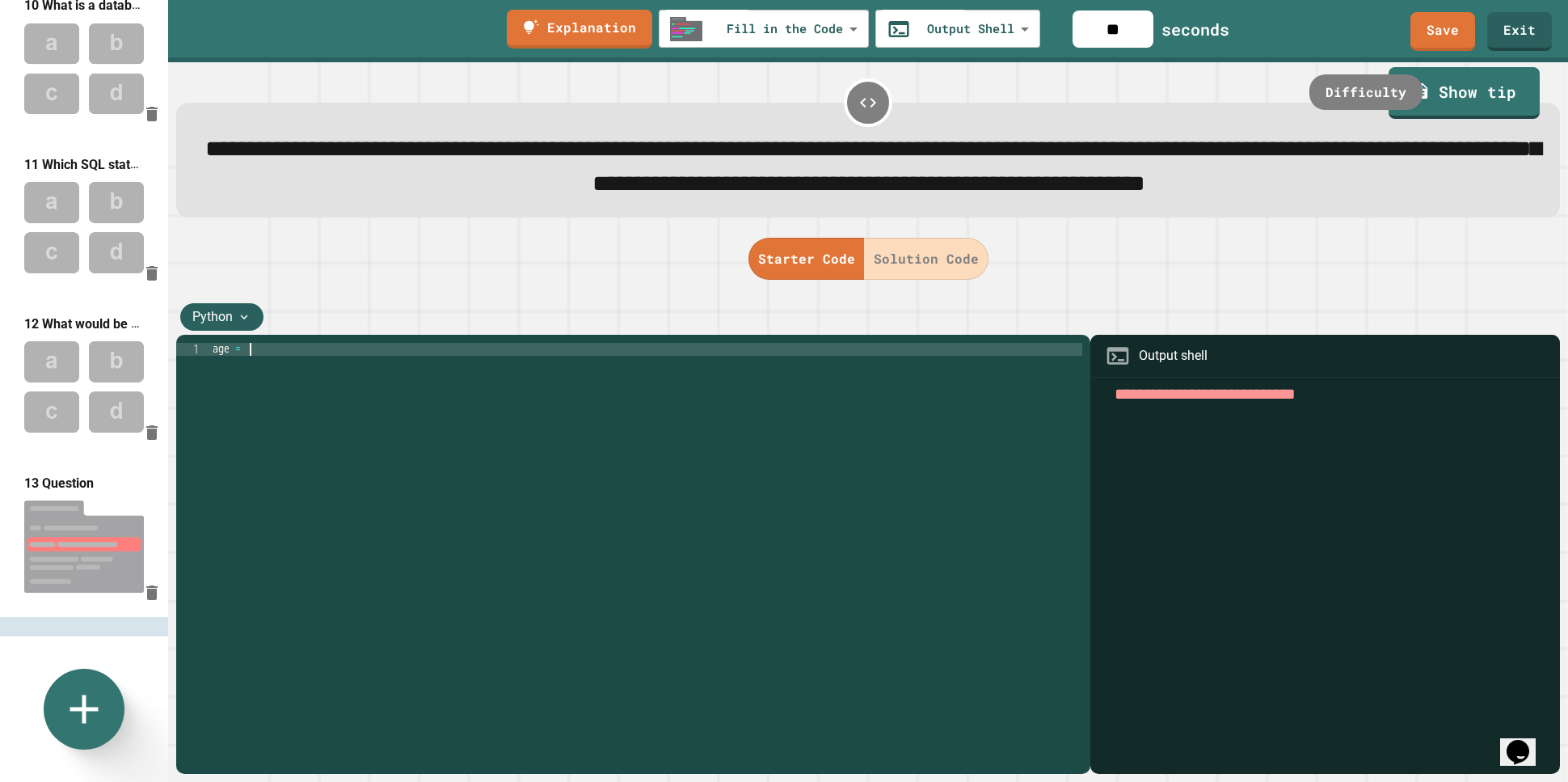 scroll, scrollTop: 0, scrollLeft: 2, axis: horizontal 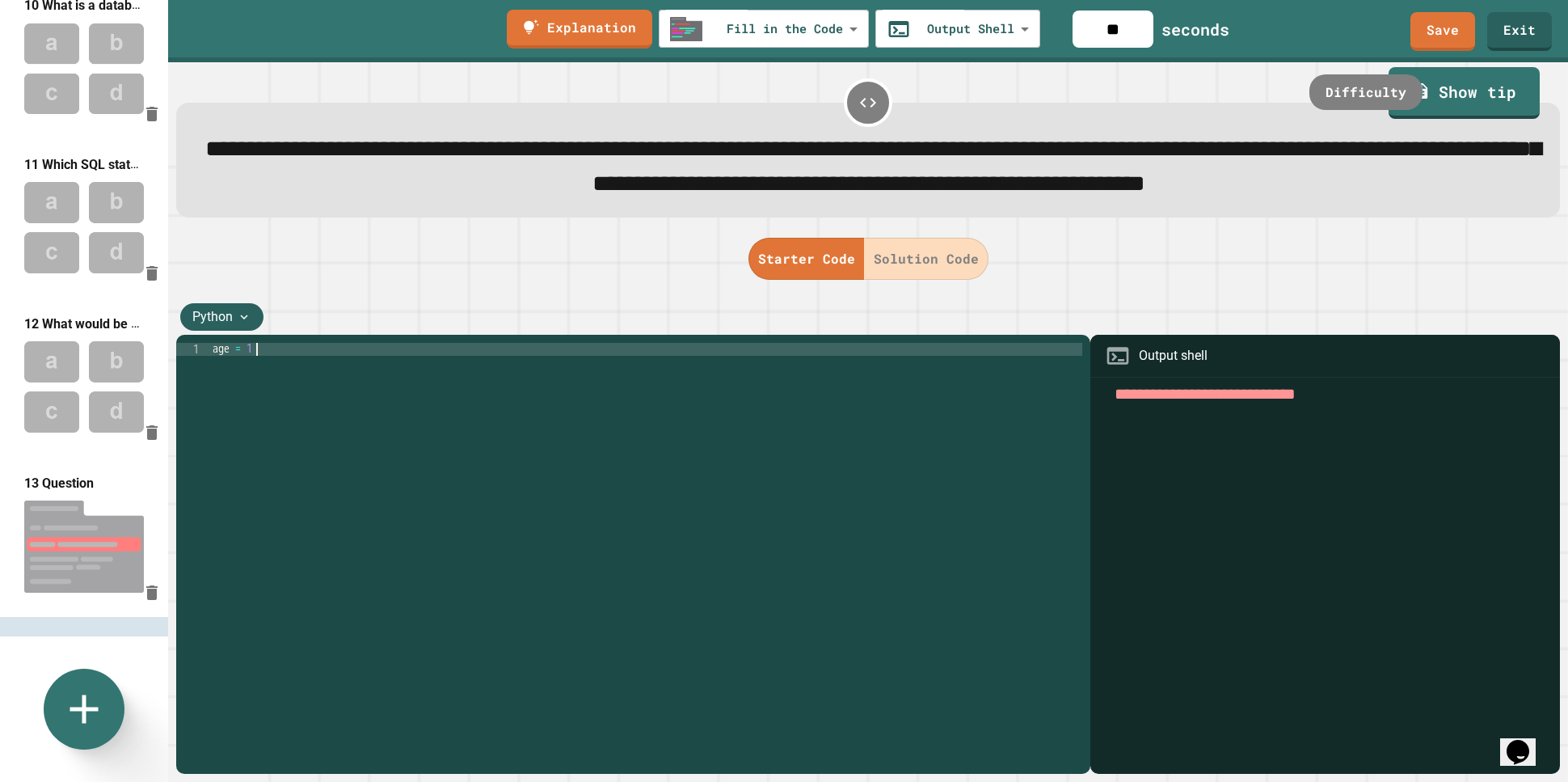 type on "********" 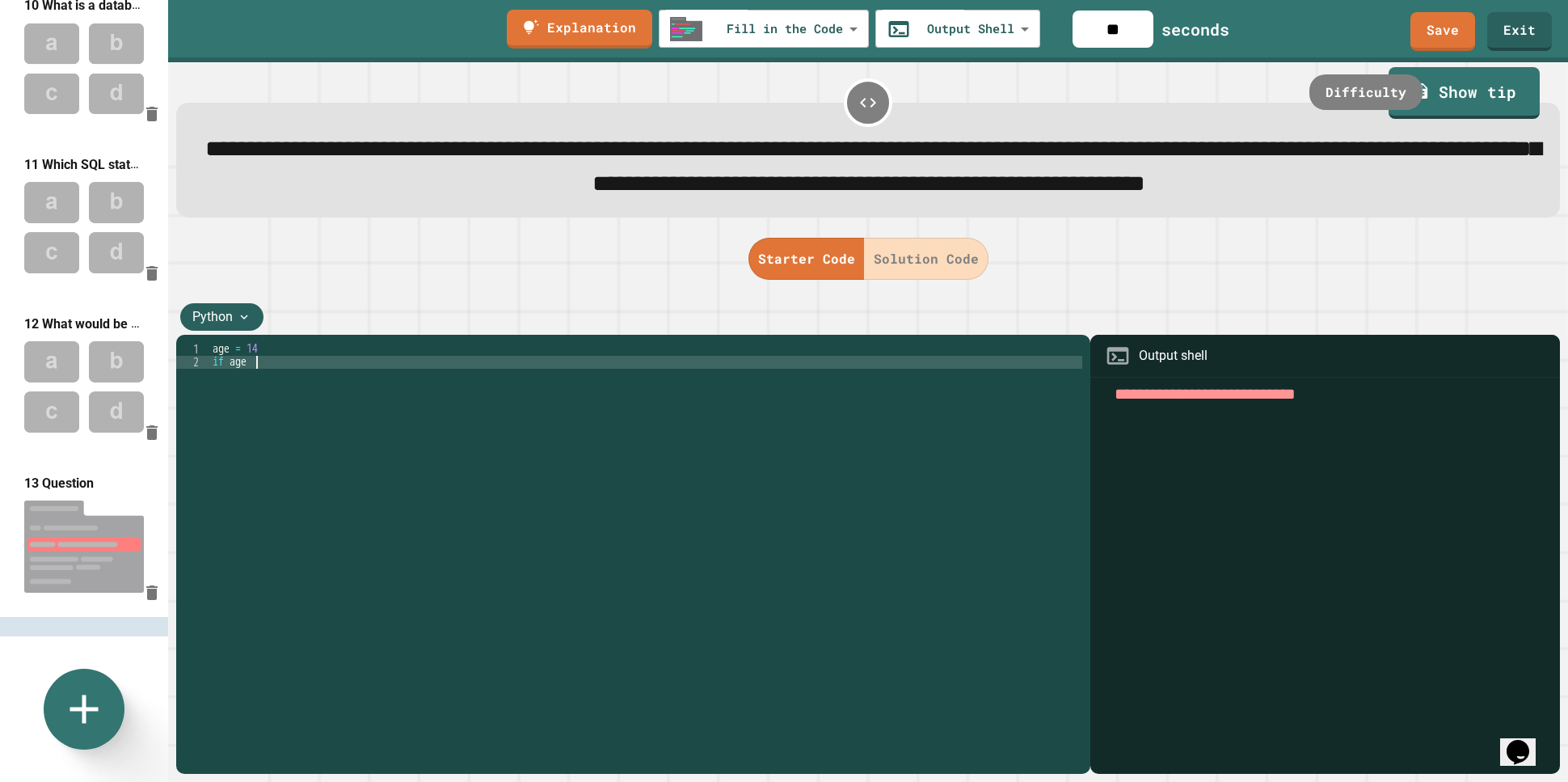 scroll, scrollTop: 0, scrollLeft: 2, axis: horizontal 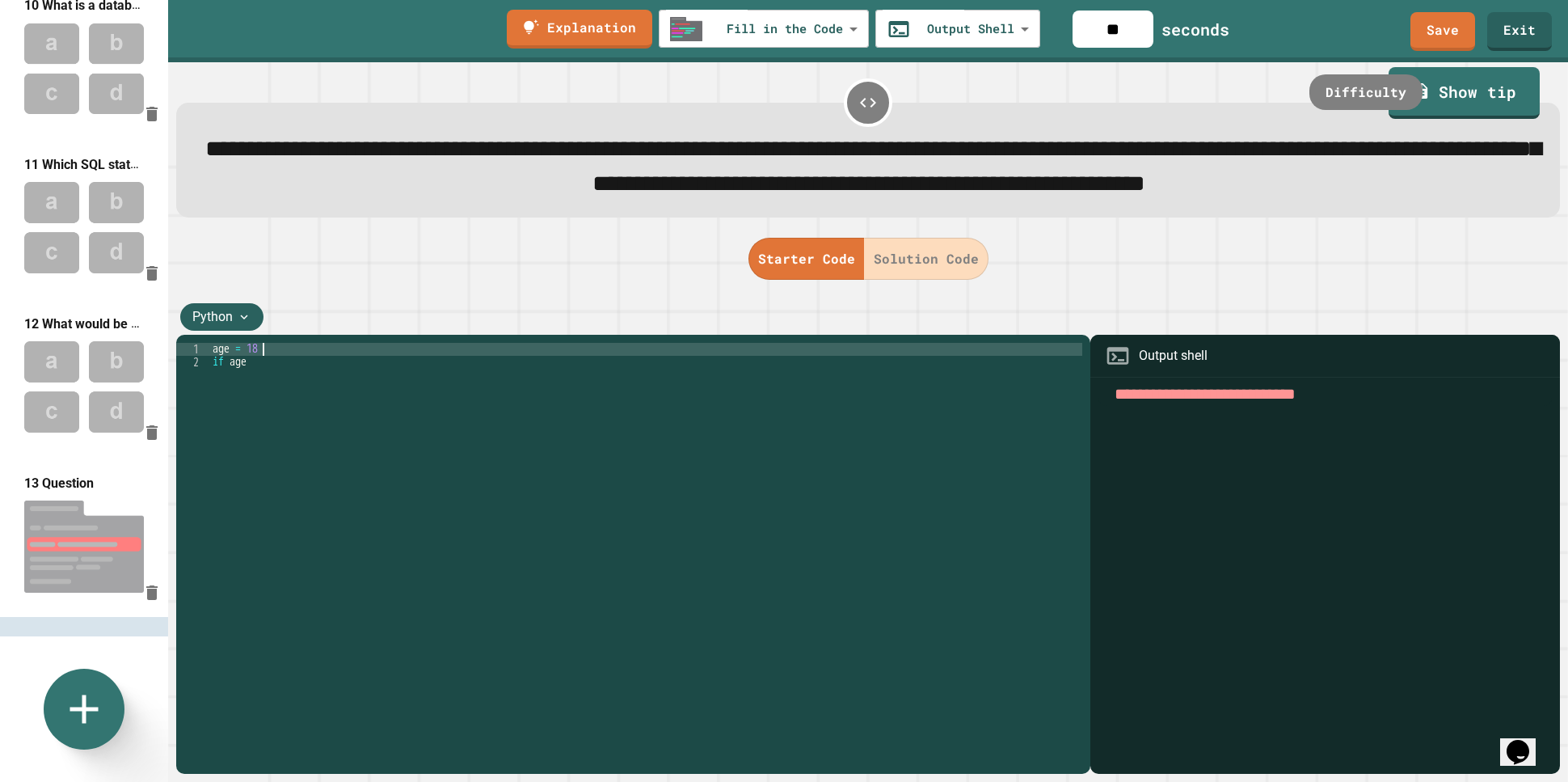 click on "age   =   18 if   age" at bounding box center (646, 537) 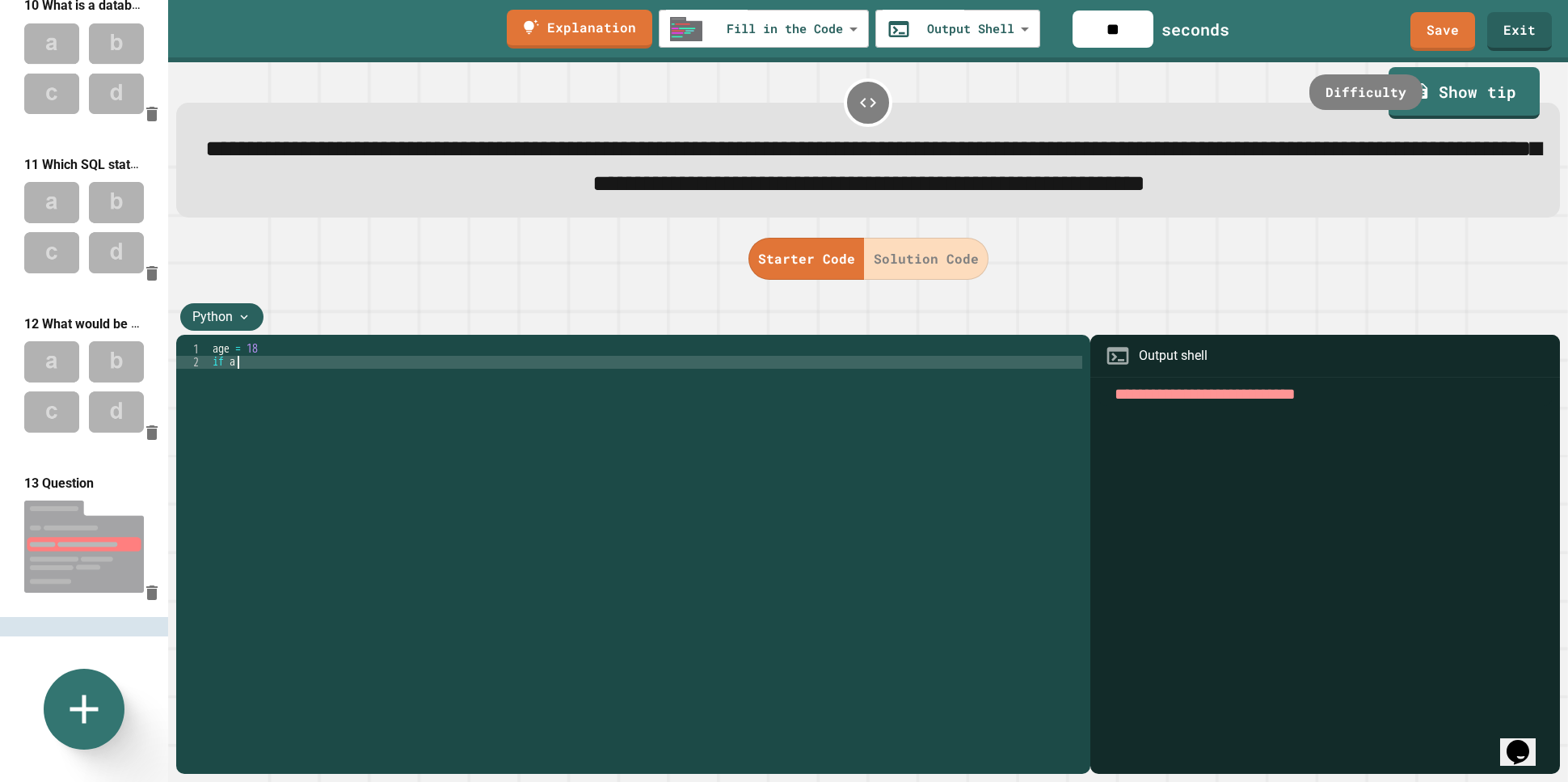 scroll, scrollTop: 0, scrollLeft: 0, axis: both 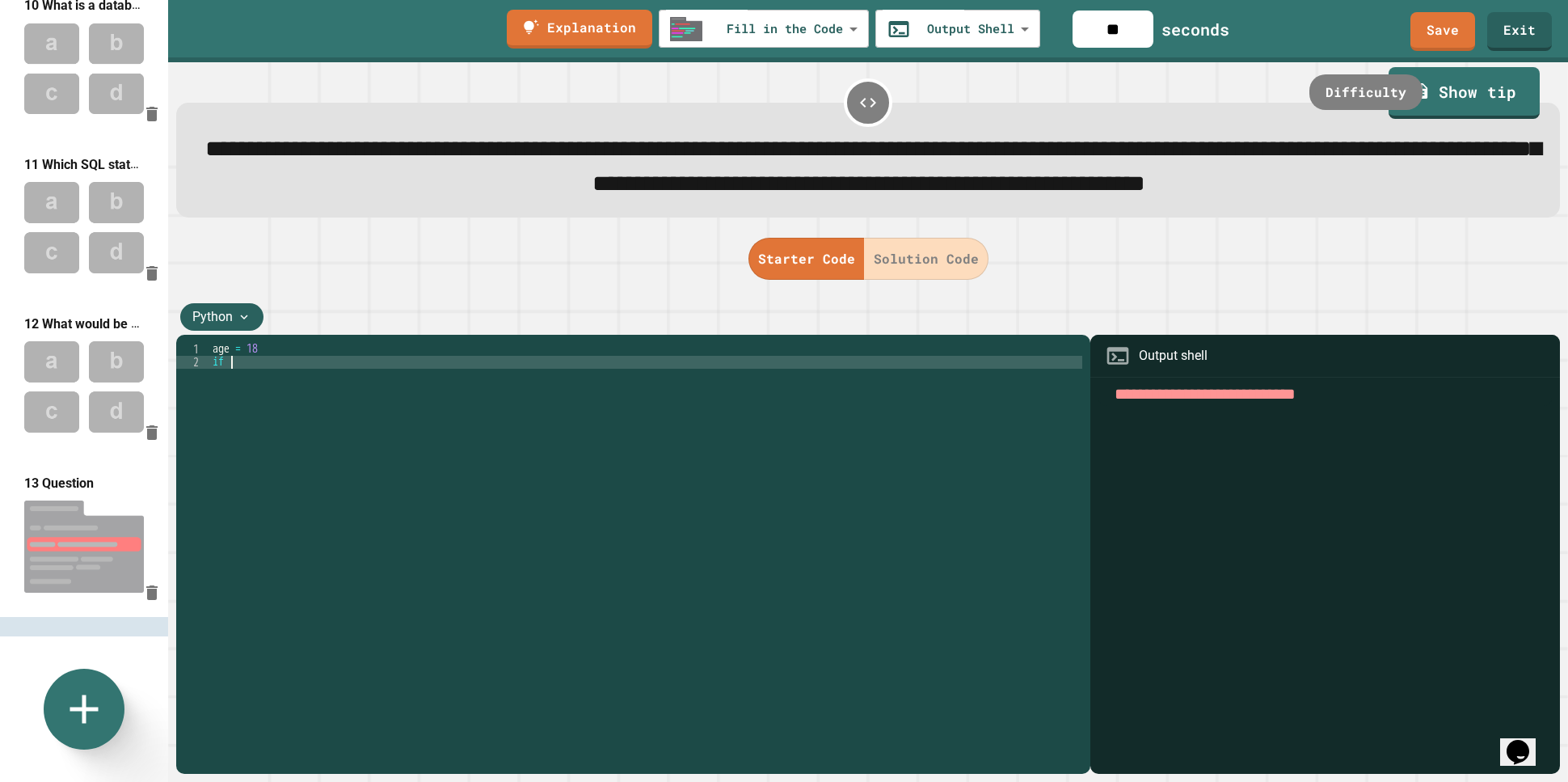 type on "*" 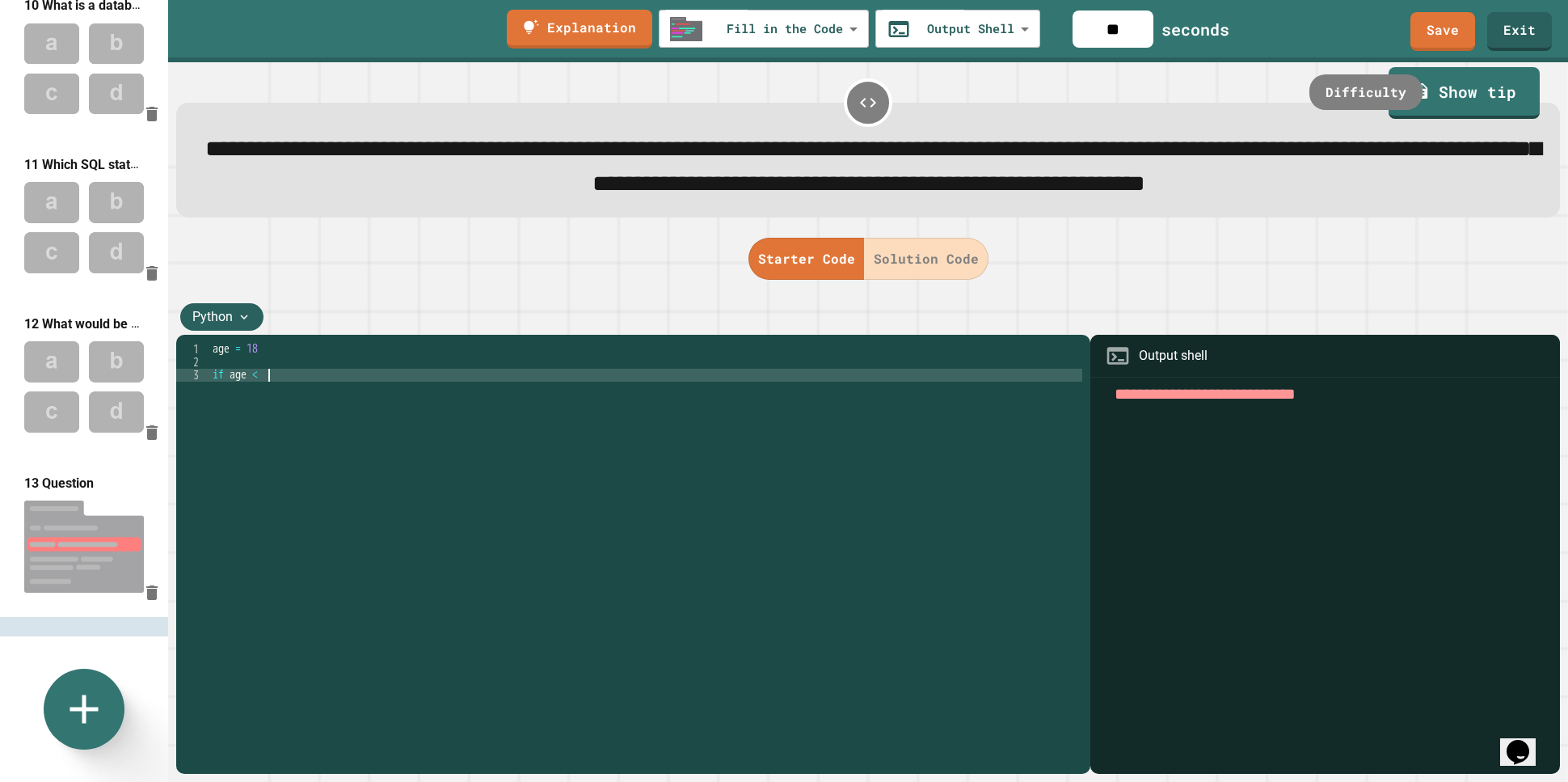scroll, scrollTop: 0, scrollLeft: 2, axis: horizontal 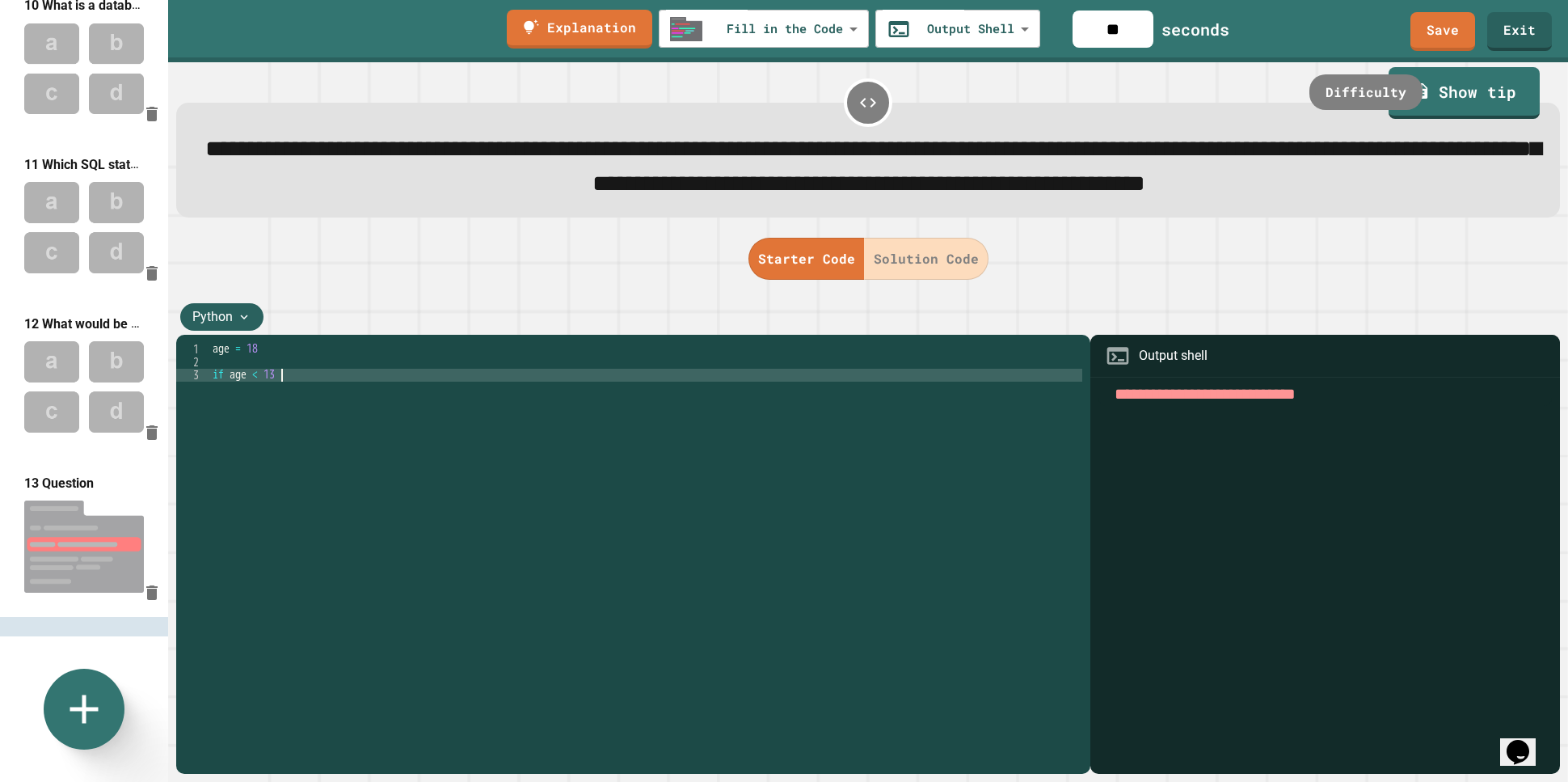 type on "**********" 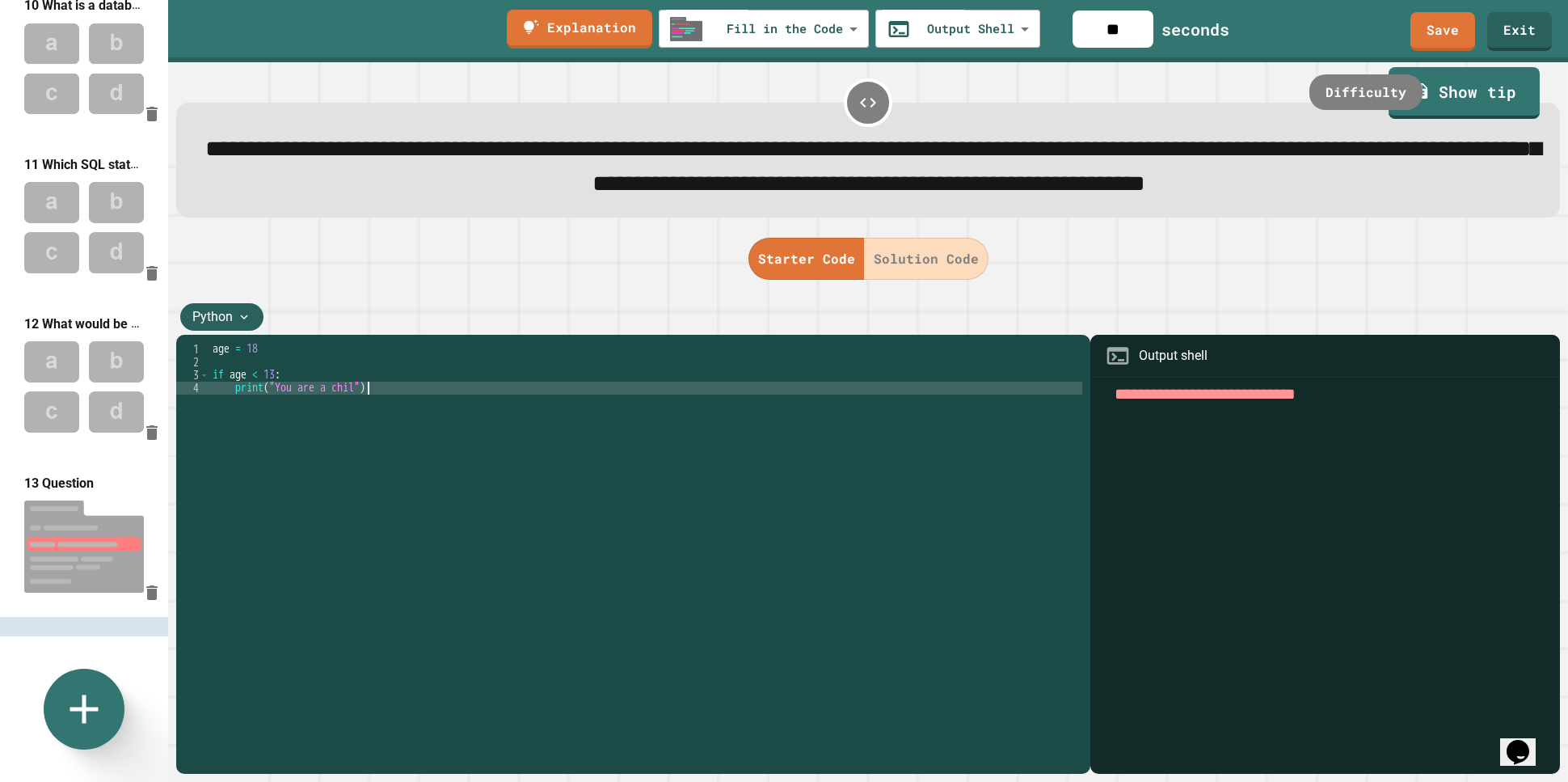 scroll, scrollTop: 0, scrollLeft: 10, axis: horizontal 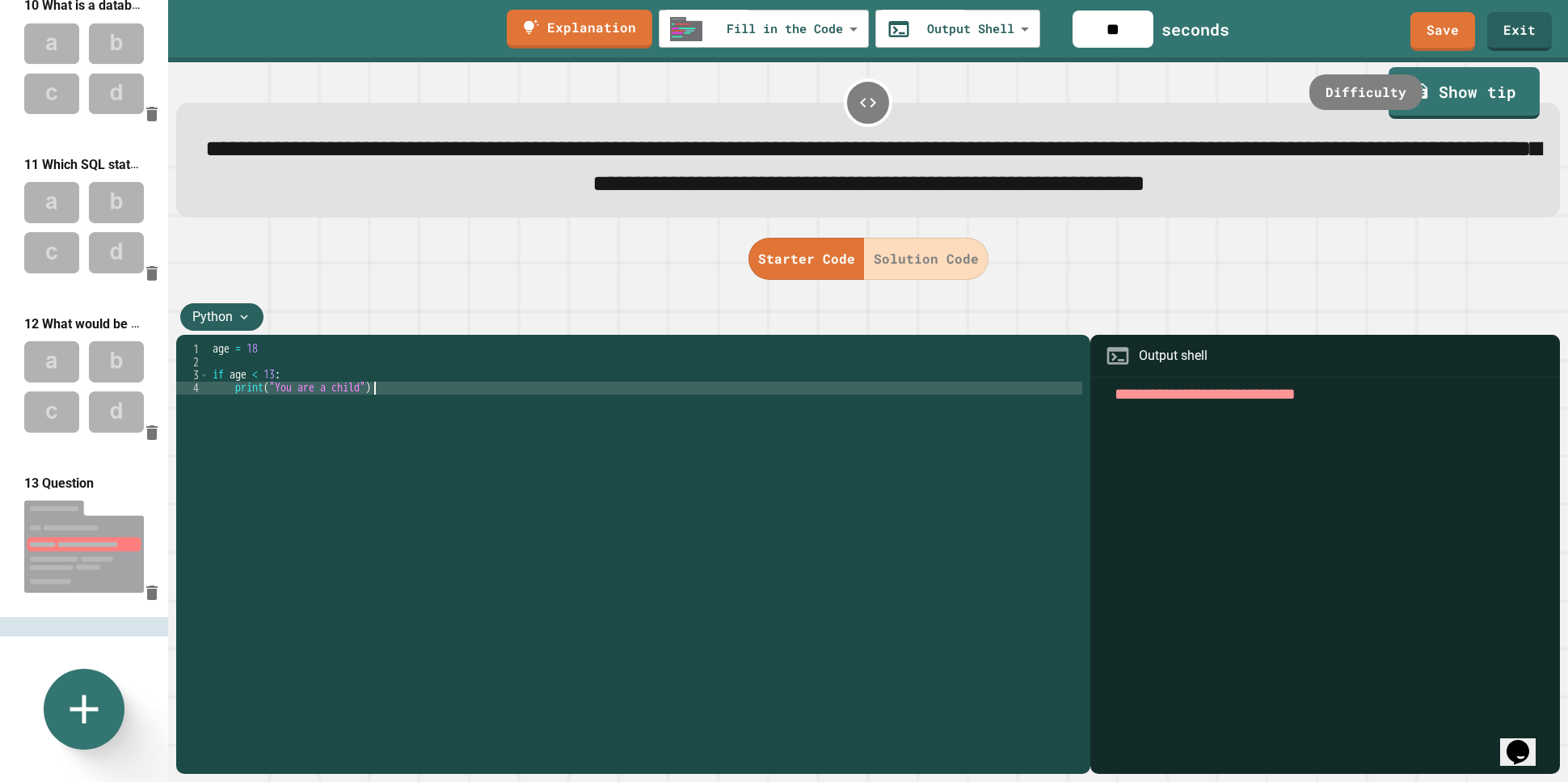 click on "age   =   18 if   age   <   13 :
print ( "You are a child" )" at bounding box center (646, 537) 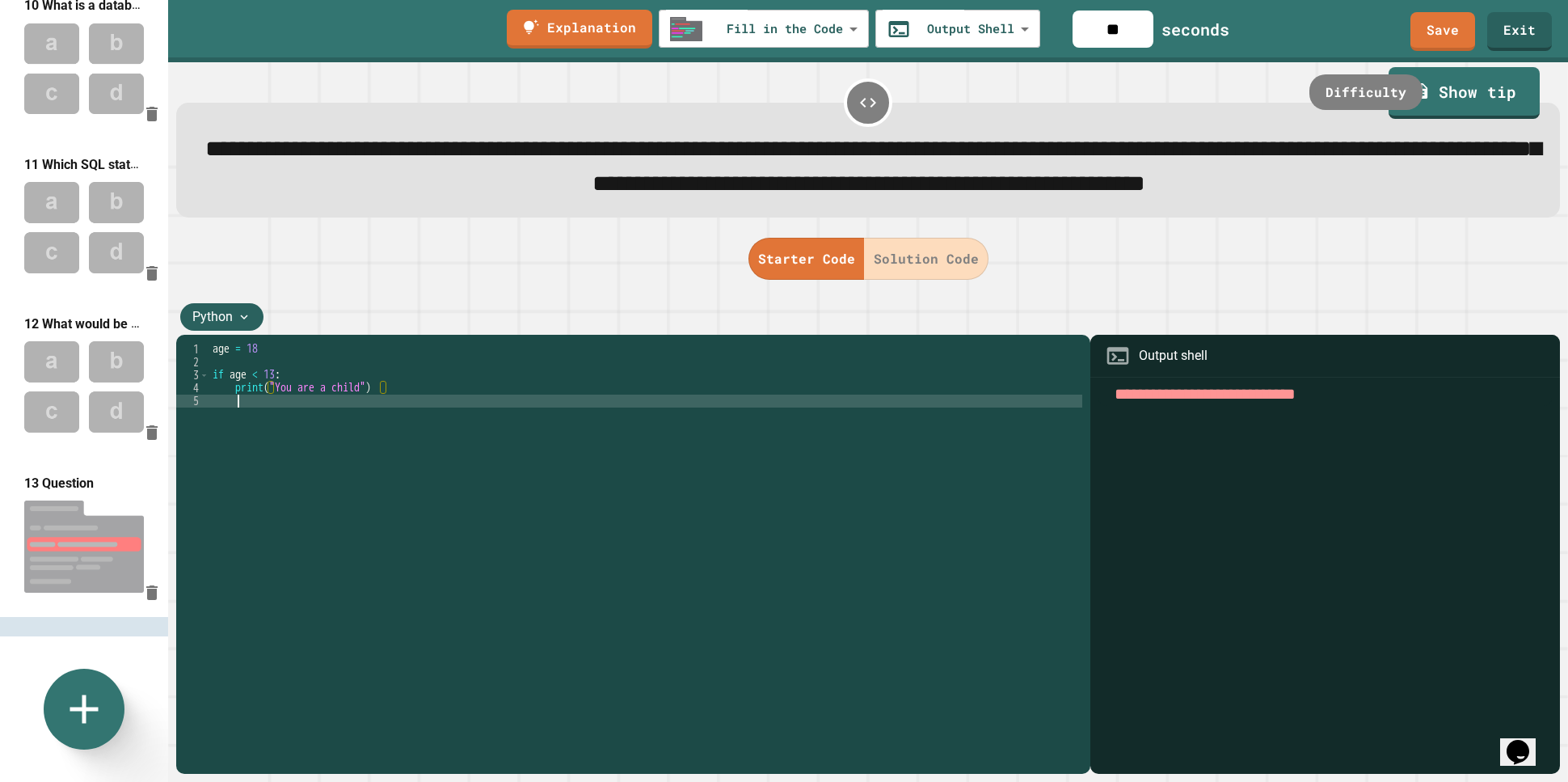 scroll, scrollTop: 0, scrollLeft: 0, axis: both 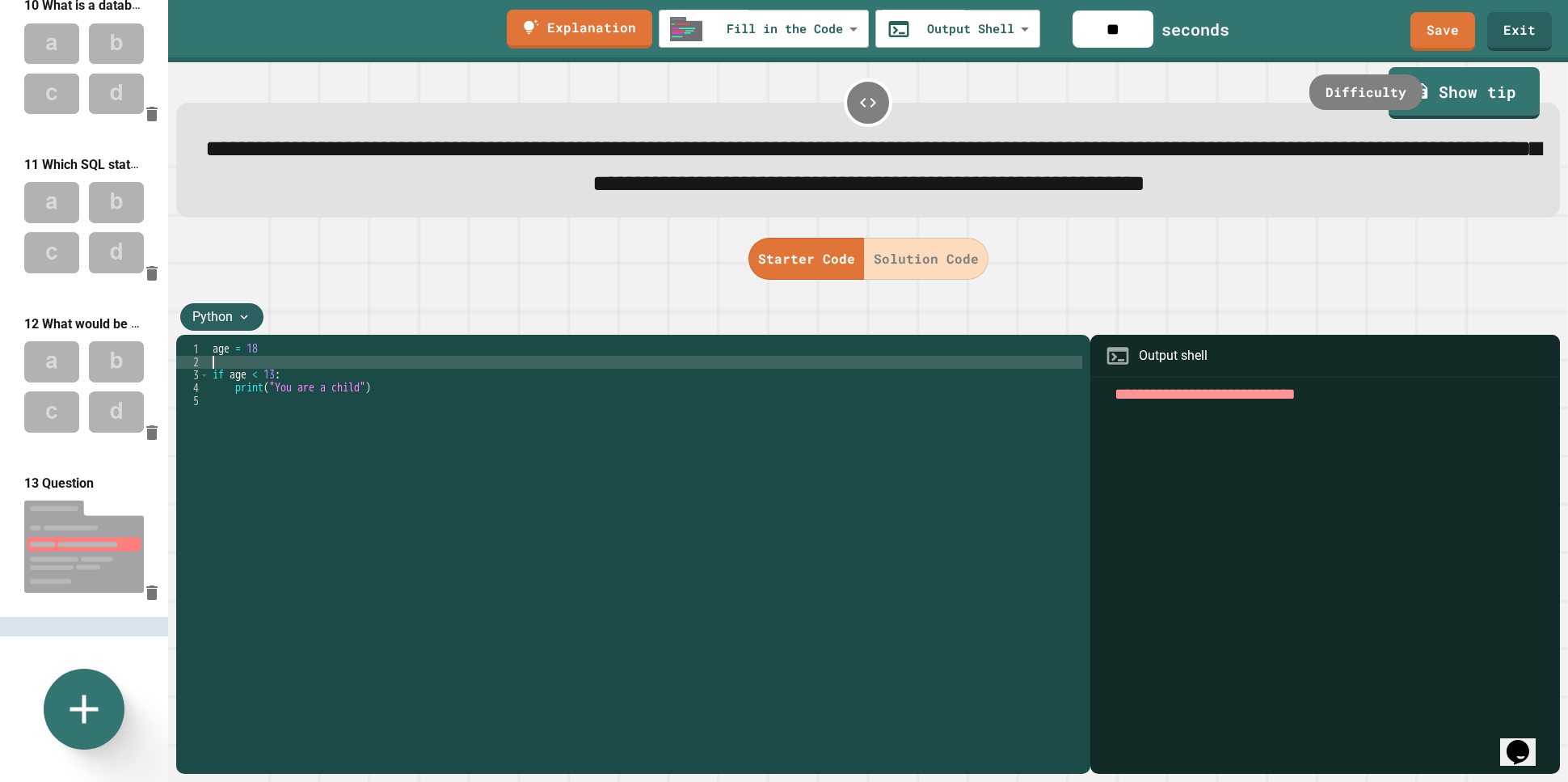 click on "age   =   18 if   age   <   13 :
print ( "You are a child" )" at bounding box center [646, 537] 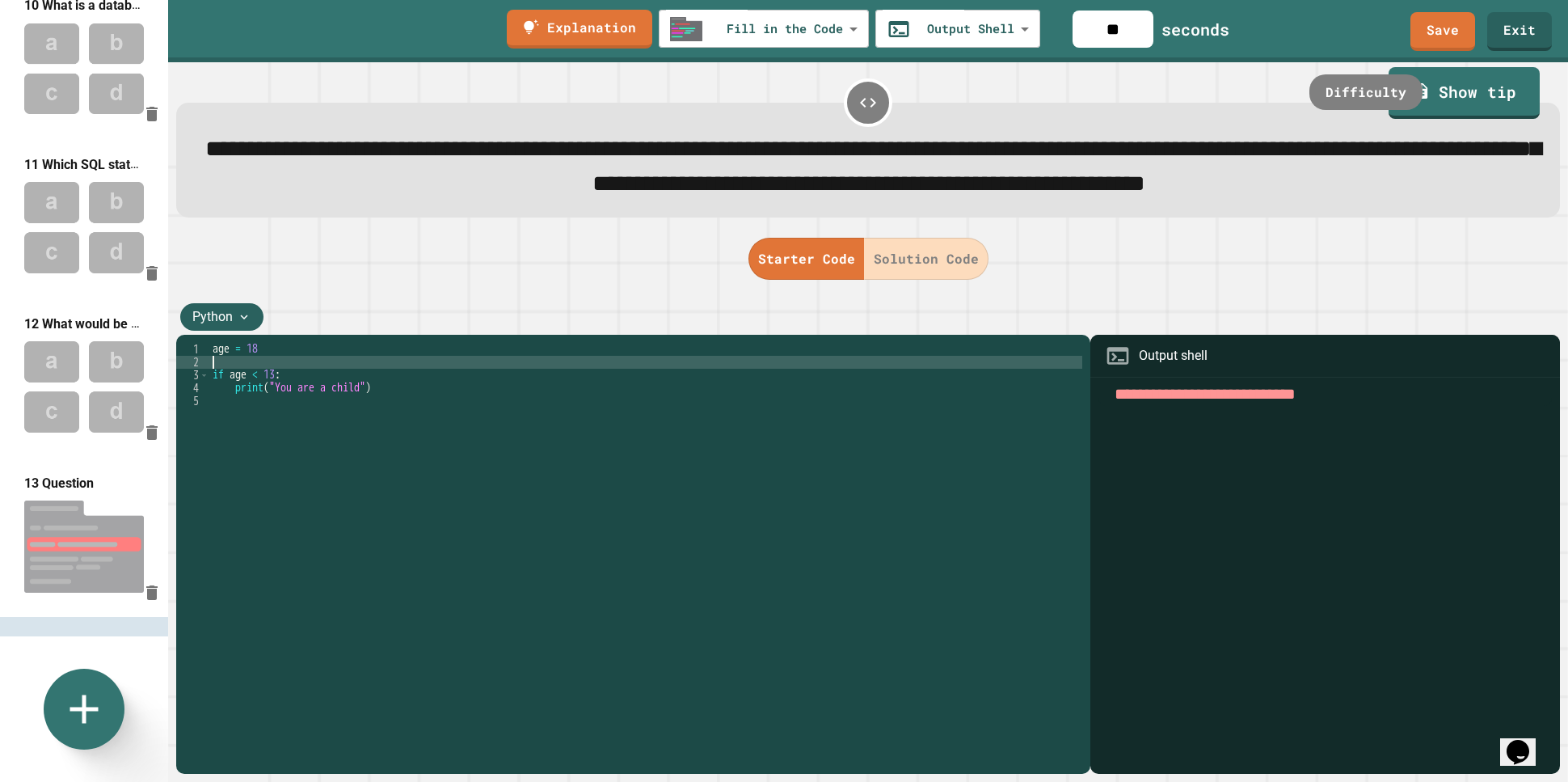 click on "age   =   18 if   age   <   13 :
print ( "You are a child" )" at bounding box center (646, 537) 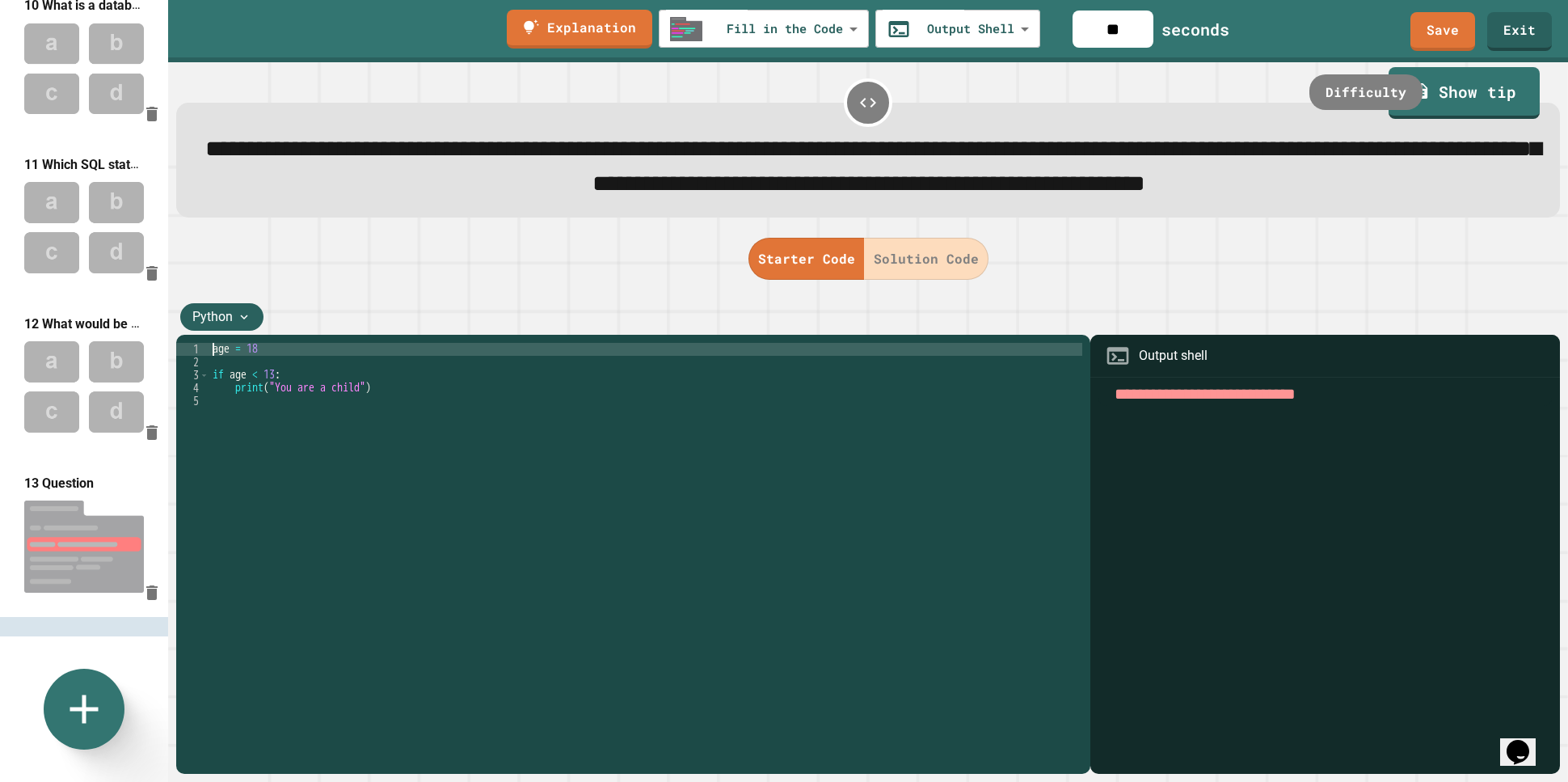 type on "********" 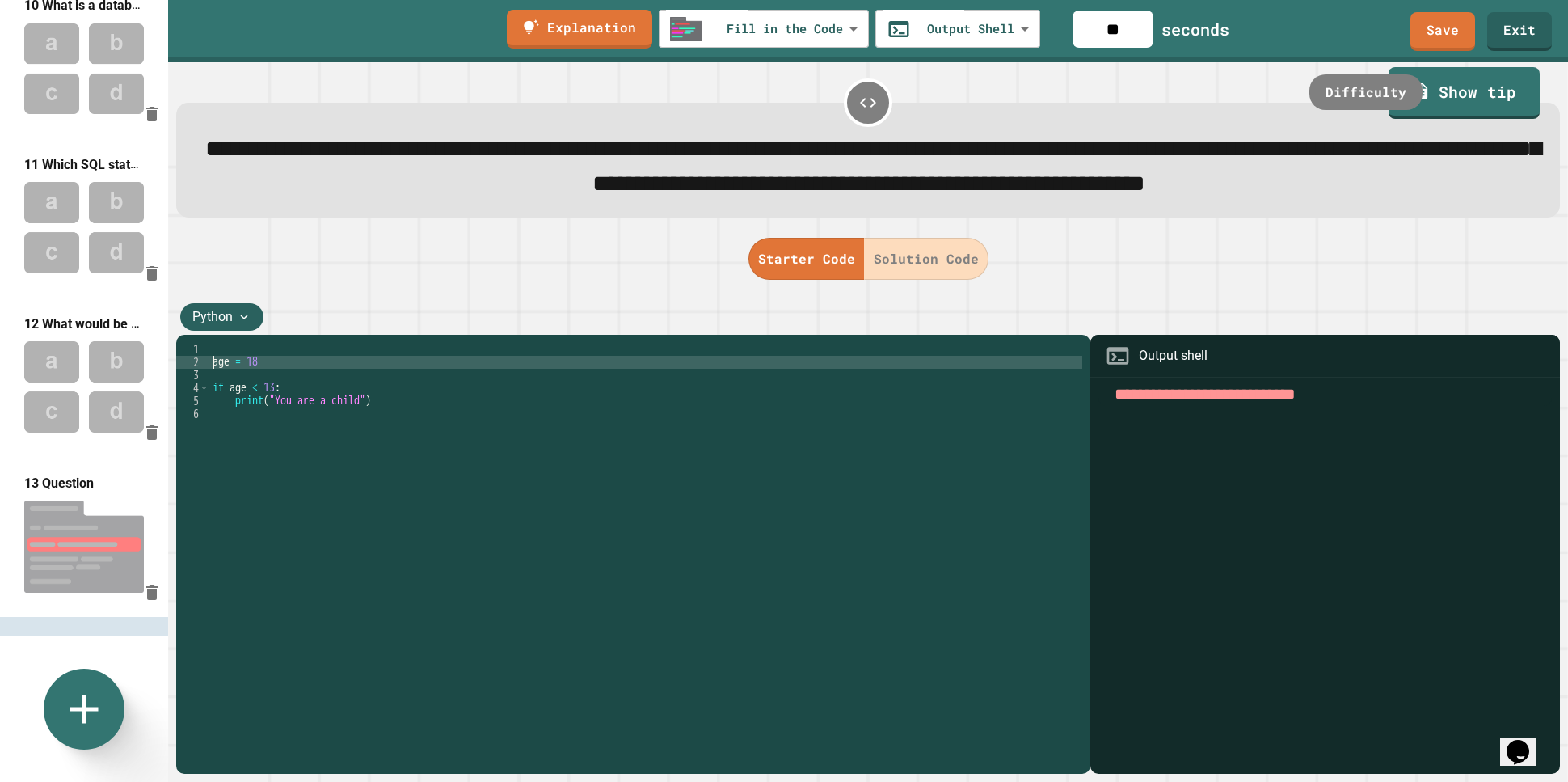scroll, scrollTop: 0, scrollLeft: 1, axis: horizontal 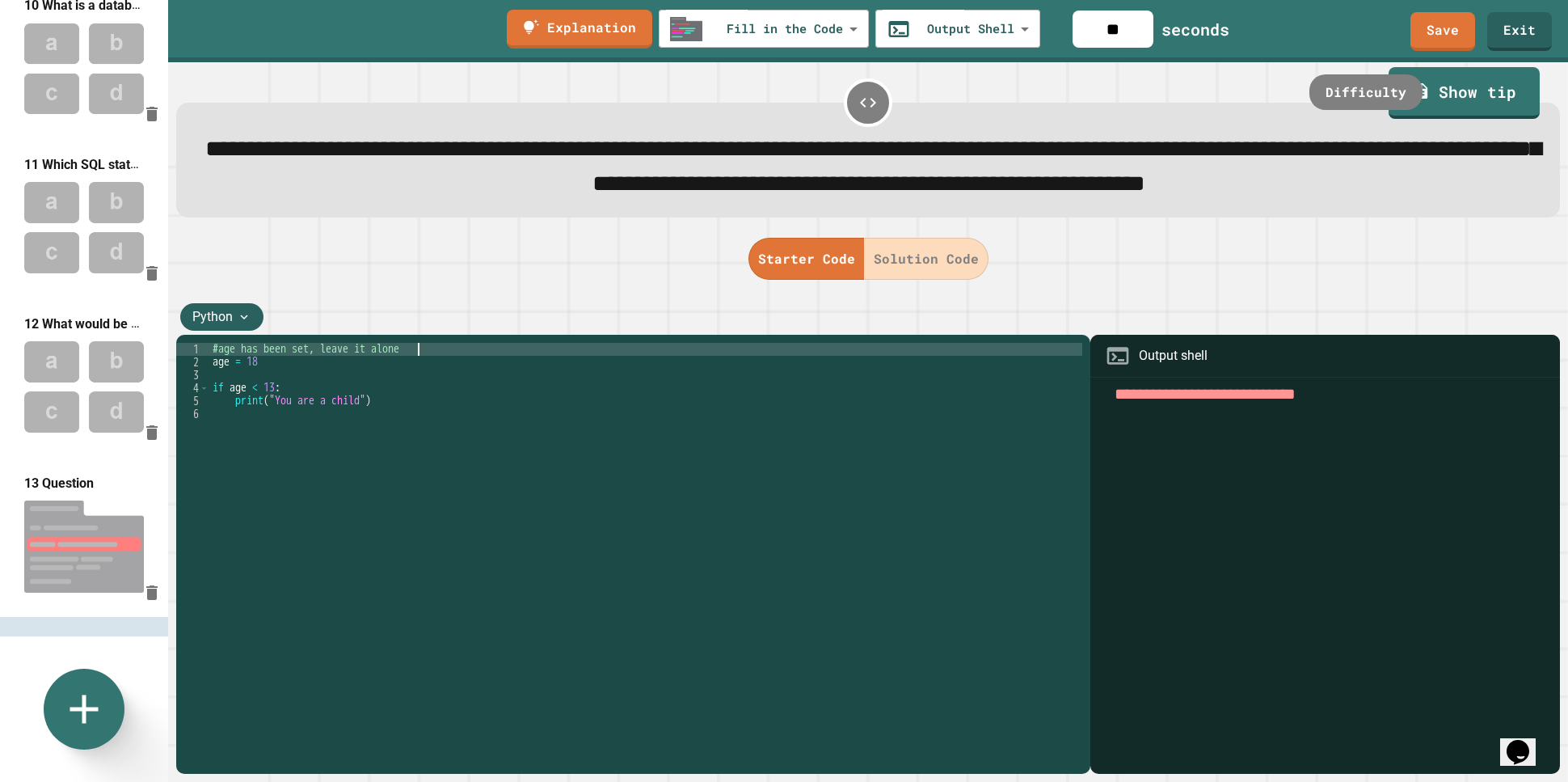 type on "**********" 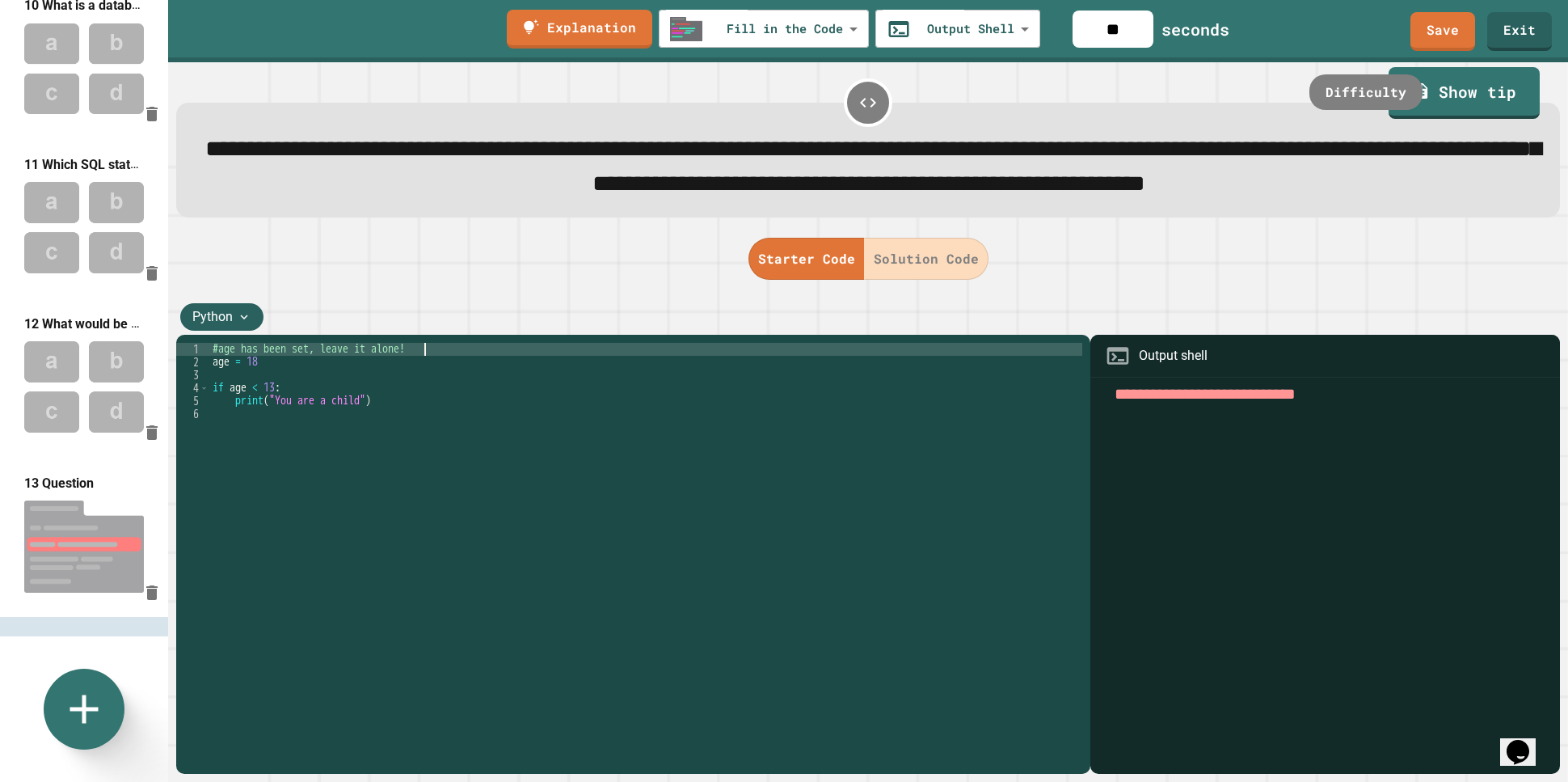 click on "#age has been set, leave it alone! age   =   18 if   age   <   13 :
print ( "You are a child" )" at bounding box center [646, 537] 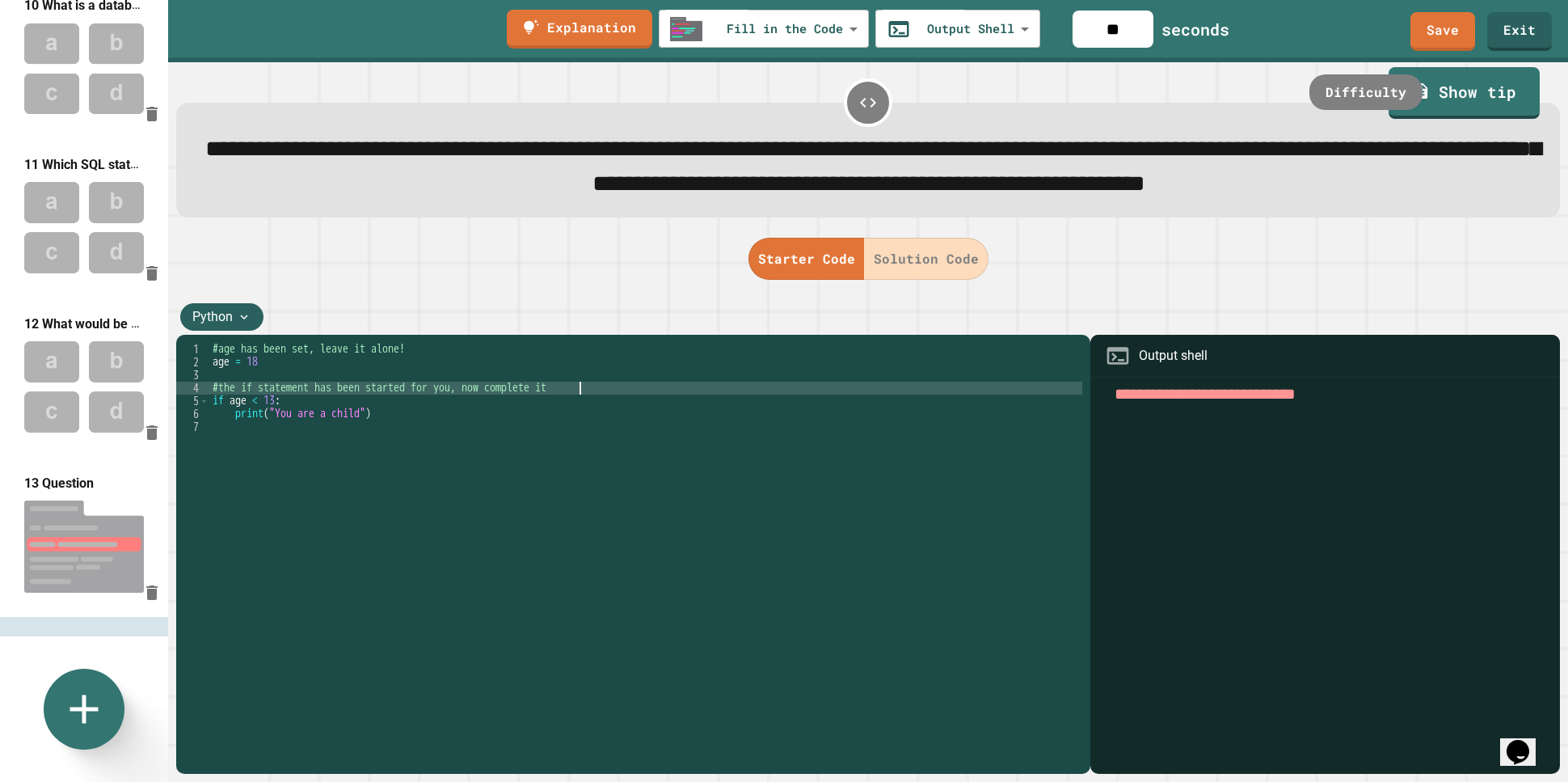 scroll, scrollTop: 0, scrollLeft: 25, axis: horizontal 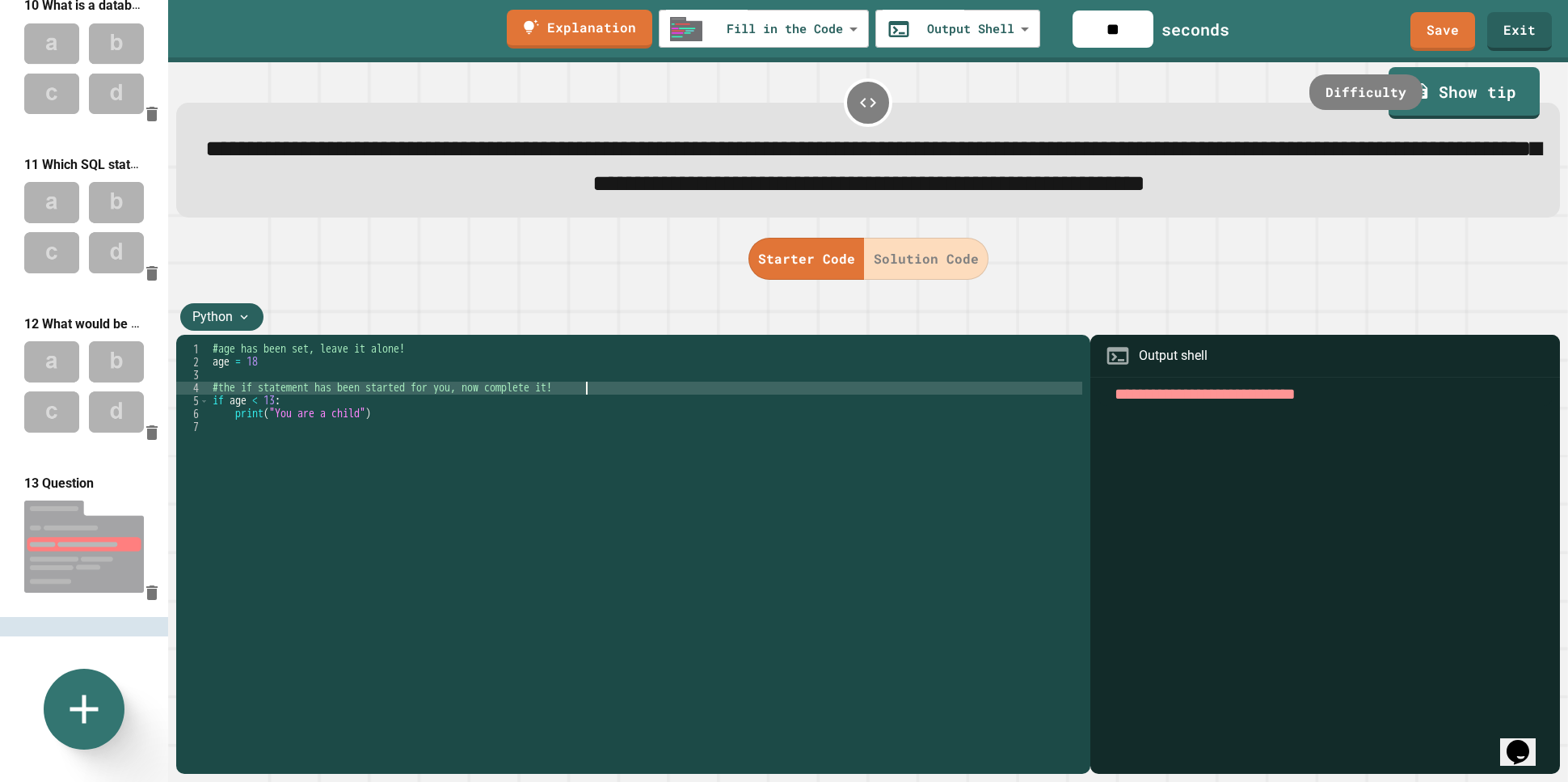 type on "**********" 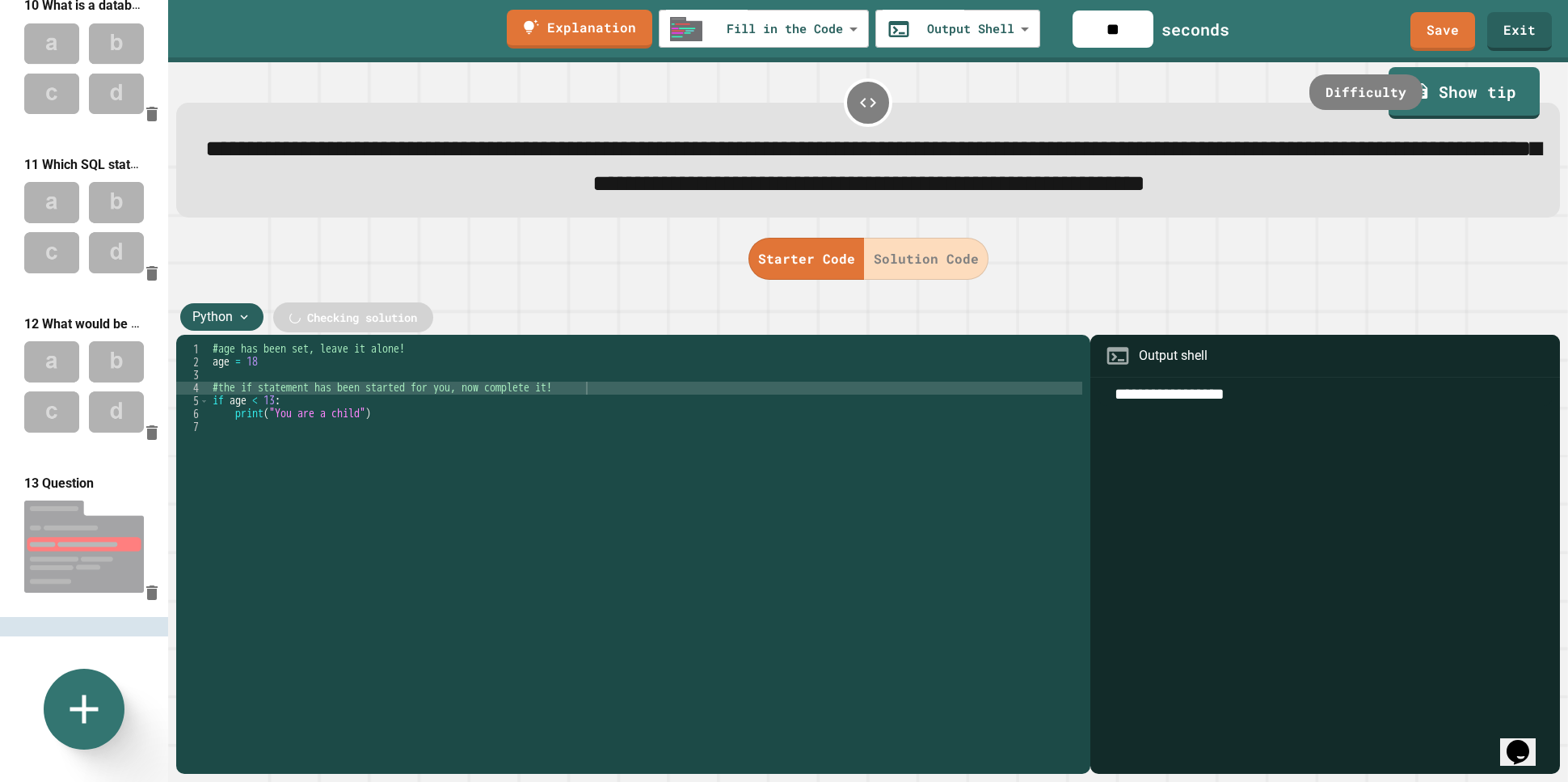 type on "**********" 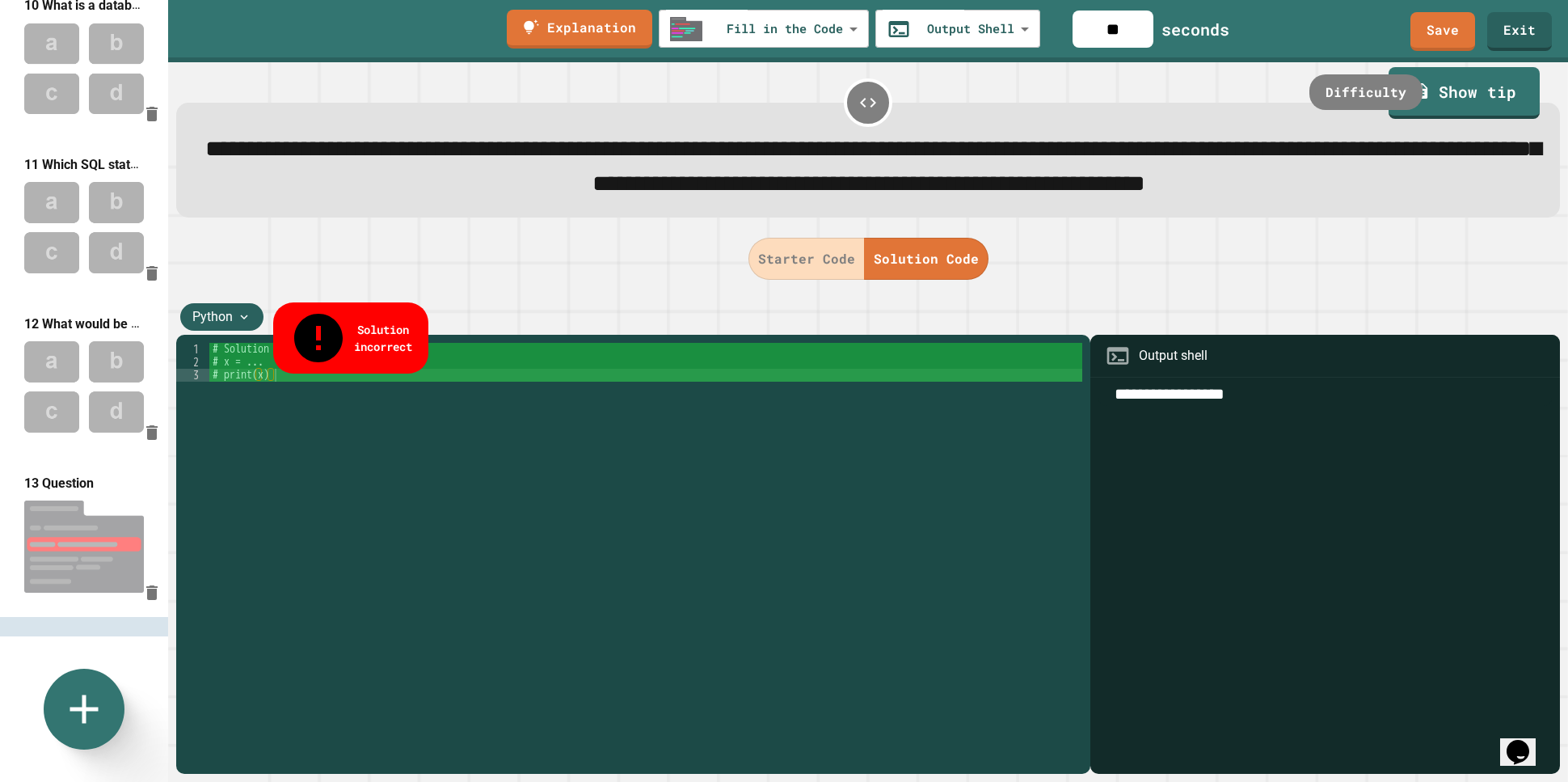 click on "Python" at bounding box center (213, 317) 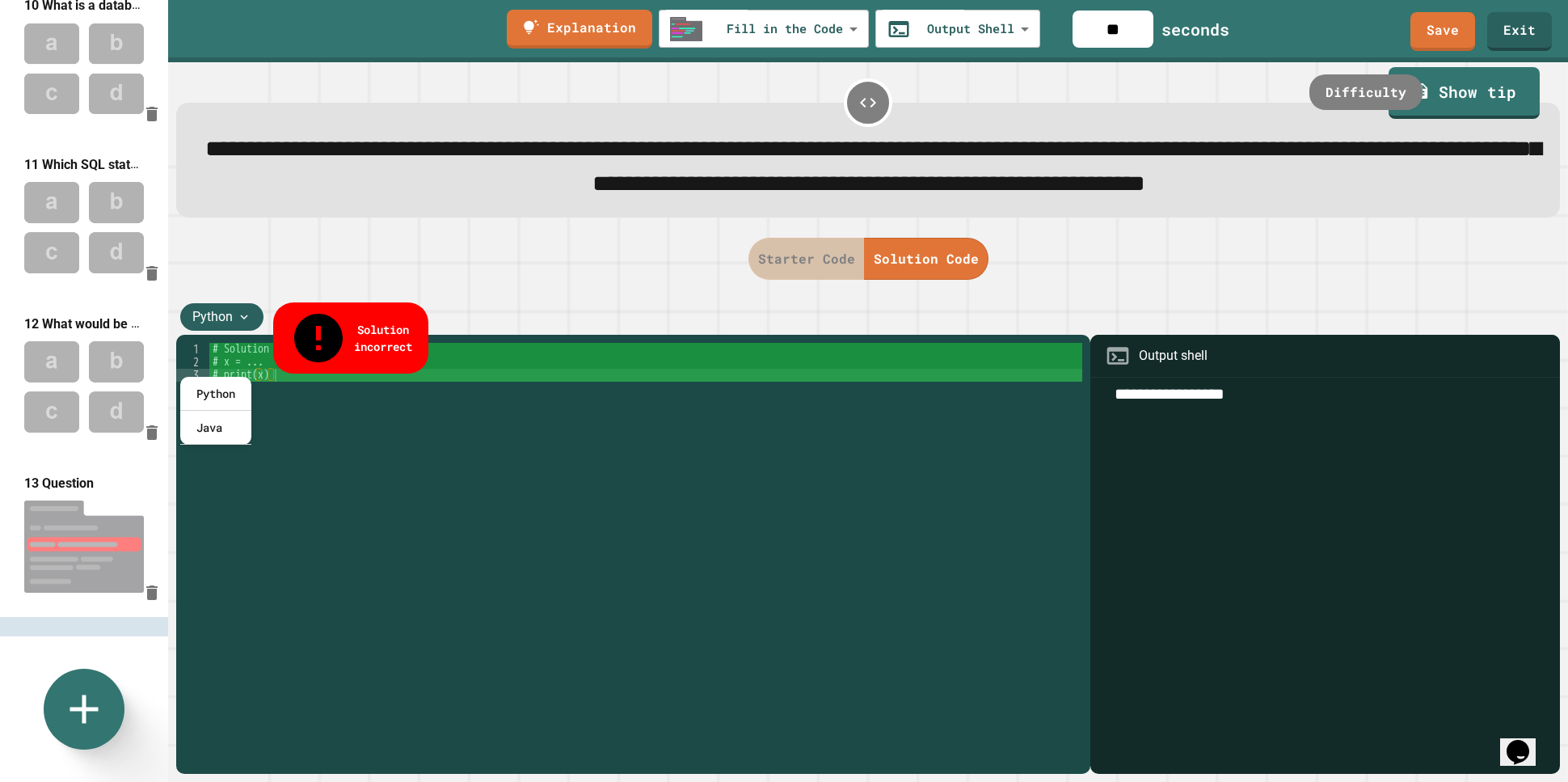 click on "Starter Code" at bounding box center [807, 259] 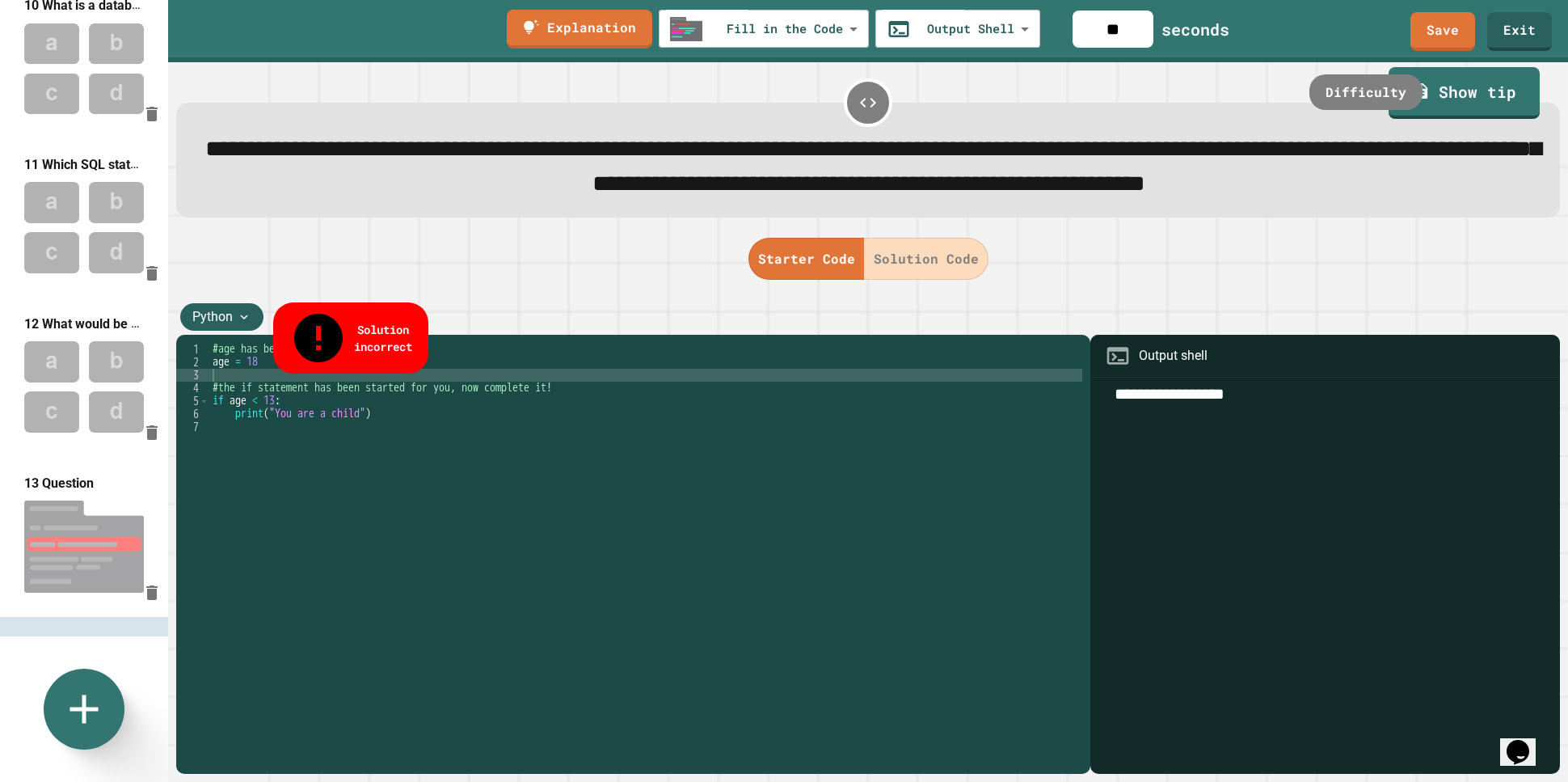 scroll, scrollTop: 0, scrollLeft: 11, axis: horizontal 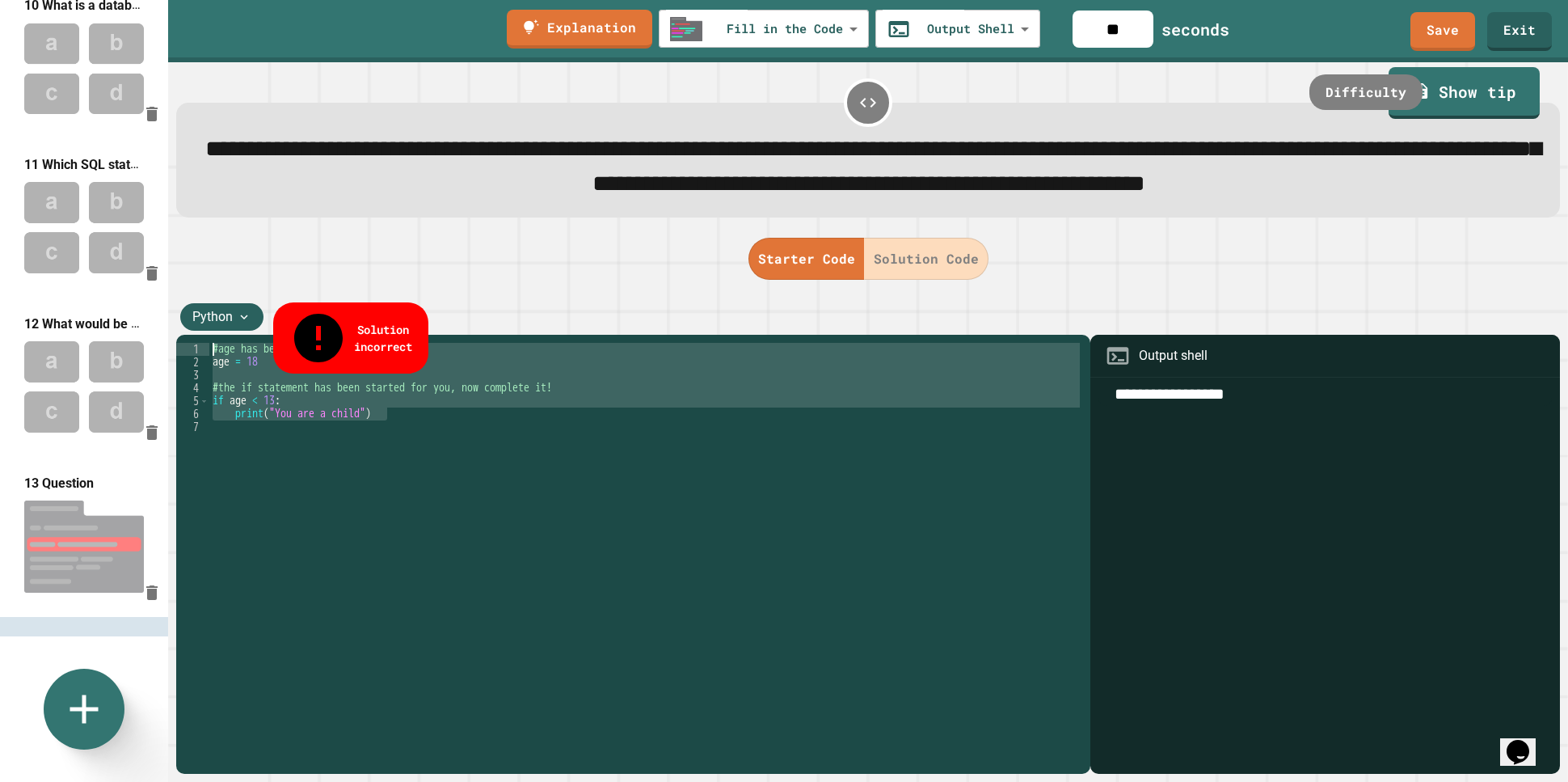 drag, startPoint x: 394, startPoint y: 462, endPoint x: 194, endPoint y: 377, distance: 217.31314 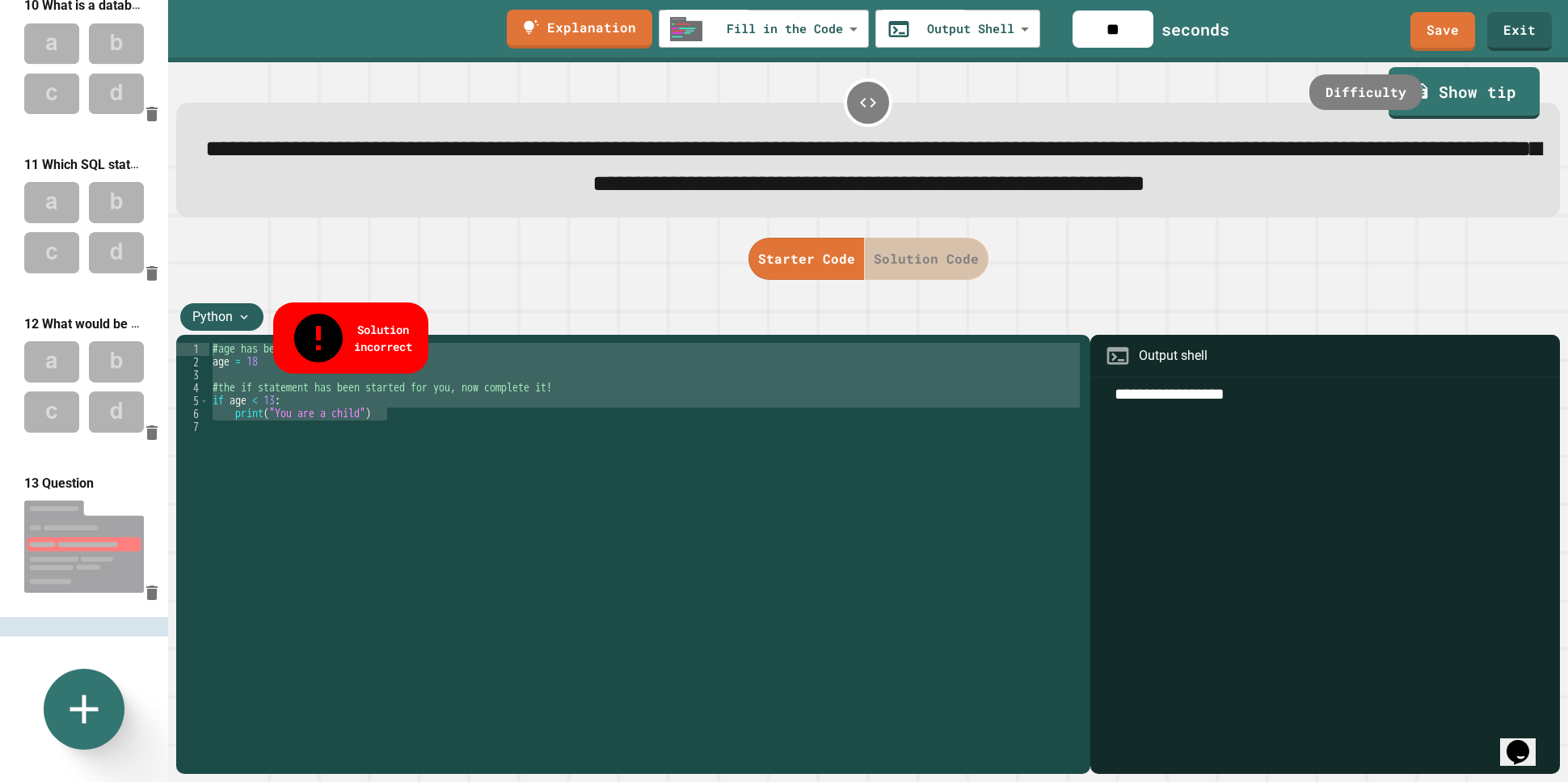 click on "Solution Code" at bounding box center (926, 259) 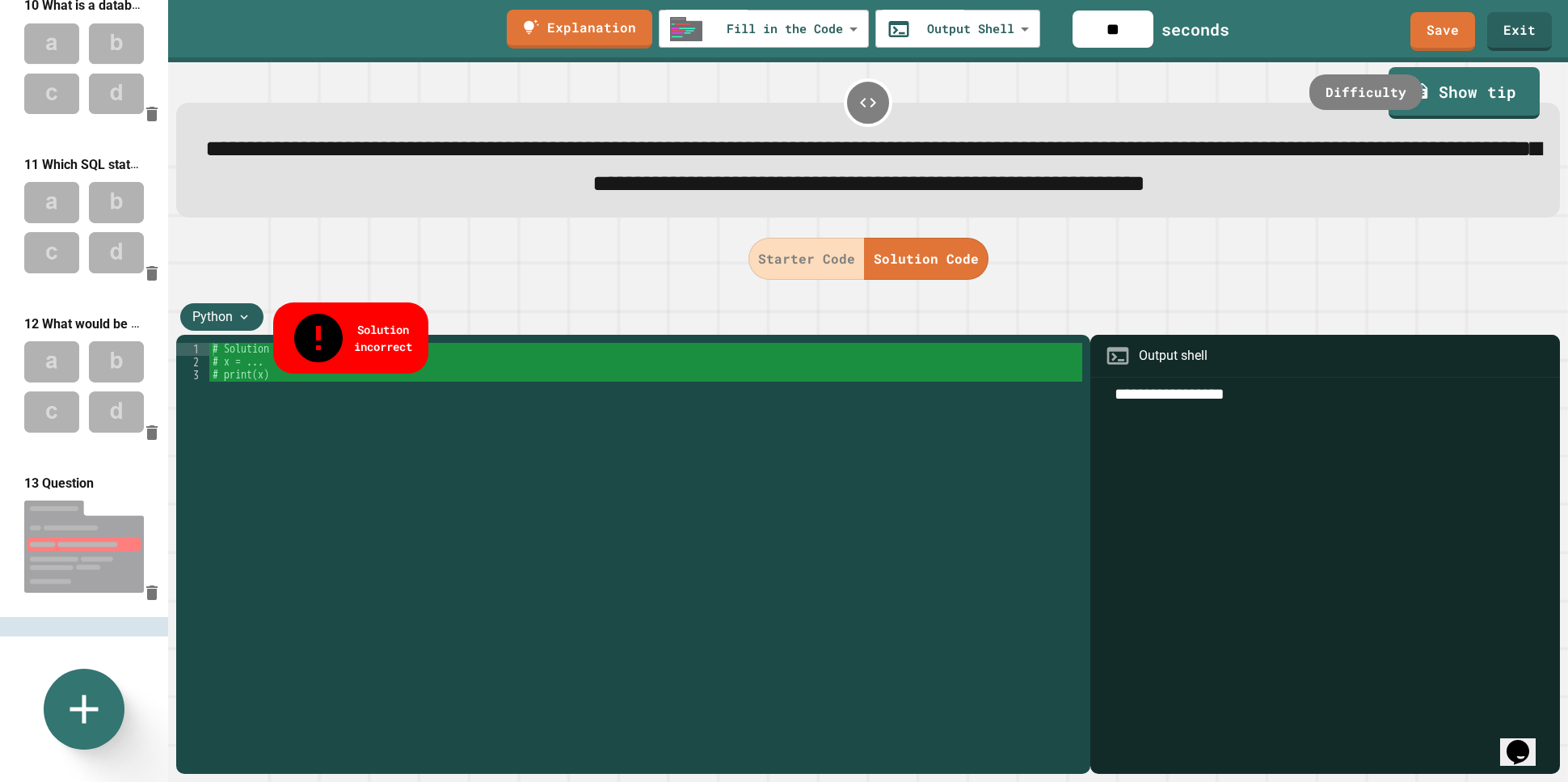 type on "solution-code" 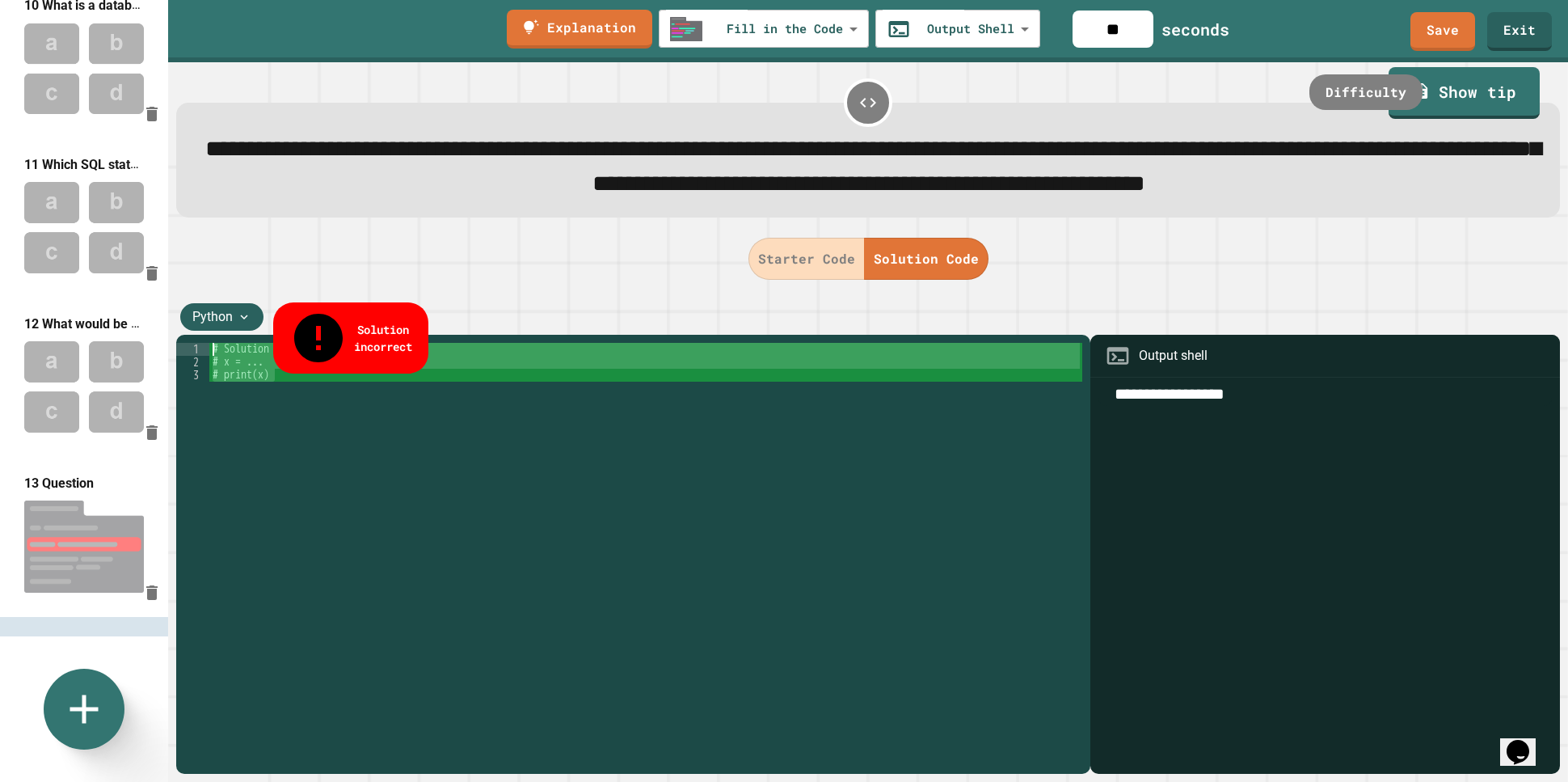 drag, startPoint x: 296, startPoint y: 425, endPoint x: 211, endPoint y: 377, distance: 97.6166 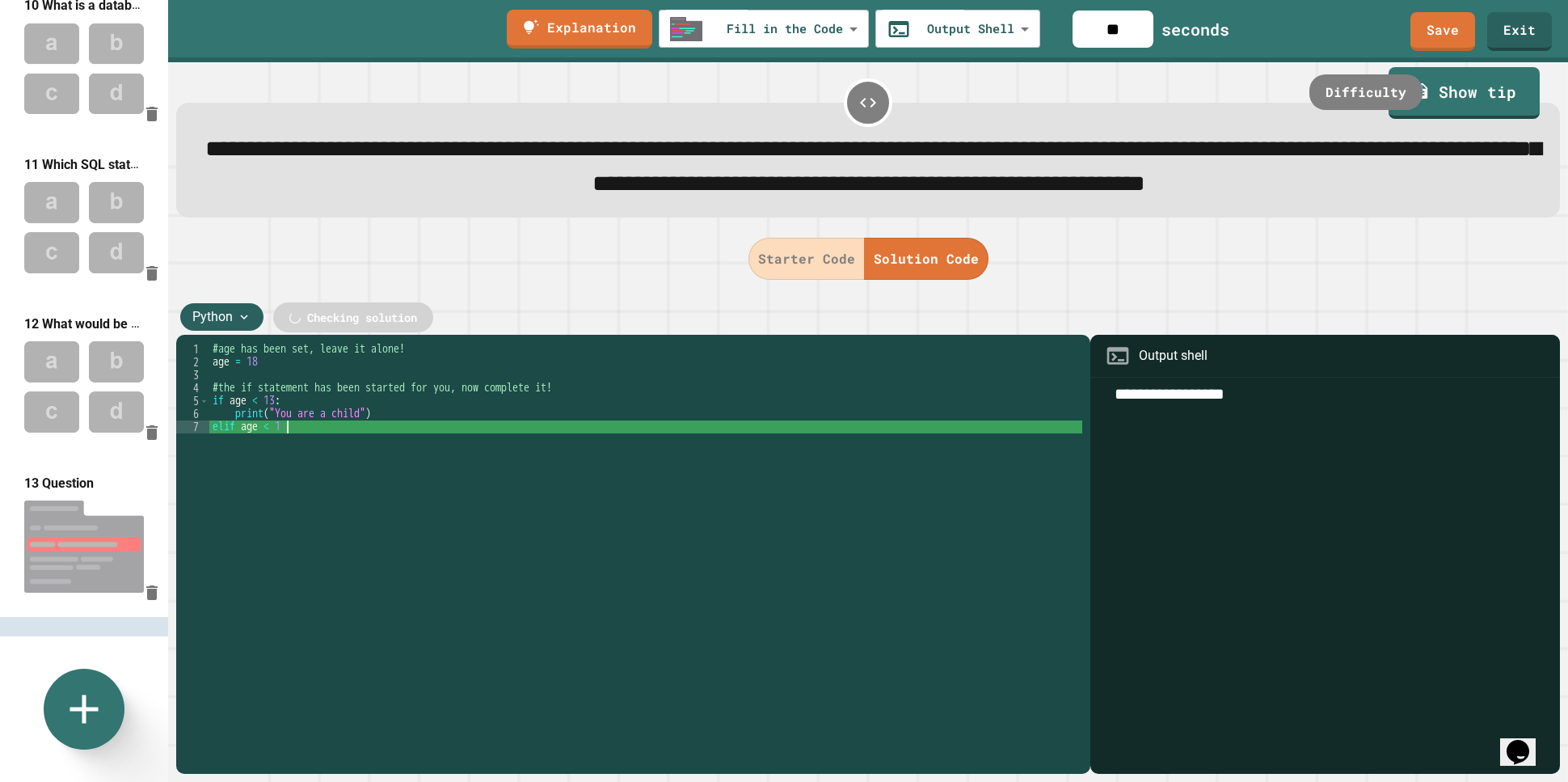 scroll, scrollTop: 0, scrollLeft: 4, axis: horizontal 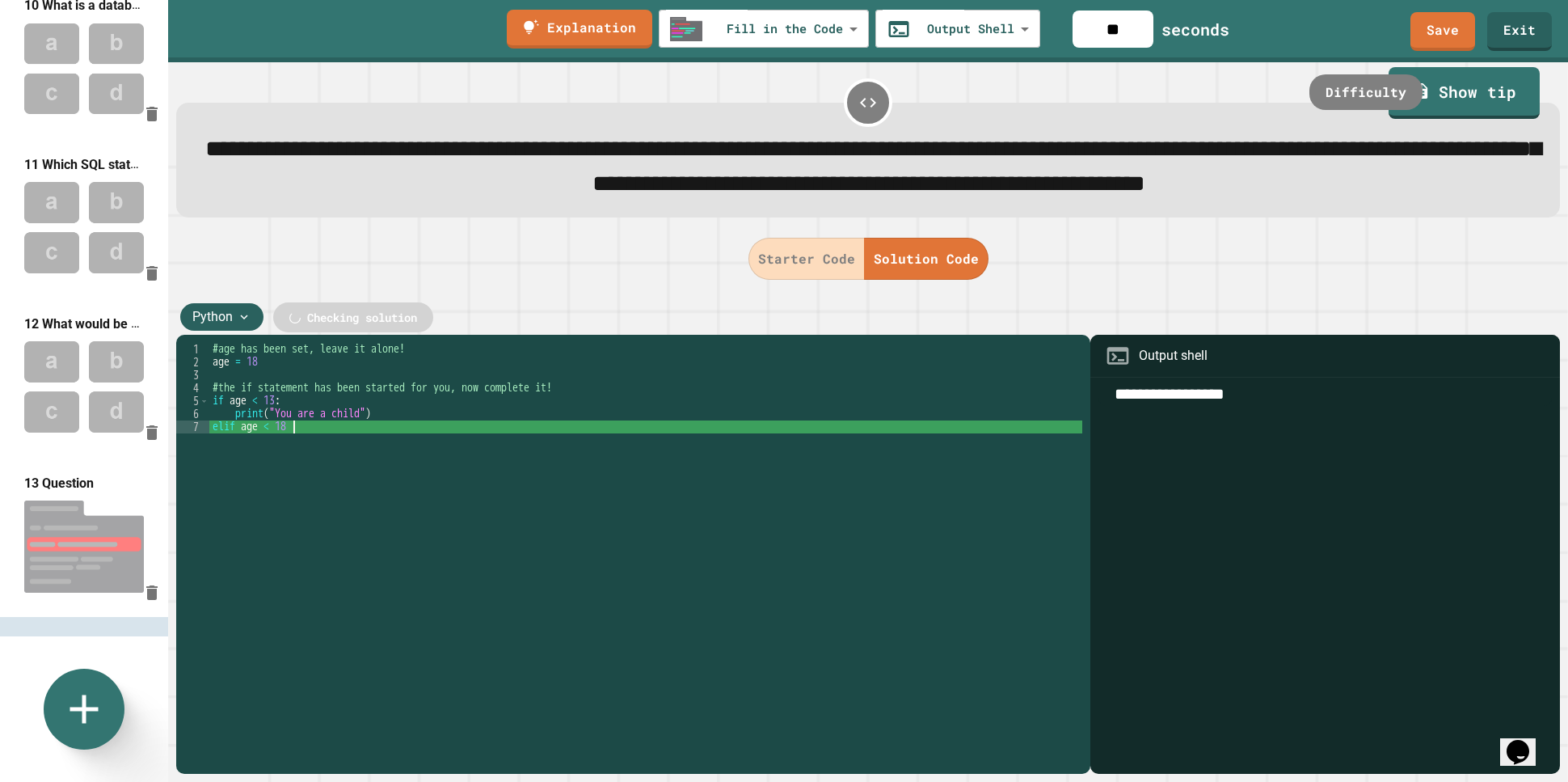type on "**********" 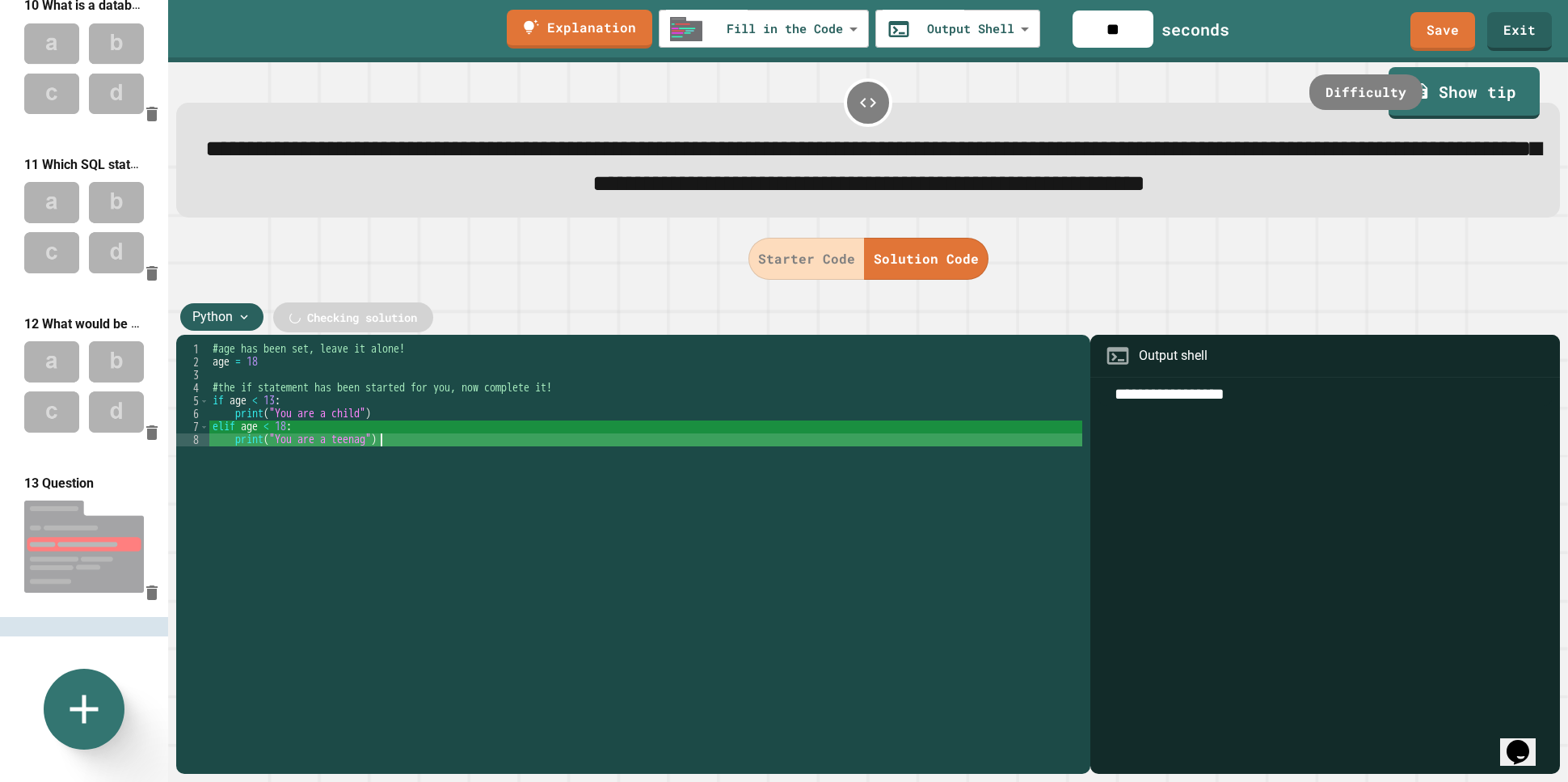 scroll, scrollTop: 0, scrollLeft: 12, axis: horizontal 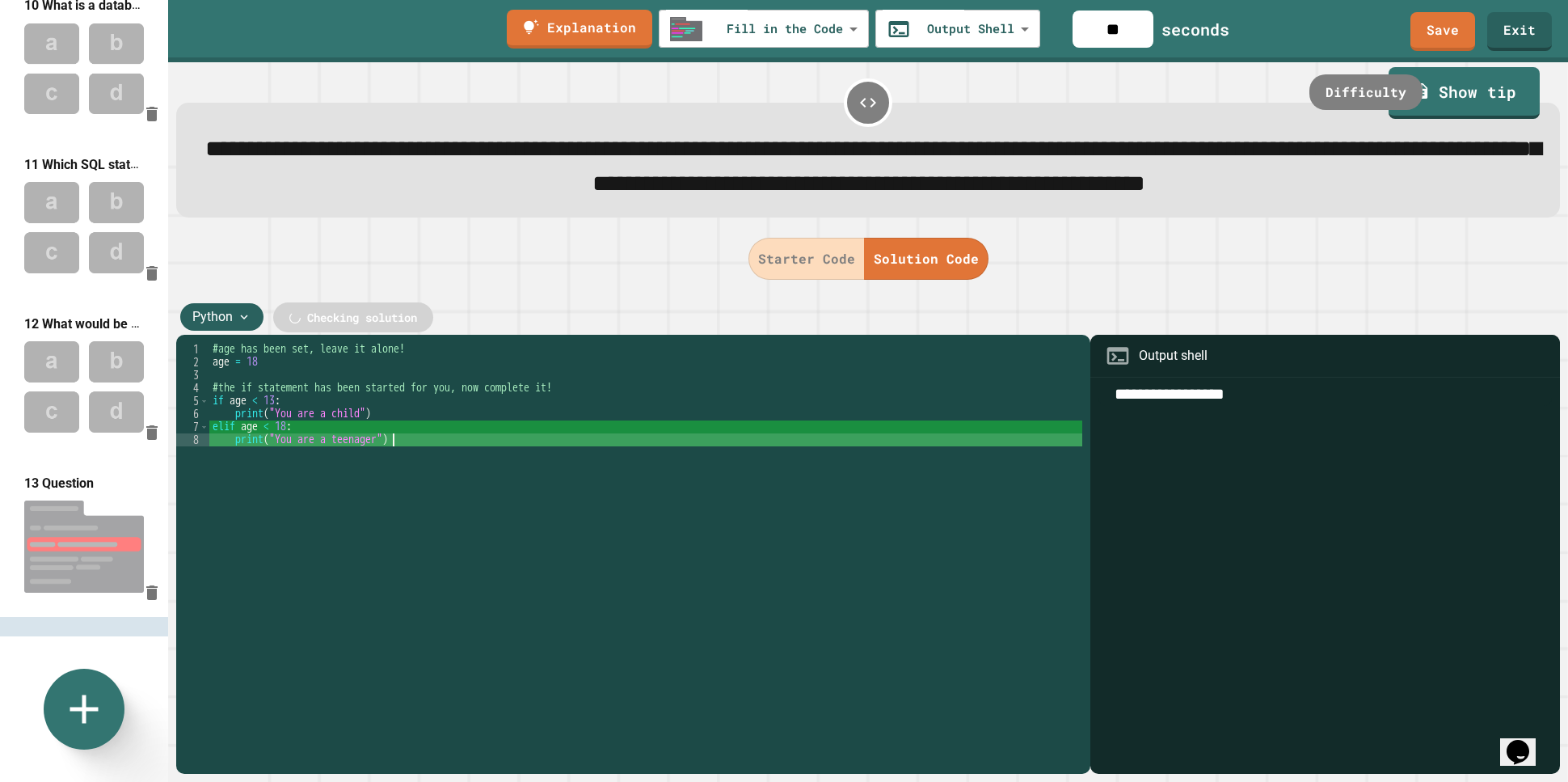 click on "#age has been set, leave it alone! age   =   18 #the if statement has been started for you, now complete it! if   age   <   13 :
print ( "You are a child" )
elif   age   <   18 :
print ( "You are a teenager" )" at bounding box center [646, 537] 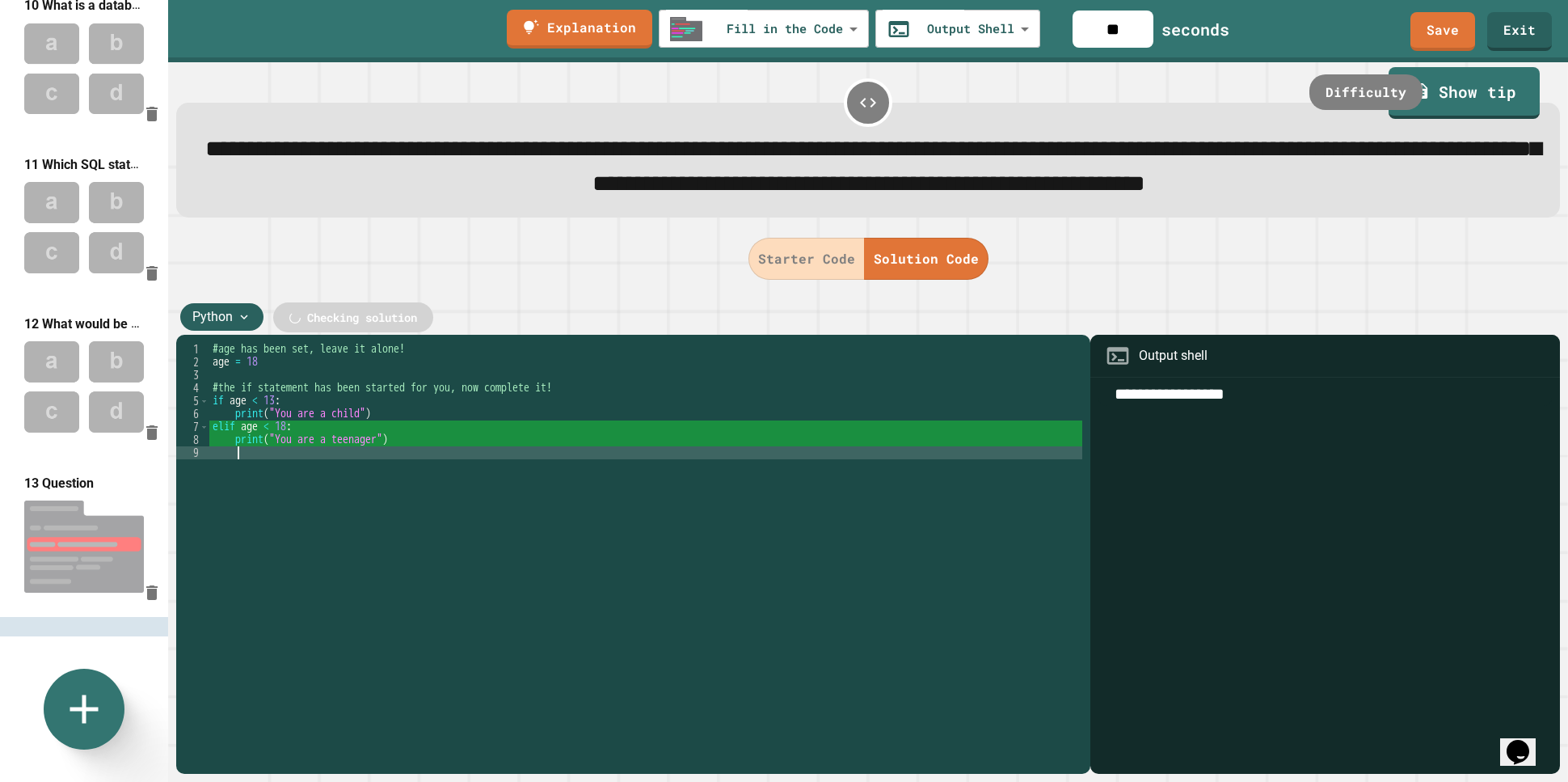 scroll, scrollTop: 0, scrollLeft: 0, axis: both 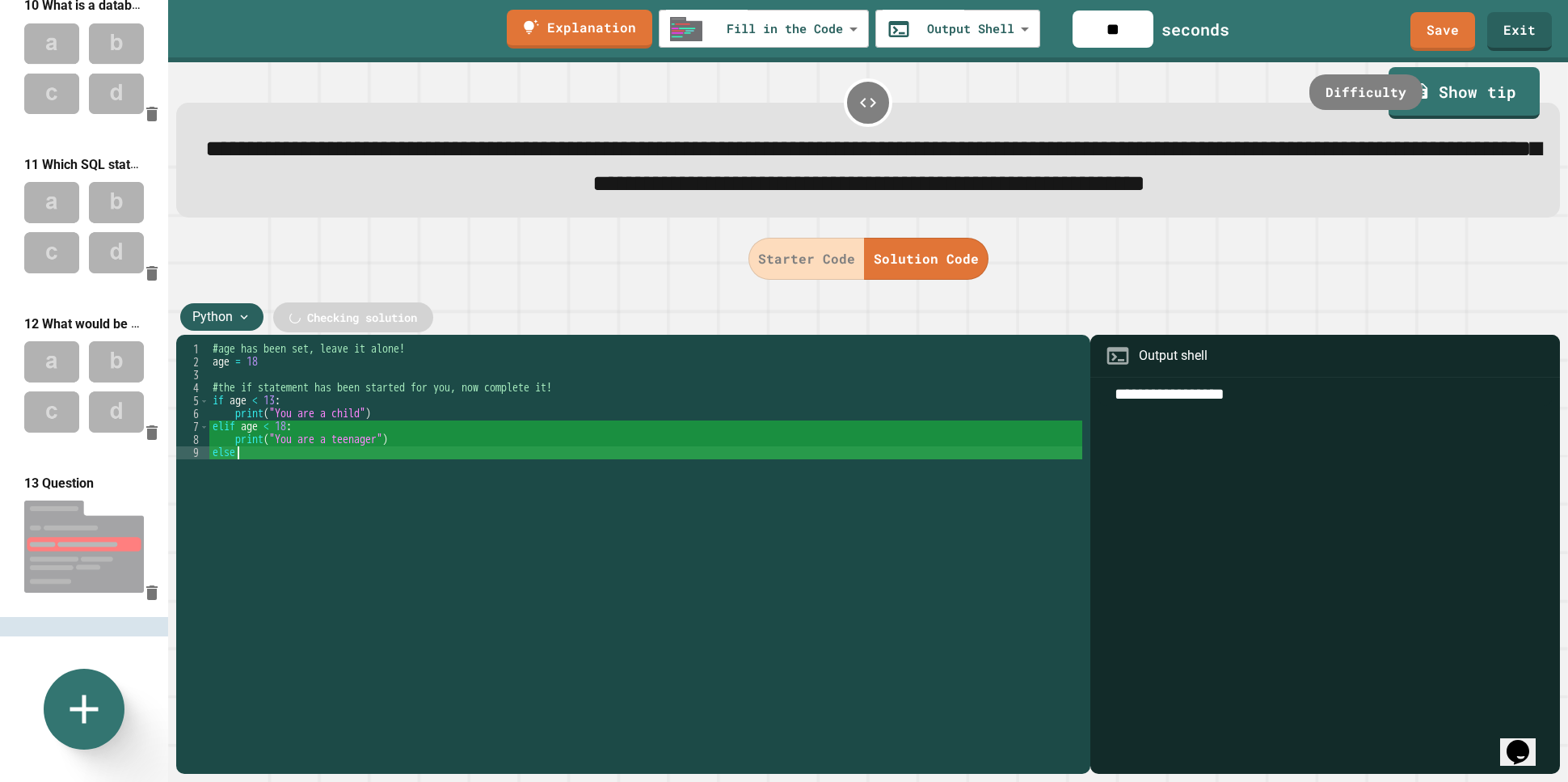 type on "*****" 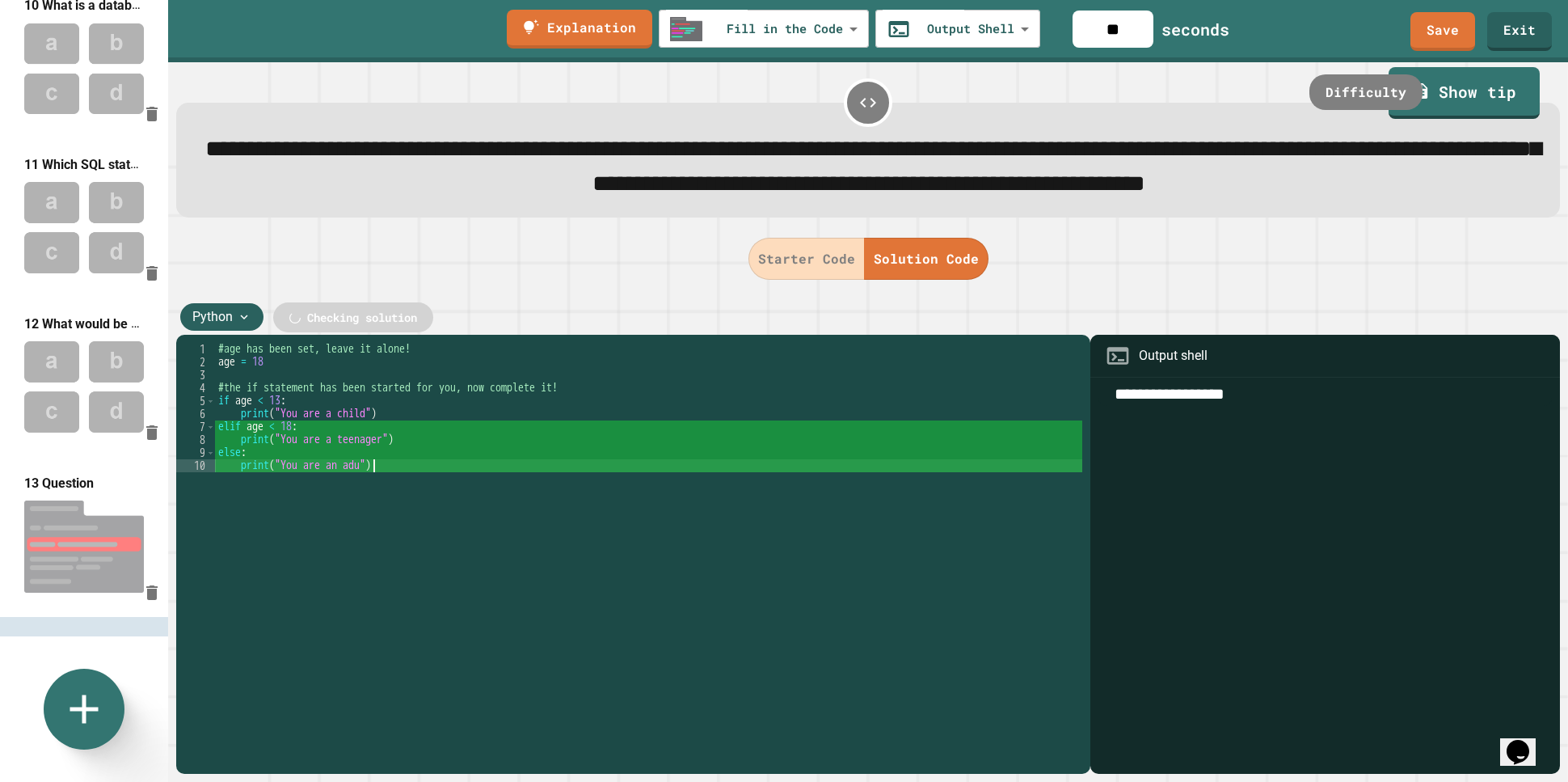 scroll, scrollTop: 0, scrollLeft: 10, axis: horizontal 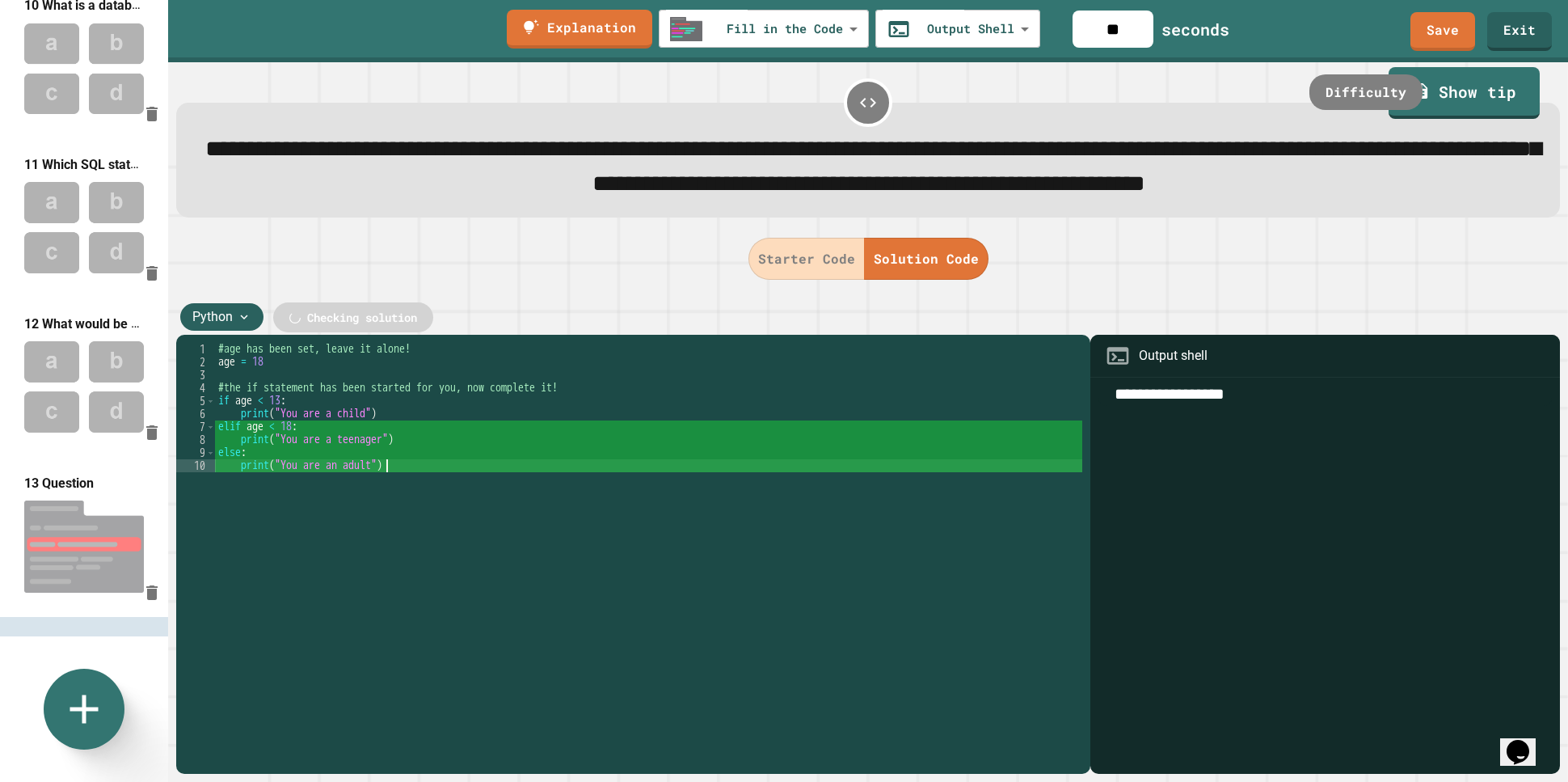 type on "**********" 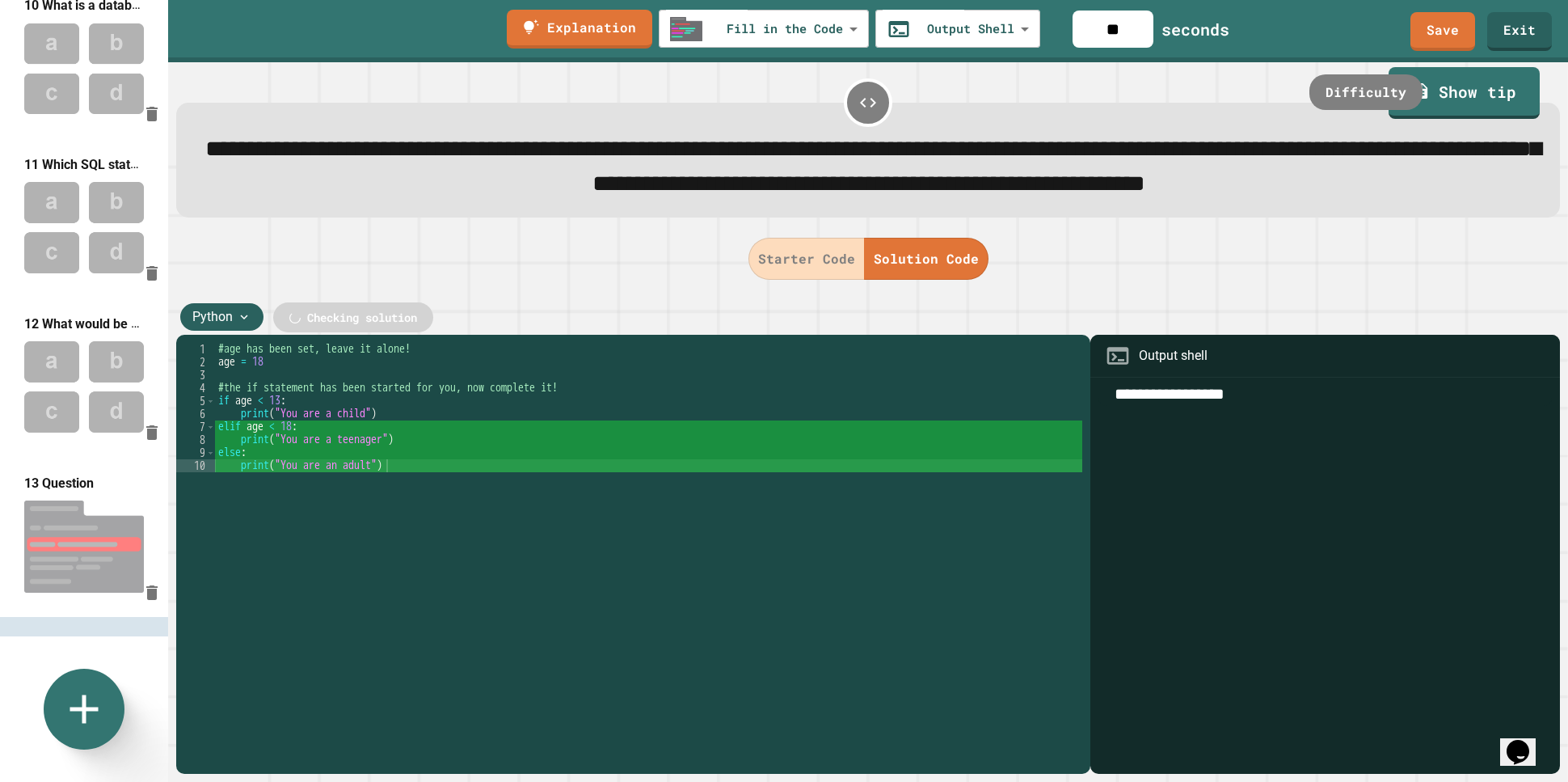 click on "**********" at bounding box center [1325, 394] 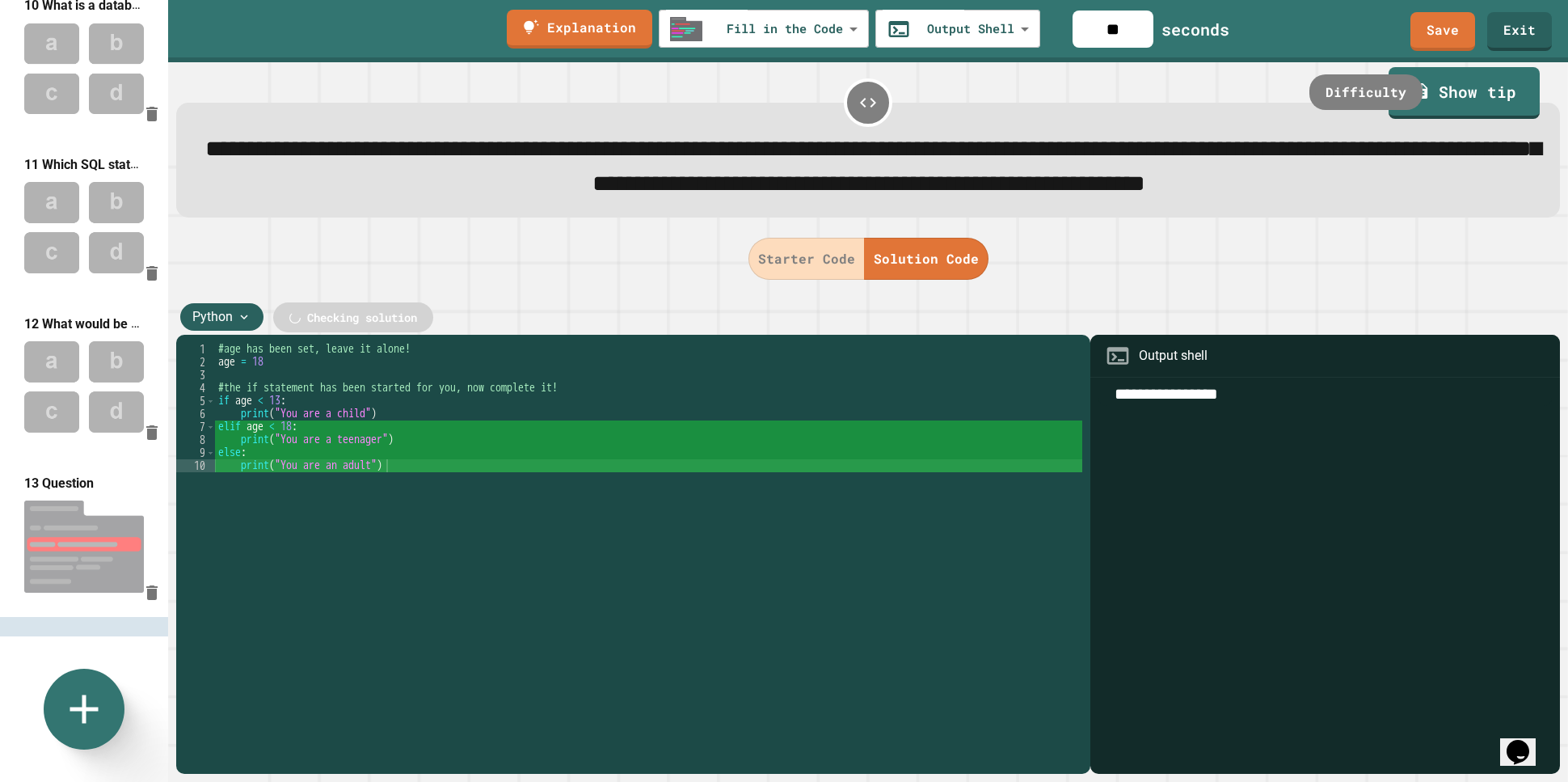type on "**********" 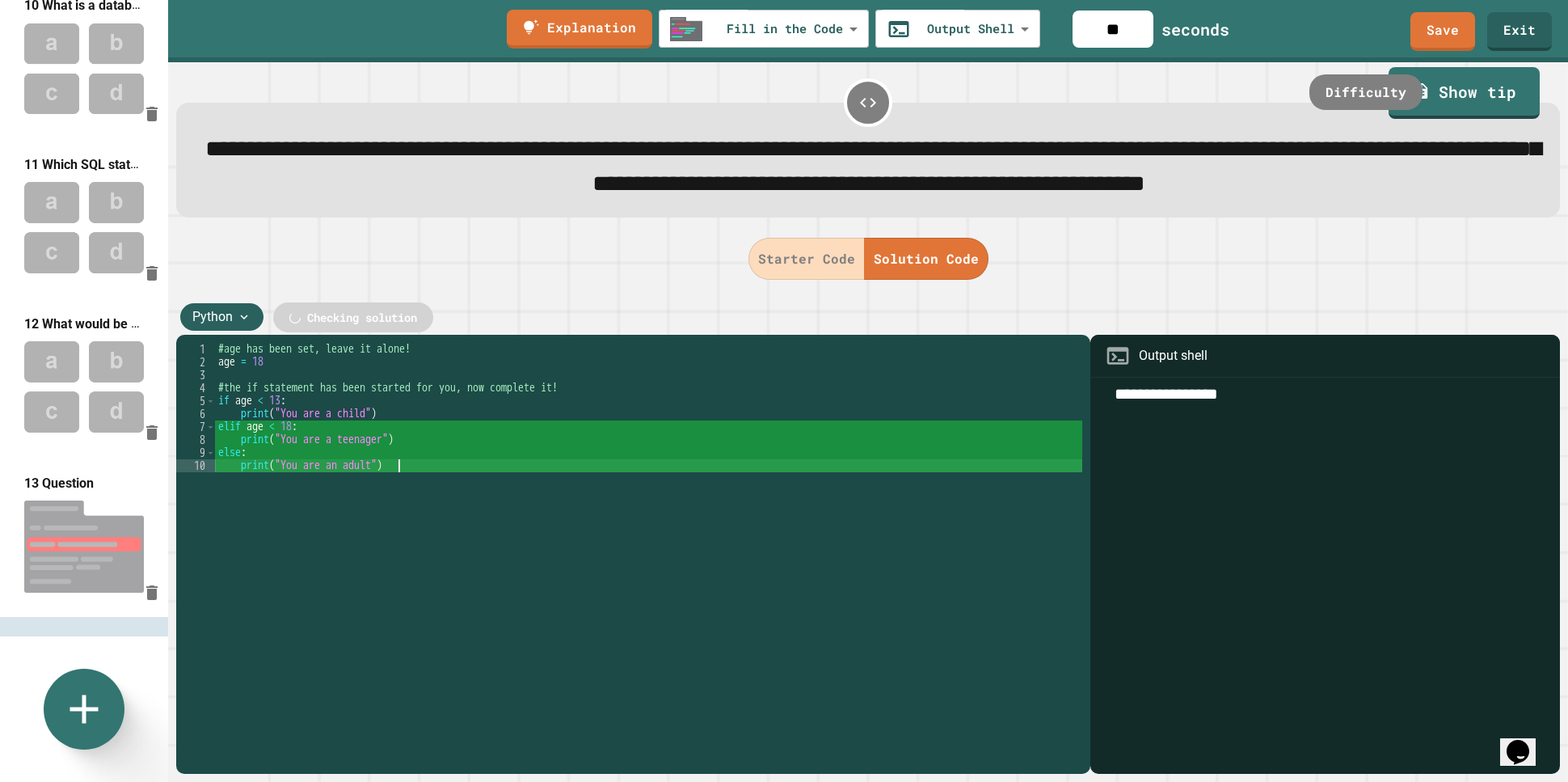 click on "#age has been set, leave it alone! age   =   18 #the if statement has been started for you, now complete it! if   age   <   13 :      print ( "You are a child" ) elif   age   <   18 :      print ( "You are a teenager" ) else :      print ( "You are an adult" )" at bounding box center (649, 537) 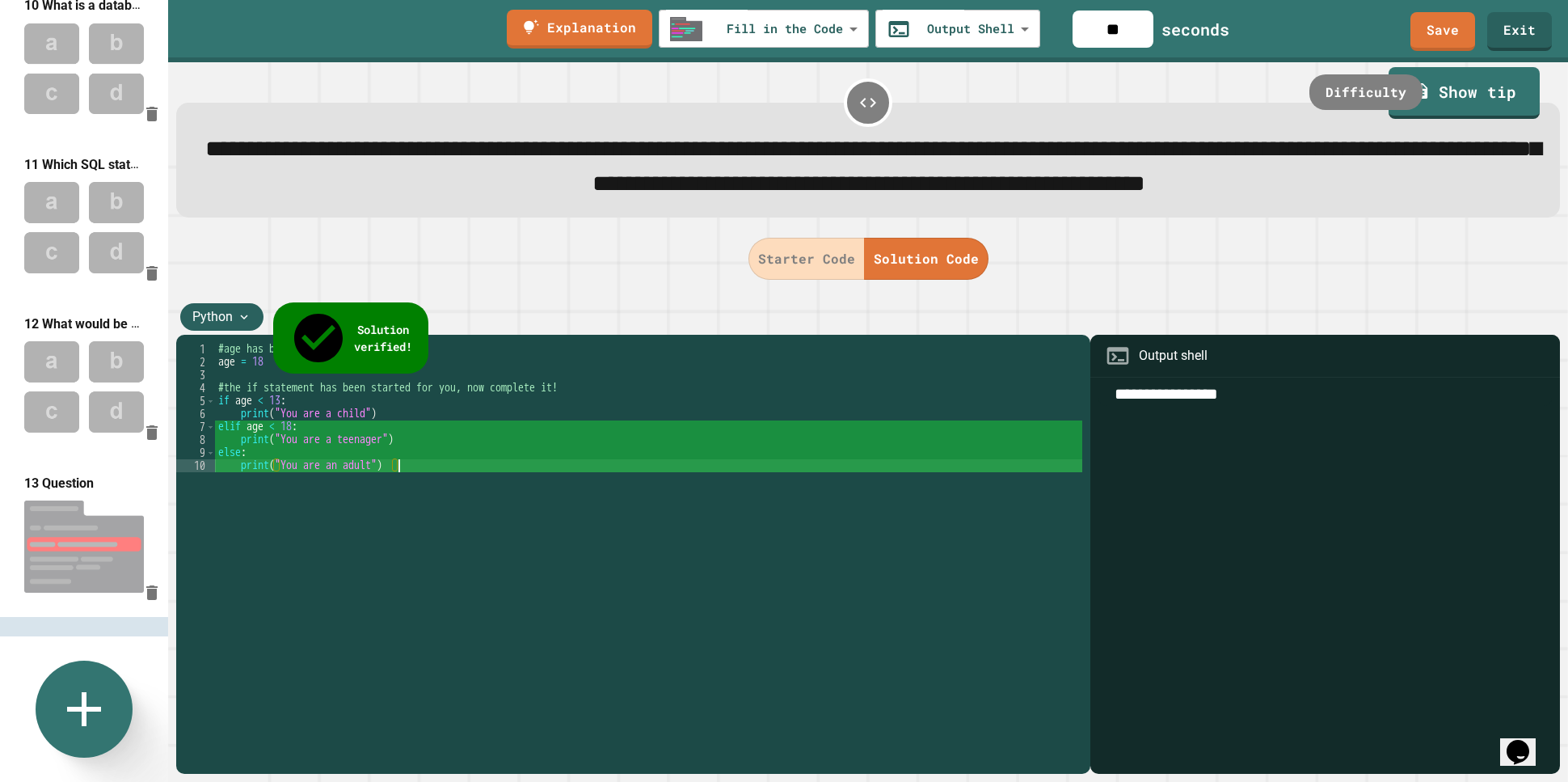 click 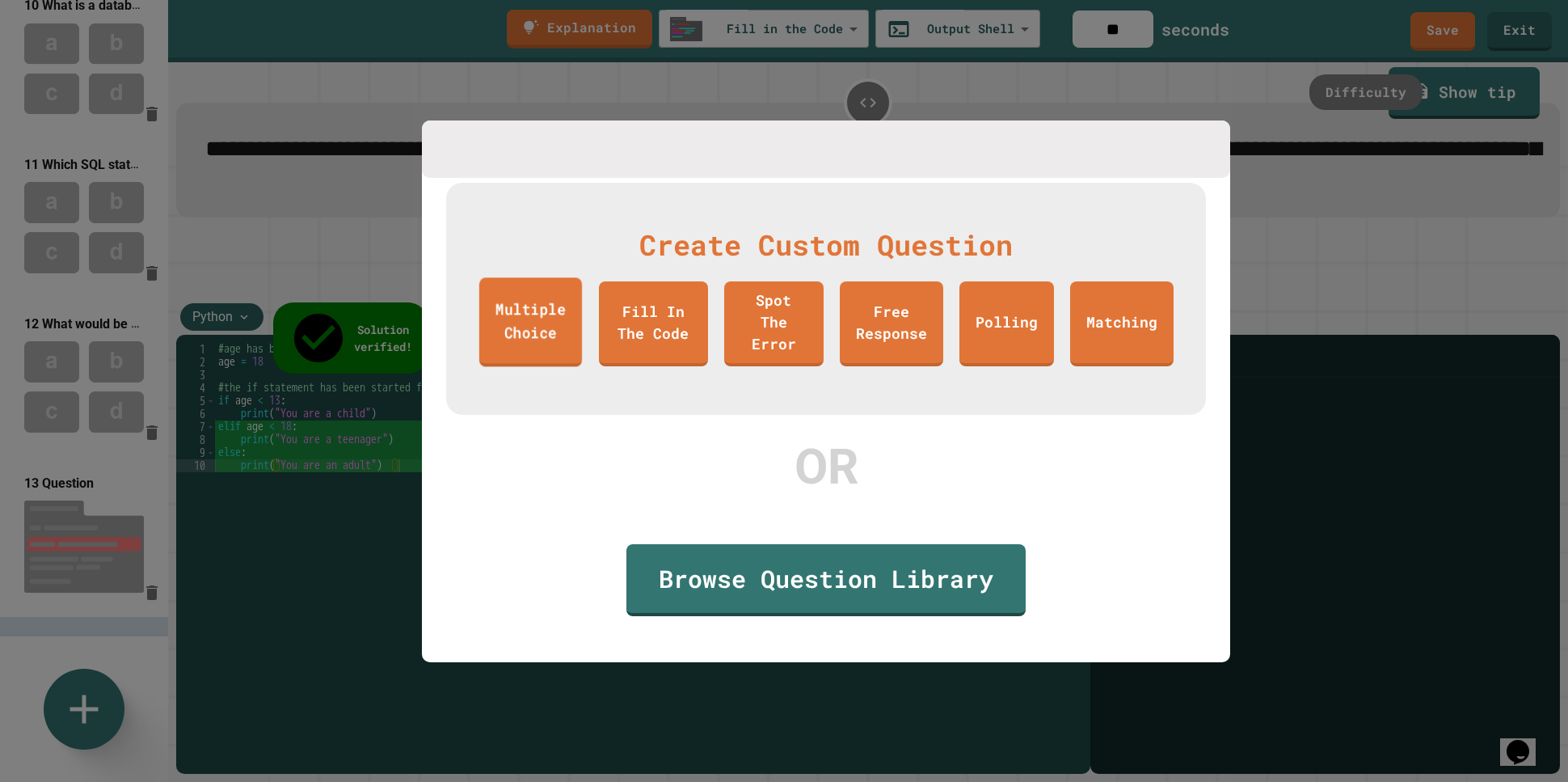 click on "Multiple Choice" at bounding box center [530, 322] 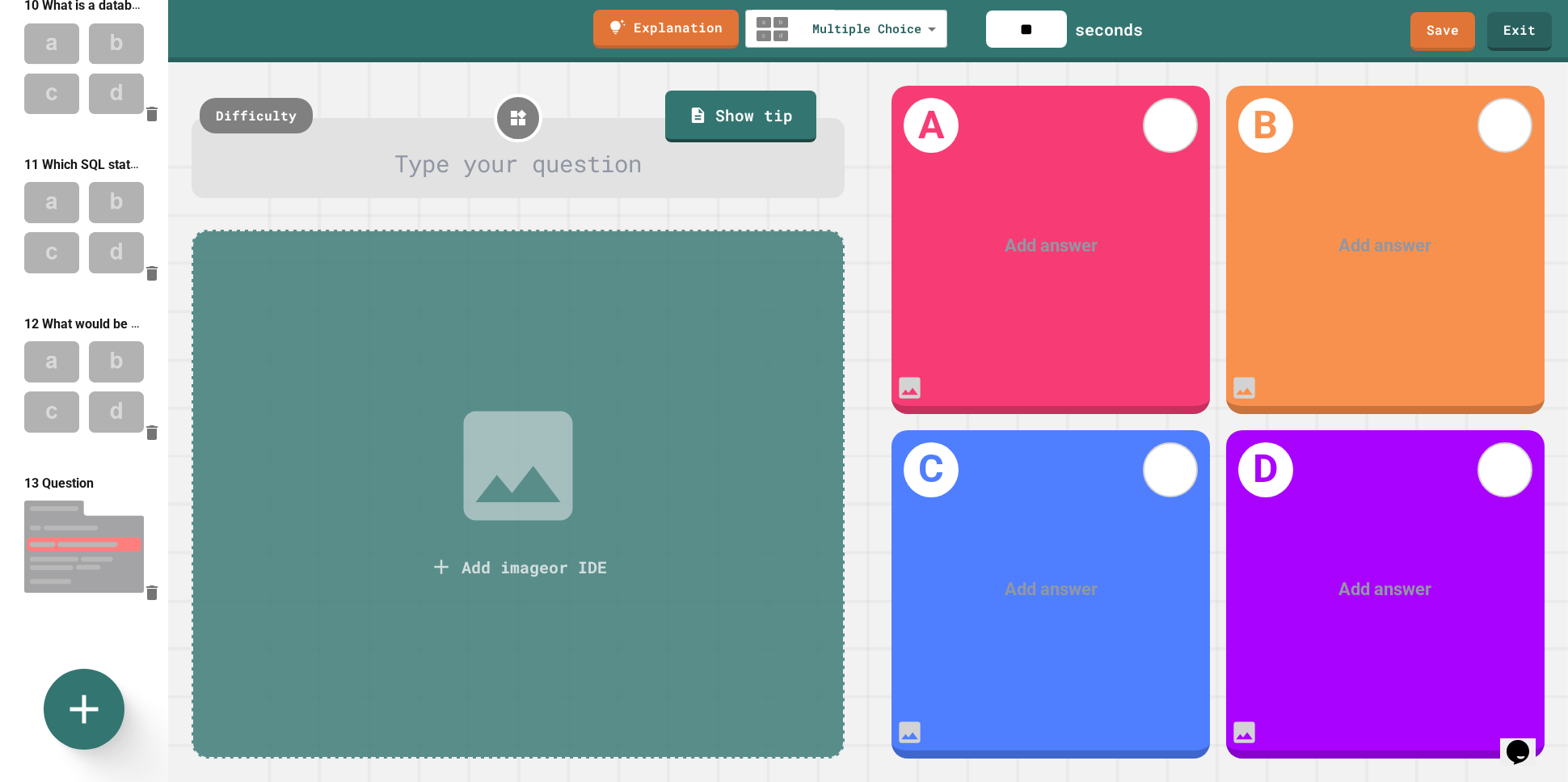 scroll, scrollTop: 1610, scrollLeft: 0, axis: vertical 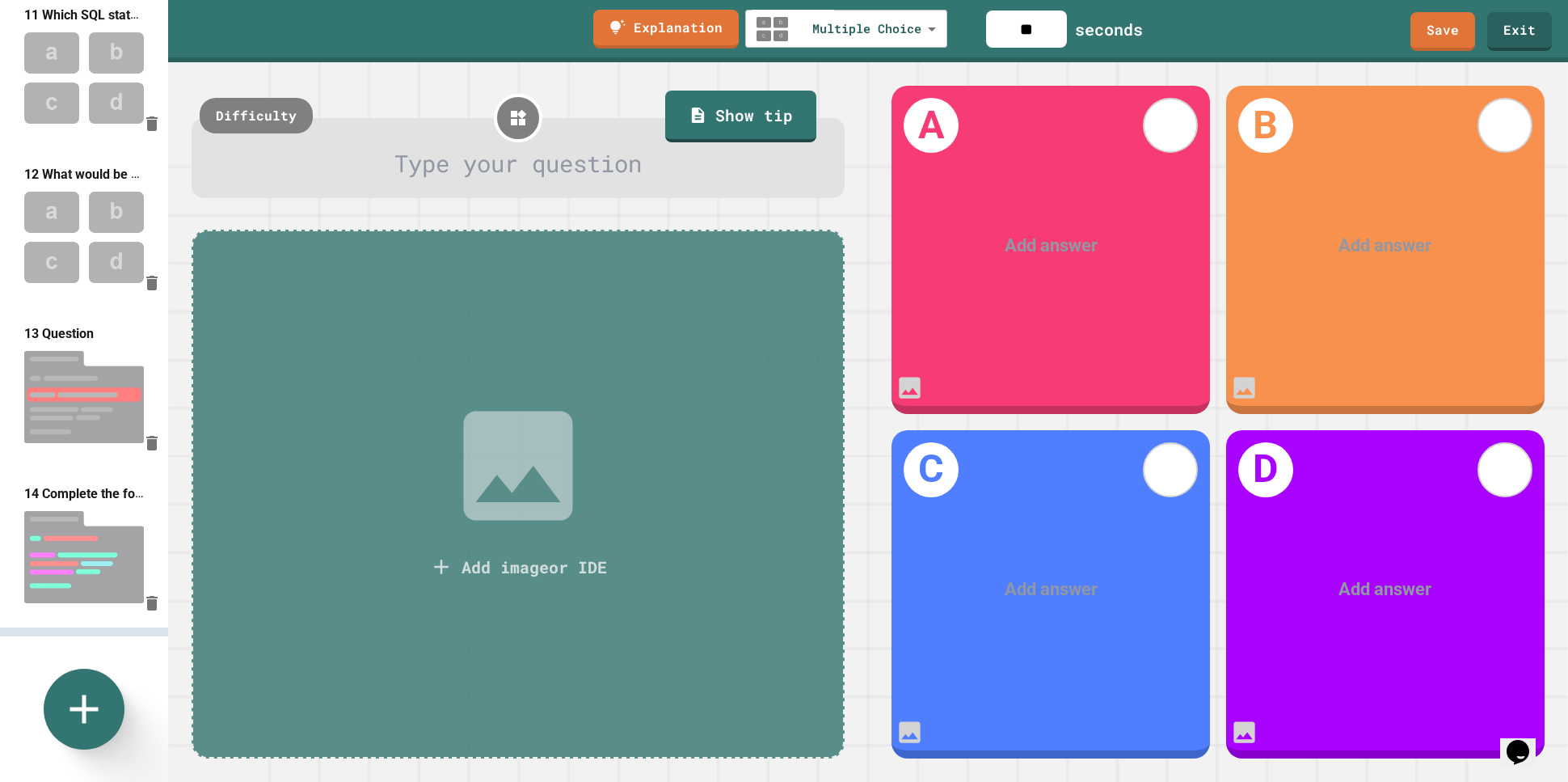 click at bounding box center [518, 164] 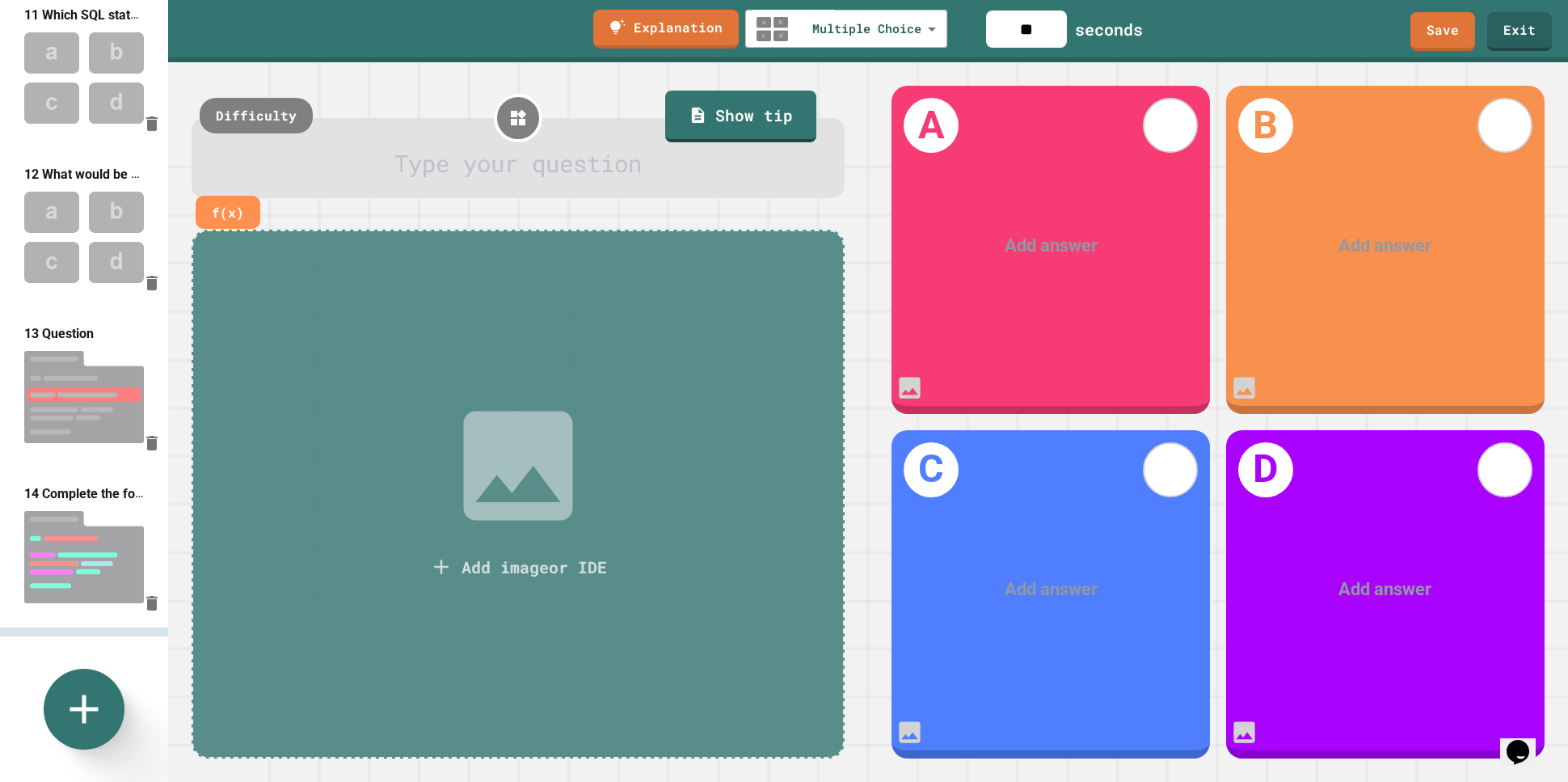 click at bounding box center [518, 164] 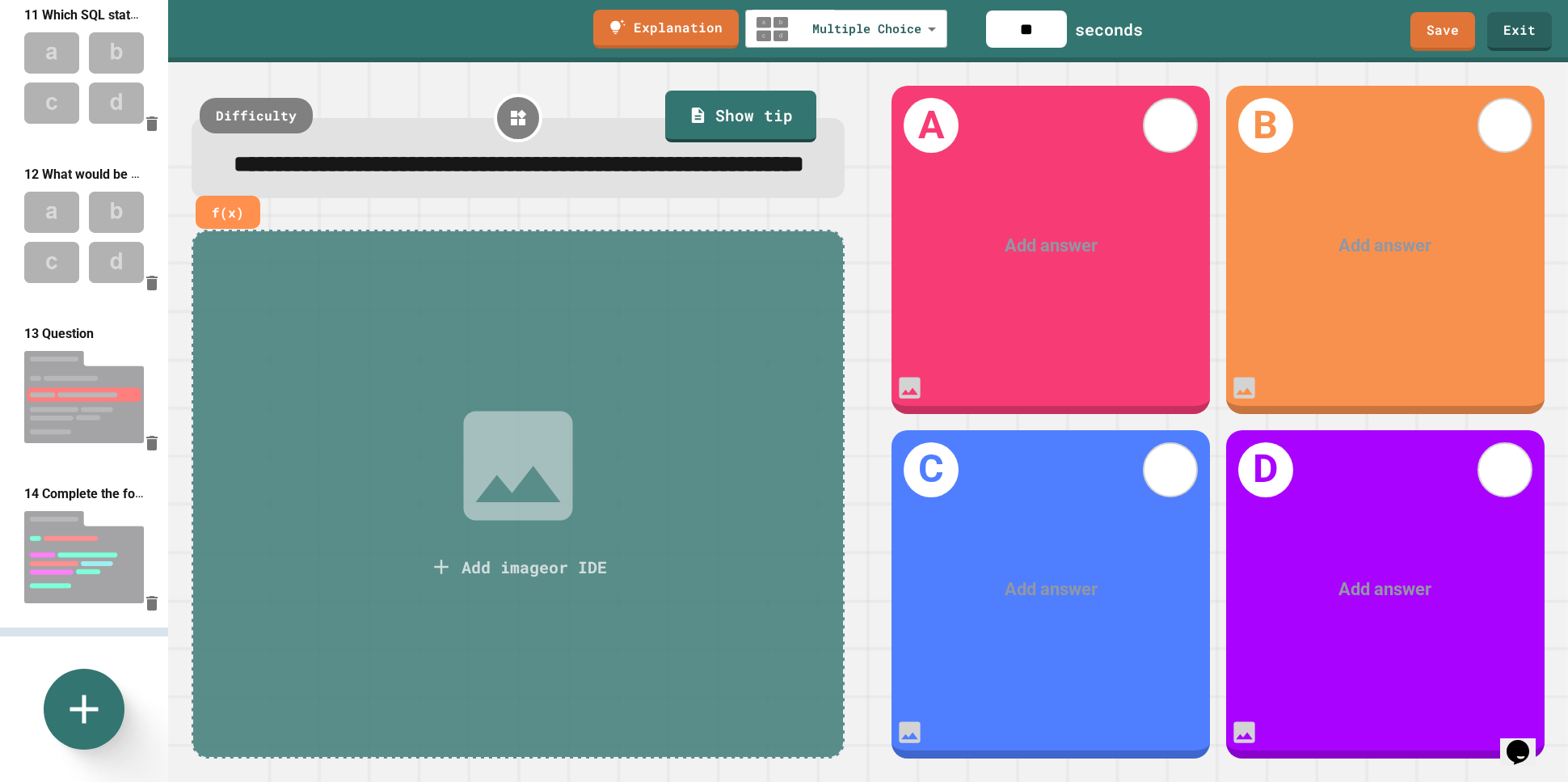 click 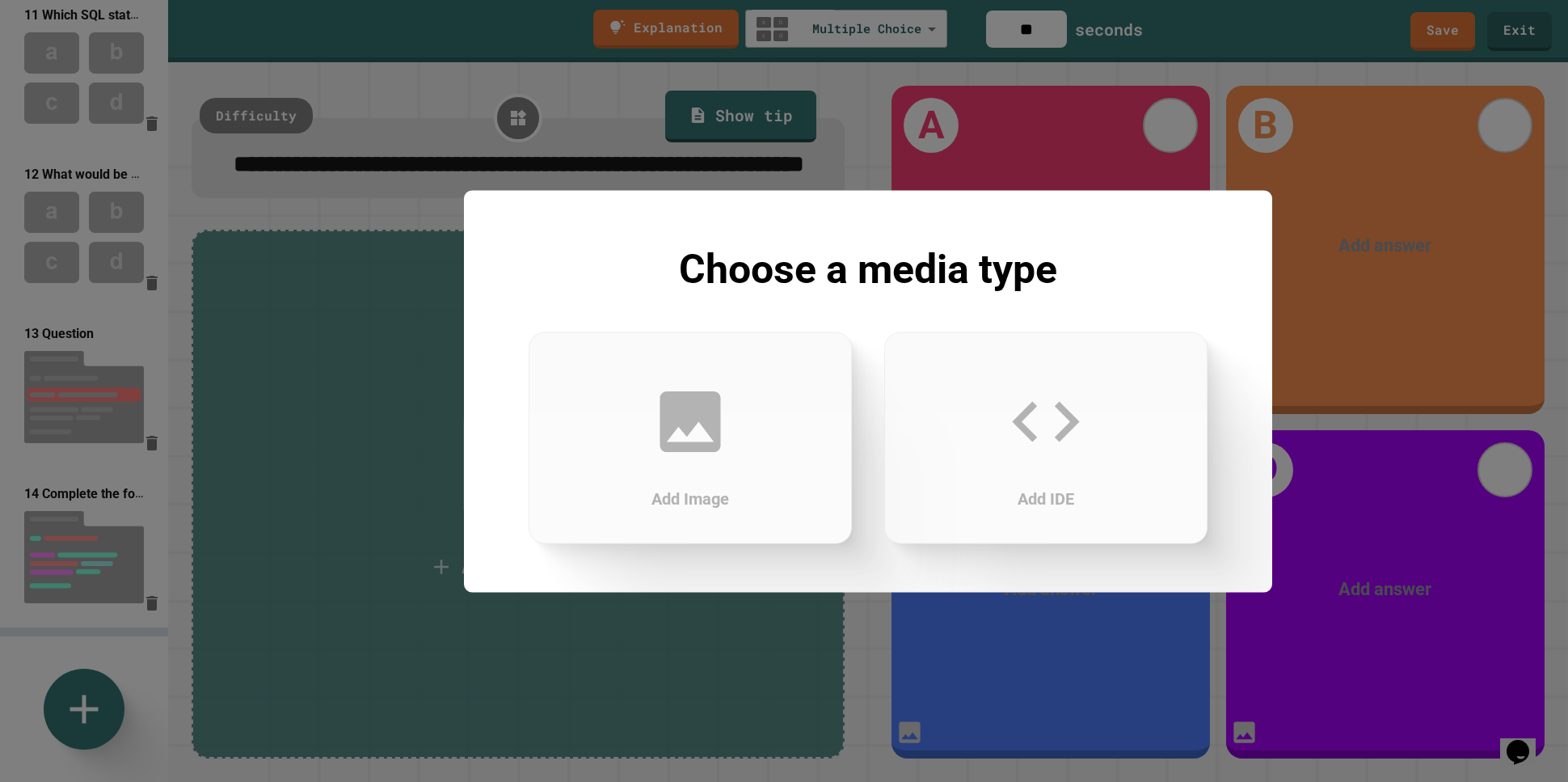 click 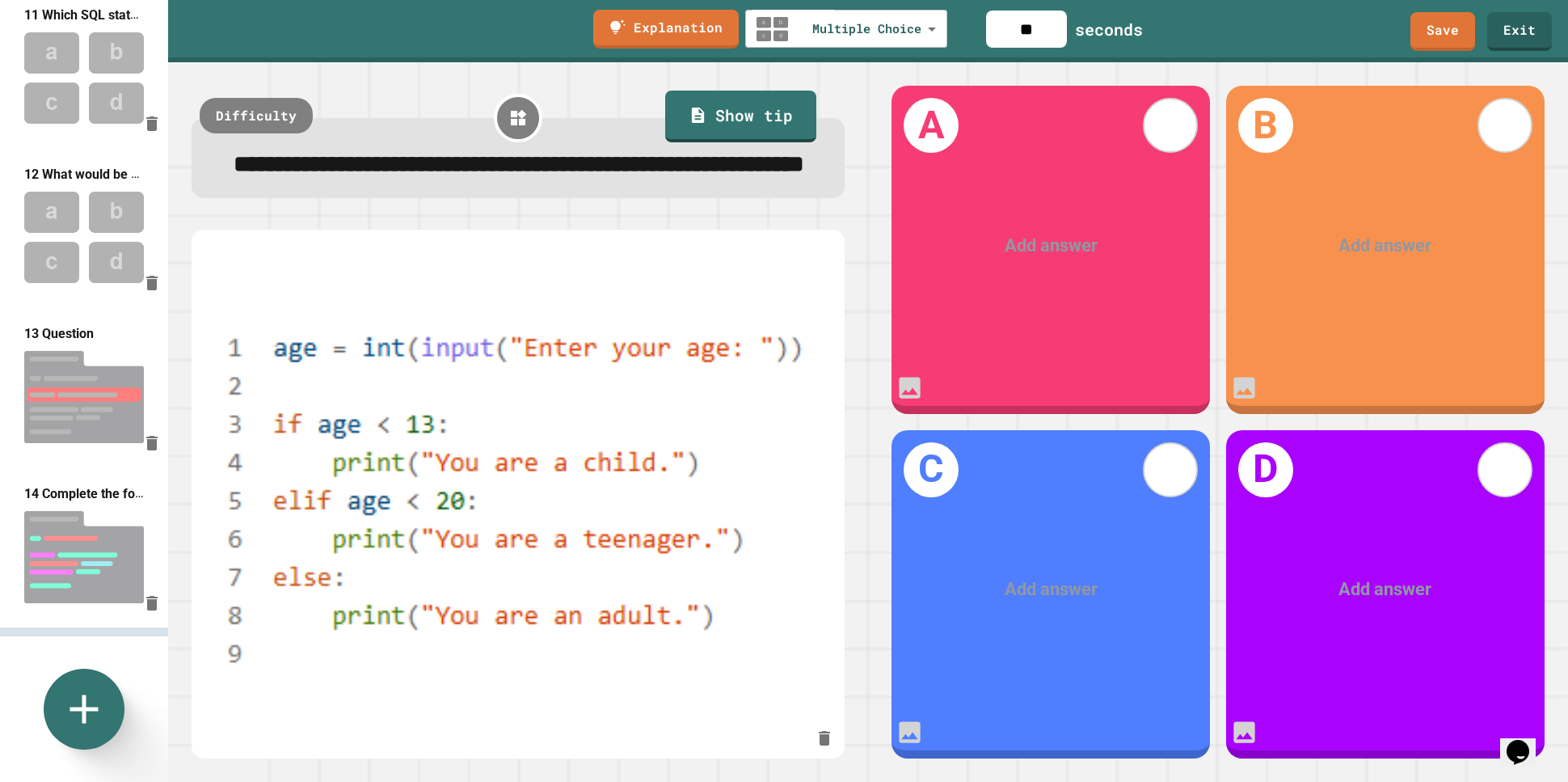 click at bounding box center [1051, 246] 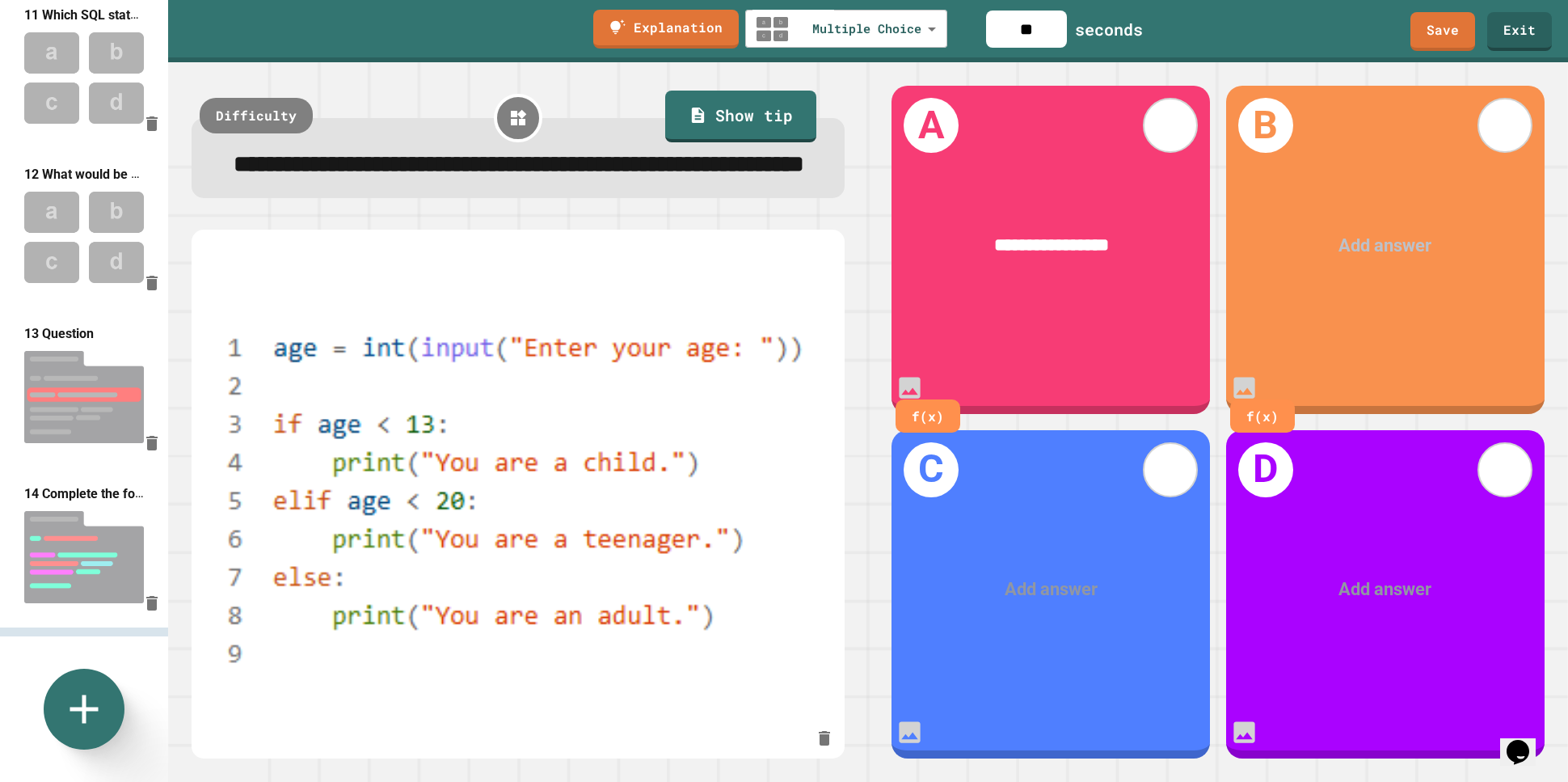 click at bounding box center [1385, 246] 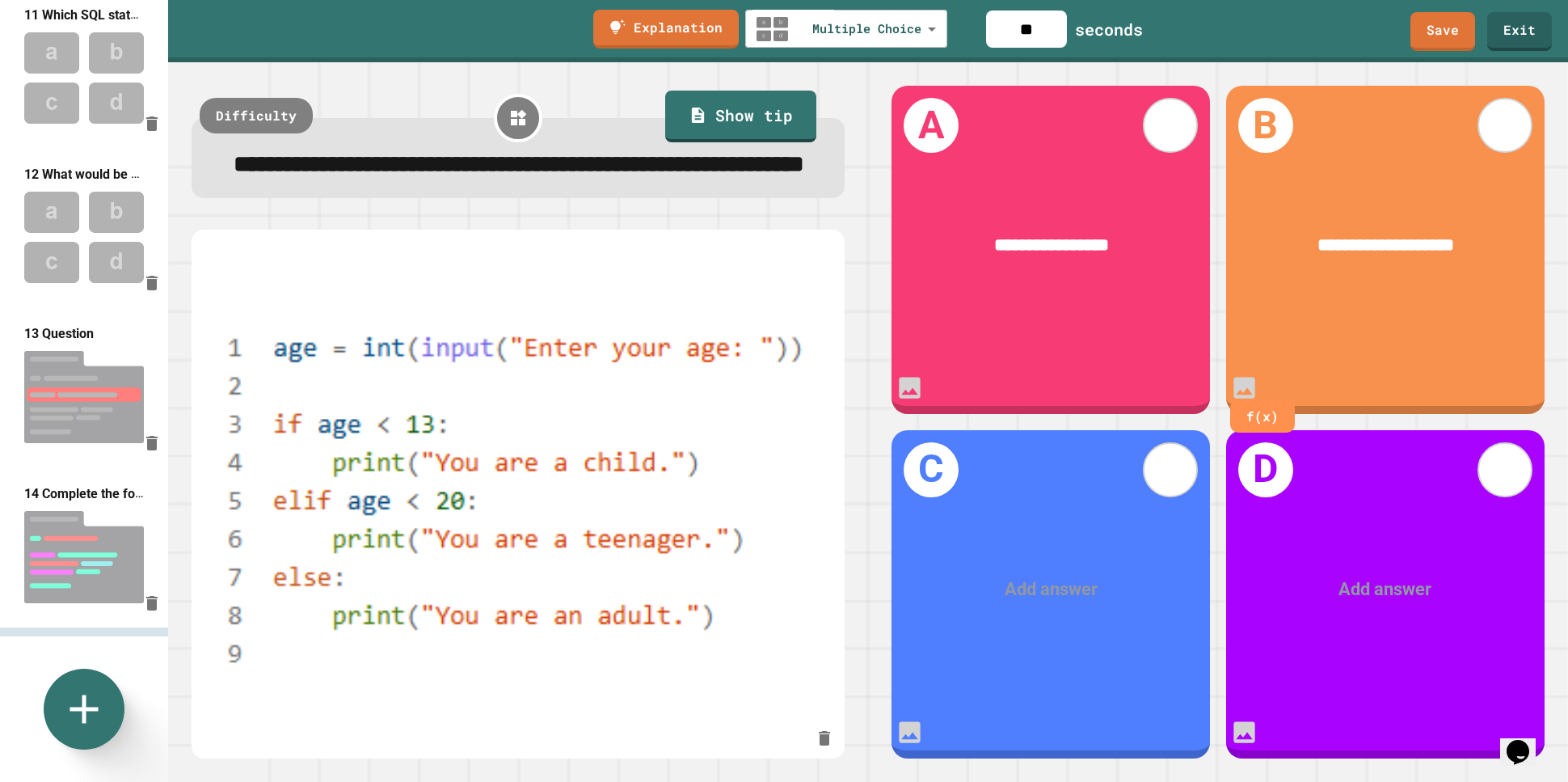 click at bounding box center [1051, 590] 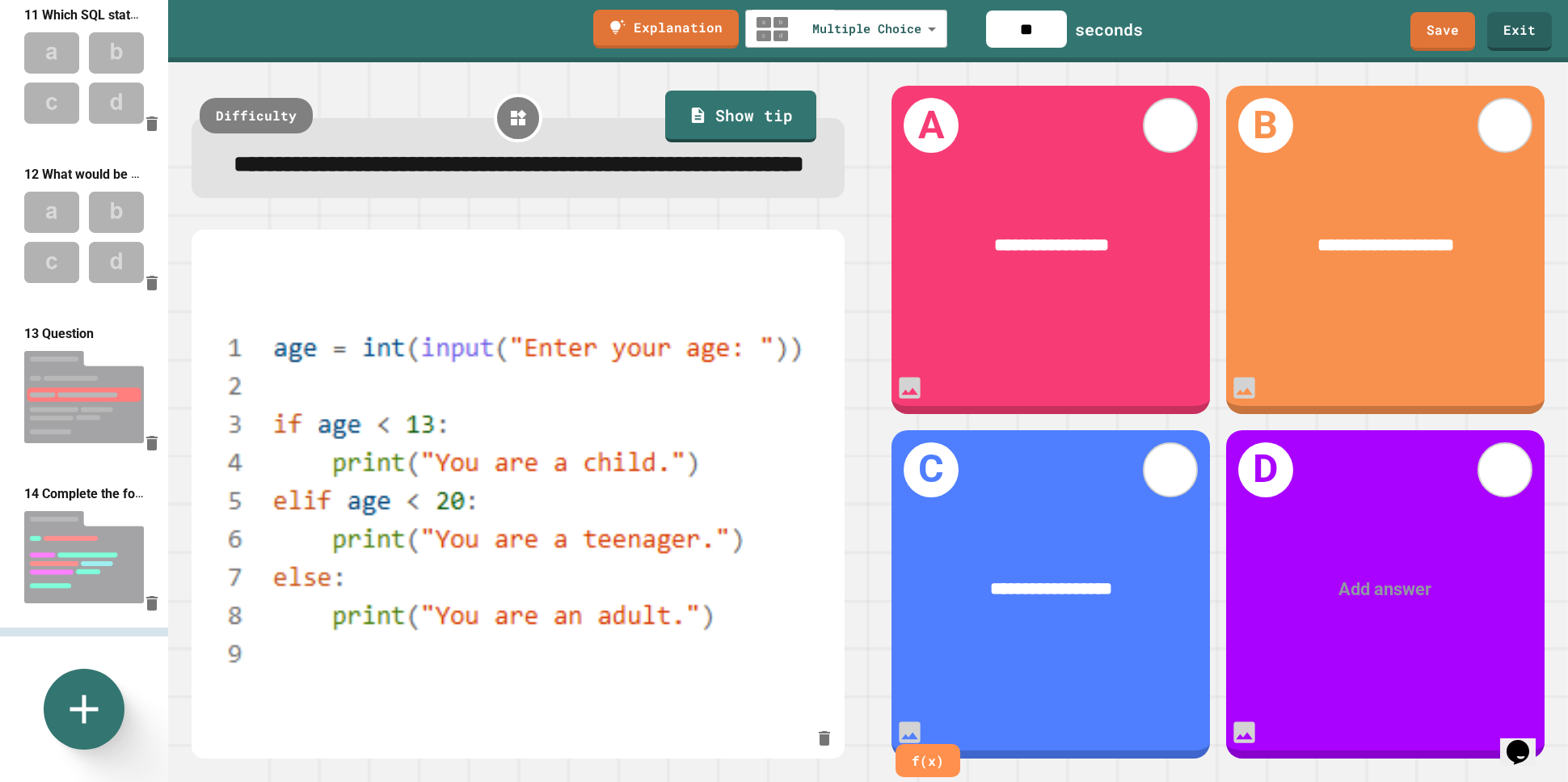 click at bounding box center (1385, 590) 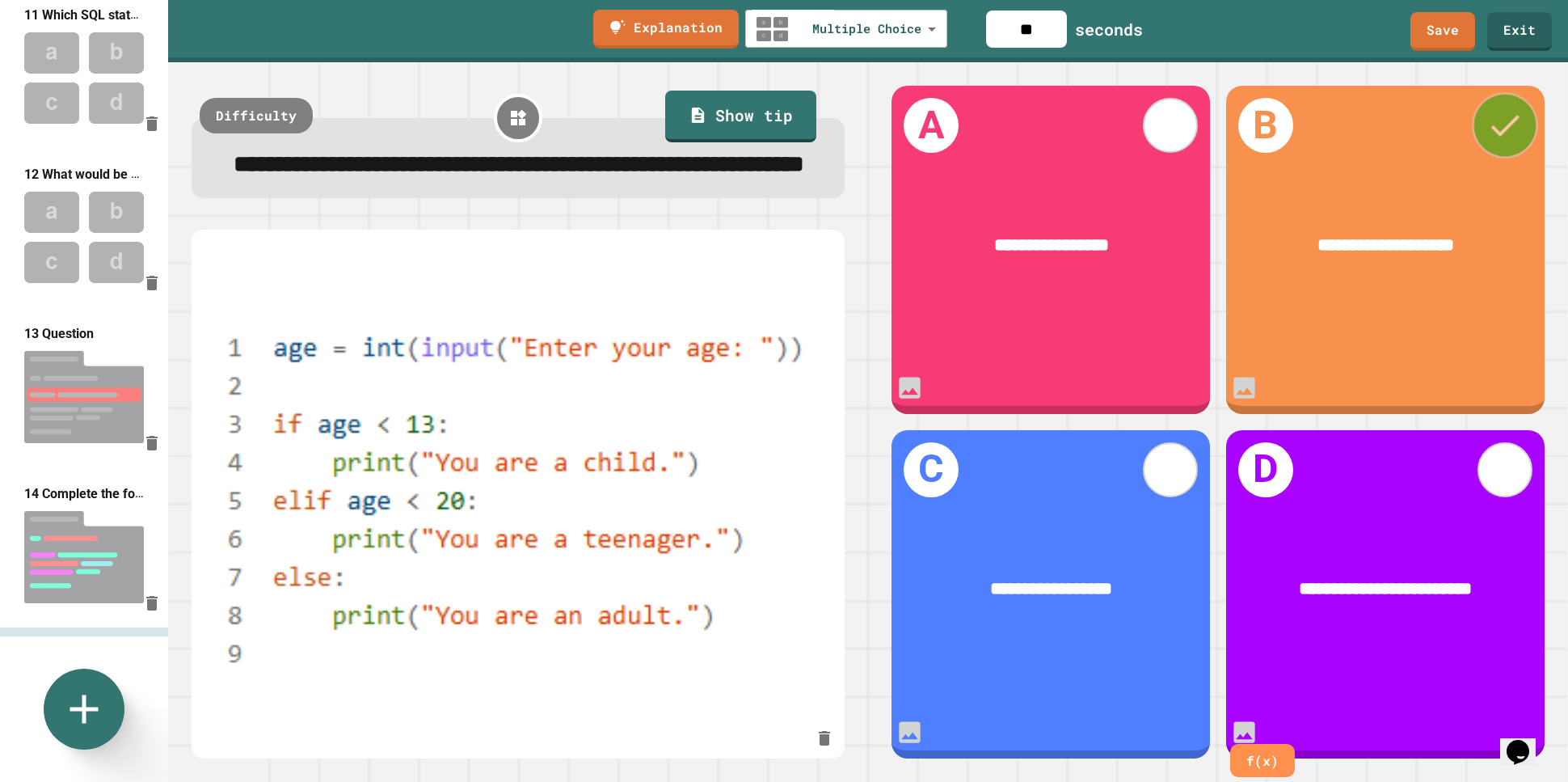 click 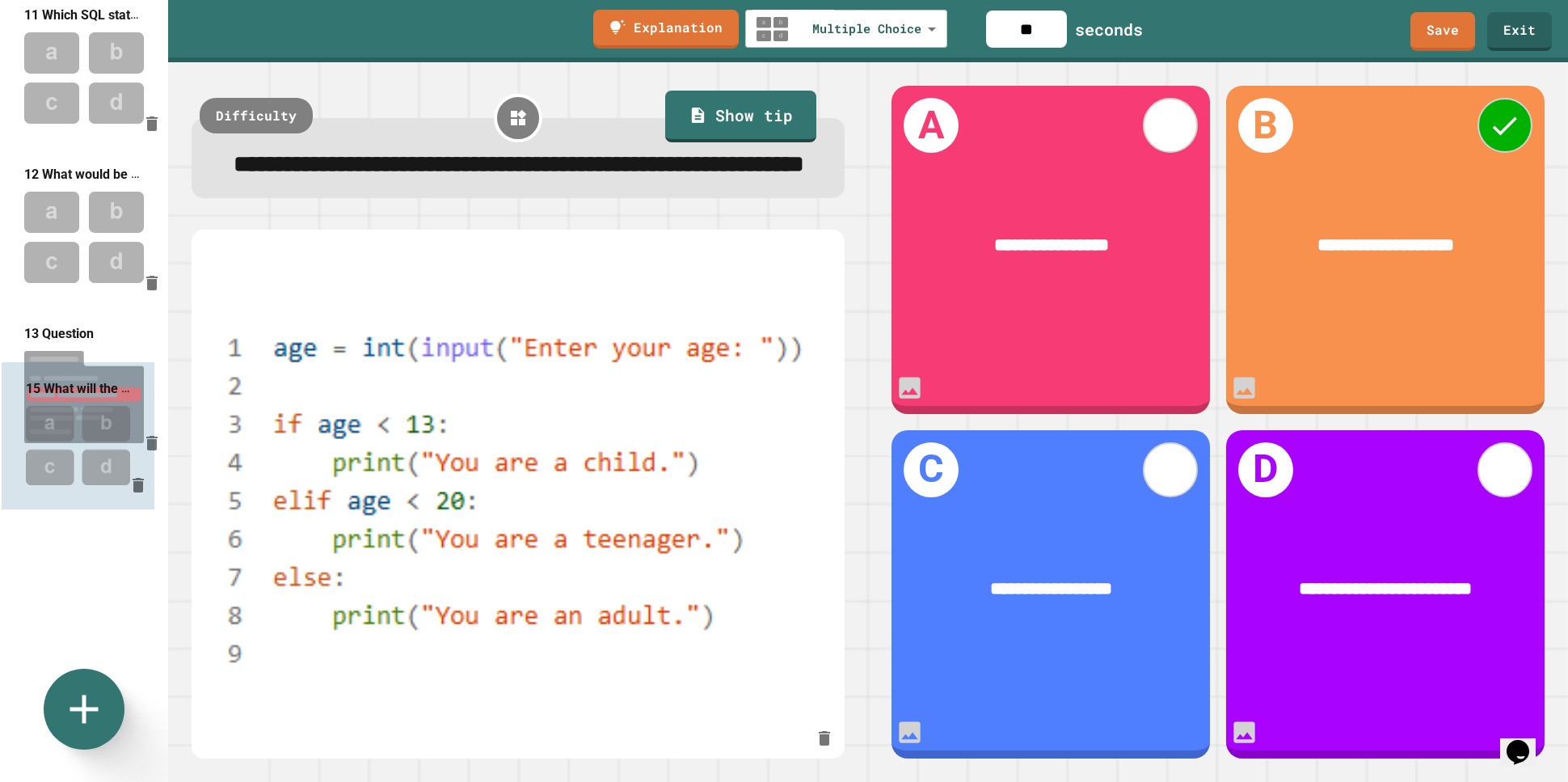 drag, startPoint x: 94, startPoint y: 524, endPoint x: 95, endPoint y: 388, distance: 136.0037 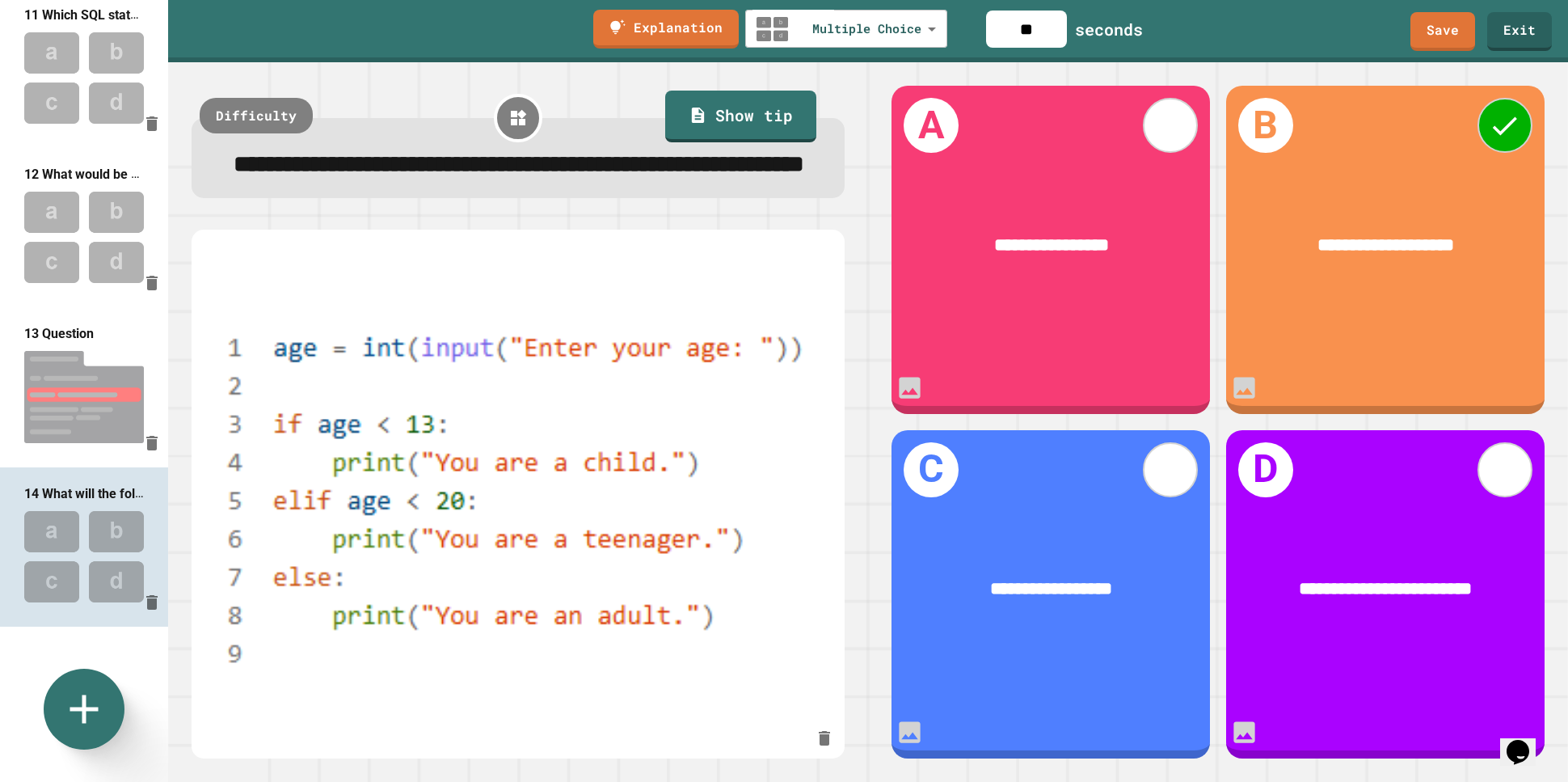 click at bounding box center [84, 716] 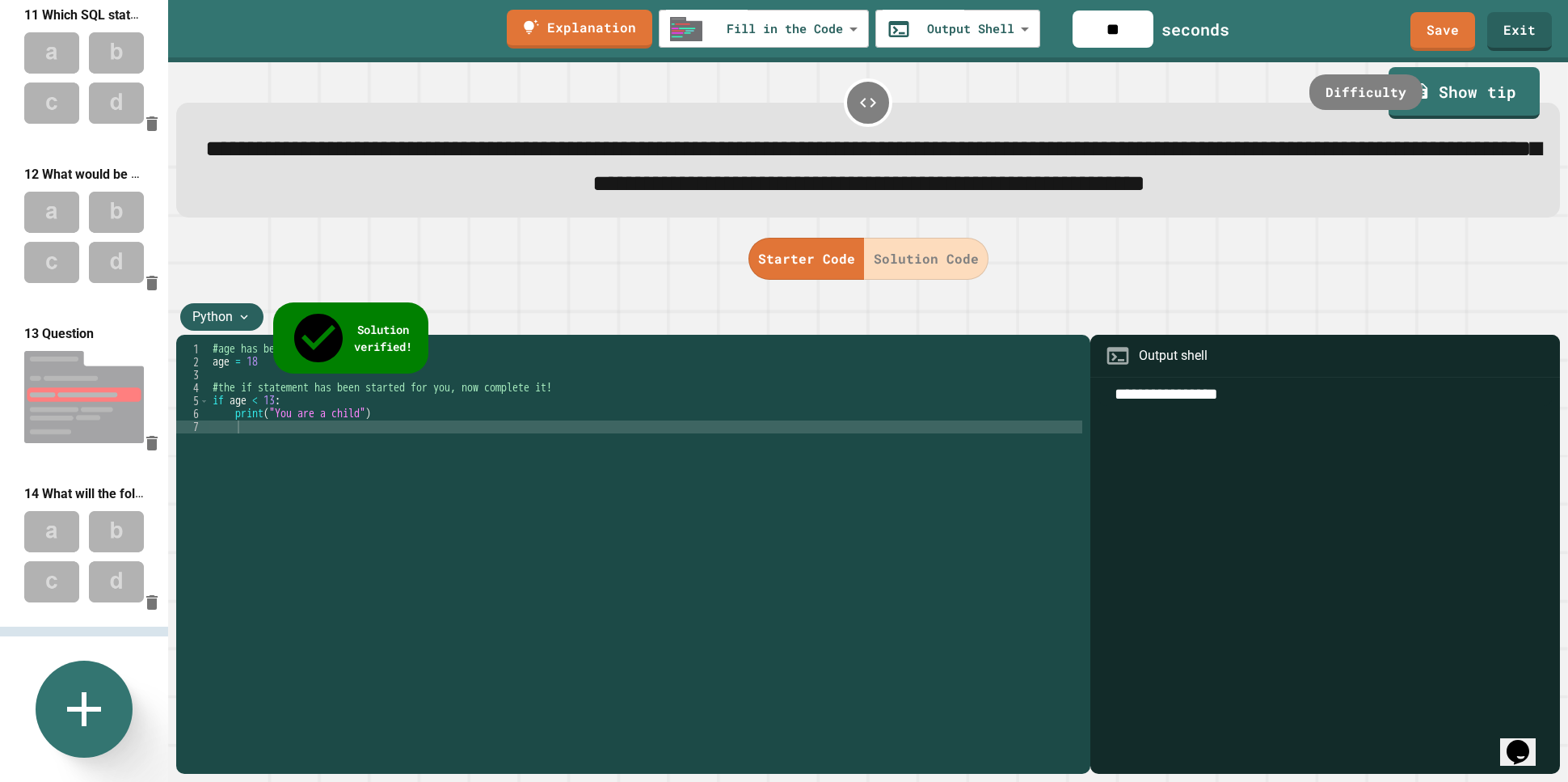 click 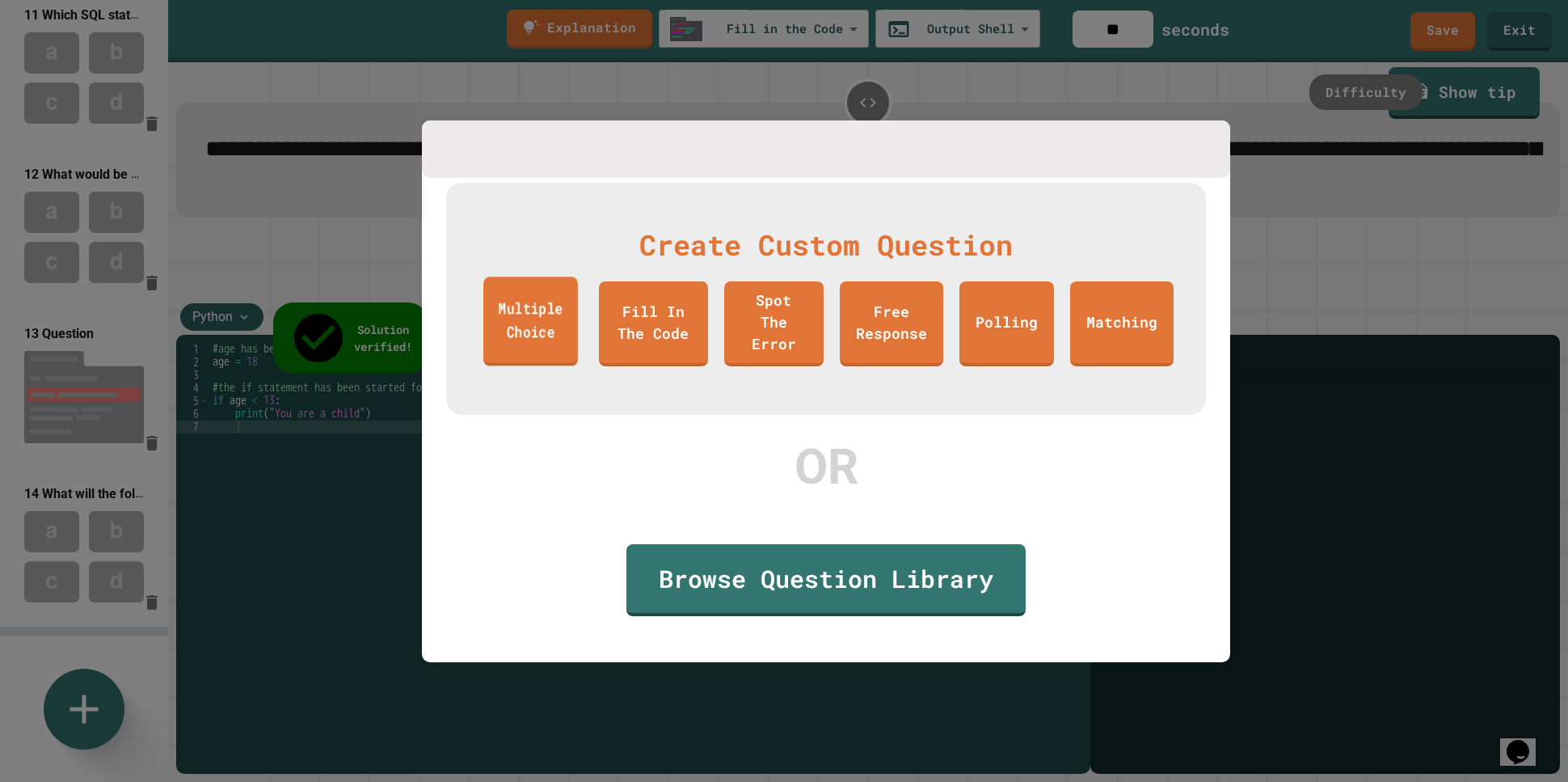 click on "Multiple Choice" at bounding box center (530, 321) 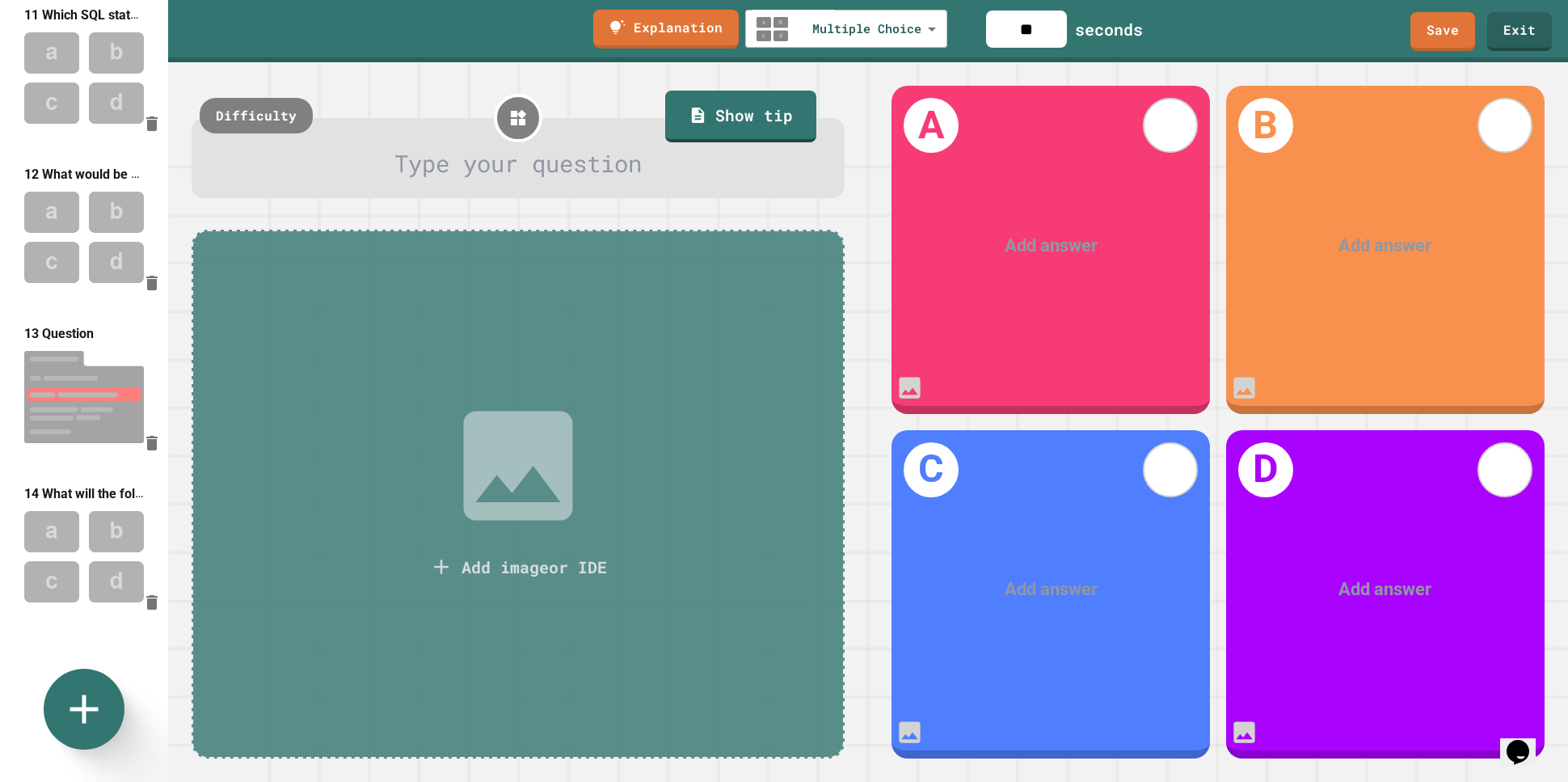 scroll, scrollTop: 1760, scrollLeft: 0, axis: vertical 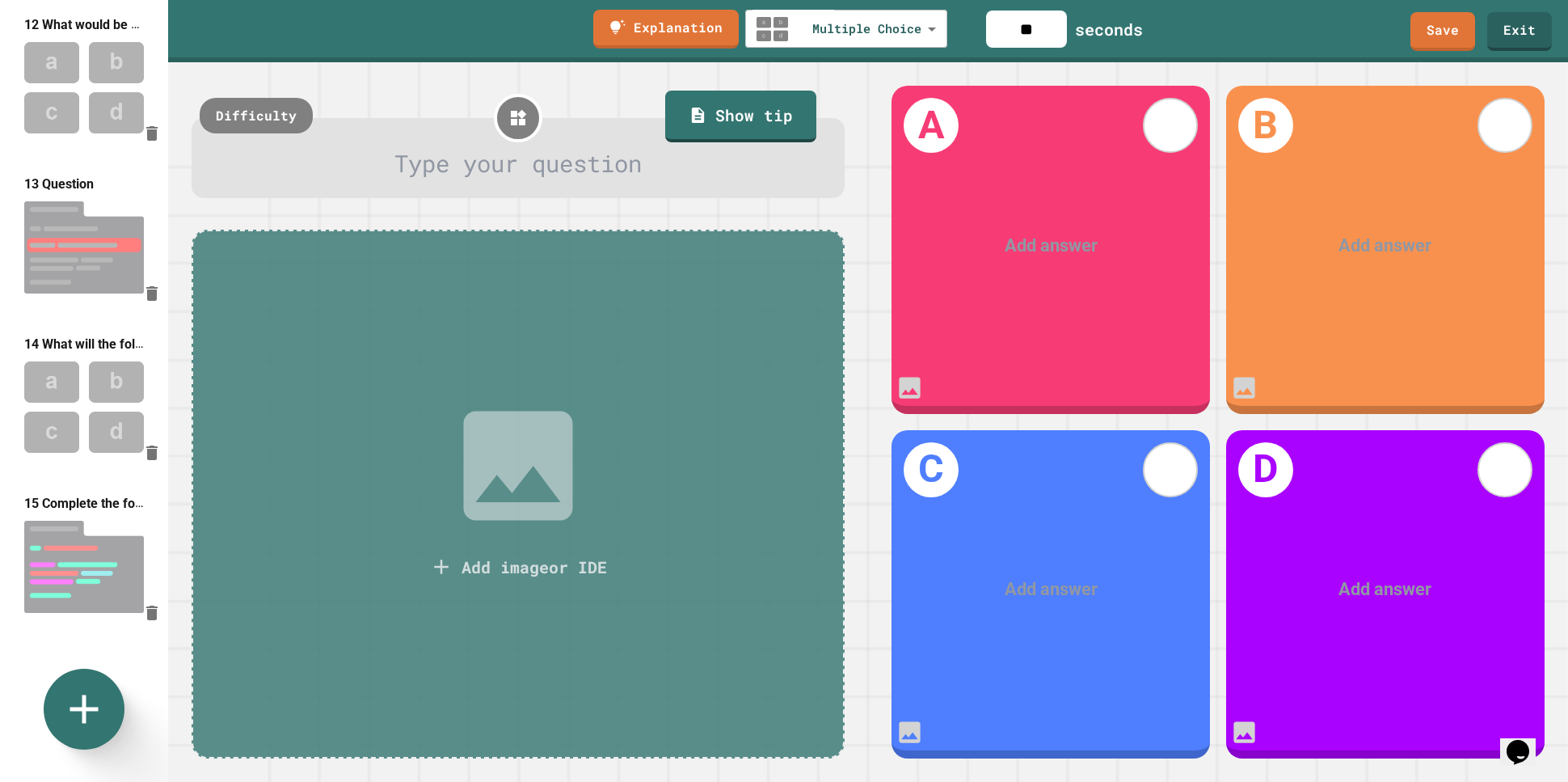 click 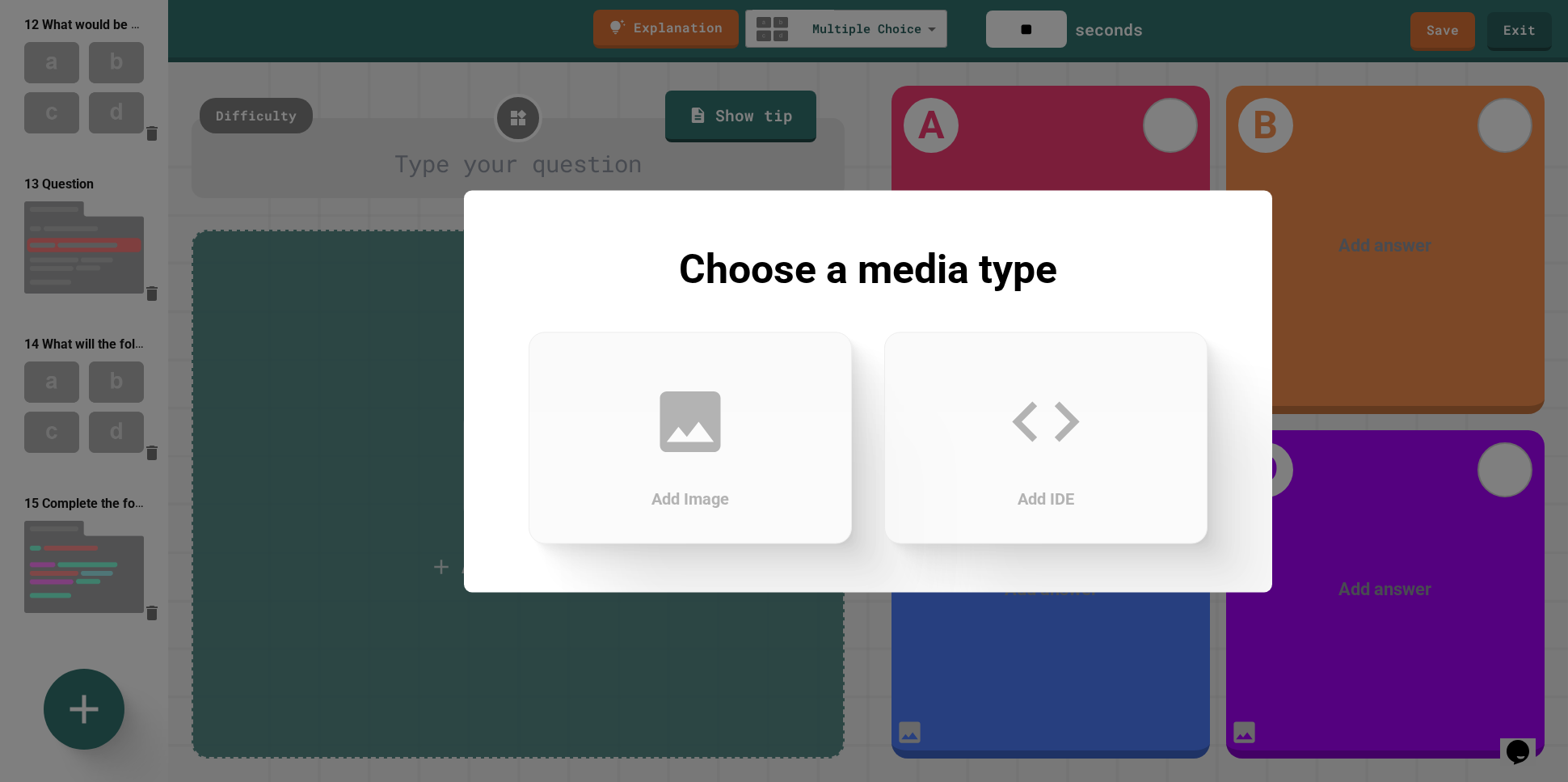 click 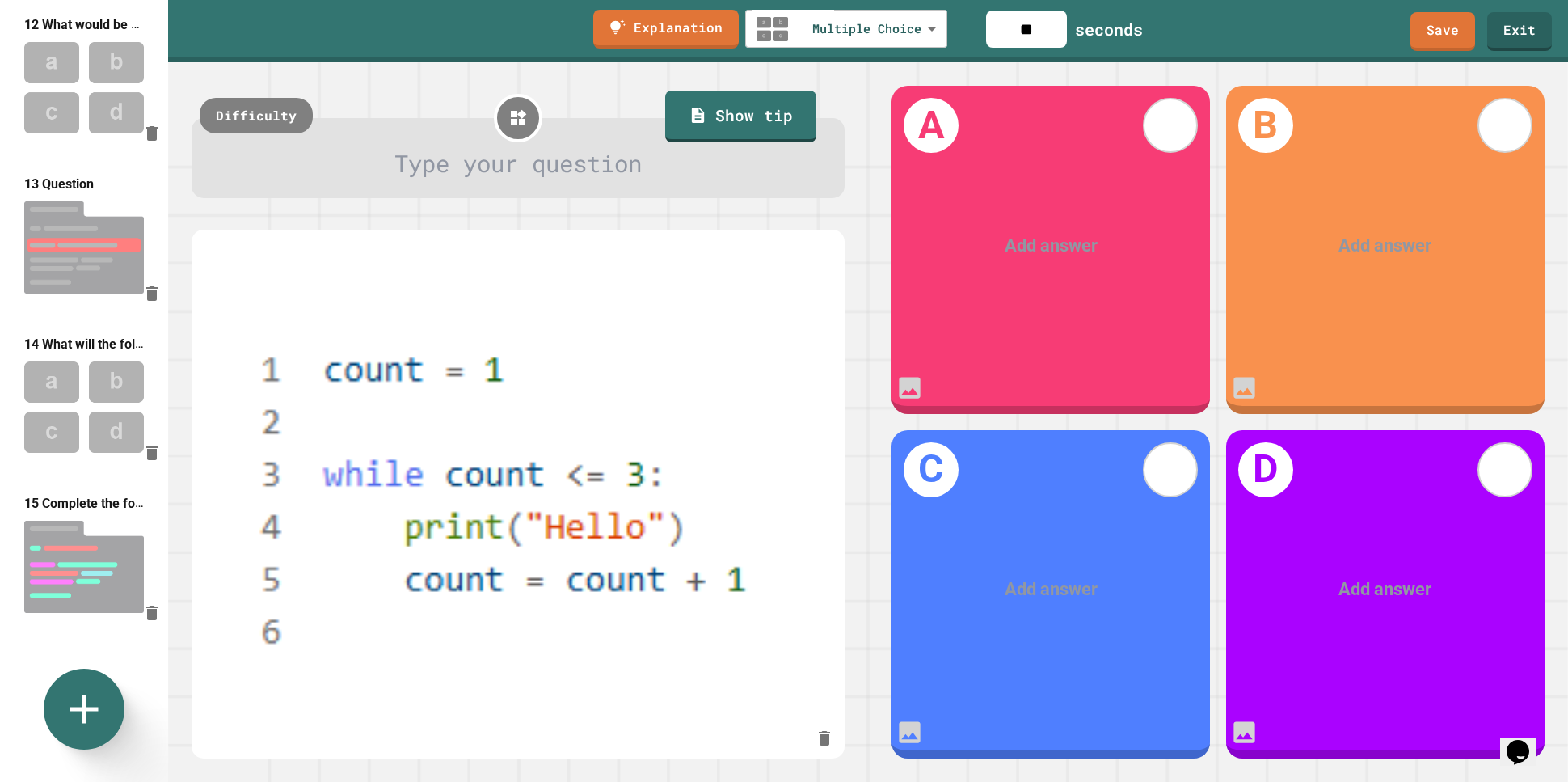 click at bounding box center (518, 164) 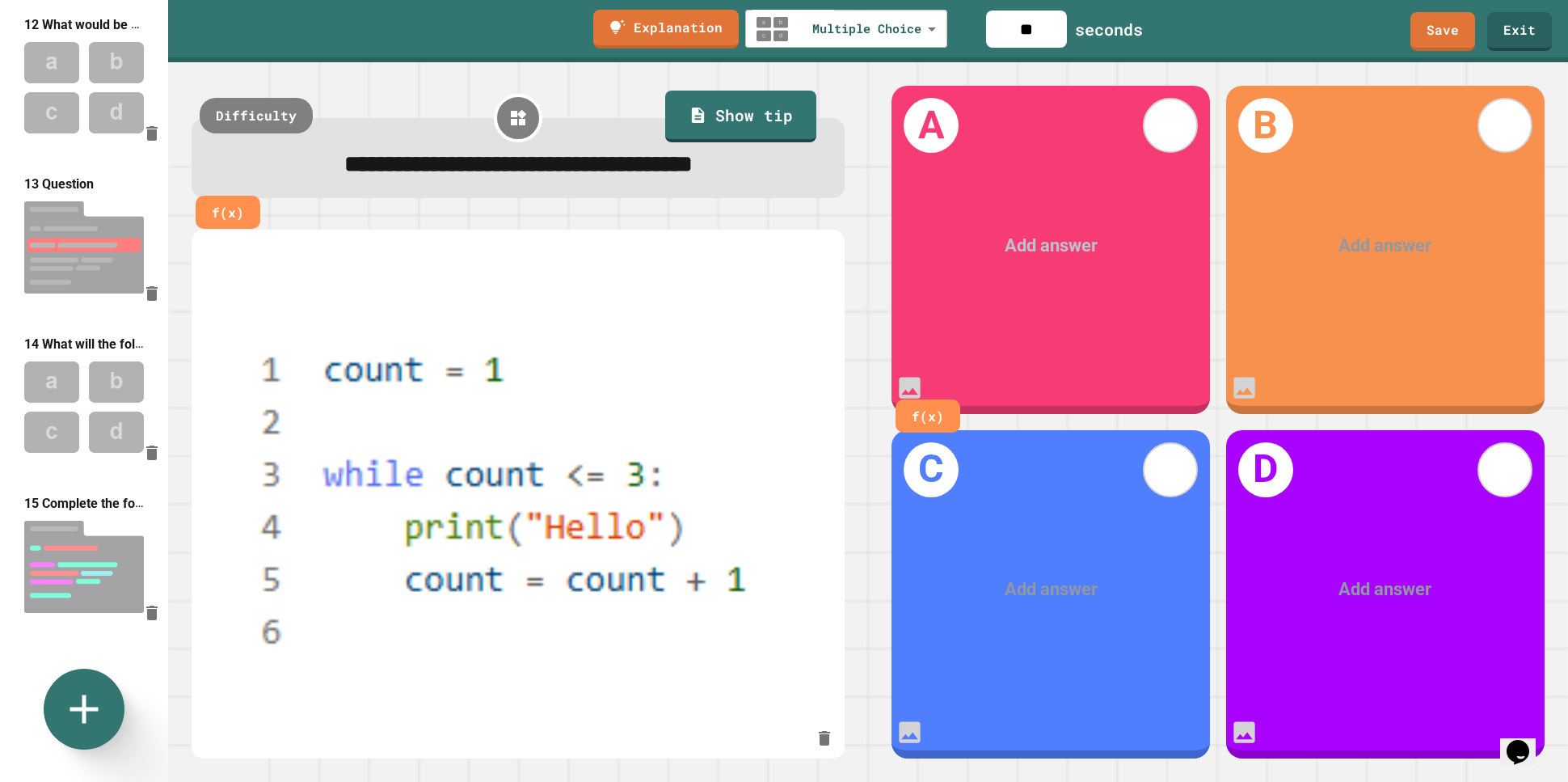click at bounding box center (1051, 246) 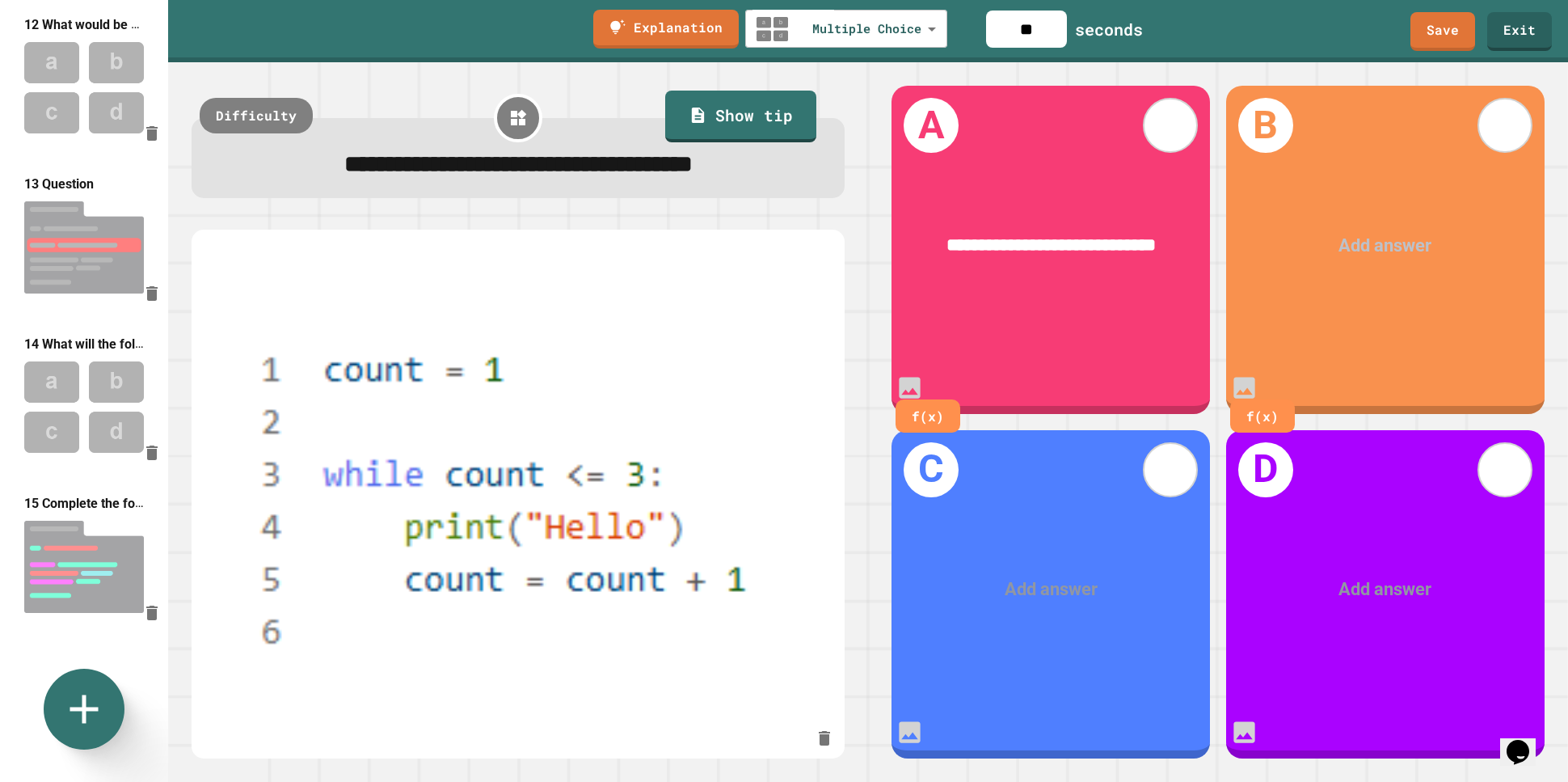click at bounding box center (1385, 246) 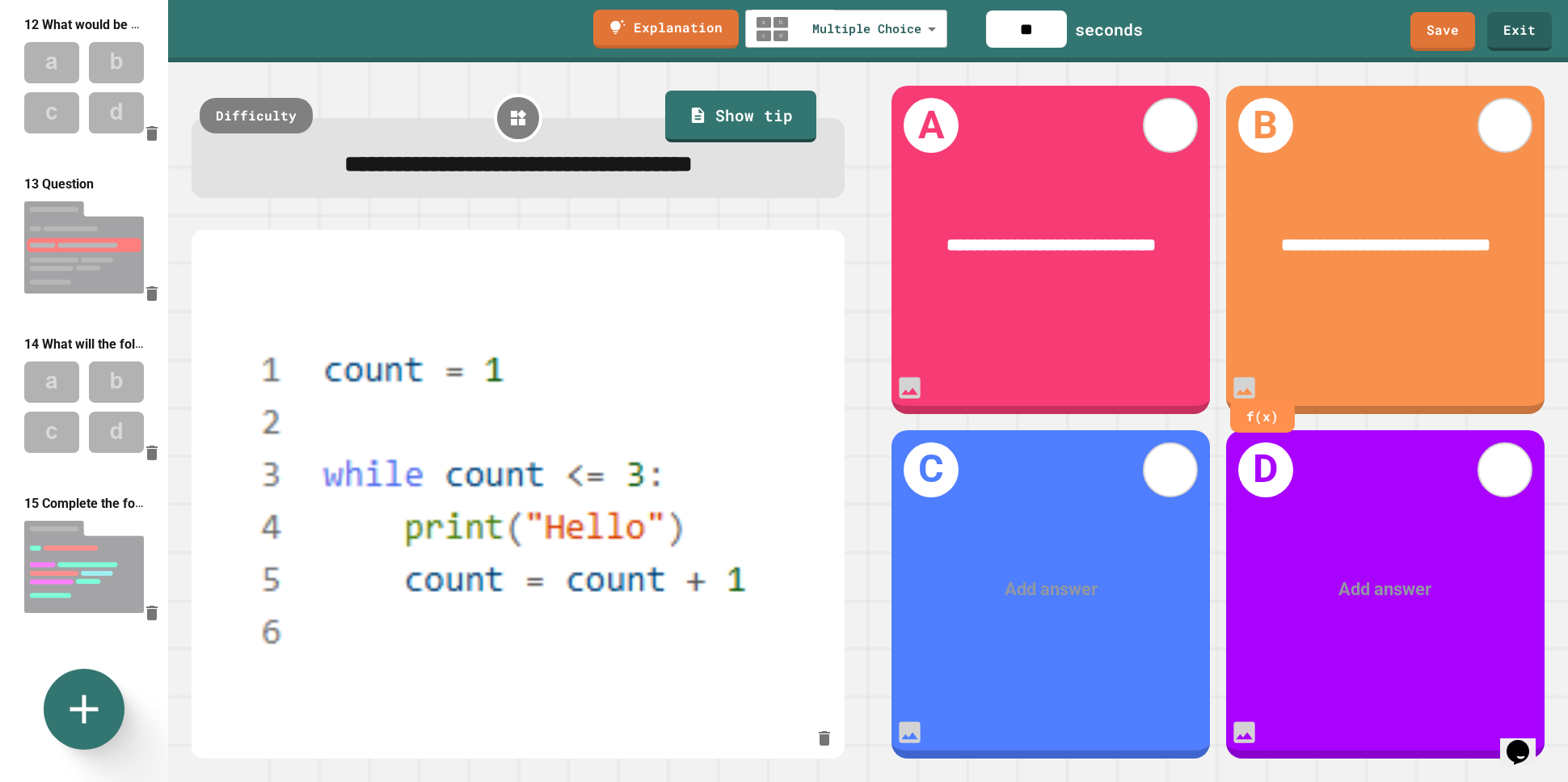 click on "**********" at bounding box center (1385, 246) 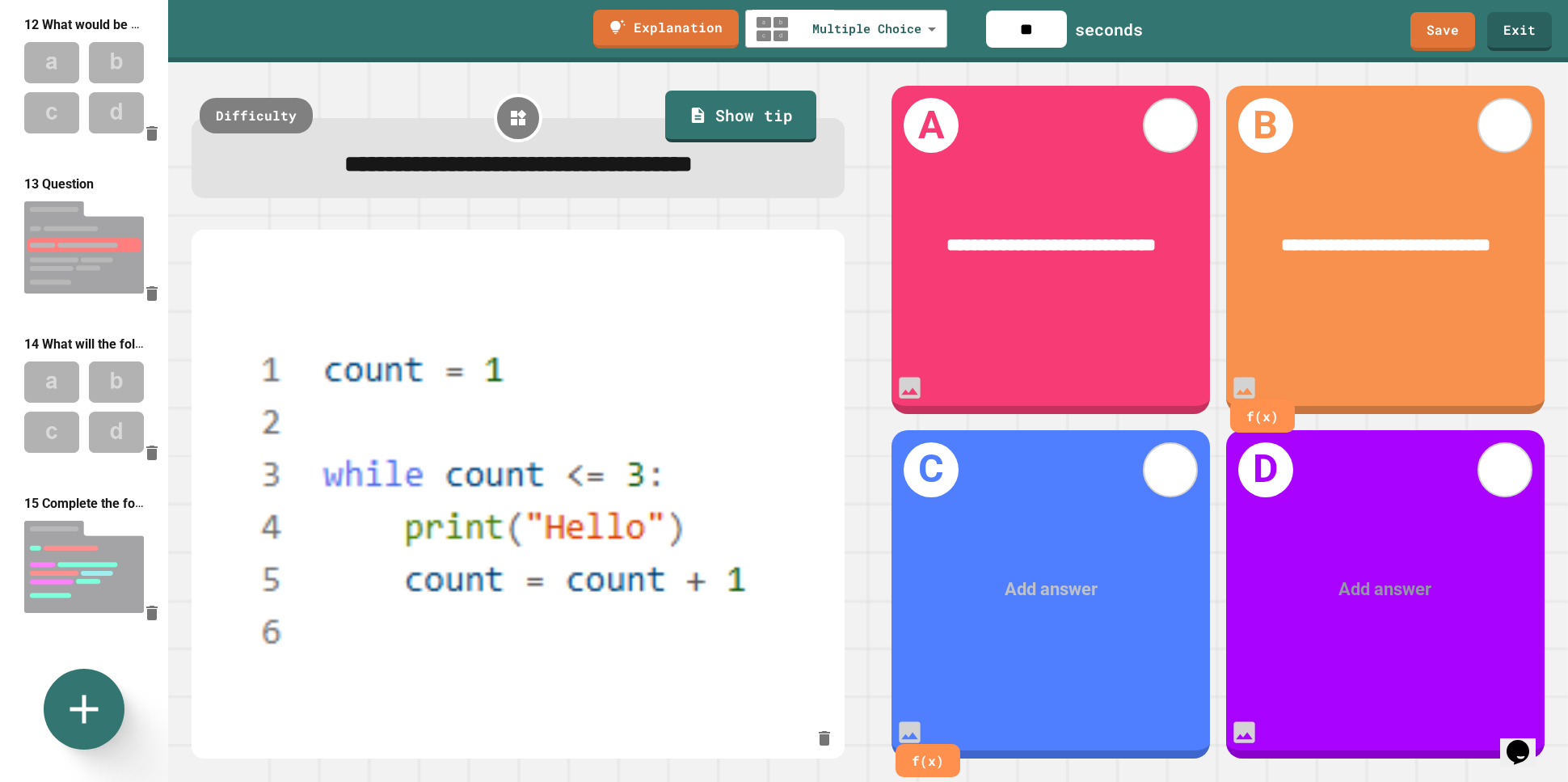 click at bounding box center (1051, 590) 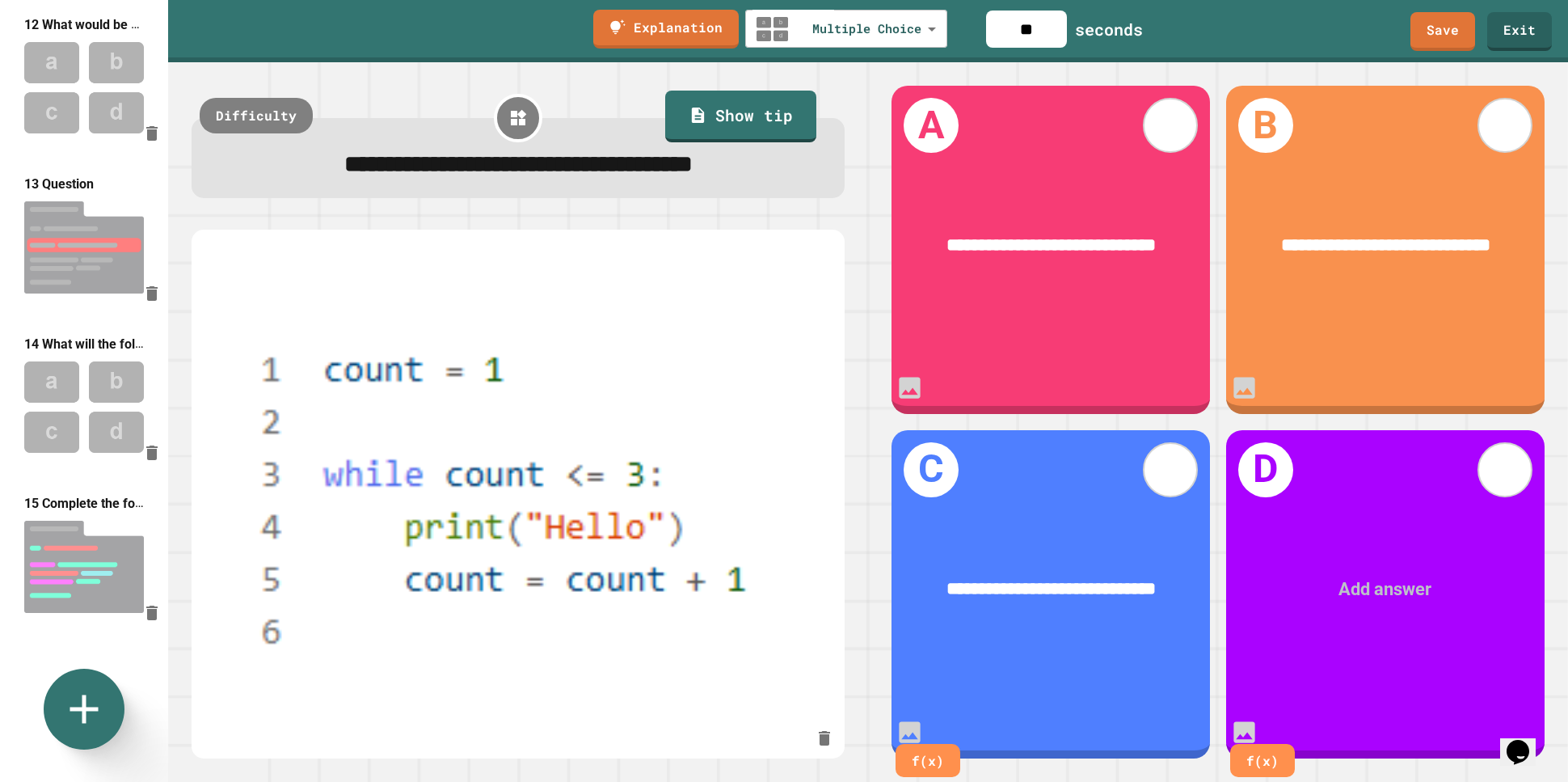 click at bounding box center (1385, 590) 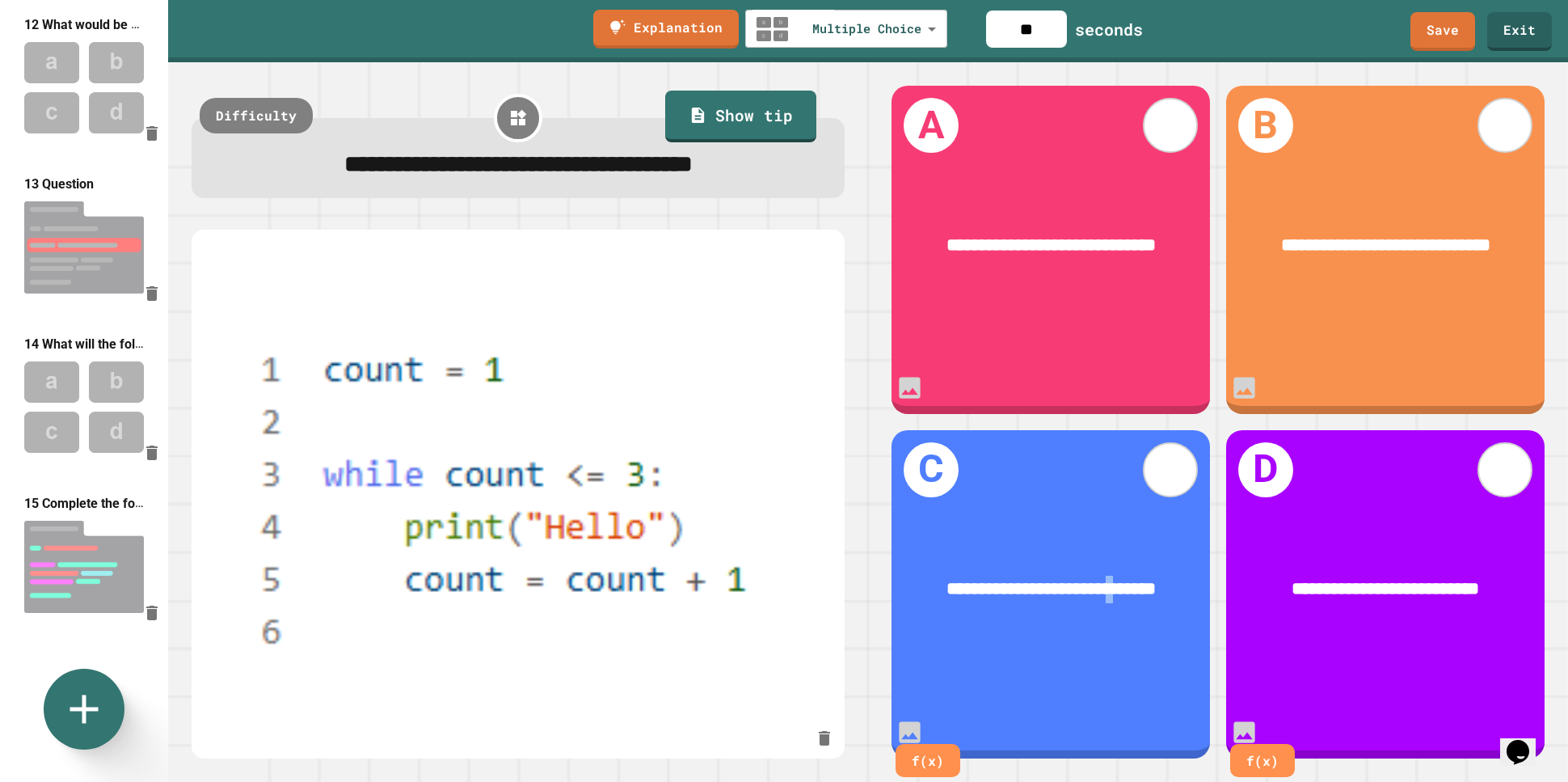 click on "**********" at bounding box center [1051, 590] 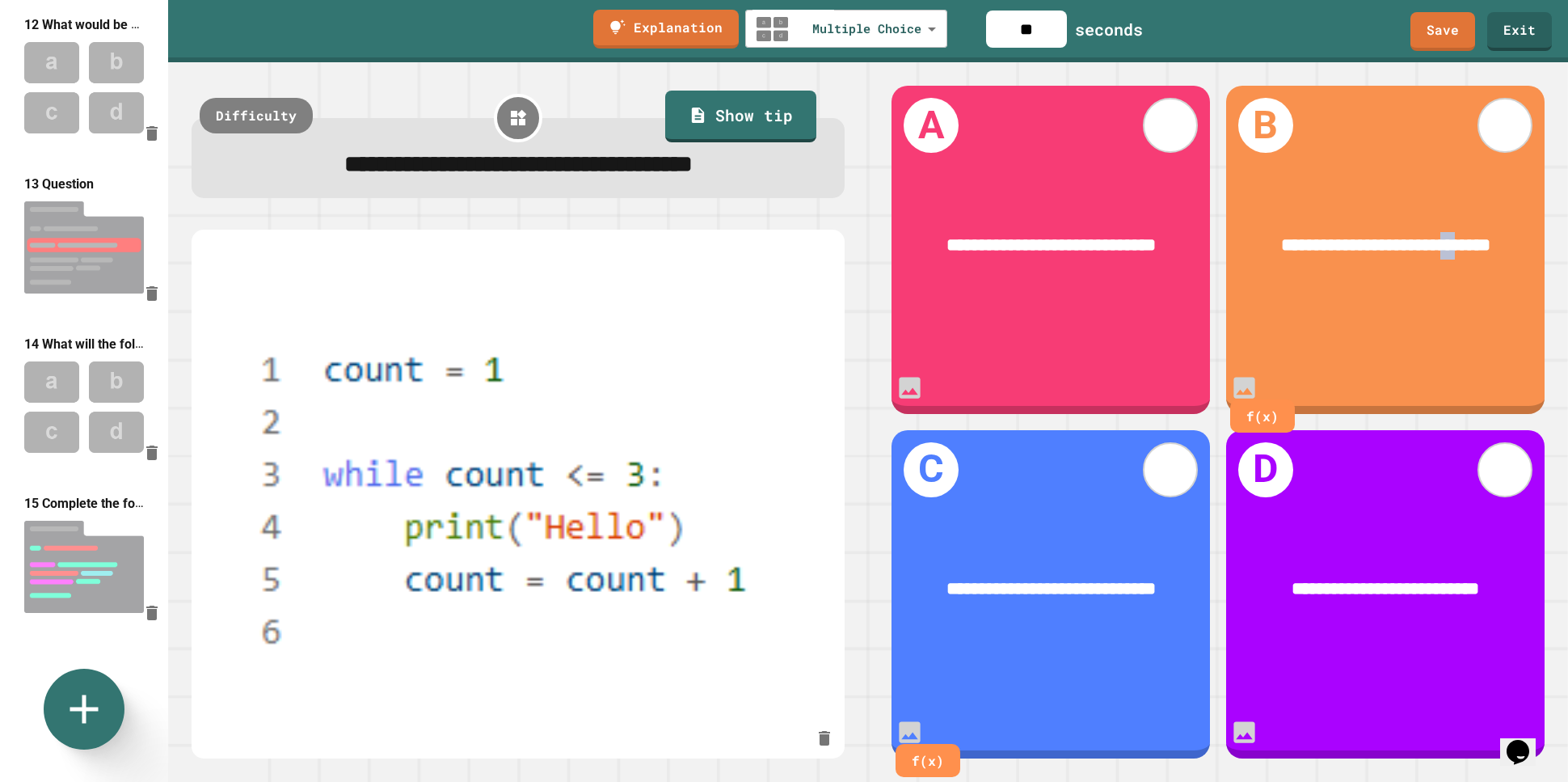 drag, startPoint x: 1439, startPoint y: 253, endPoint x: 1429, endPoint y: 255, distance: 10.198039 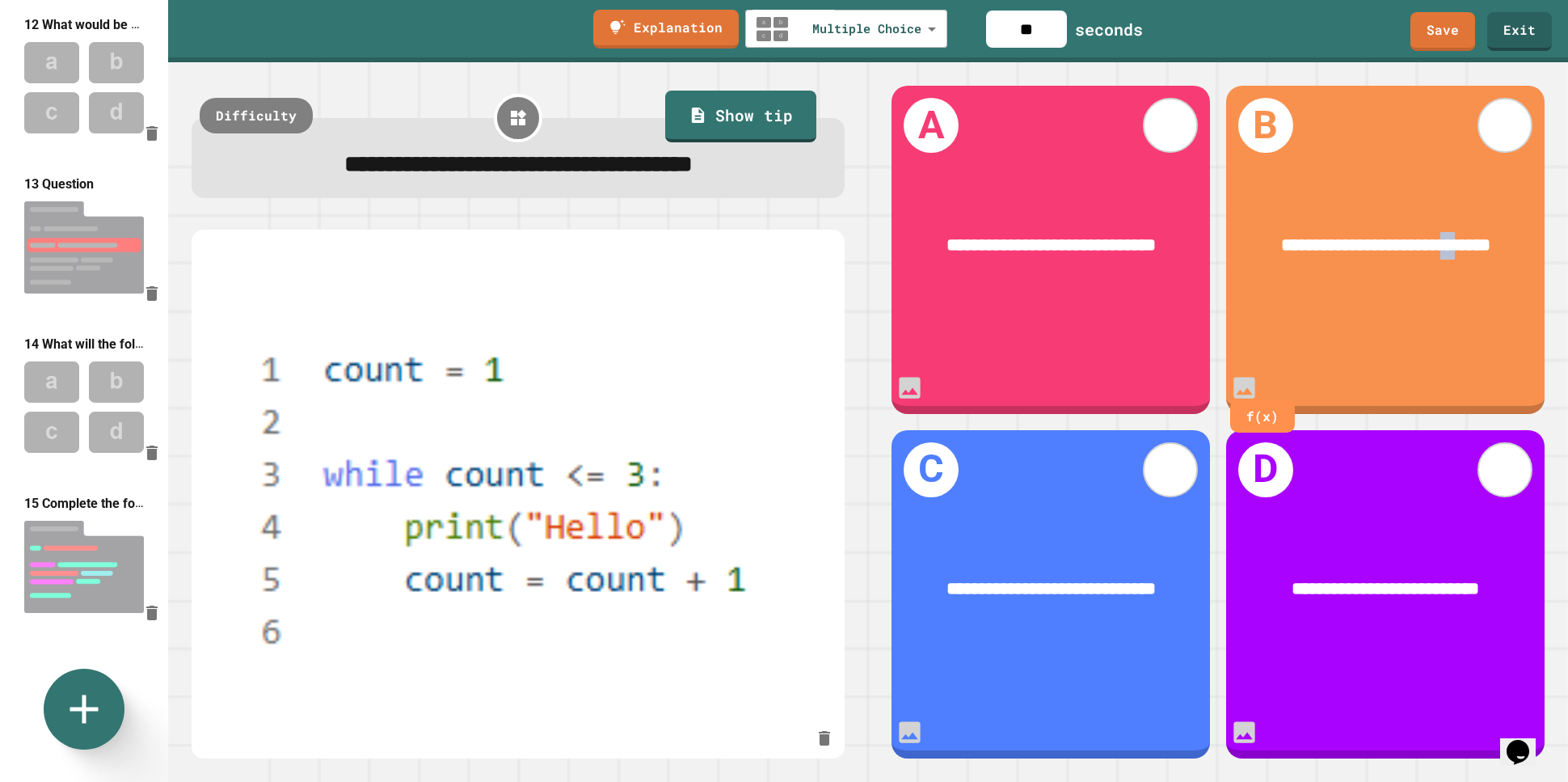 click on "**********" at bounding box center (1385, 246) 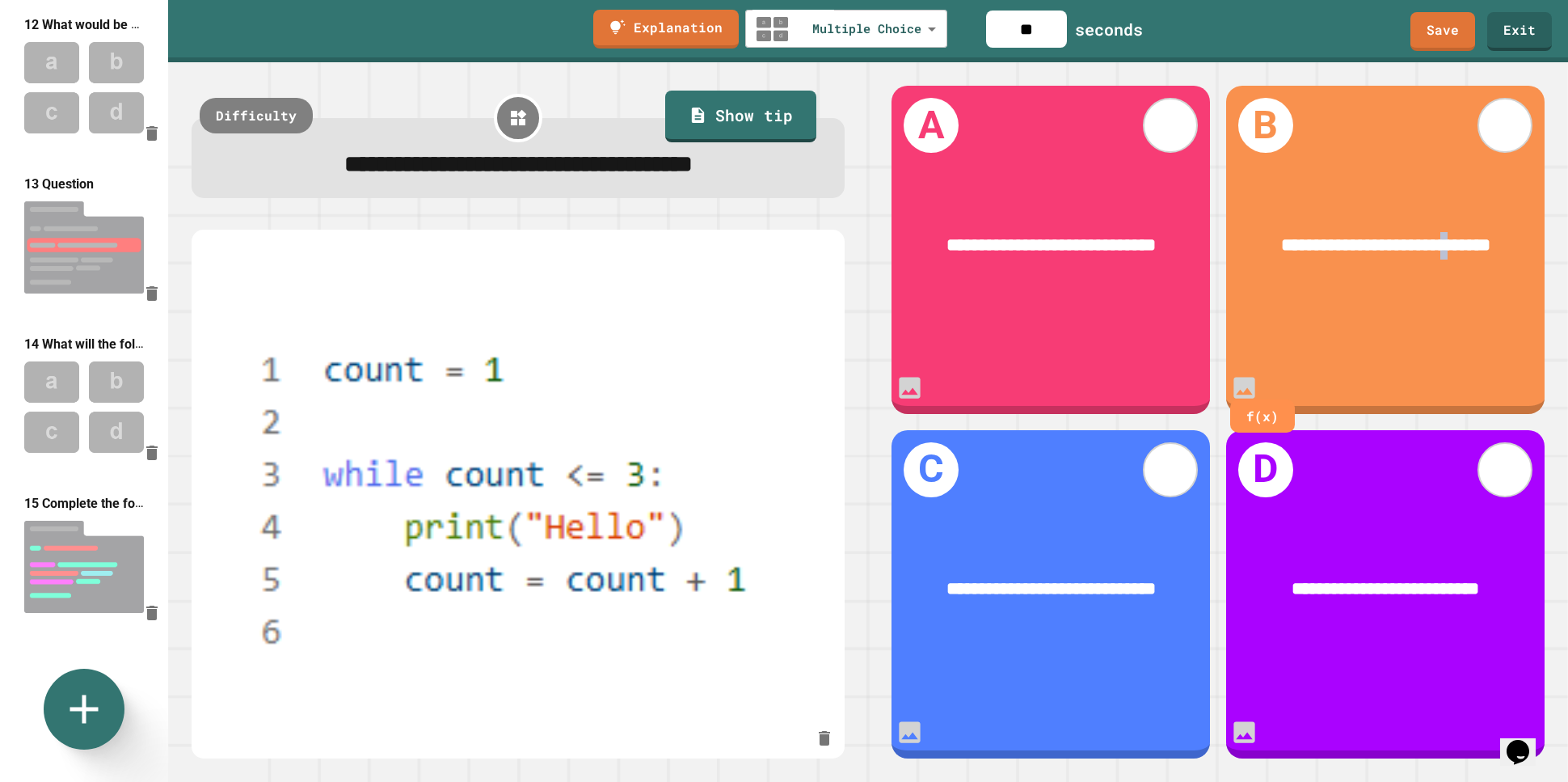 click on "**********" at bounding box center (1385, 246) 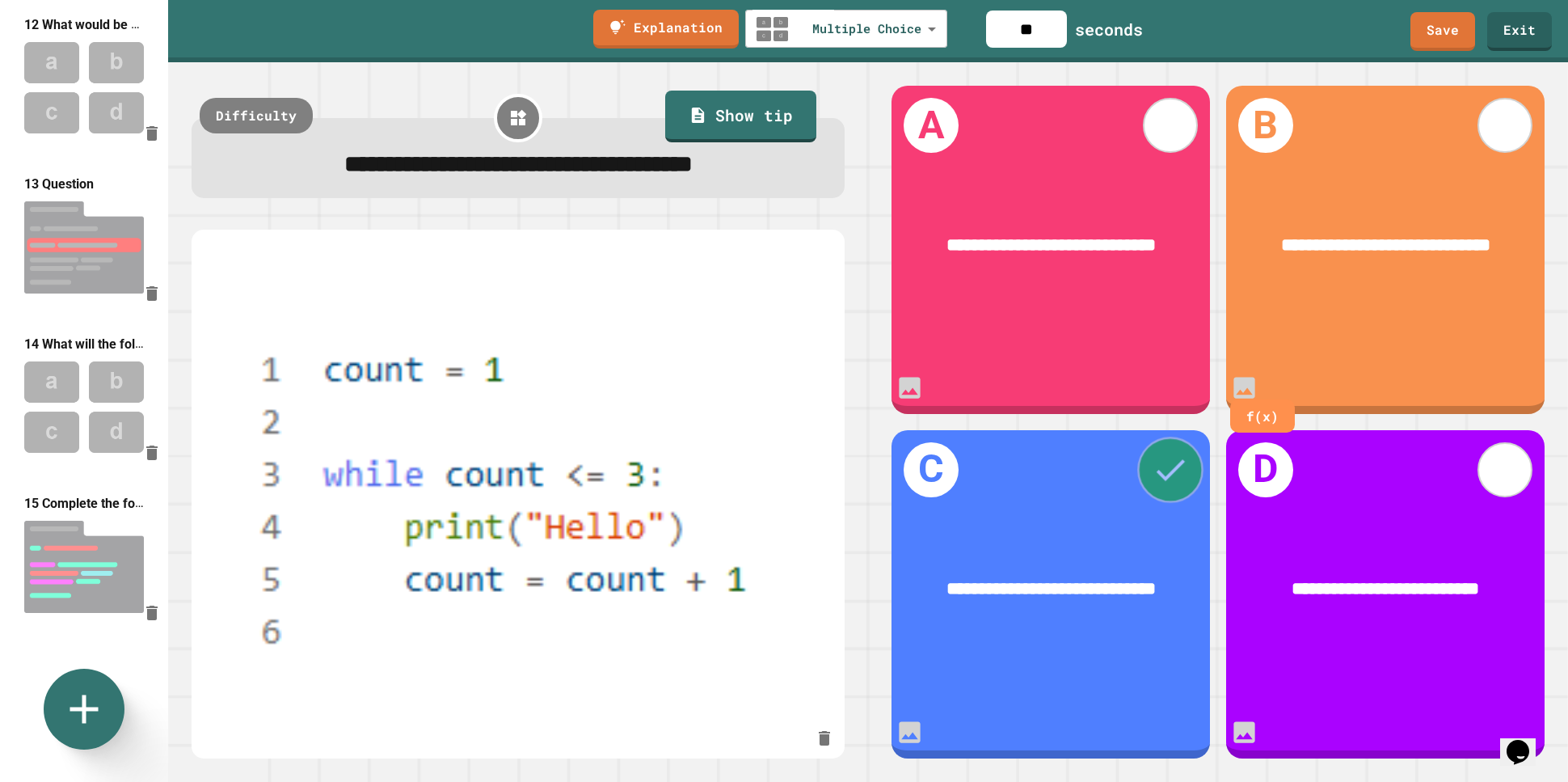 click 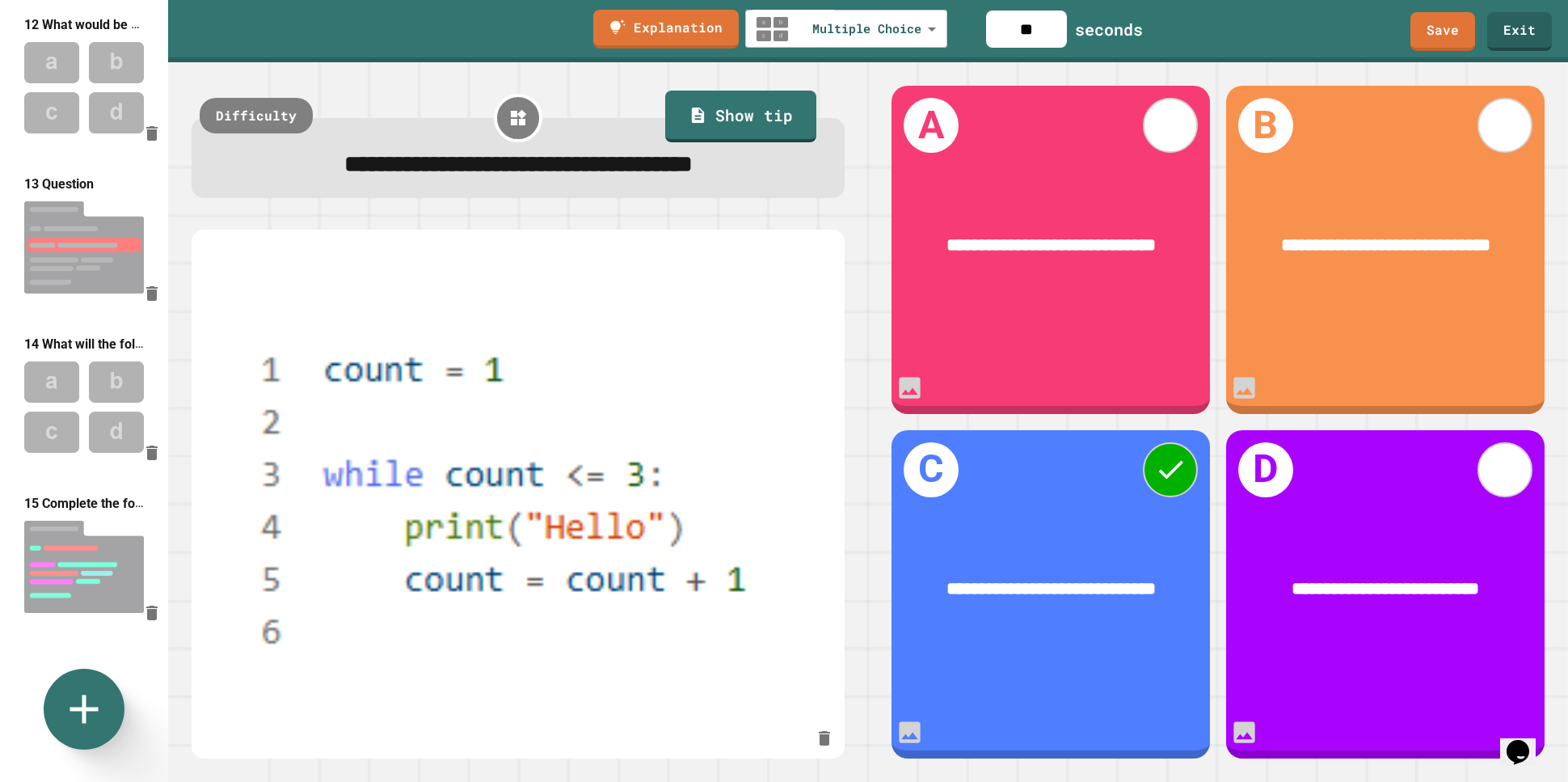 drag, startPoint x: 1035, startPoint y: 25, endPoint x: 1010, endPoint y: 28, distance: 25.179 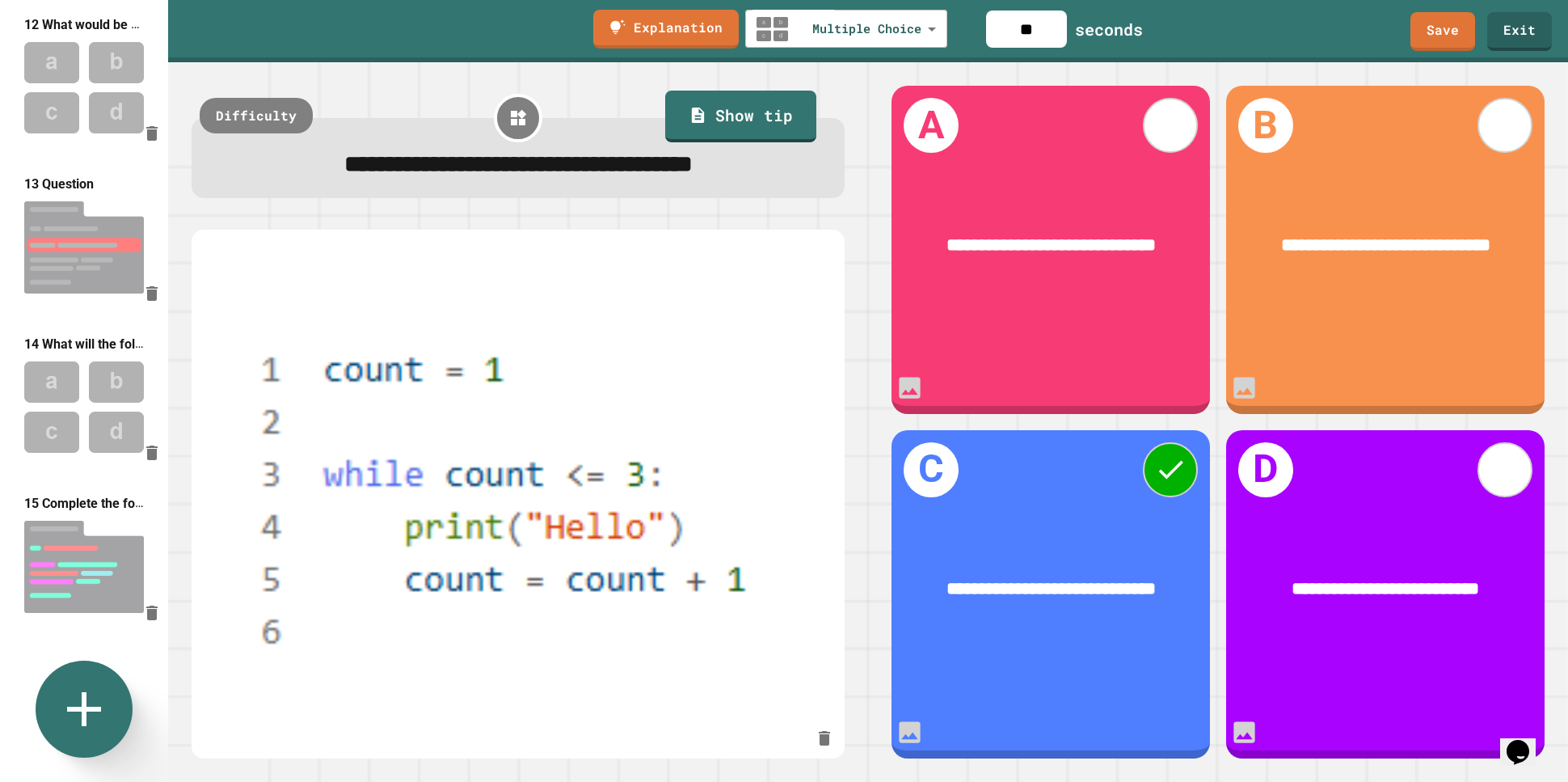 click 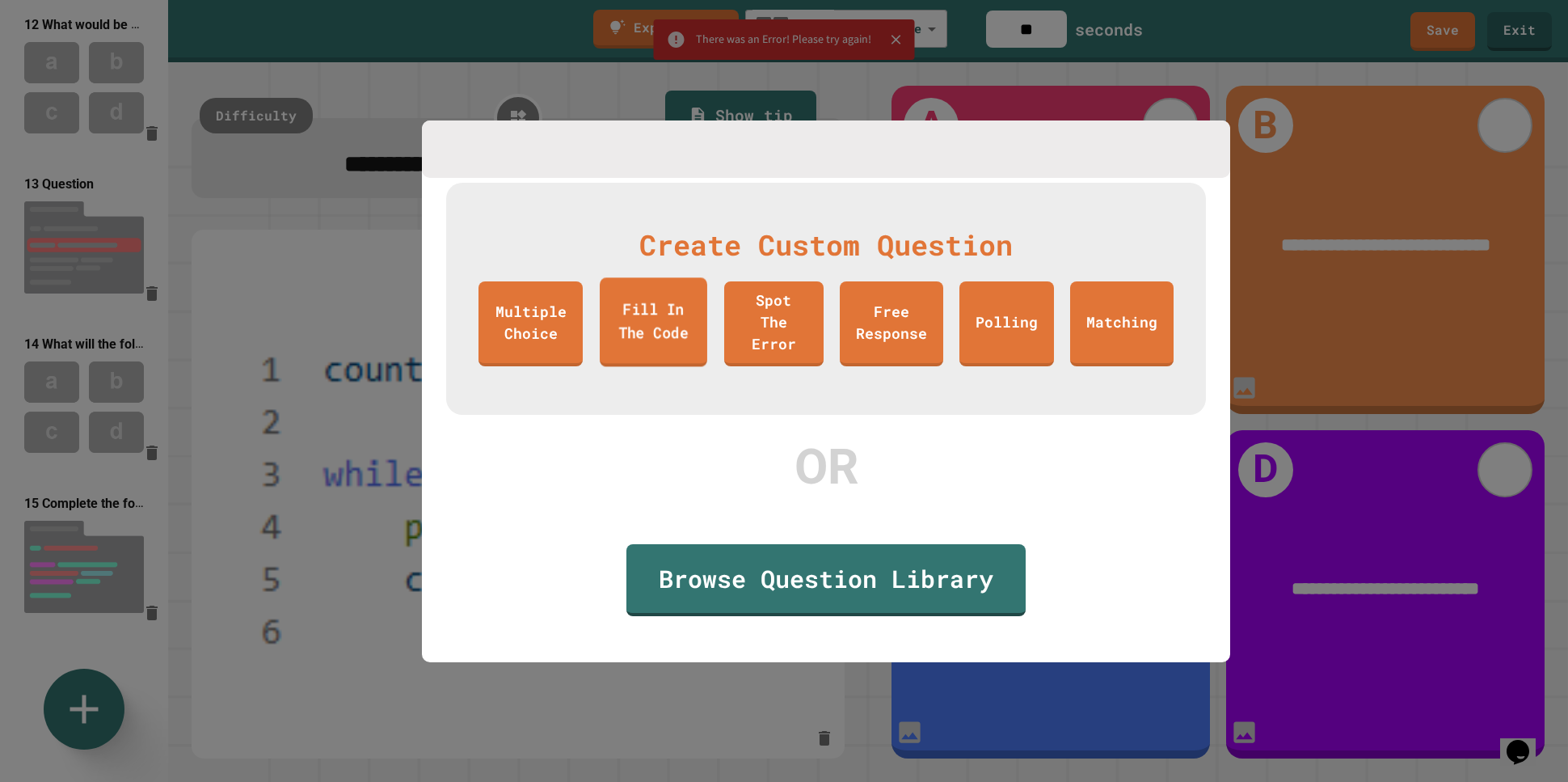 click on "Fill In The Code" at bounding box center [653, 322] 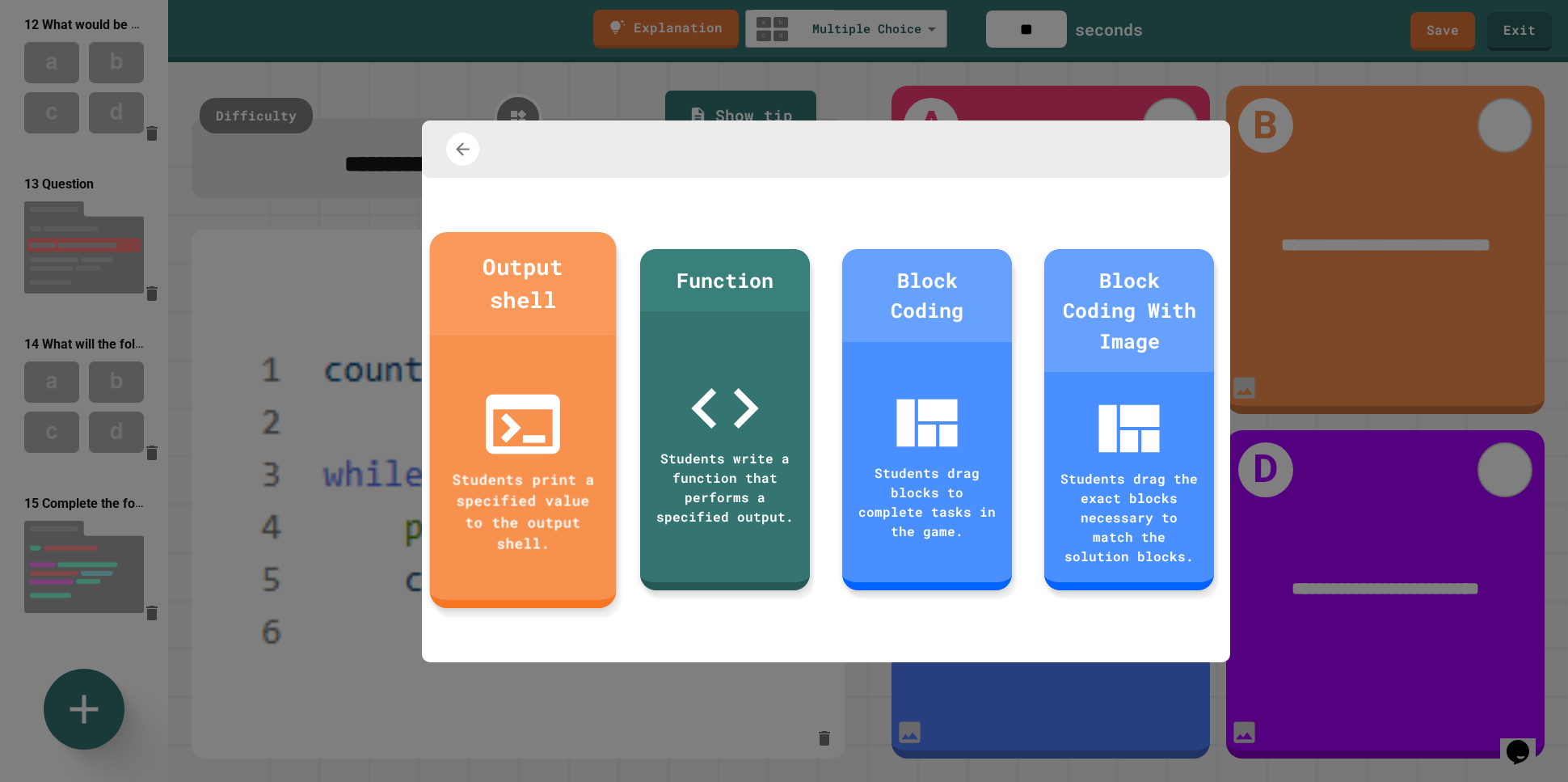 click on "Students print a specified value to the output shell." at bounding box center (523, 466) 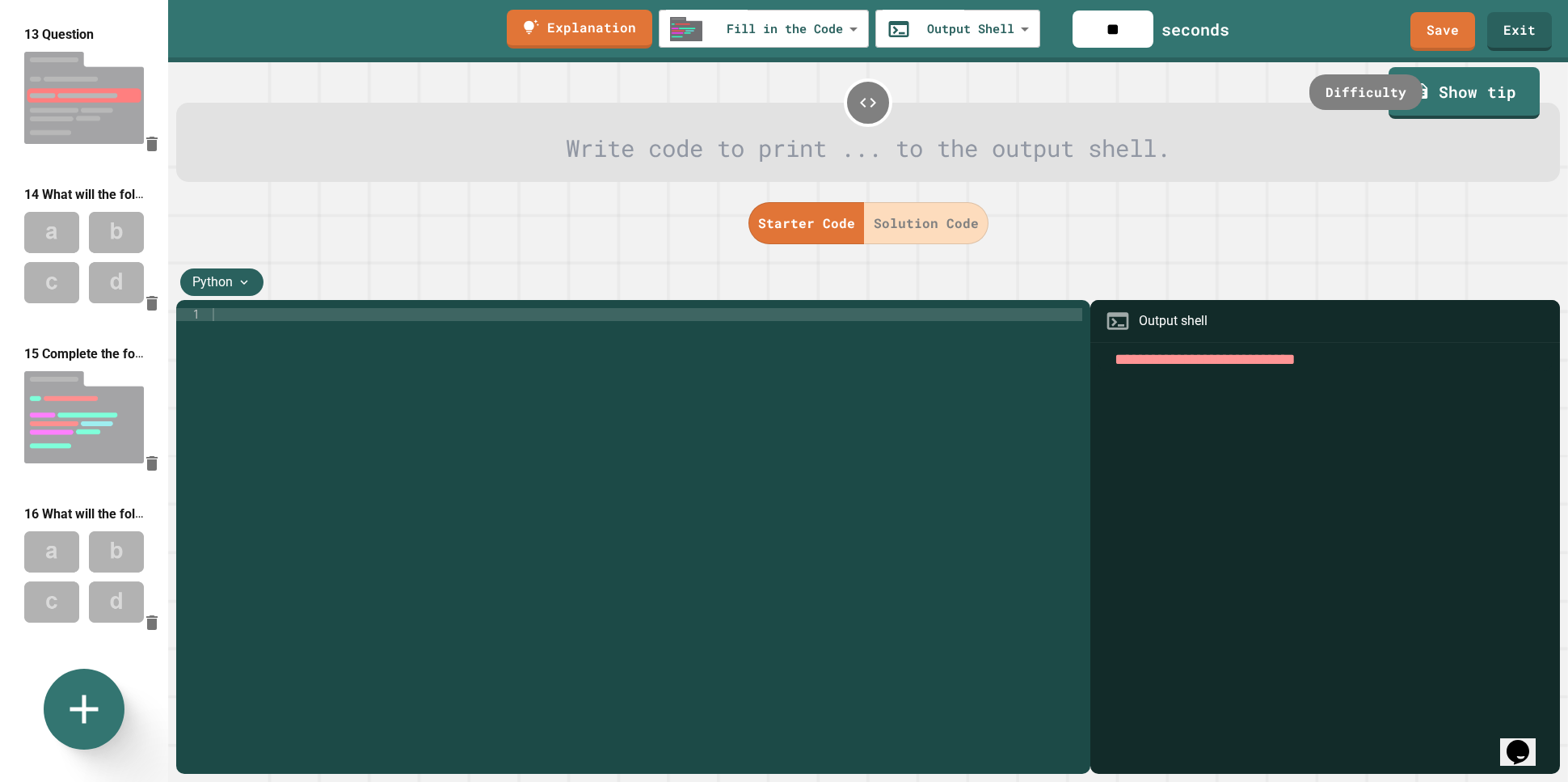click at bounding box center [869, 149] 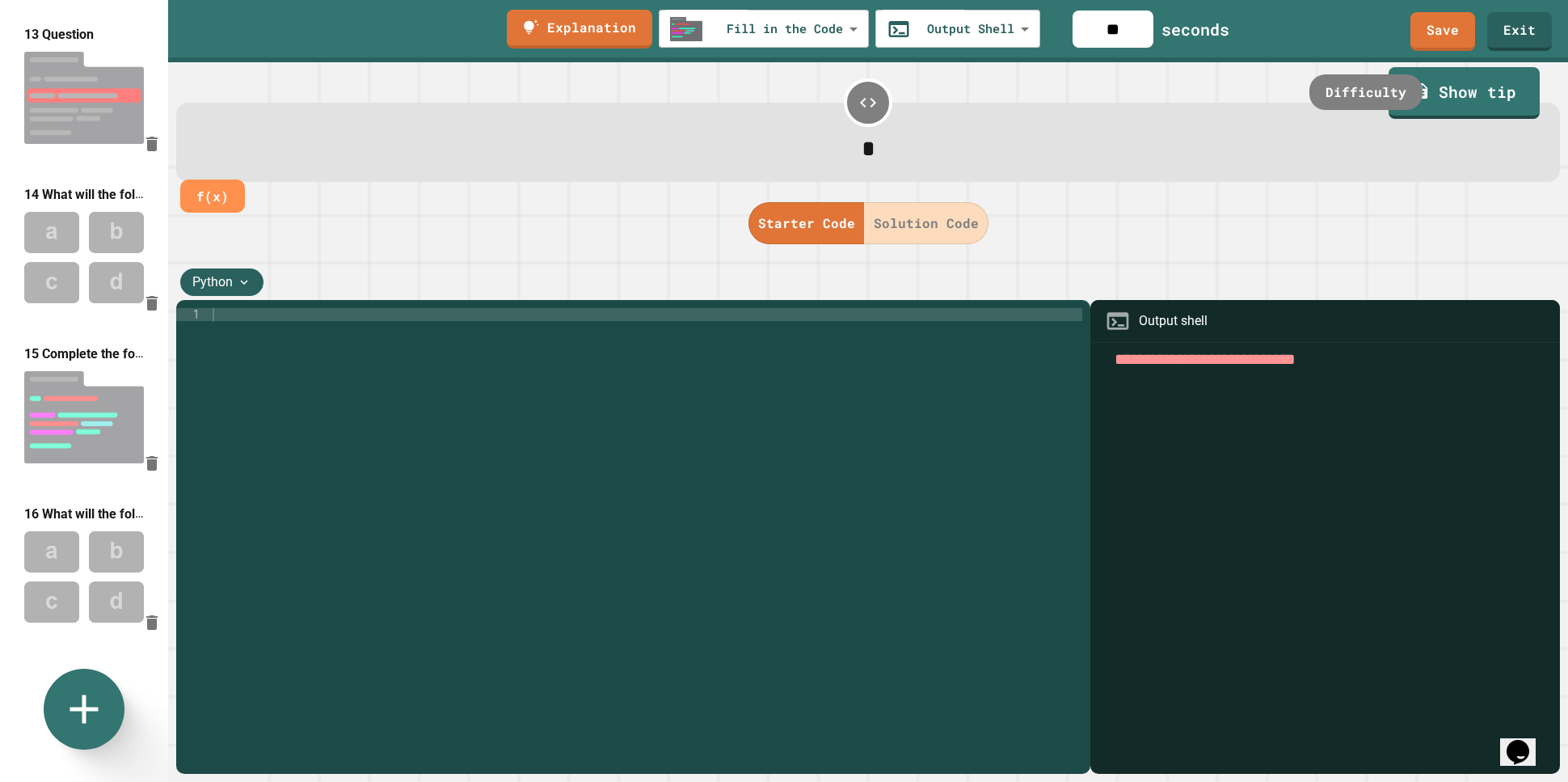 type 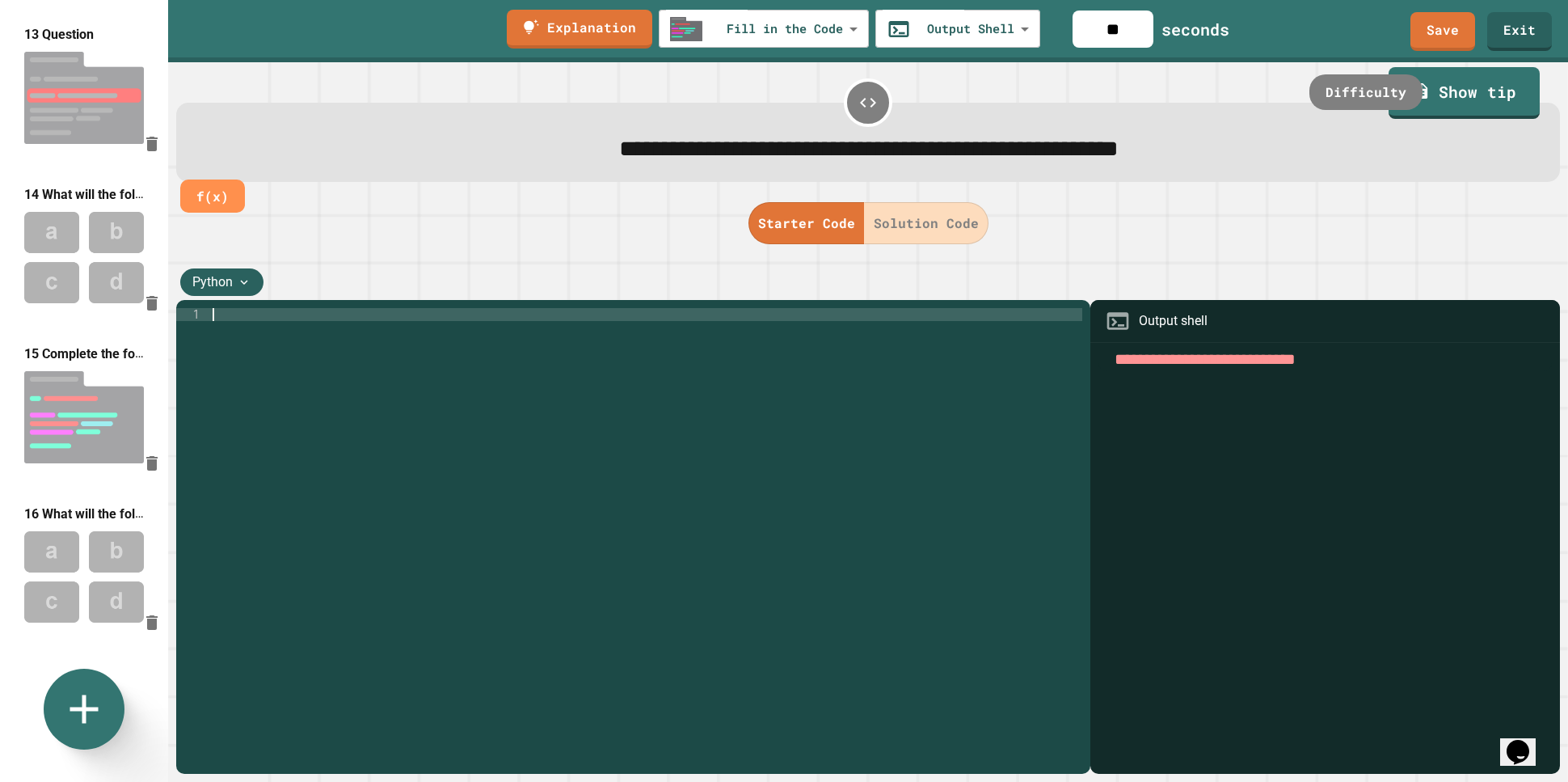 click at bounding box center [646, 541] 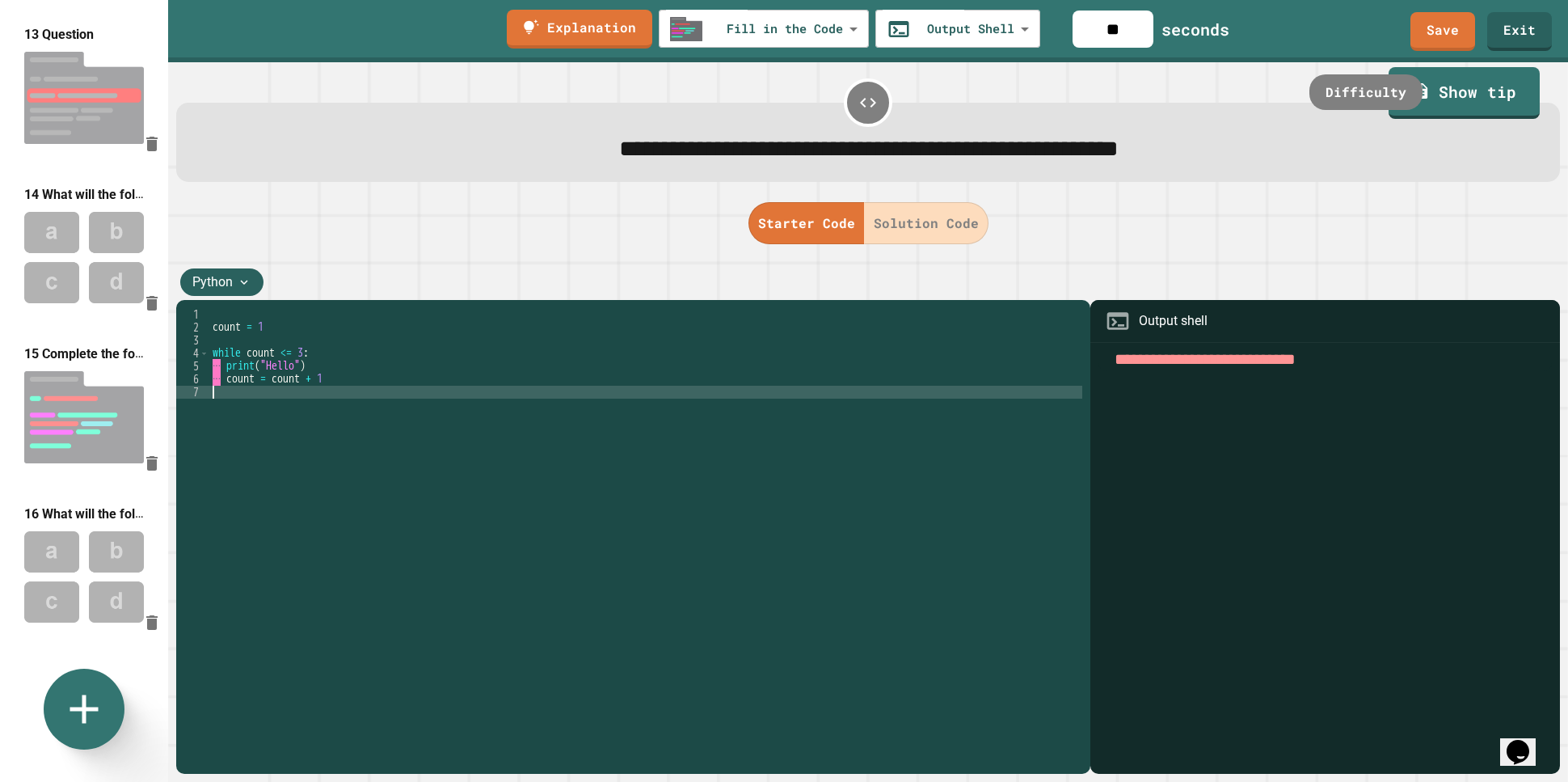 click on "count   =   1 while   count   <=   3 : ···   print ( "Hello" ) ···   count   =   count   +   1" at bounding box center [646, 541] 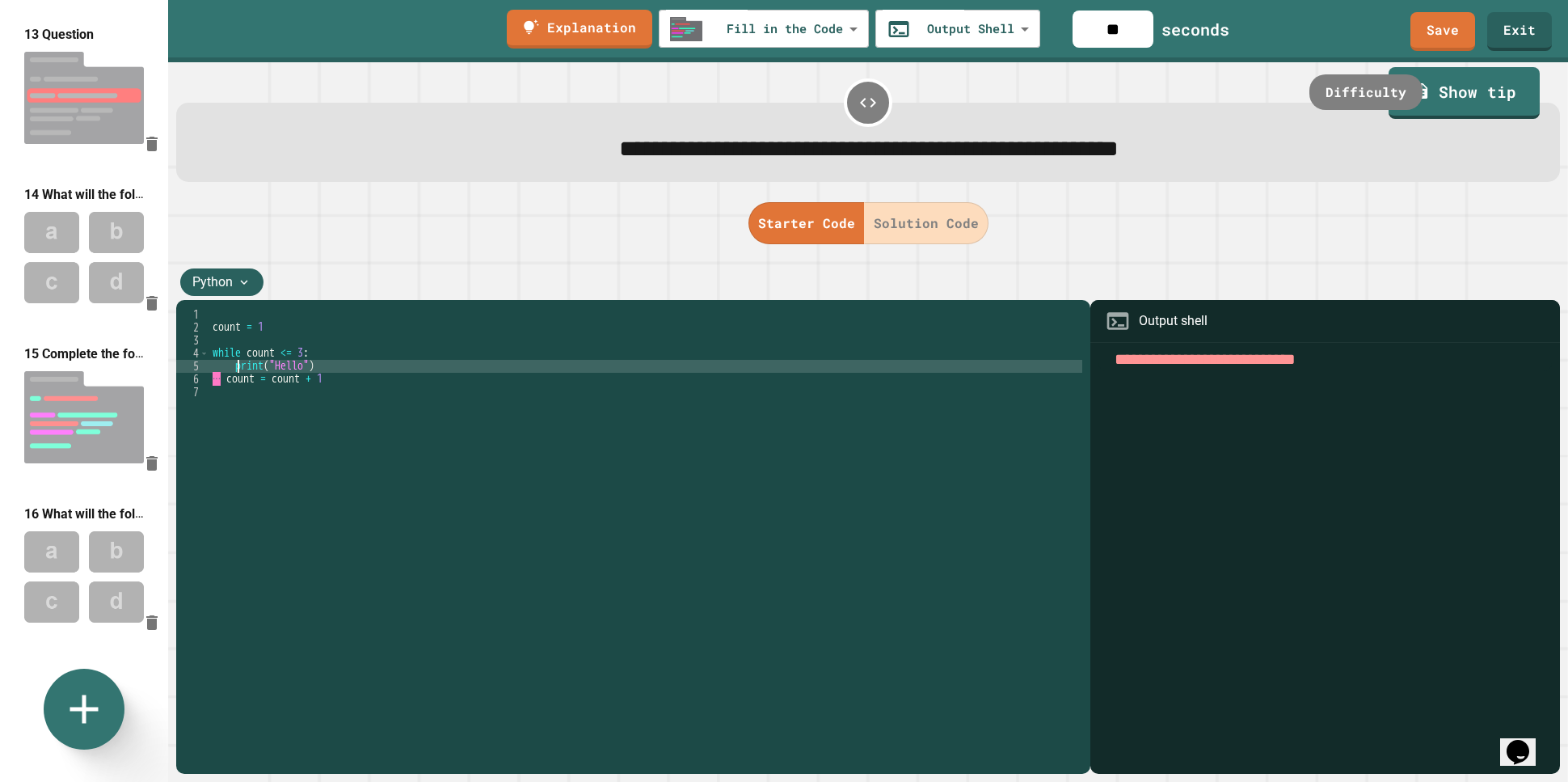 click on "count   =   1 while   count   <=   3 :      print ( "Hello" ) ···   count   =   count   +   1" at bounding box center [646, 541] 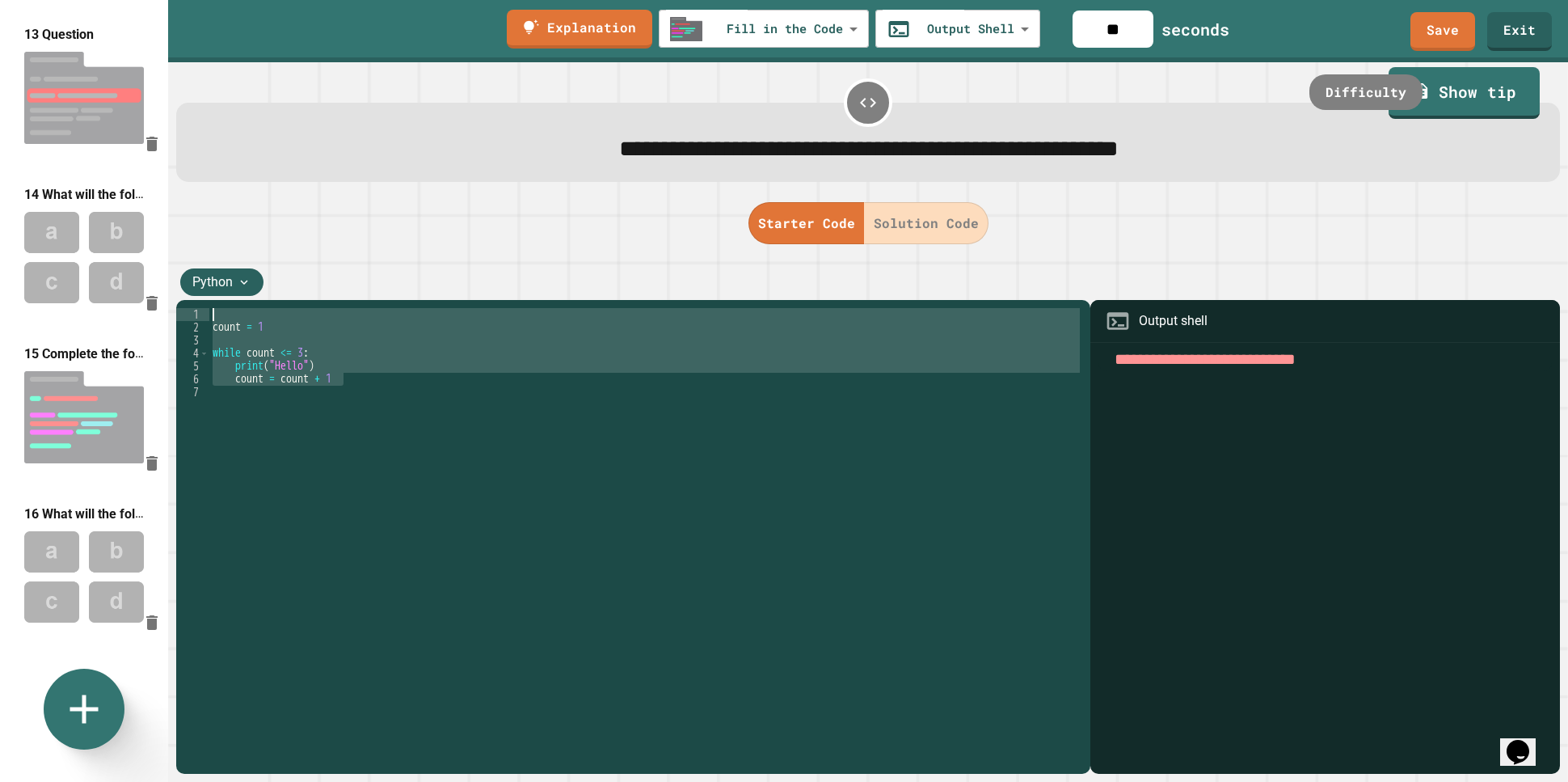drag, startPoint x: 354, startPoint y: 384, endPoint x: 196, endPoint y: 322, distance: 169.7292 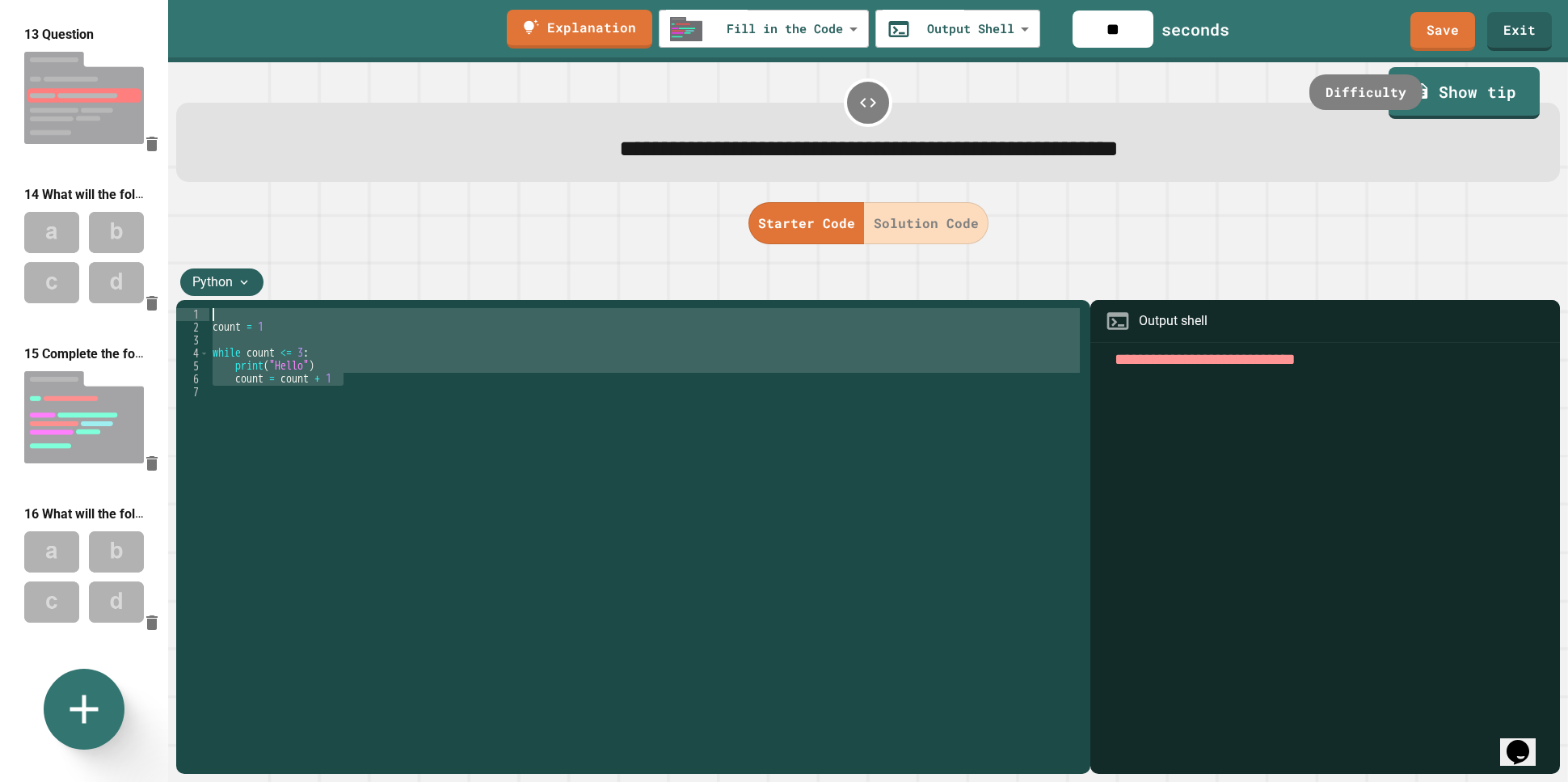 click on "**********" at bounding box center [630, 528] 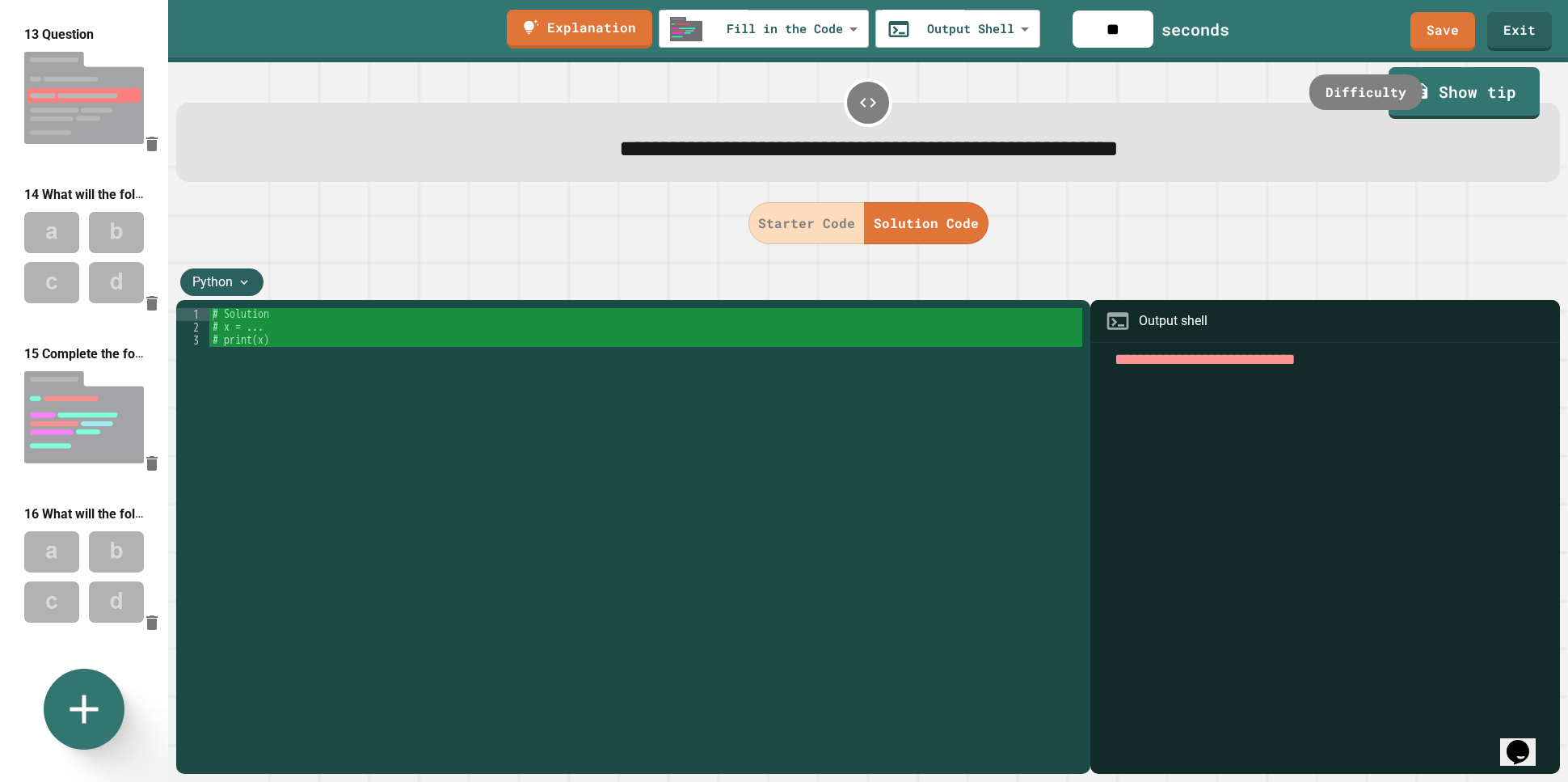 click on "# Solution # x = ... # print(x)" at bounding box center [646, 528] 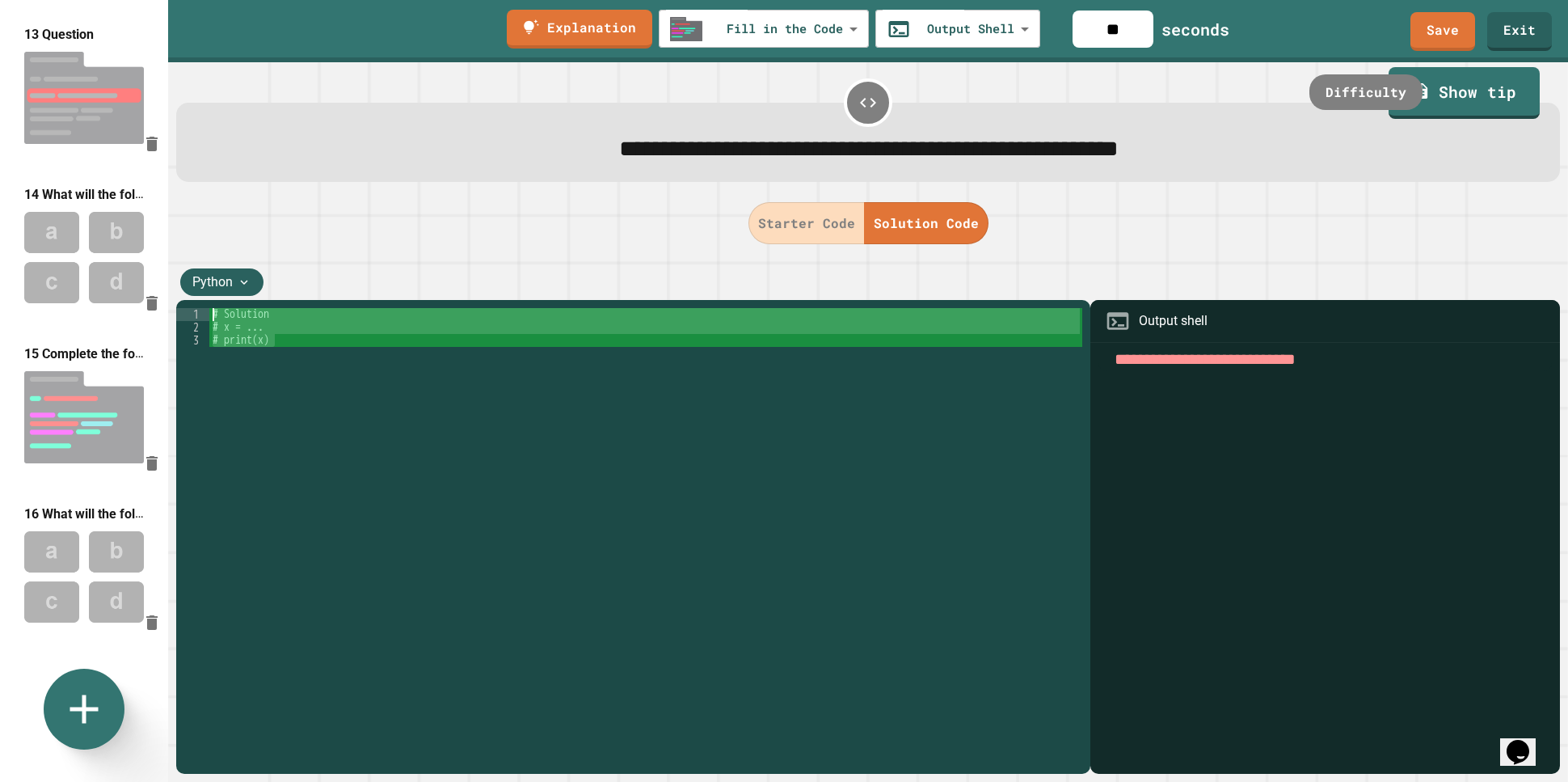drag, startPoint x: 297, startPoint y: 357, endPoint x: 150, endPoint y: 280, distance: 165.94577 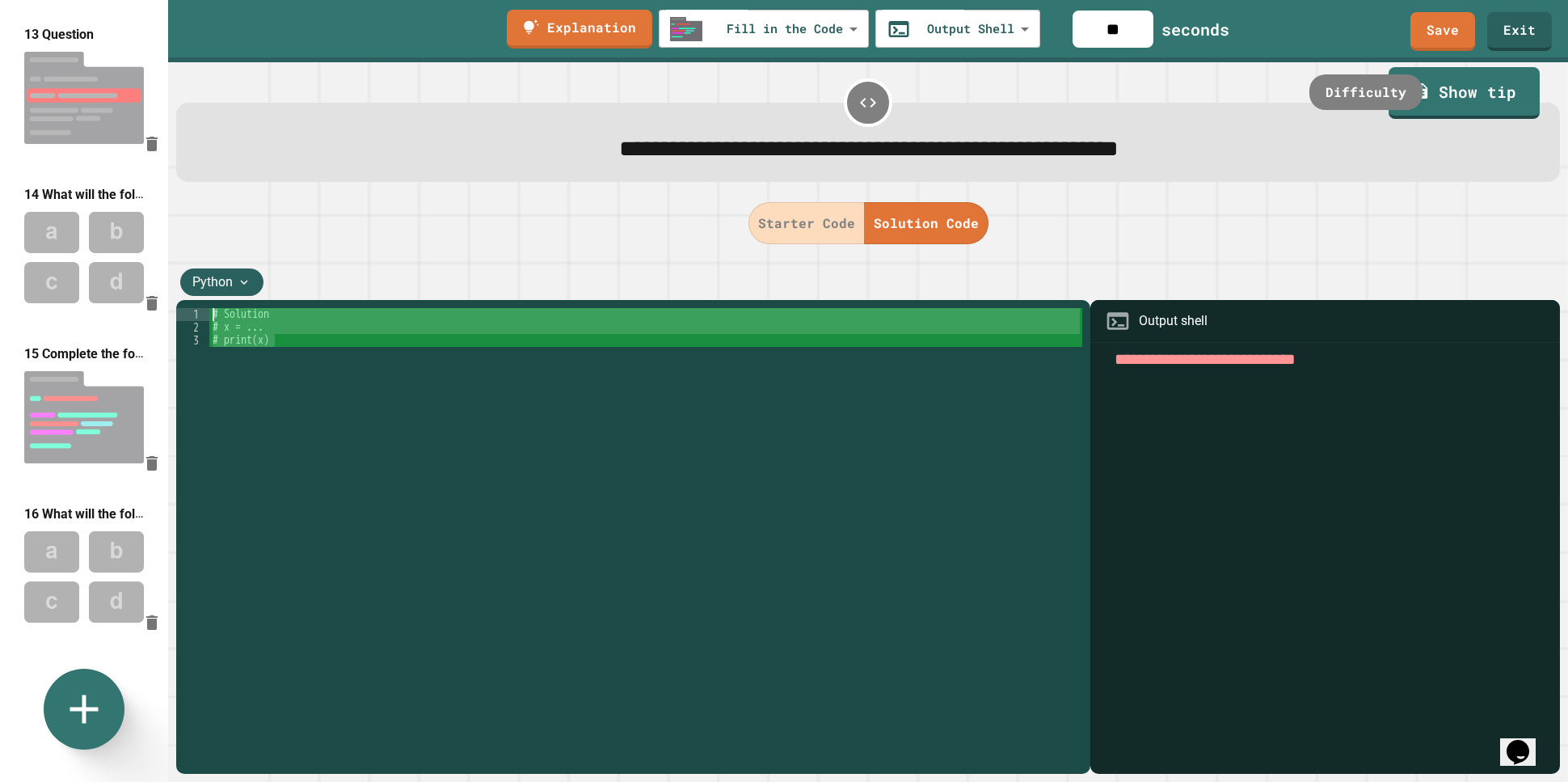 click on "**********" at bounding box center (784, 391) 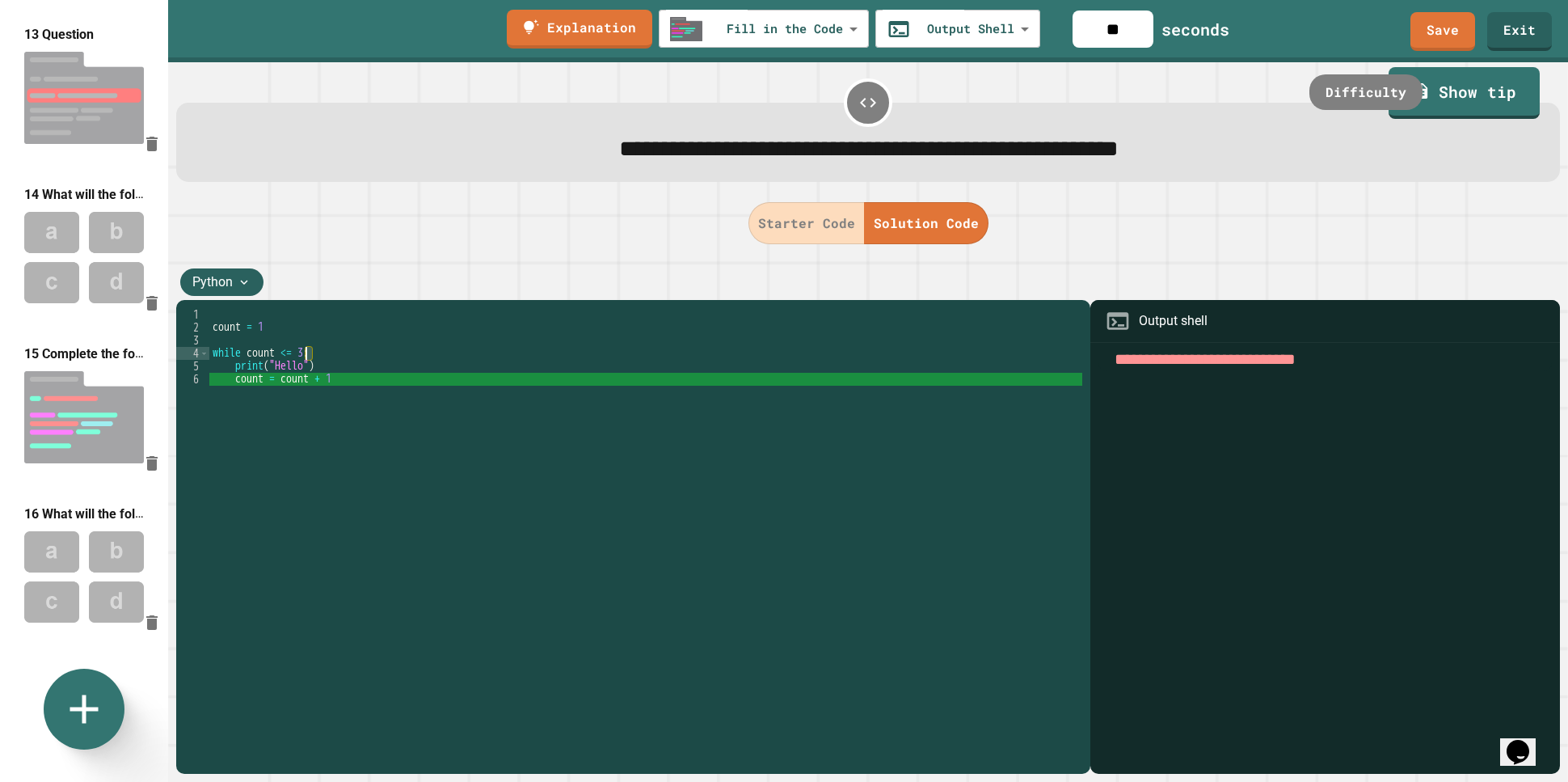 click on "count   =   1 while   count   <=   3 :      print ( "Hello" )      count   =   count   +   1" at bounding box center (646, 541) 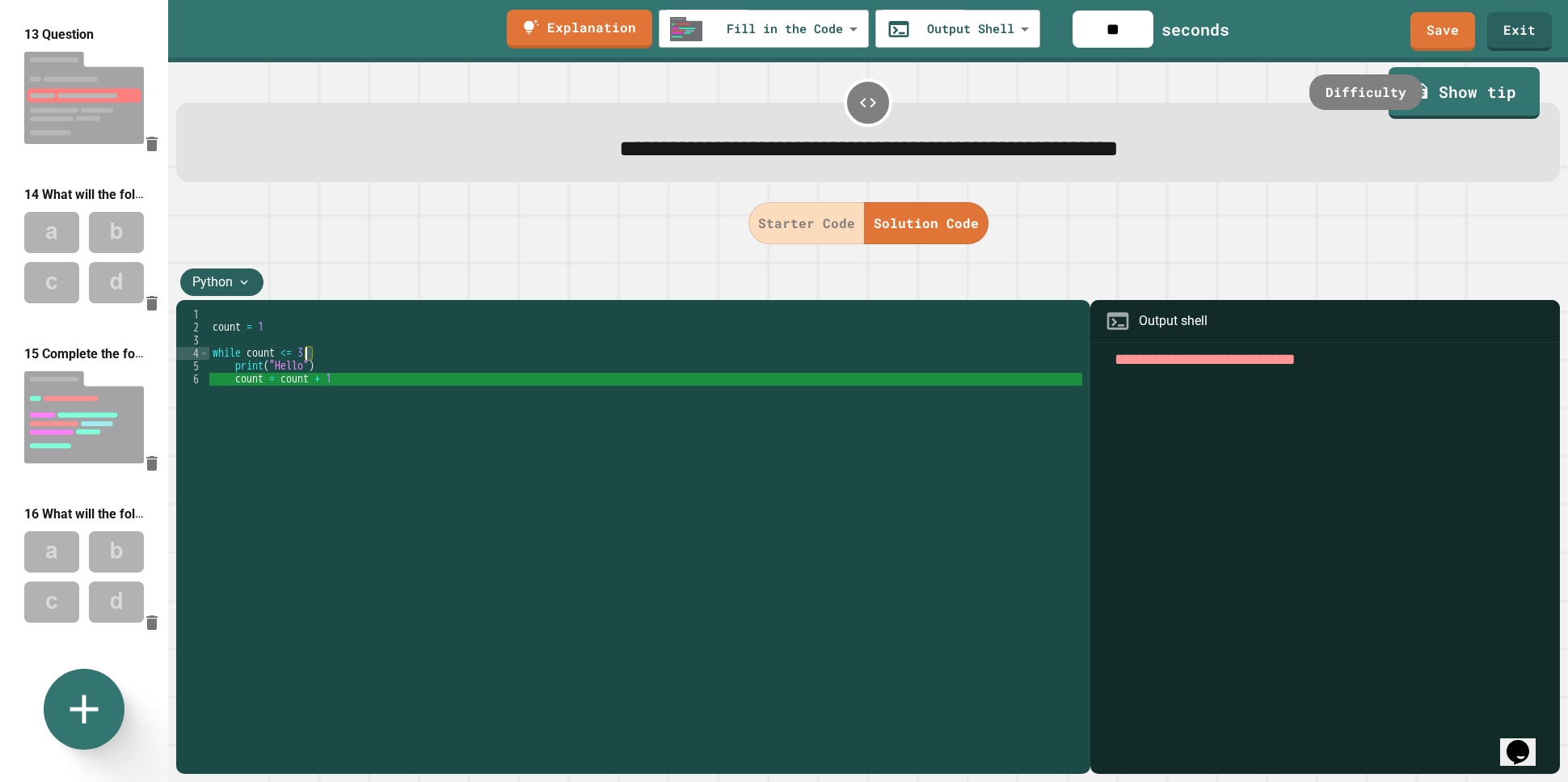 scroll, scrollTop: 0, scrollLeft: 6, axis: horizontal 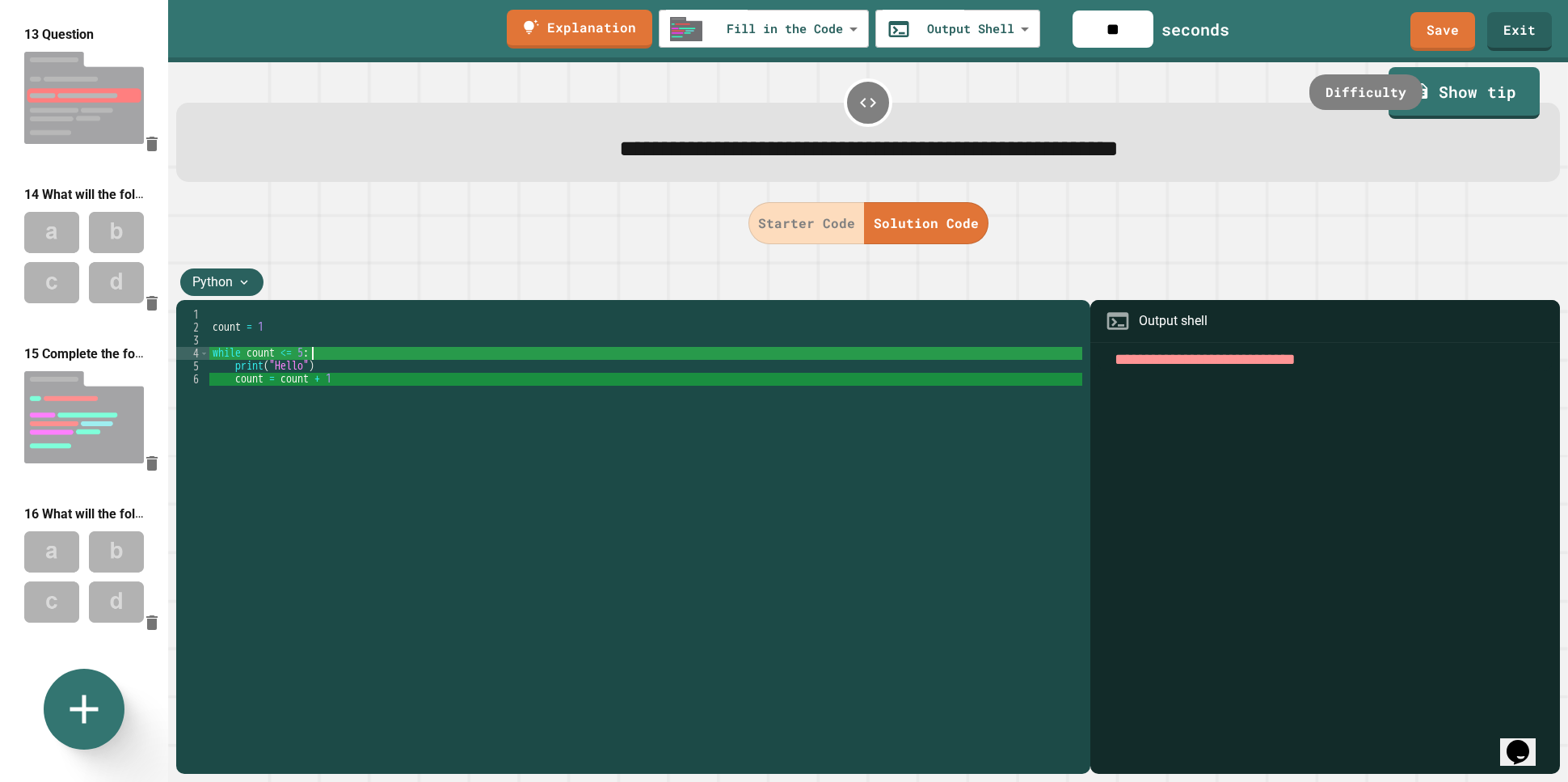 type on "**********" 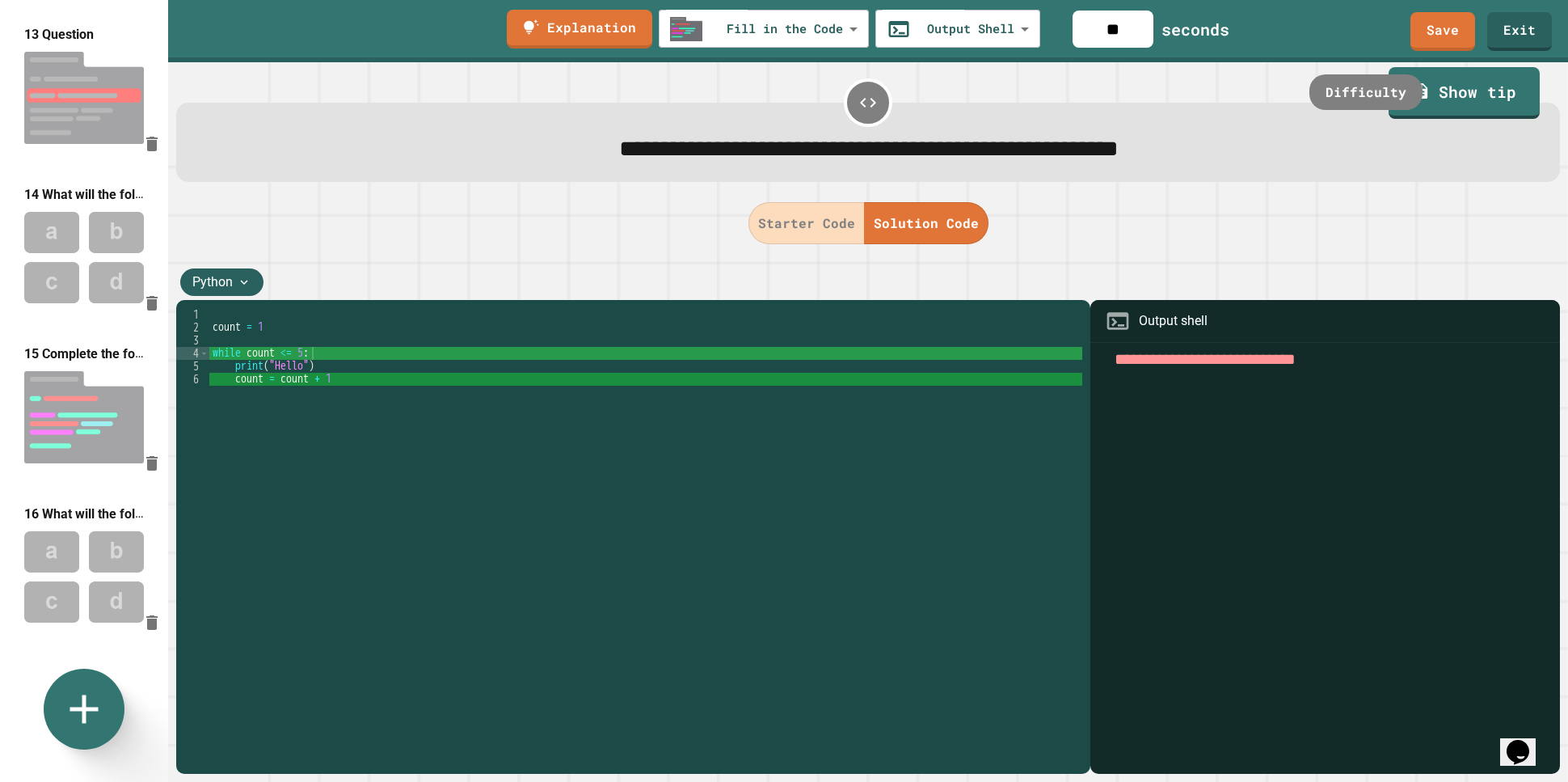 click at bounding box center [1325, 359] 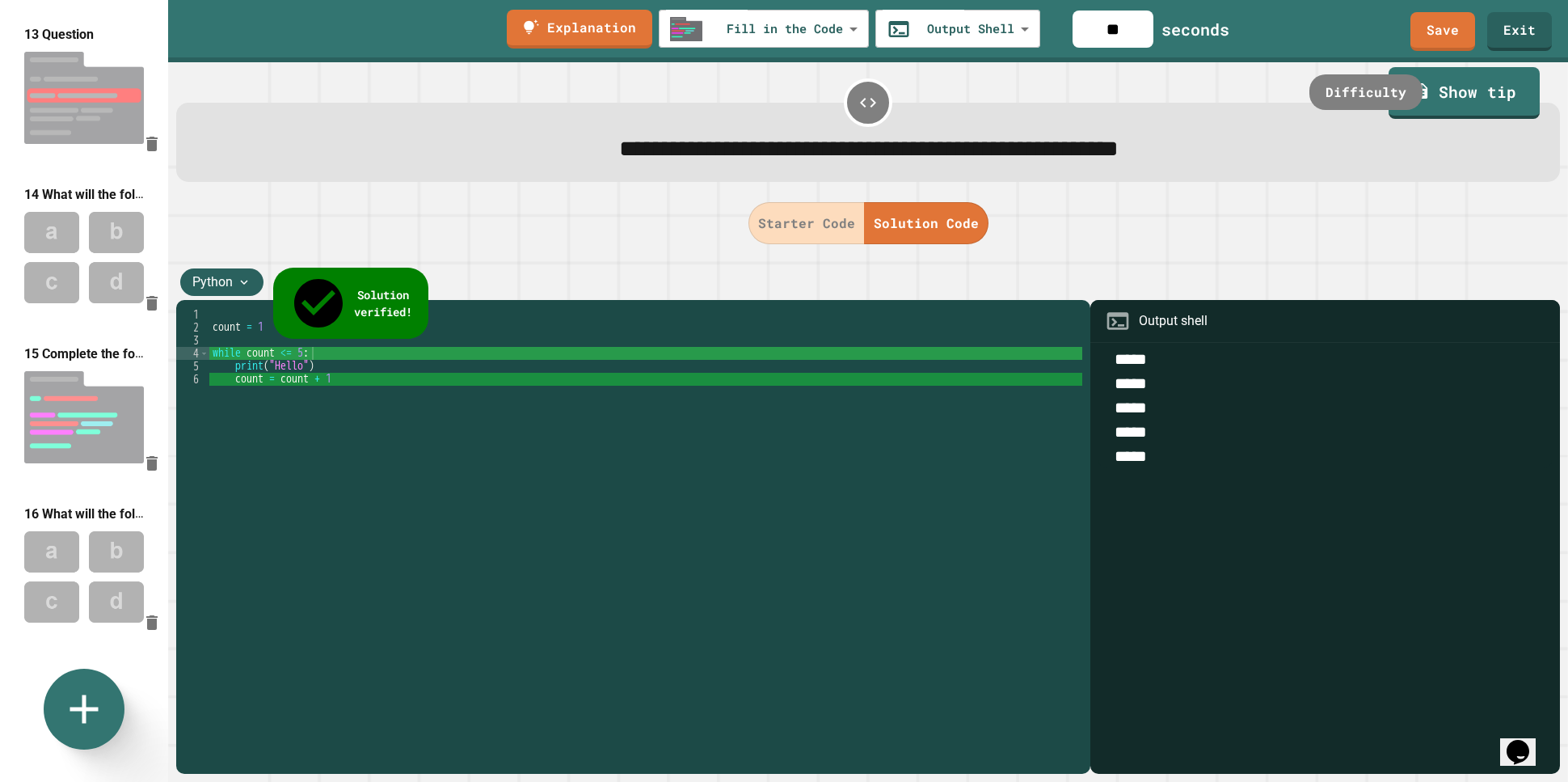 type on "*****
*****
*****
*****
*****" 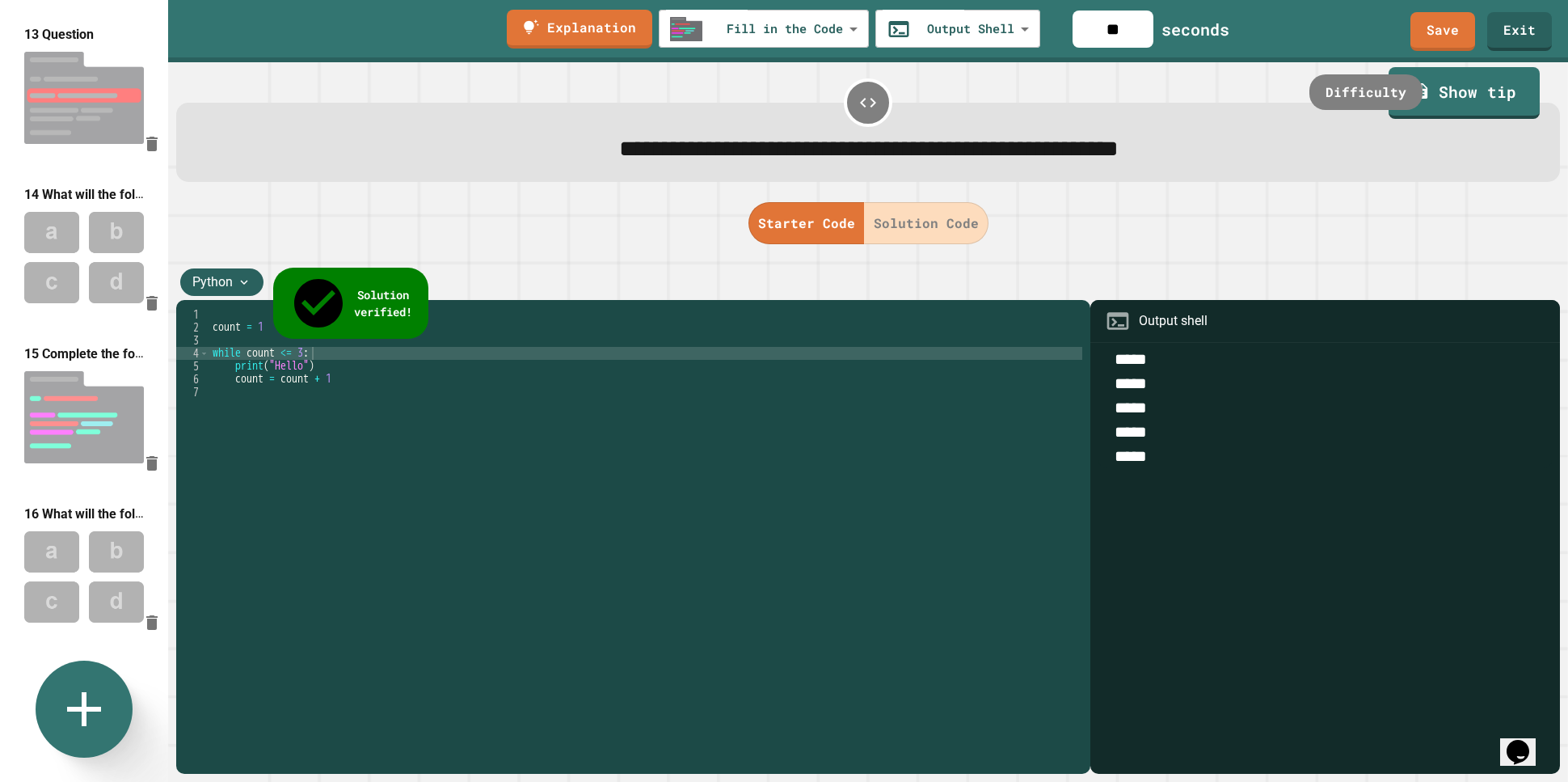 click 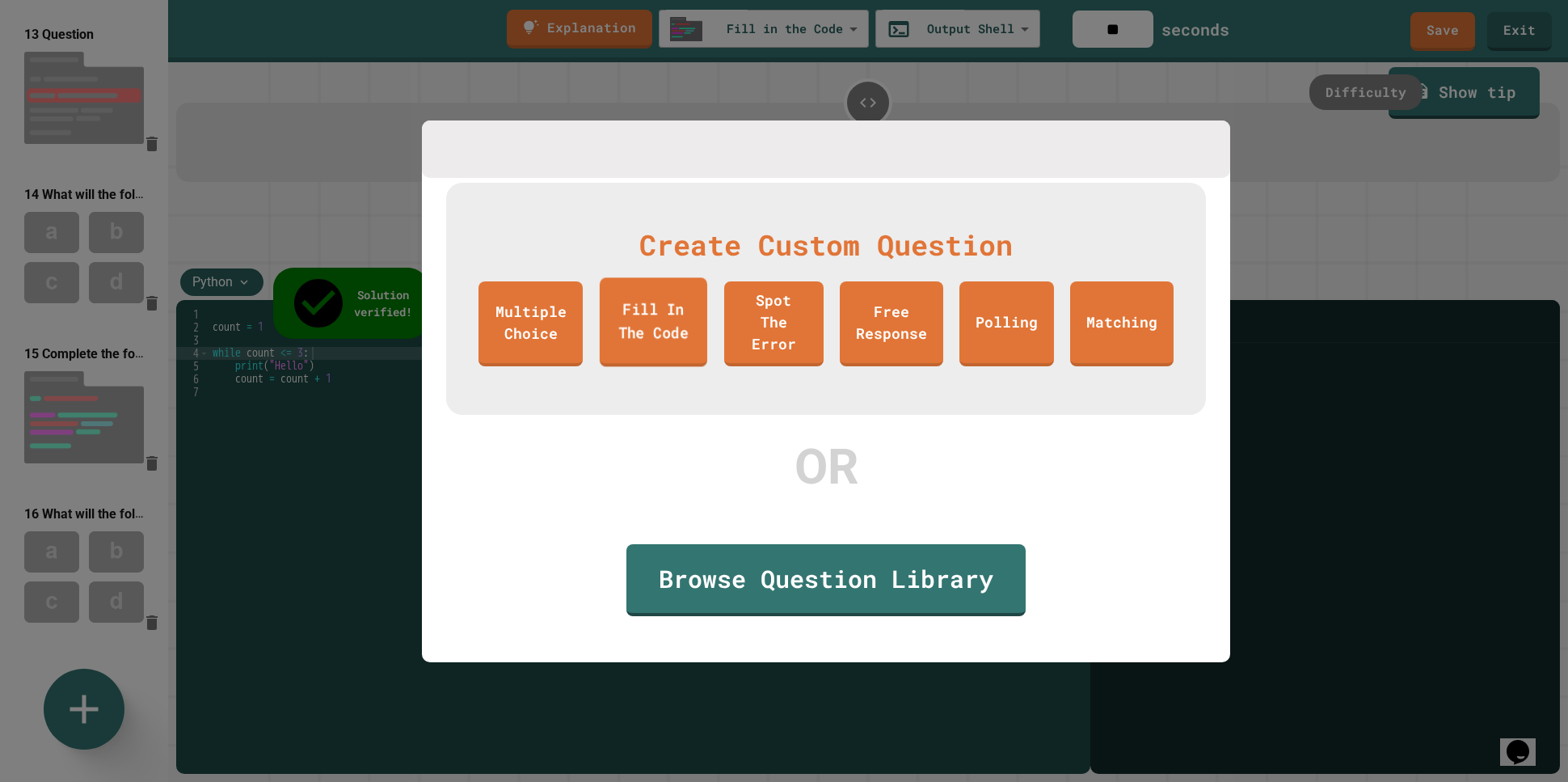click on "Fill In The Code" at bounding box center (653, 322) 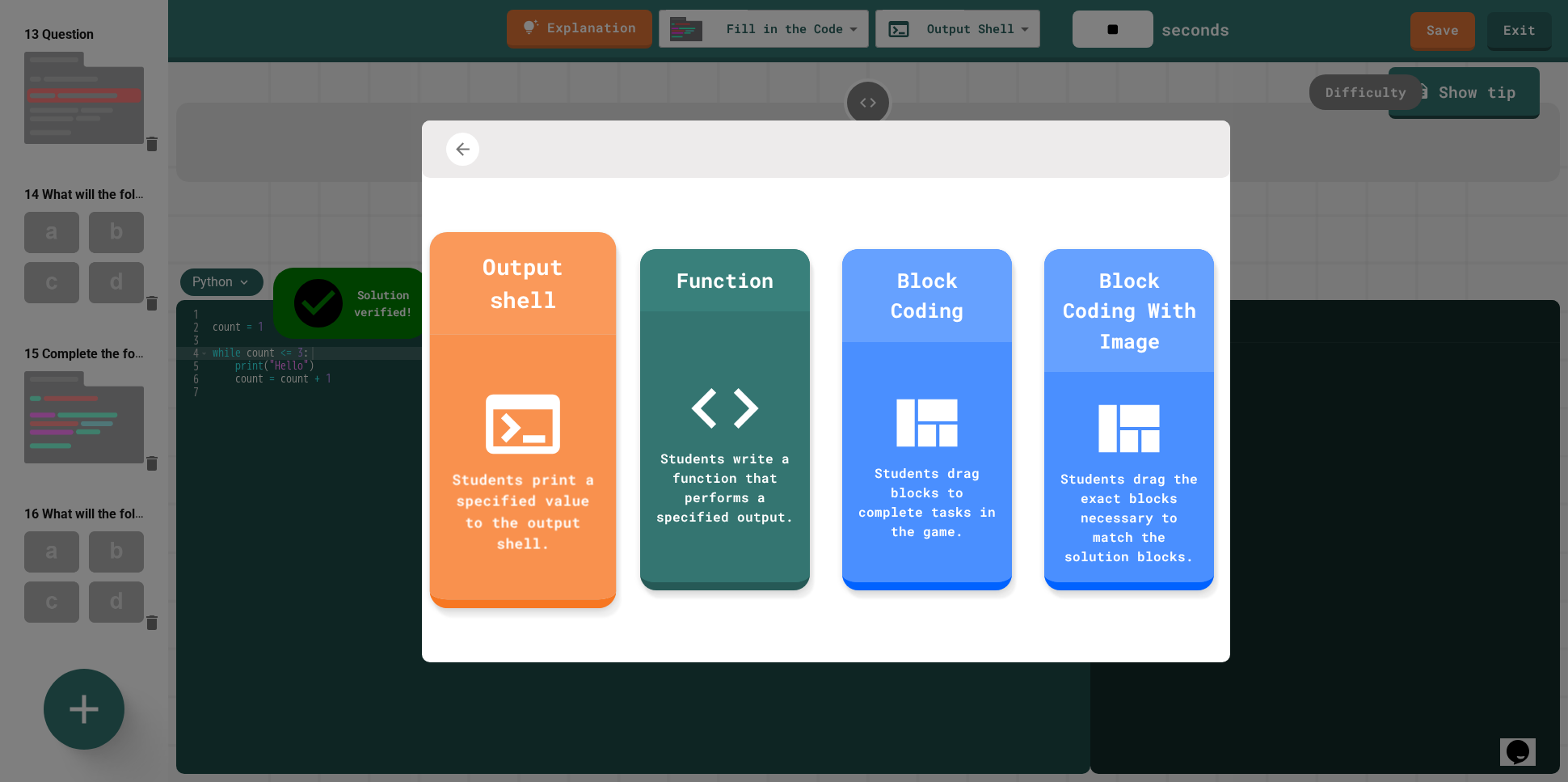 click on "Students print a specified value to the output shell." at bounding box center [523, 466] 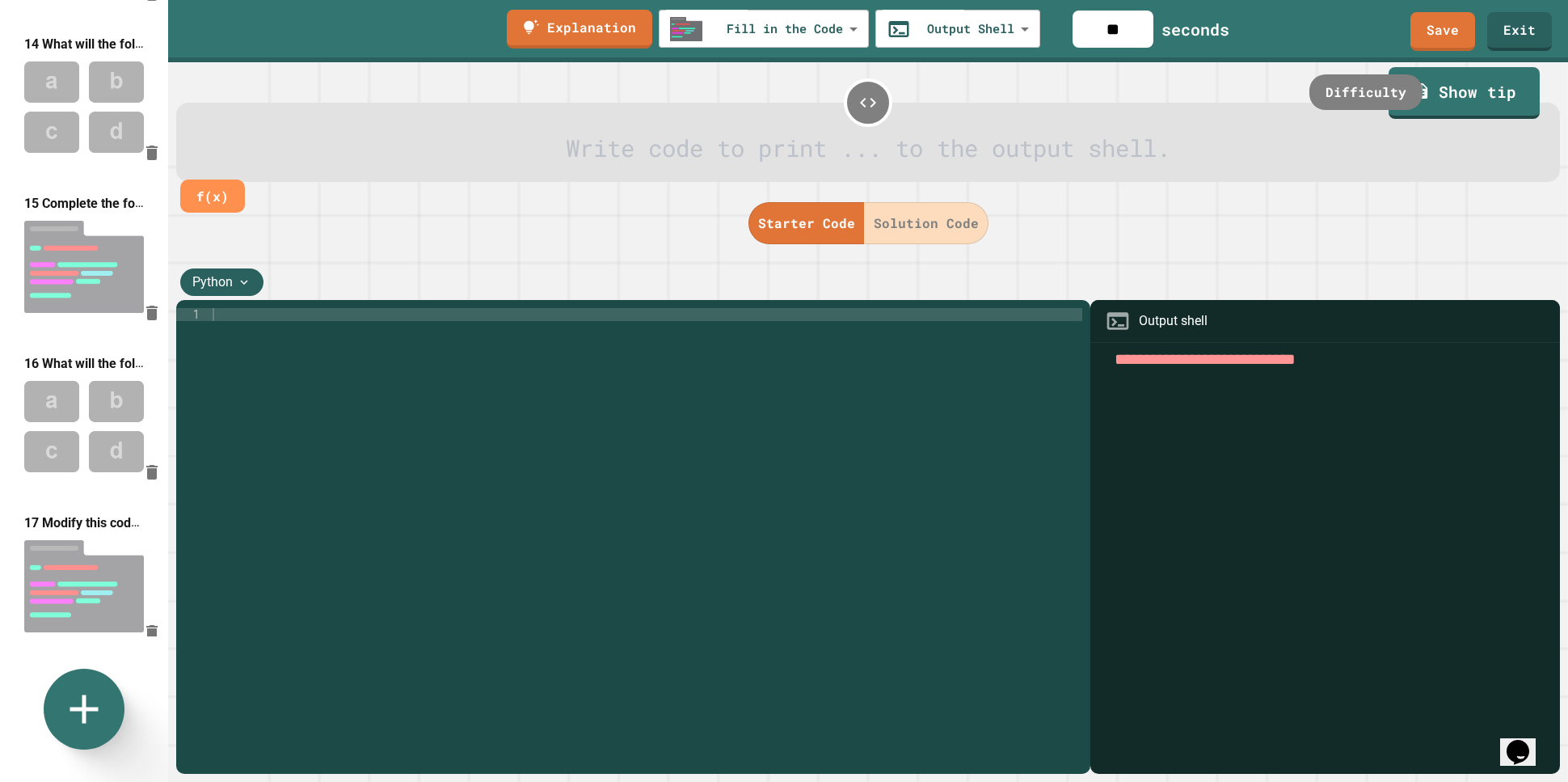 click at bounding box center [869, 149] 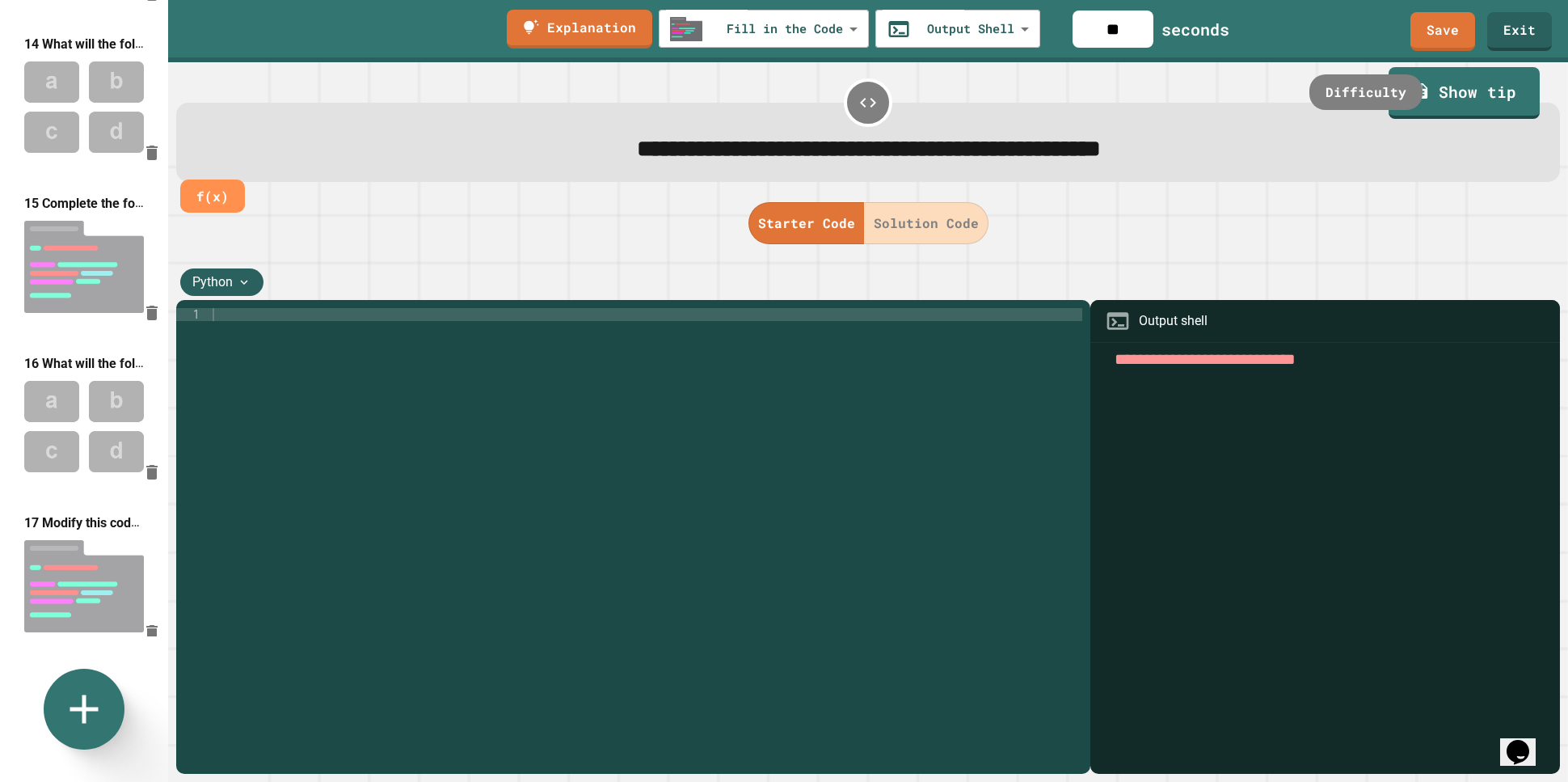 click on "**********" at bounding box center (869, 149) 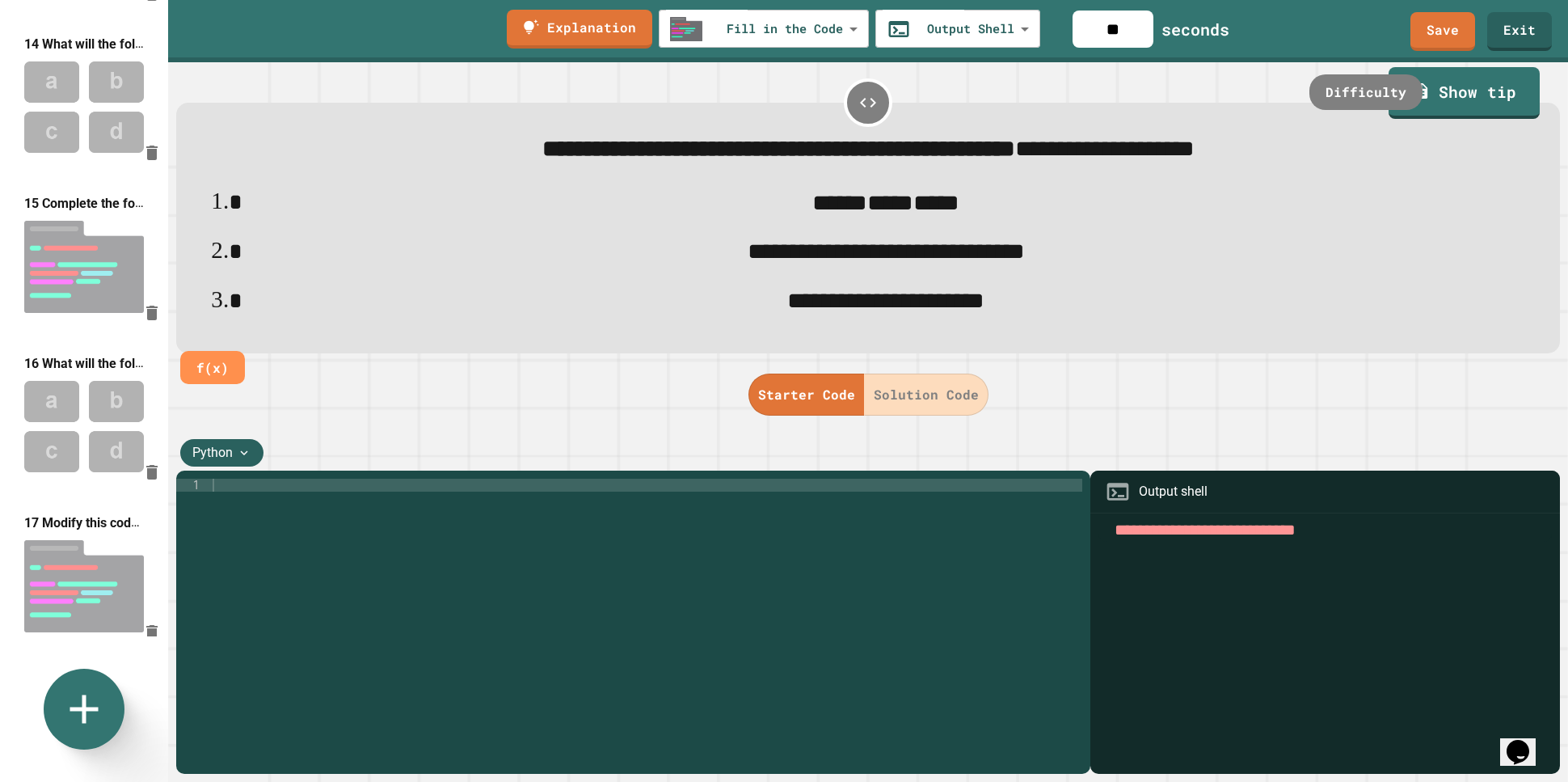 click at bounding box center (1325, 530) 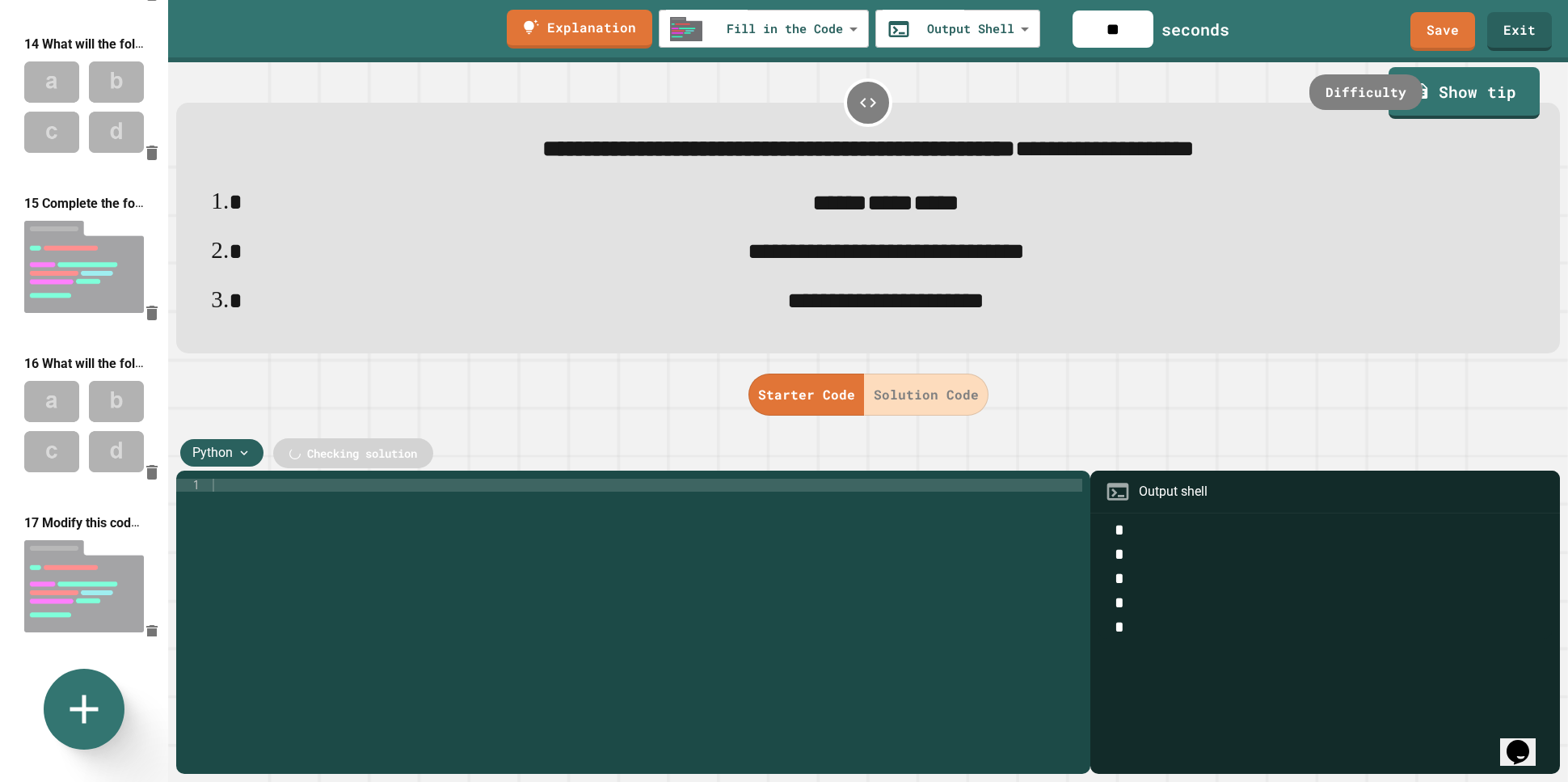 type on "*
*
*
*
*" 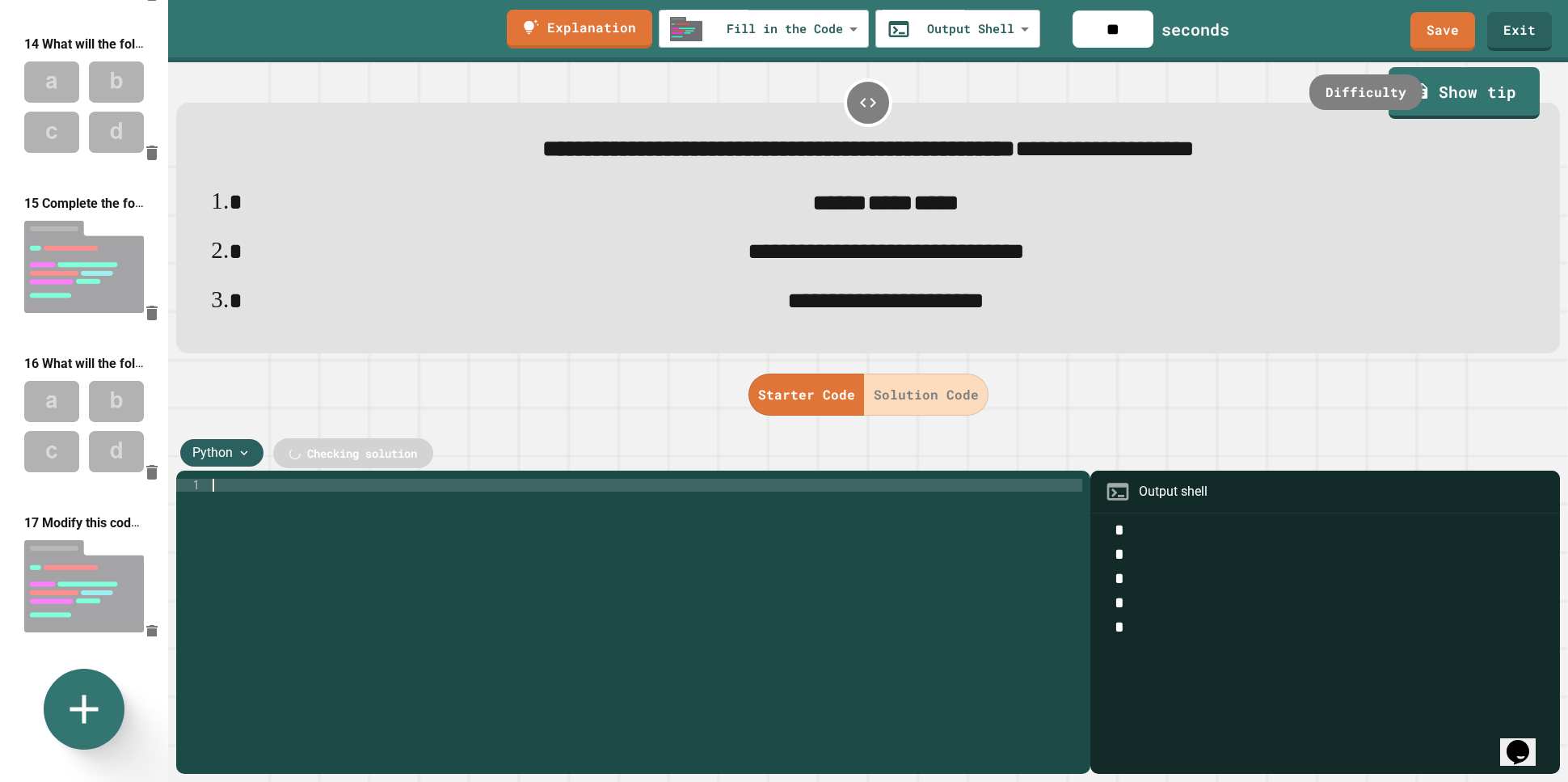 click at bounding box center (646, 621) 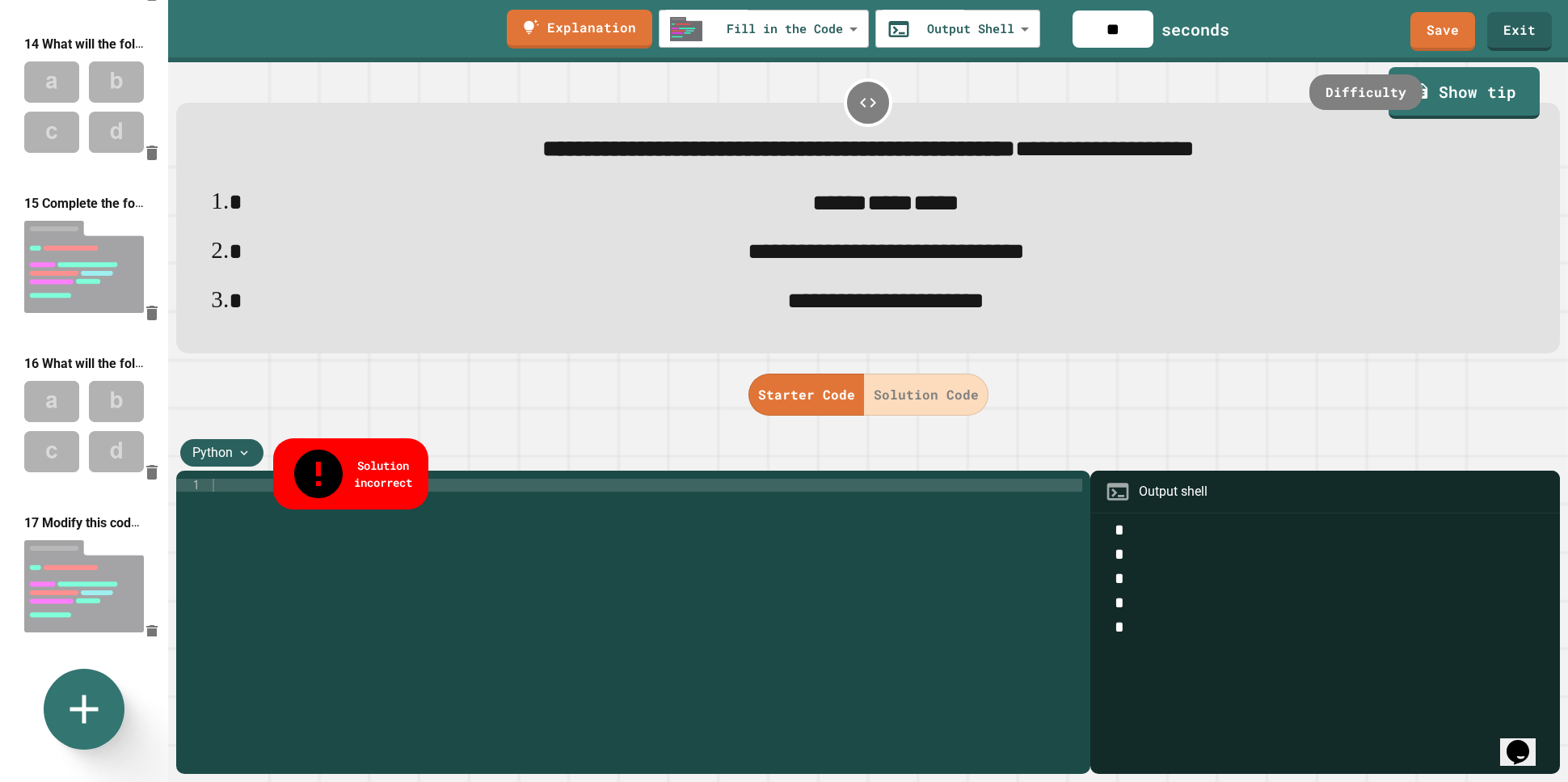 click on "***** ***** ****" at bounding box center [886, 202] 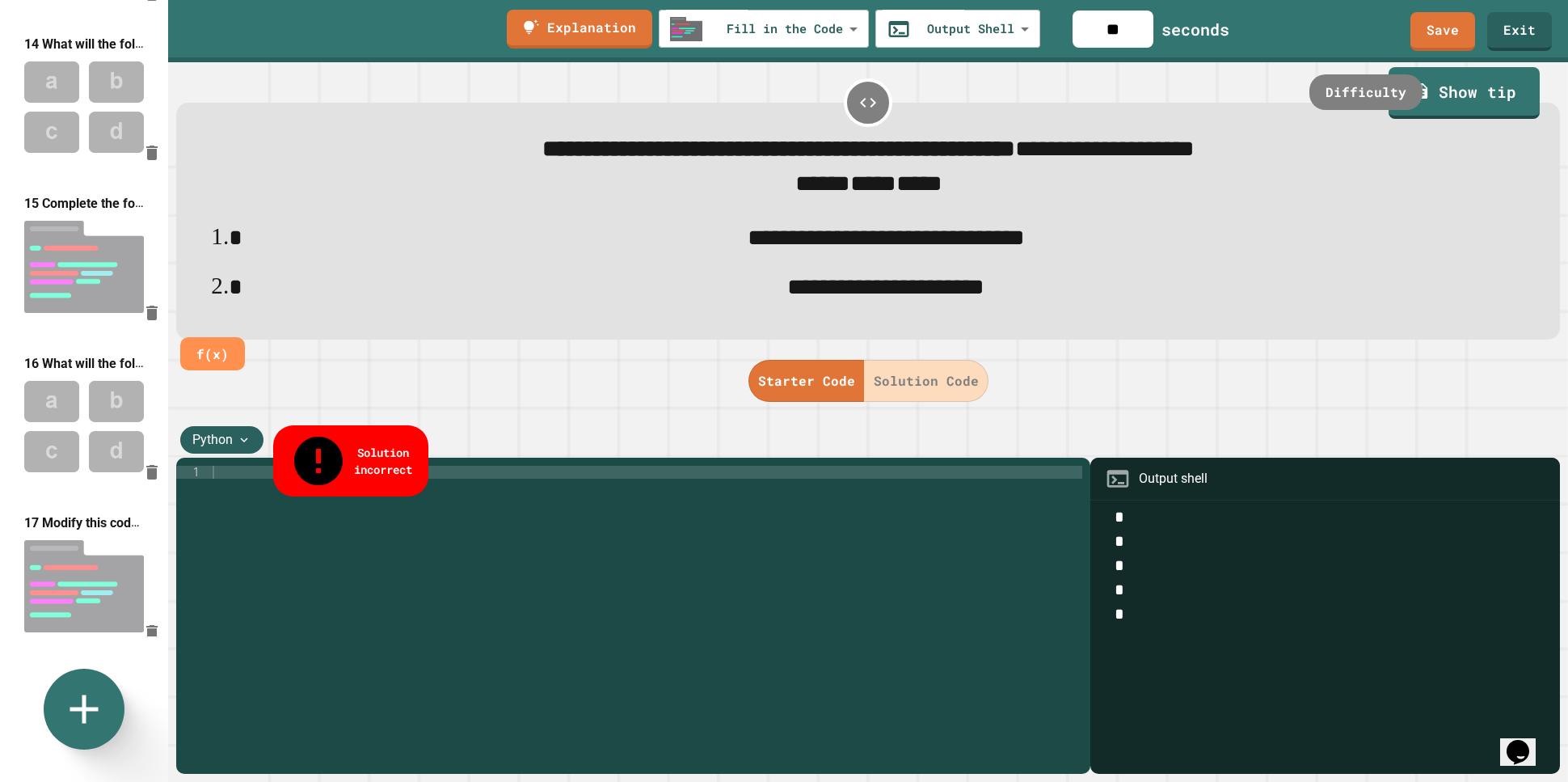 click on "**********" at bounding box center [886, 238] 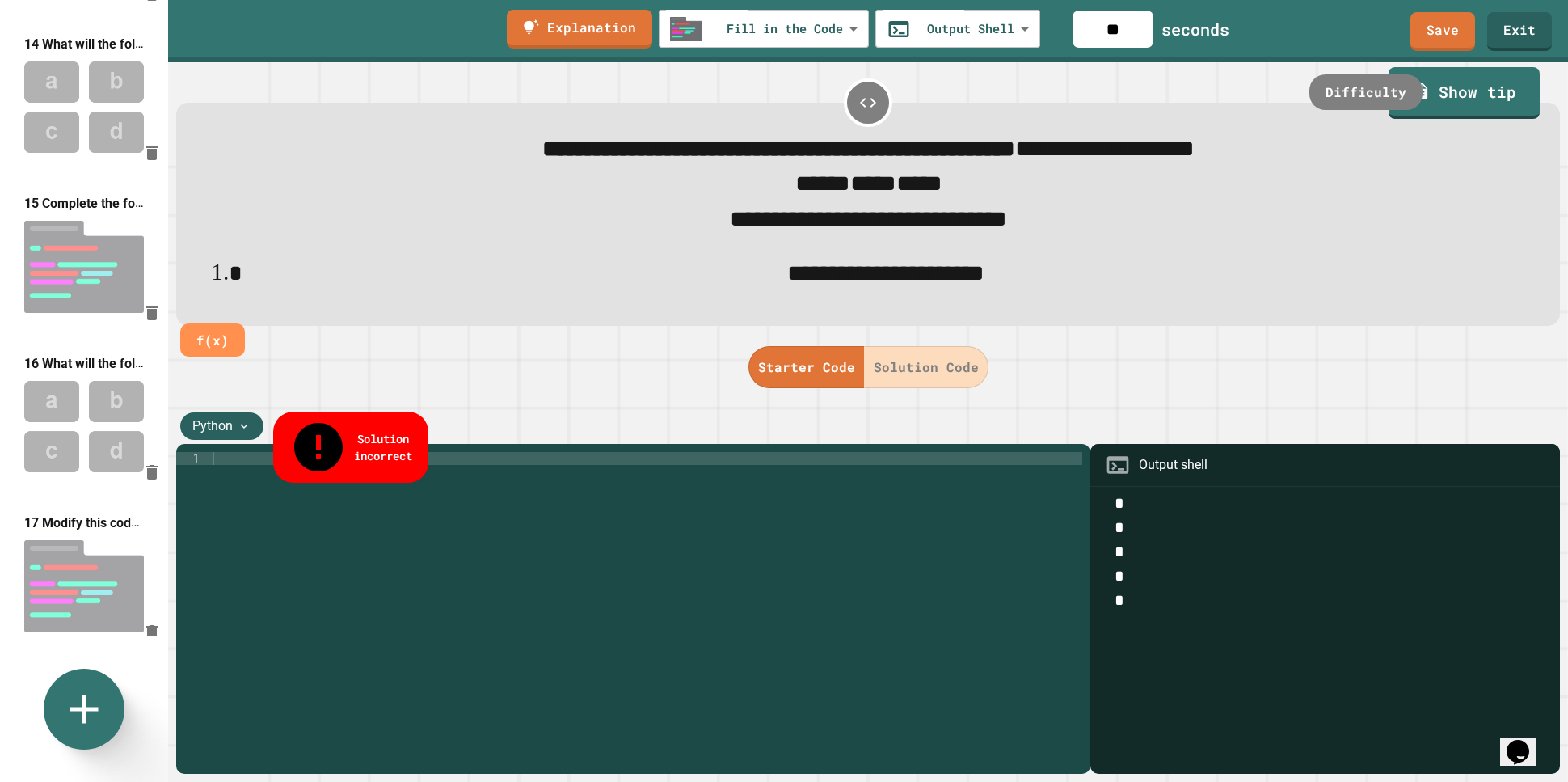 click on "**********" at bounding box center (886, 273) 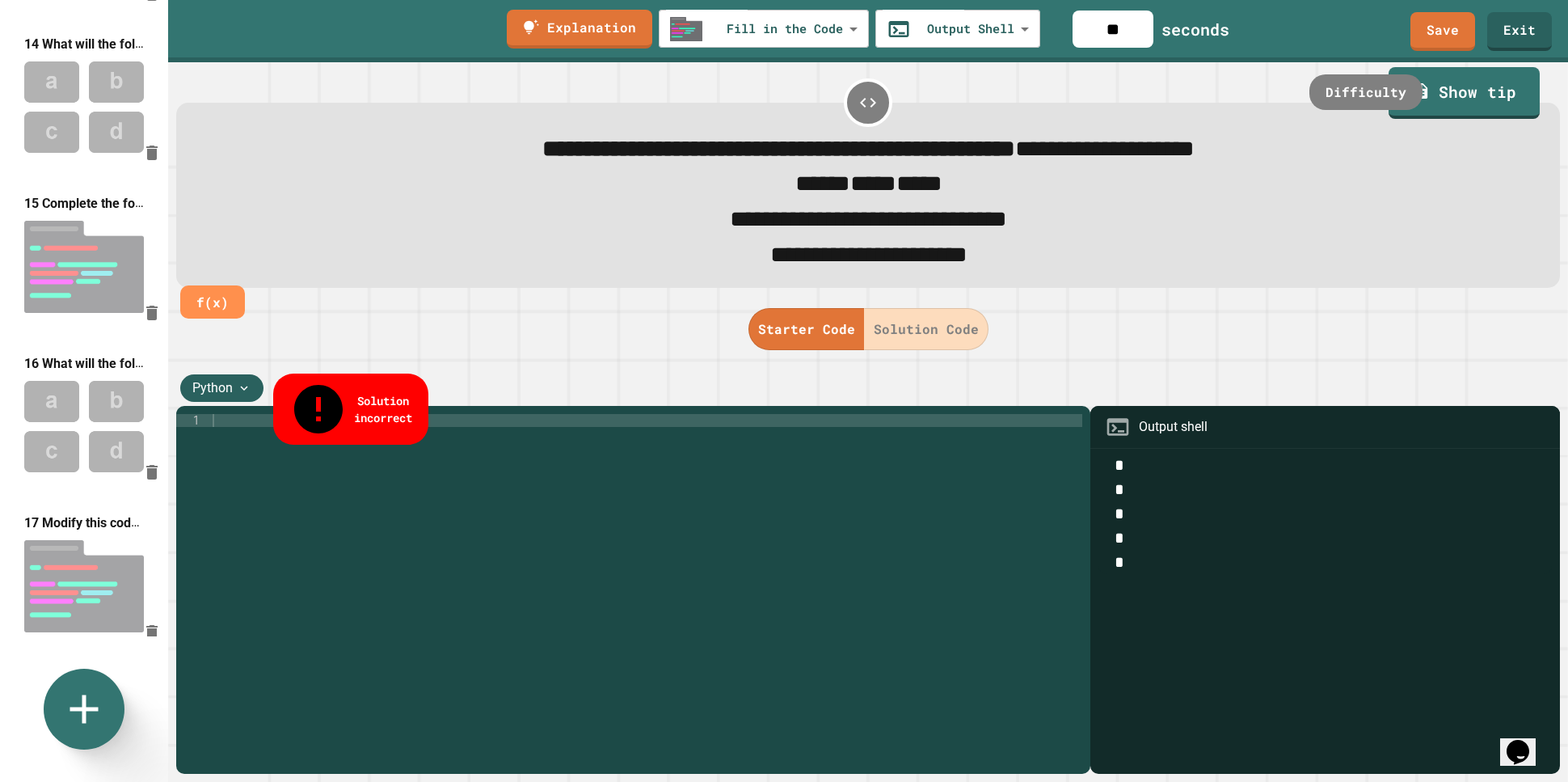 click at bounding box center [646, 589] 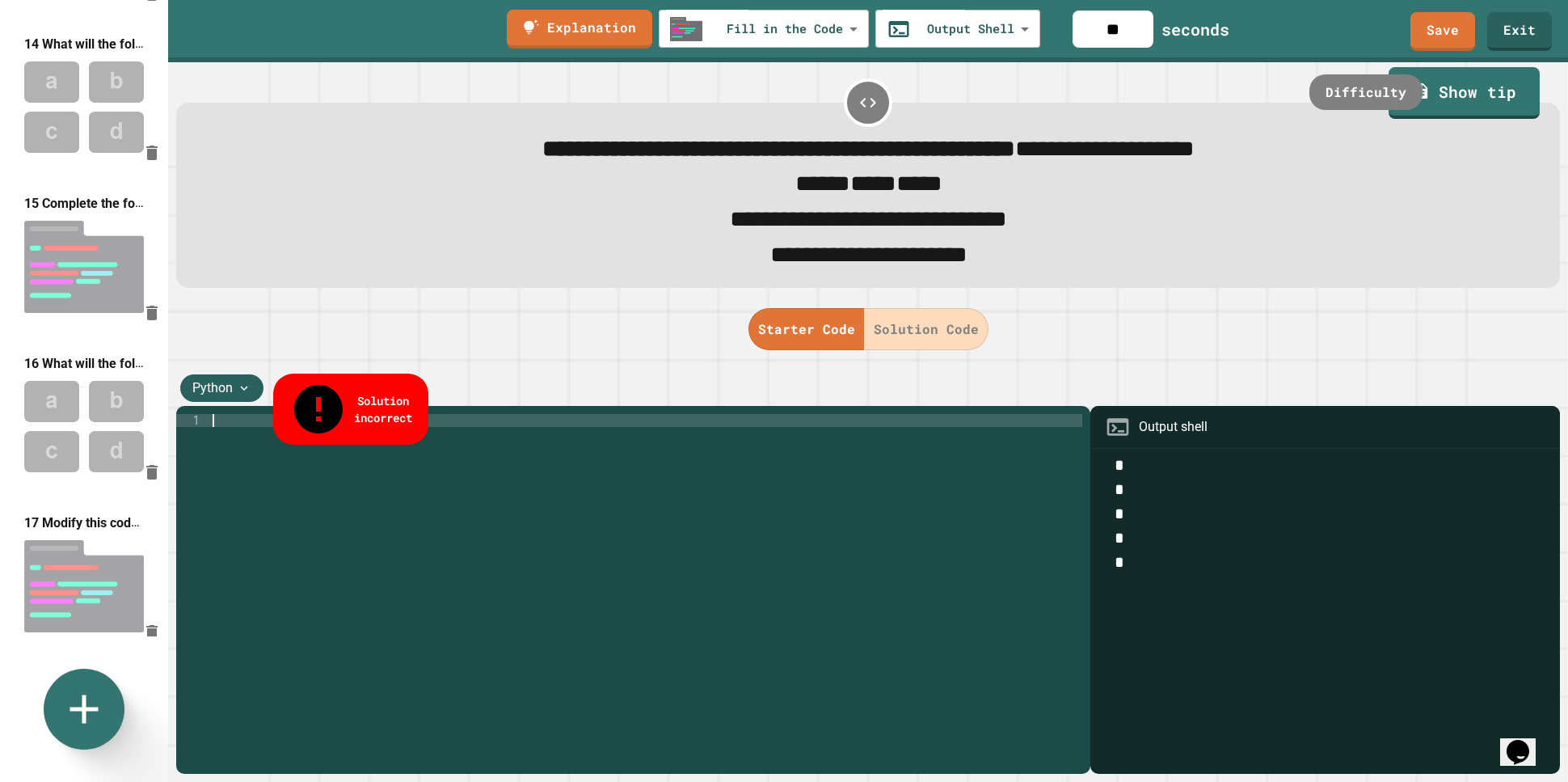 paste on "**********" 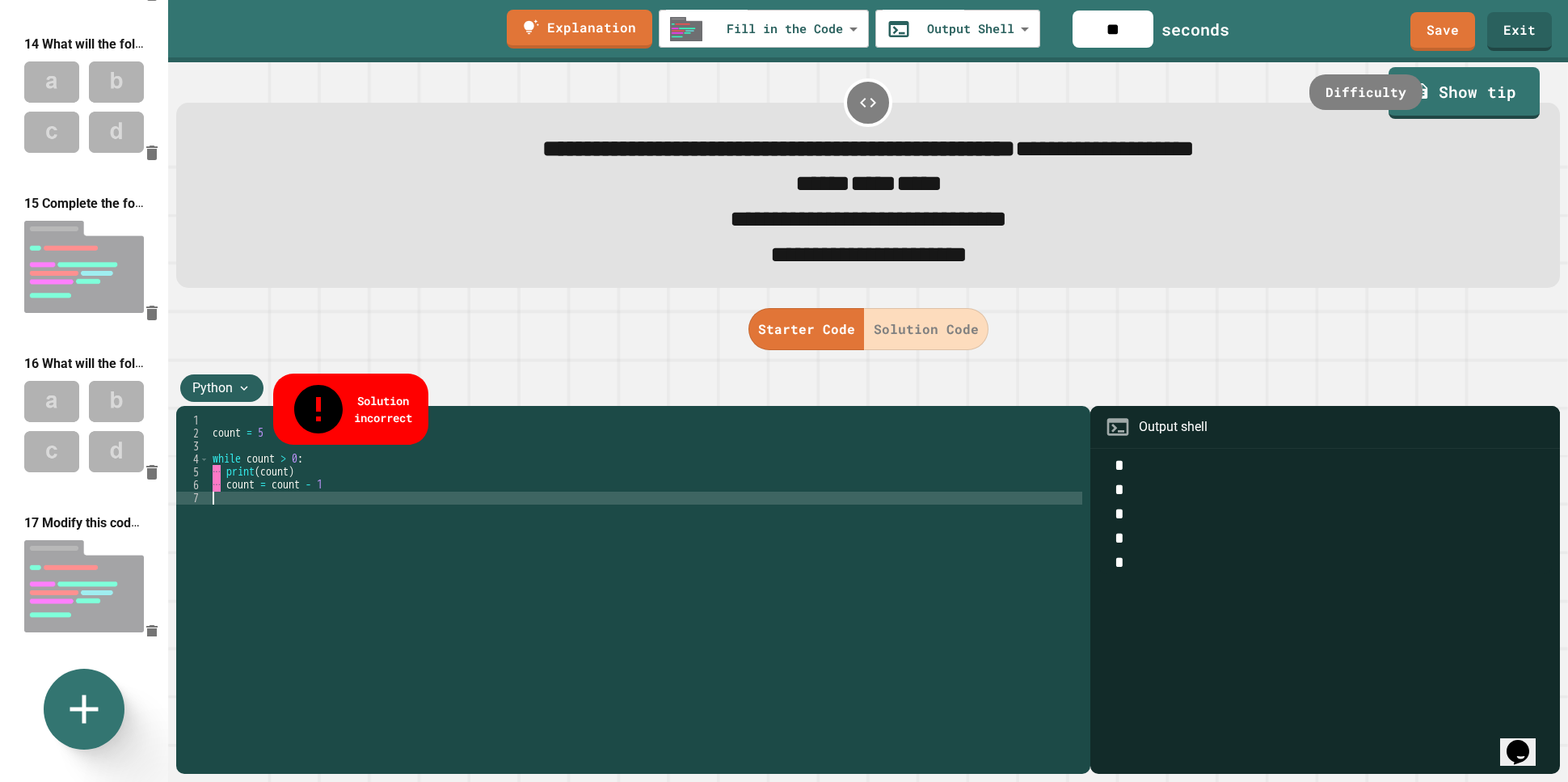 click on "count   =   5 while   count   >   0 : ···   print ( count ) ···   count   =   count   -   1" at bounding box center (646, 589) 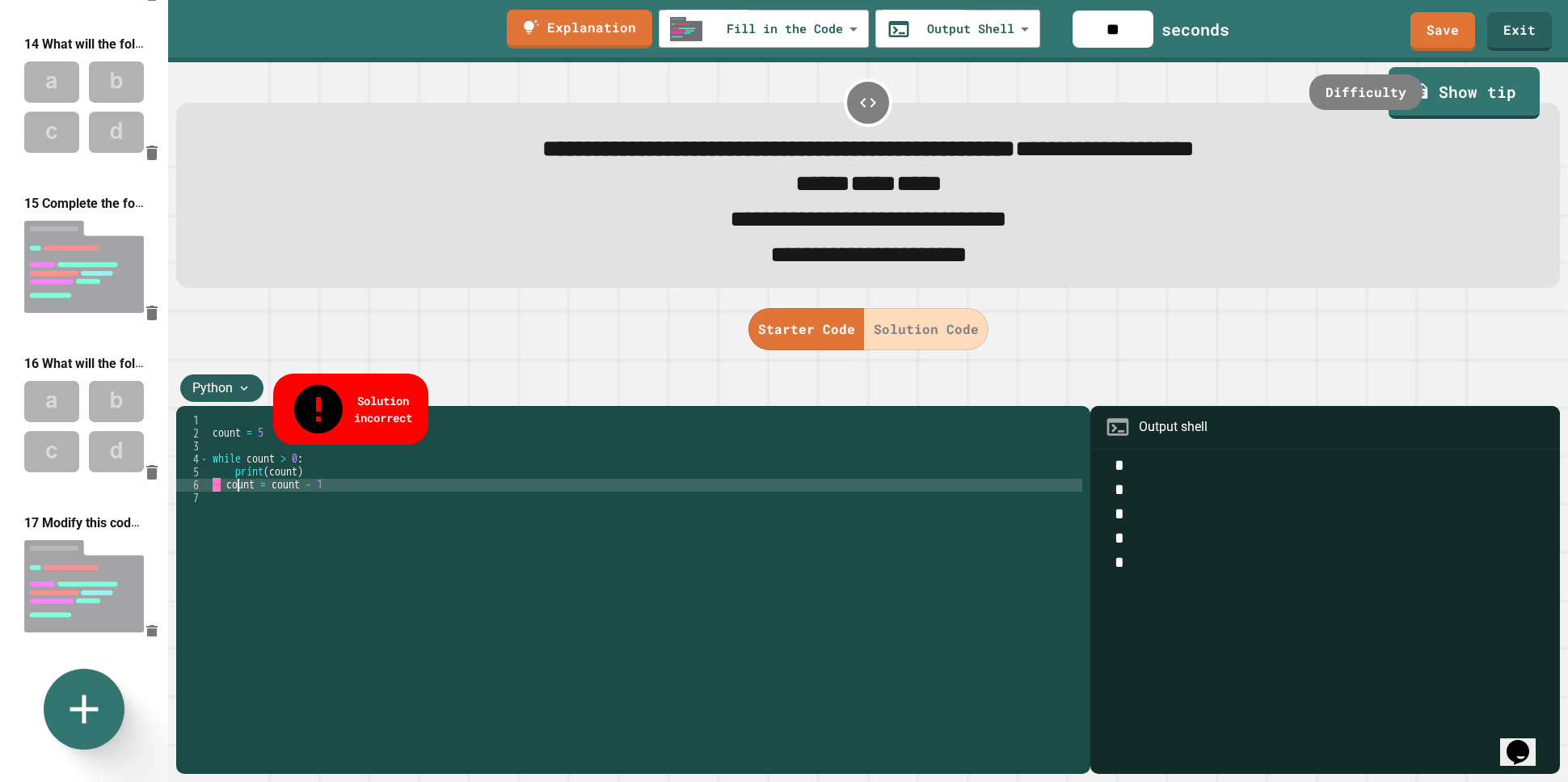 click on "count   =   5 while   count   >   0 :      print ( count ) ···   count   =   count   -   1" at bounding box center (646, 589) 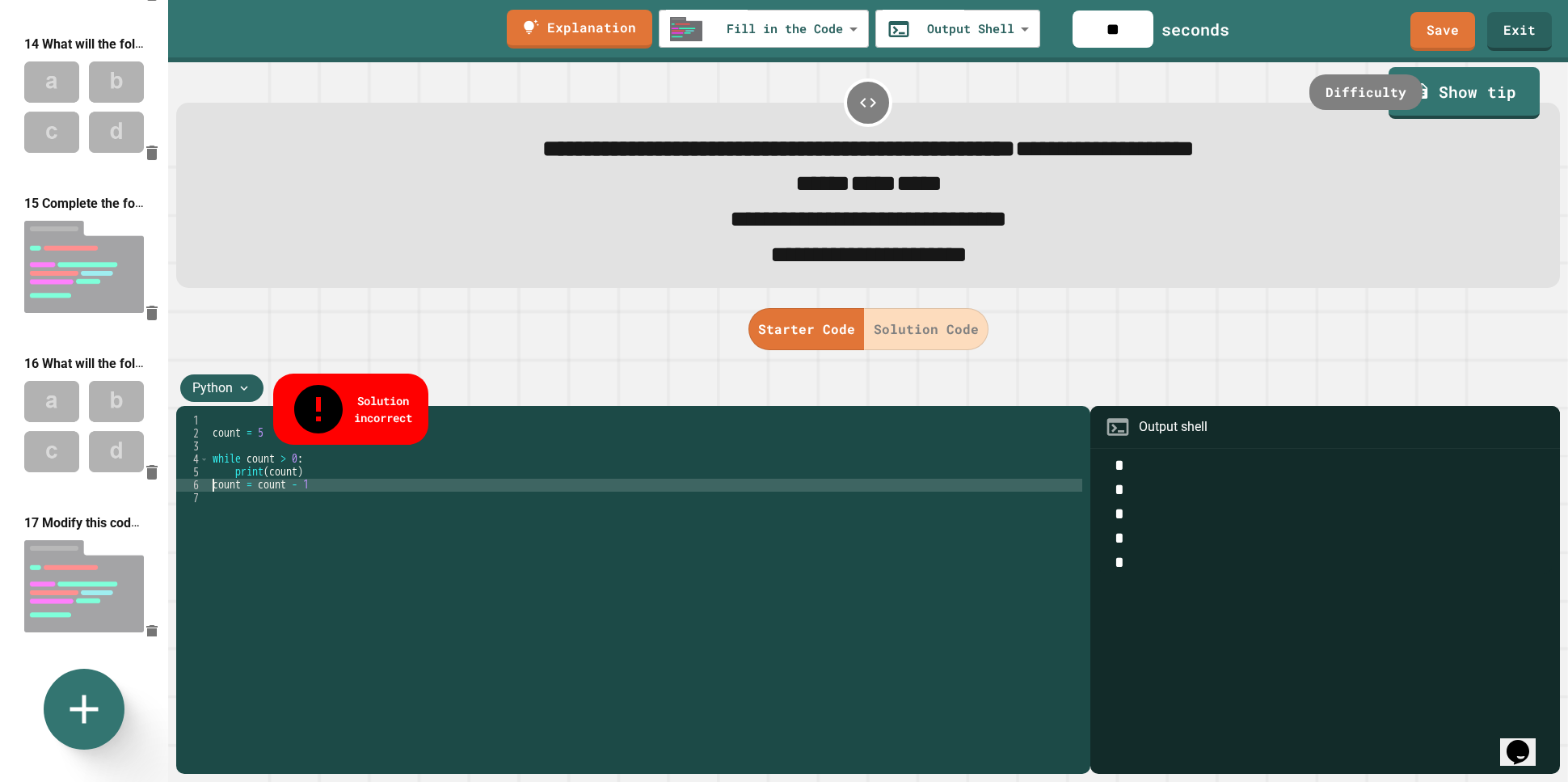 type on "**********" 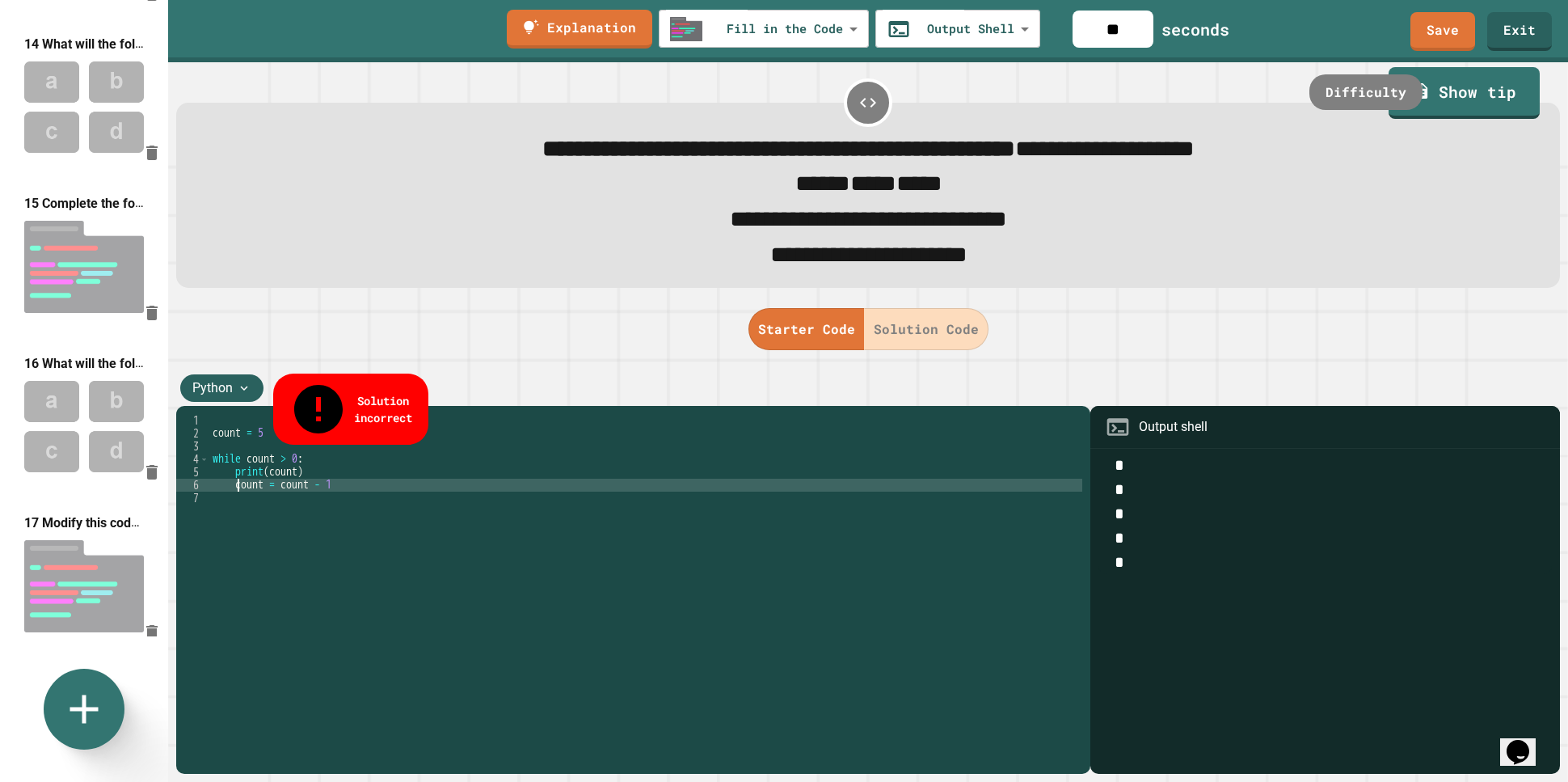 click on "count   =   5 while   count   >   0 :      print ( count )      count   =   count   -   1" at bounding box center [646, 589] 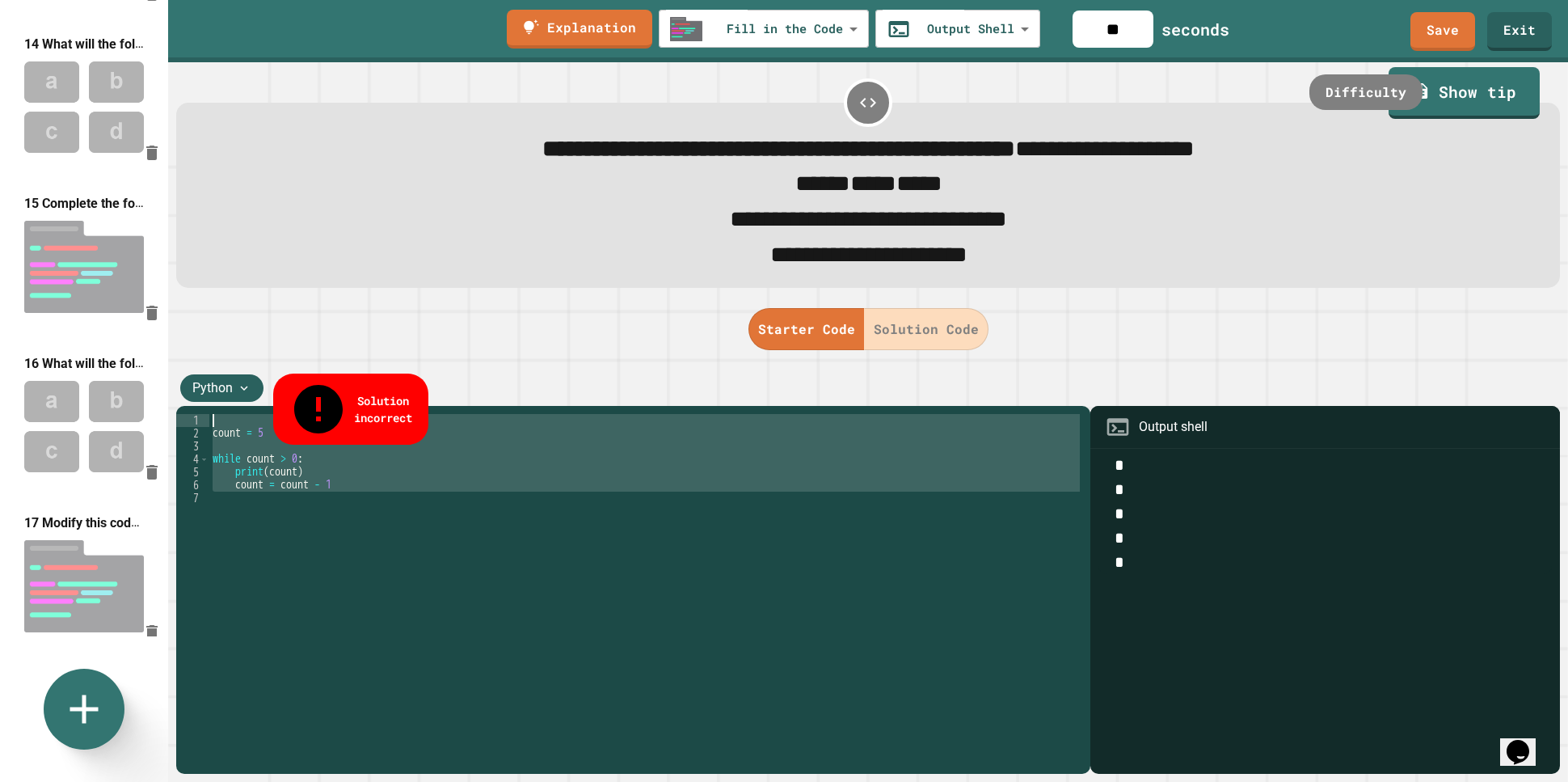 drag, startPoint x: 289, startPoint y: 534, endPoint x: 141, endPoint y: 417, distance: 188.66107 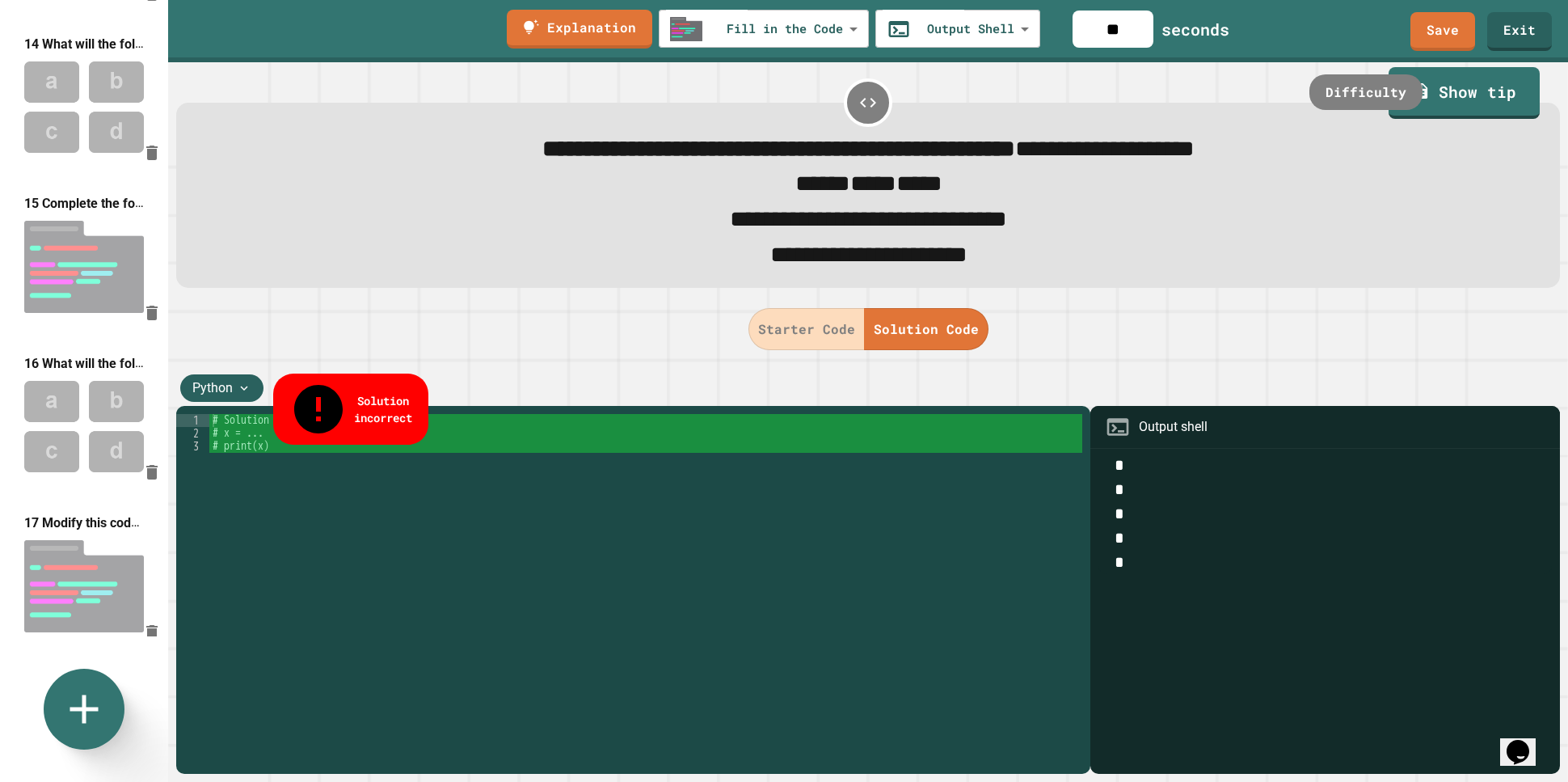 type on "solution-code" 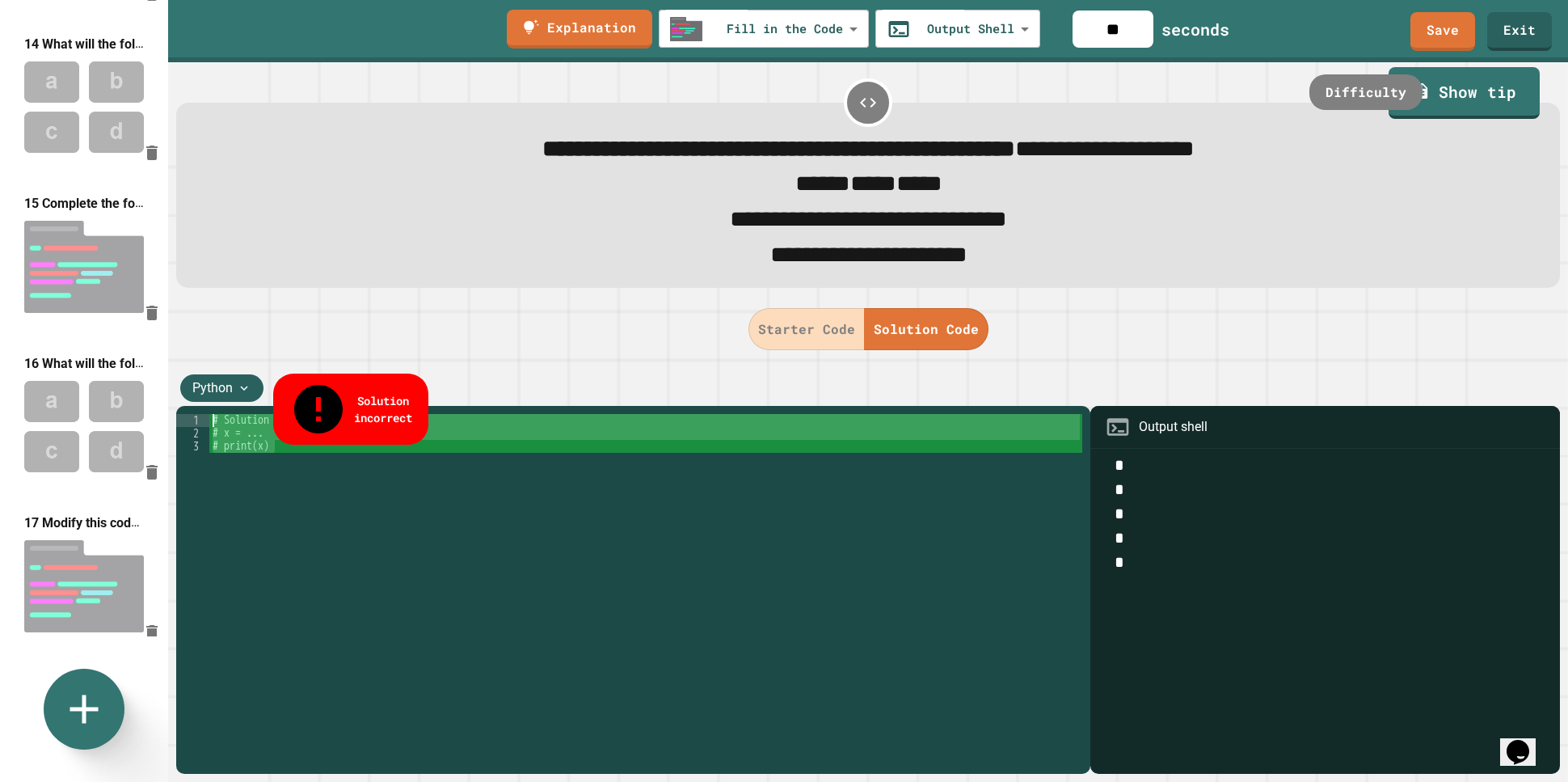 drag, startPoint x: 544, startPoint y: 493, endPoint x: 99, endPoint y: 383, distance: 458.39394 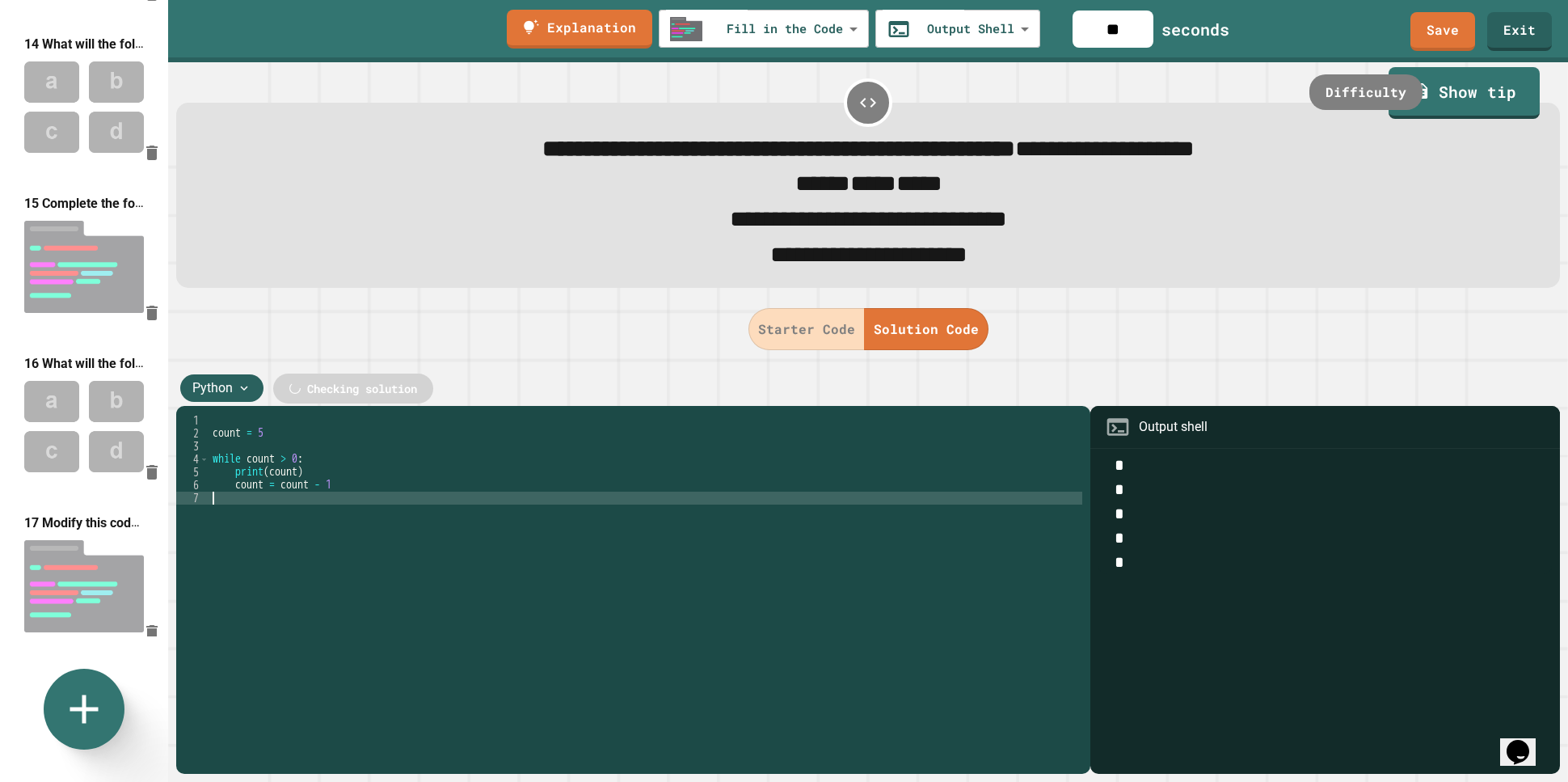 click on "Starter Code" at bounding box center [807, 329] 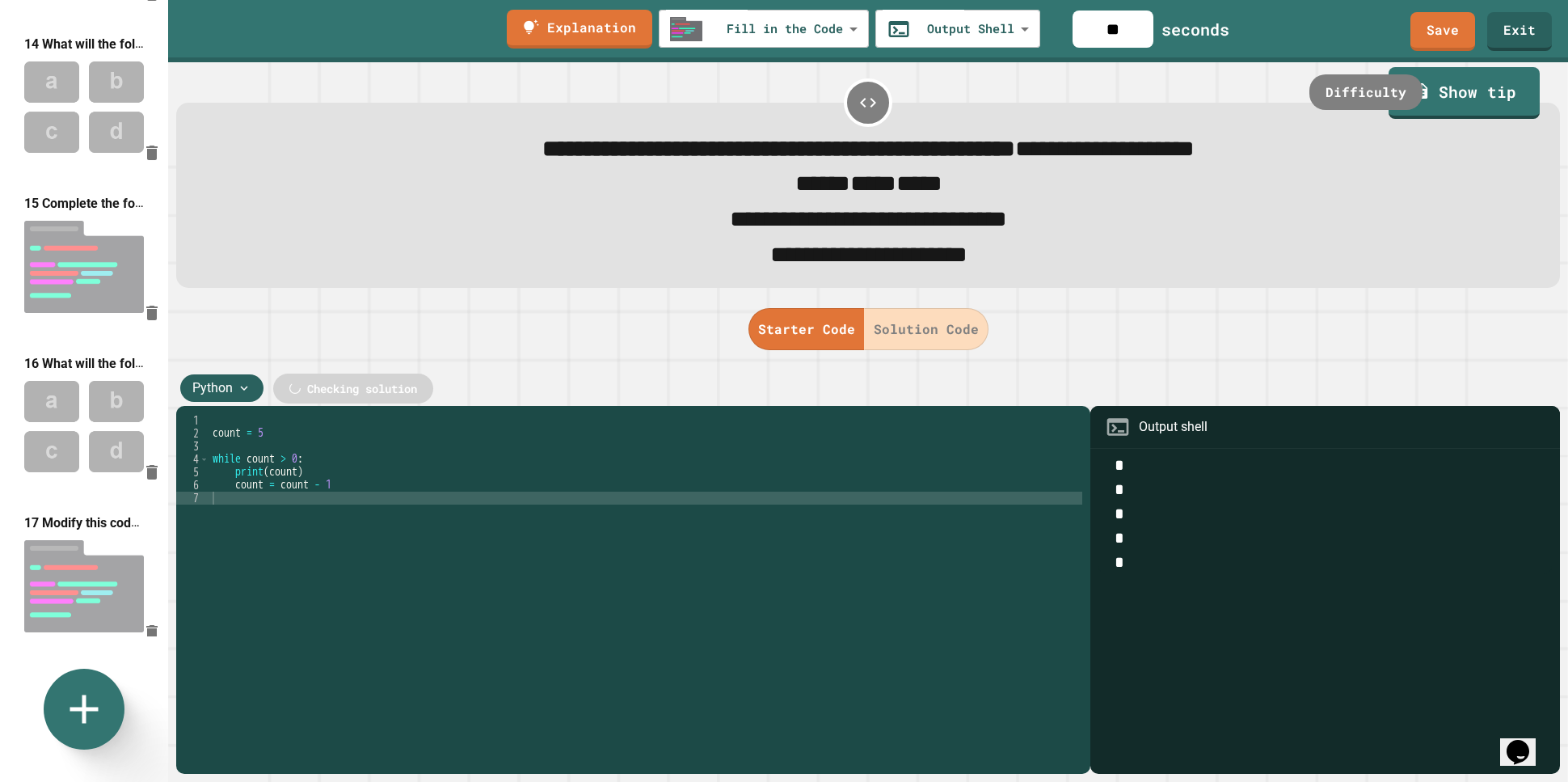 click on "count   =   5 while   count   >   0 :      print ( count )      count   =   count   -   1" at bounding box center [646, 589] 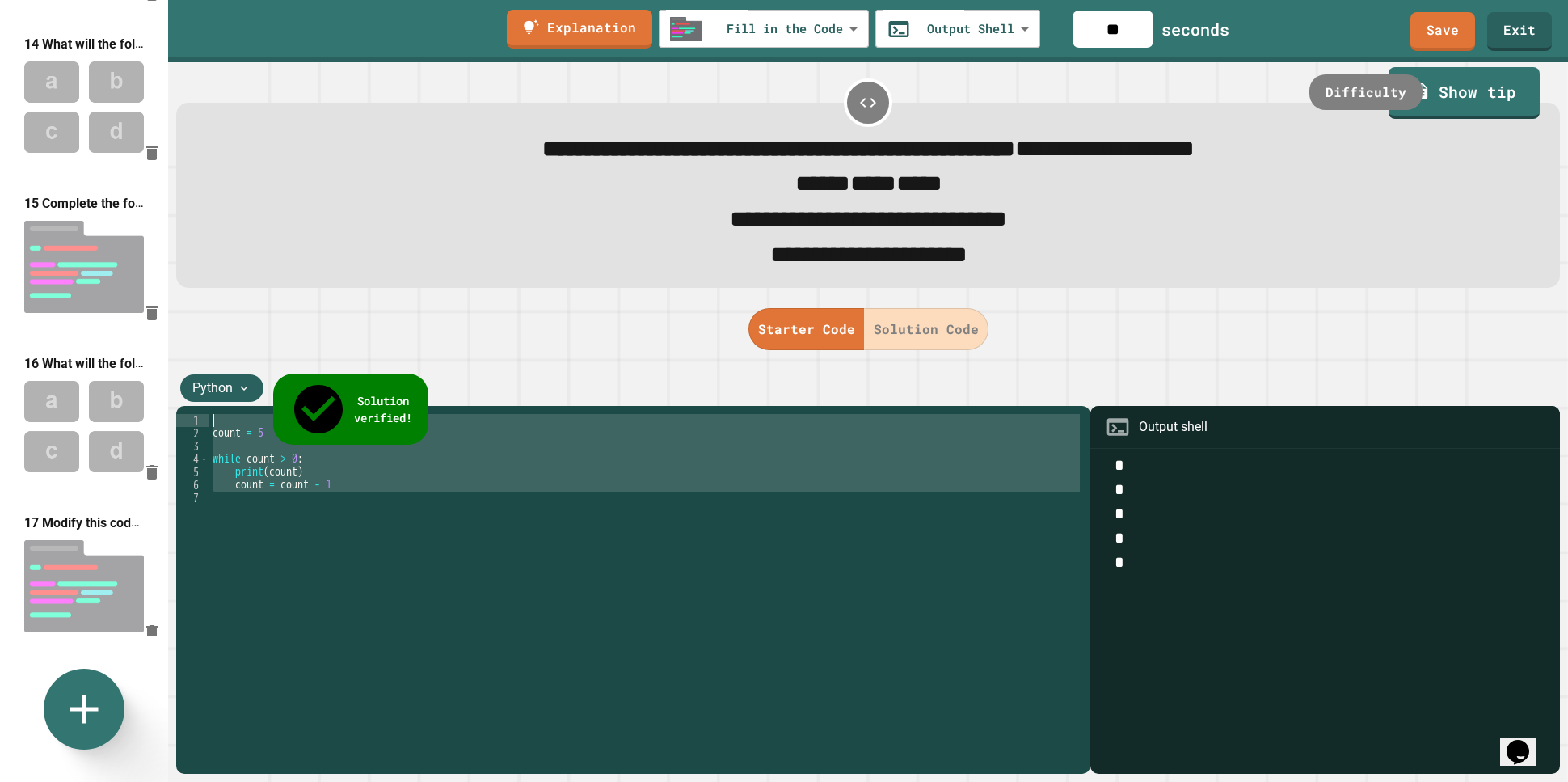 drag, startPoint x: 268, startPoint y: 524, endPoint x: 172, endPoint y: 434, distance: 131.59027 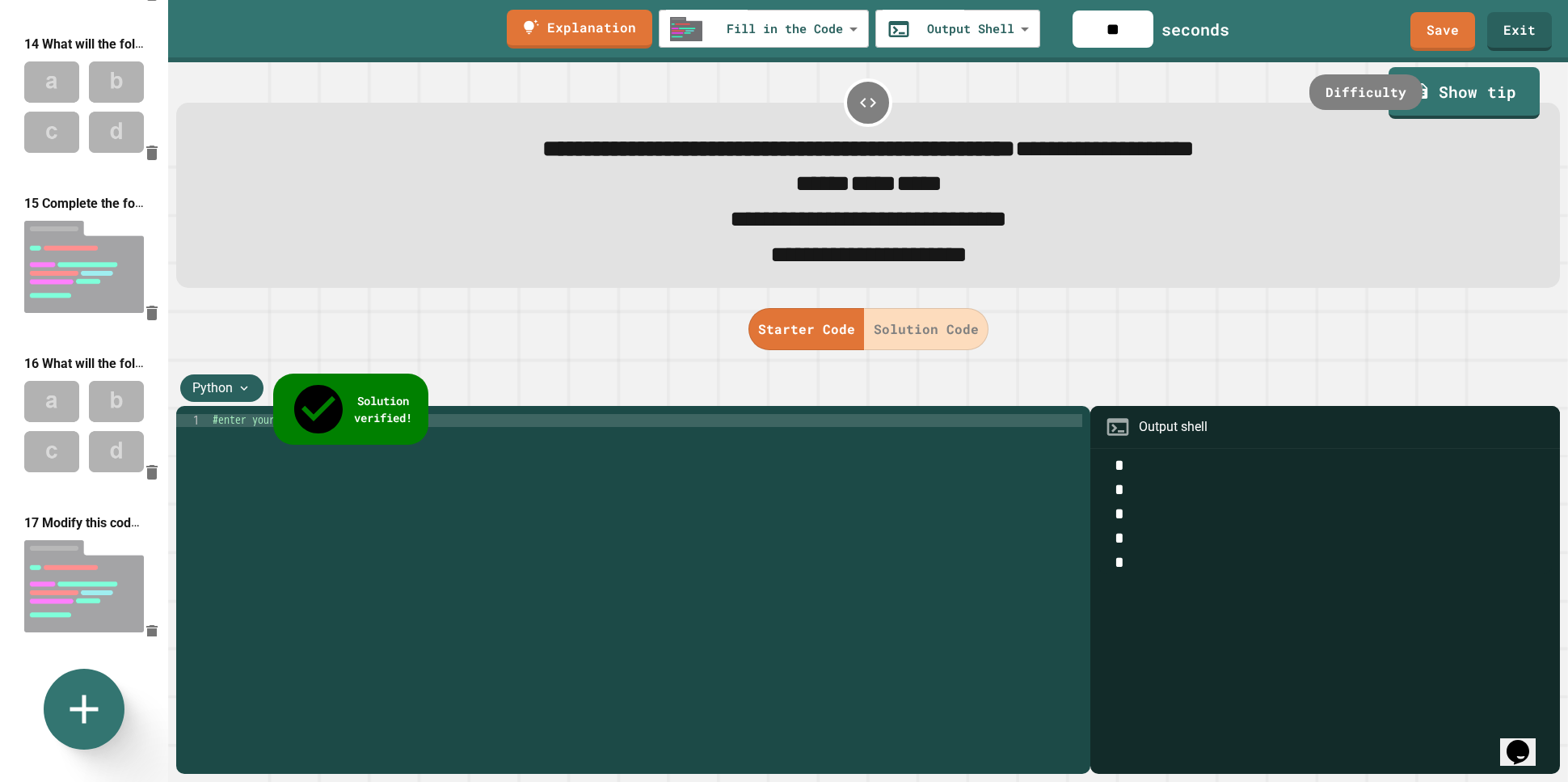 scroll, scrollTop: 0, scrollLeft: 8, axis: horizontal 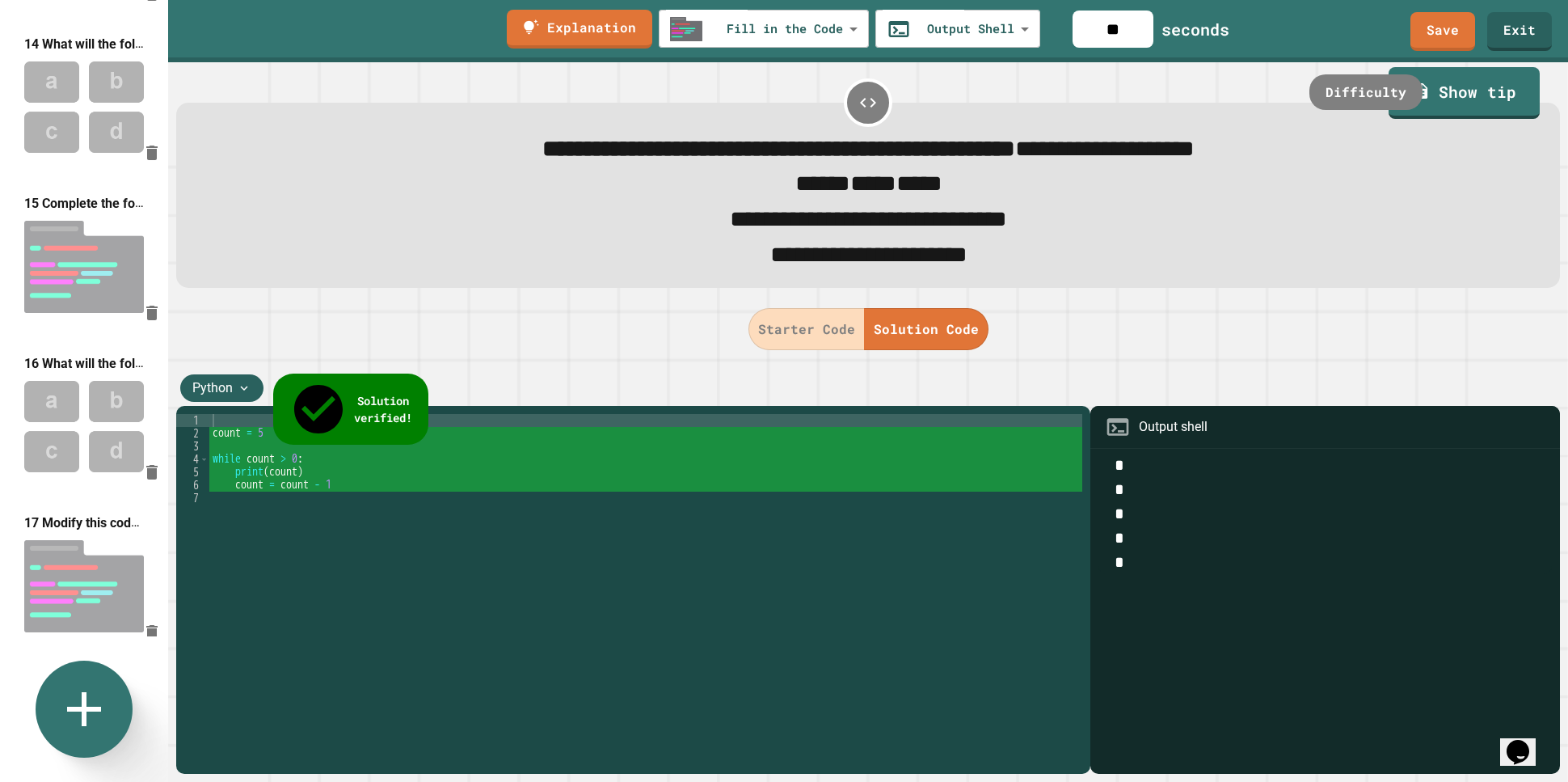 click 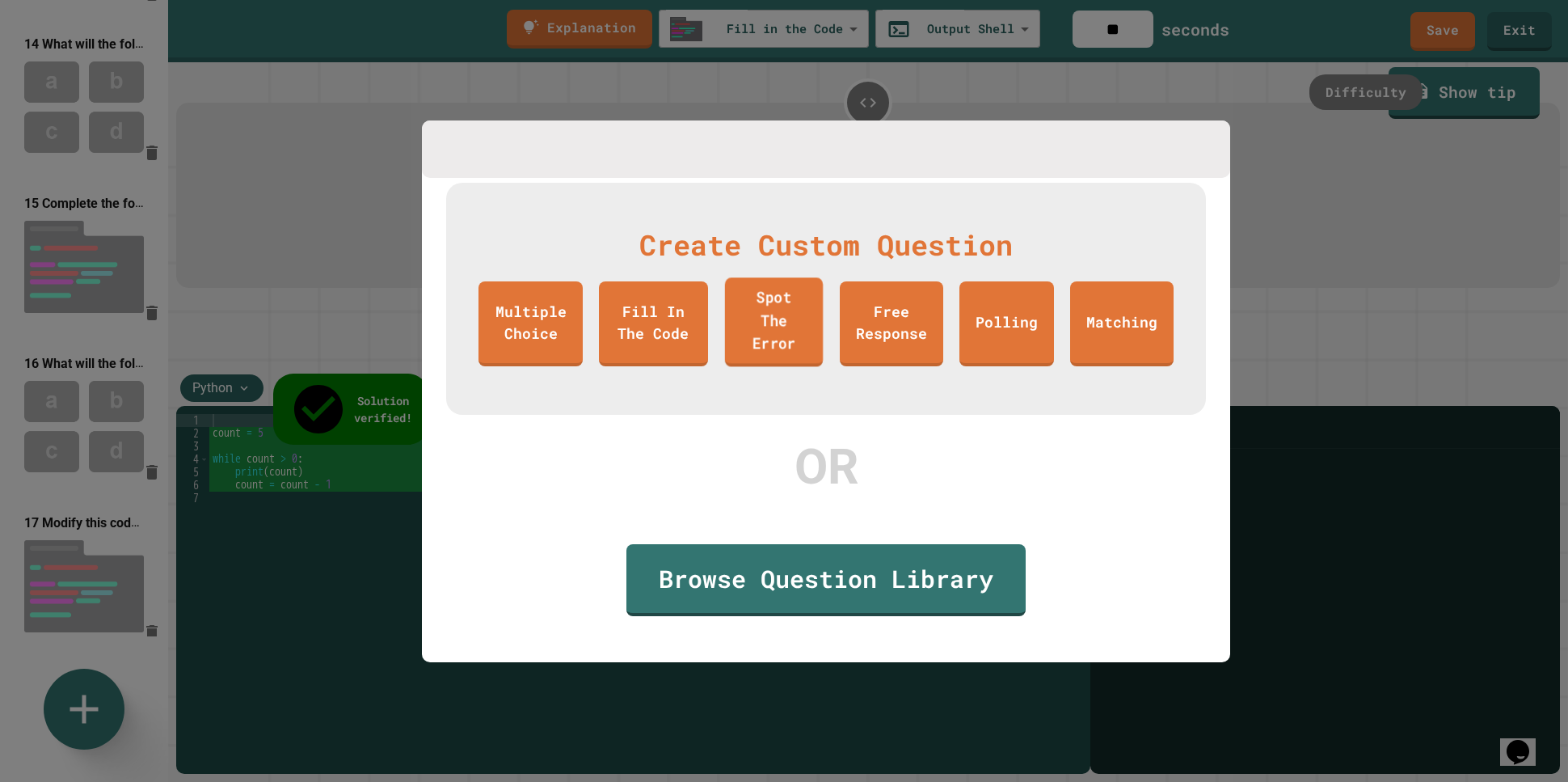 click on "Spot The Error" at bounding box center [773, 322] 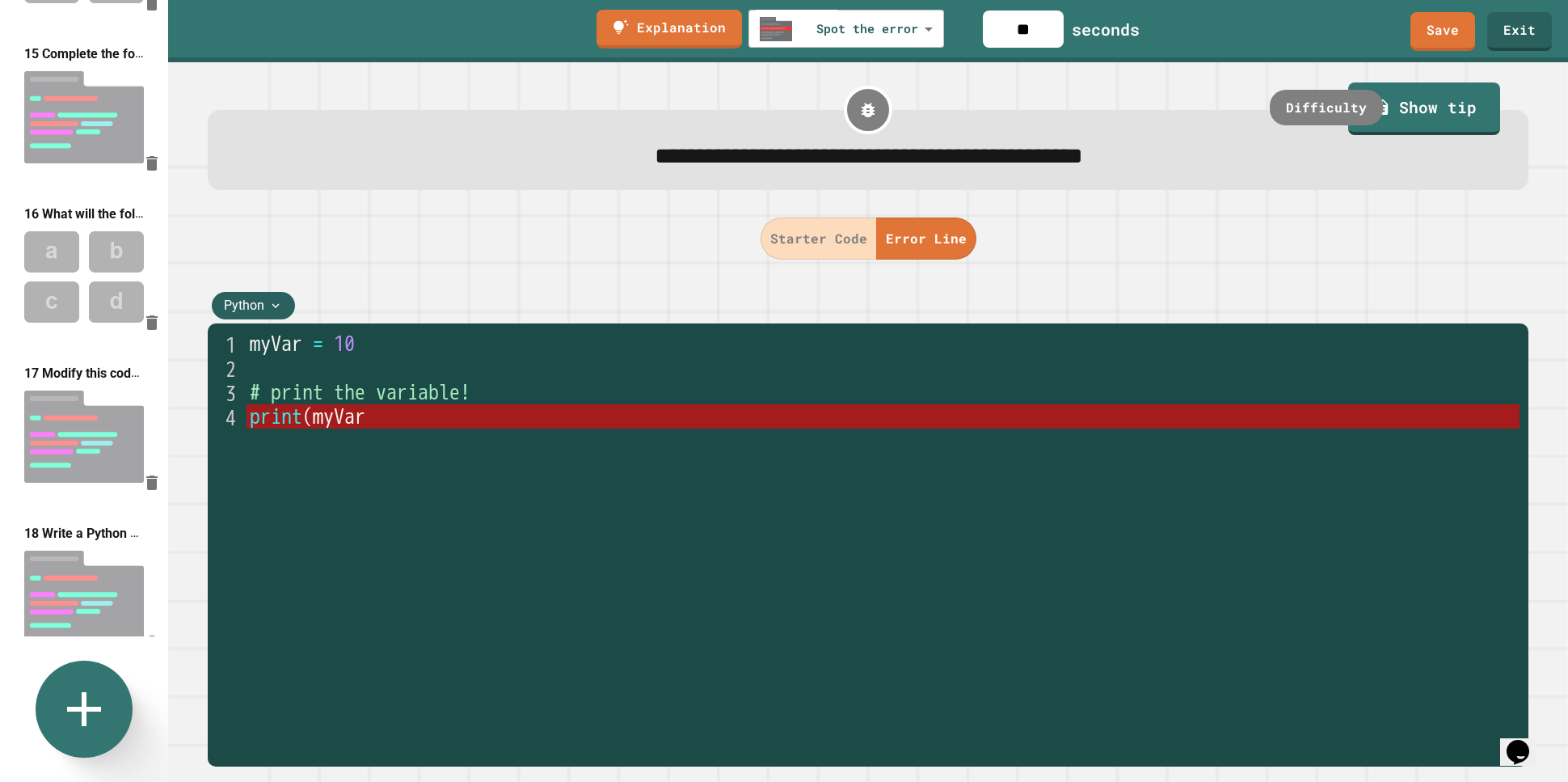 click 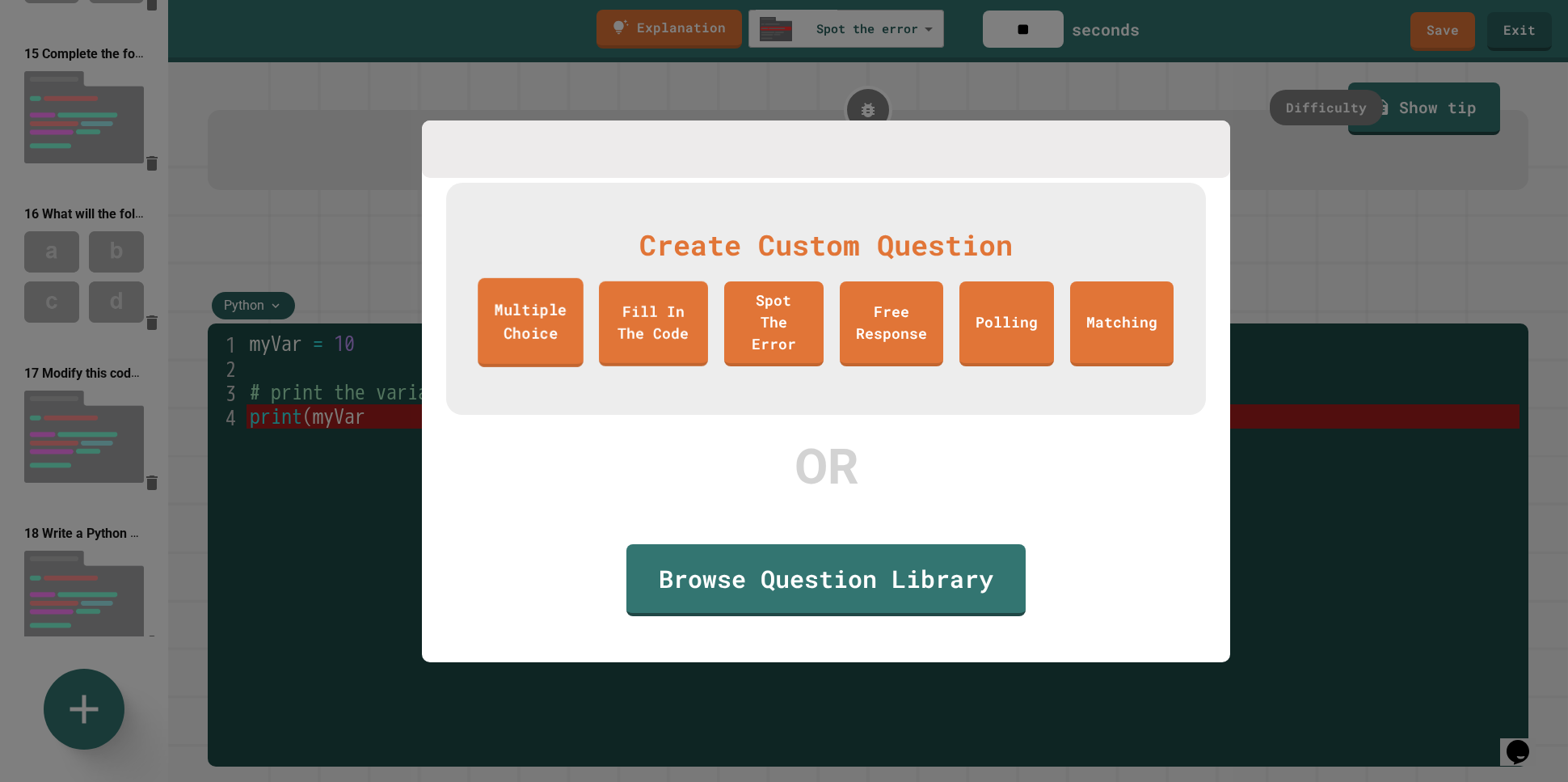 click on "Multiple Choice" at bounding box center [530, 323] 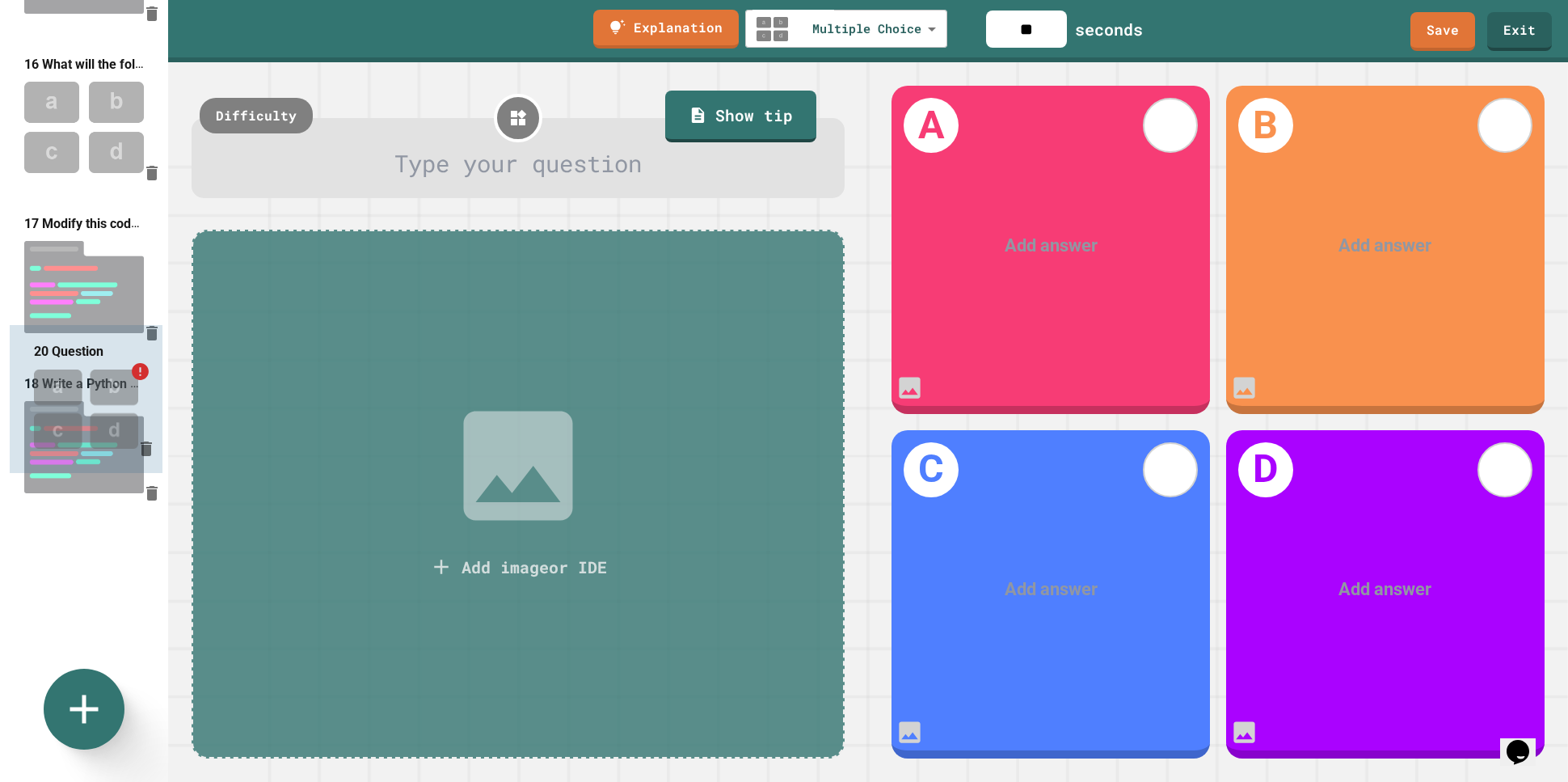 drag, startPoint x: 82, startPoint y: 564, endPoint x: 91, endPoint y: 390, distance: 174.2326 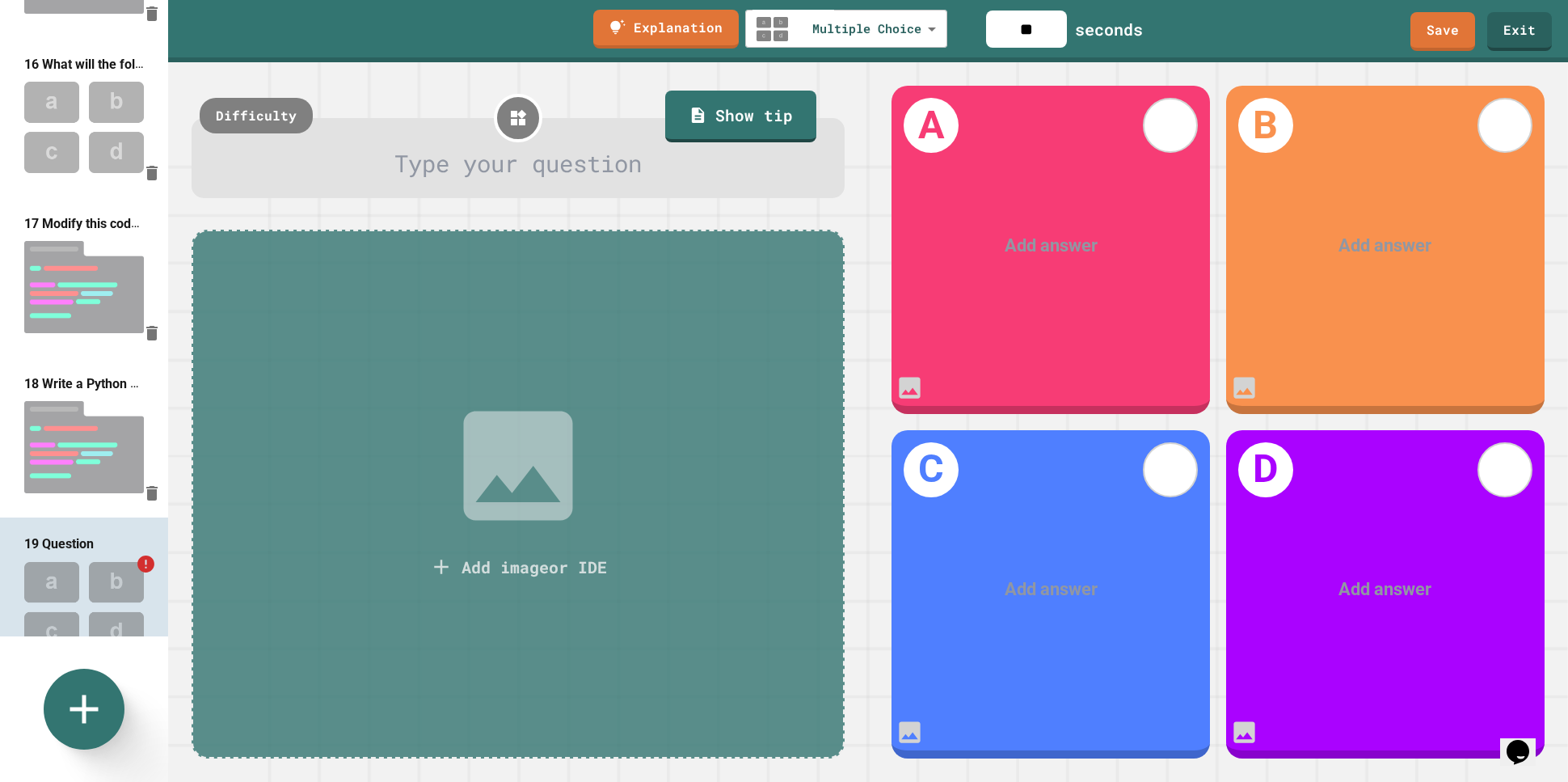 click at bounding box center (518, 164) 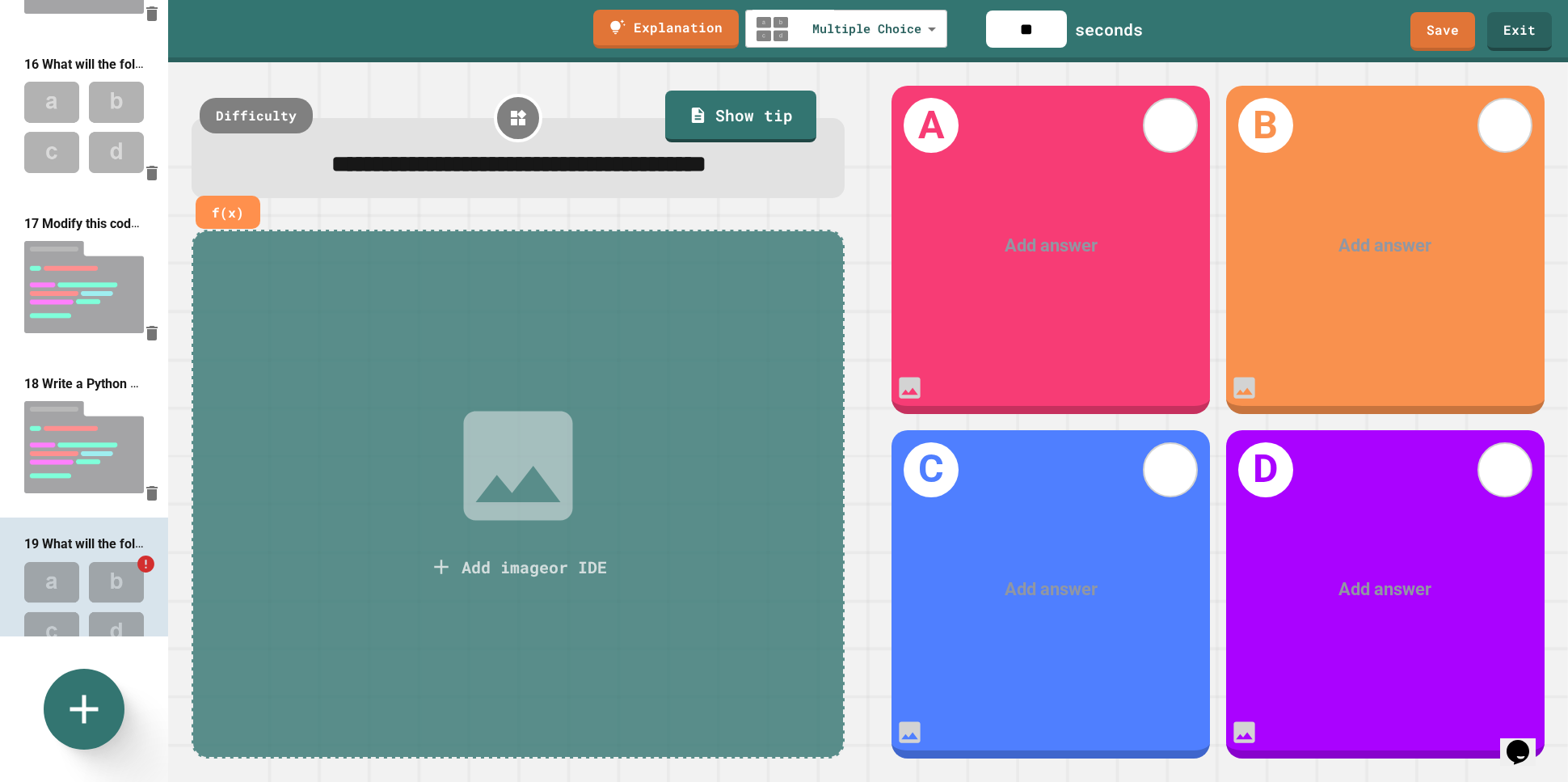 click 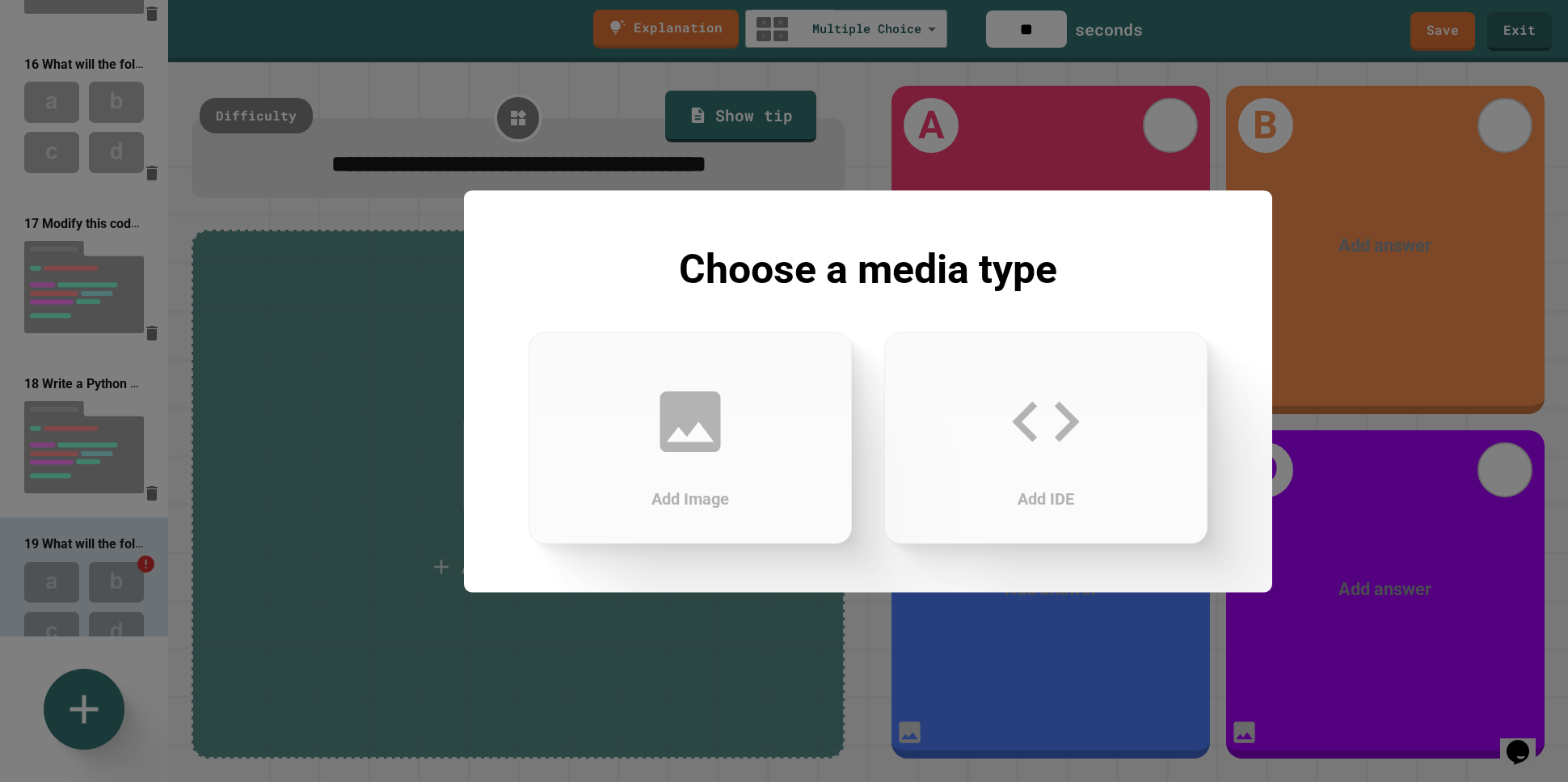 click 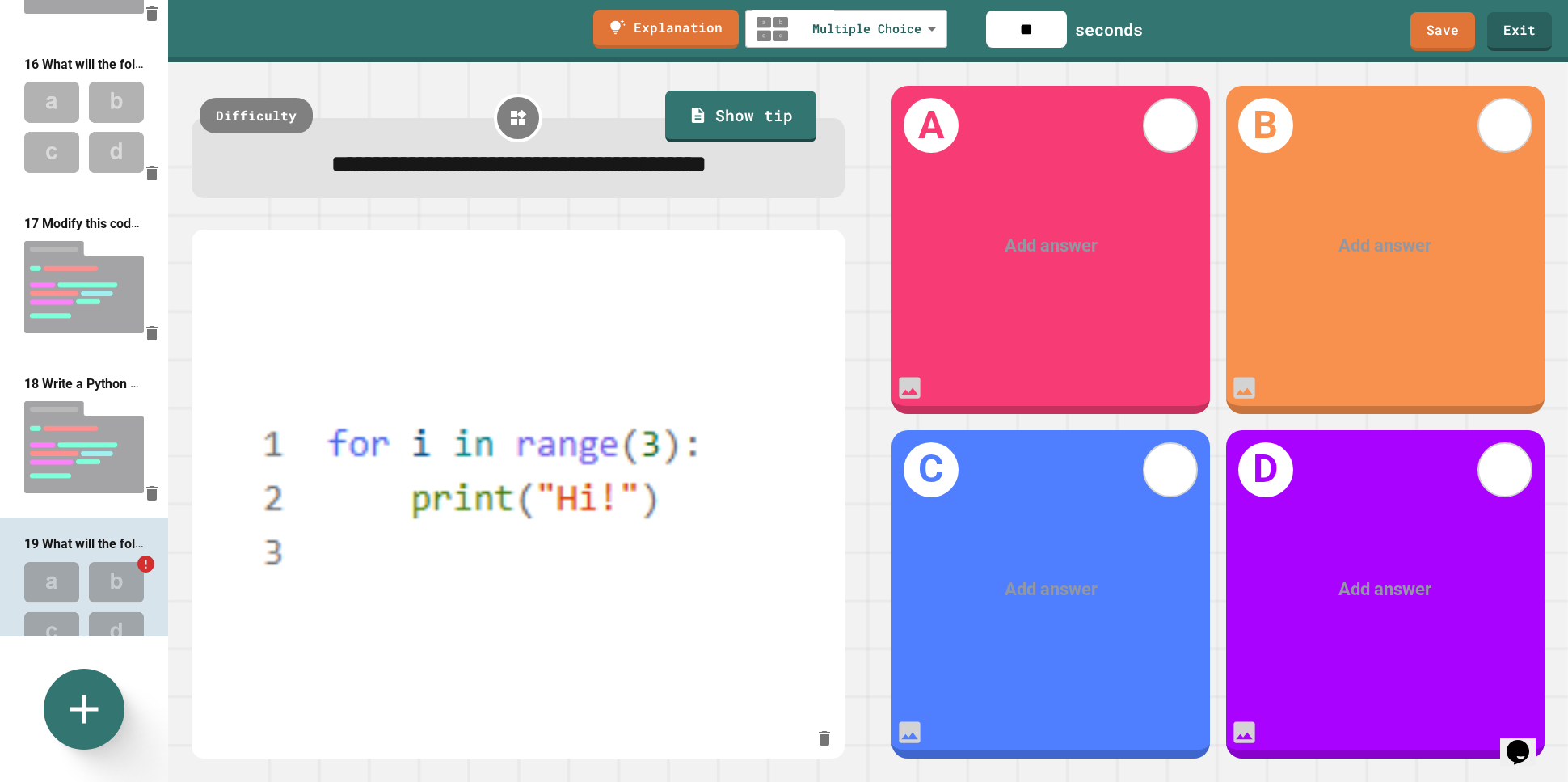 click at bounding box center (1051, 246) 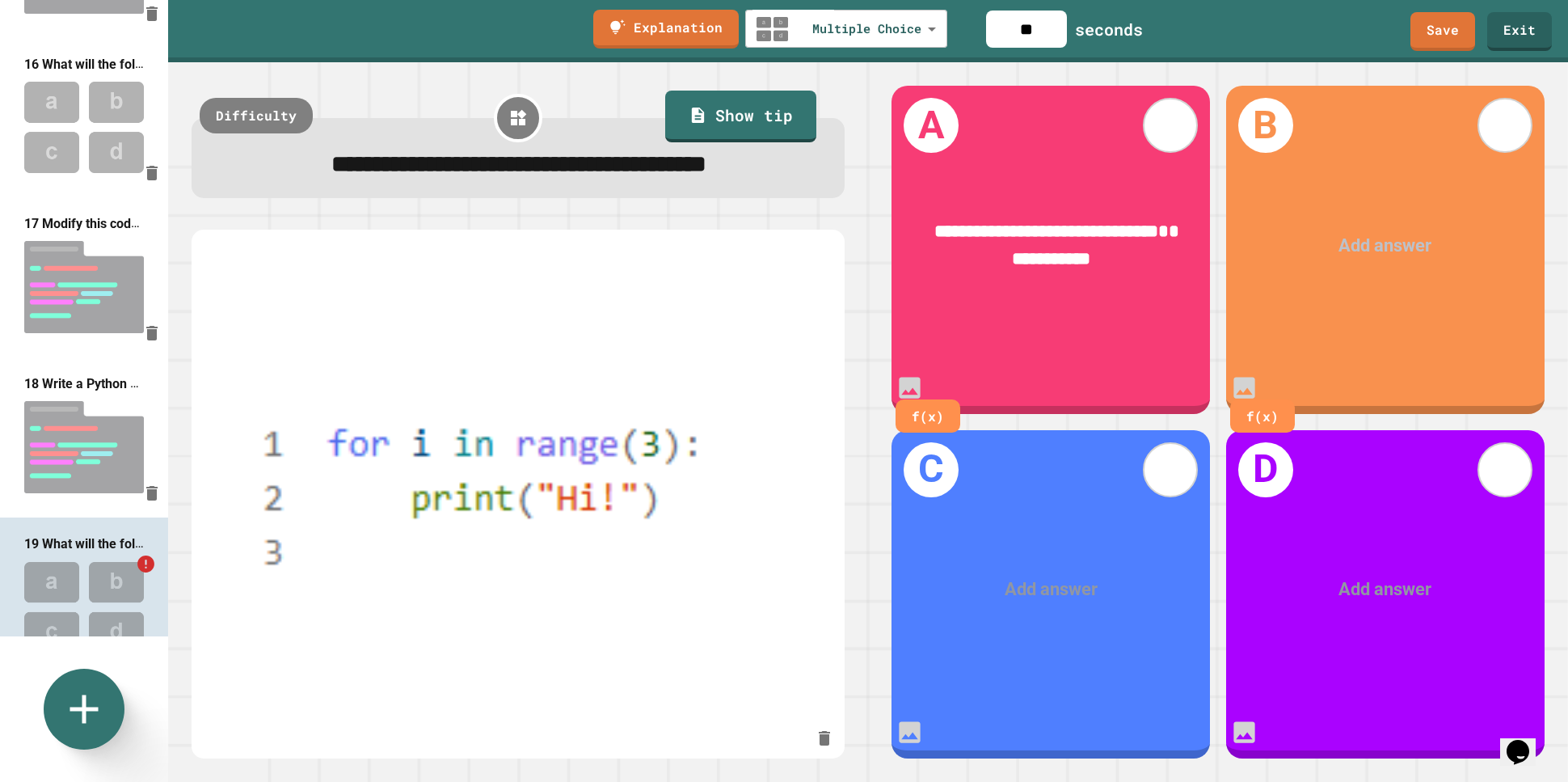 click at bounding box center [1385, 246] 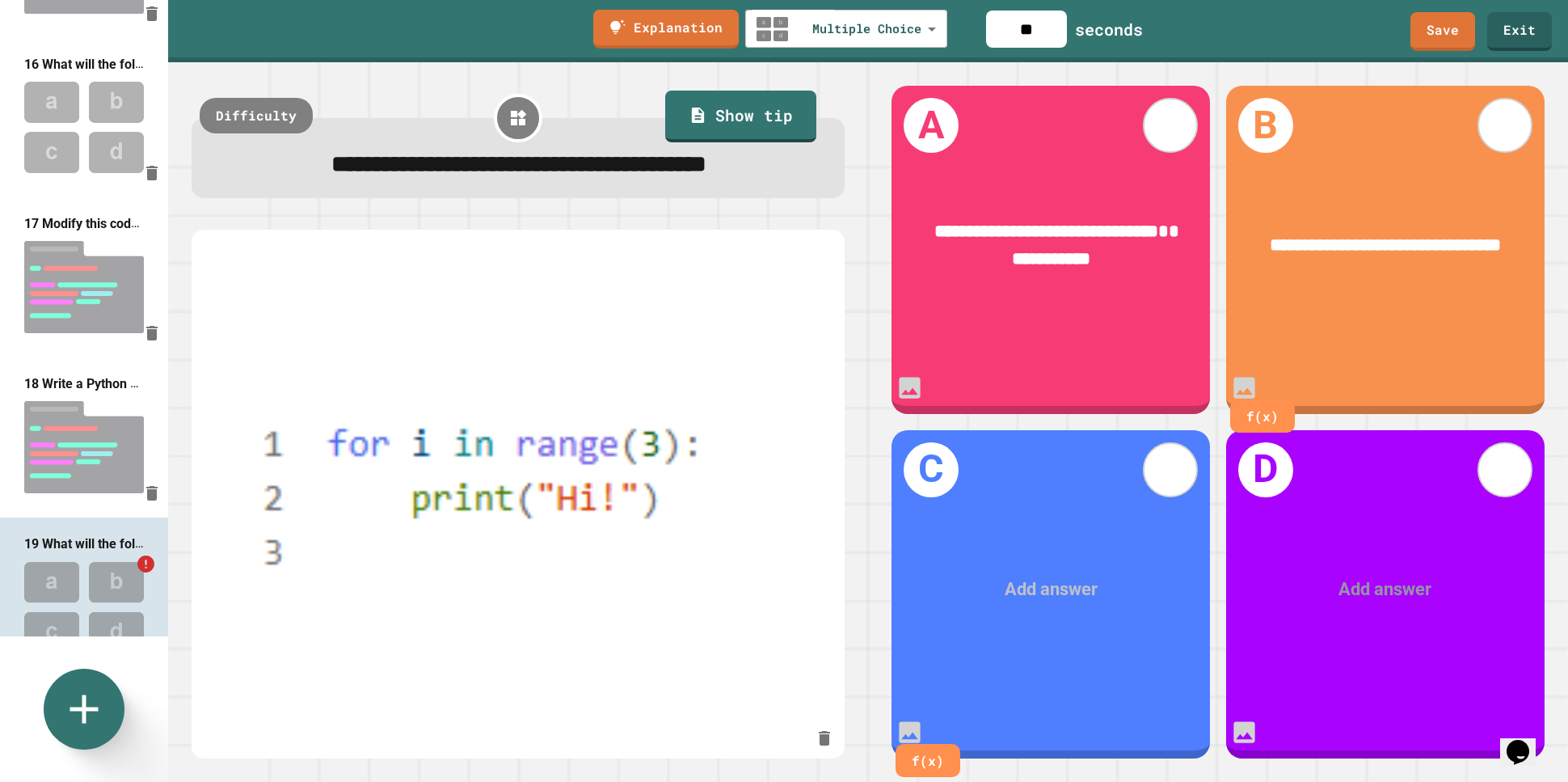 click at bounding box center (1051, 590) 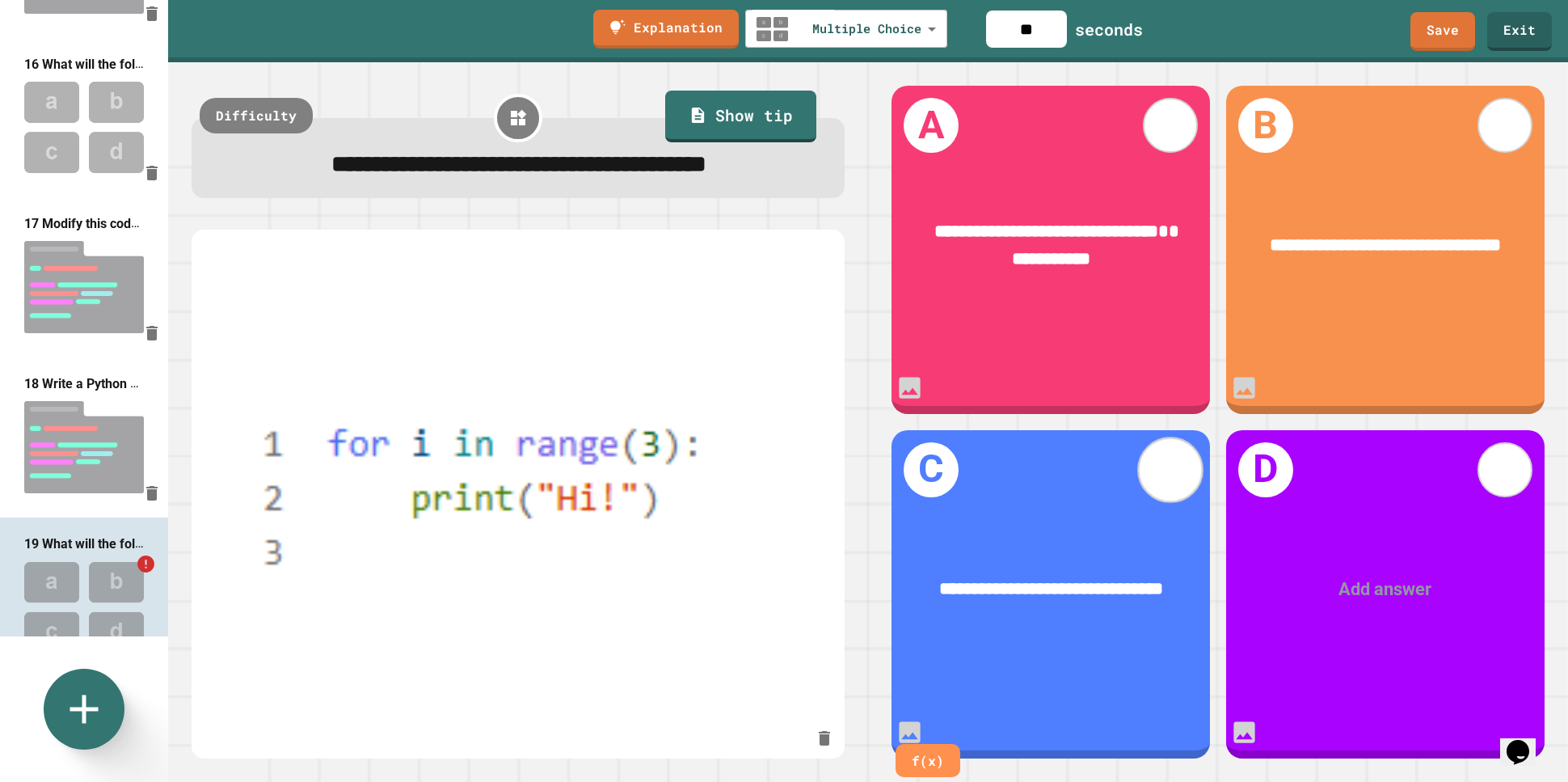 drag, startPoint x: 1173, startPoint y: 471, endPoint x: 1007, endPoint y: 429, distance: 171.23084 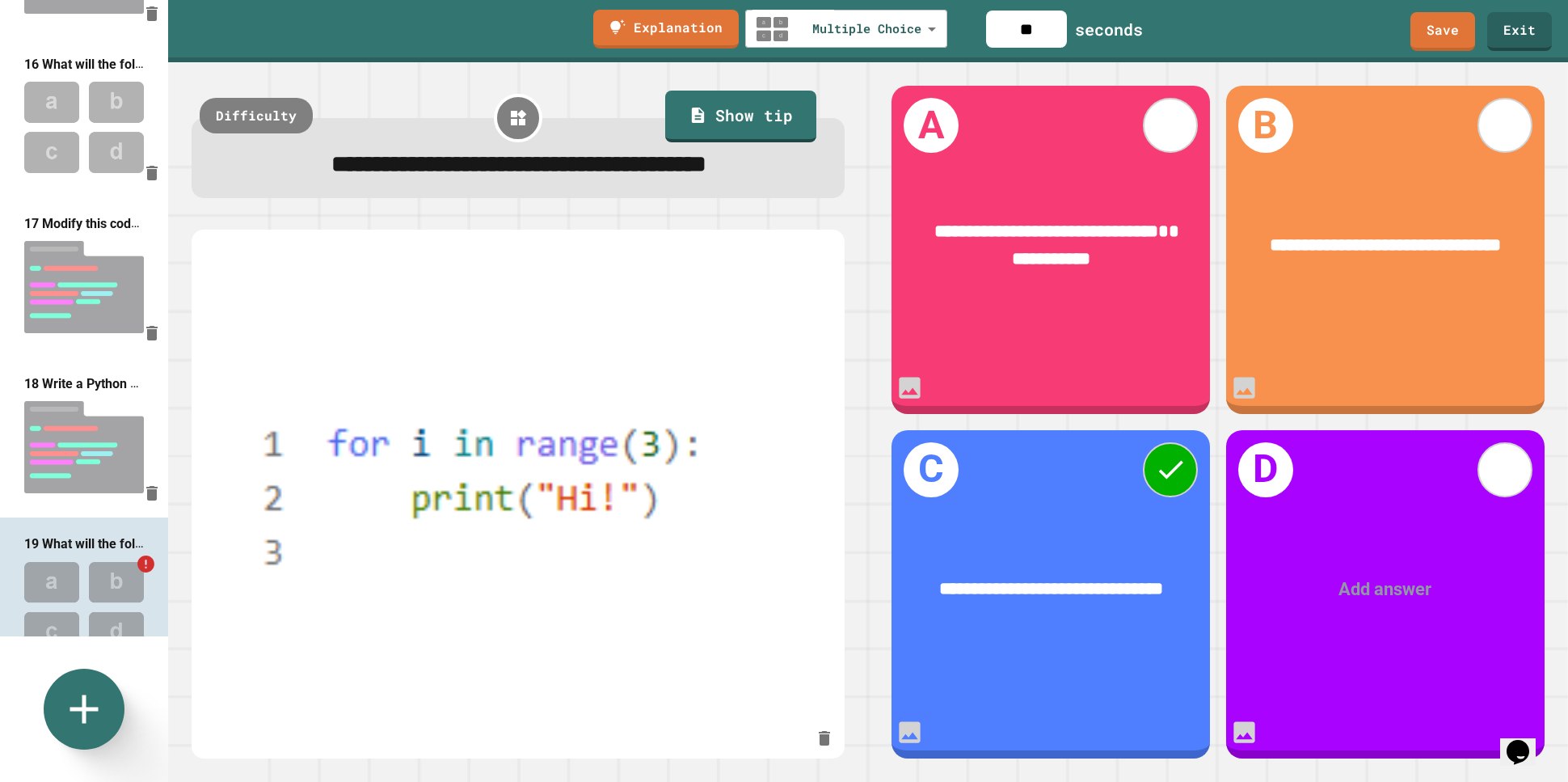 click at bounding box center (1385, 590) 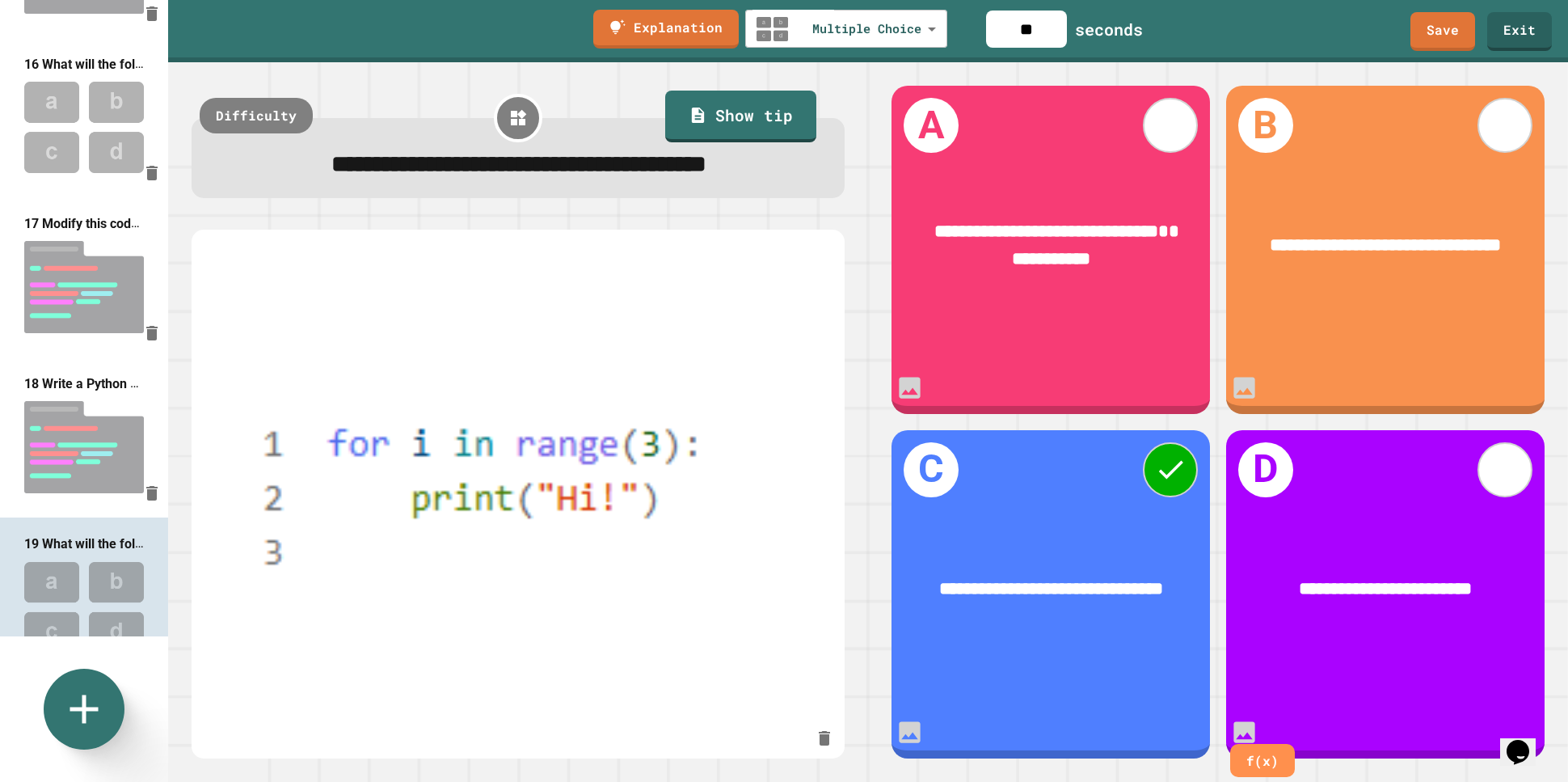 click at bounding box center (84, 767) 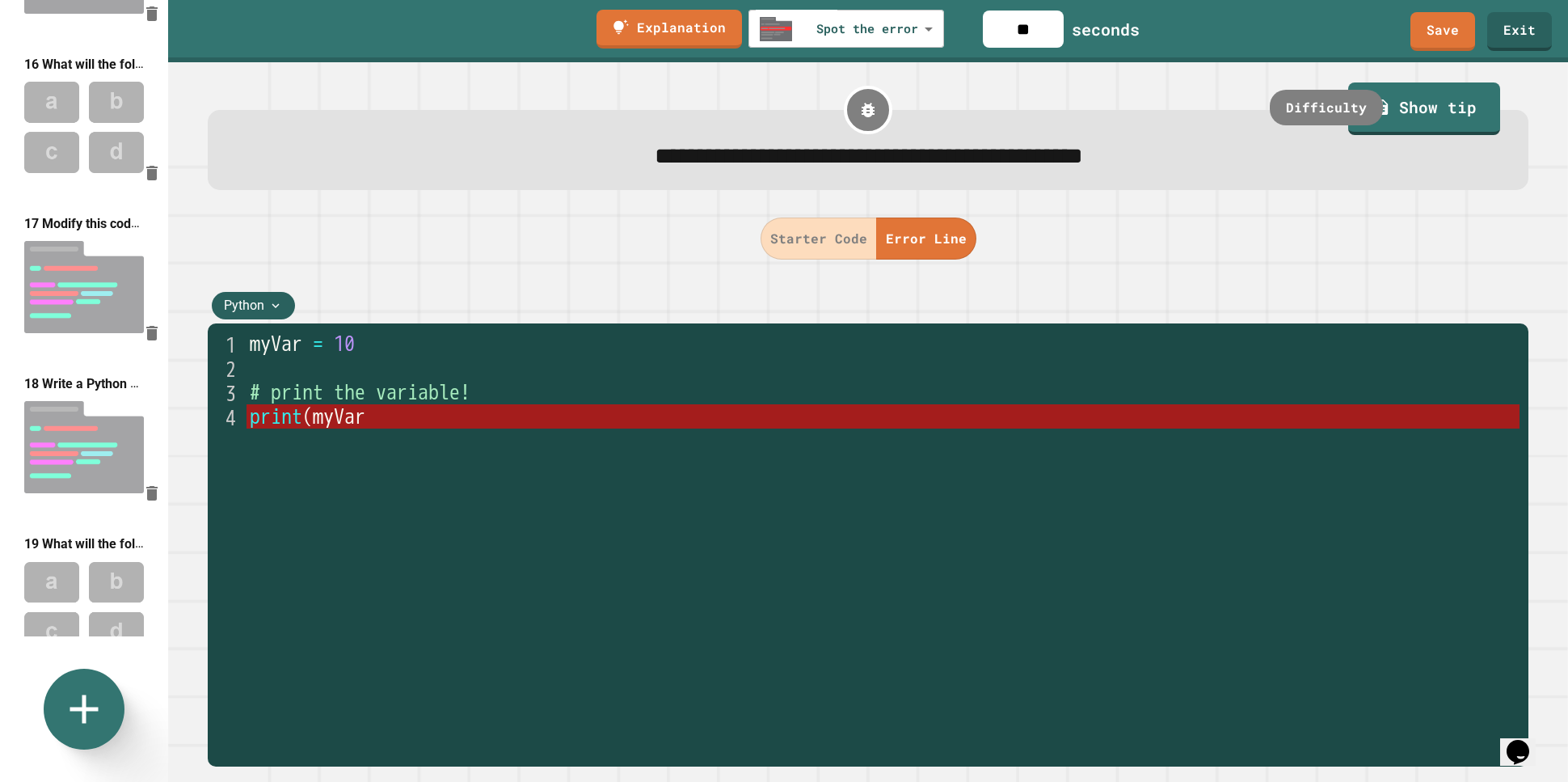 click on "Starter Code" at bounding box center (819, 239) 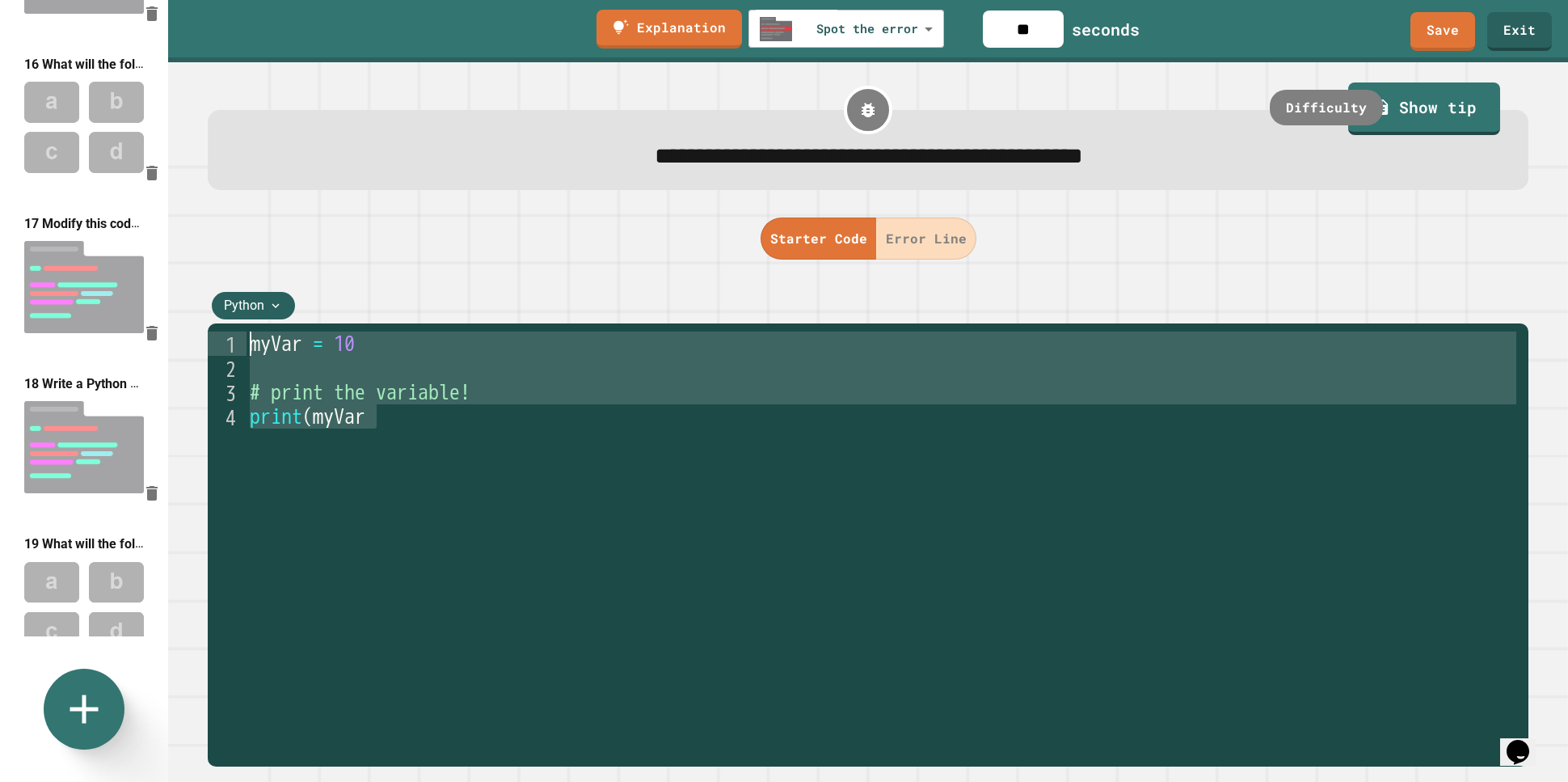 drag, startPoint x: 409, startPoint y: 437, endPoint x: 215, endPoint y: 338, distance: 217.80037 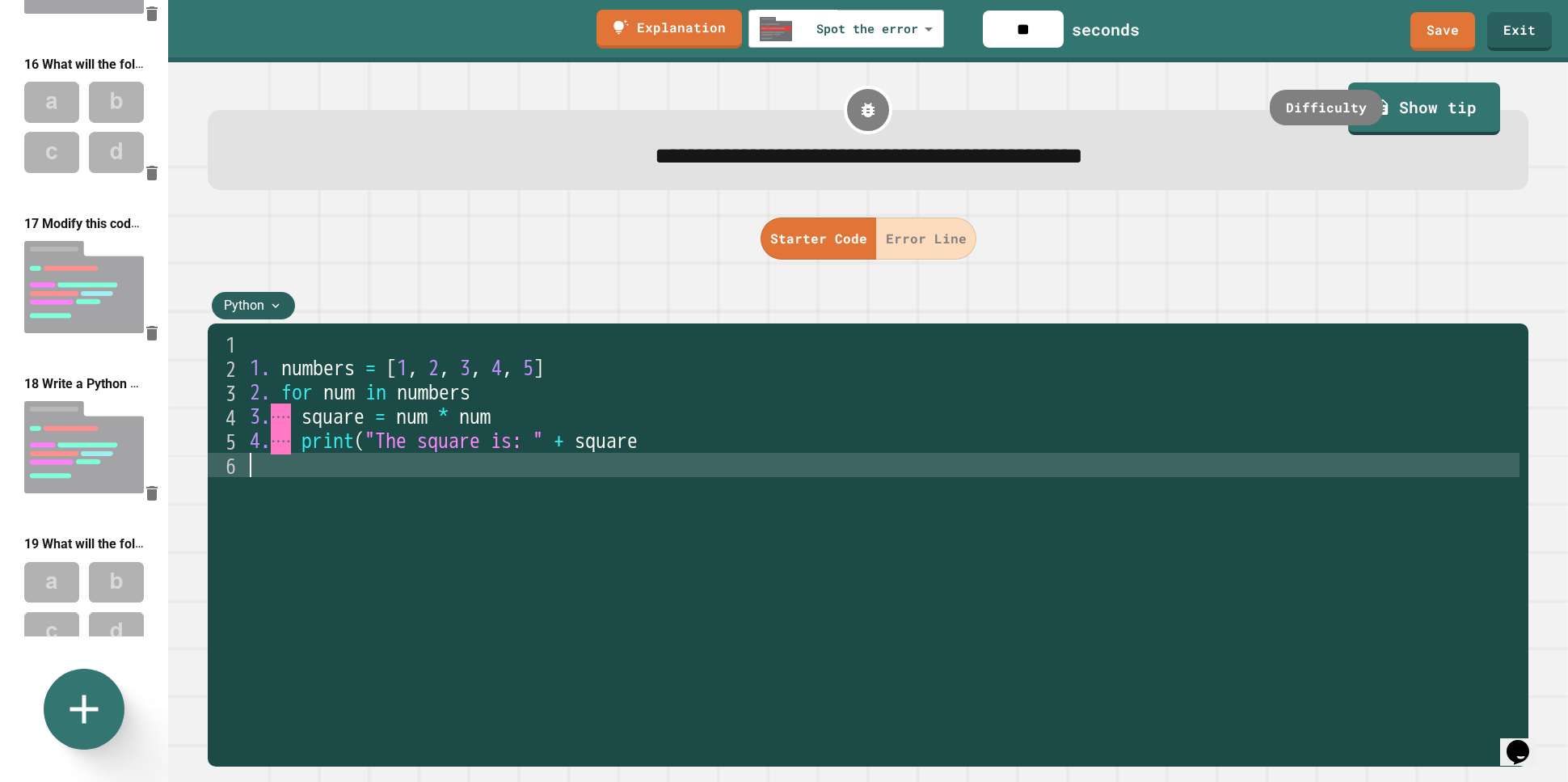 click on "1.   numbers   =   [ 1 ,   2 ,   3 ,   4 ,   5 ] 2.   for   num   in   numbers 3. ····   square   =   num   *   num 4. ····   print ( "The square is: "   +   square" at bounding box center (883, 562) 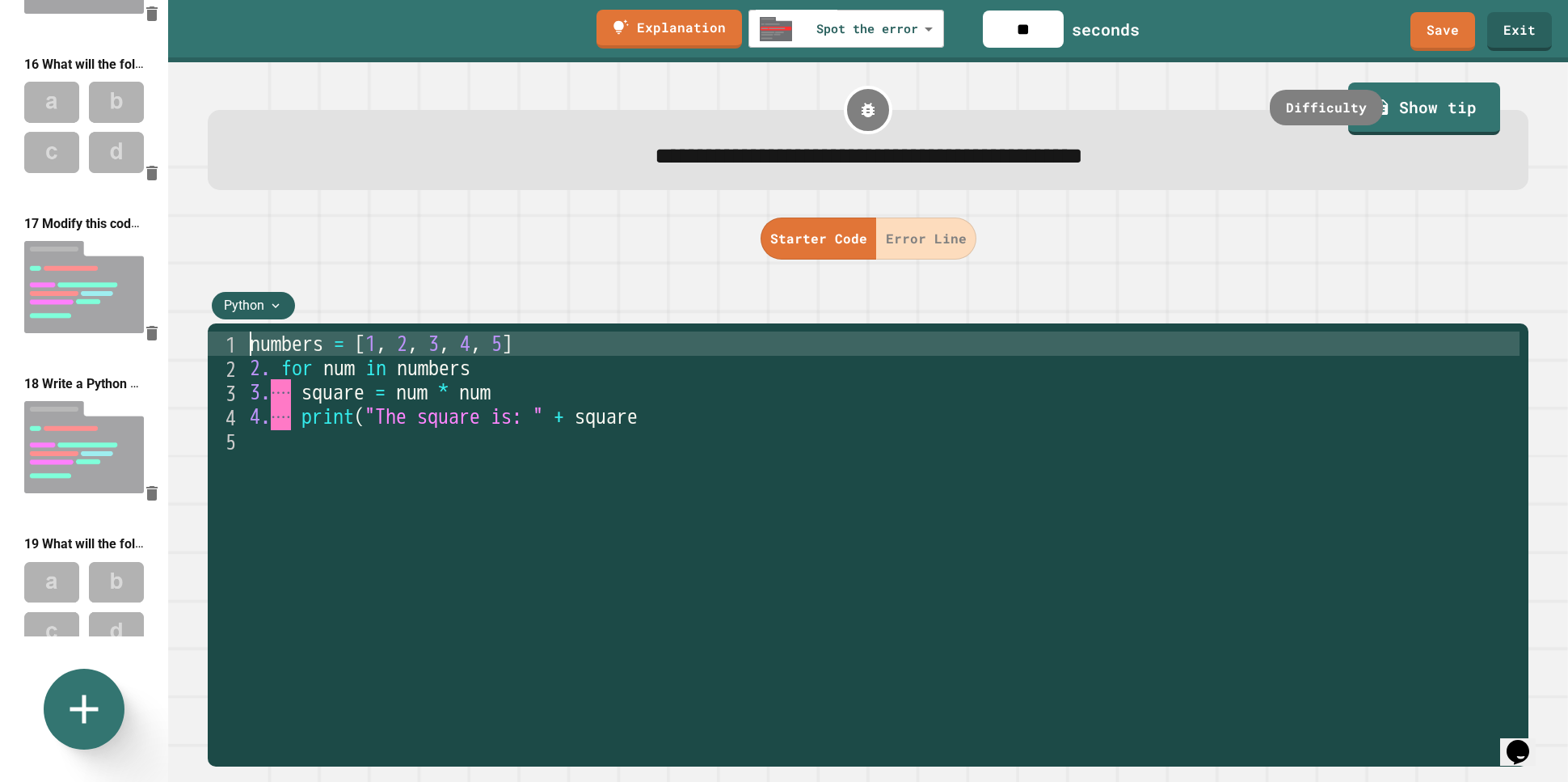 click on "numbers   =   [ 1 ,   2 ,   3 ,   4 ,   5 ] 2.   for   num   in   numbers 3. ····   square   =   num   *   num 4. ····   print ( "The square is: "   +   square" at bounding box center (883, 562) 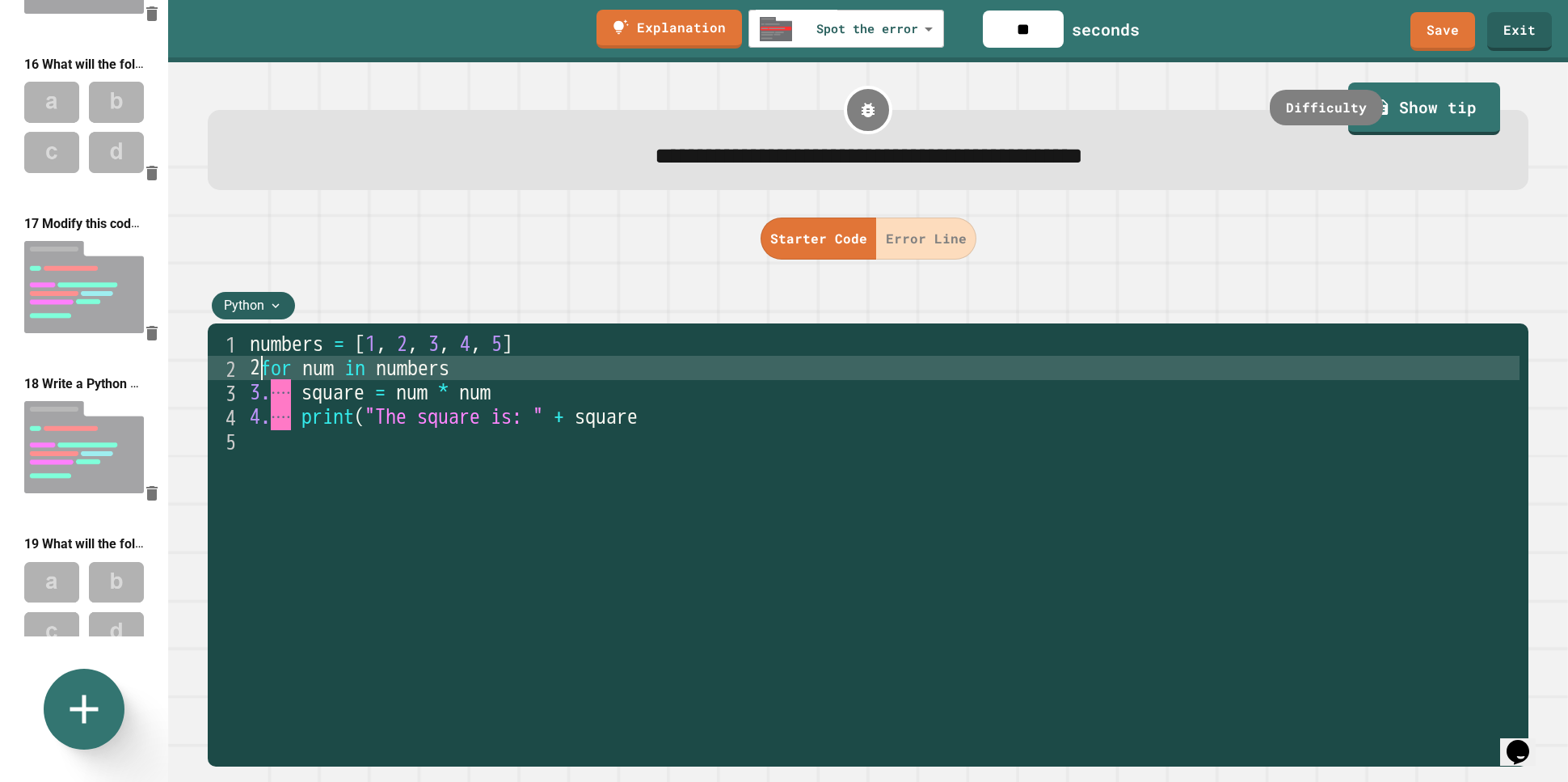 type on "**********" 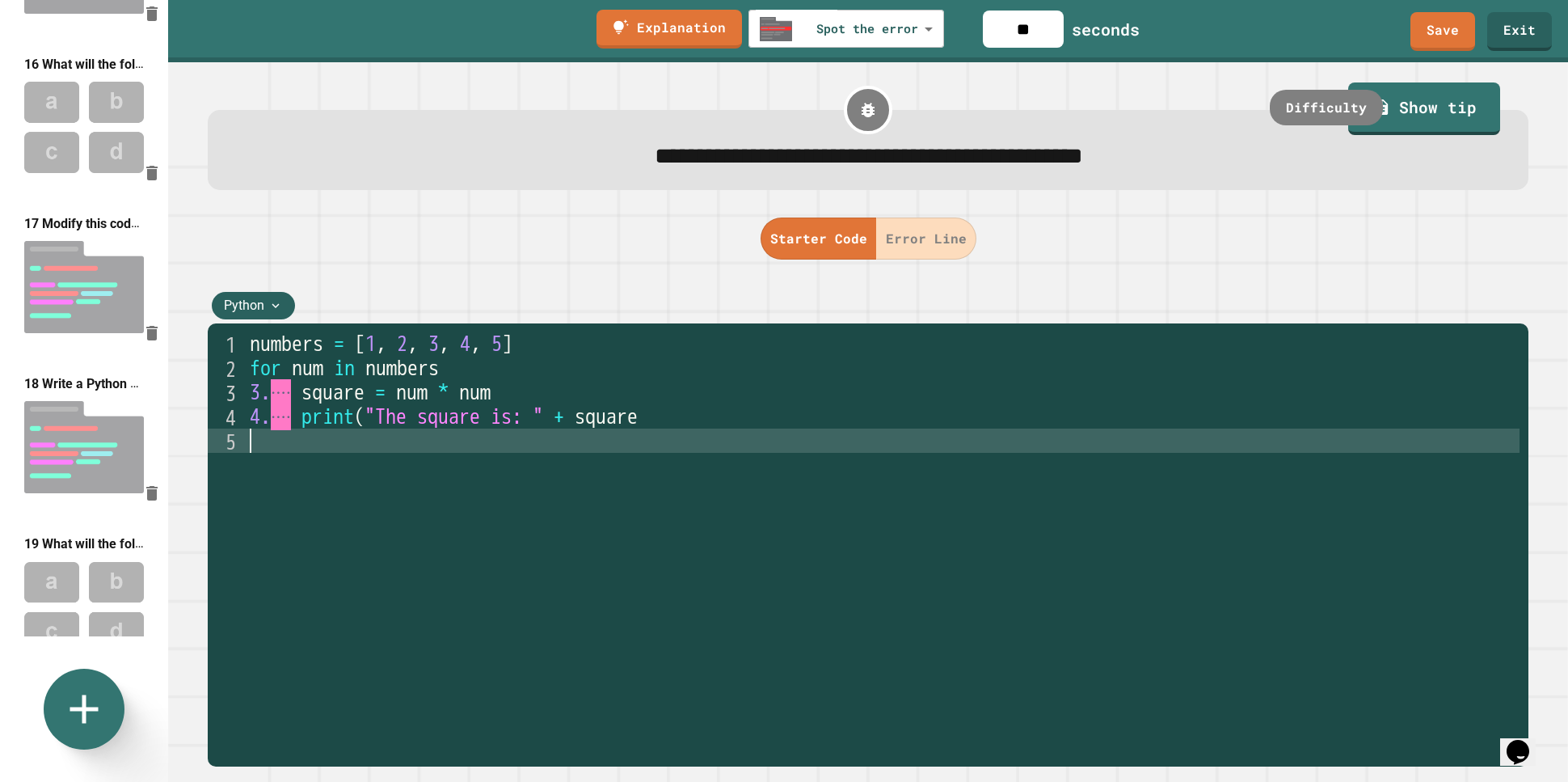 click on "numbers   =   [ 1 ,   2 ,   3 ,   4 ,   5 ] for   num   in   numbers 3. ····   square   =   num   *   num 4. ····   print ( "The square is: "   +   square" at bounding box center [883, 562] 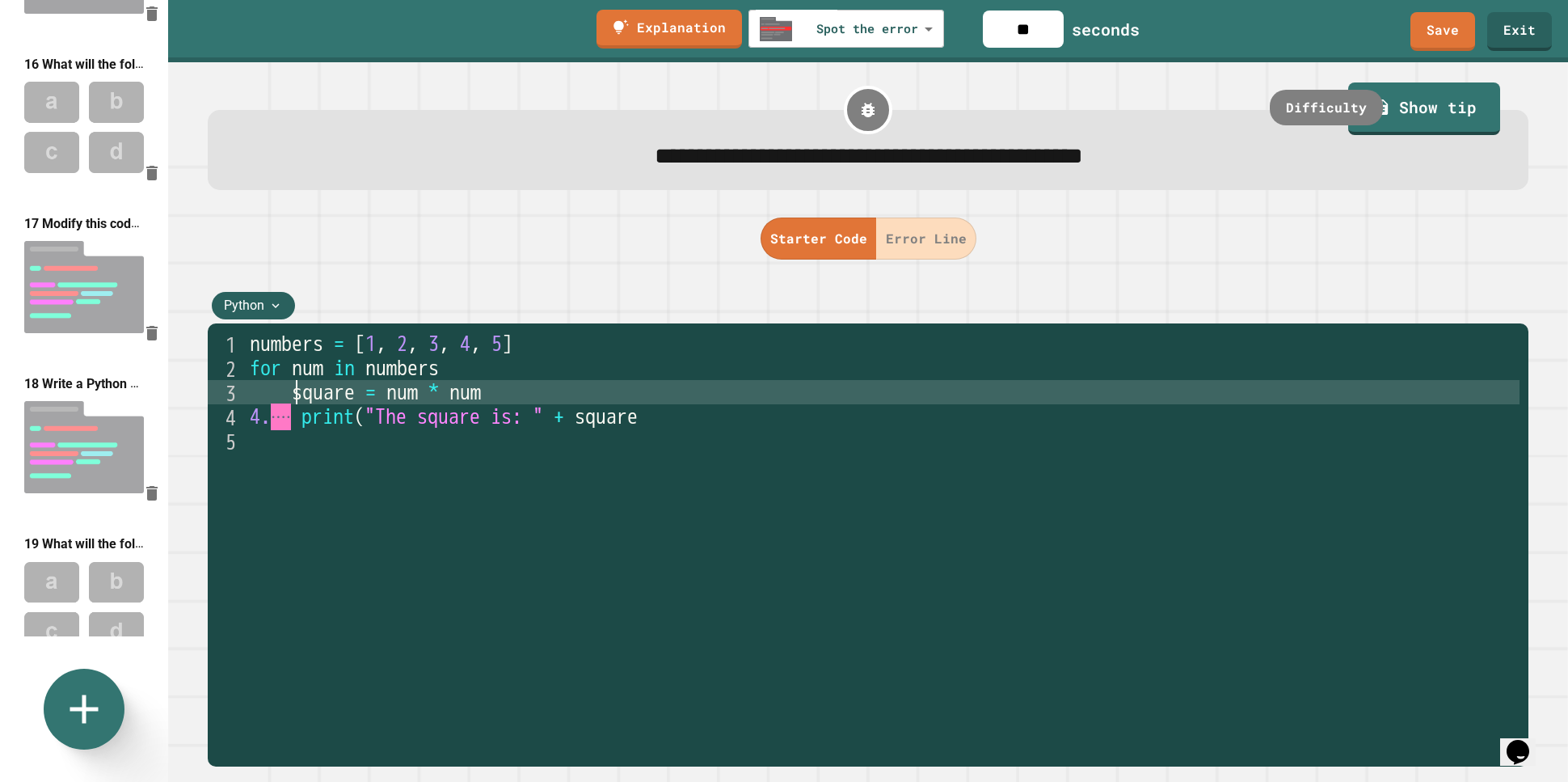 click on "numbers   =   [ 1 ,   2 ,   3 ,   4 ,   5 ] for   num   in   numbers      square   =   num   *   num 4. ····   print ( "The square is: "   +   square" at bounding box center (883, 562) 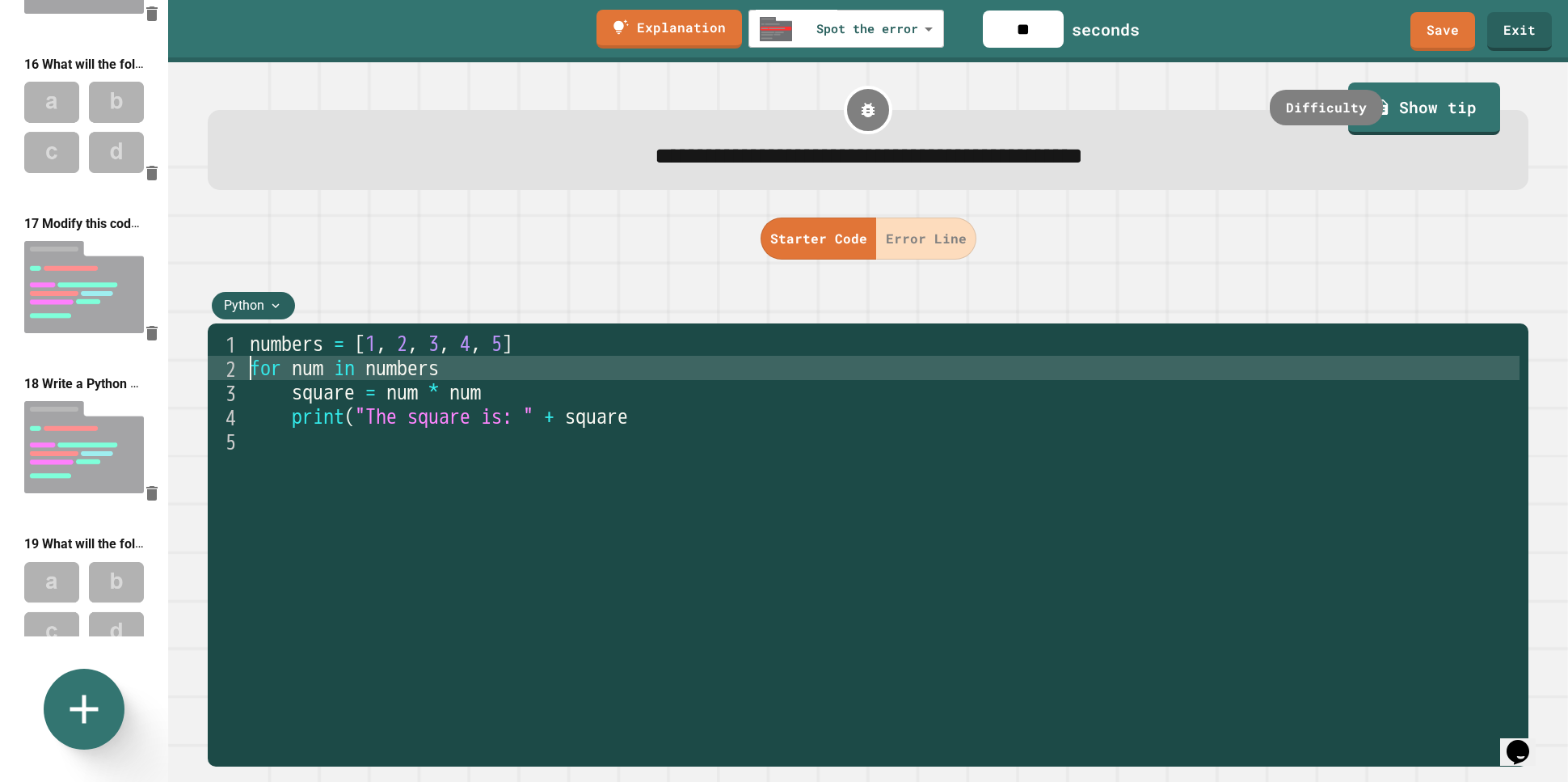 click on "numbers   =   [ 1 ,   2 ,   3 ,   4 ,   5 ] for   num   in   numbers      square   =   num   *   num      print ( "The square is: "   +   square )" at bounding box center [883, 562] 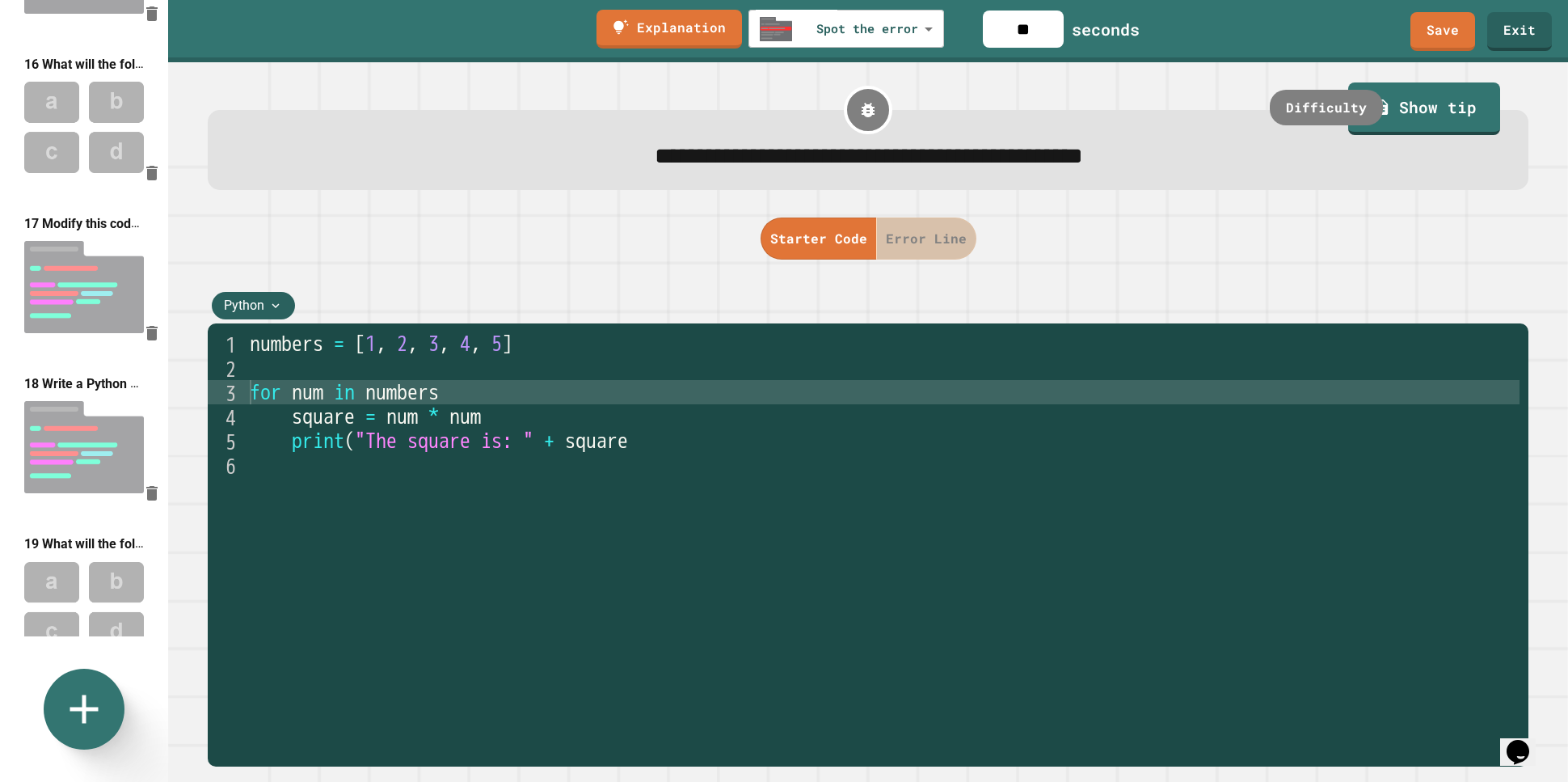 click on "Error Line" at bounding box center (926, 239) 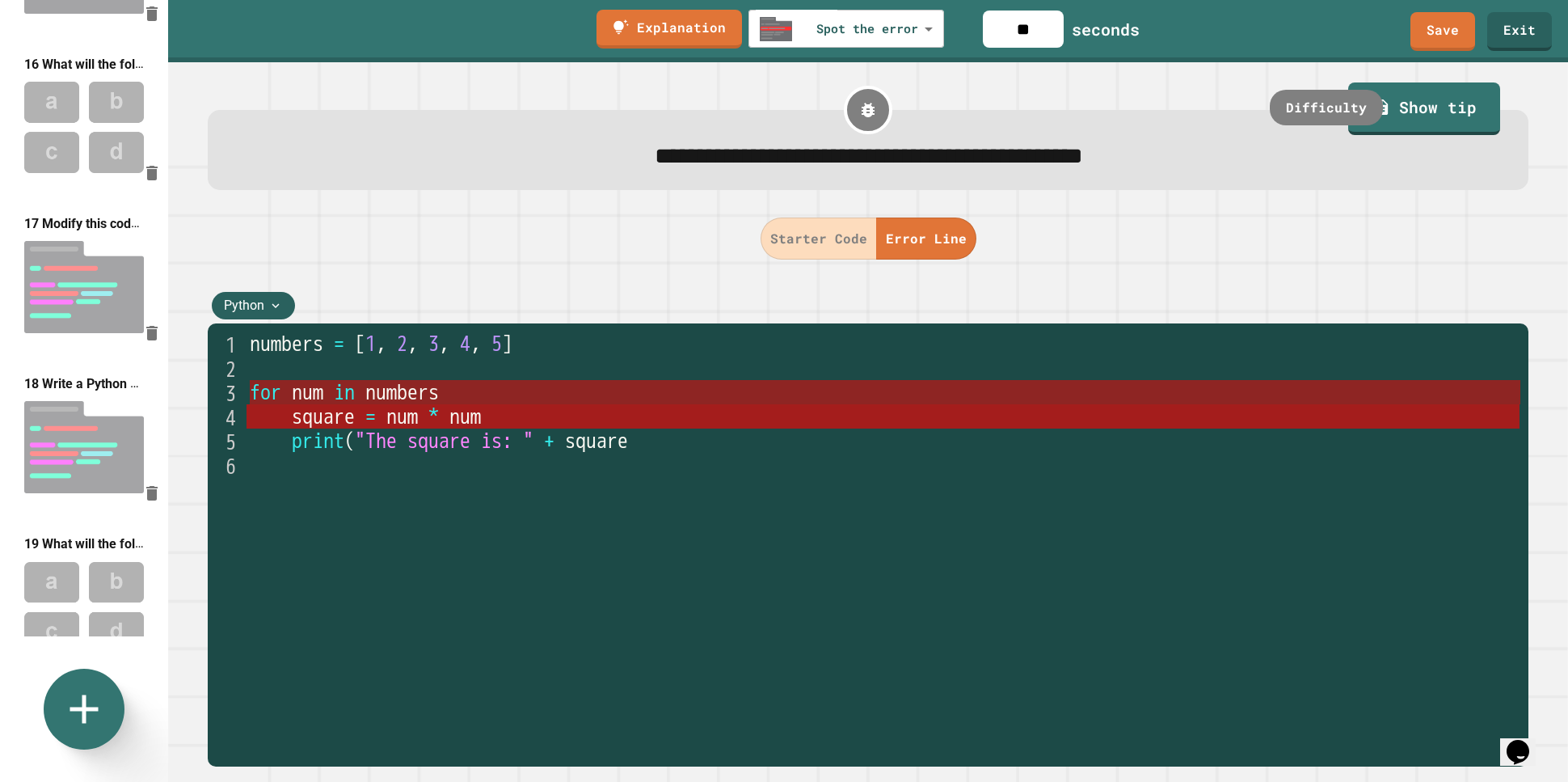 click on "numbers" at bounding box center (402, 392) 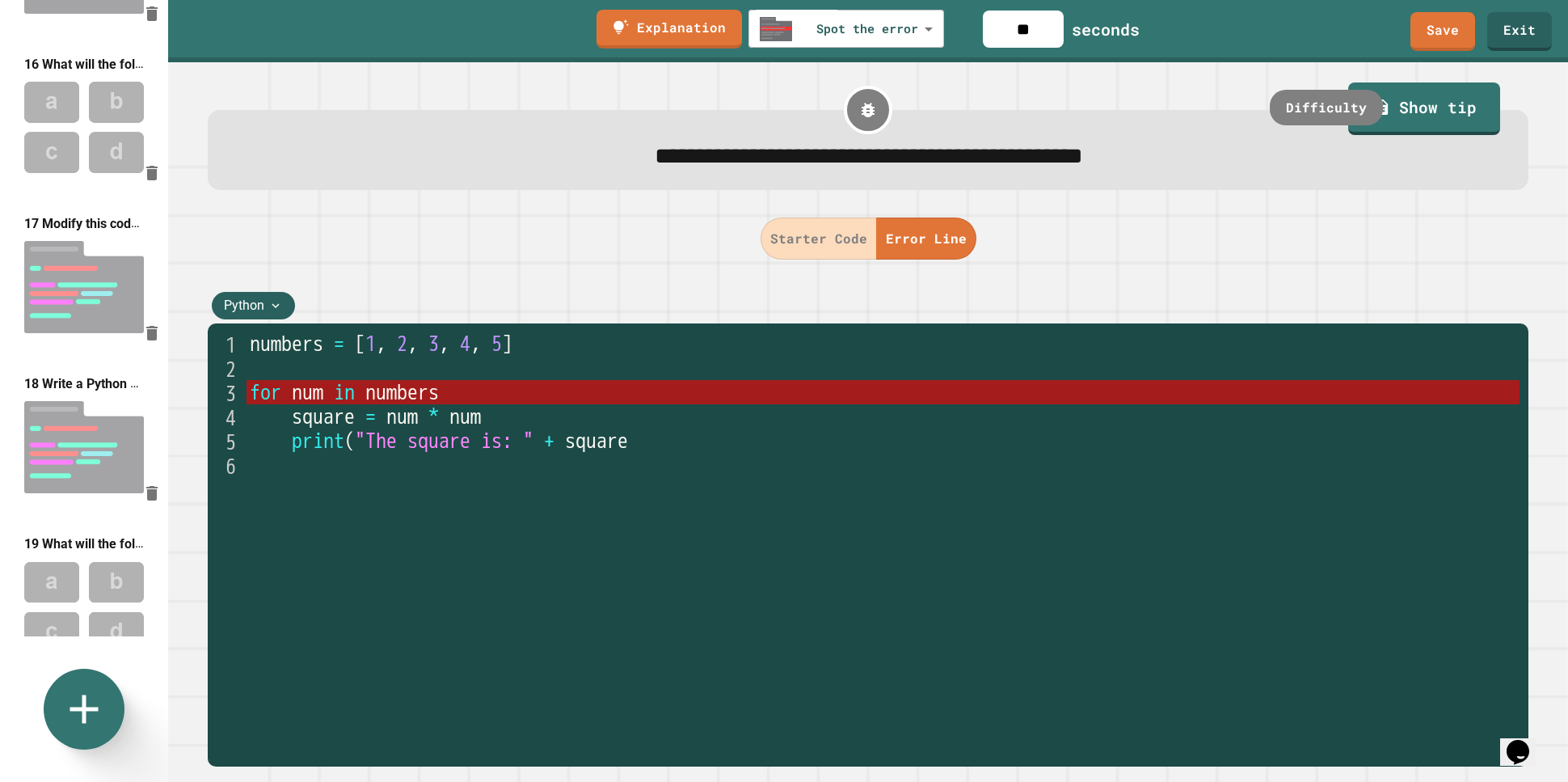 click on "Starter Code" at bounding box center (819, 239) 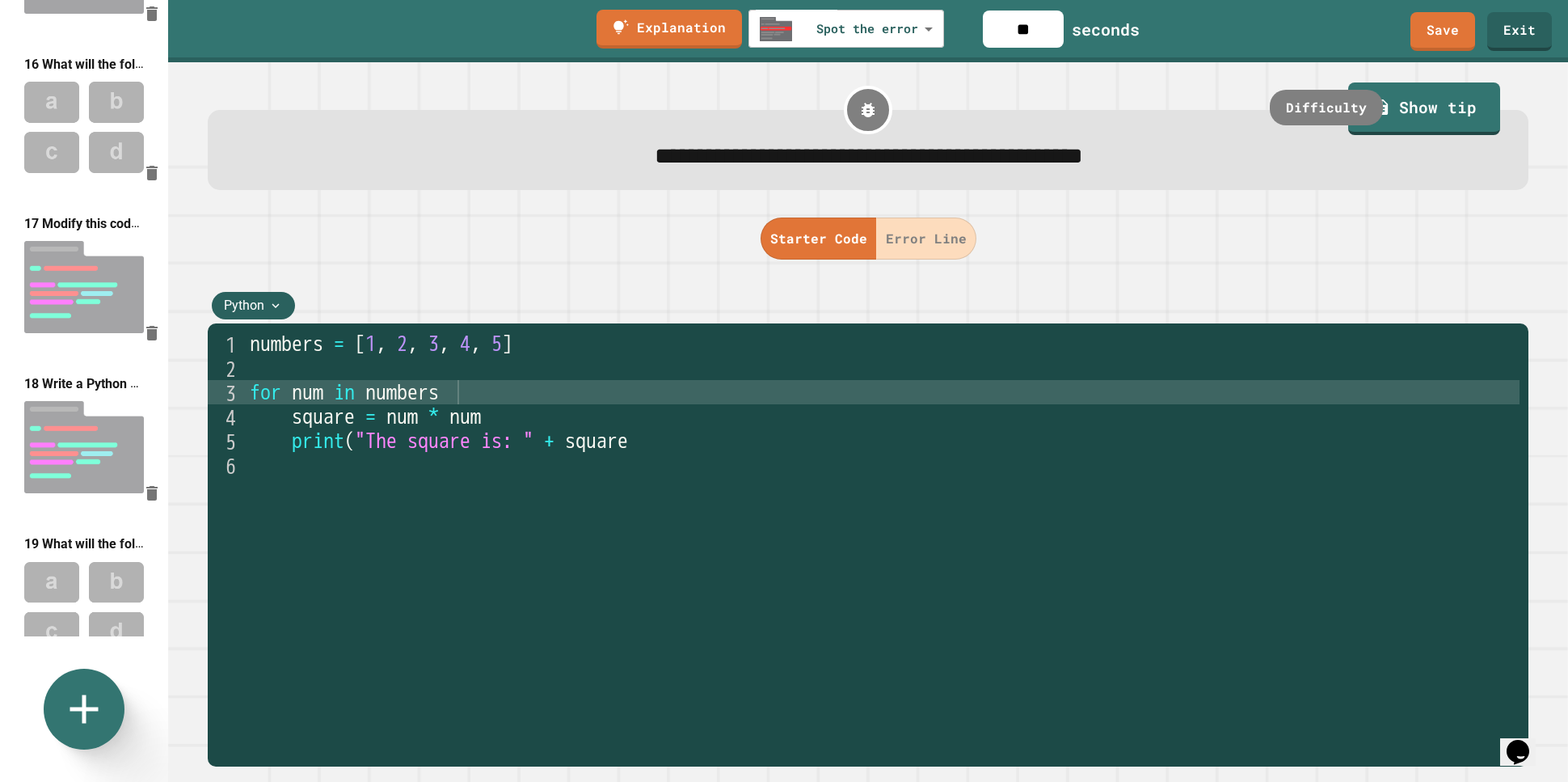 click on "numbers   =   [ 1 ,   2 ,   3 ,   4 ,   5 ] for   num   in   numbers      square   =   num   *   num      print ( "The square is: "   +   square )" at bounding box center [883, 562] 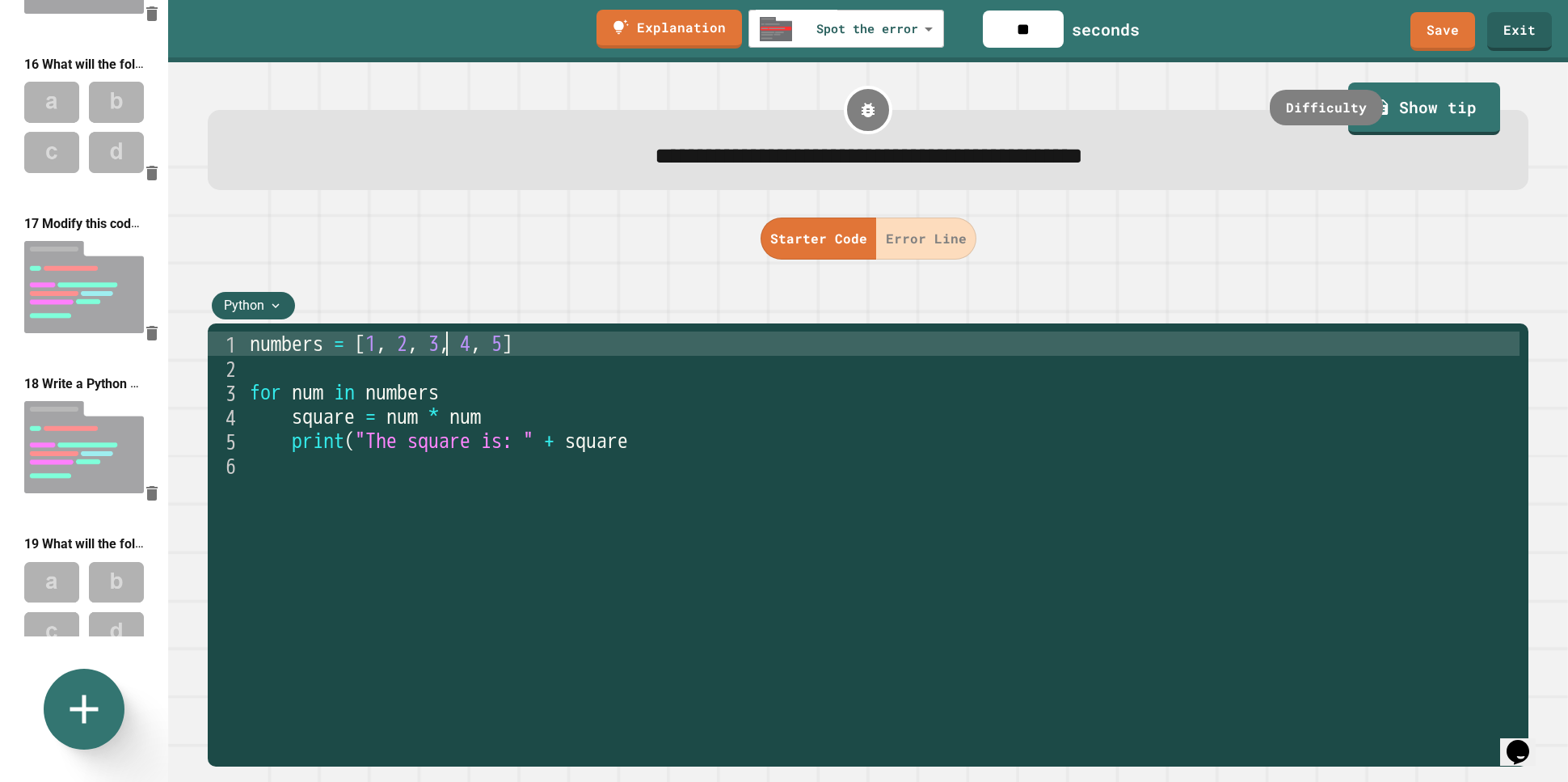 click on "Error Line" at bounding box center [926, 239] 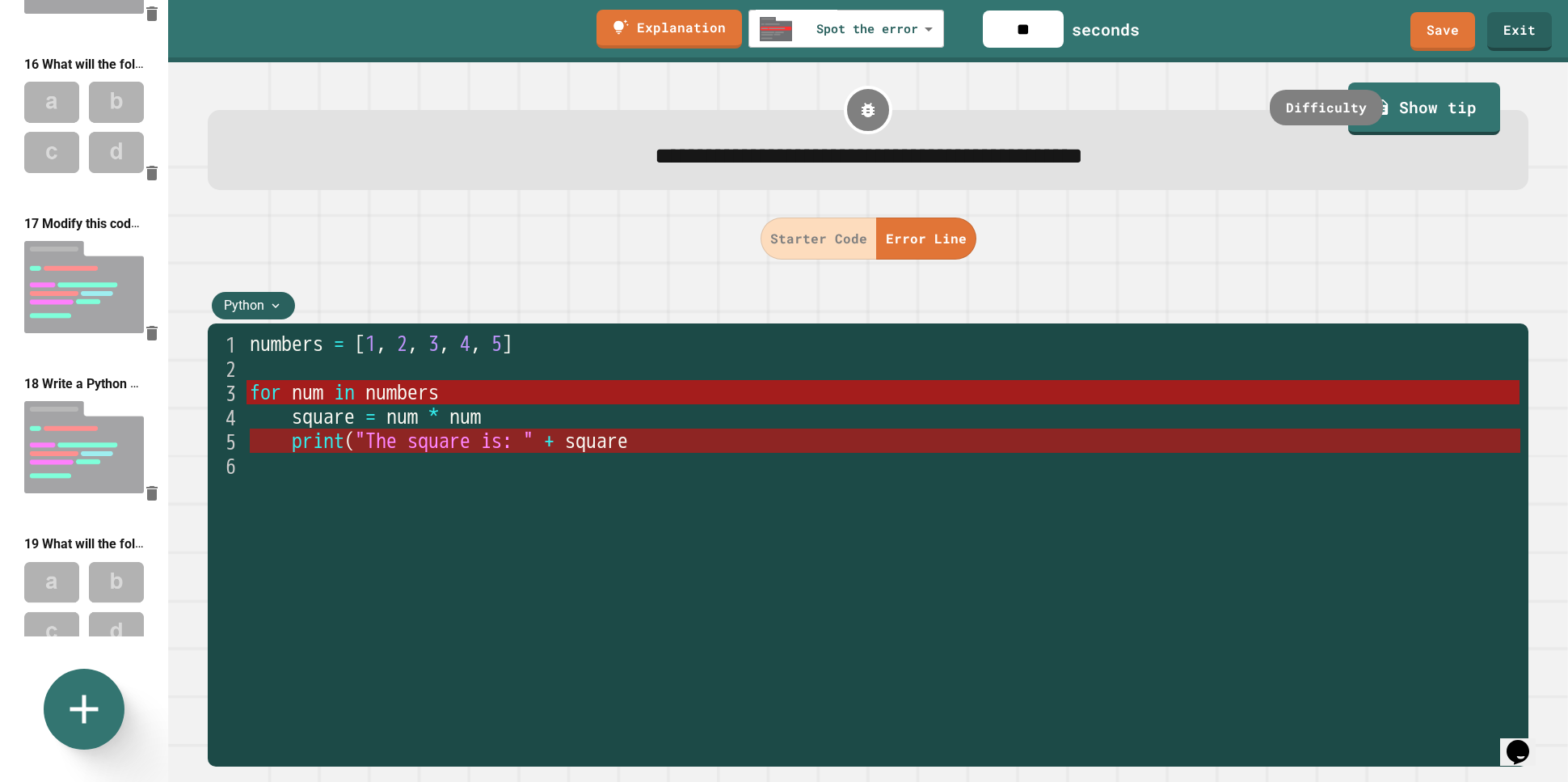 click on "print ( "The square is: "   +   square" at bounding box center [404373, 441] 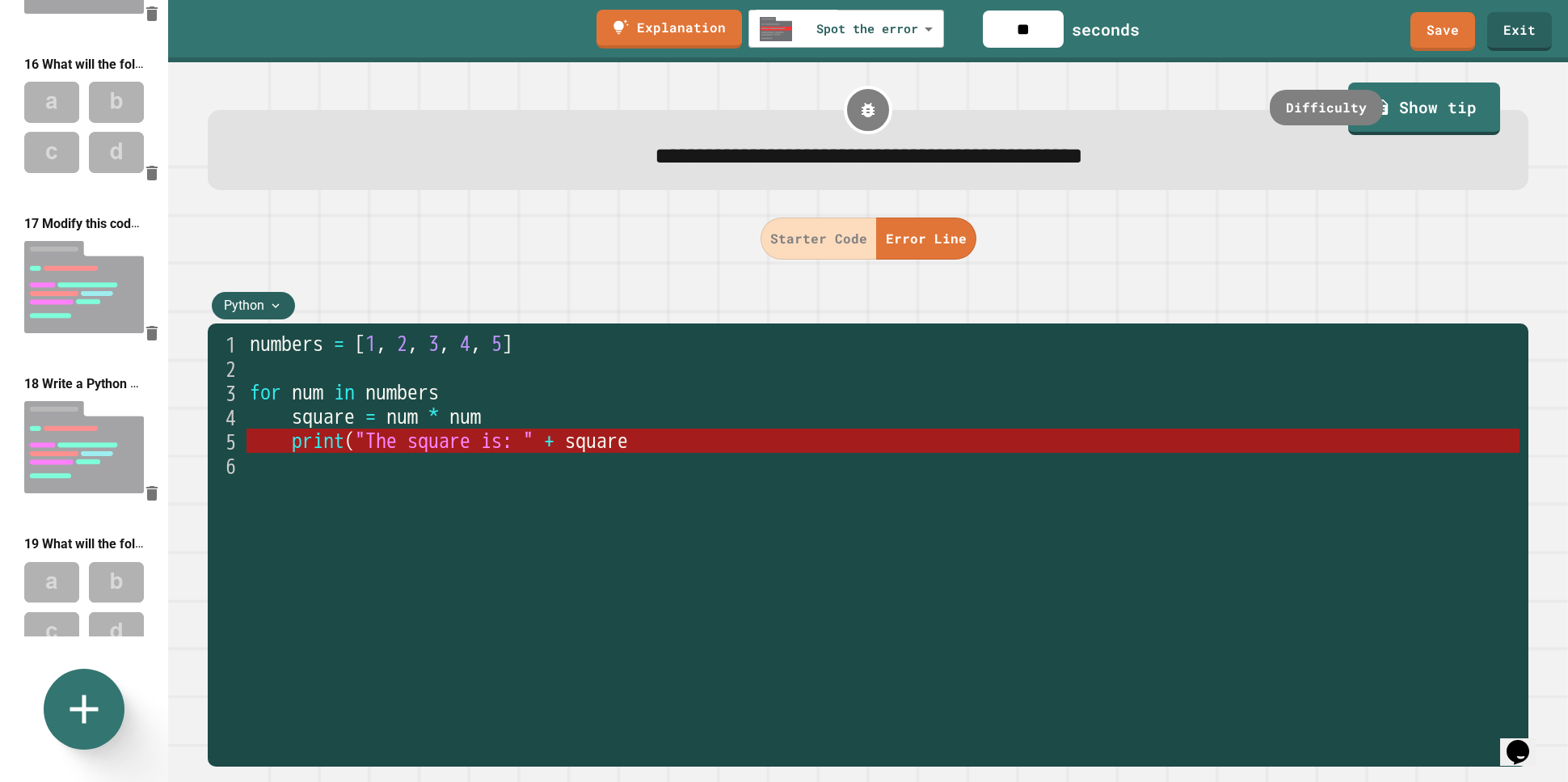 click on "Starter Code" at bounding box center [819, 239] 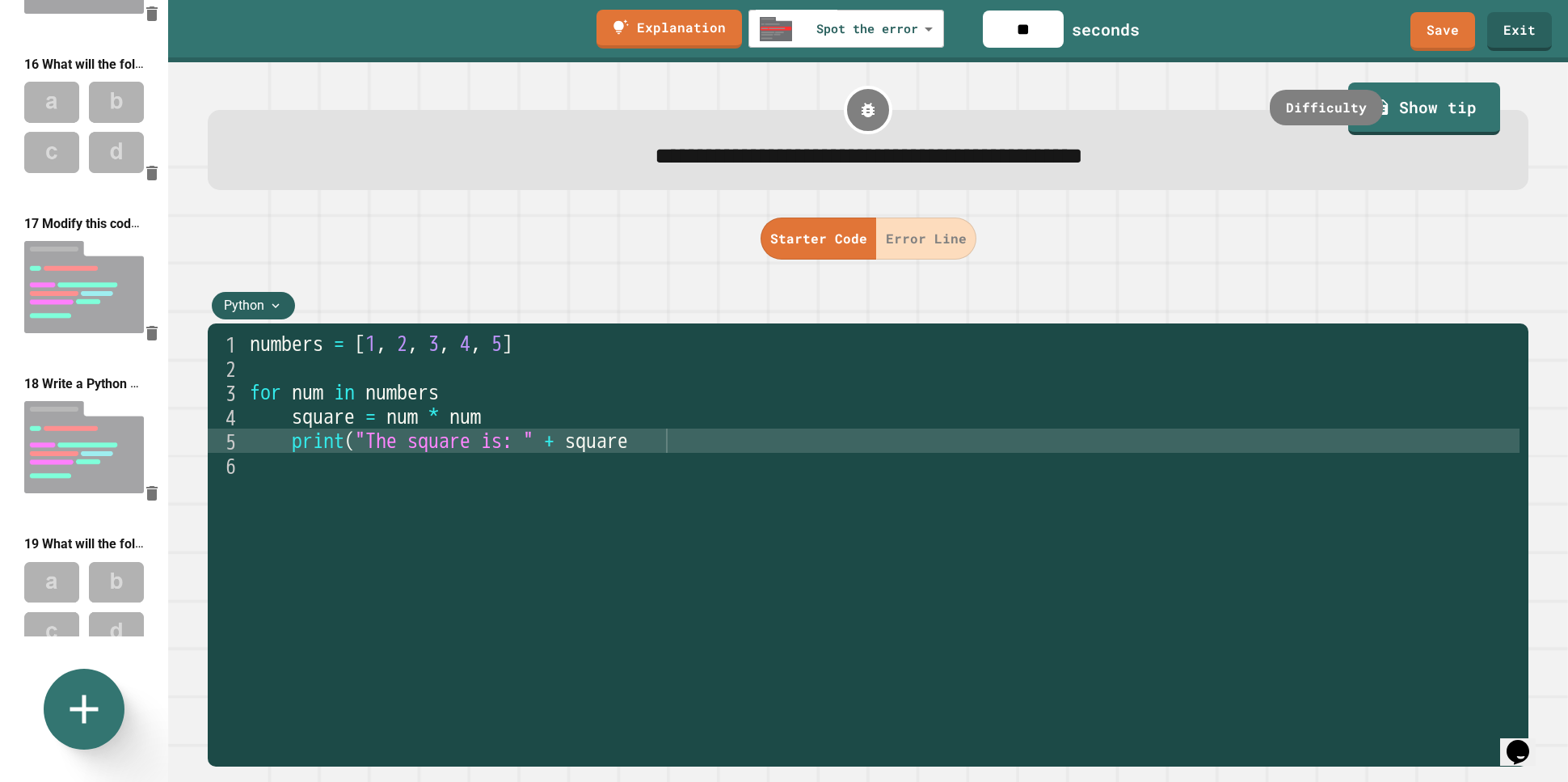 click on "numbers   =   [ 1 ,   2 ,   3 ,   4 ,   5 ] for   num   in   numbers      square   =   num   *   num      print ( "The square is: "   +   square )" at bounding box center [883, 562] 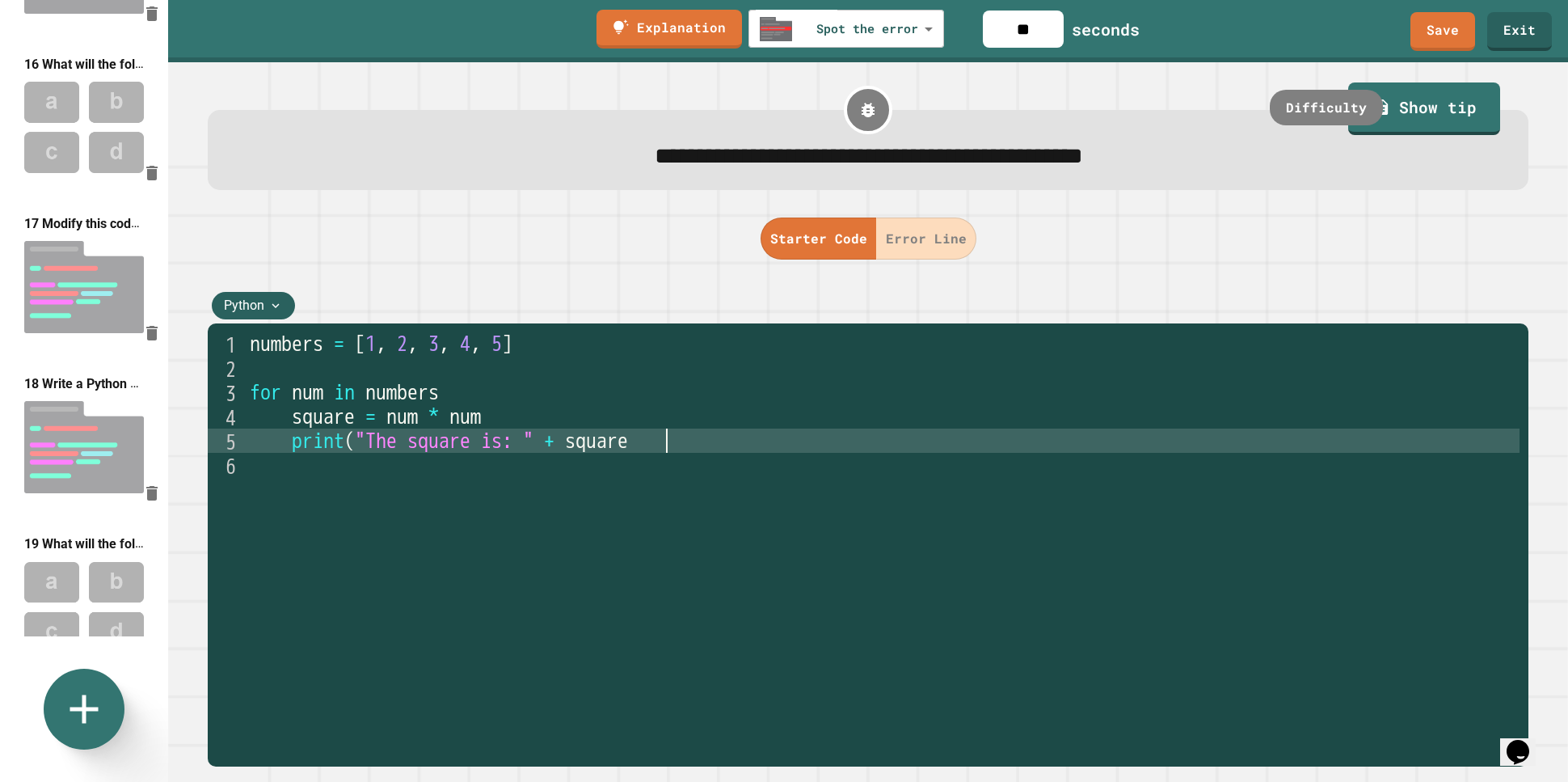 type on "**********" 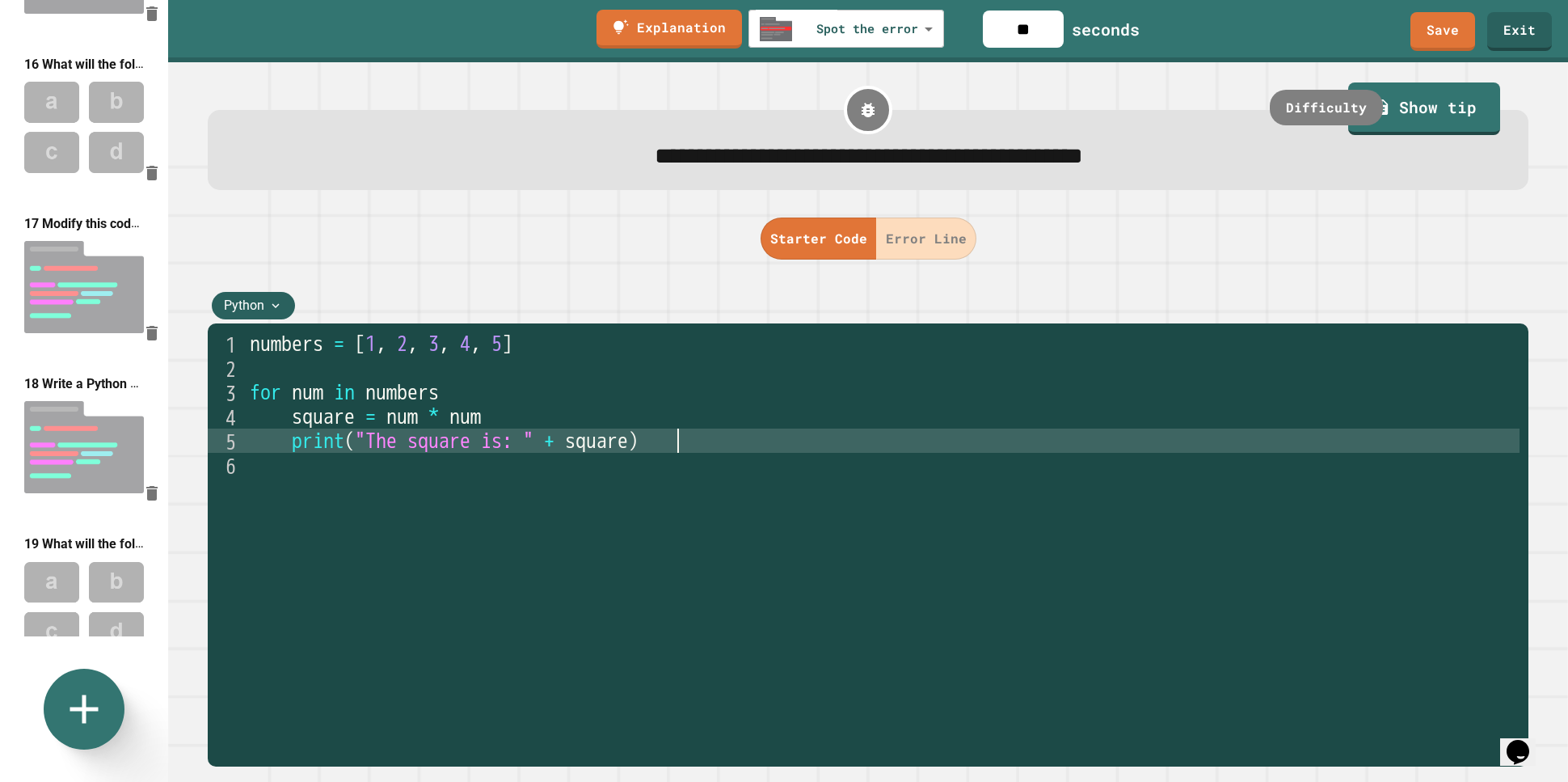 scroll, scrollTop: 0, scrollLeft: 15, axis: horizontal 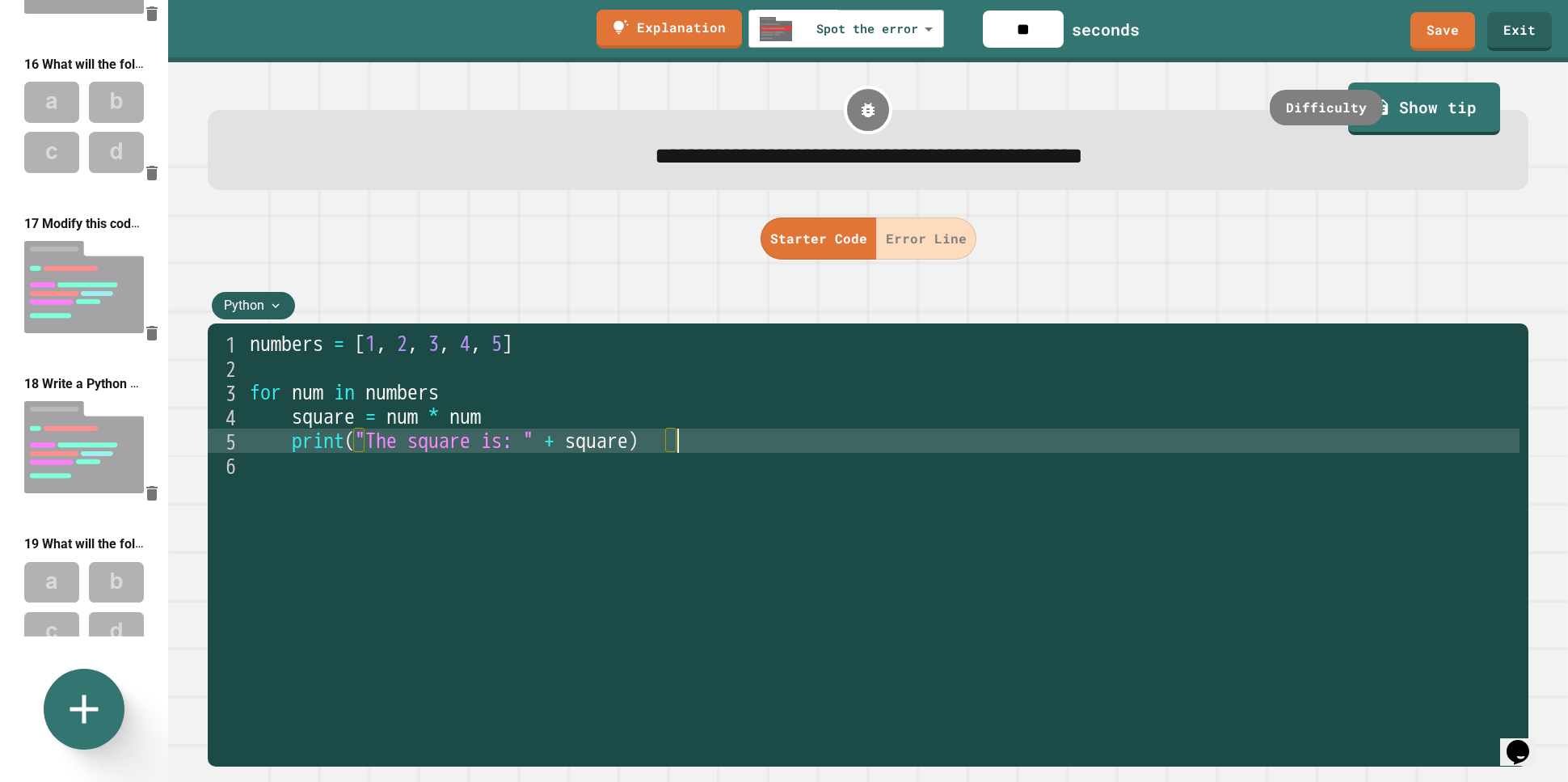 click on "numbers   =   [ 1 ,   2 ,   3 ,   4 ,   5 ] for   num   in   numbers      square   =   num   *   num      print ( "The square is: "   +   square )" at bounding box center [883, 562] 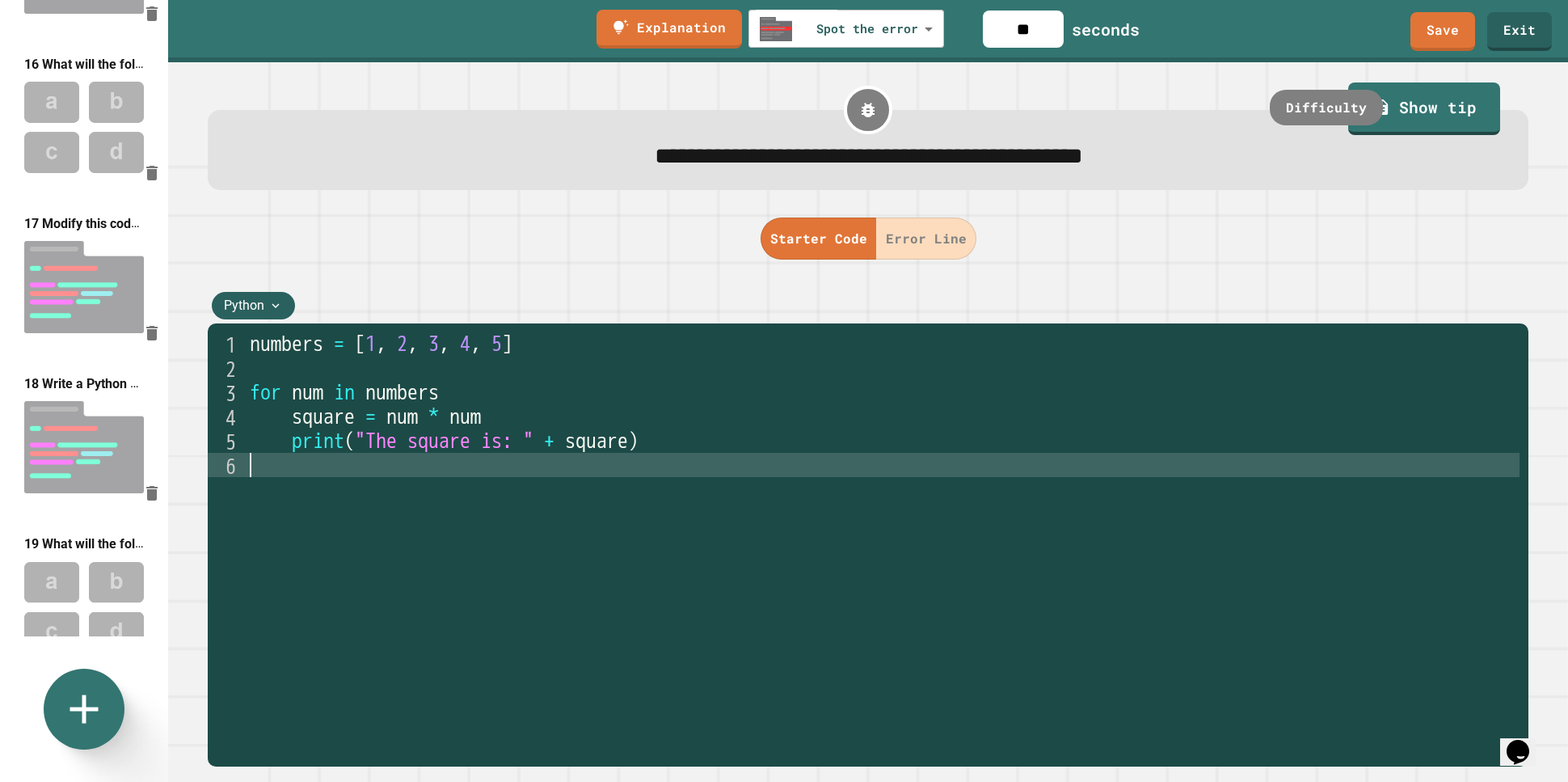 scroll, scrollTop: 0, scrollLeft: 0, axis: both 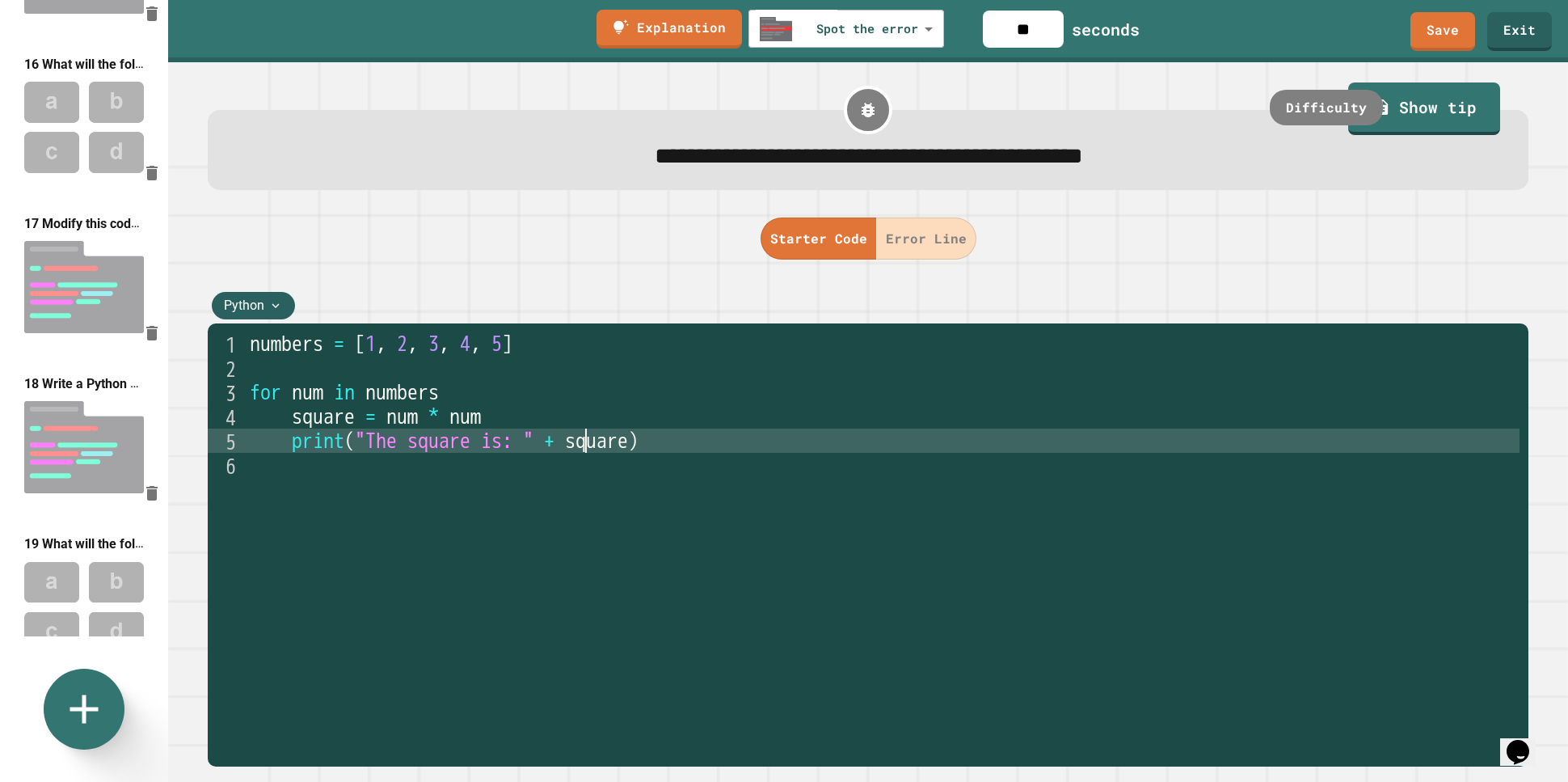 click on "numbers   =   [ 1 ,   2 ,   3 ,   4 ,   5 ] for   num   in   numbers      square   =   num   *   num      print ( "The square is: "   +   square )" at bounding box center (883, 562) 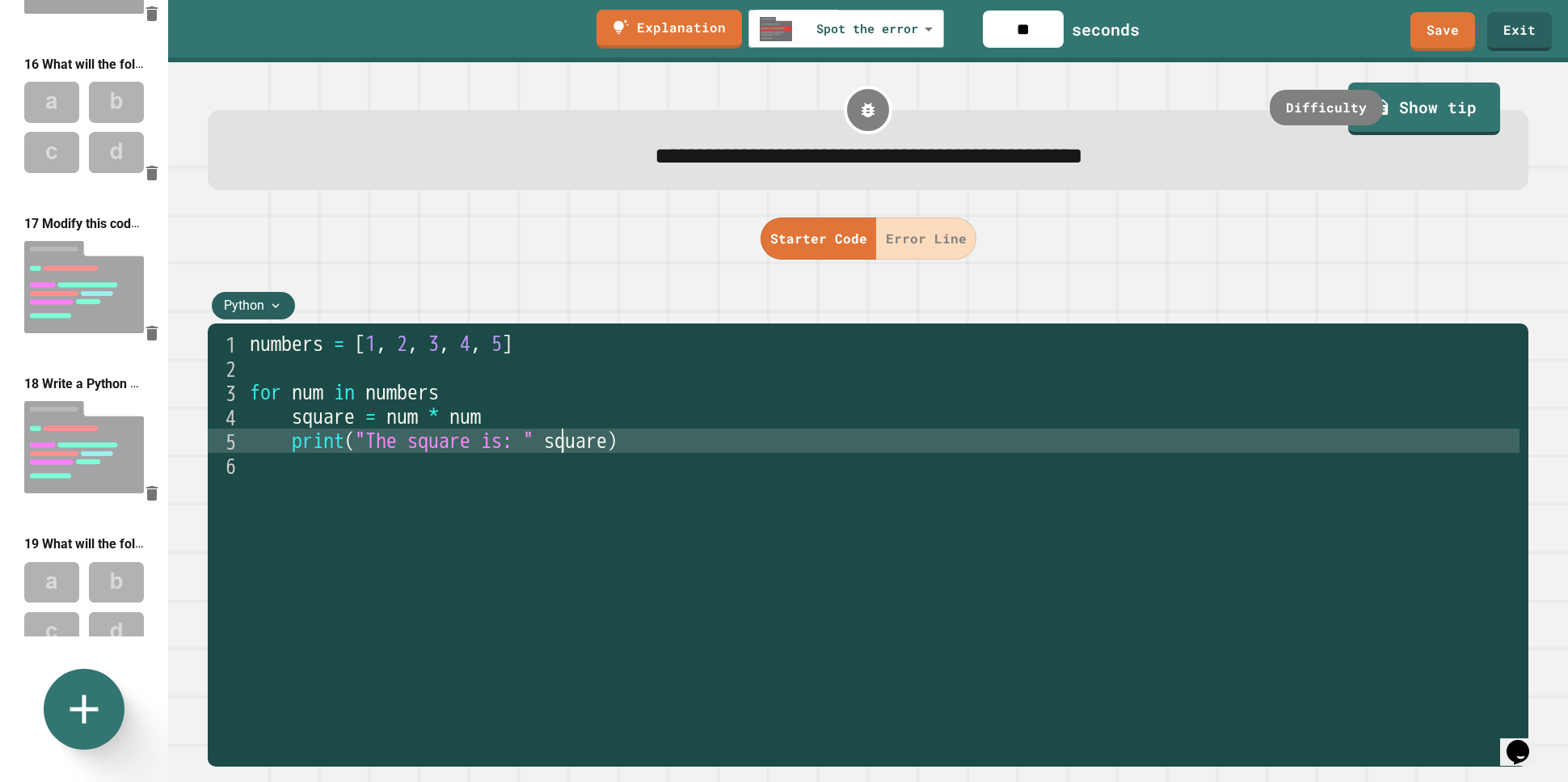 type on "**********" 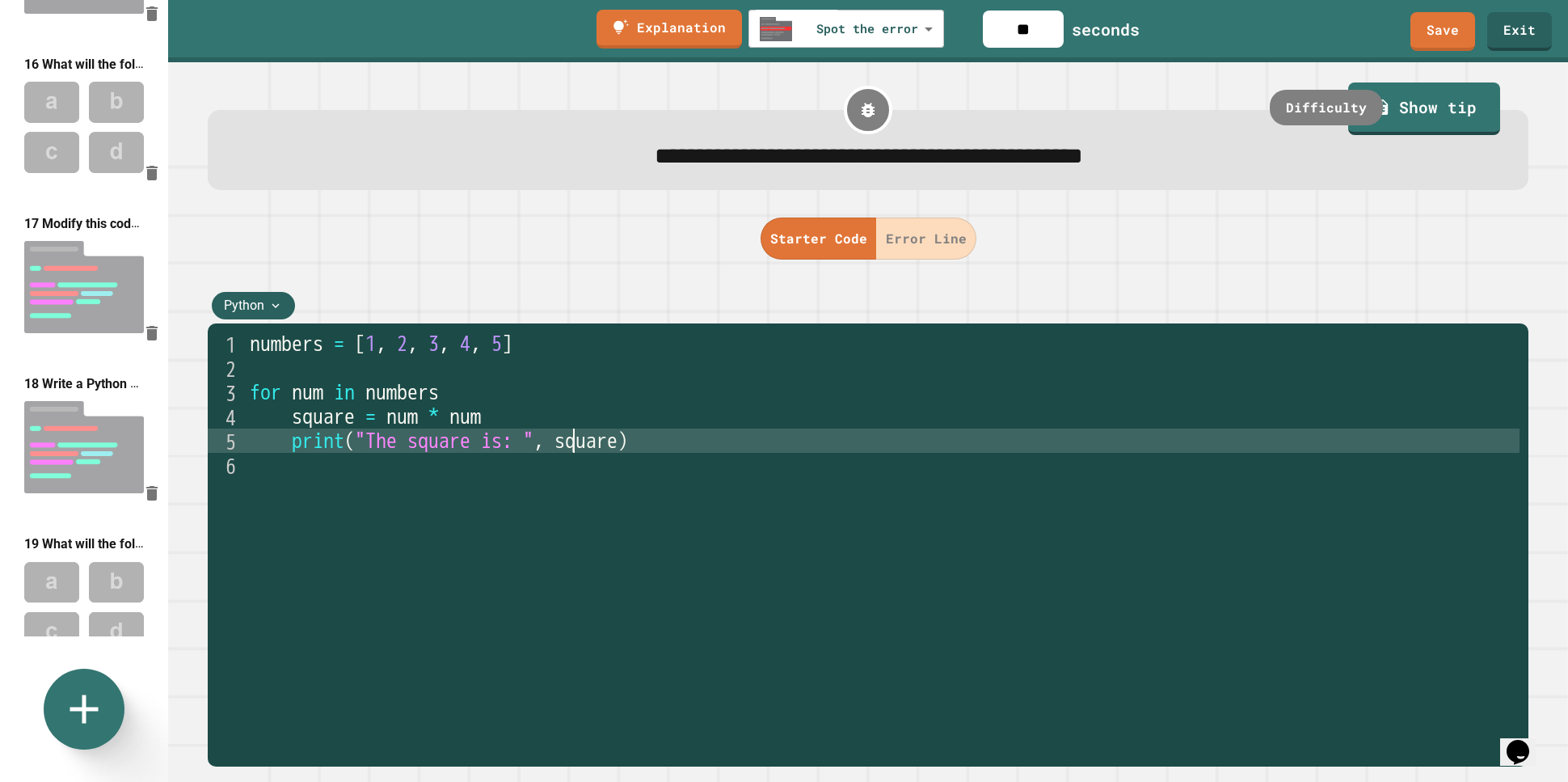 scroll, scrollTop: 0, scrollLeft: 13, axis: horizontal 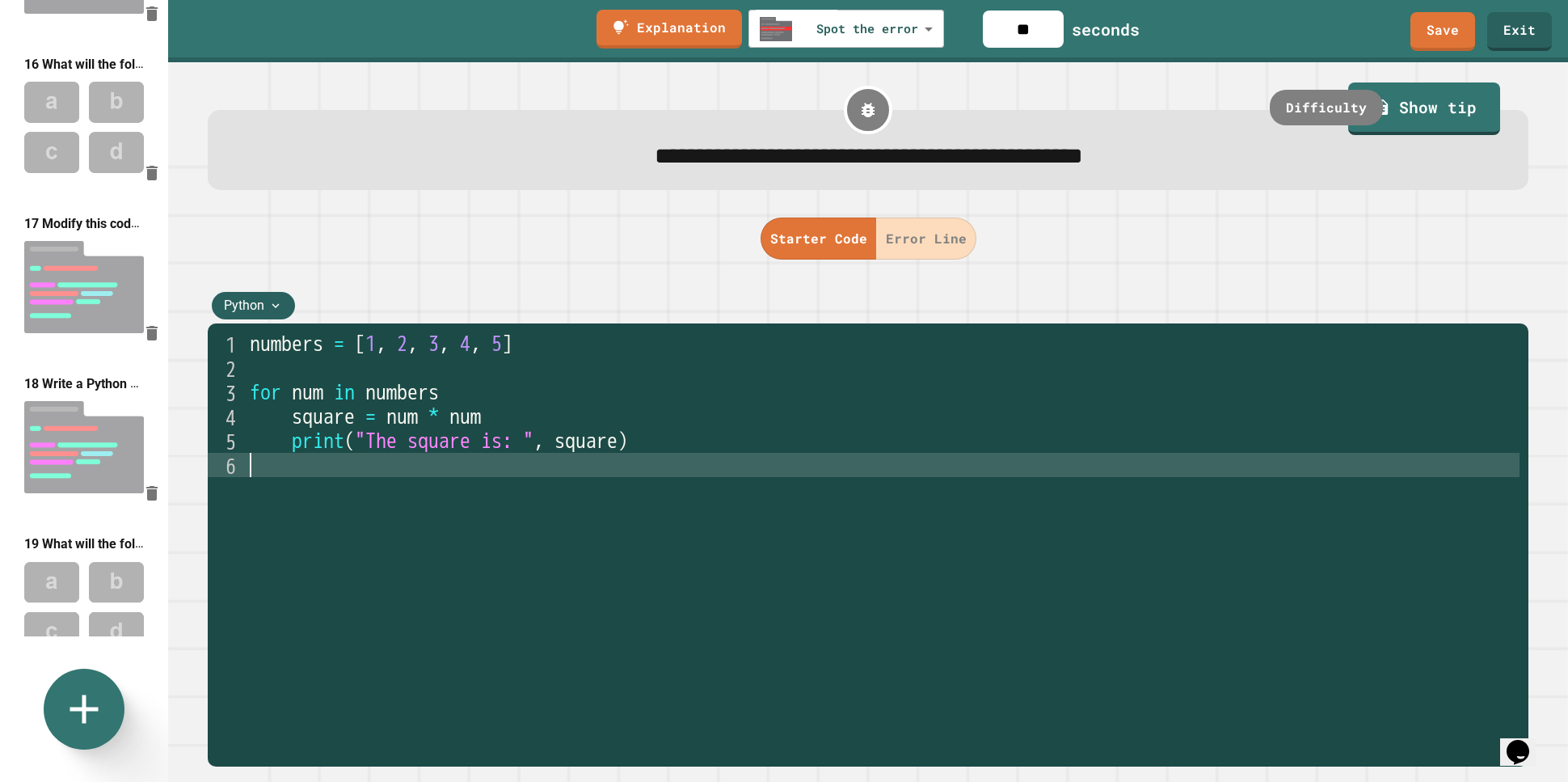 click on "numbers   =   [ 1 ,   2 ,   3 ,   4 ,   5 ] for   num   in   numbers      square   =   num   *   num      print ( "The square is: " ,   square )" at bounding box center [883, 562] 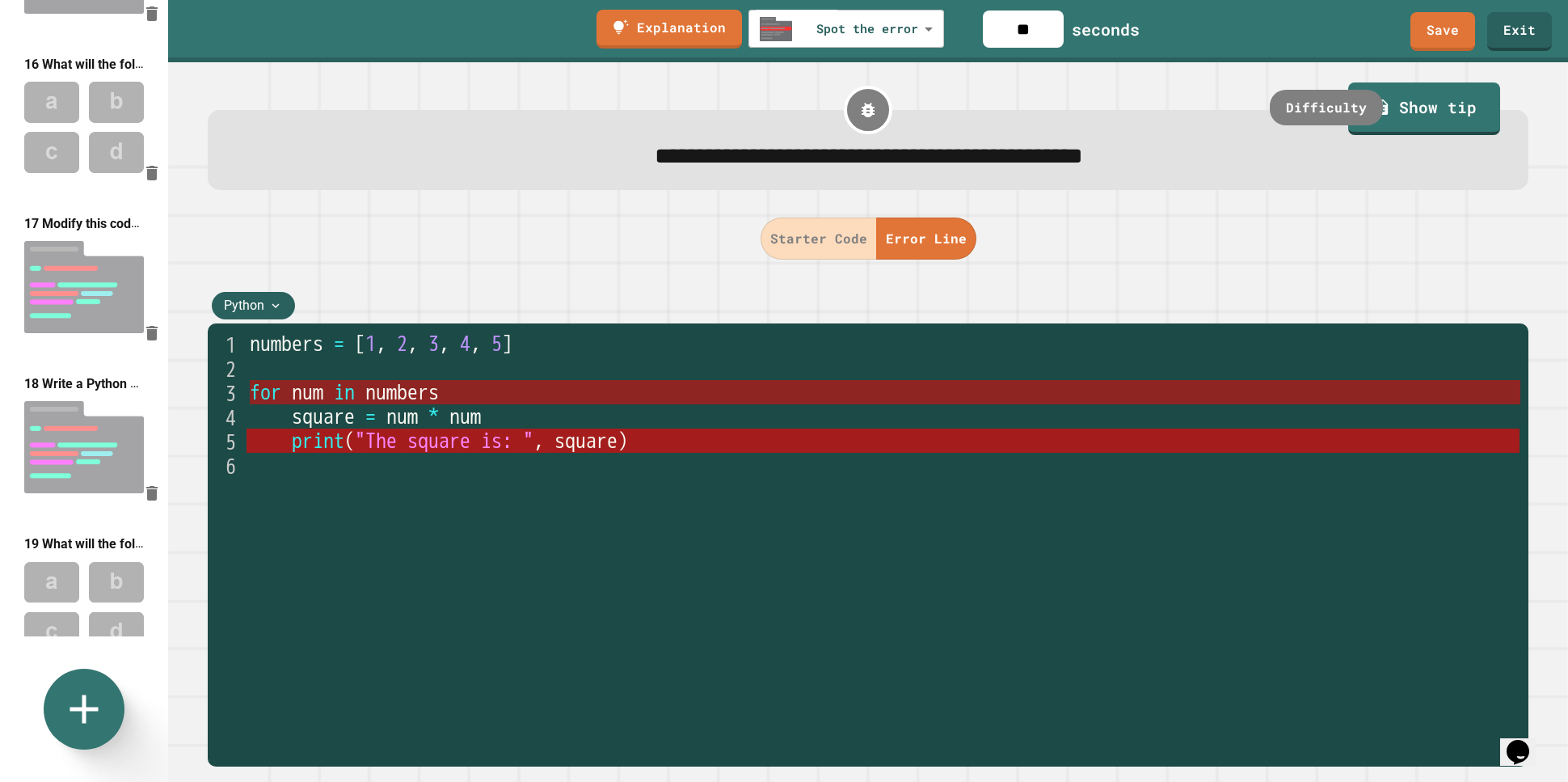 click on "numbers" at bounding box center (402, 392) 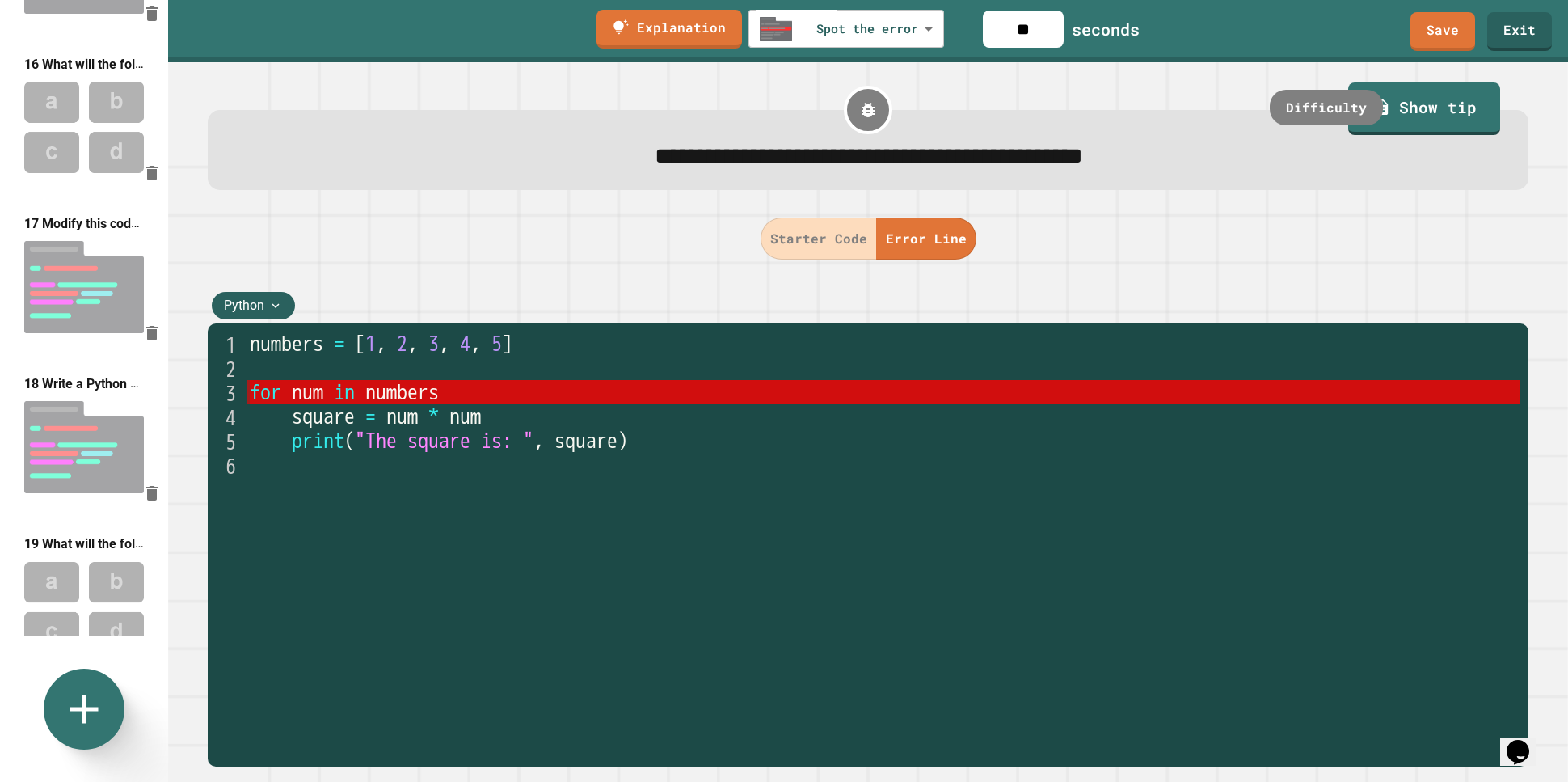 drag, startPoint x: 325, startPoint y: 385, endPoint x: 329, endPoint y: 392, distance: 8.06226 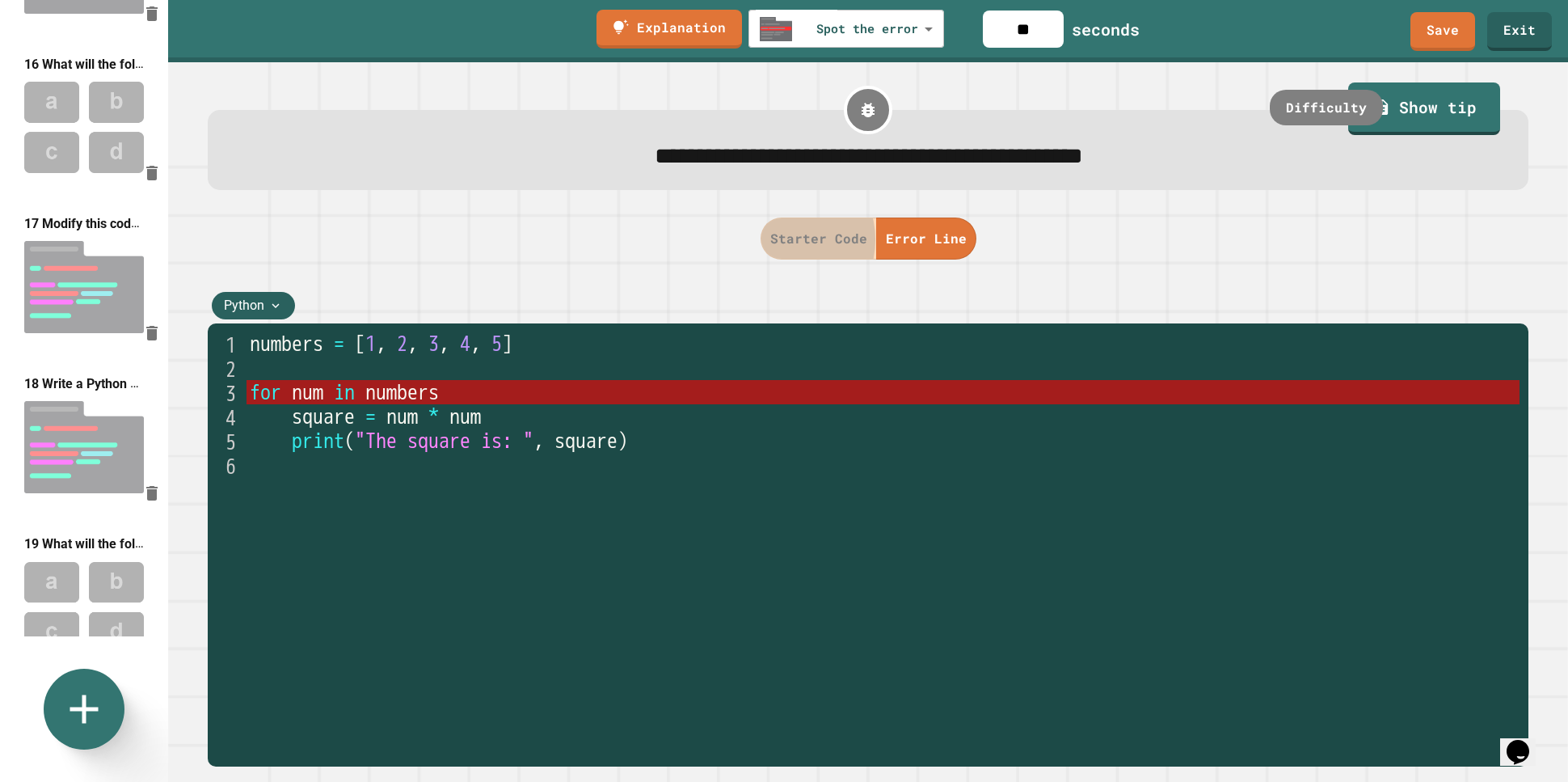 click on "Starter Code" at bounding box center (819, 239) 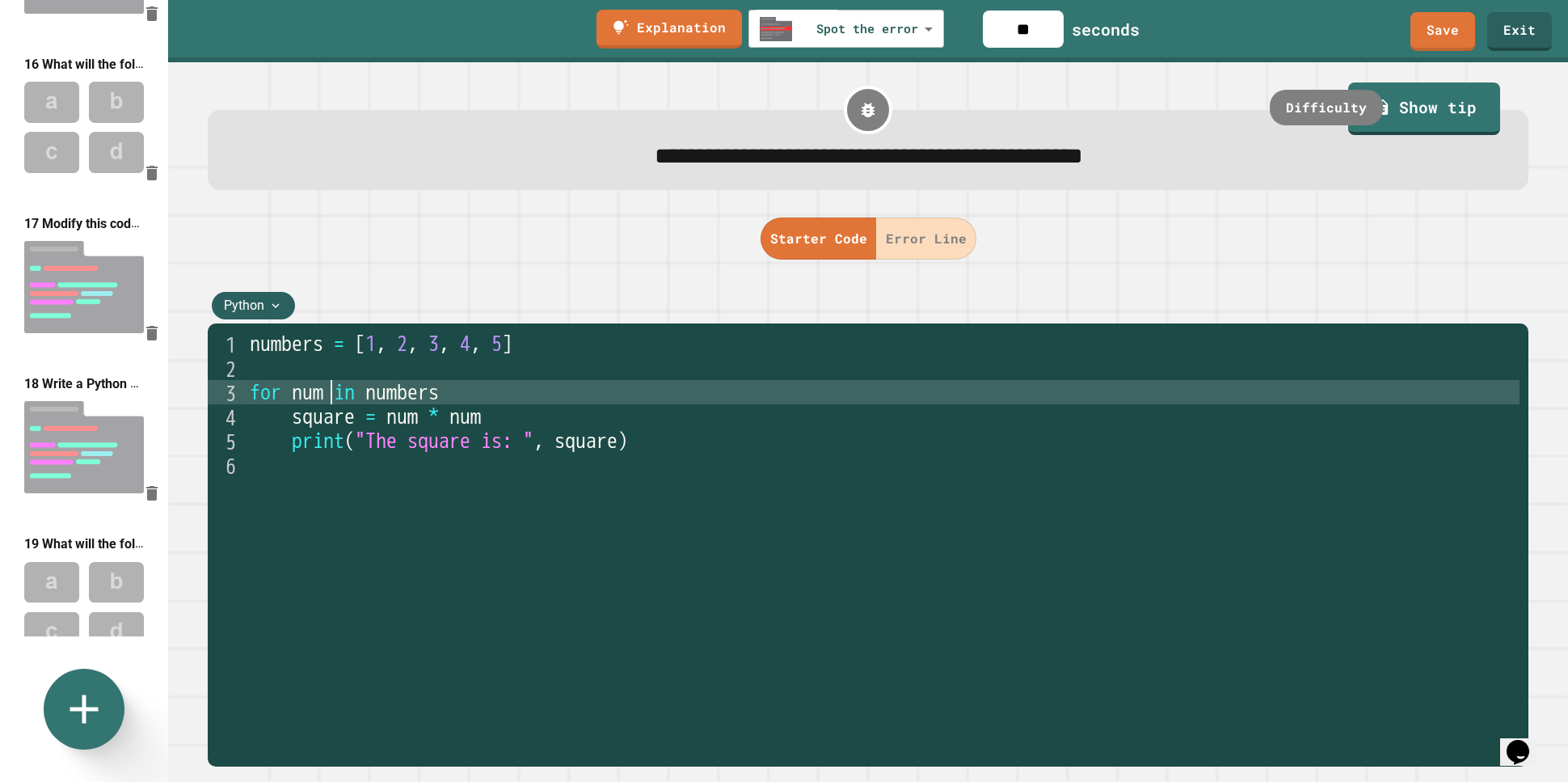 click on "numbers   =   [ 1 ,   2 ,   3 ,   4 ,   5 ] for   num   in   numbers      square   =   num   *   num      print ( "The square is: " ,   square )" at bounding box center [883, 562] 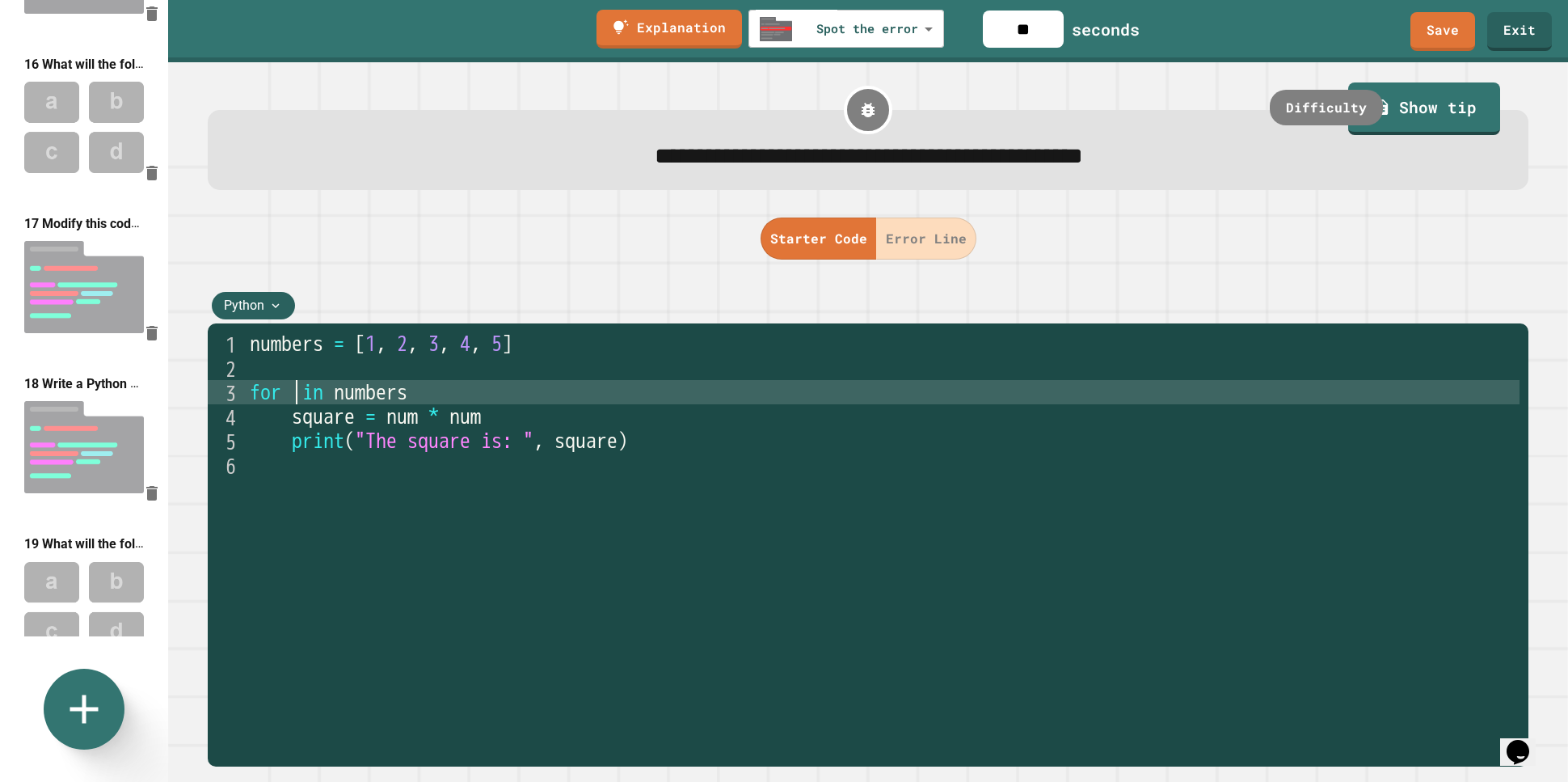scroll, scrollTop: 0, scrollLeft: 2, axis: horizontal 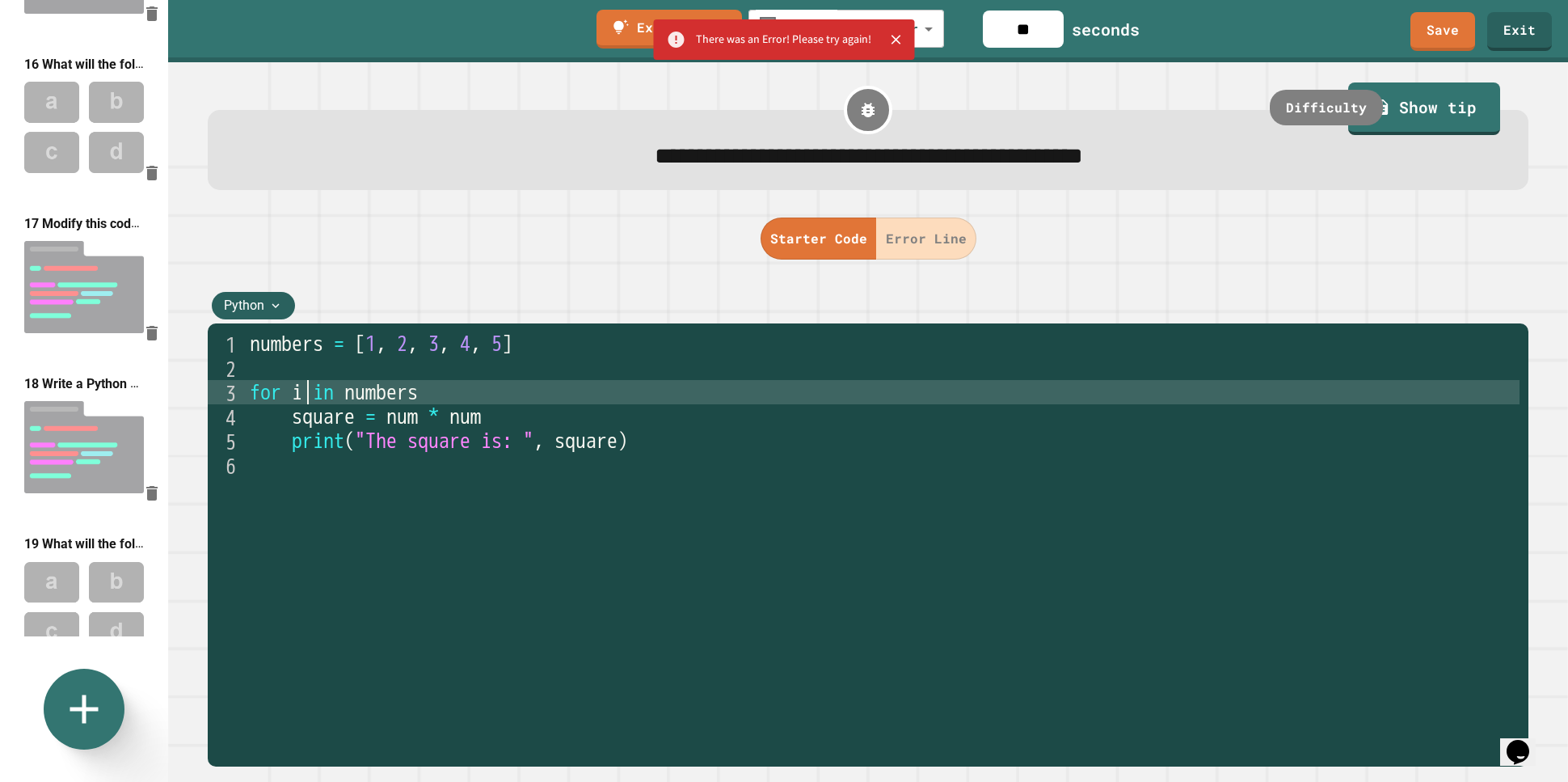 click on "numbers   =   [ 1 ,   2 ,   3 ,   4 ,   5 ] for   i   in   numbers      square   =   num   *   num      print ( "The square is: " ,   square )" at bounding box center (883, 562) 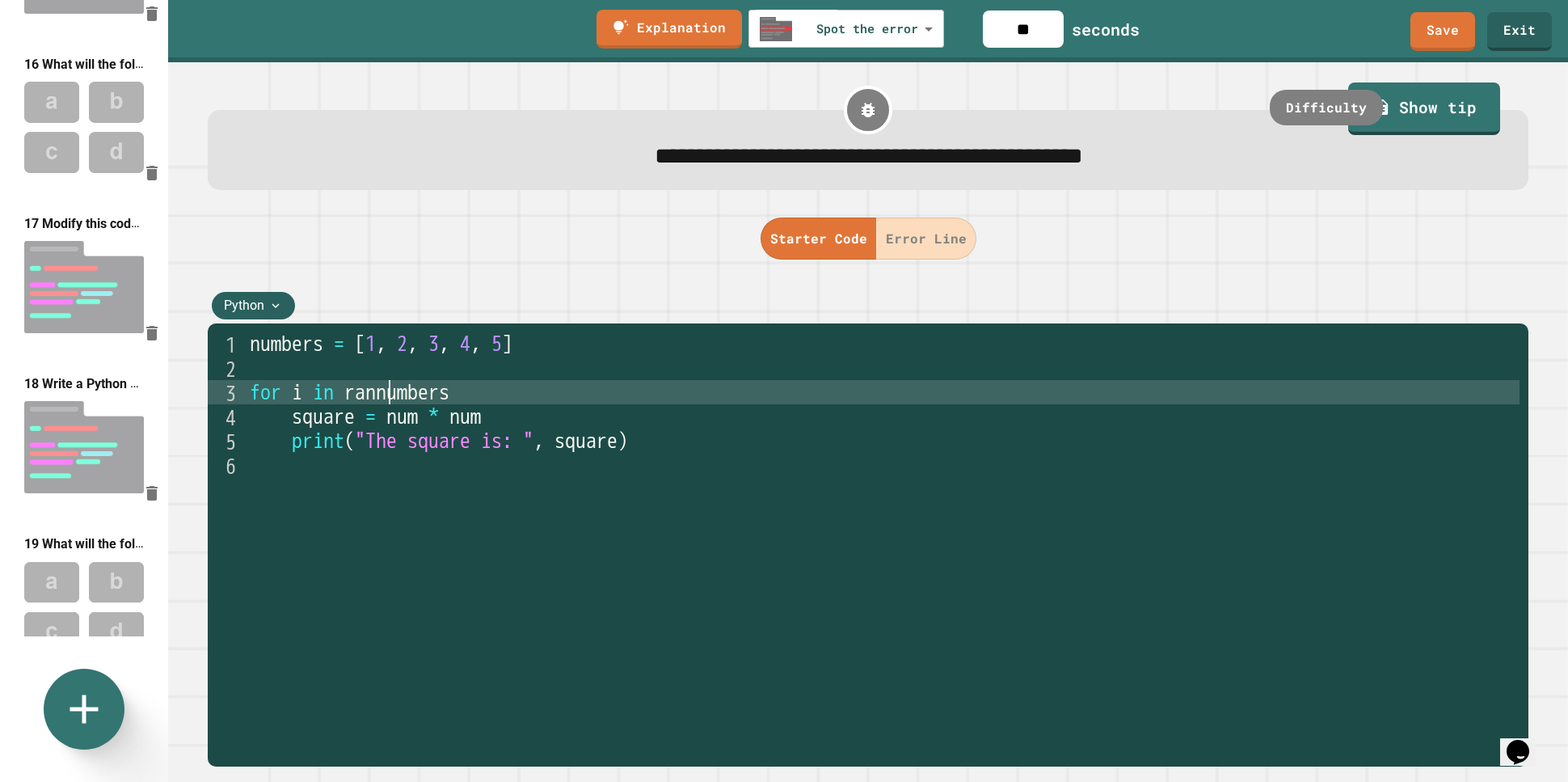 scroll, scrollTop: 0, scrollLeft: 6, axis: horizontal 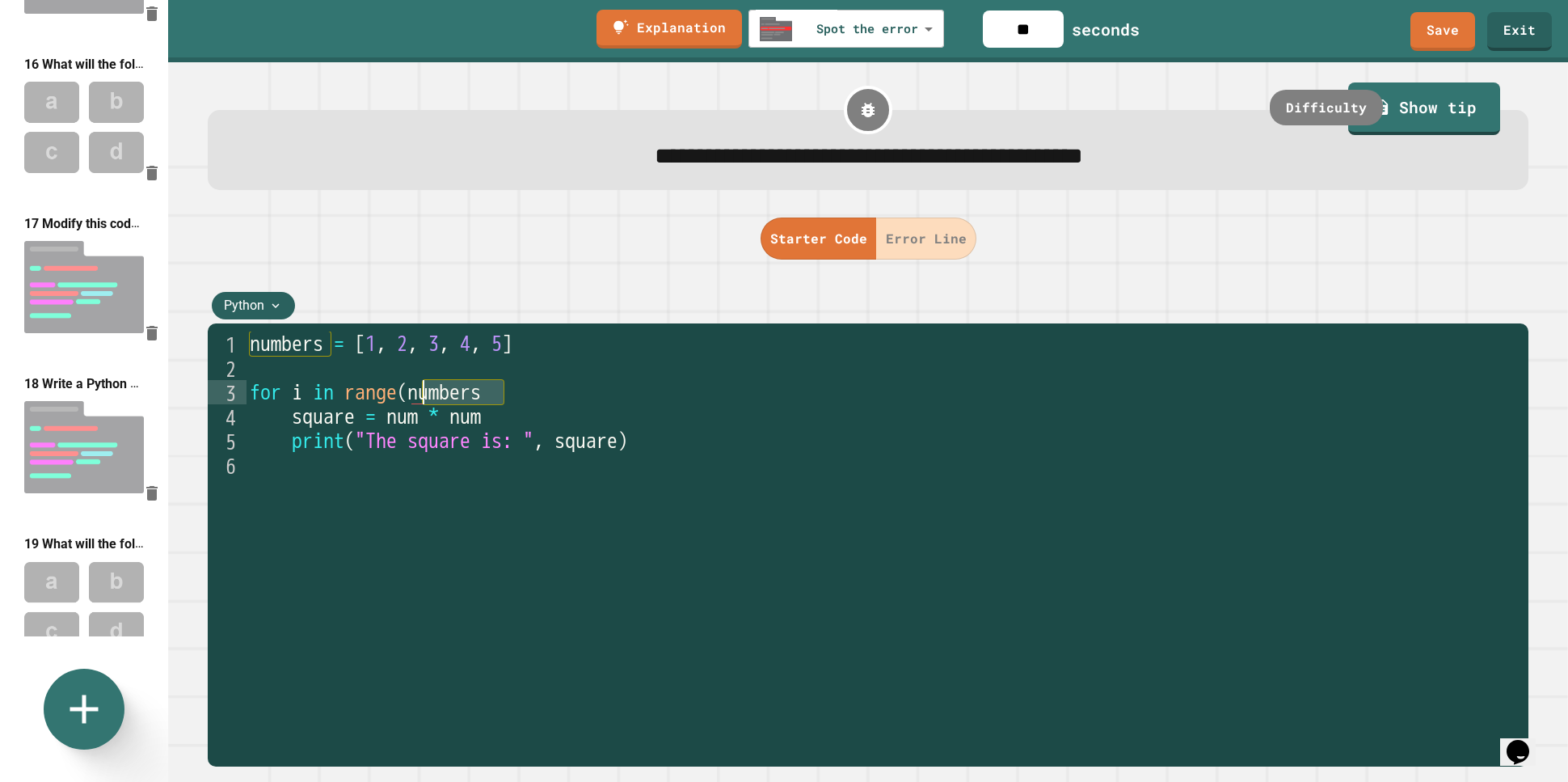 drag, startPoint x: 505, startPoint y: 398, endPoint x: 423, endPoint y: 398, distance: 82 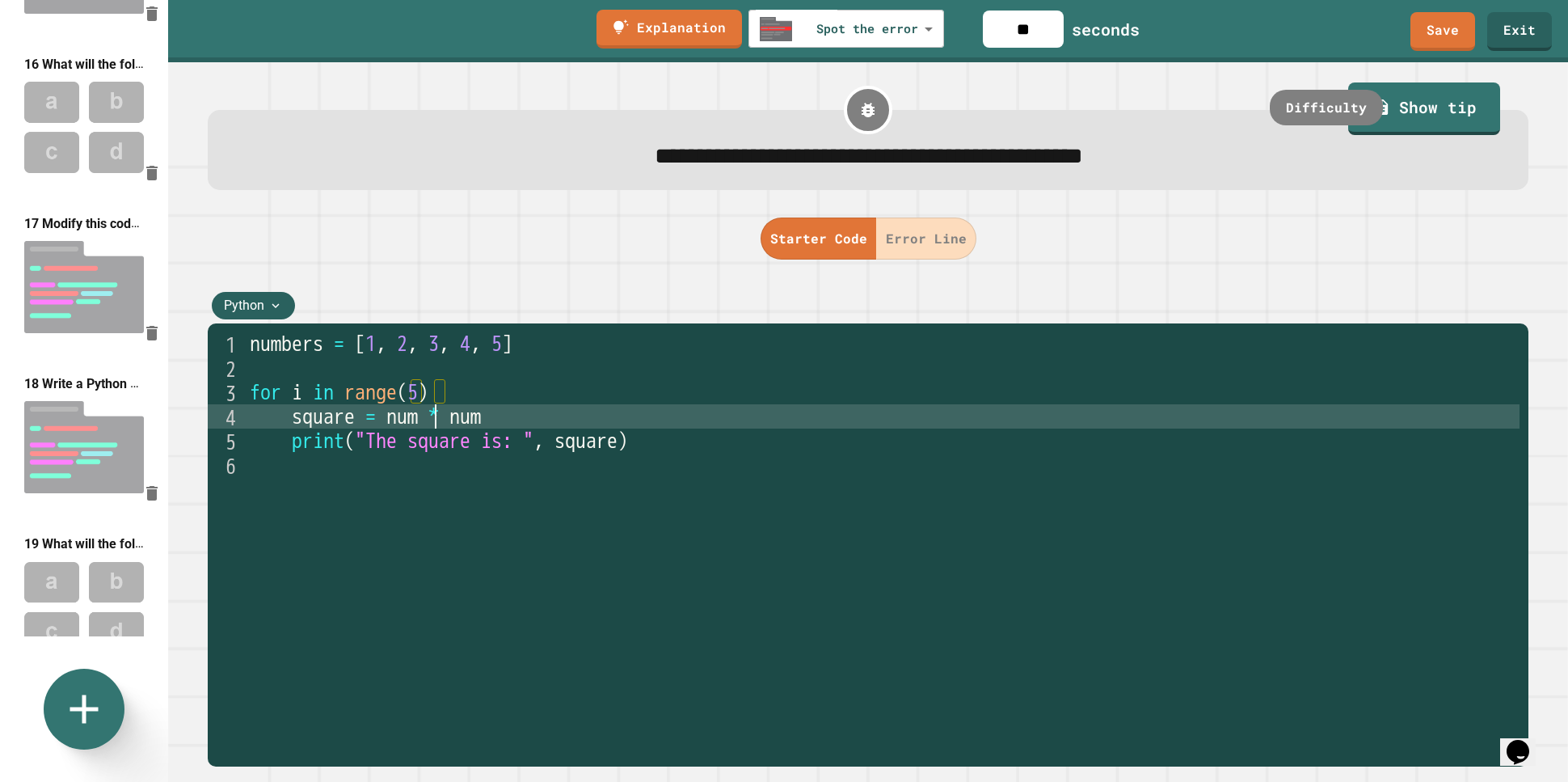 click on "numbers   =   [ 1 ,   2 ,   3 ,   4 ,   5 ] for   i   in   range ( 5 )      square   =   num   *   num      print ( "The square is: " ,   square )" at bounding box center (883, 562) 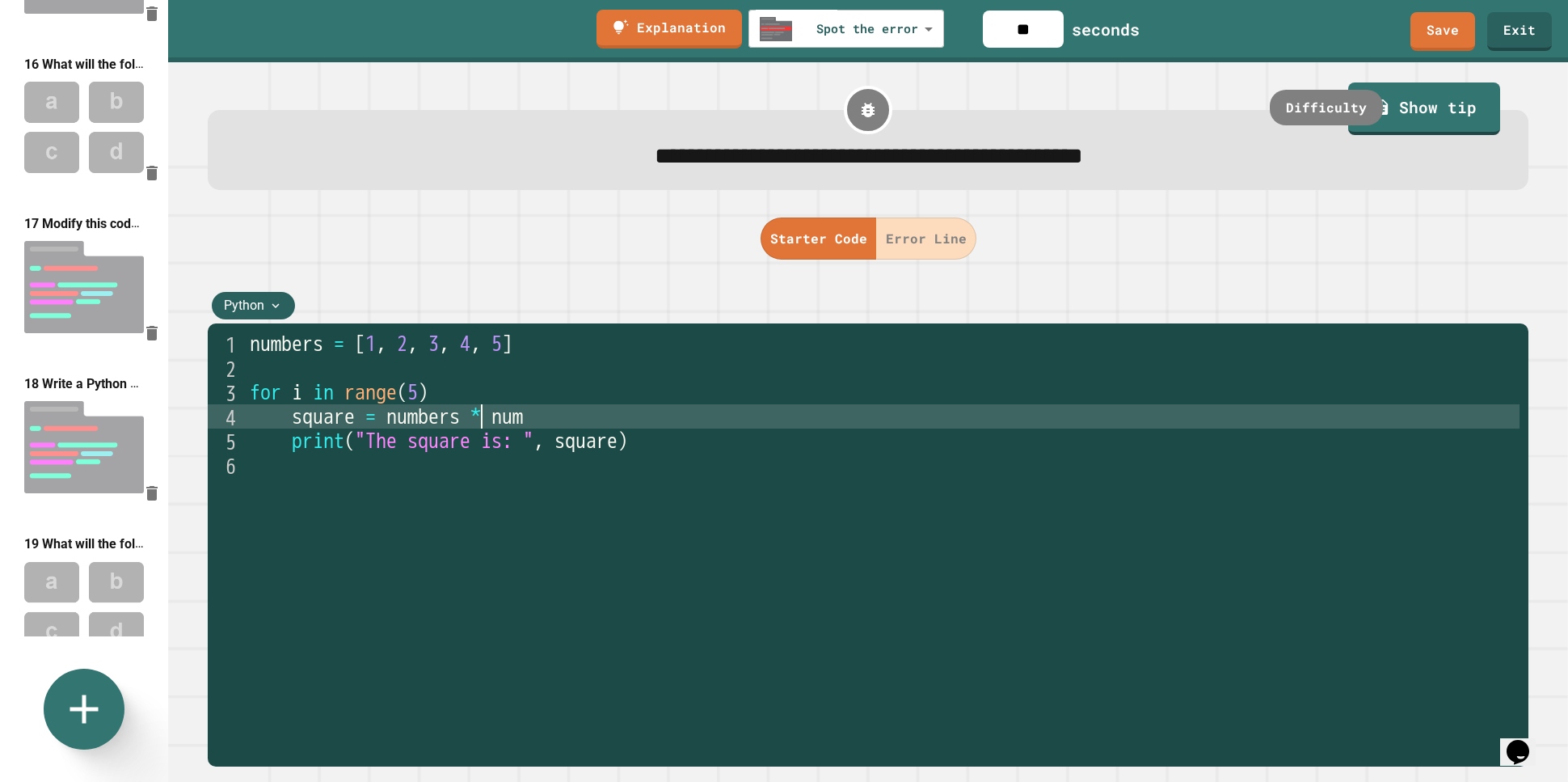 scroll, scrollTop: 0, scrollLeft: 10, axis: horizontal 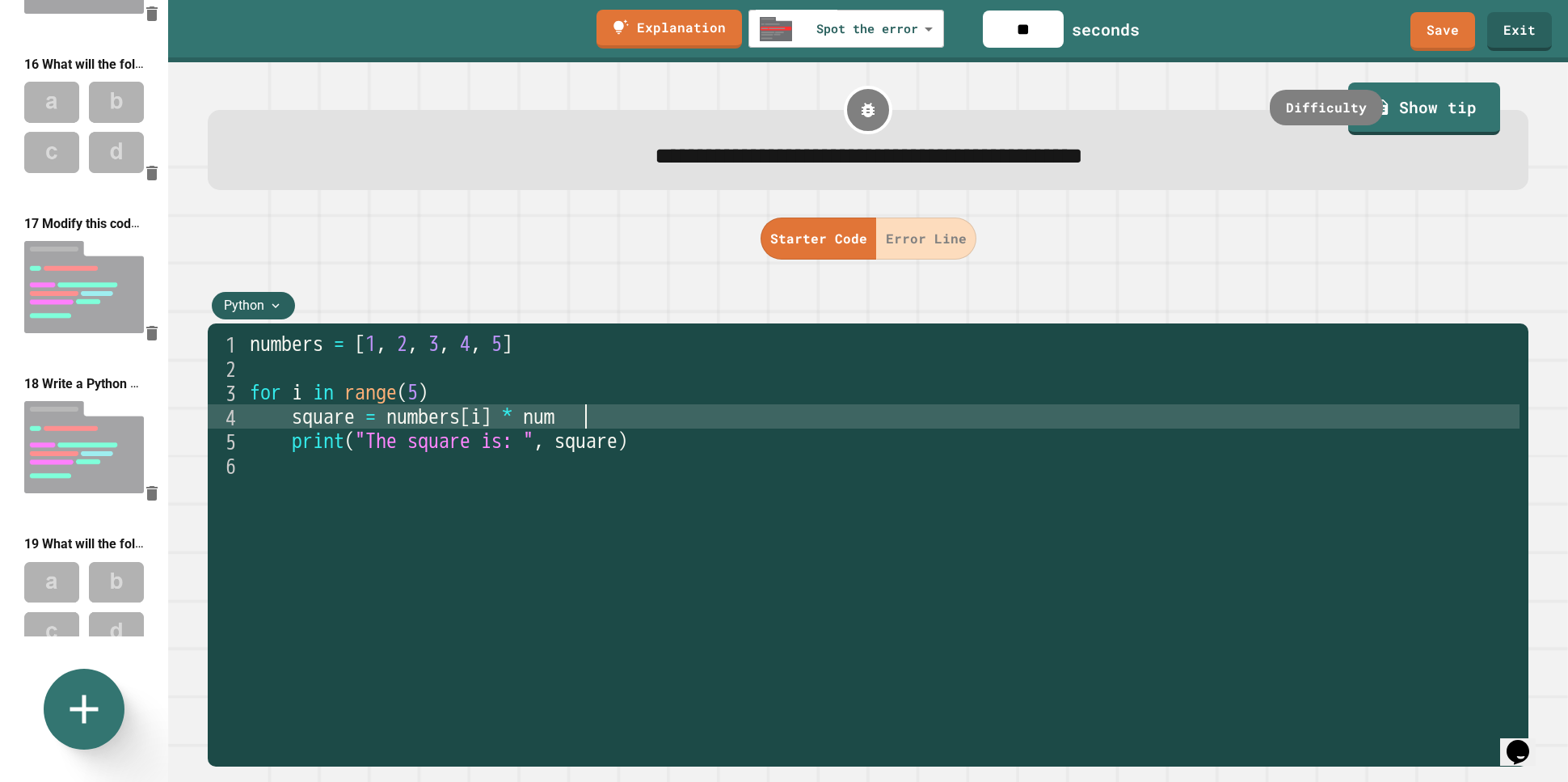 drag, startPoint x: 583, startPoint y: 421, endPoint x: 582, endPoint y: 457, distance: 36.013886 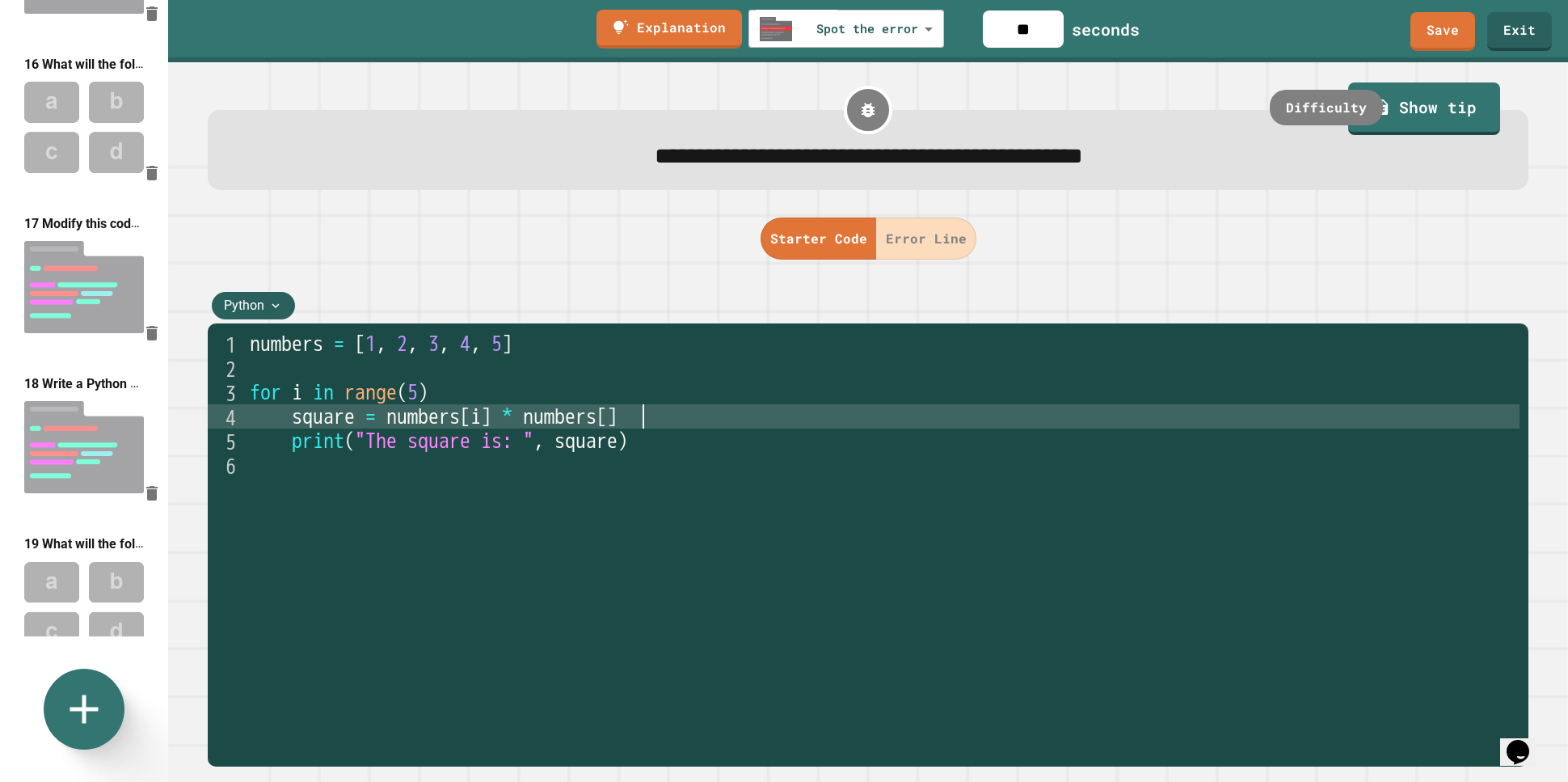 scroll, scrollTop: 0, scrollLeft: 14, axis: horizontal 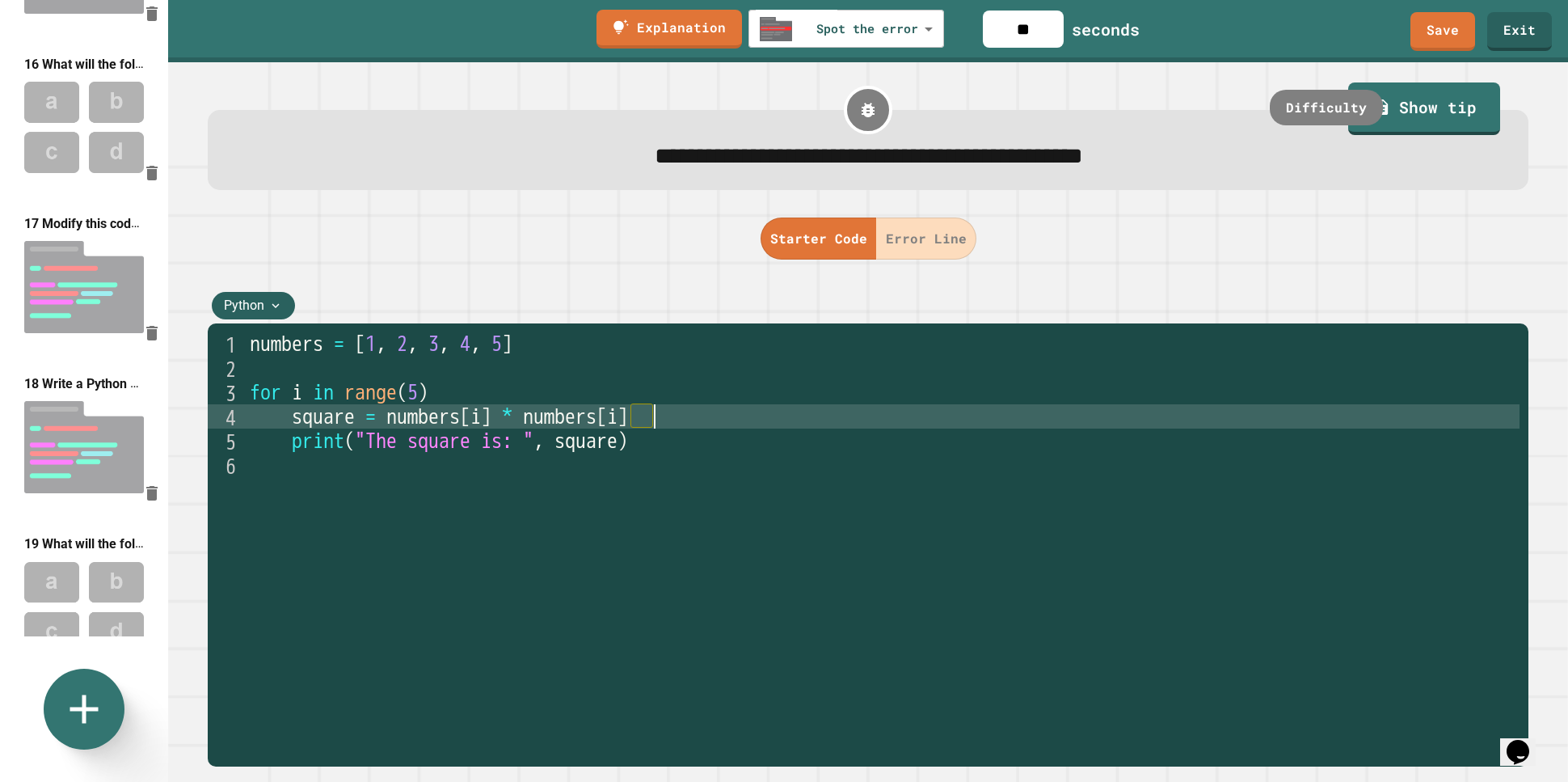 type on "**********" 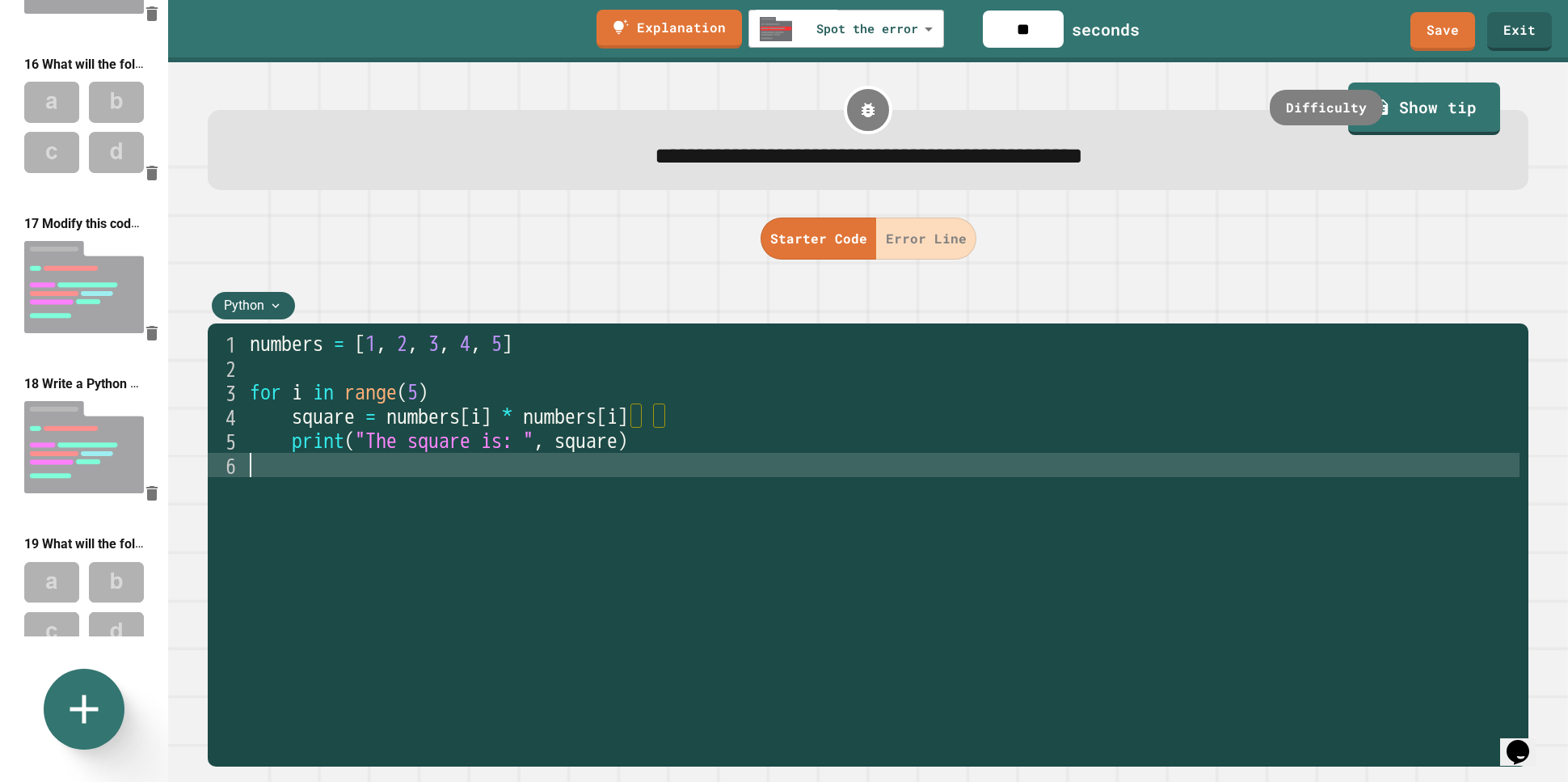 click on "numbers   =   [ 1 ,   2 ,   3 ,   4 ,   5 ] for   i   in   range ( 5 )      square   =   numbers [ i ]   *   numbers [ i ]      print ( "The square is: " ,   square )" at bounding box center (883, 562) 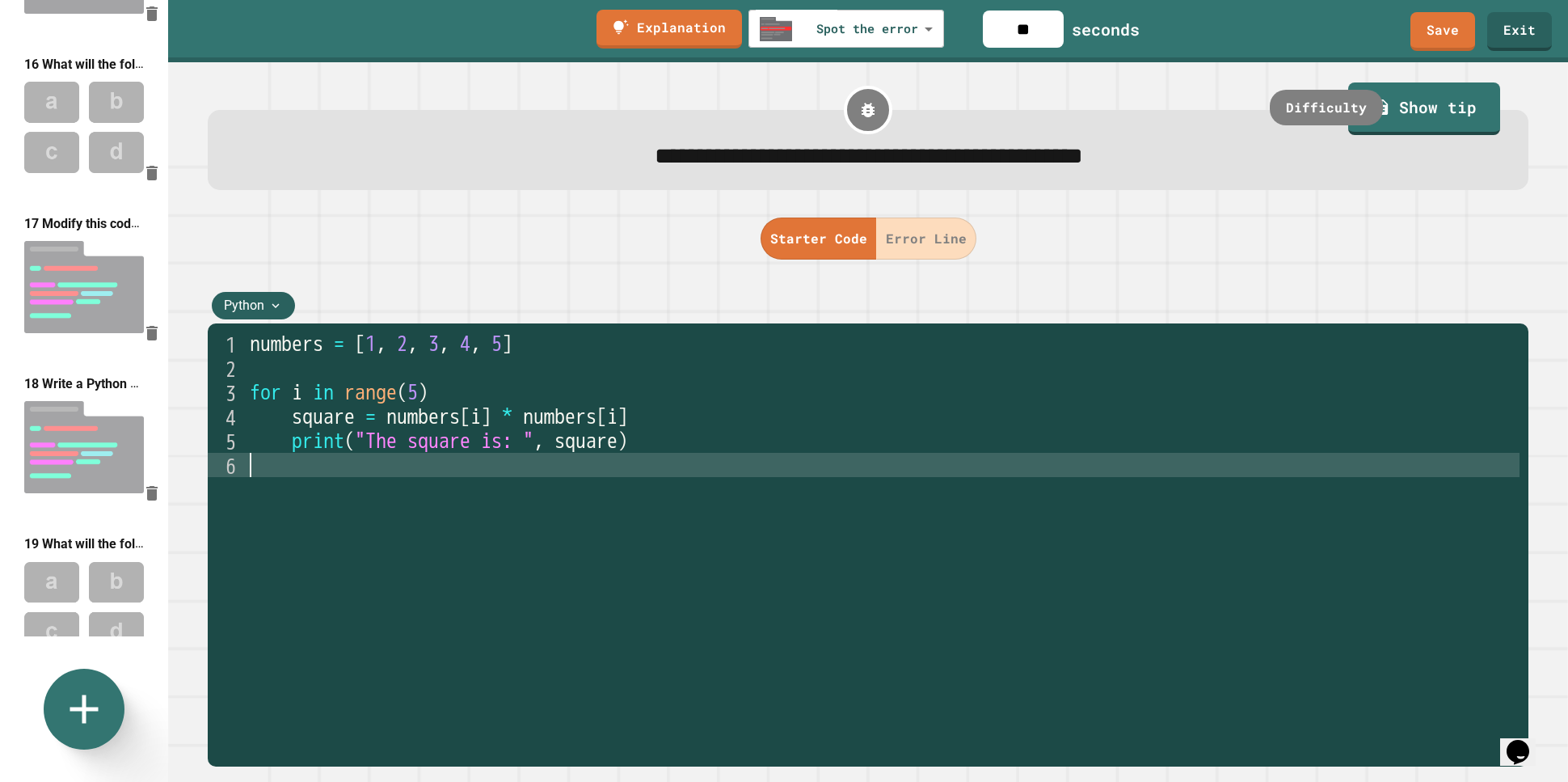 type 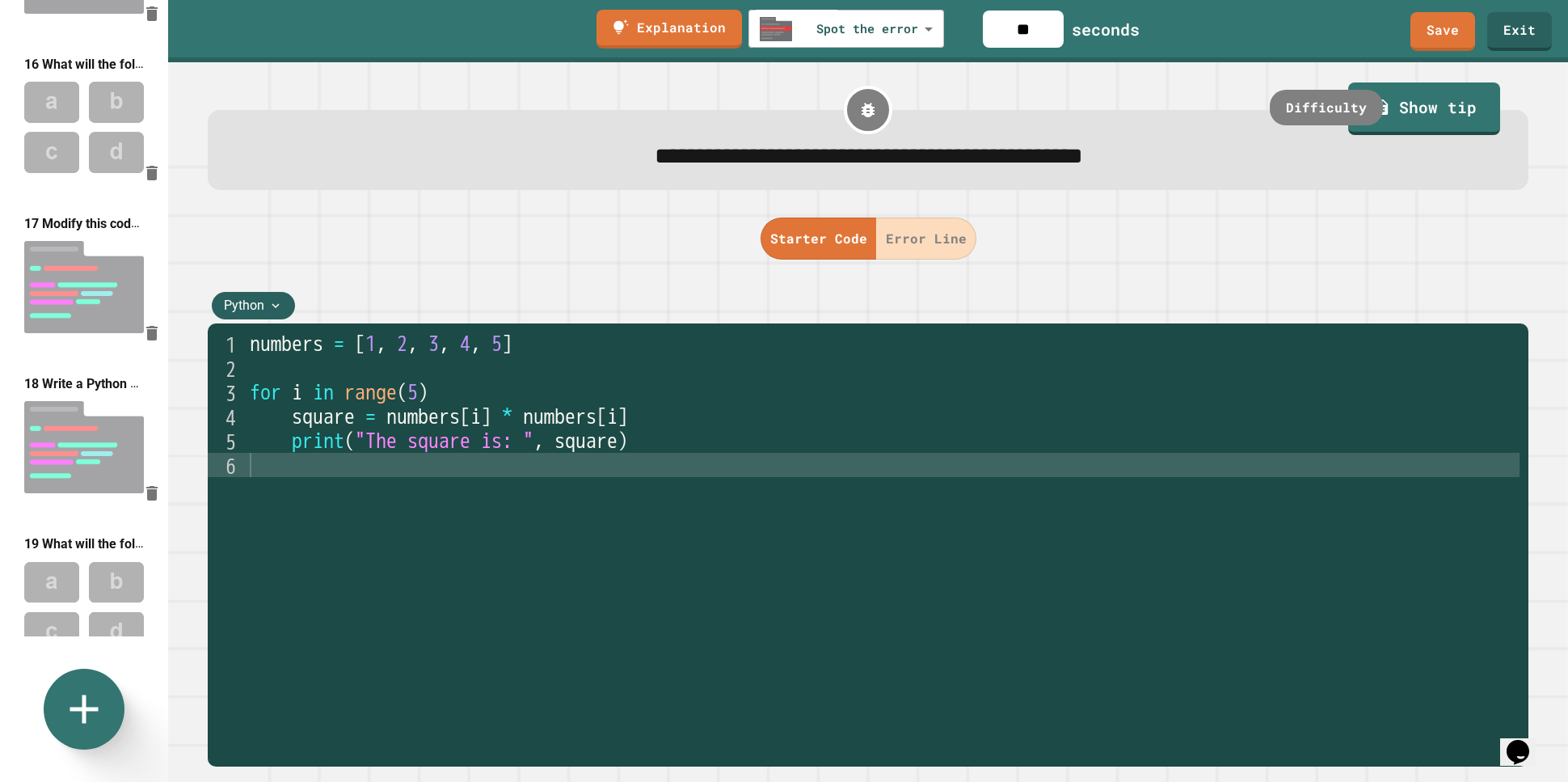 drag, startPoint x: 1032, startPoint y: 27, endPoint x: 954, endPoint y: 34, distance: 78.31347 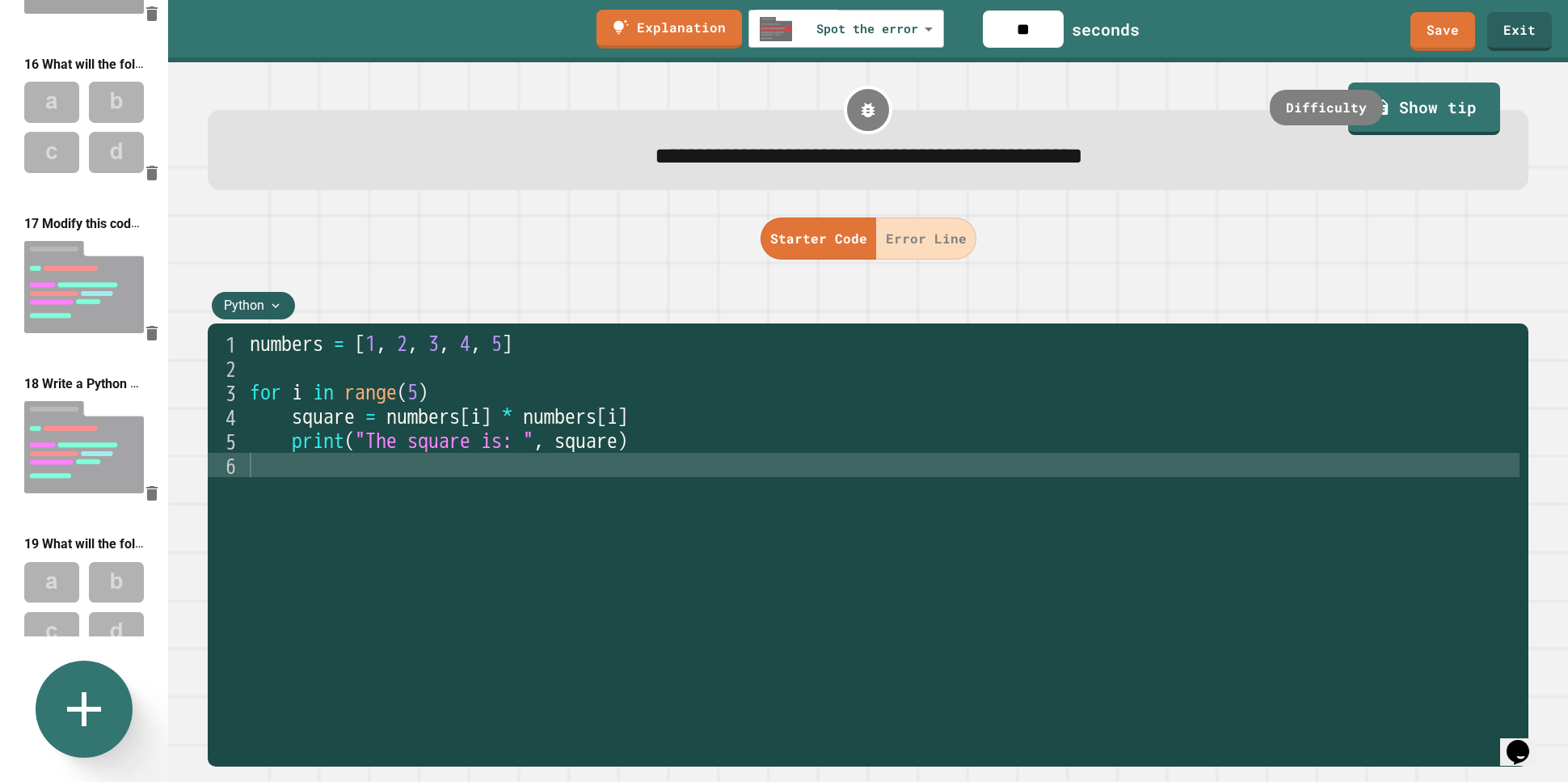 type on "**" 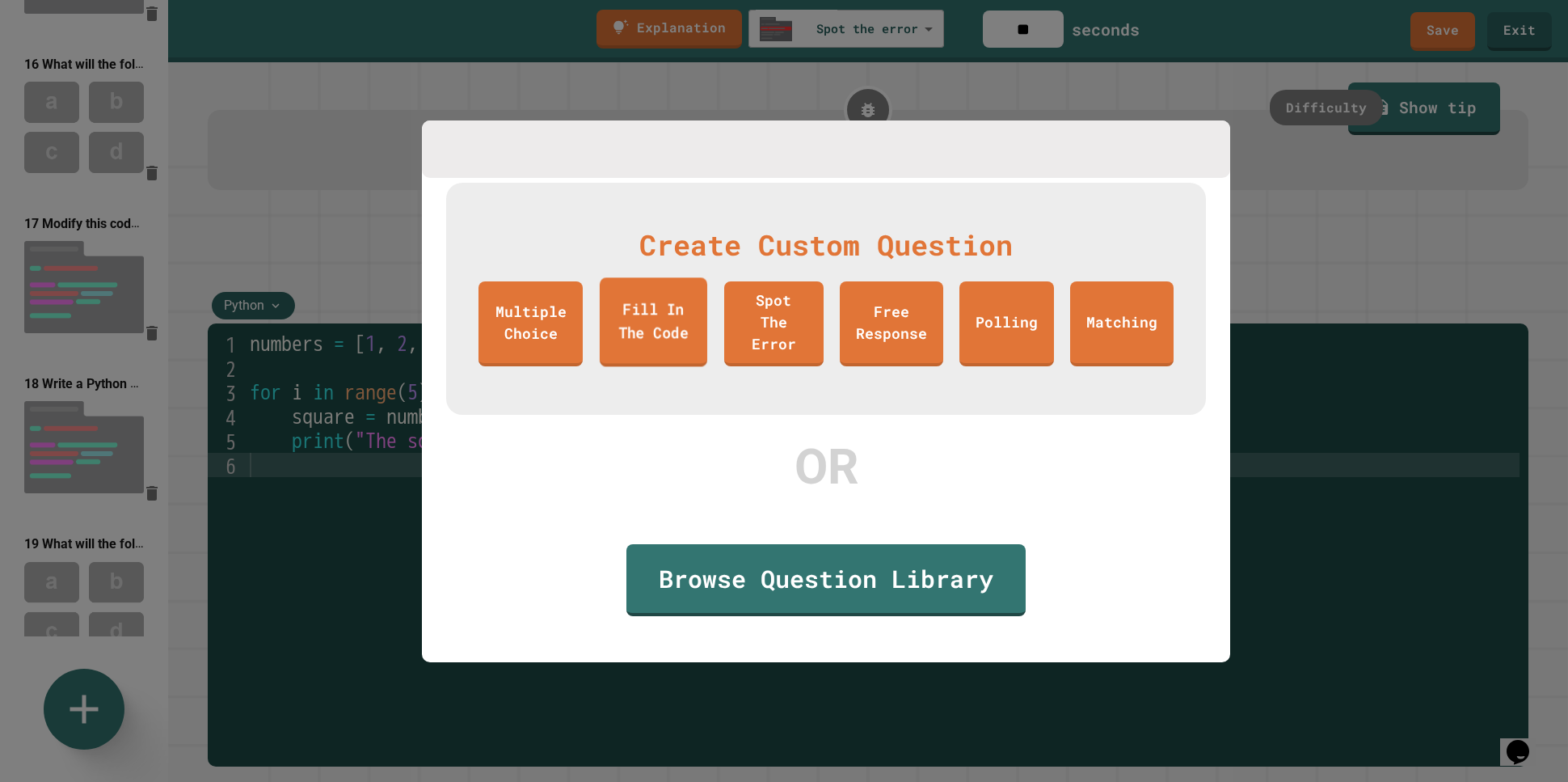 click on "Fill In The Code" at bounding box center [653, 322] 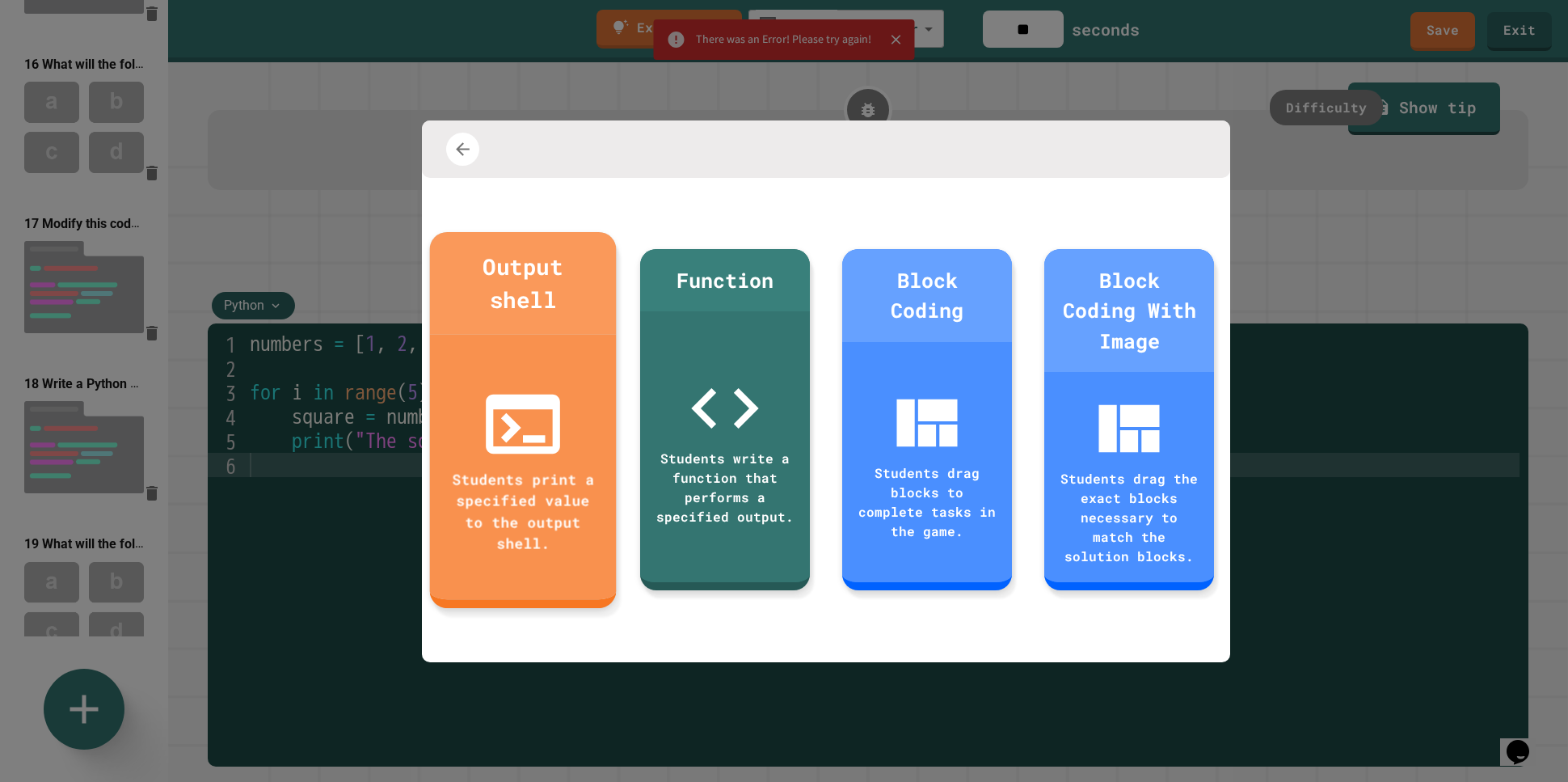 click 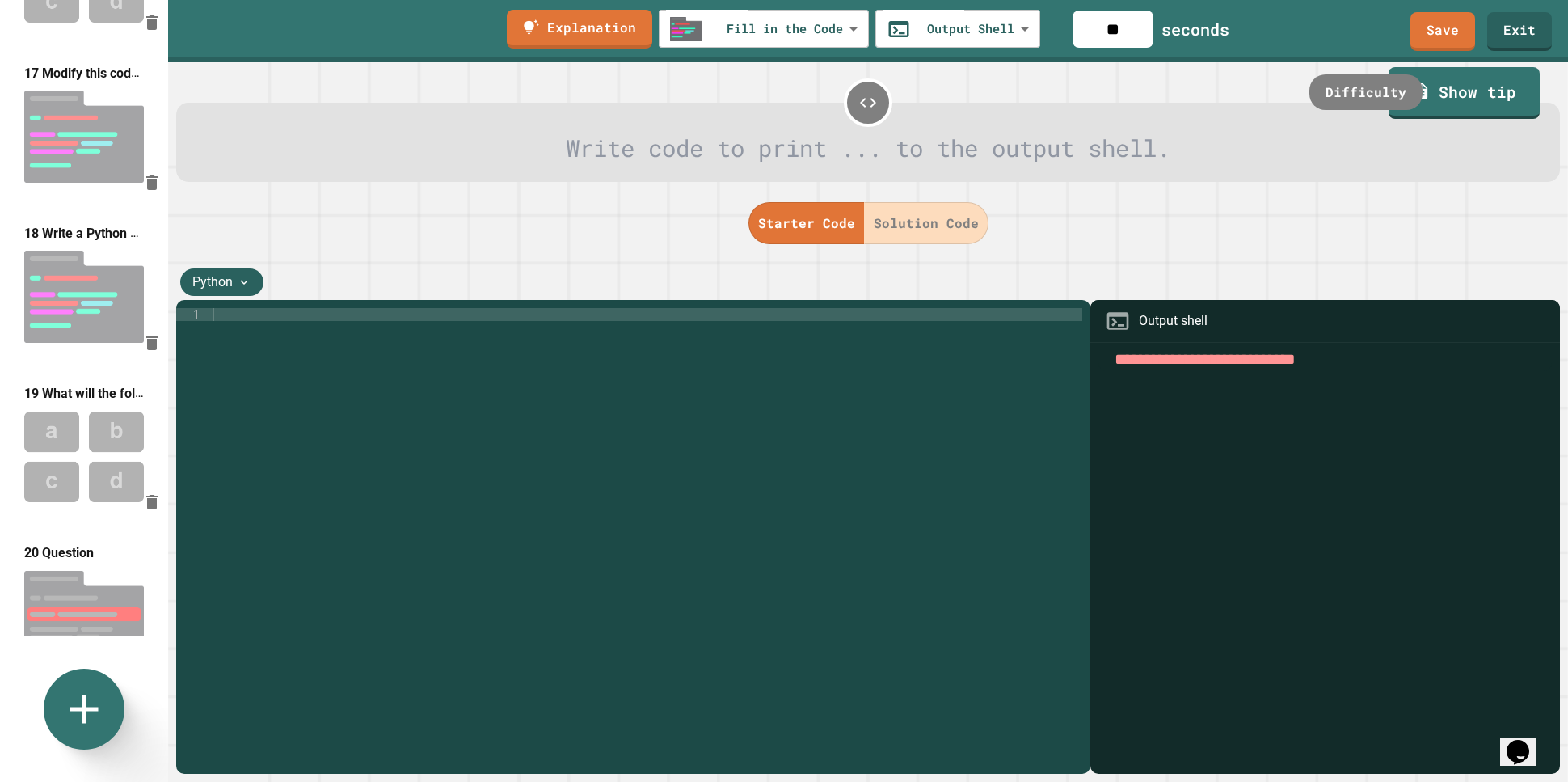 click at bounding box center (869, 149) 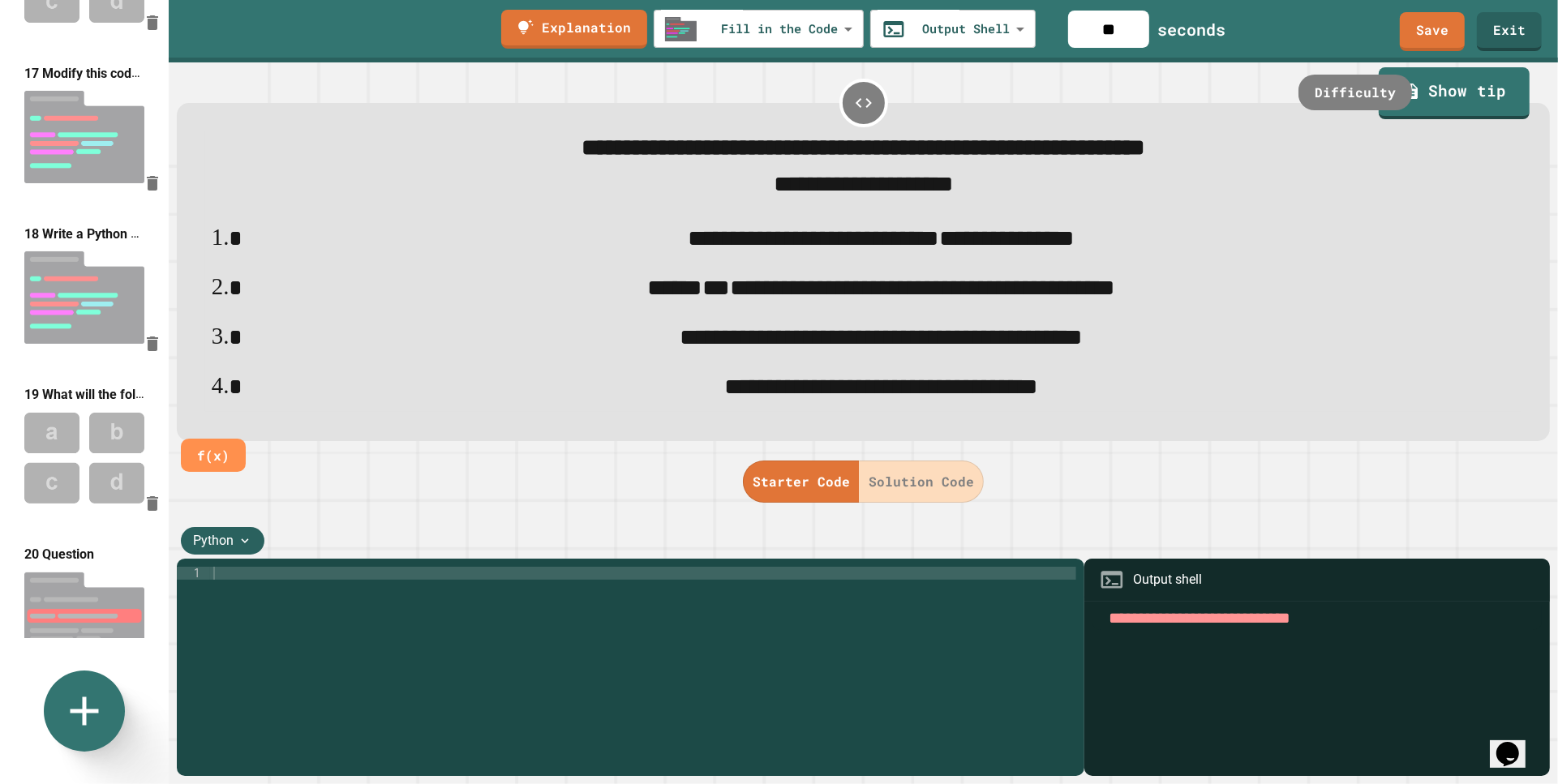 click on "**********" at bounding box center [813, 238] 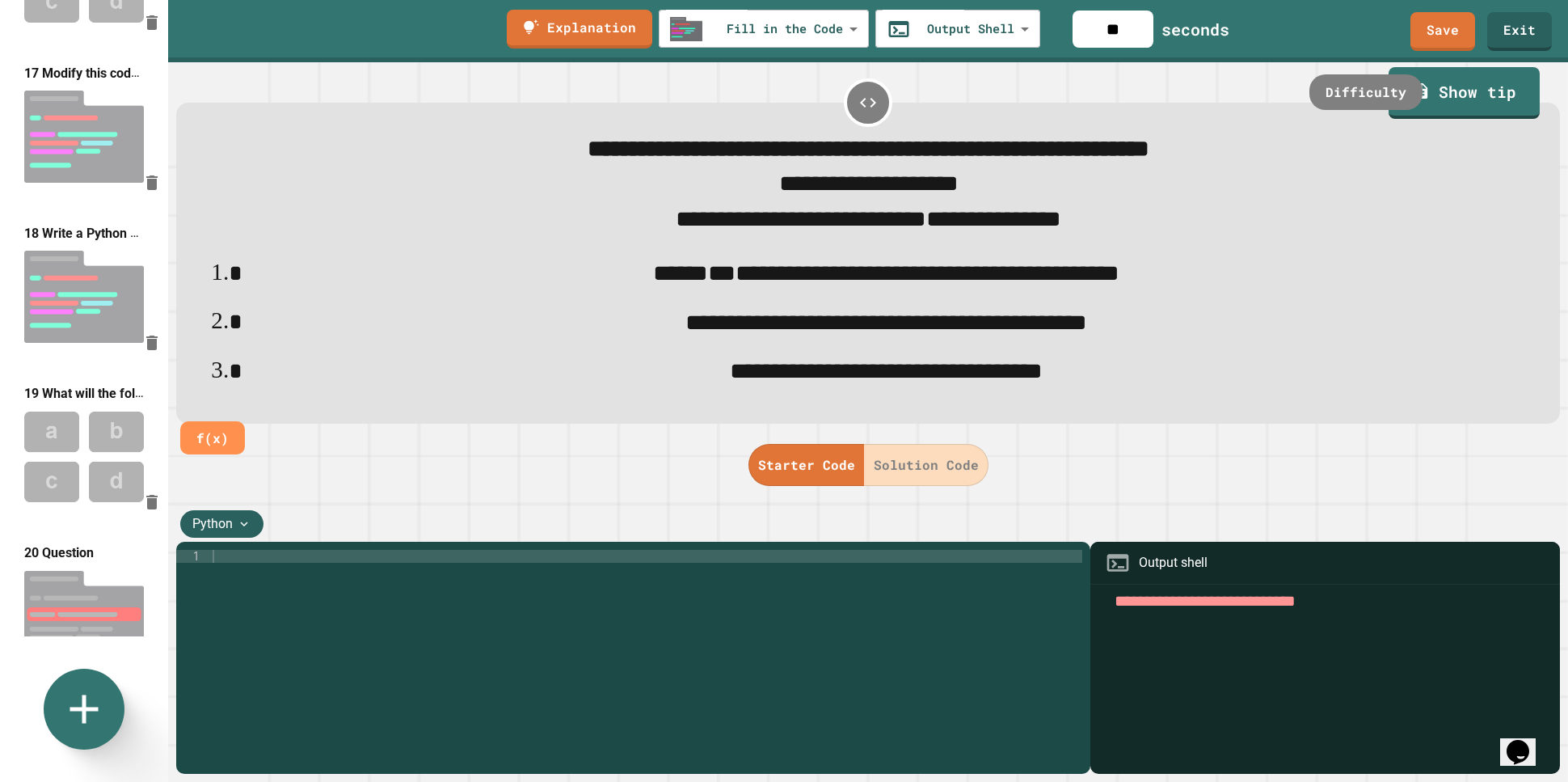 click on "*****" at bounding box center (681, 273) 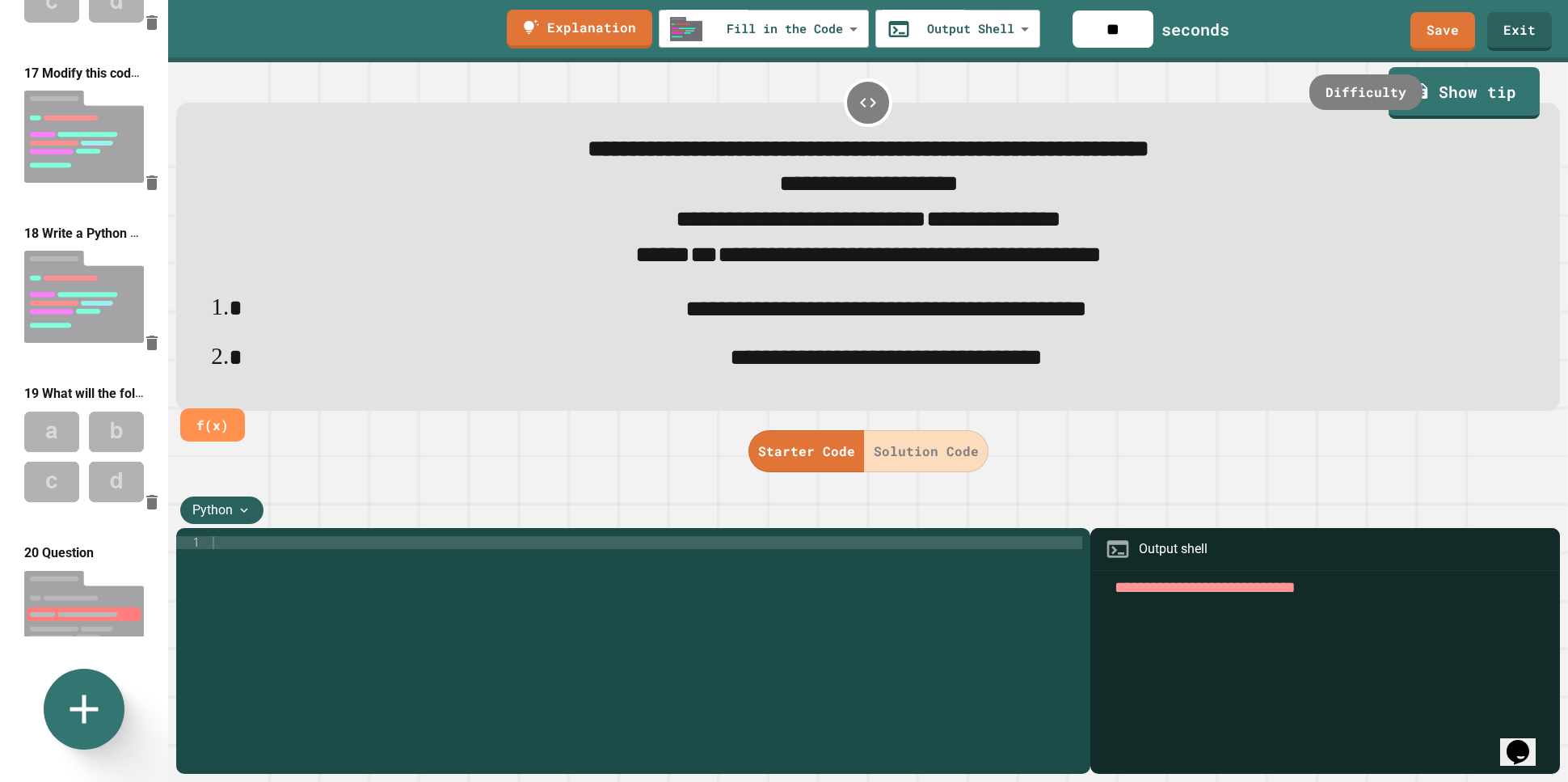 click on "**********" at bounding box center [886, 307] 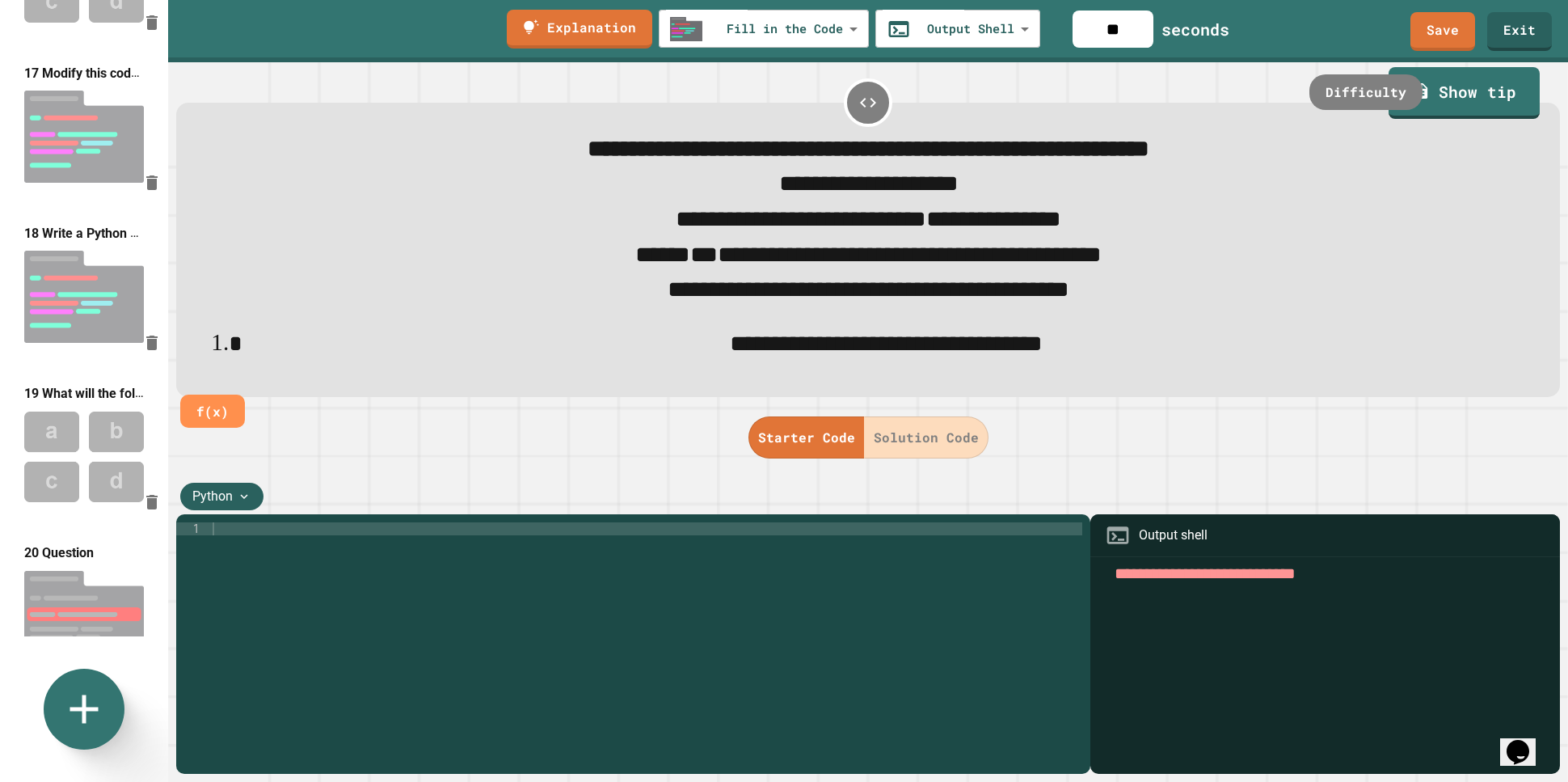 click on "**********" at bounding box center [886, 343] 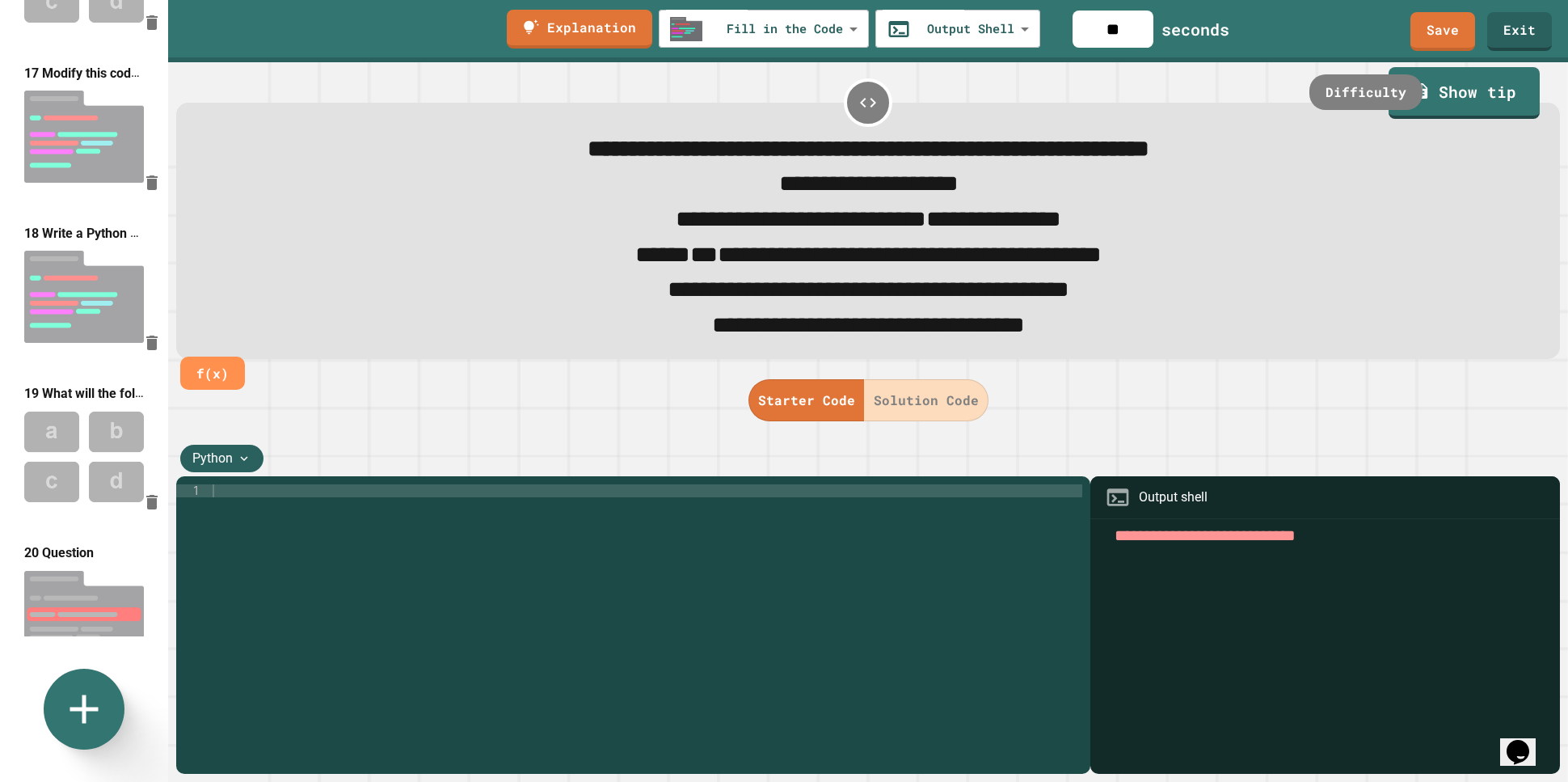 click on "**********" at bounding box center [869, 184] 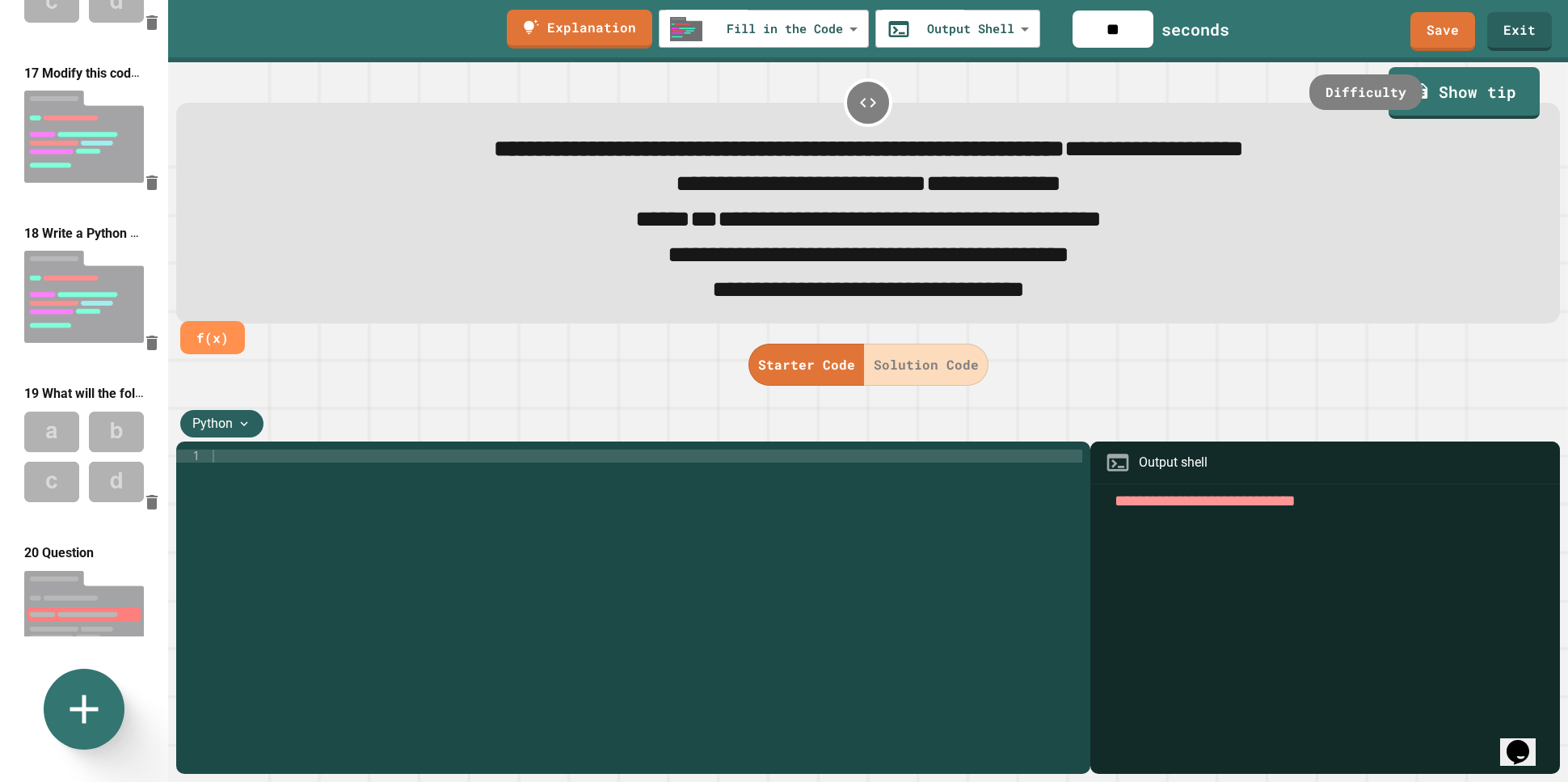 click at bounding box center (1325, 501) 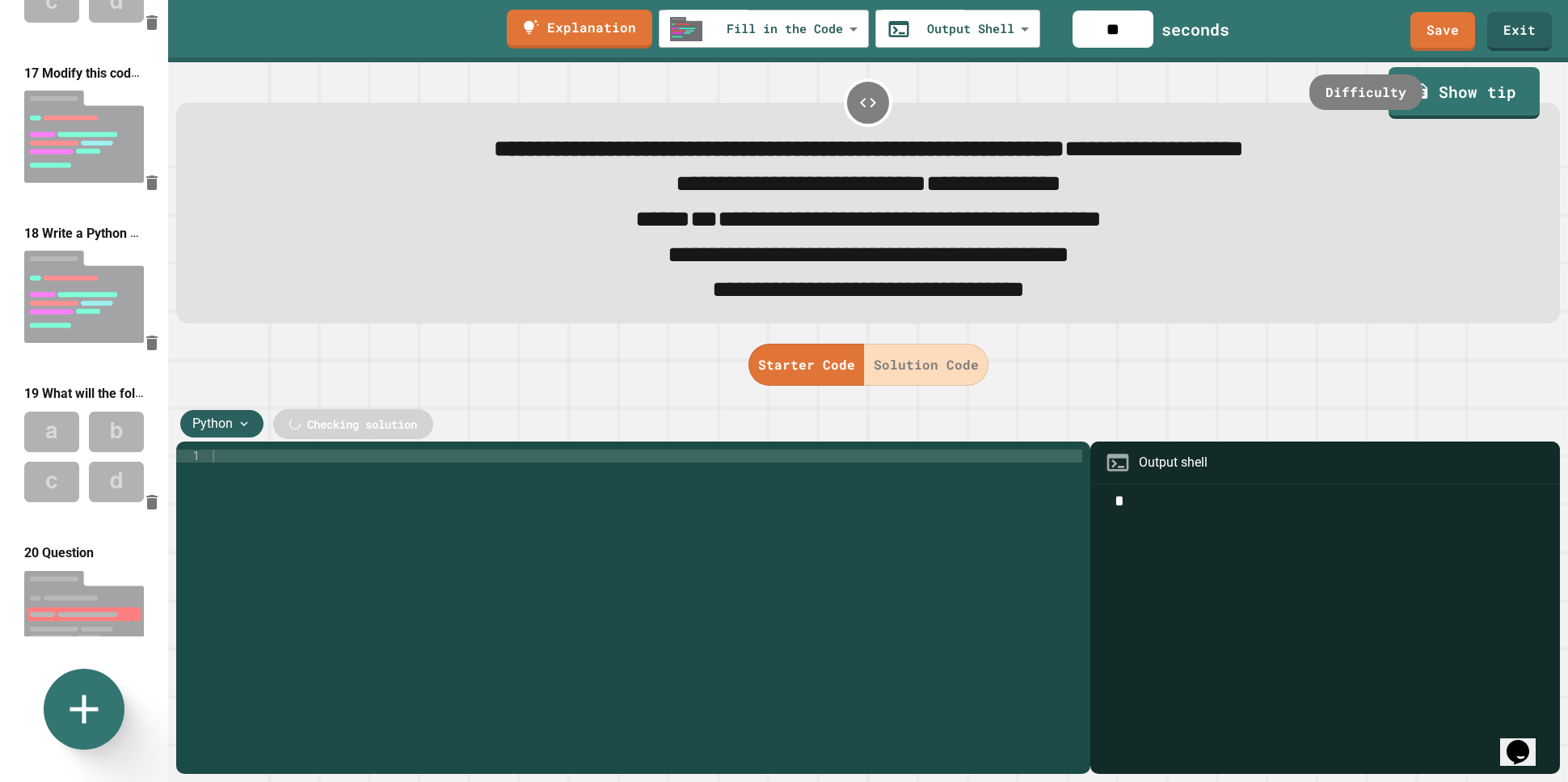 type on "*" 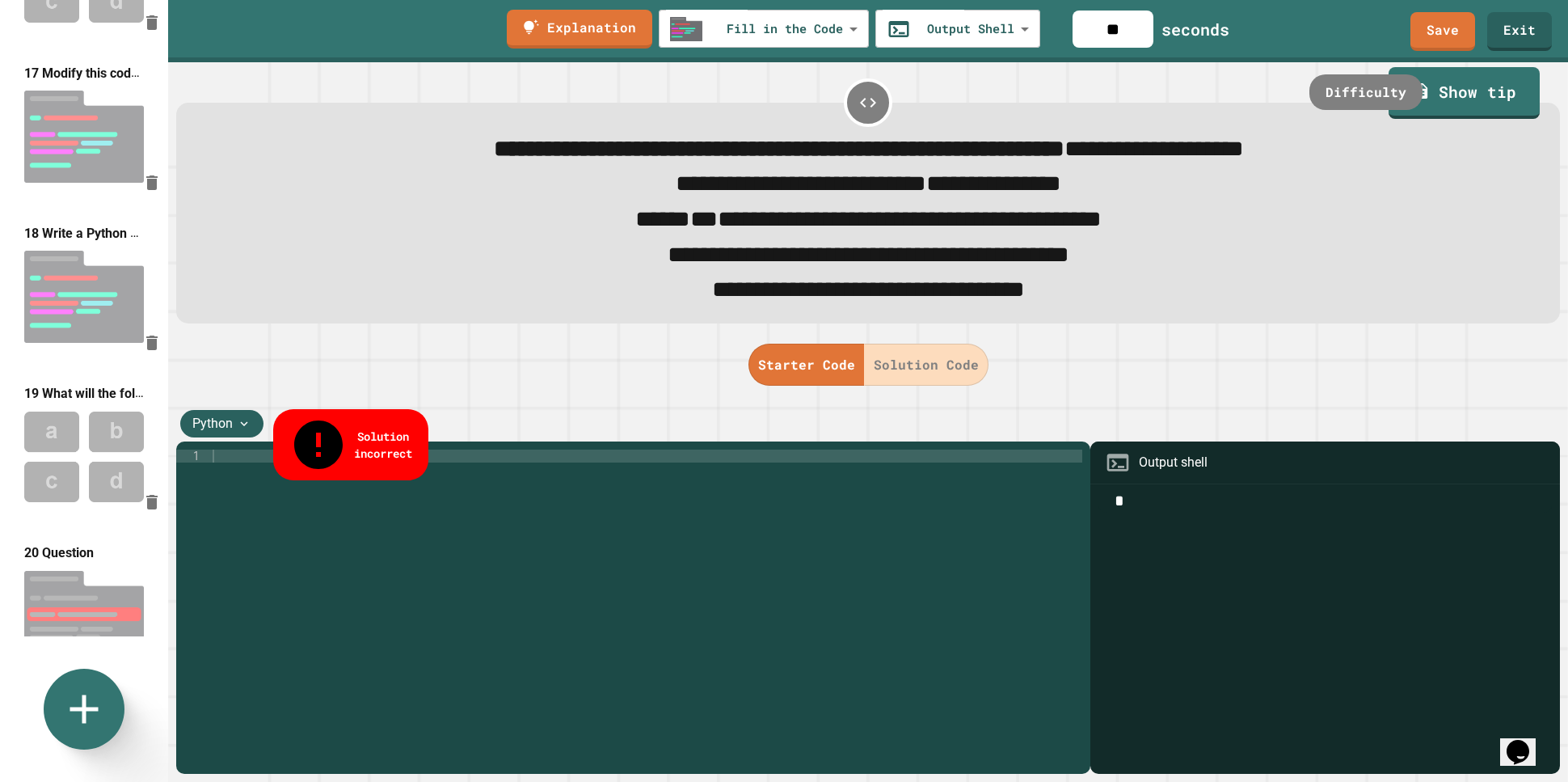 click at bounding box center (646, 605) 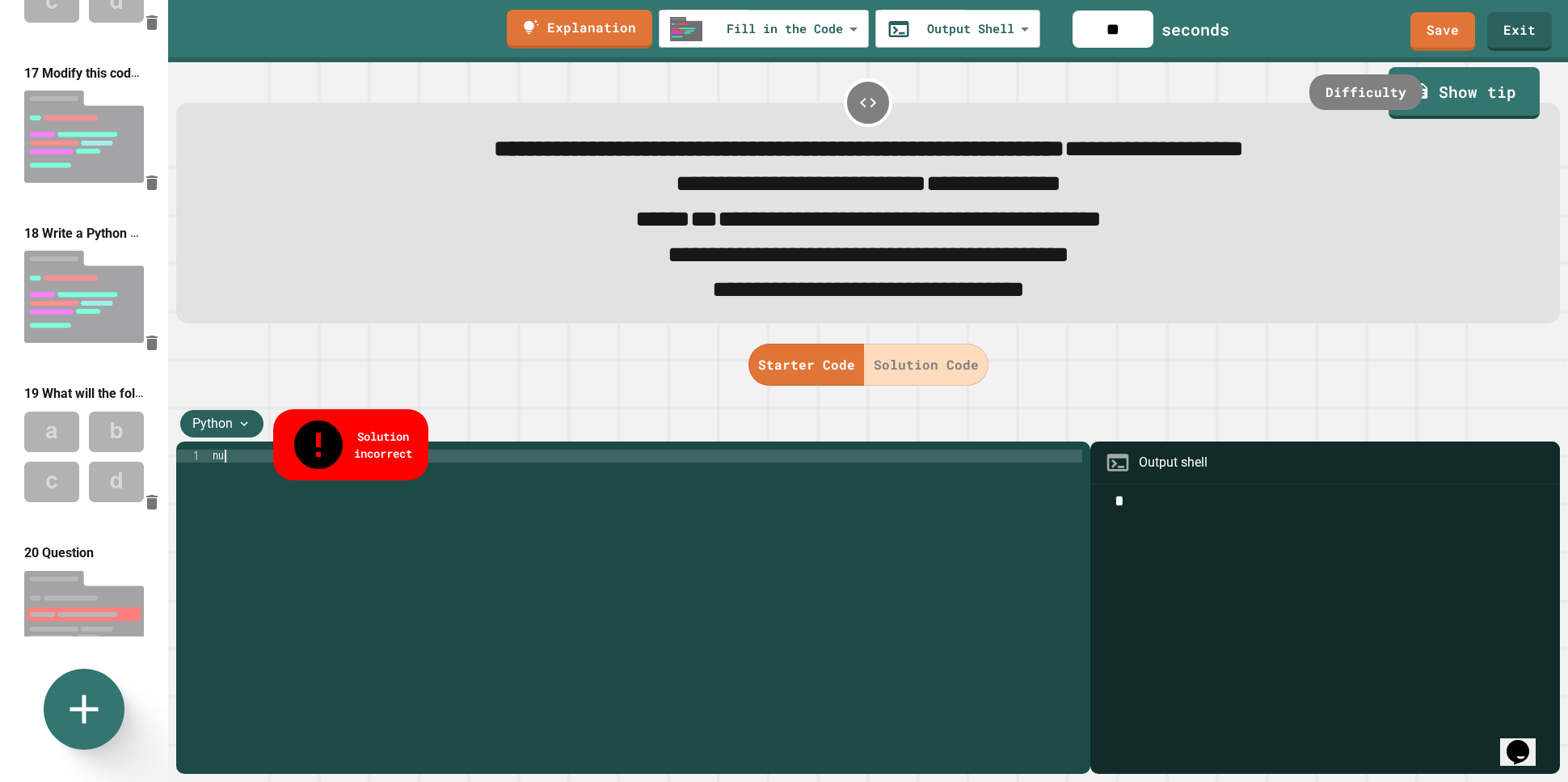 type on "*" 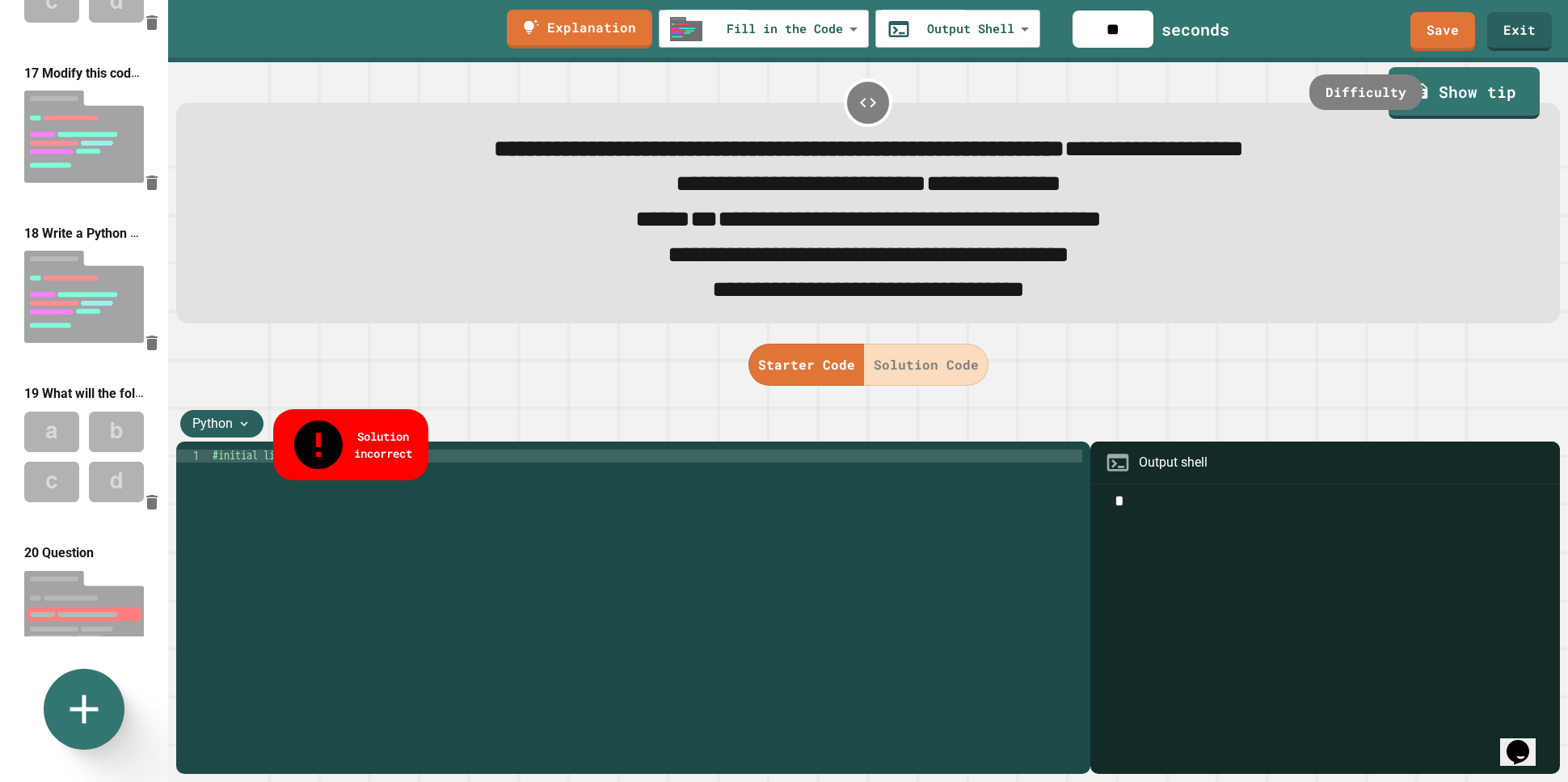 scroll, scrollTop: 0, scrollLeft: 9, axis: horizontal 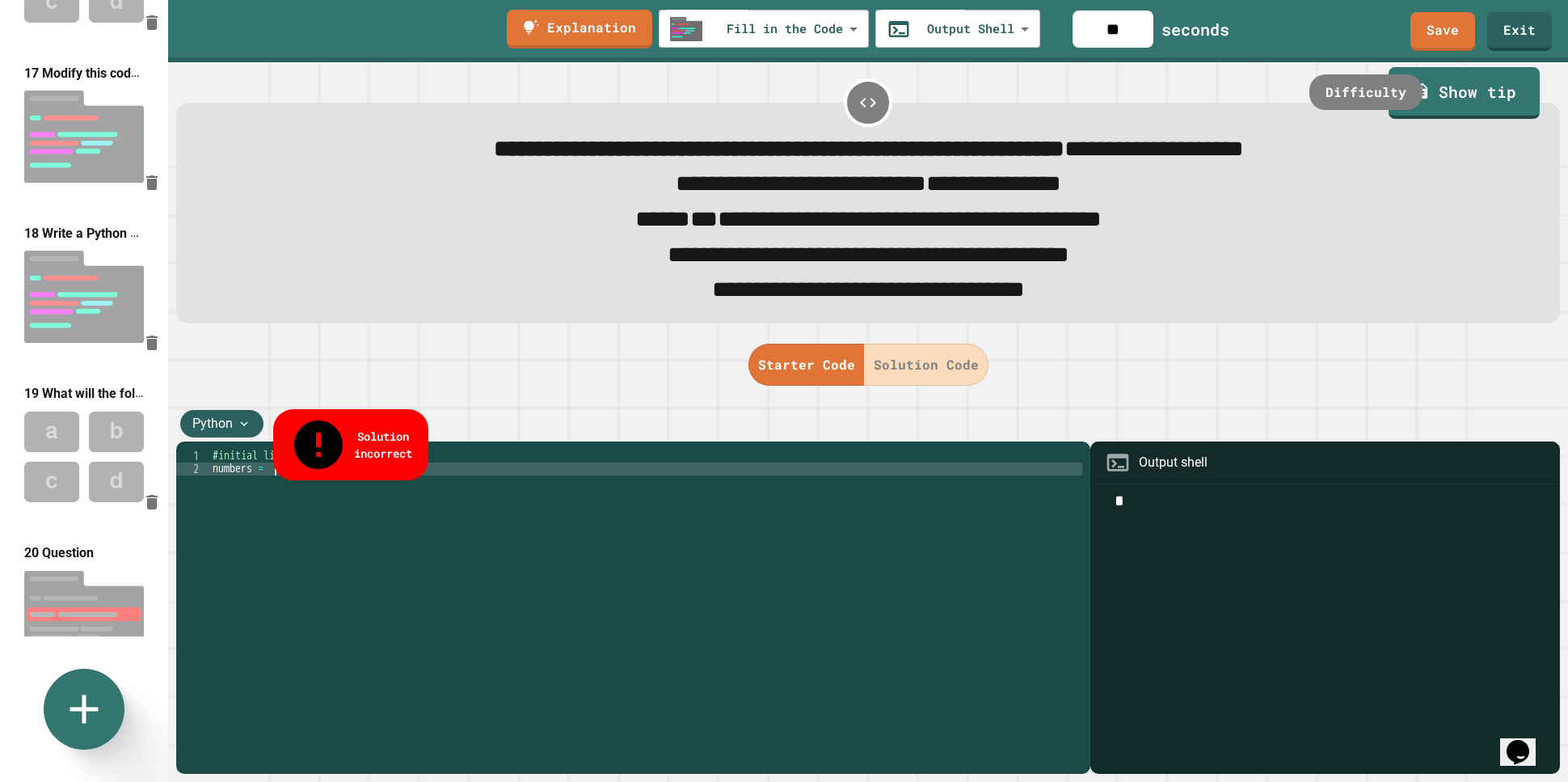 paste on "**********" 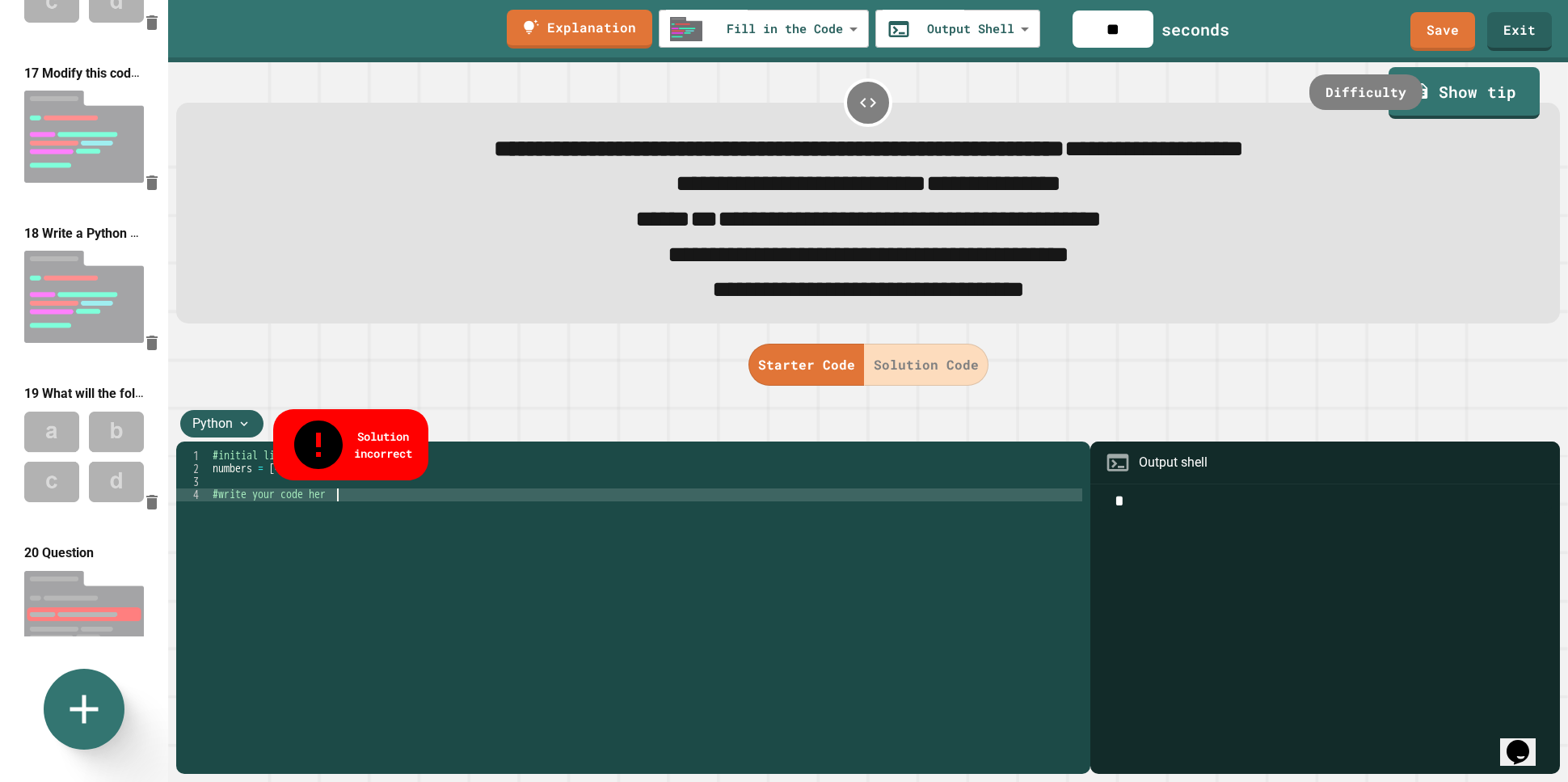 scroll, scrollTop: 0, scrollLeft: 8, axis: horizontal 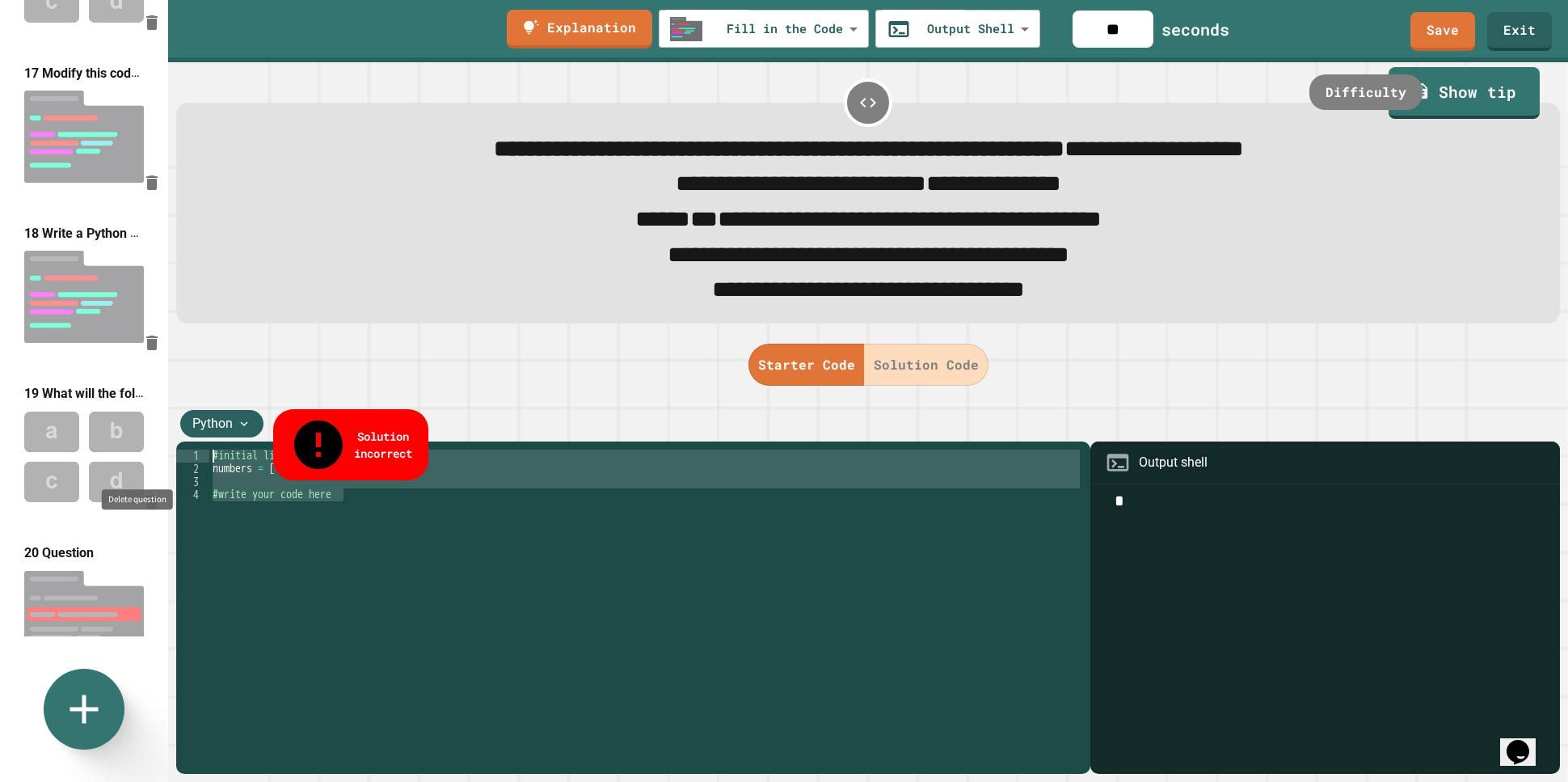 drag, startPoint x: 365, startPoint y: 514, endPoint x: 128, endPoint y: 473, distance: 240.52027 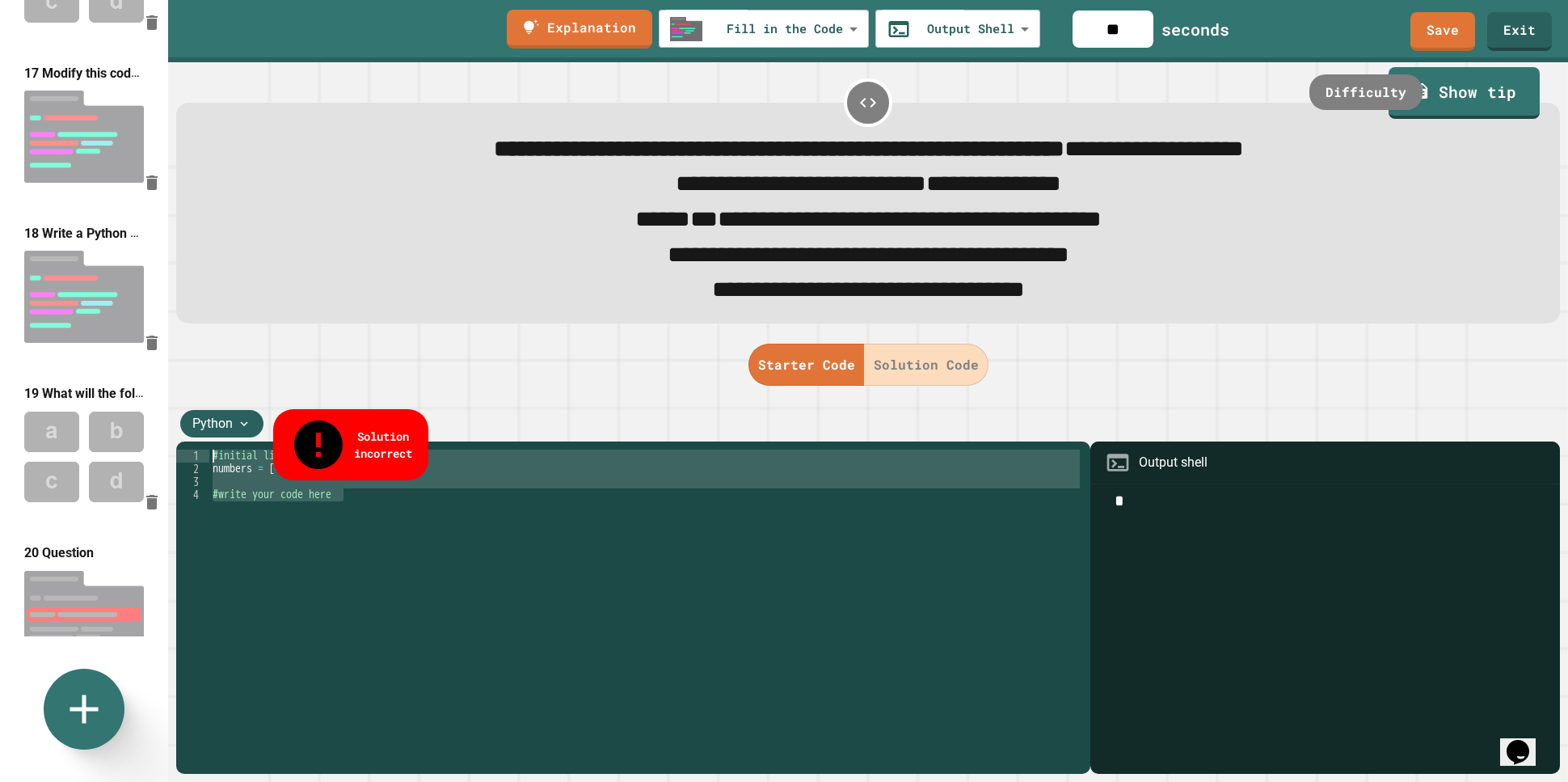 type on "**********" 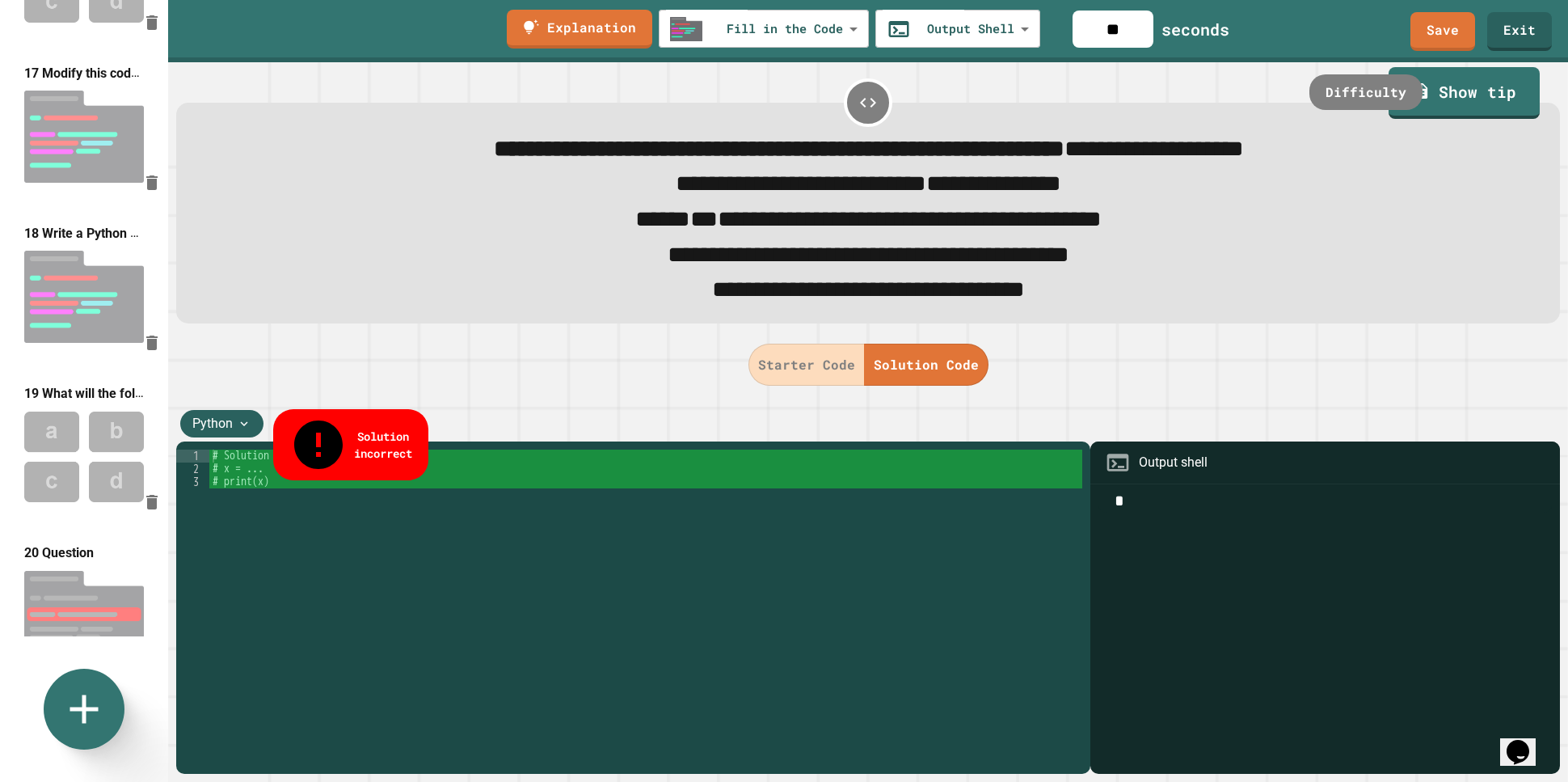 type on "solution-code" 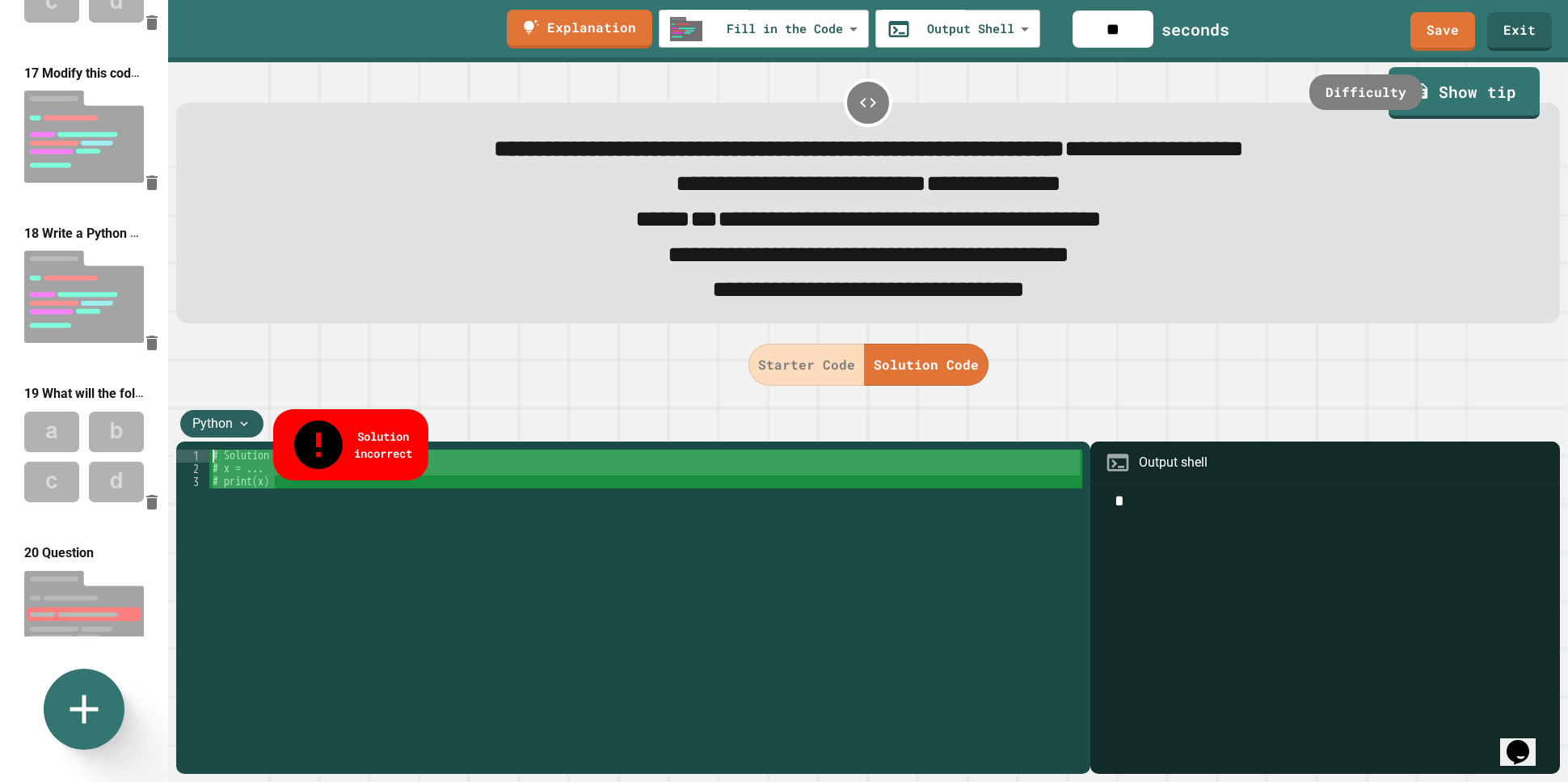 drag, startPoint x: 289, startPoint y: 499, endPoint x: 195, endPoint y: 441, distance: 110.45361 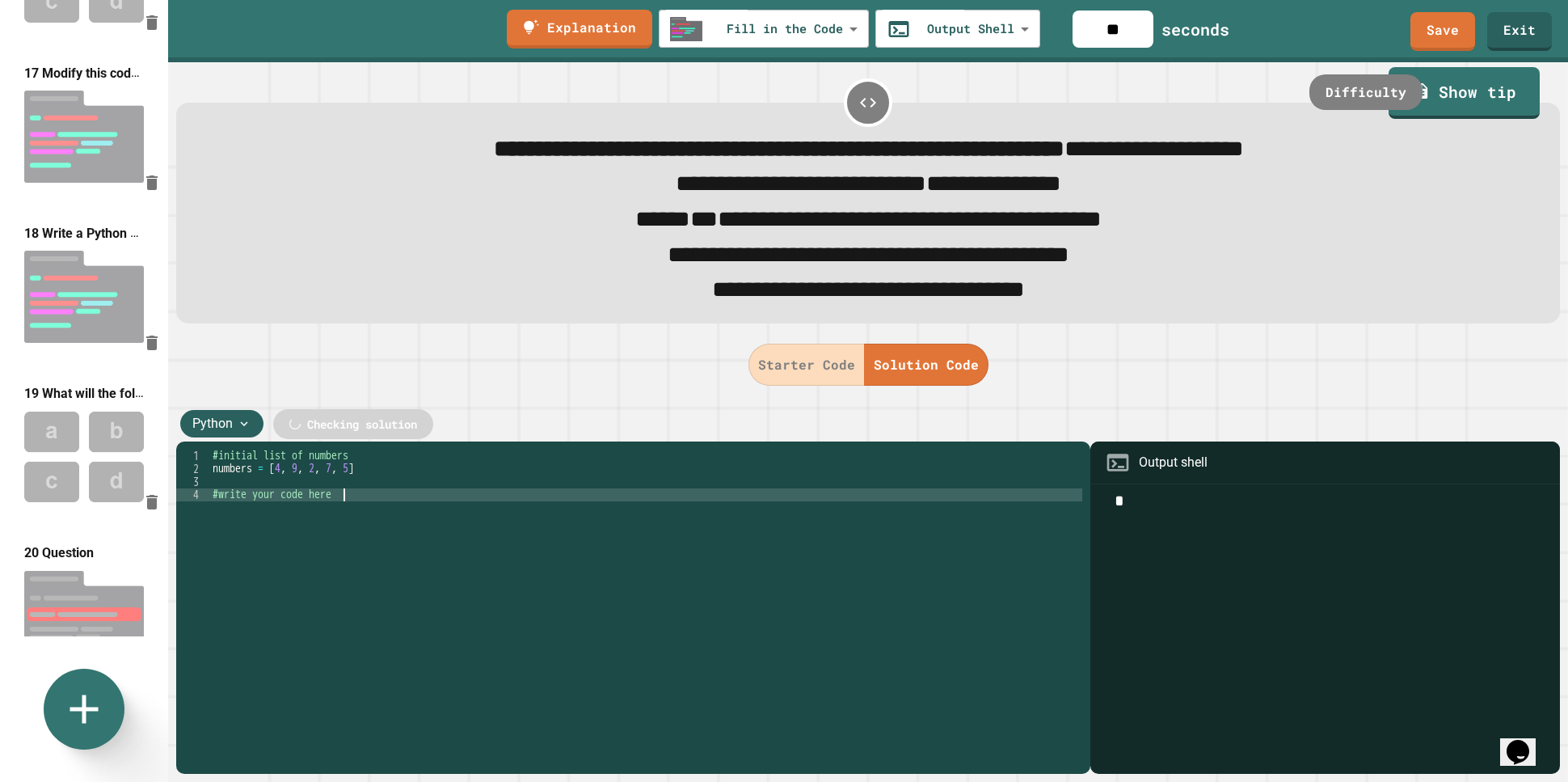 click on "#initial list of numbers numbers   =   [ 4 ,   9 ,   2 ,   7 ,   5 ] #write your code here" at bounding box center [646, 605] 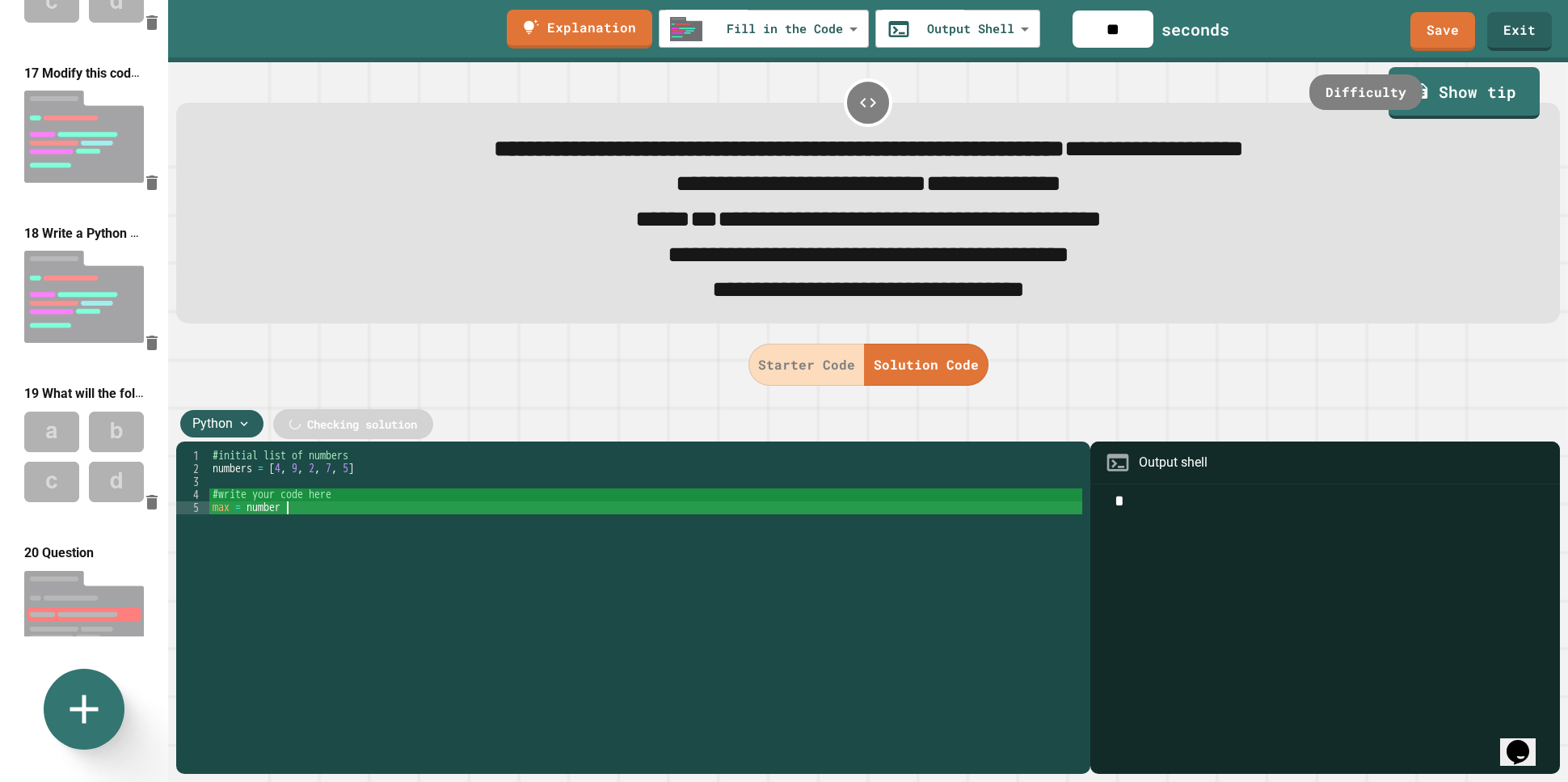 scroll, scrollTop: 0, scrollLeft: 4, axis: horizontal 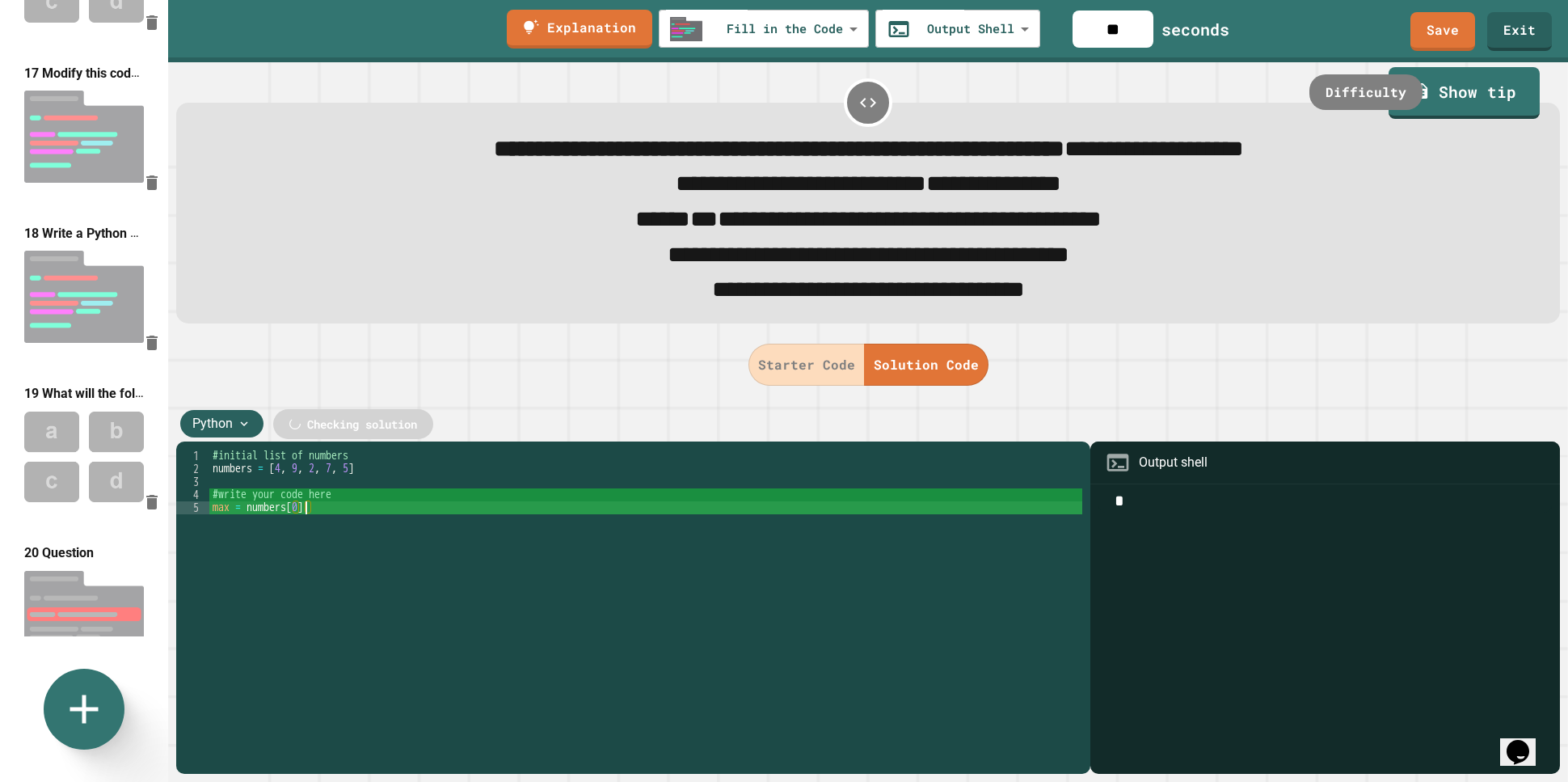 type on "**********" 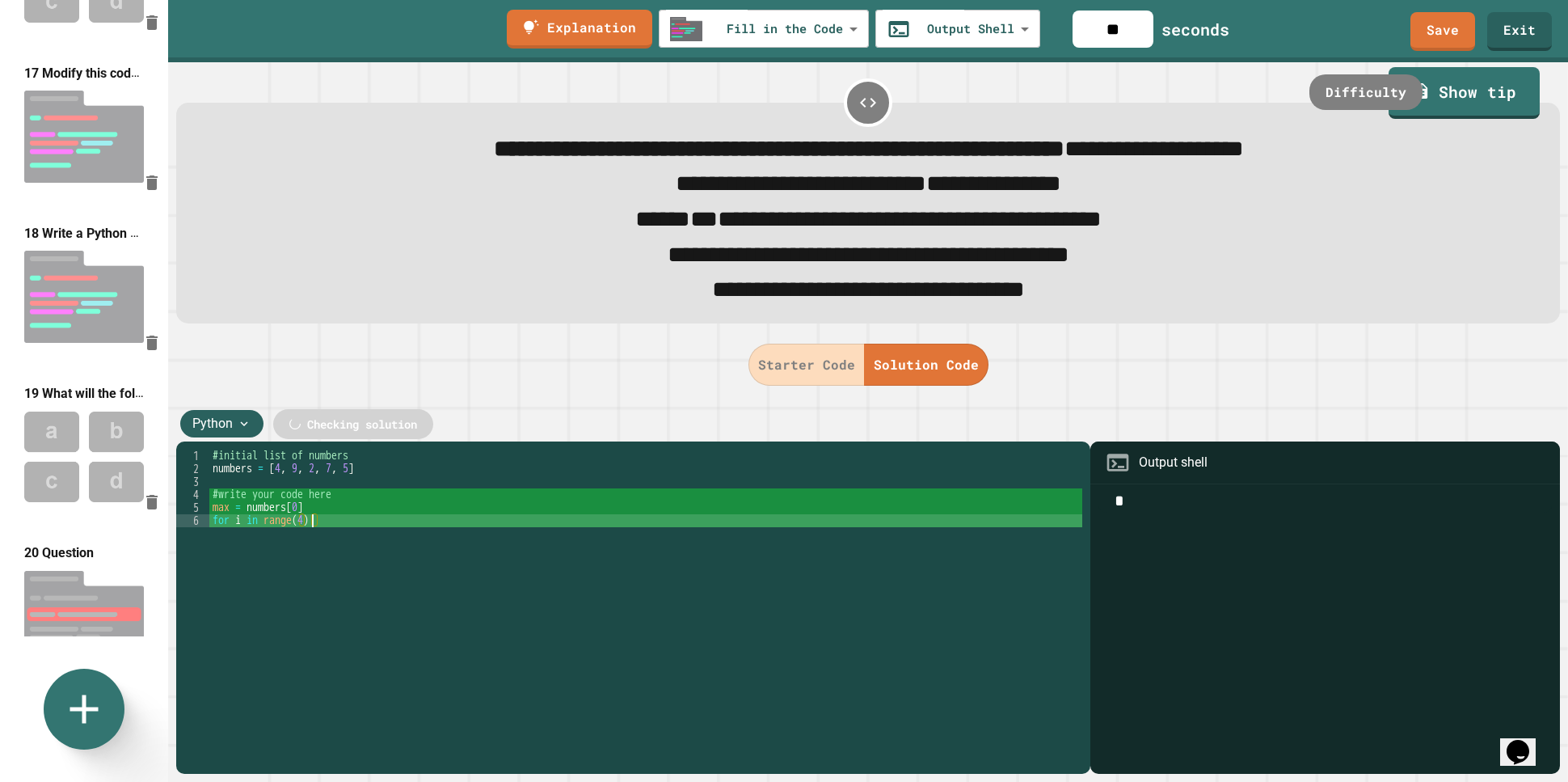 scroll, scrollTop: 0, scrollLeft: 6, axis: horizontal 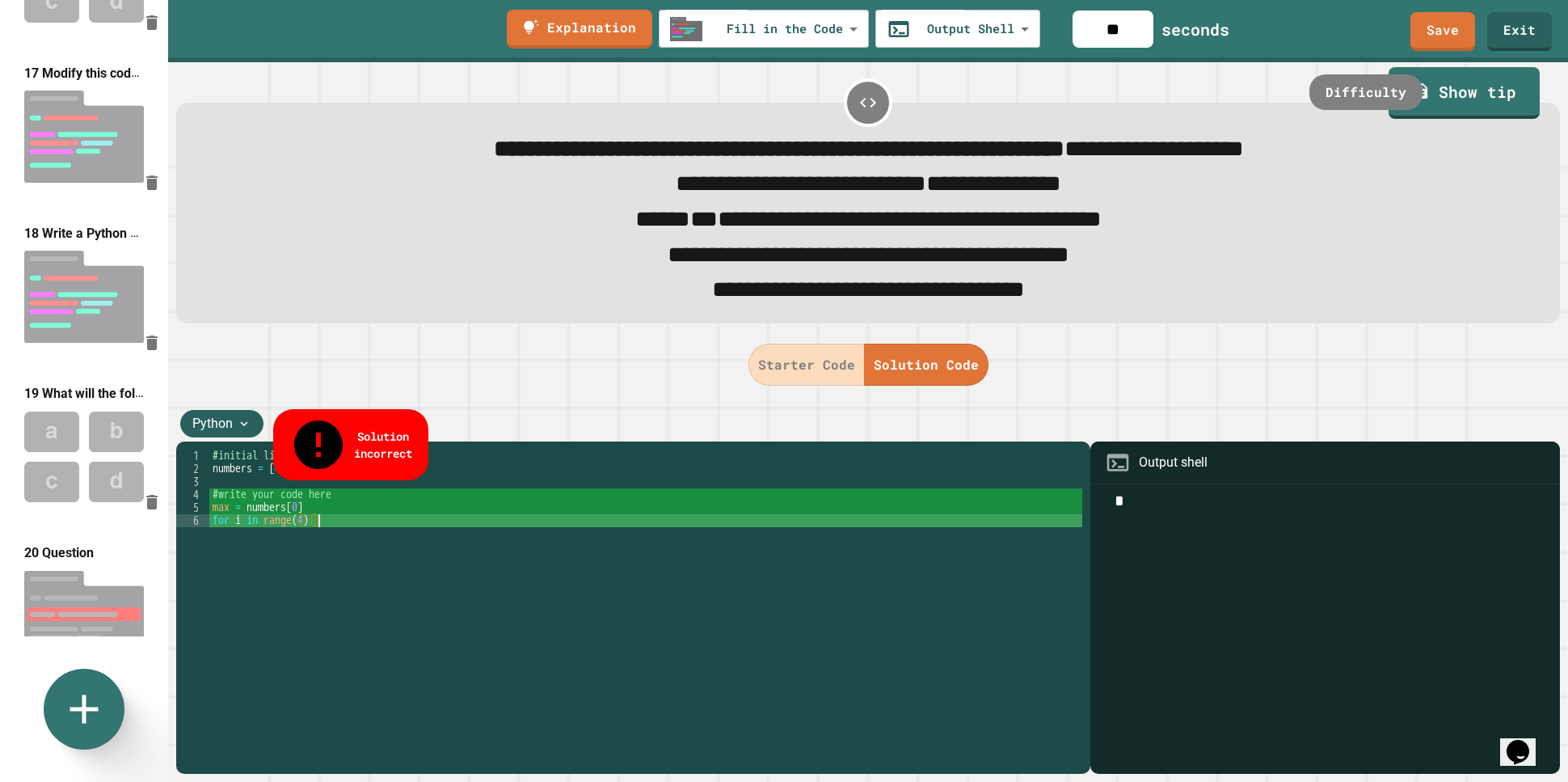 type on "**********" 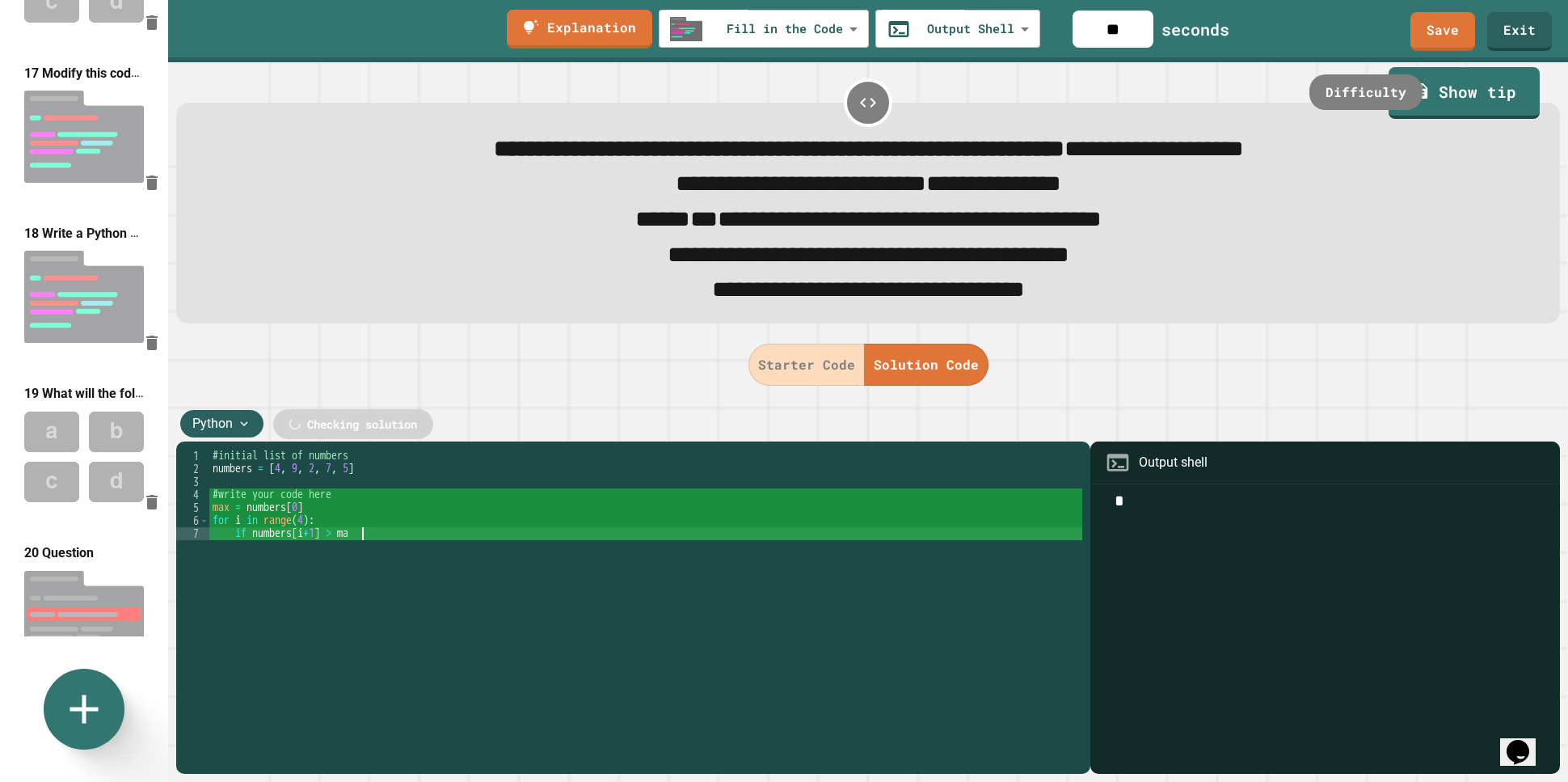 scroll, scrollTop: 0, scrollLeft: 10, axis: horizontal 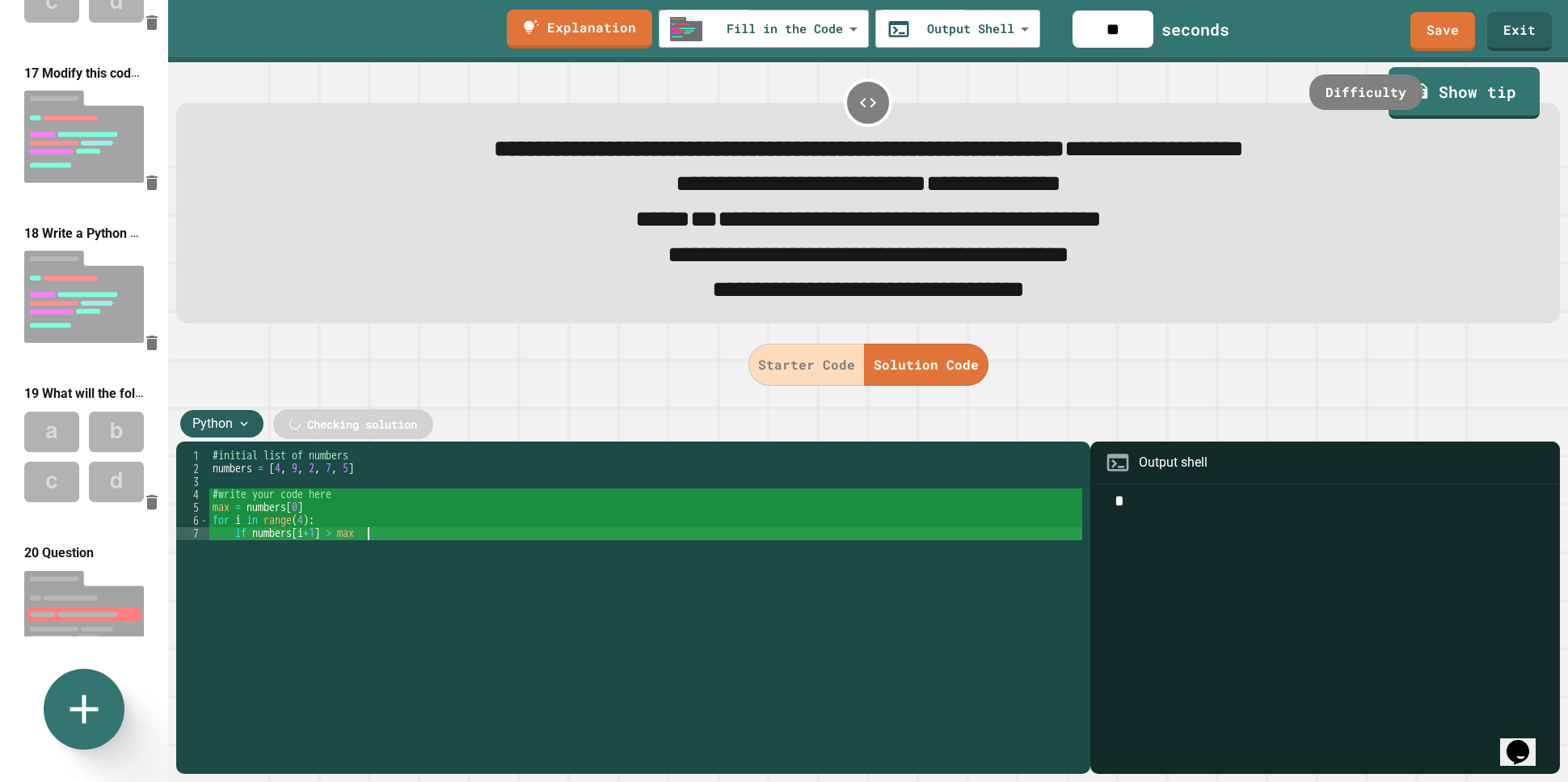 type on "**********" 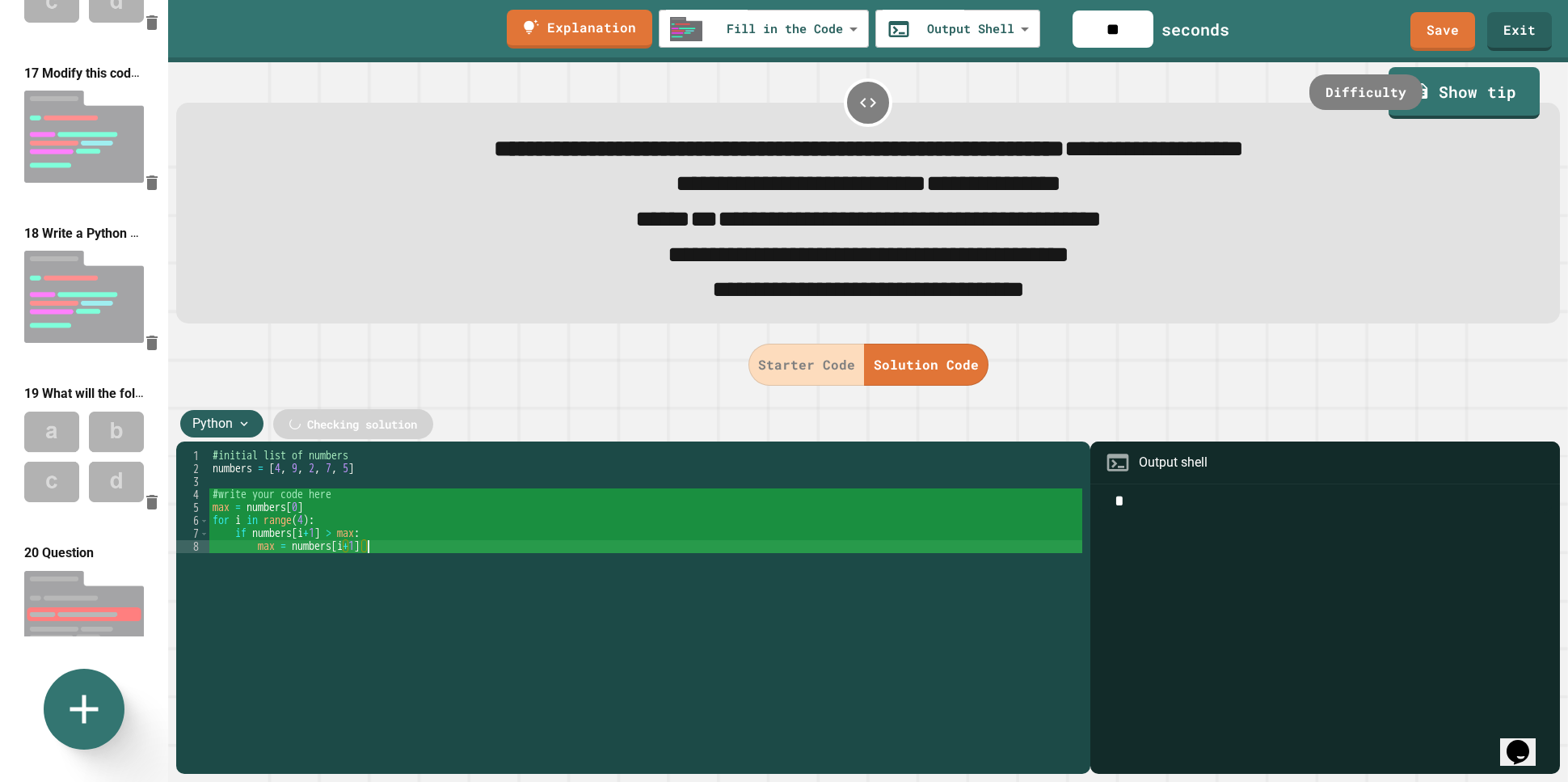 scroll, scrollTop: 0, scrollLeft: 10, axis: horizontal 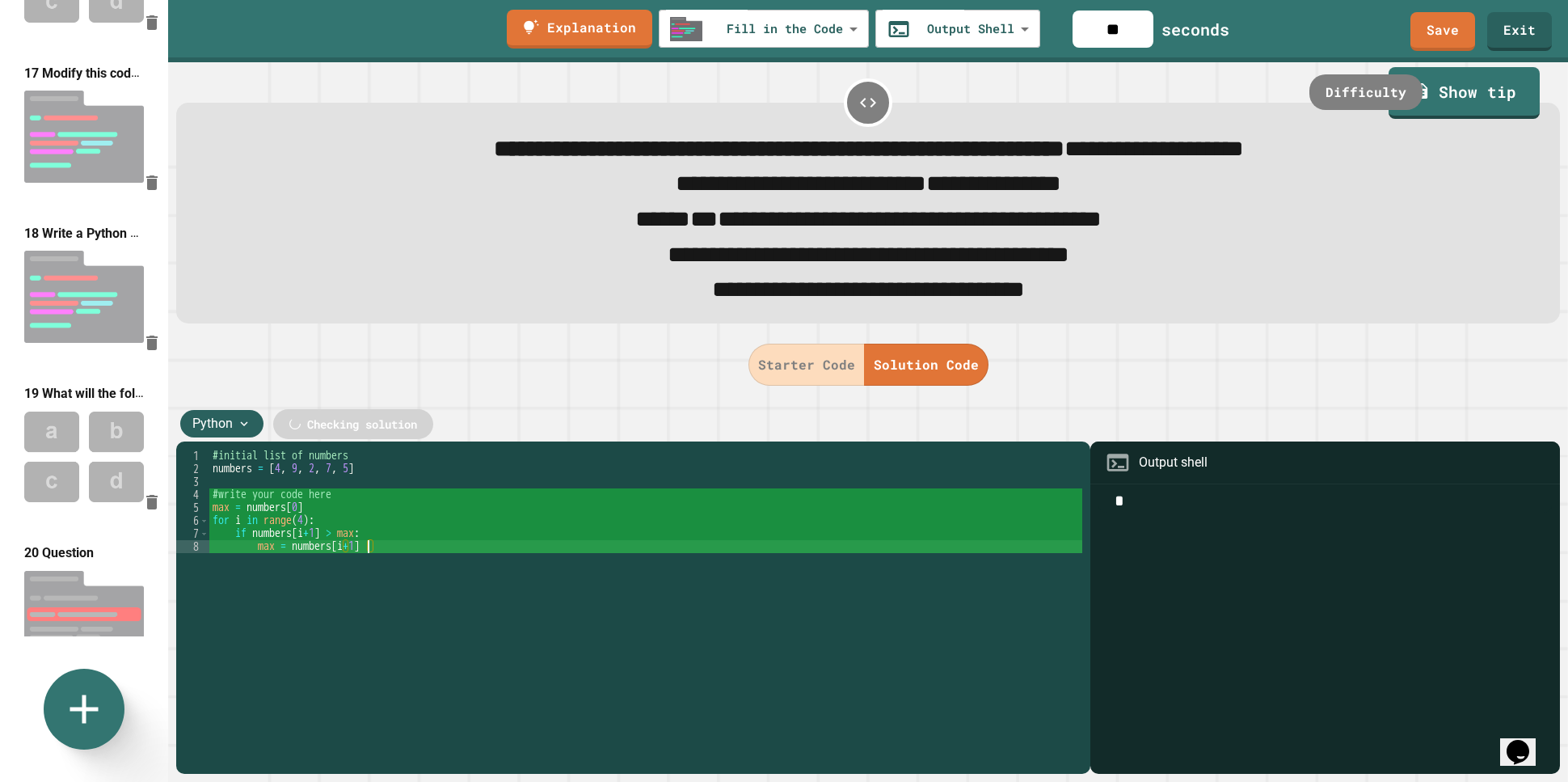 type on "**********" 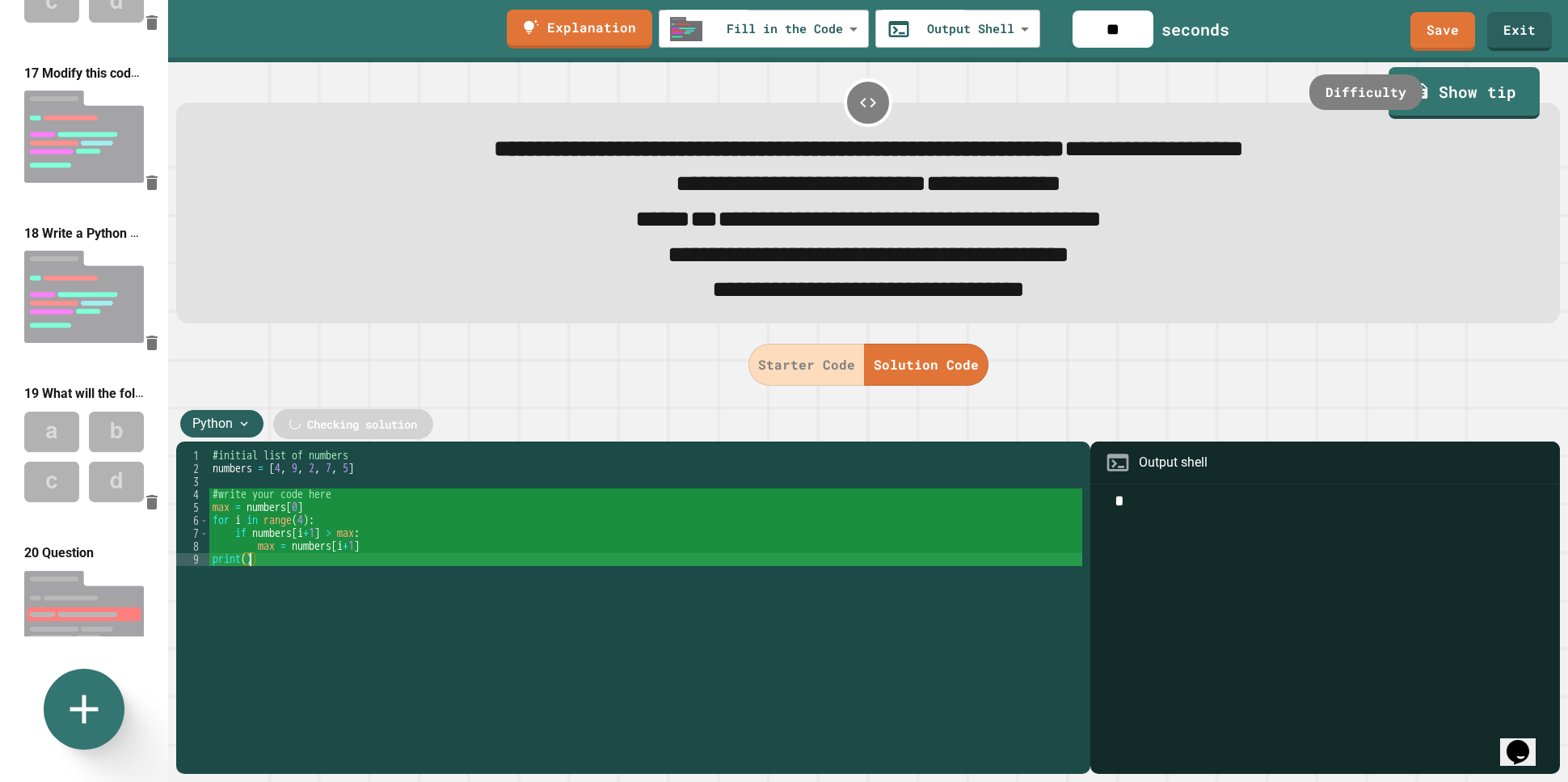 scroll, scrollTop: 0, scrollLeft: 2, axis: horizontal 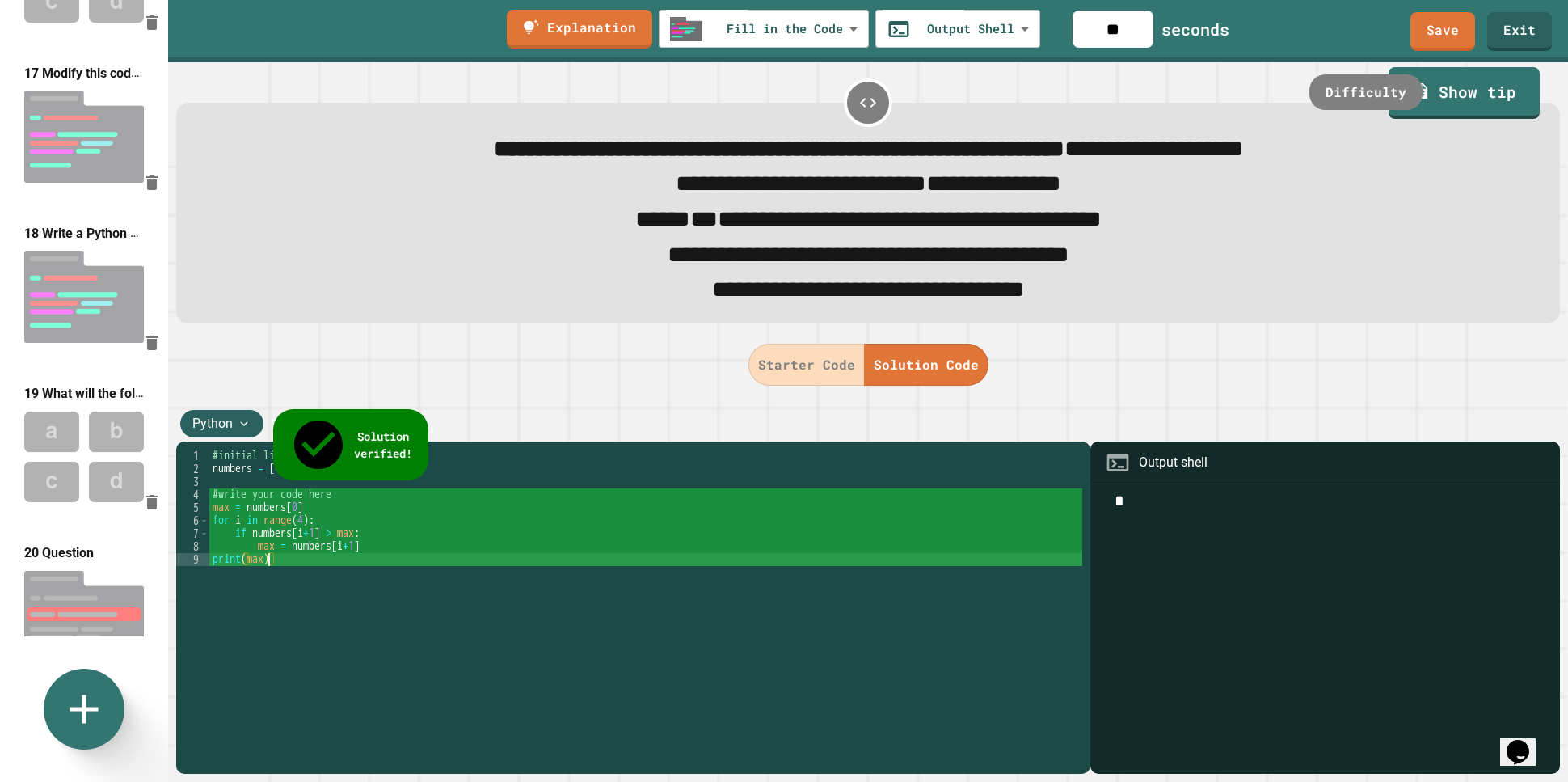 type on "*********" 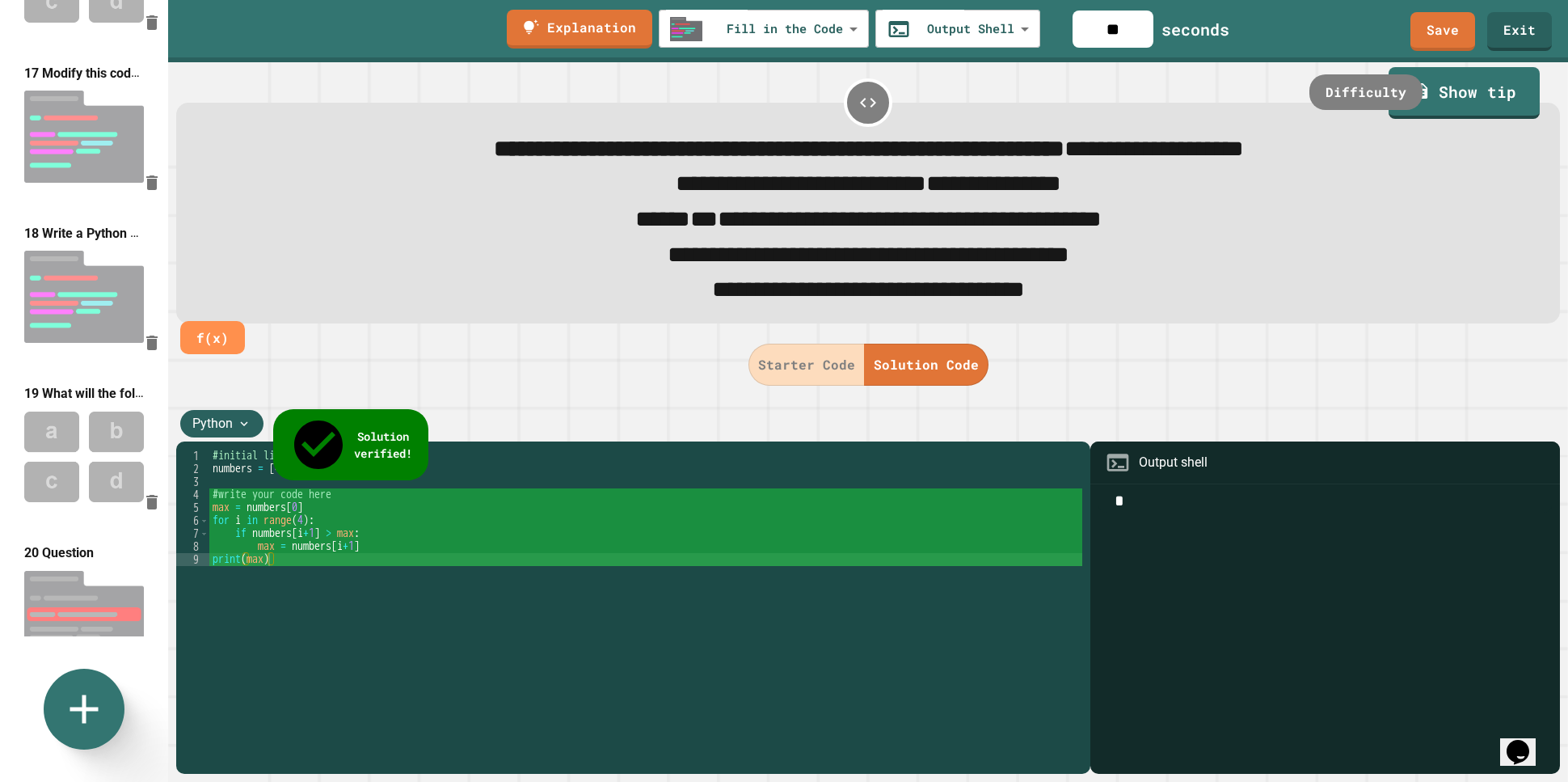 type 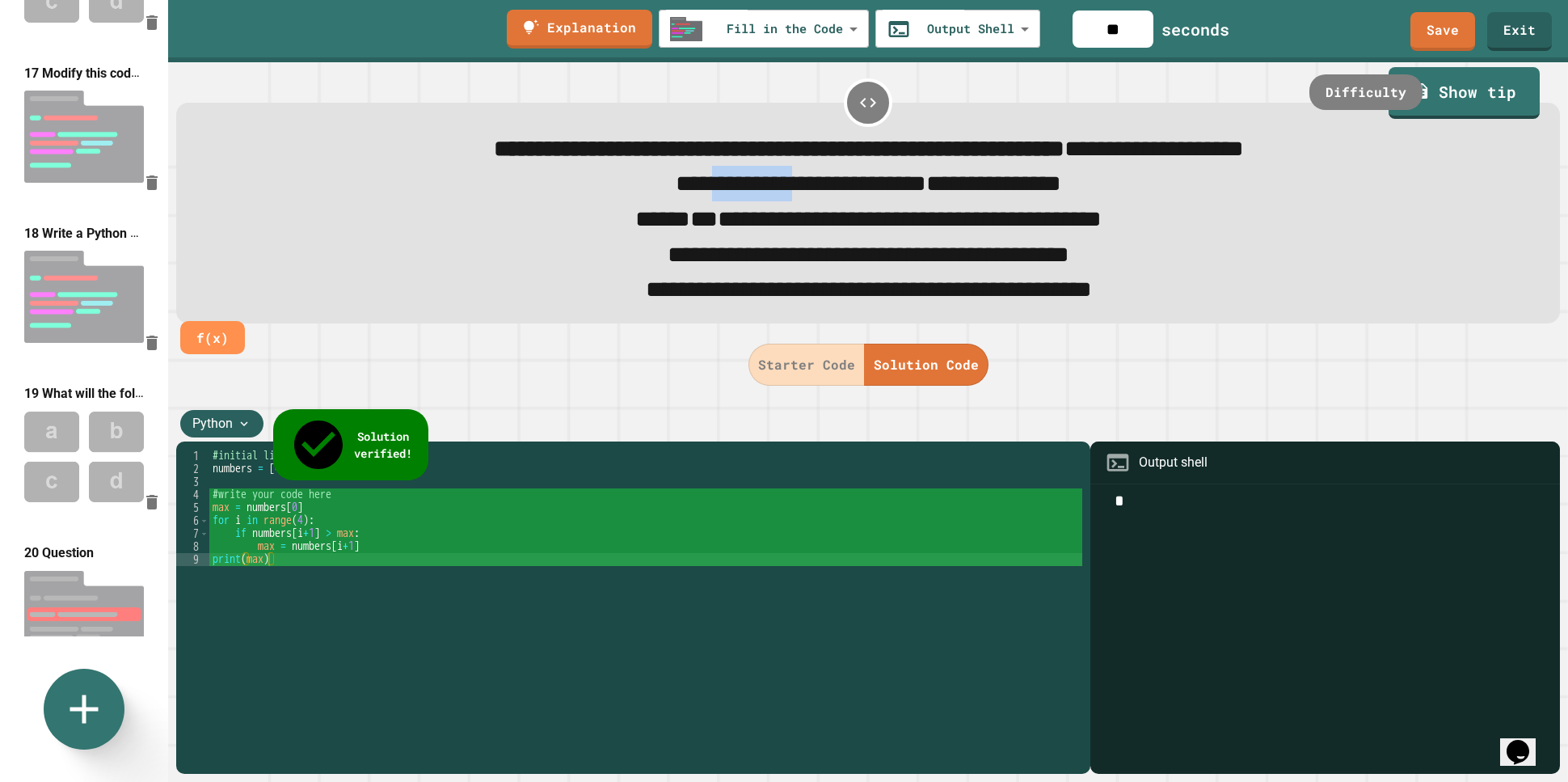 drag, startPoint x: 760, startPoint y: 192, endPoint x: 632, endPoint y: 192, distance: 128 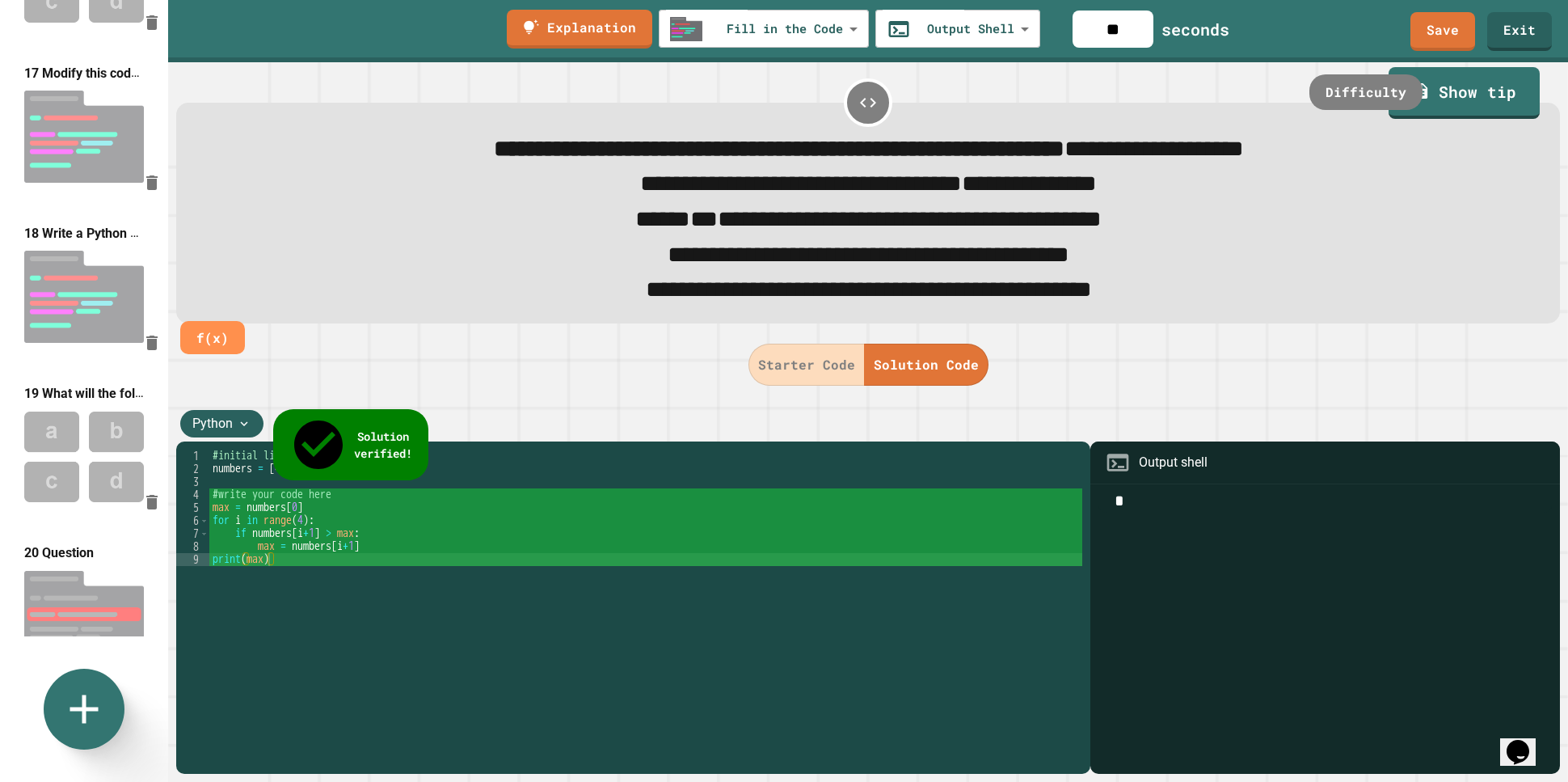 click on "**********" at bounding box center (869, 289) 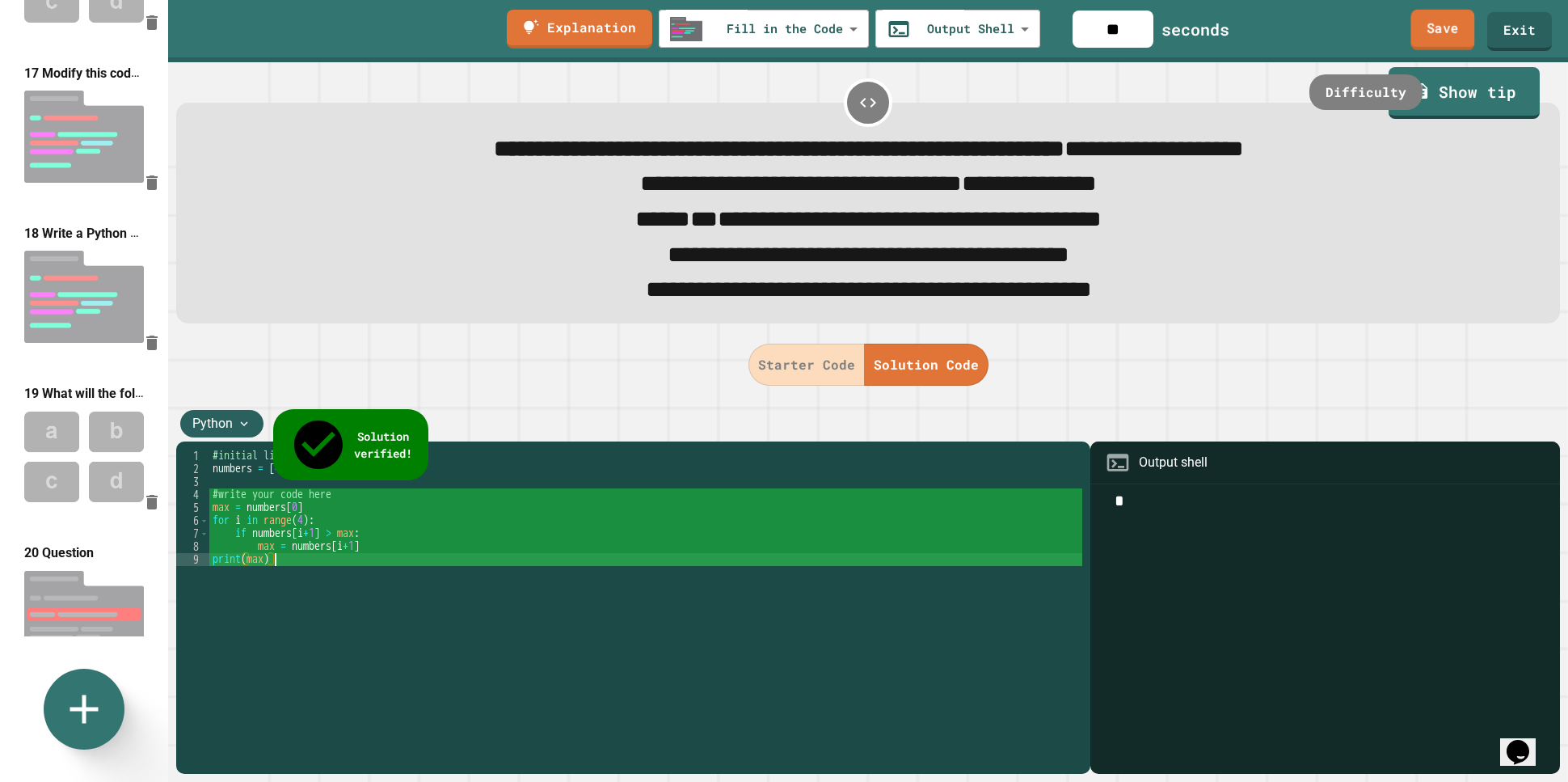 click on "Save" at bounding box center [1443, 30] 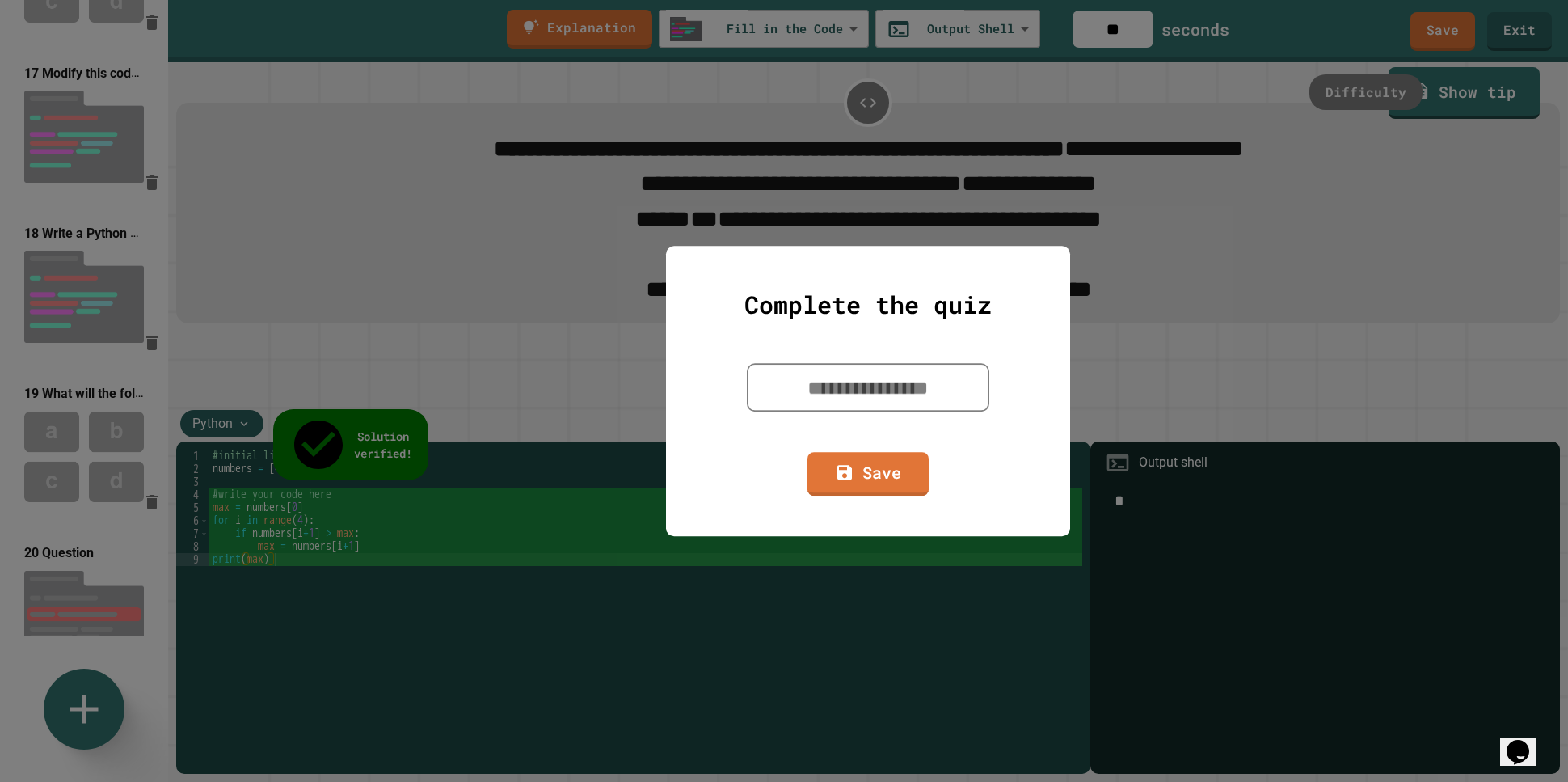click at bounding box center [868, 387] 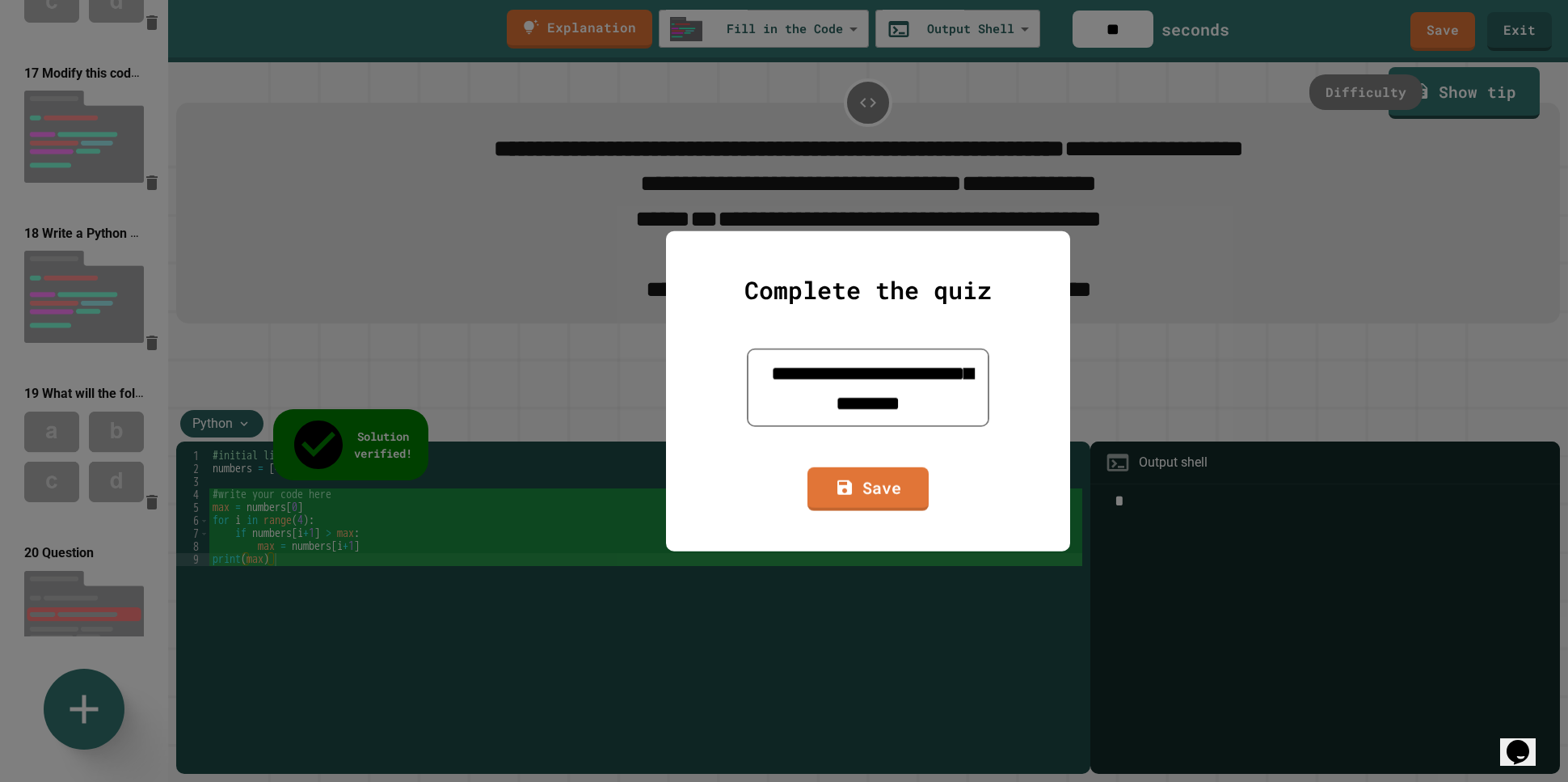 click on "**********" at bounding box center (868, 387) 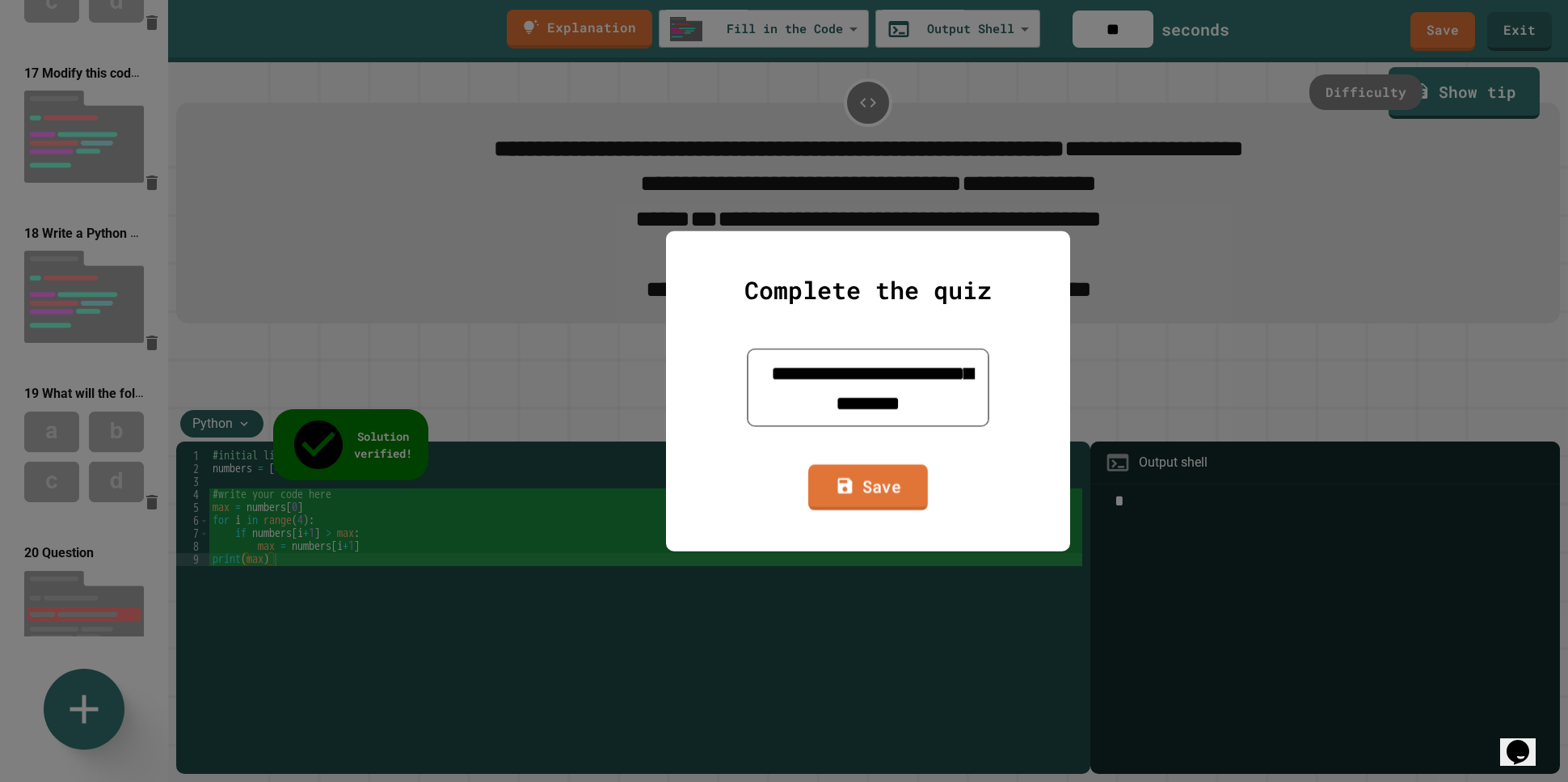 type on "**********" 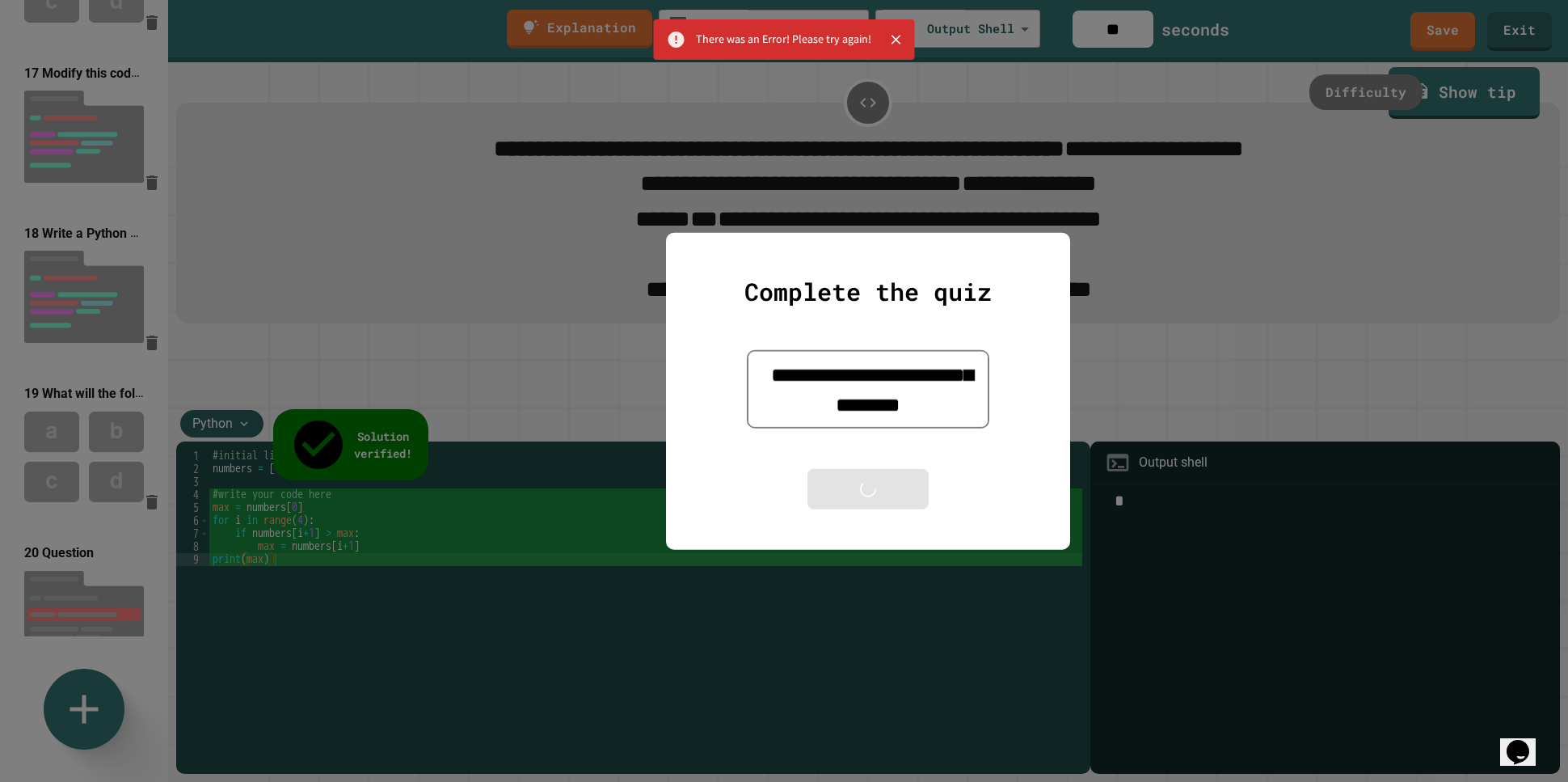 click on "**********" at bounding box center (868, 389) 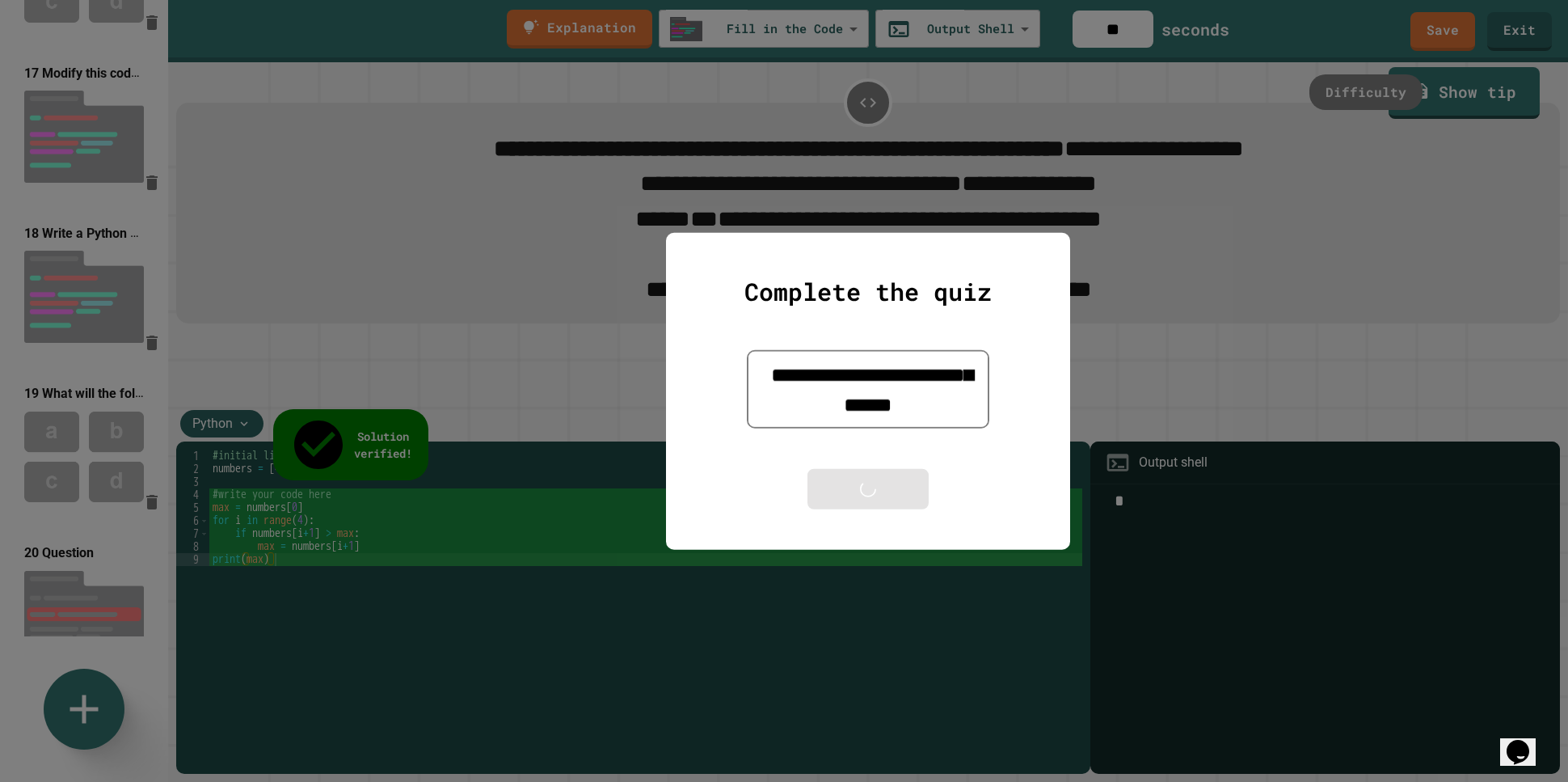 drag, startPoint x: 899, startPoint y: 400, endPoint x: 903, endPoint y: 373, distance: 27.29469 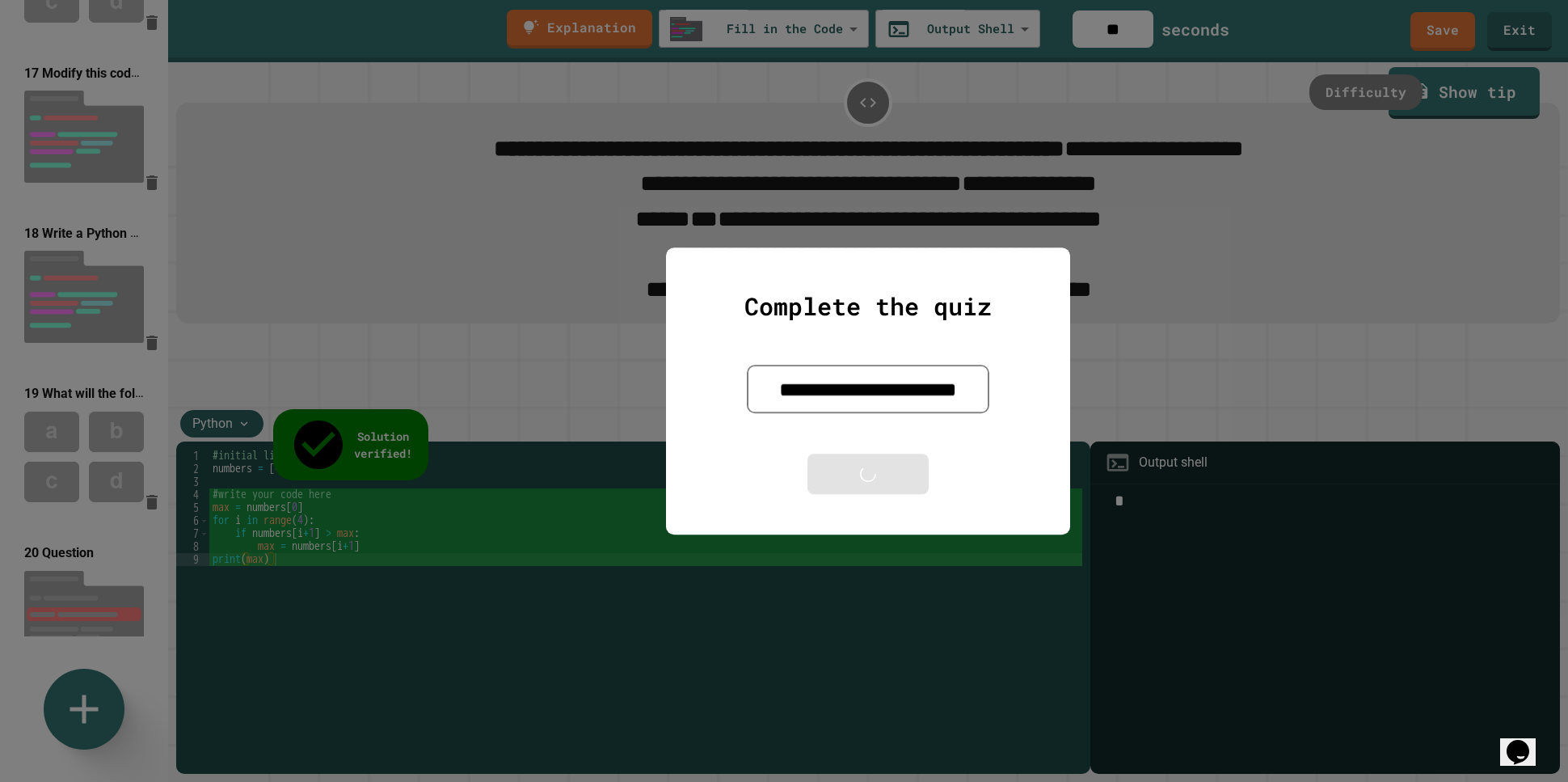 click on "**********" at bounding box center (868, 389) 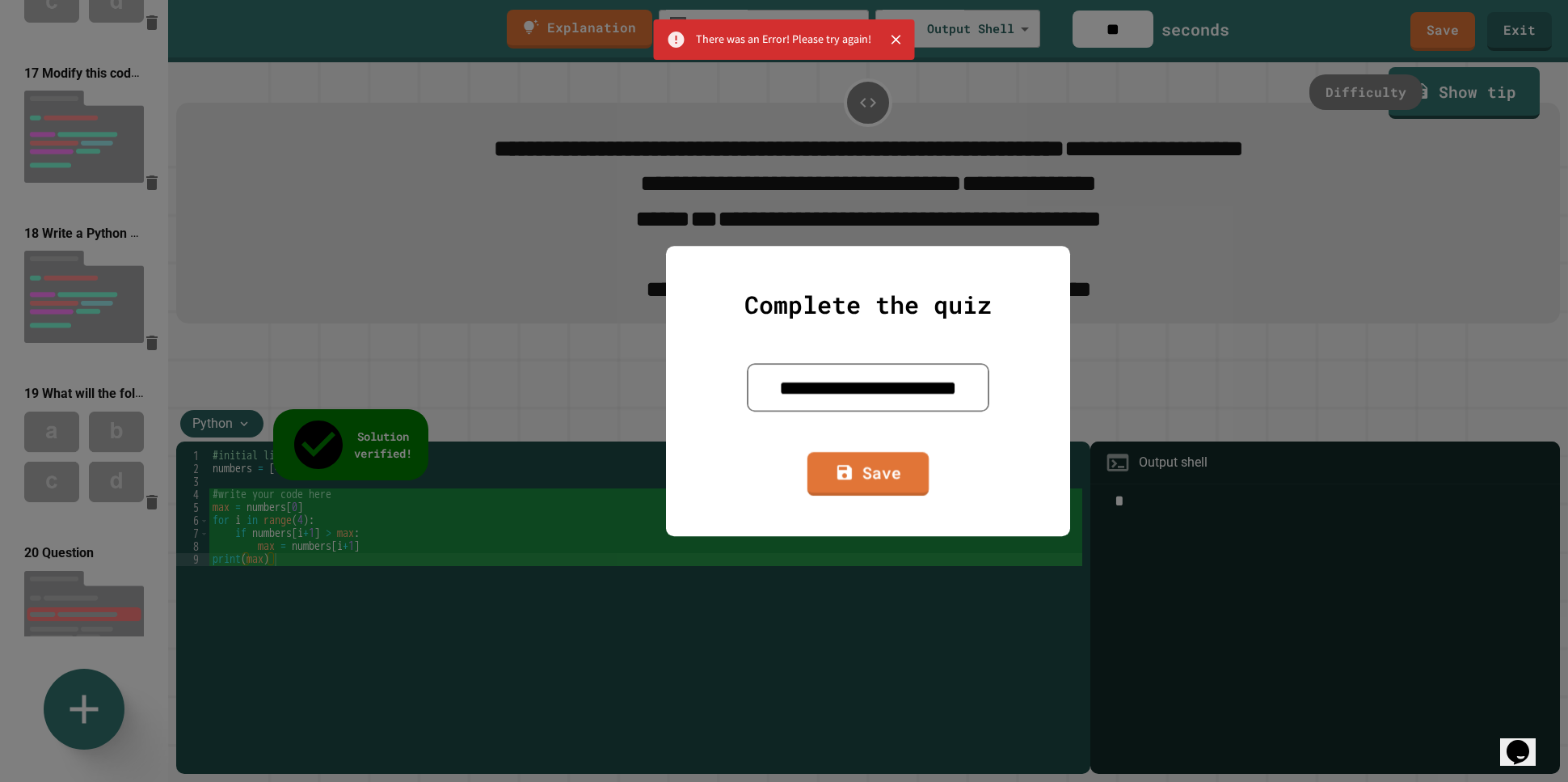 click on "**********" at bounding box center (868, 387) 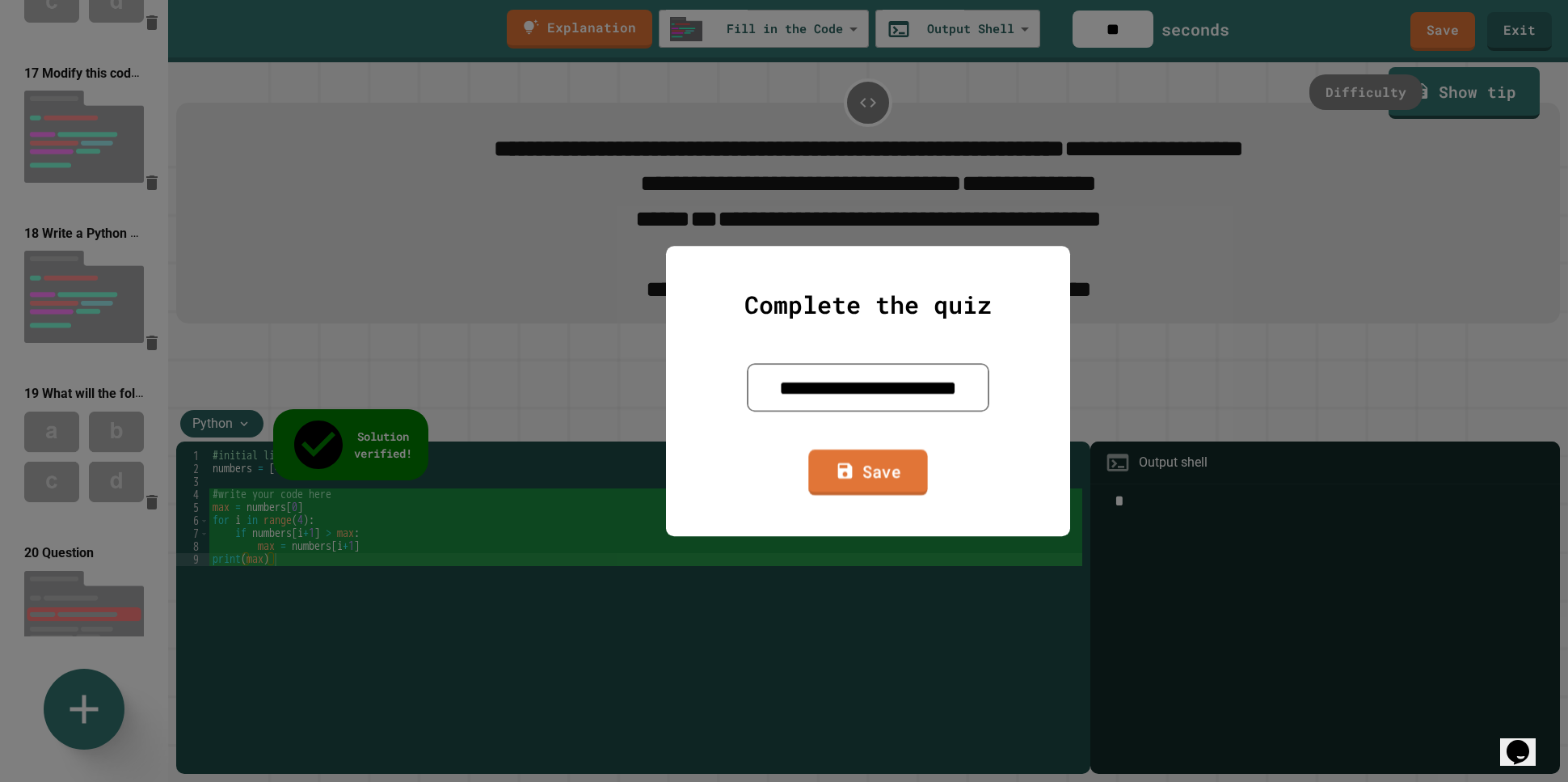 type on "**********" 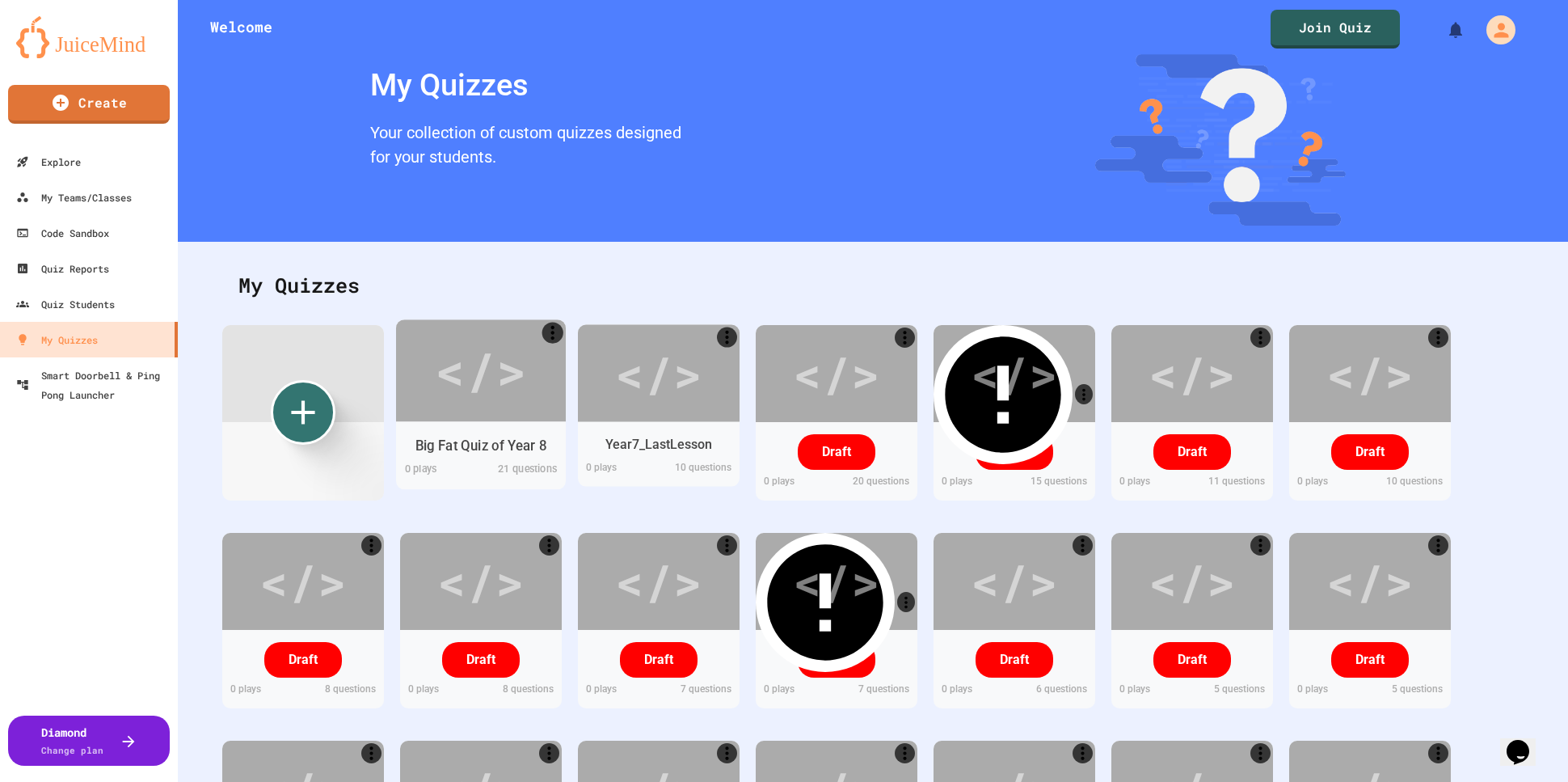 click on "Big Fat Quiz of Year 8" at bounding box center [481, 445] 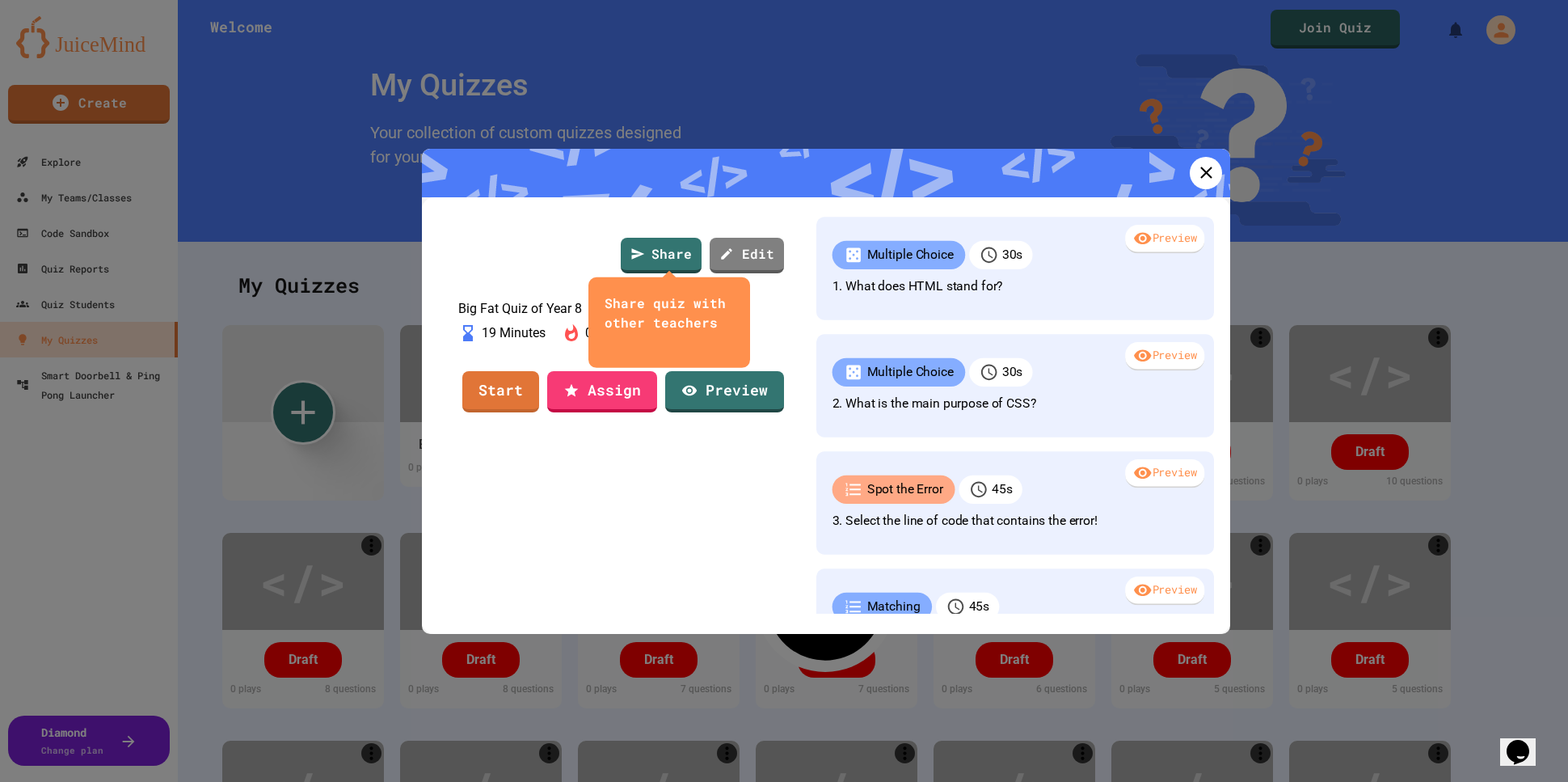 scroll, scrollTop: 0, scrollLeft: 0, axis: both 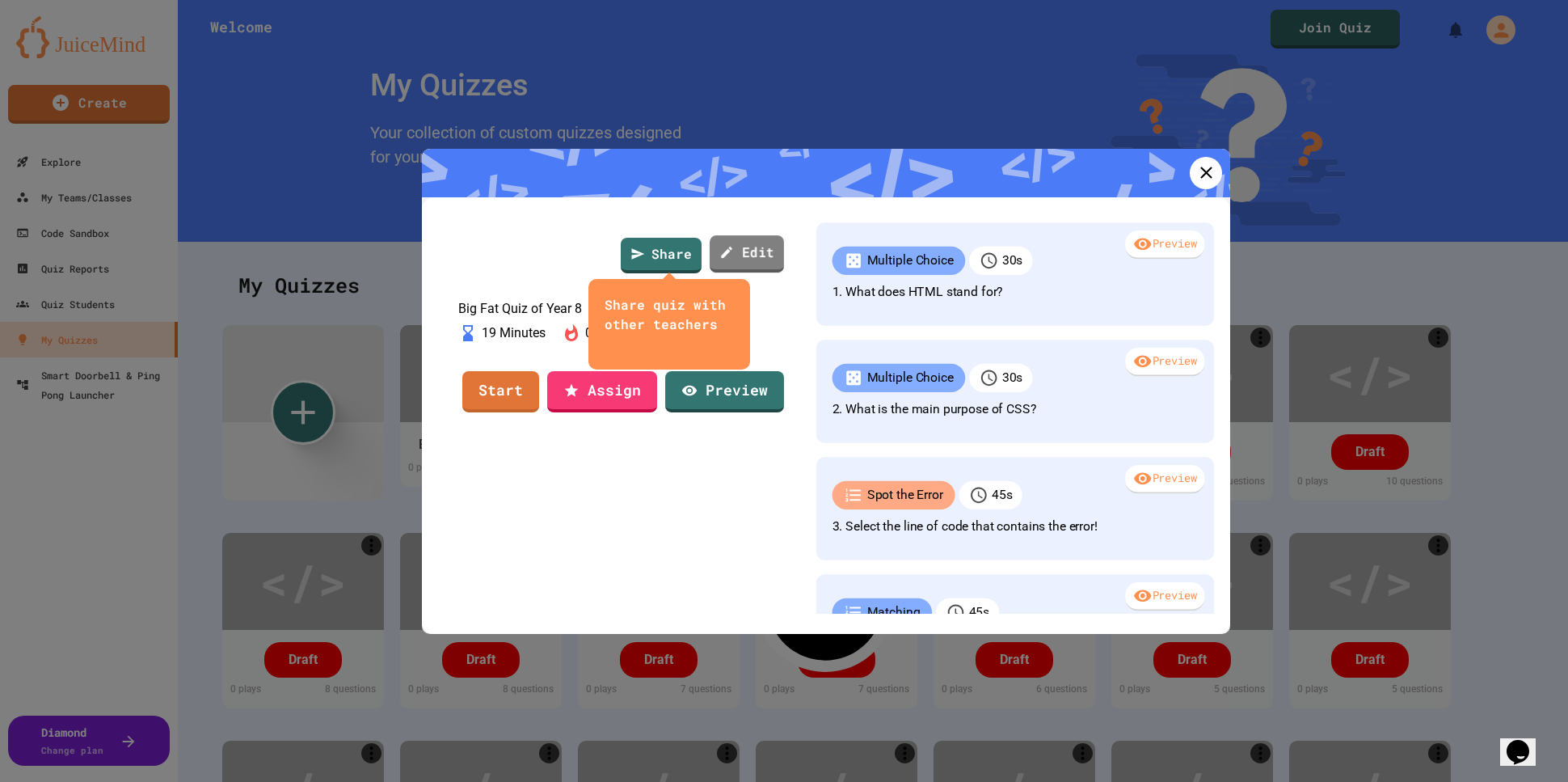 click on "Edit" at bounding box center [747, 254] 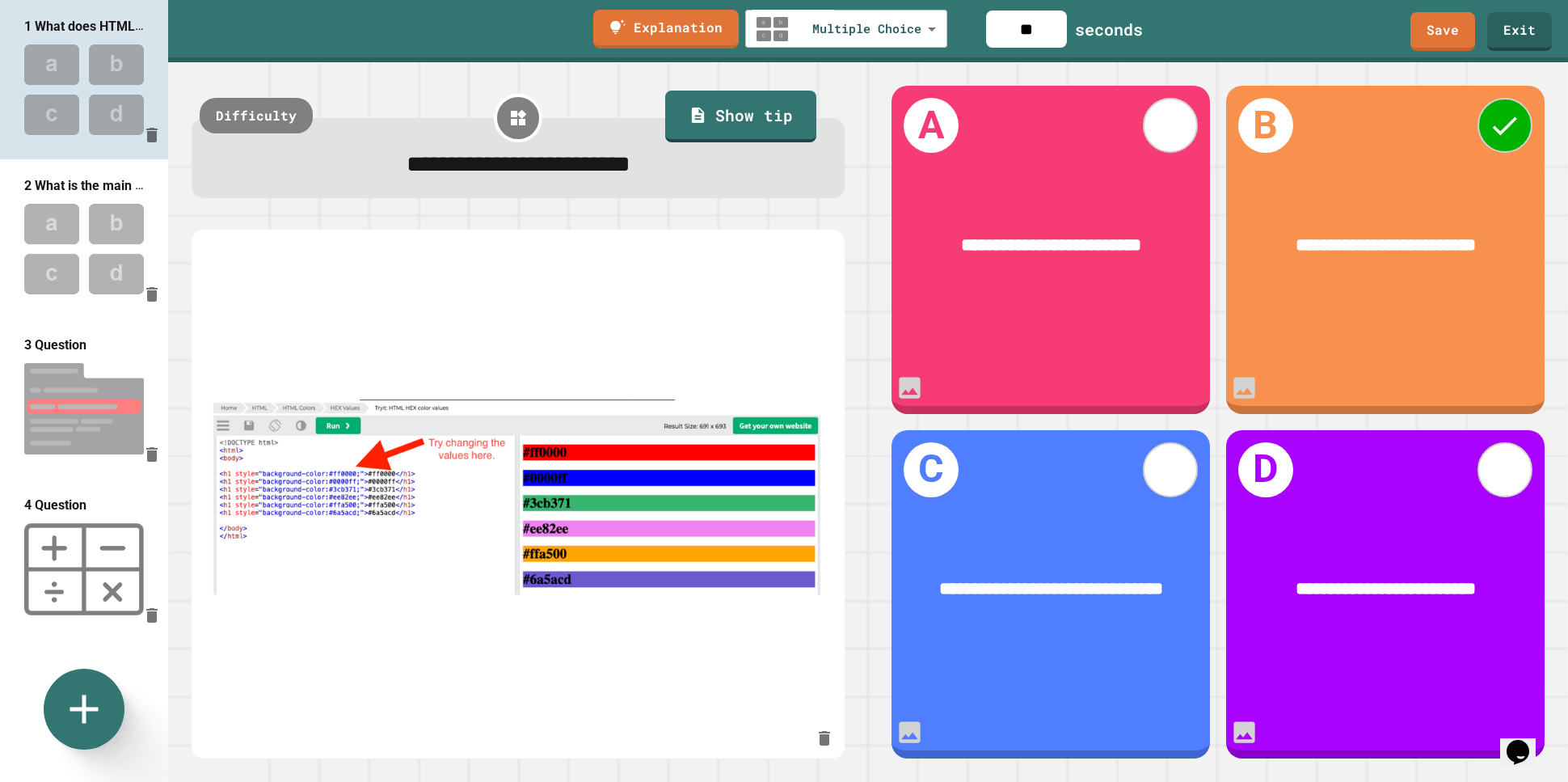 scroll, scrollTop: 2509, scrollLeft: 0, axis: vertical 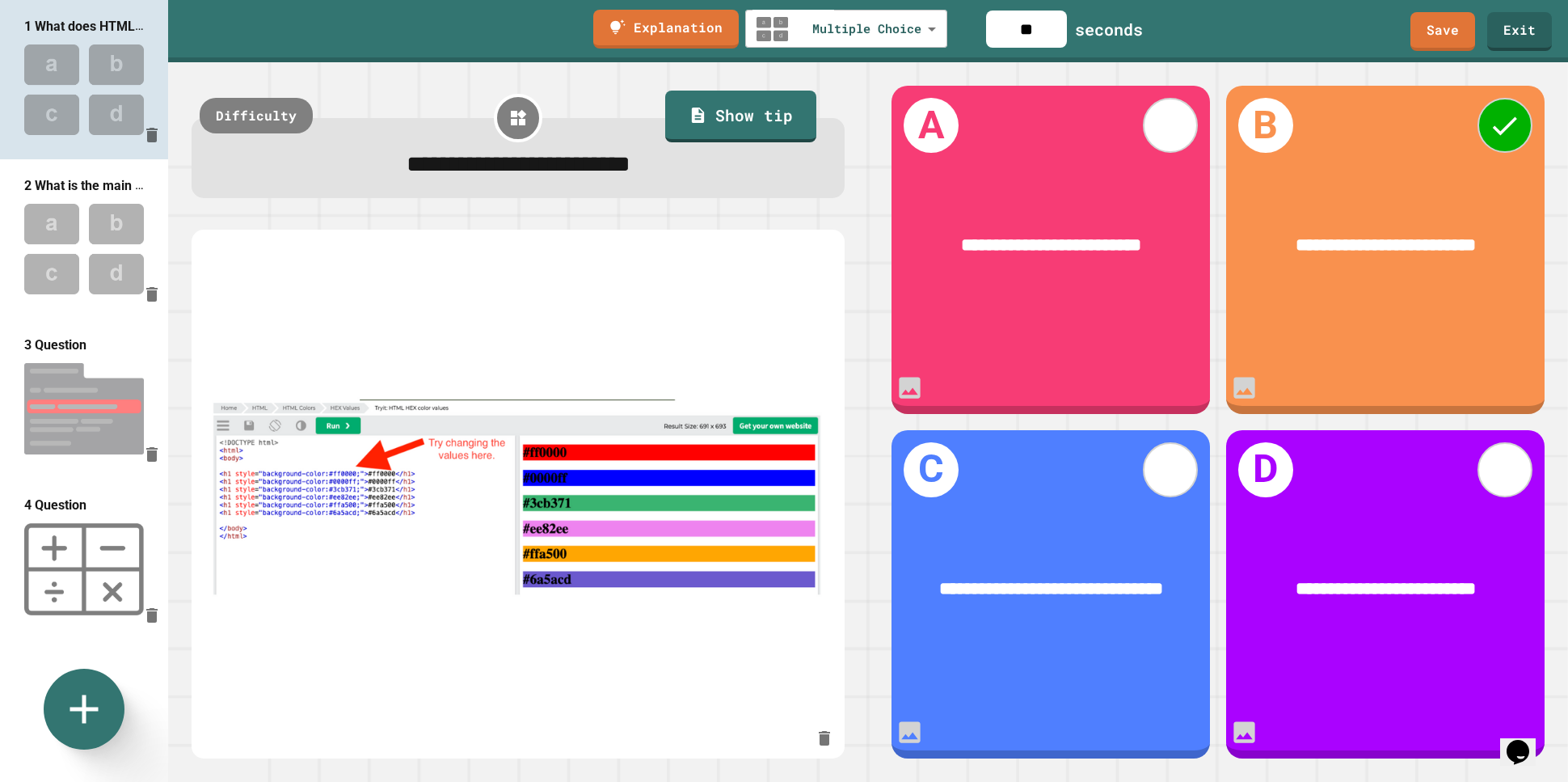 click at bounding box center [84, 90] 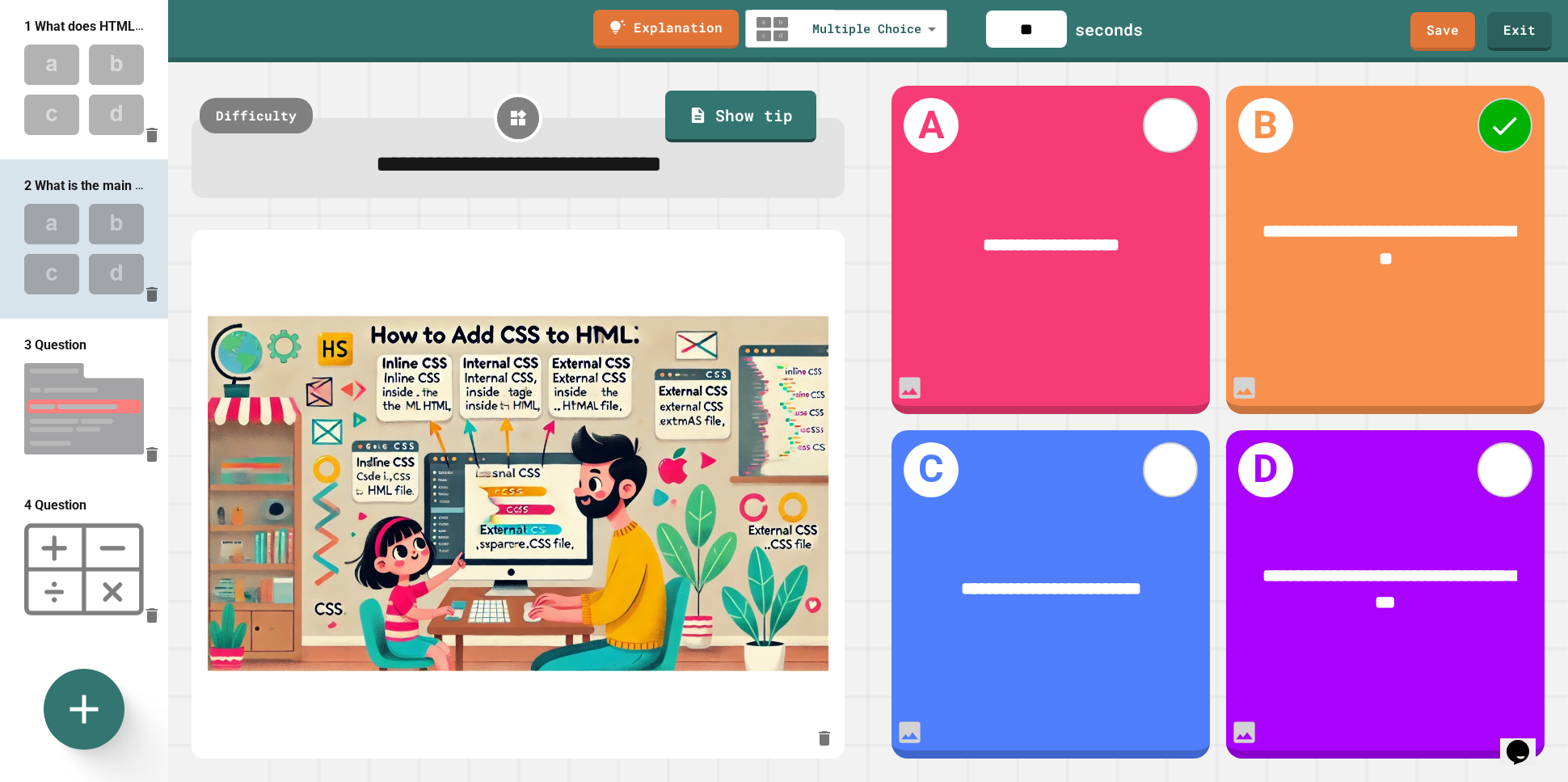 click at bounding box center [84, 408] 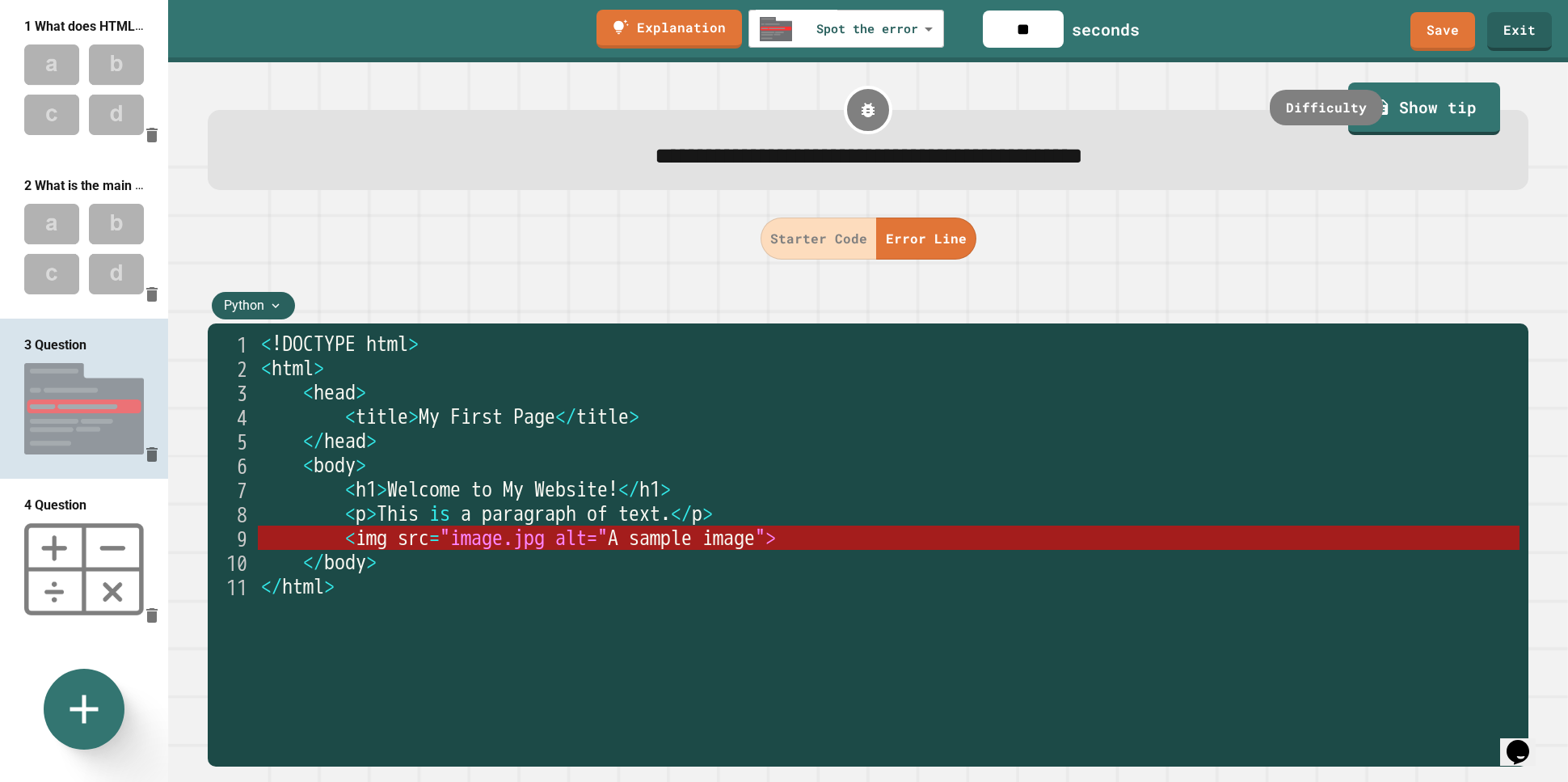 click at bounding box center (84, 569) 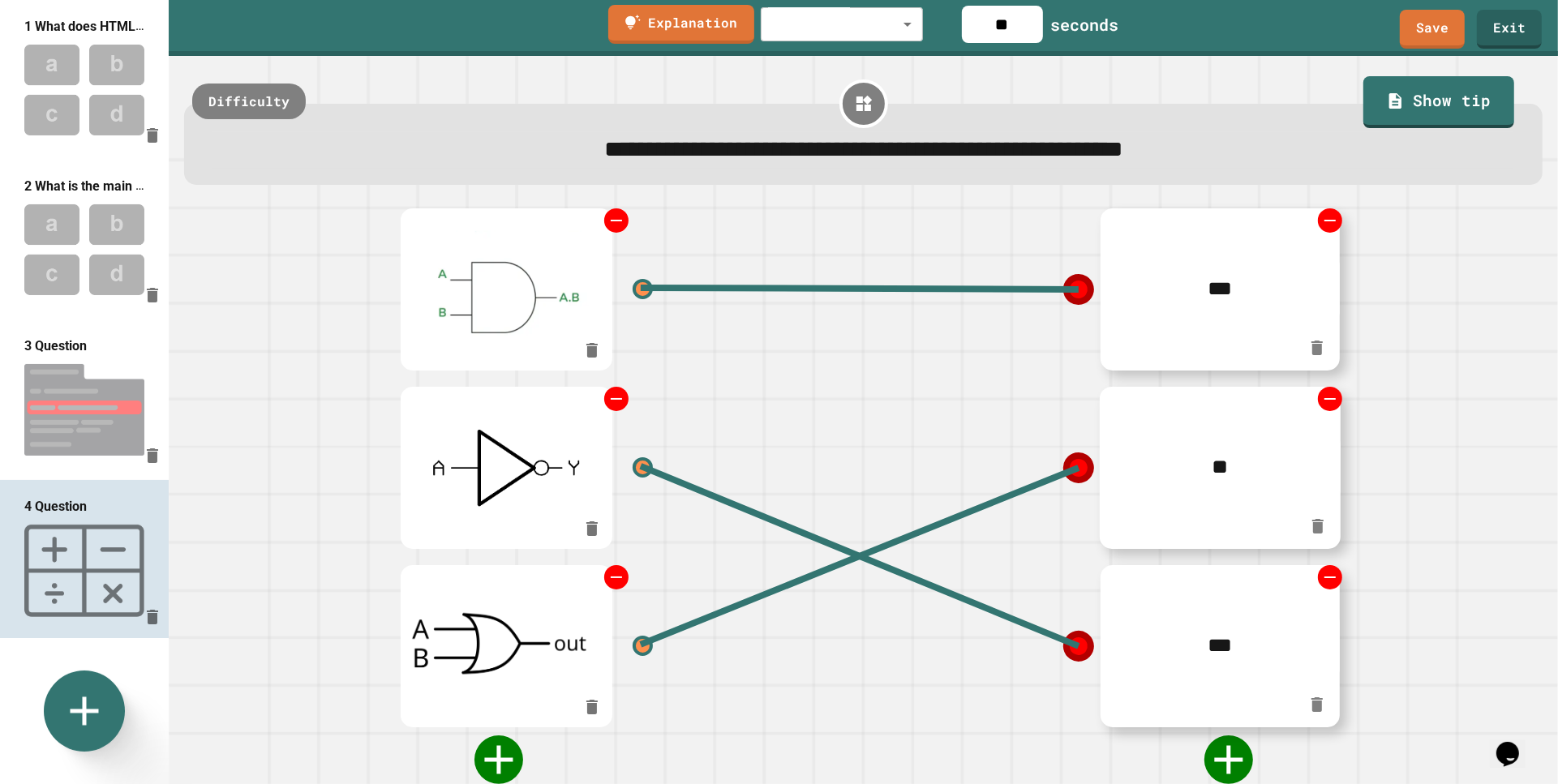 scroll, scrollTop: 4, scrollLeft: 0, axis: vertical 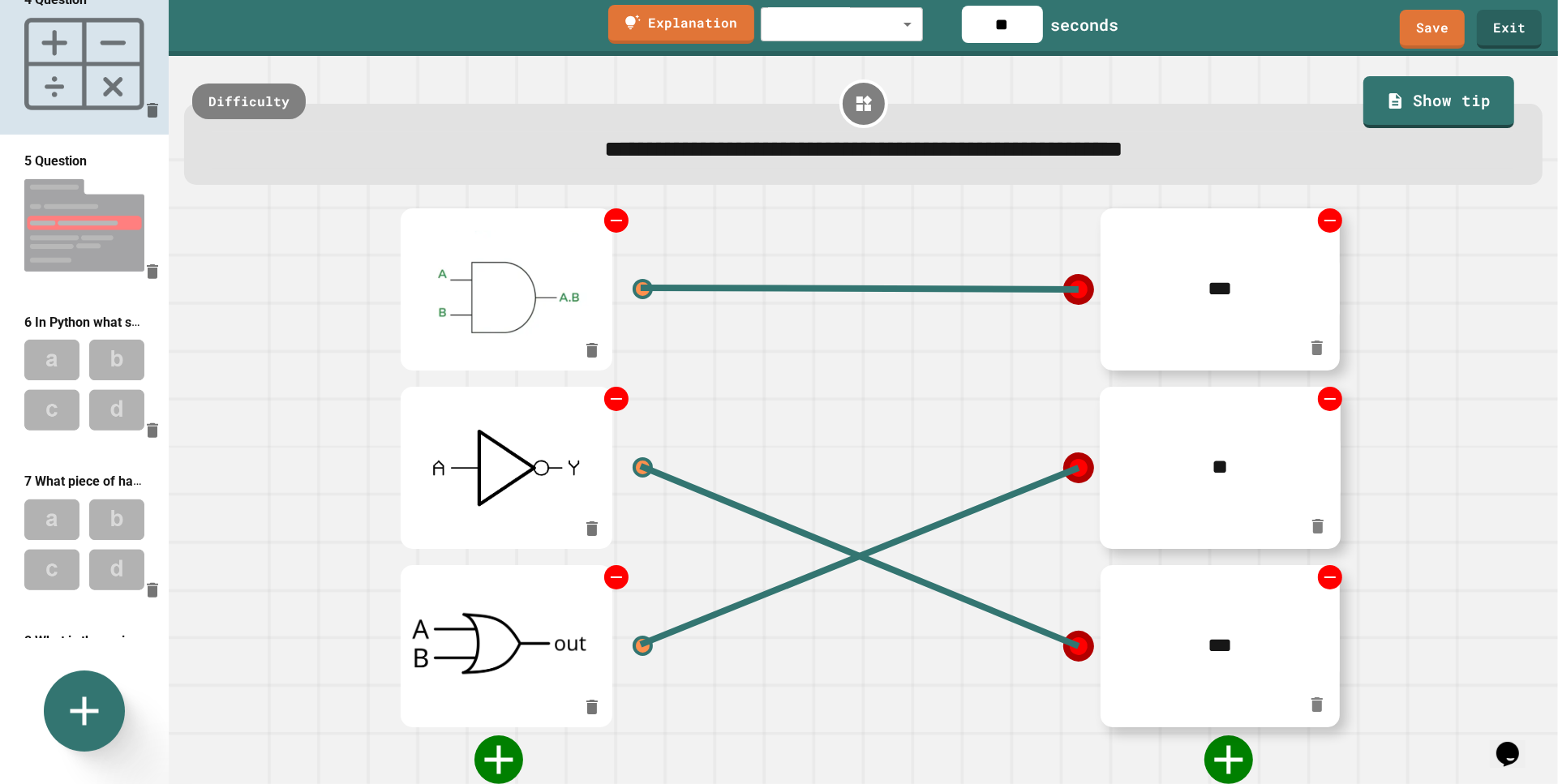 click at bounding box center [84, 225] 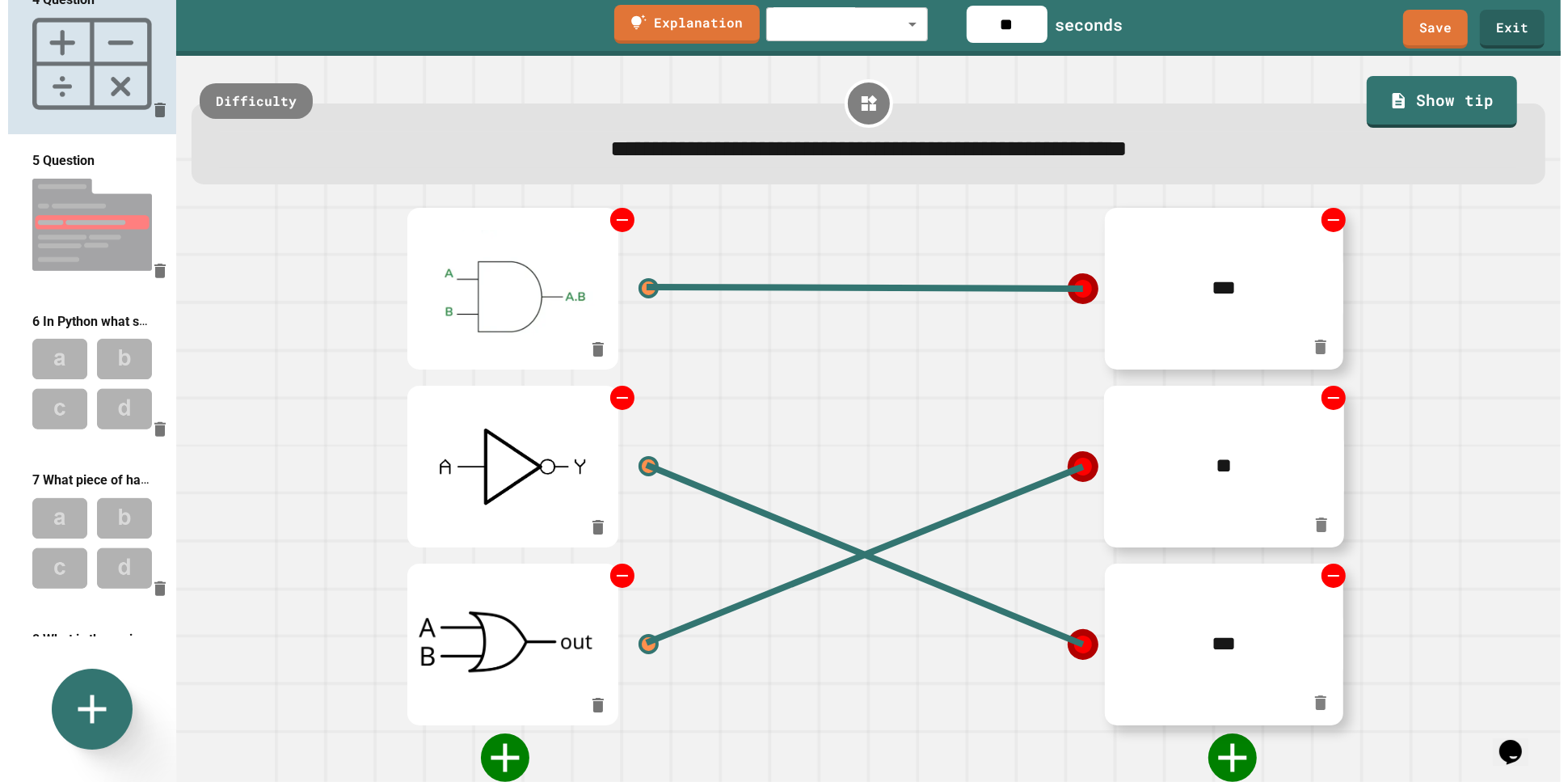 scroll, scrollTop: 0, scrollLeft: 0, axis: both 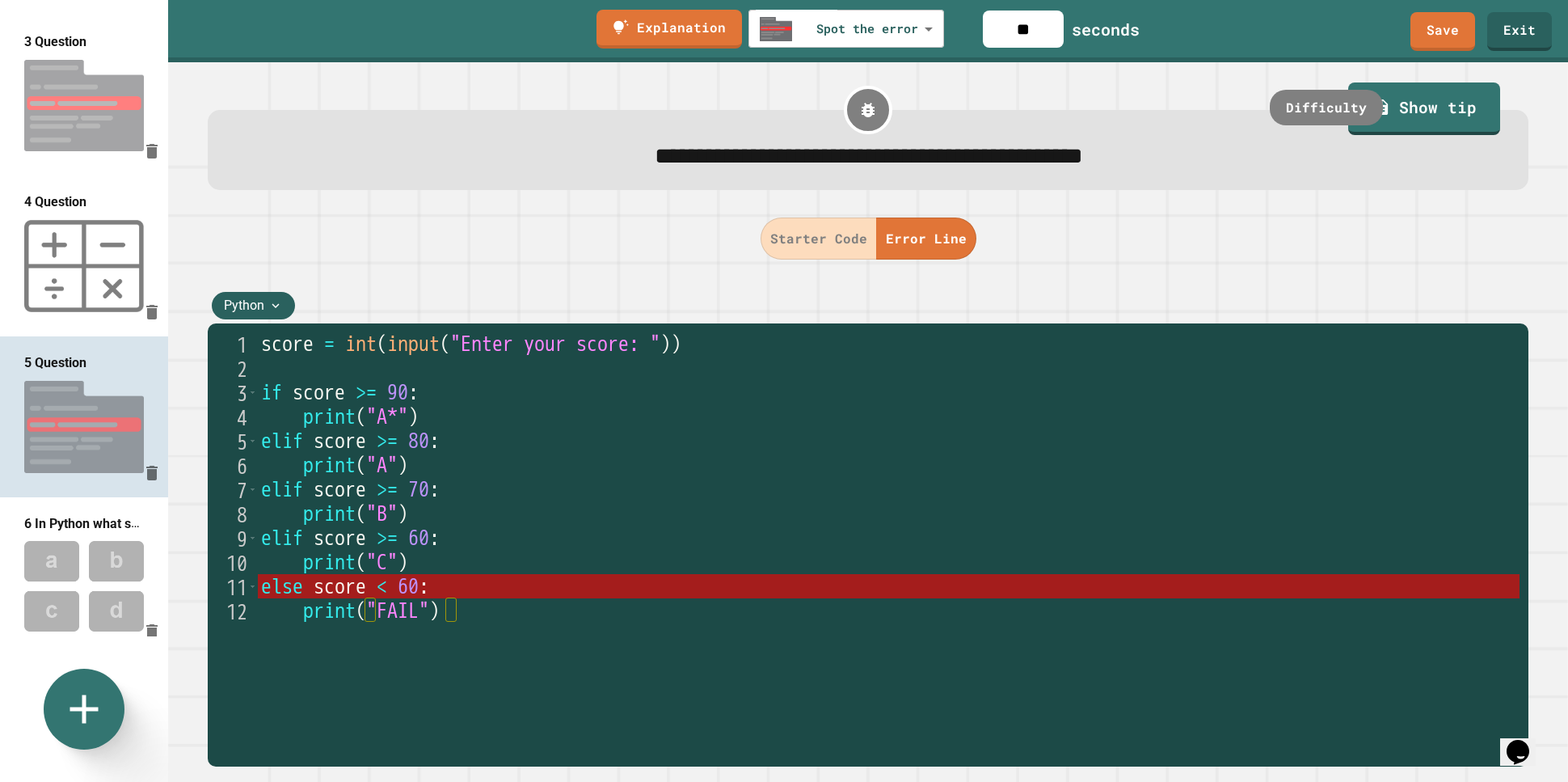 click at bounding box center (84, 266) 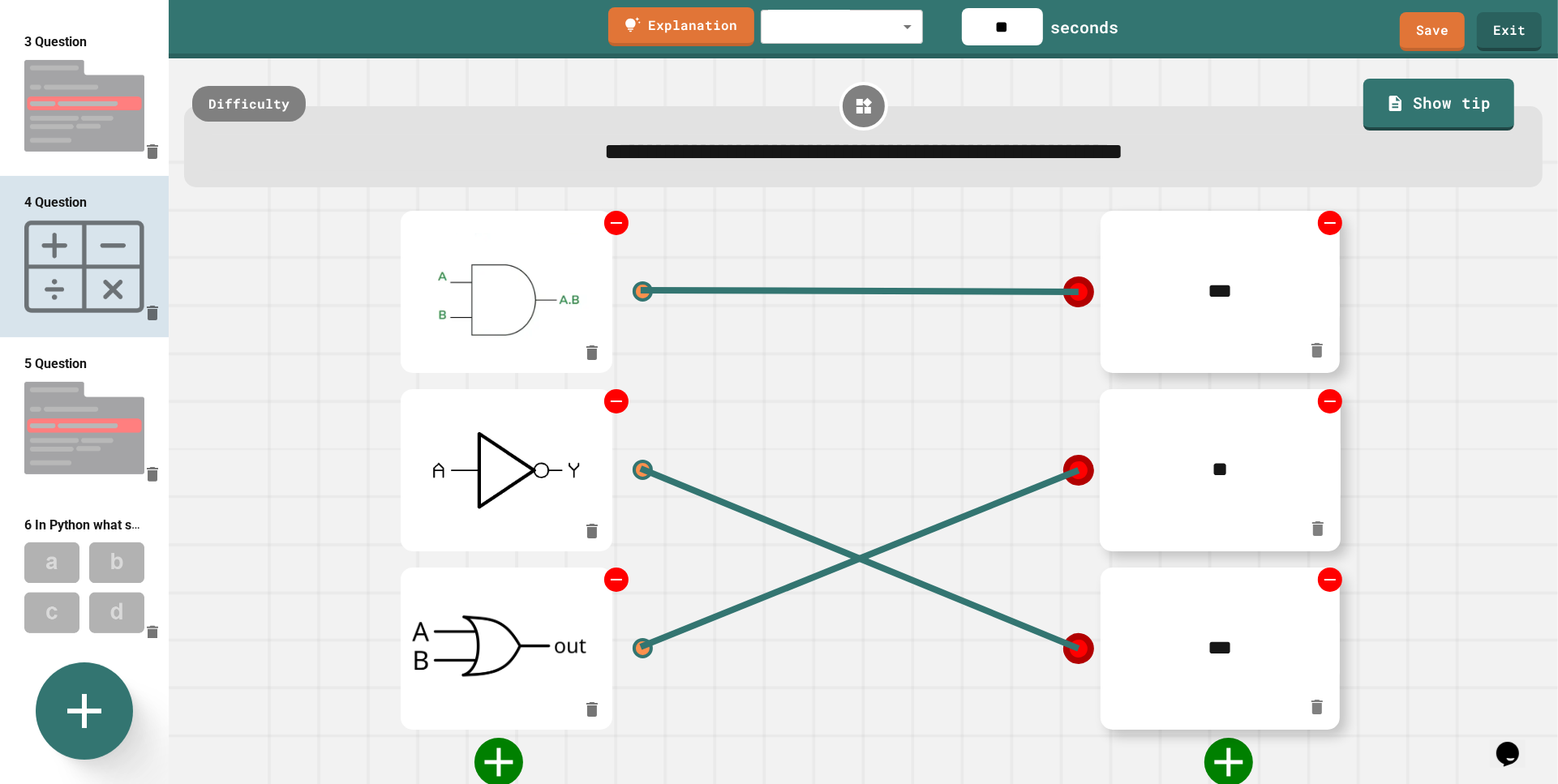 click 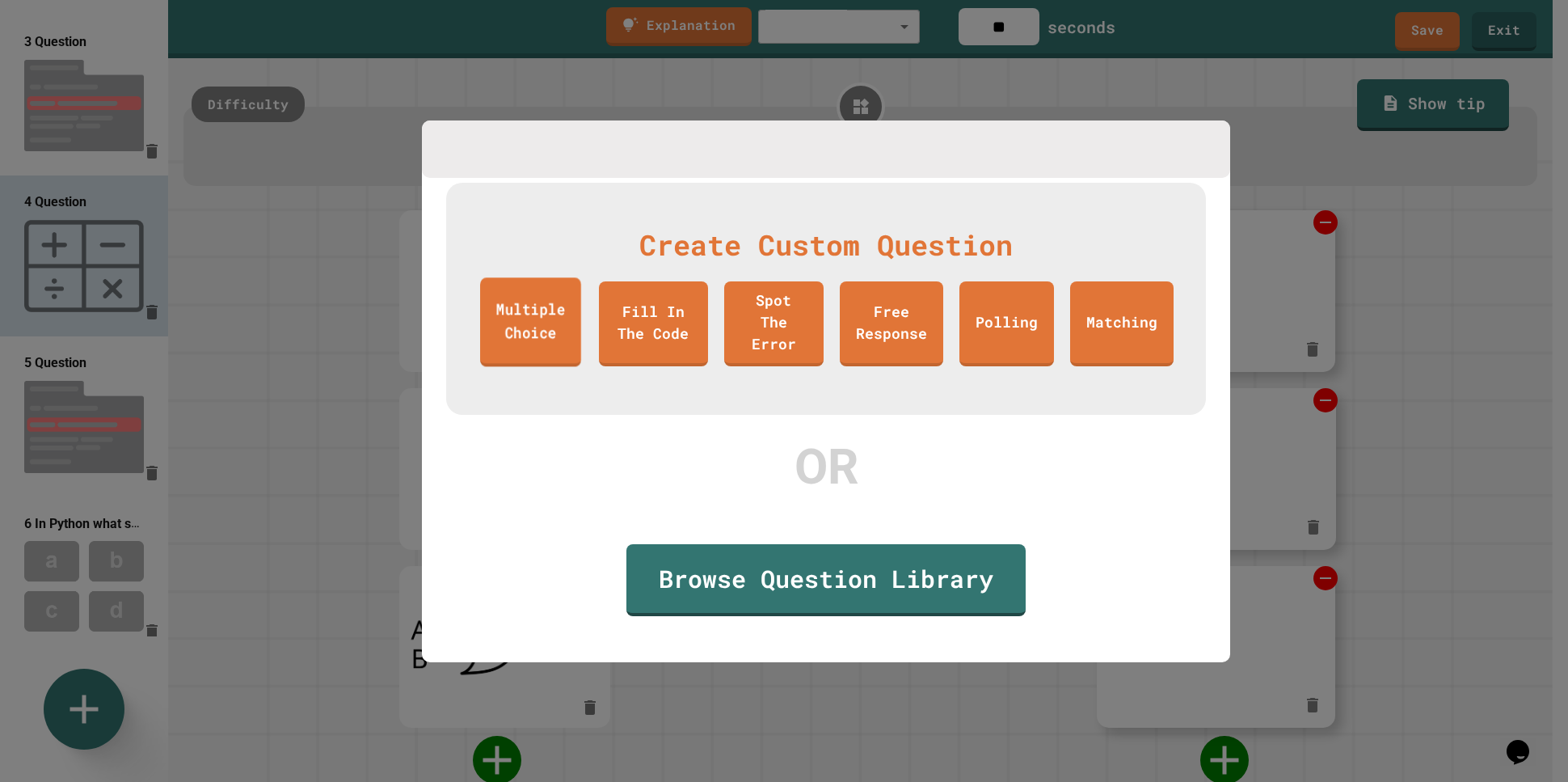 click on "Multiple Choice" at bounding box center (530, 322) 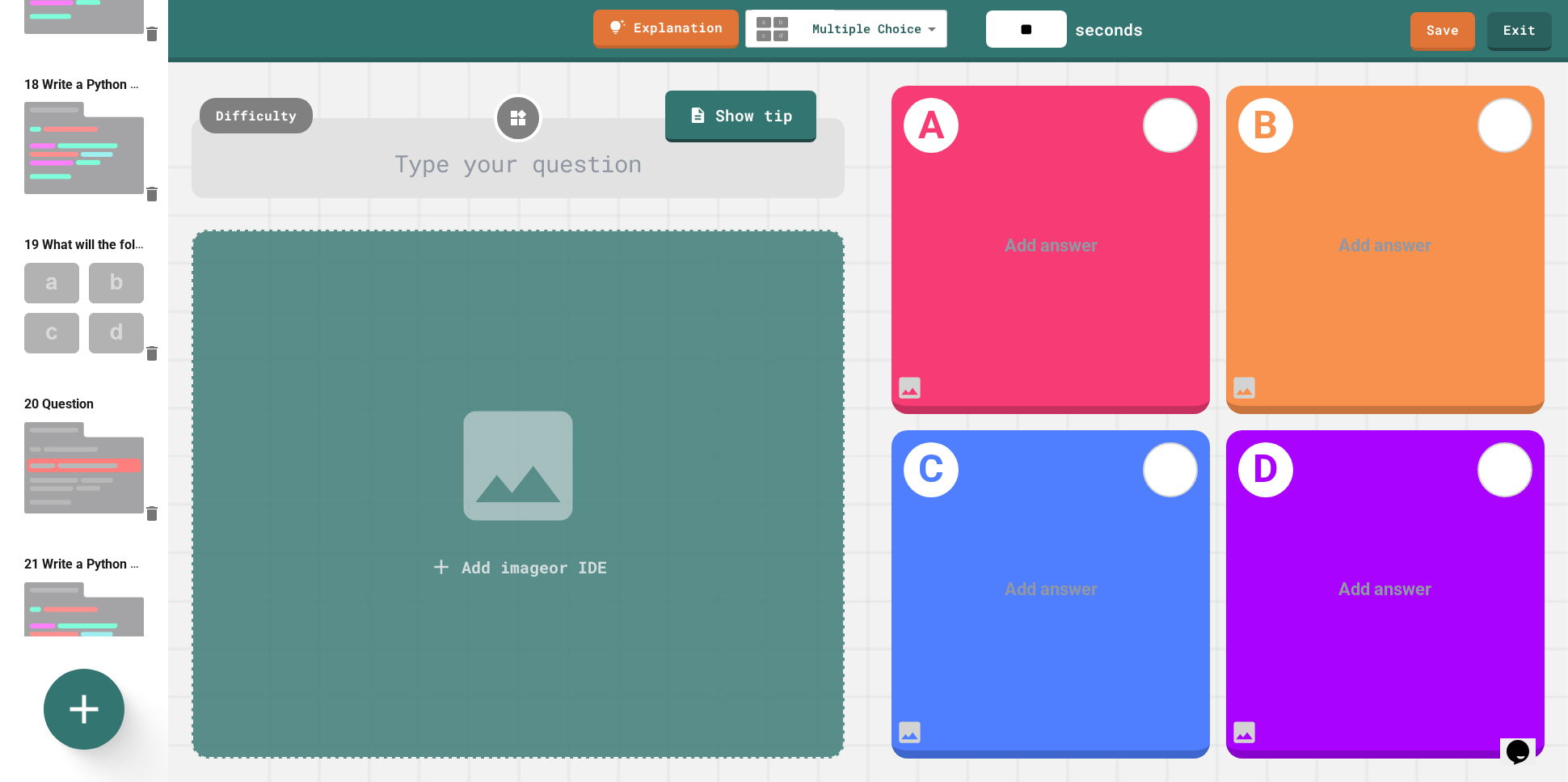 click 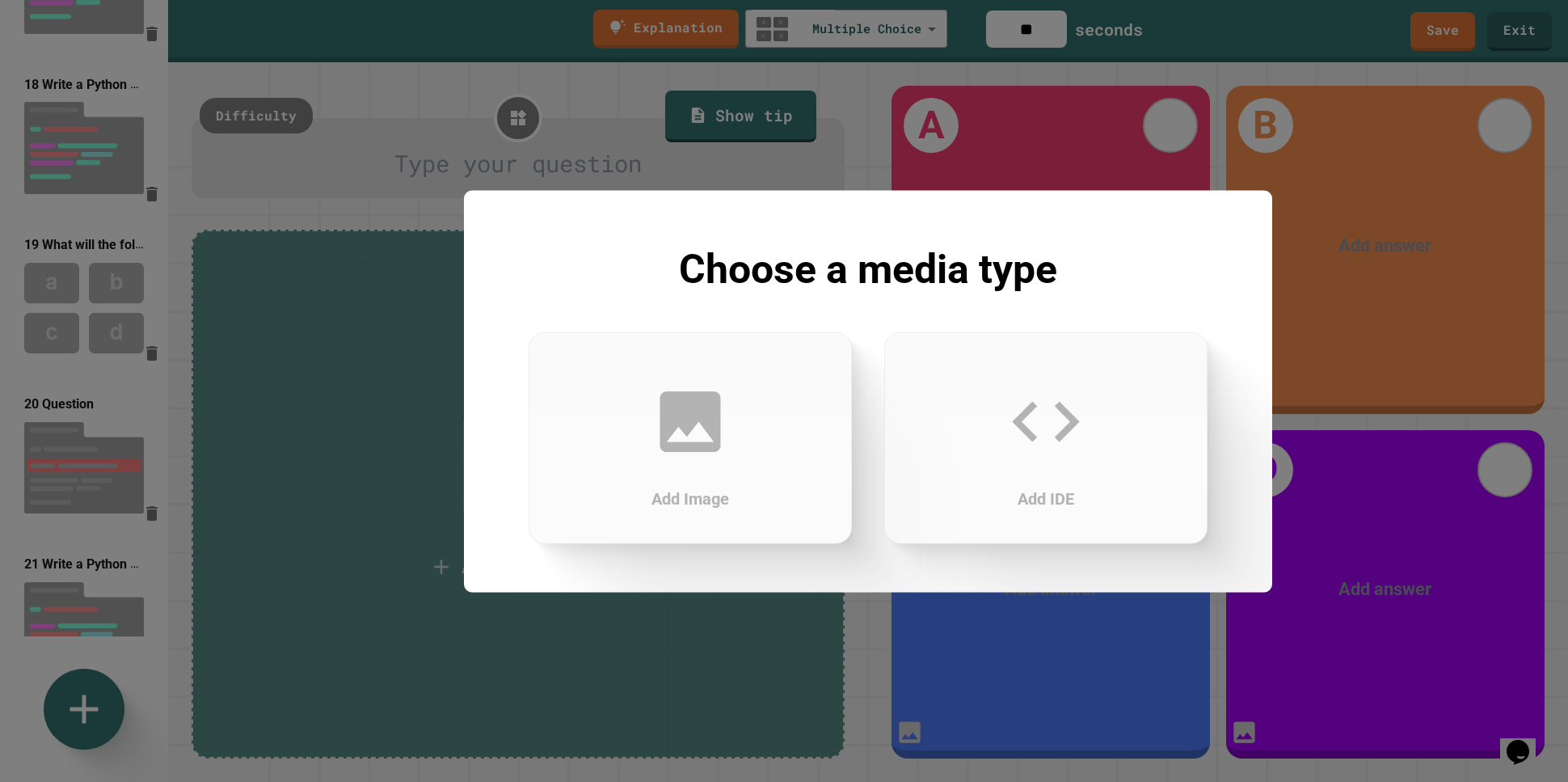 click 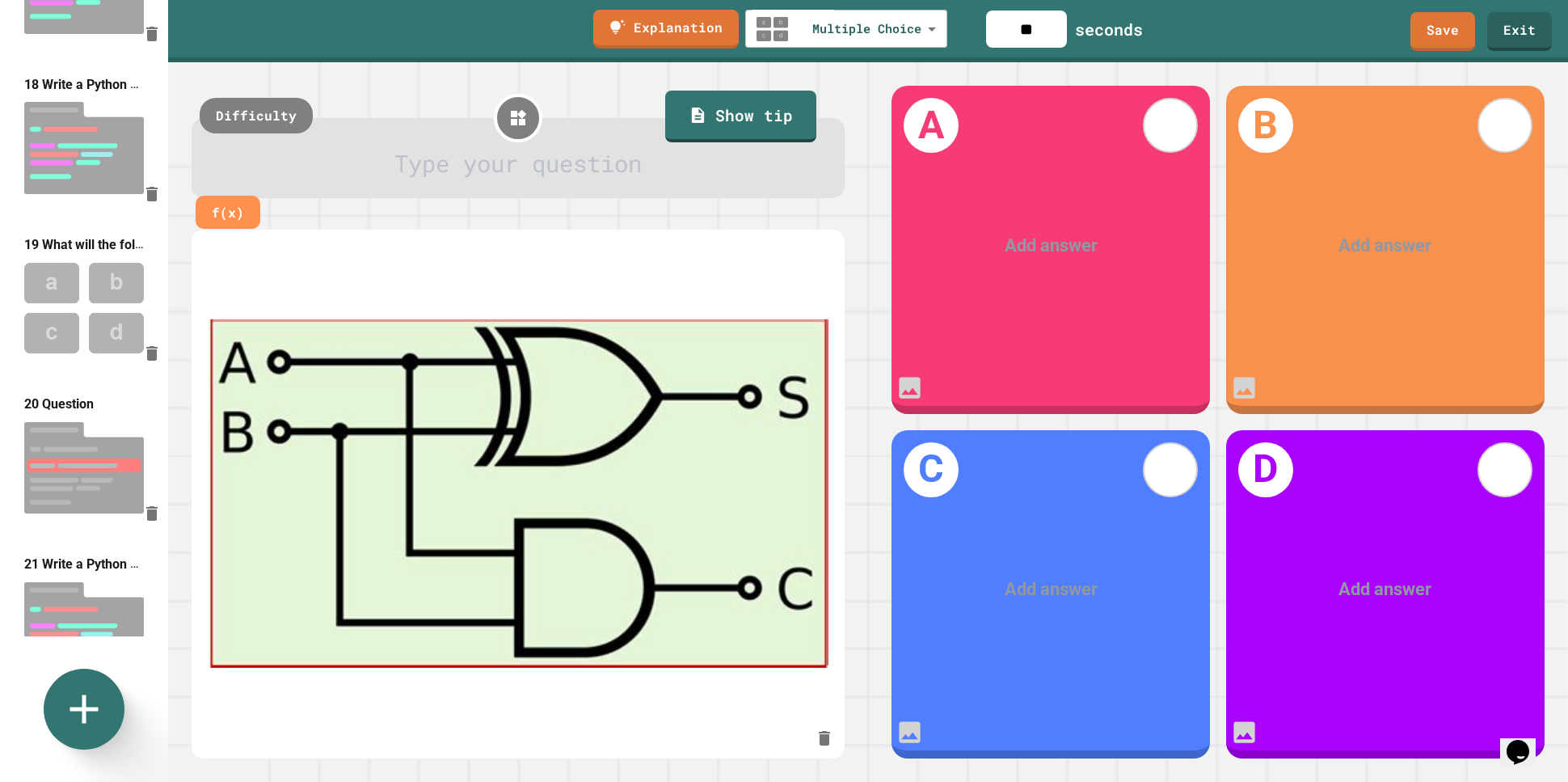click at bounding box center [518, 164] 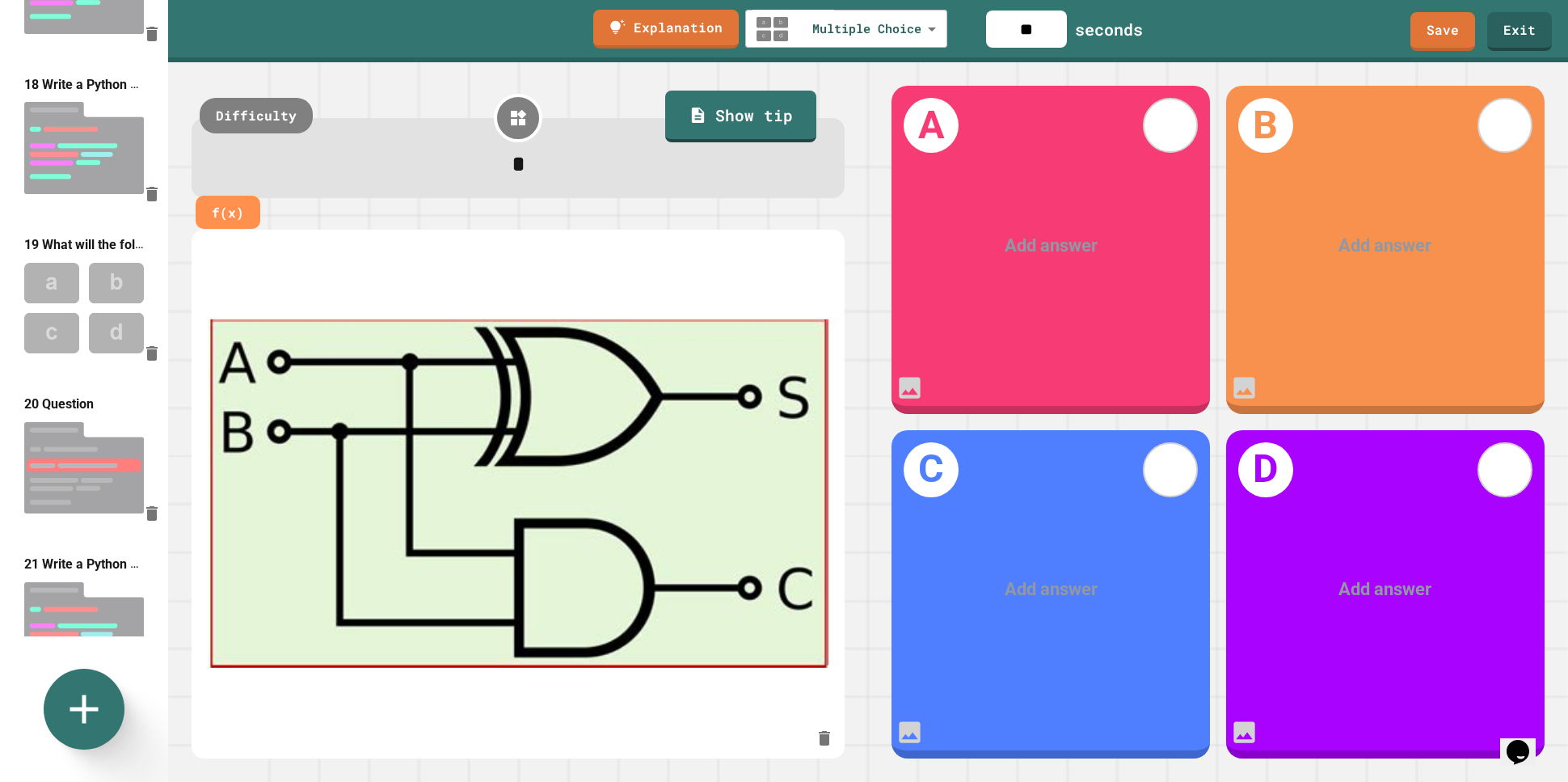 type 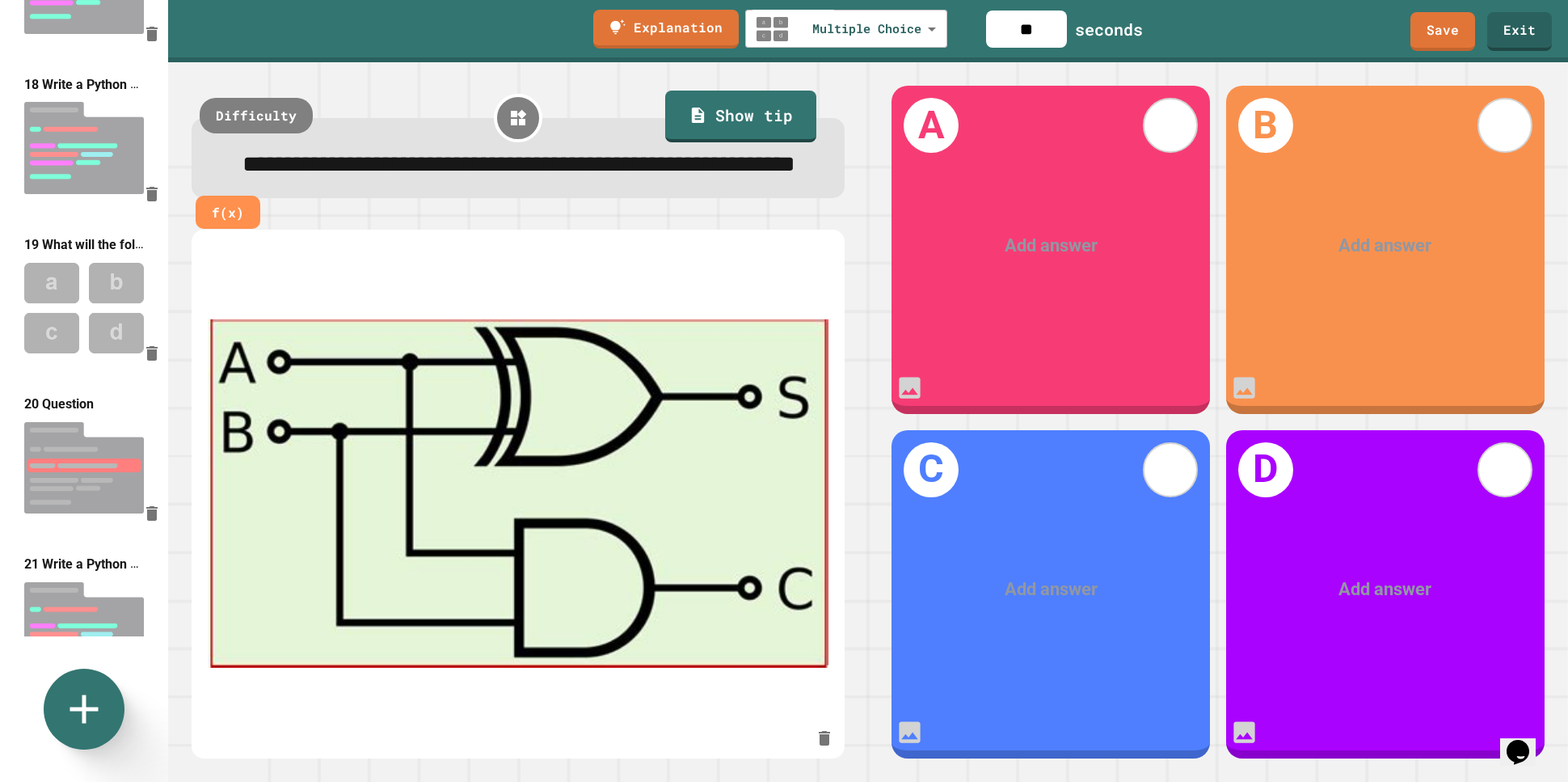 click at bounding box center (1051, 246) 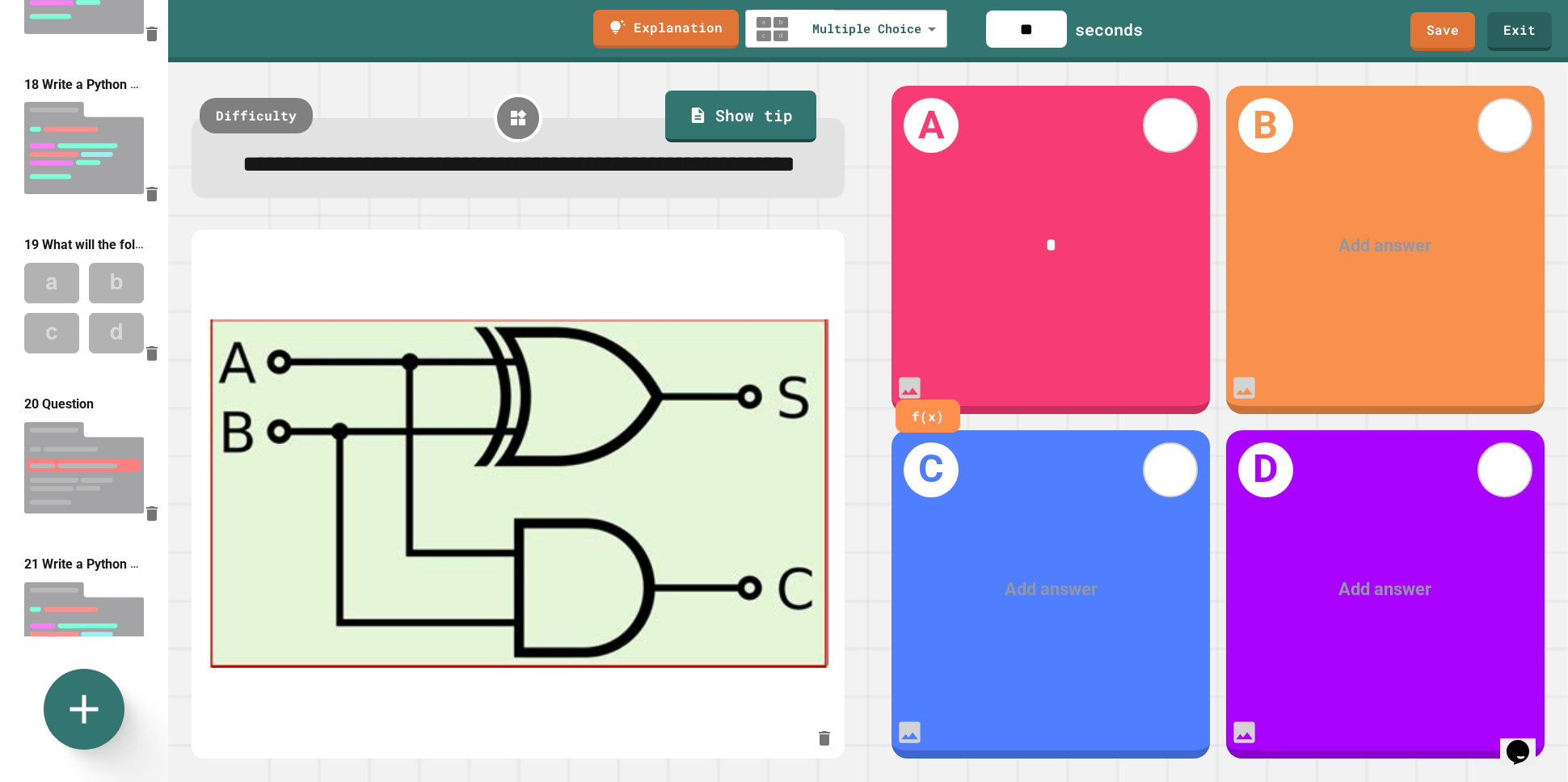 type 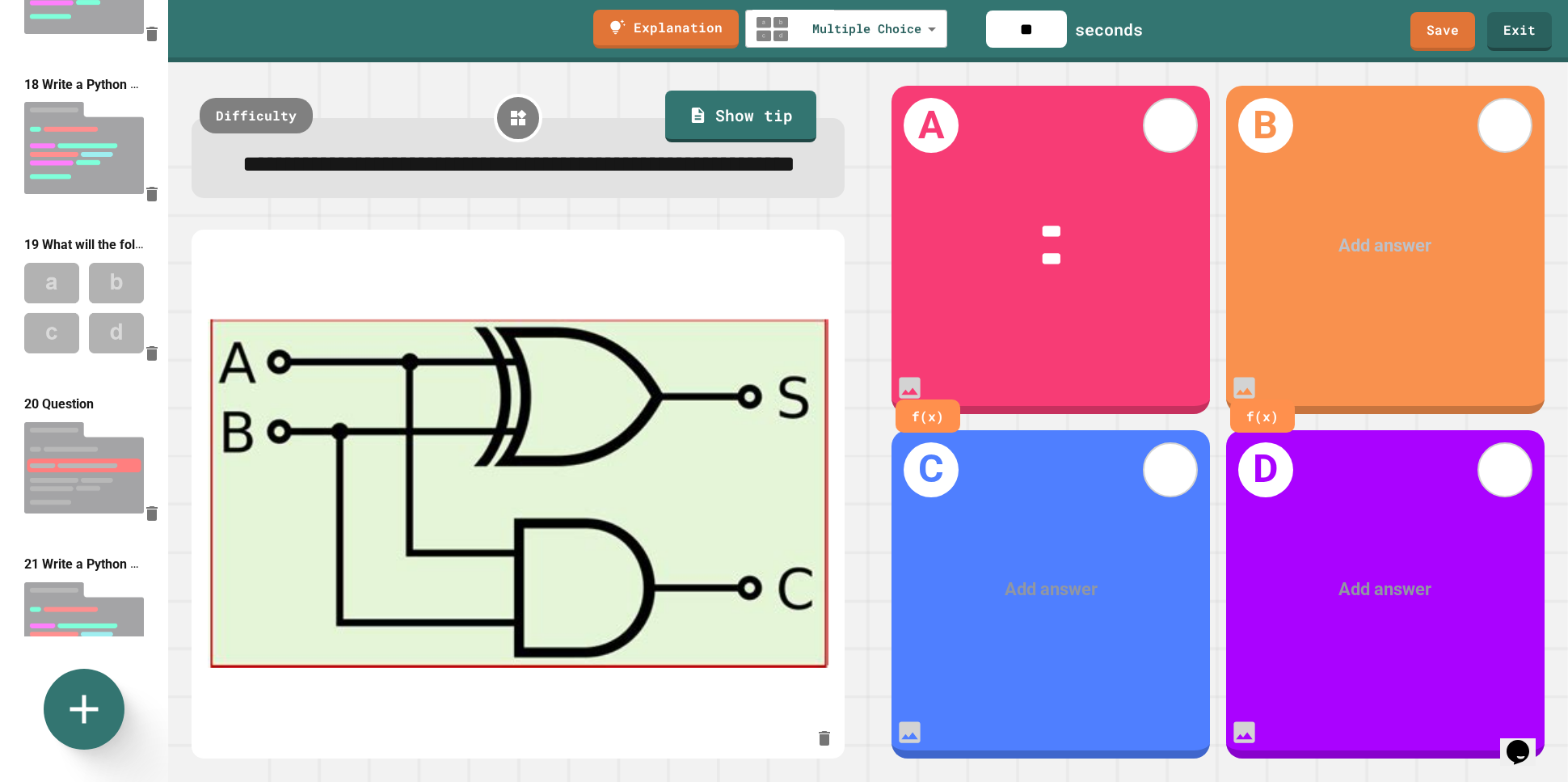 click at bounding box center (1385, 246) 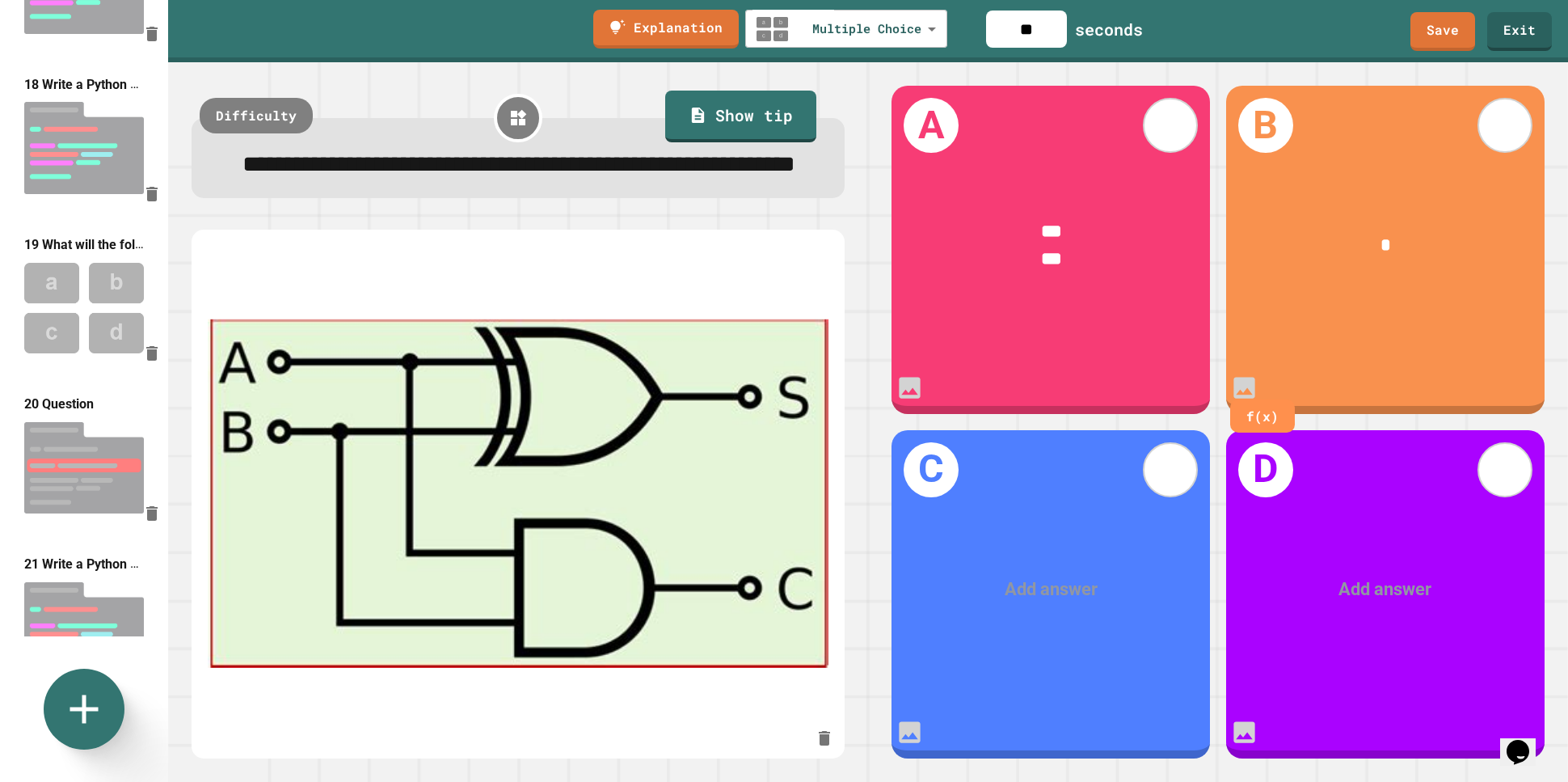 type 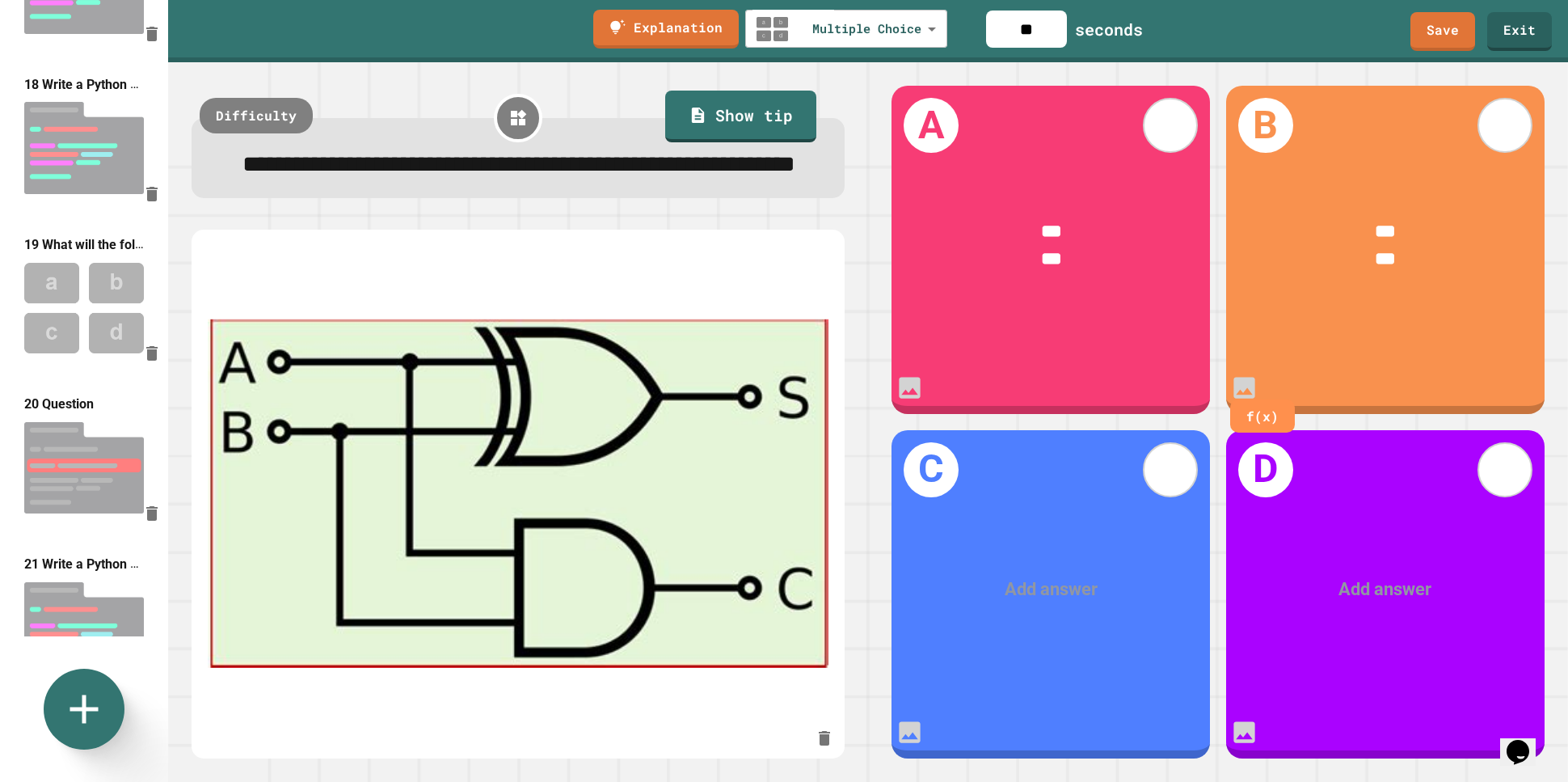 click on "Add answer" at bounding box center [1051, 590] 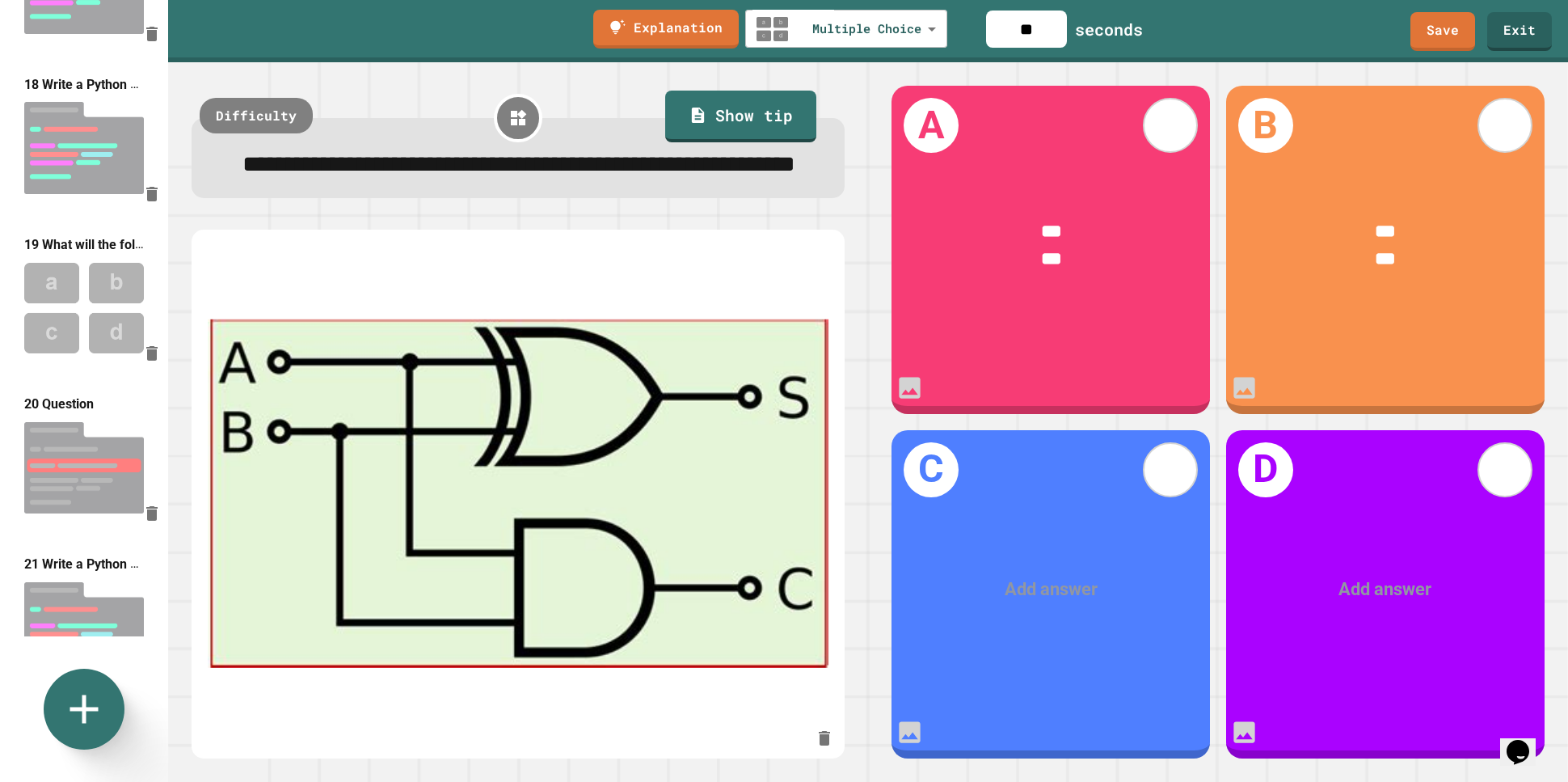 click at bounding box center [1051, 590] 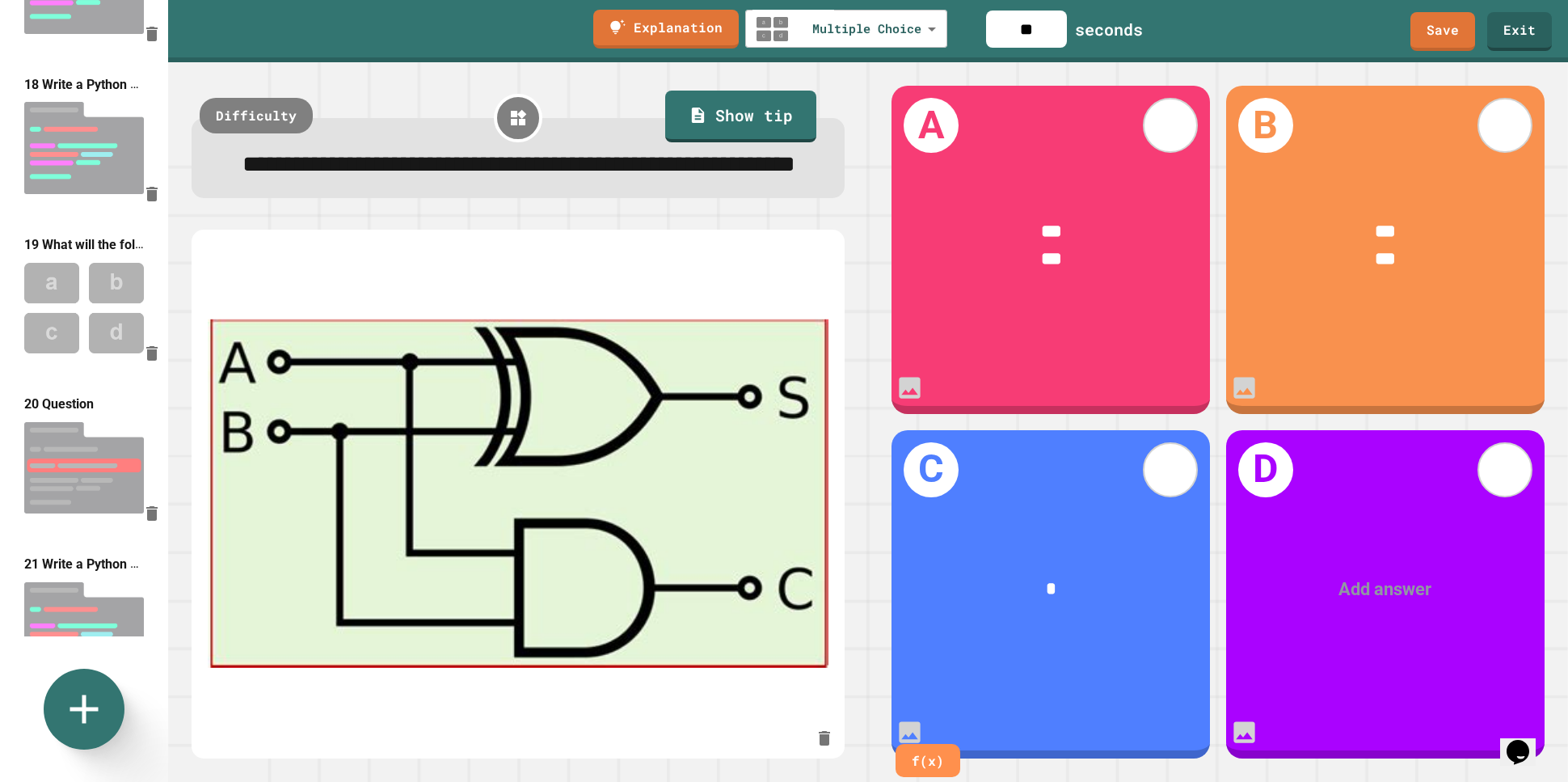 type 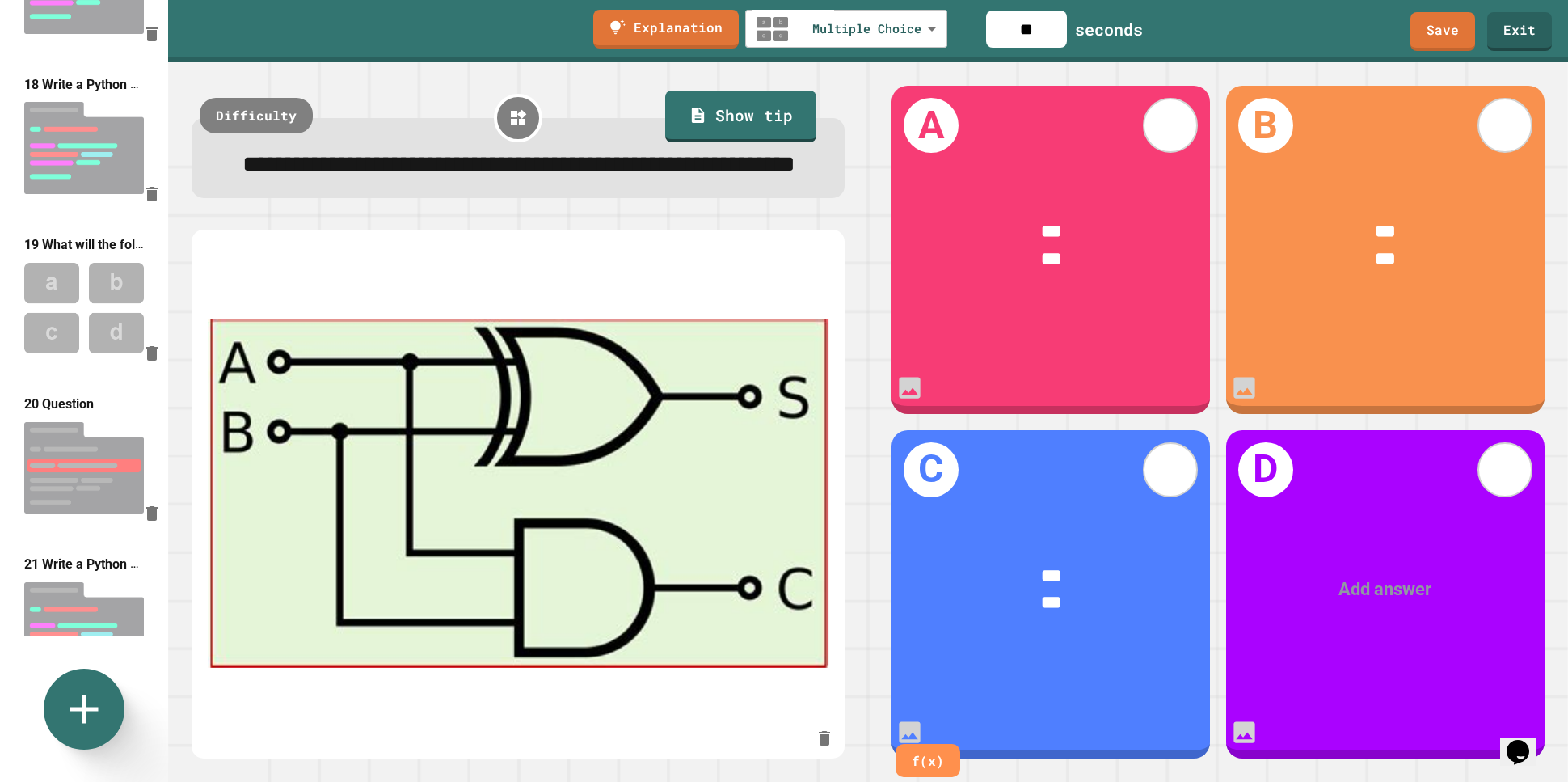 click at bounding box center (1385, 590) 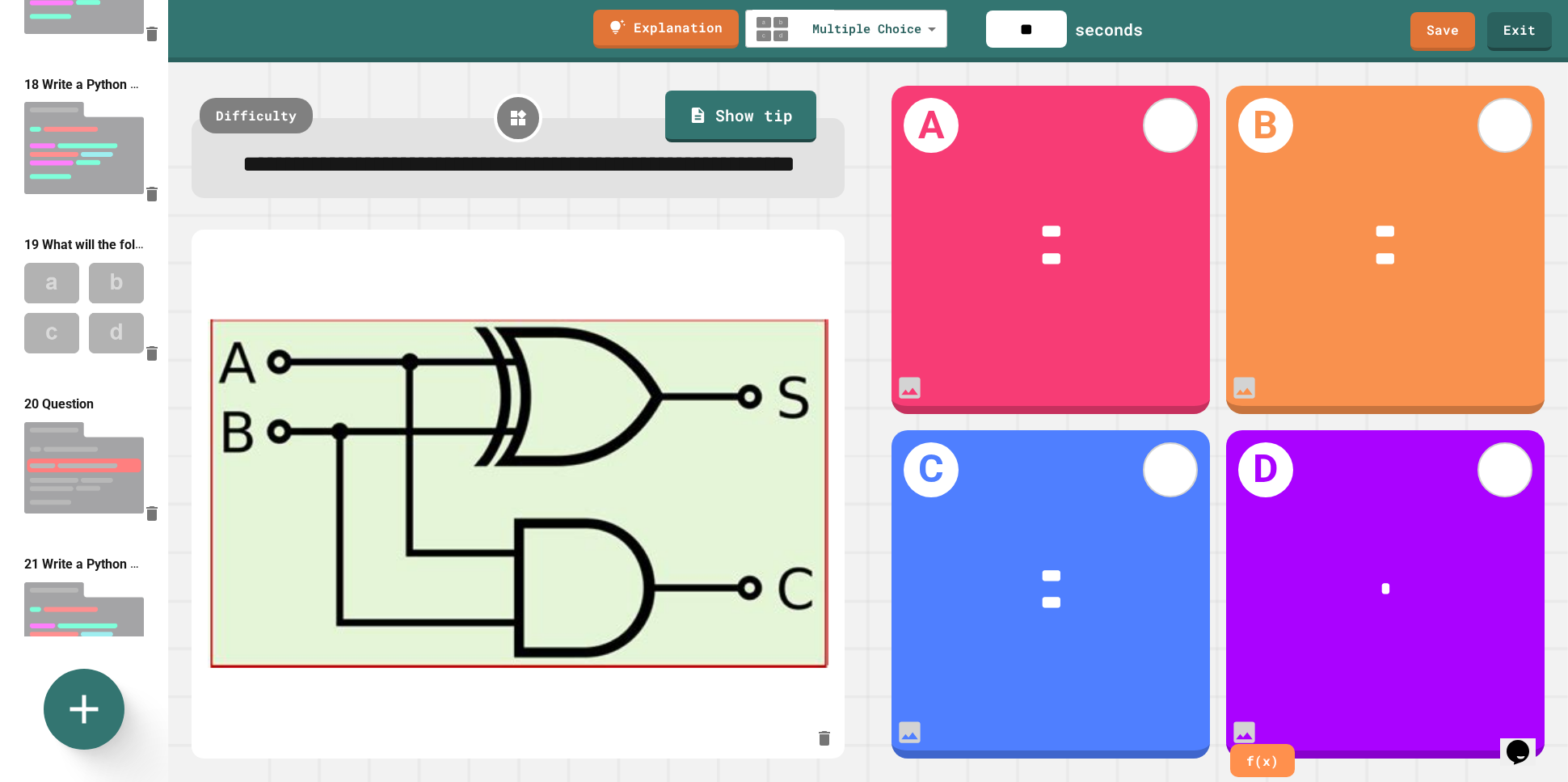 type 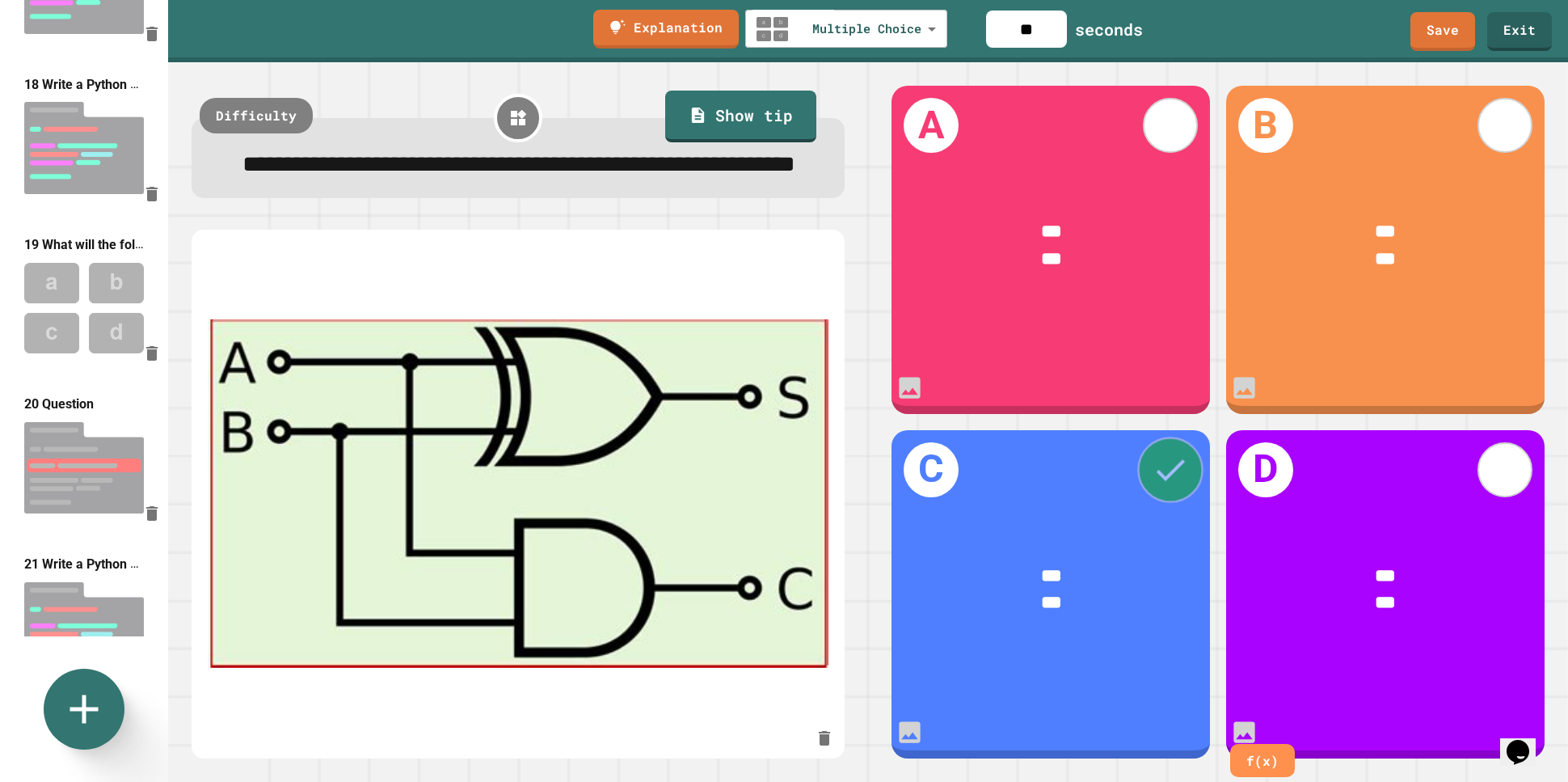 click 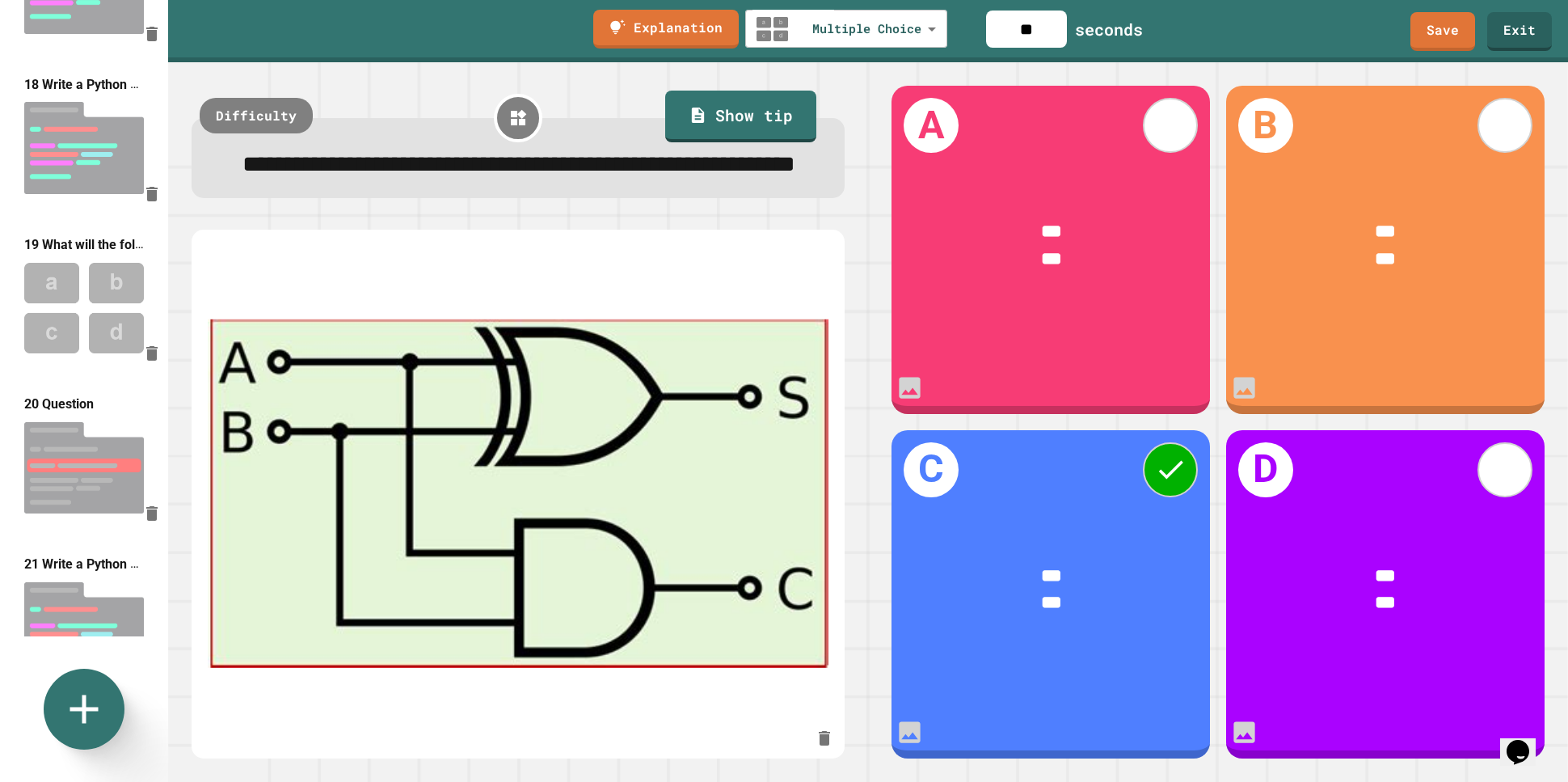 drag, startPoint x: 1039, startPoint y: 27, endPoint x: 1010, endPoint y: 31, distance: 29.274562 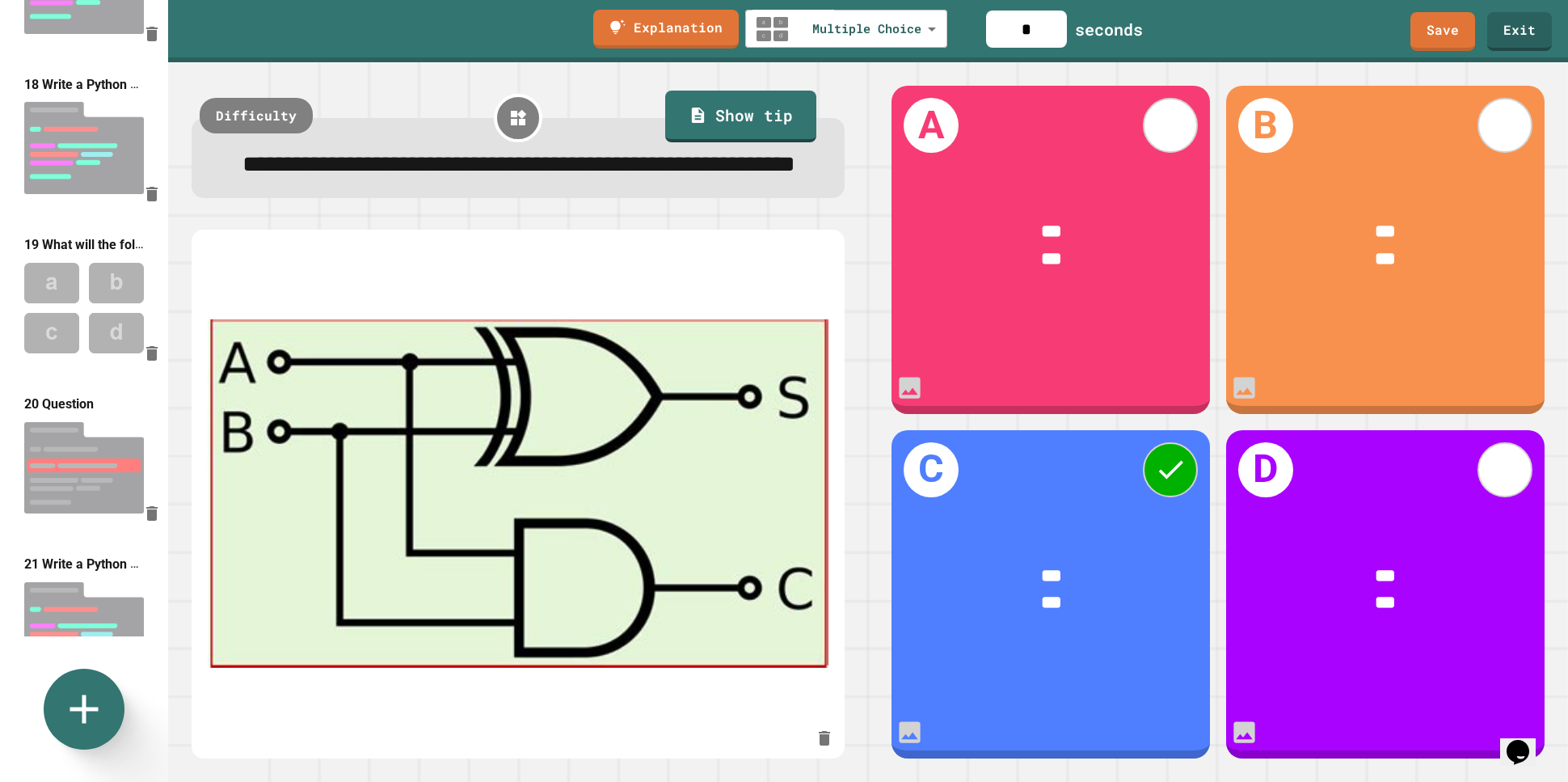 type on "**" 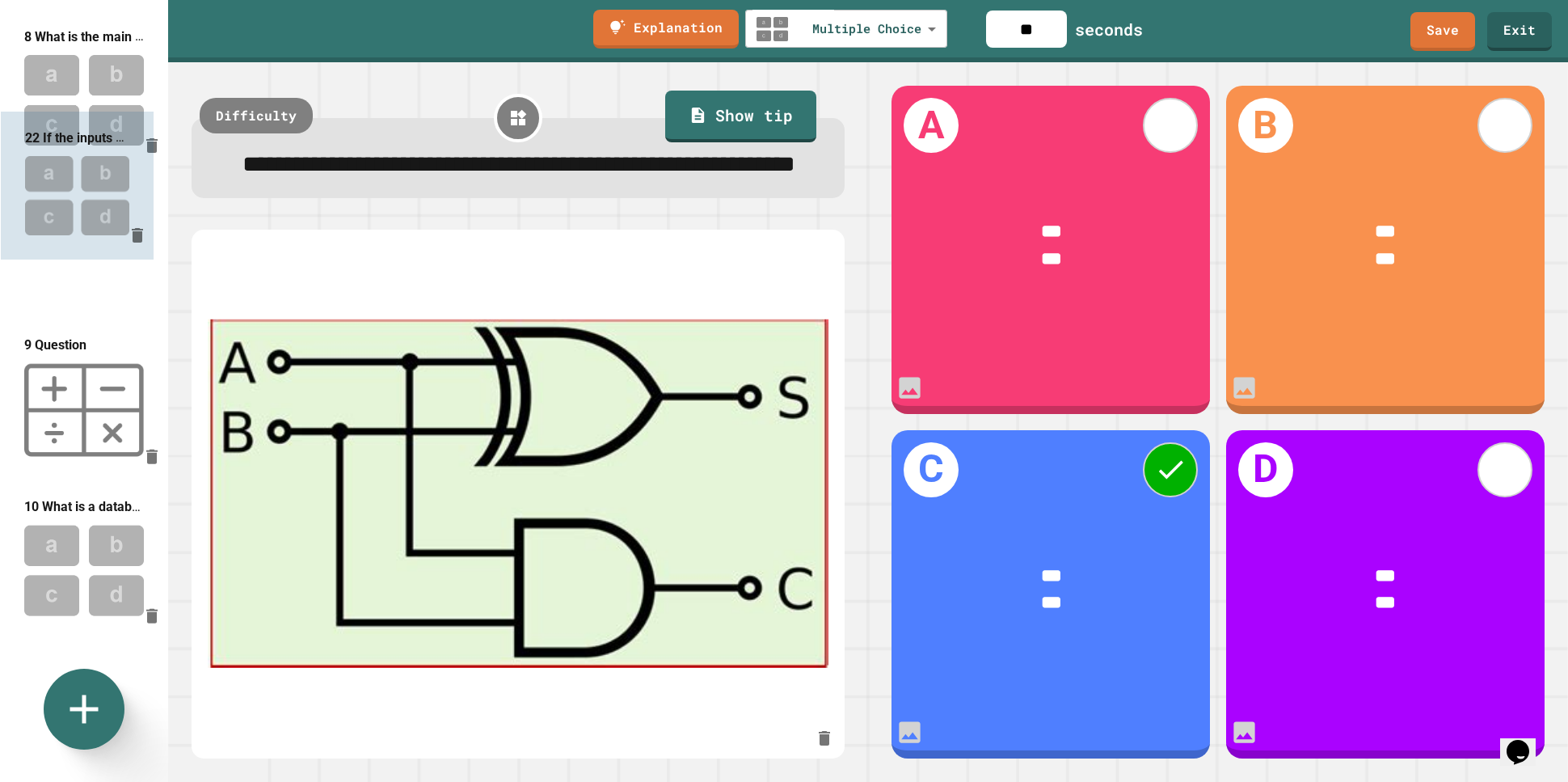 scroll, scrollTop: 1093, scrollLeft: 0, axis: vertical 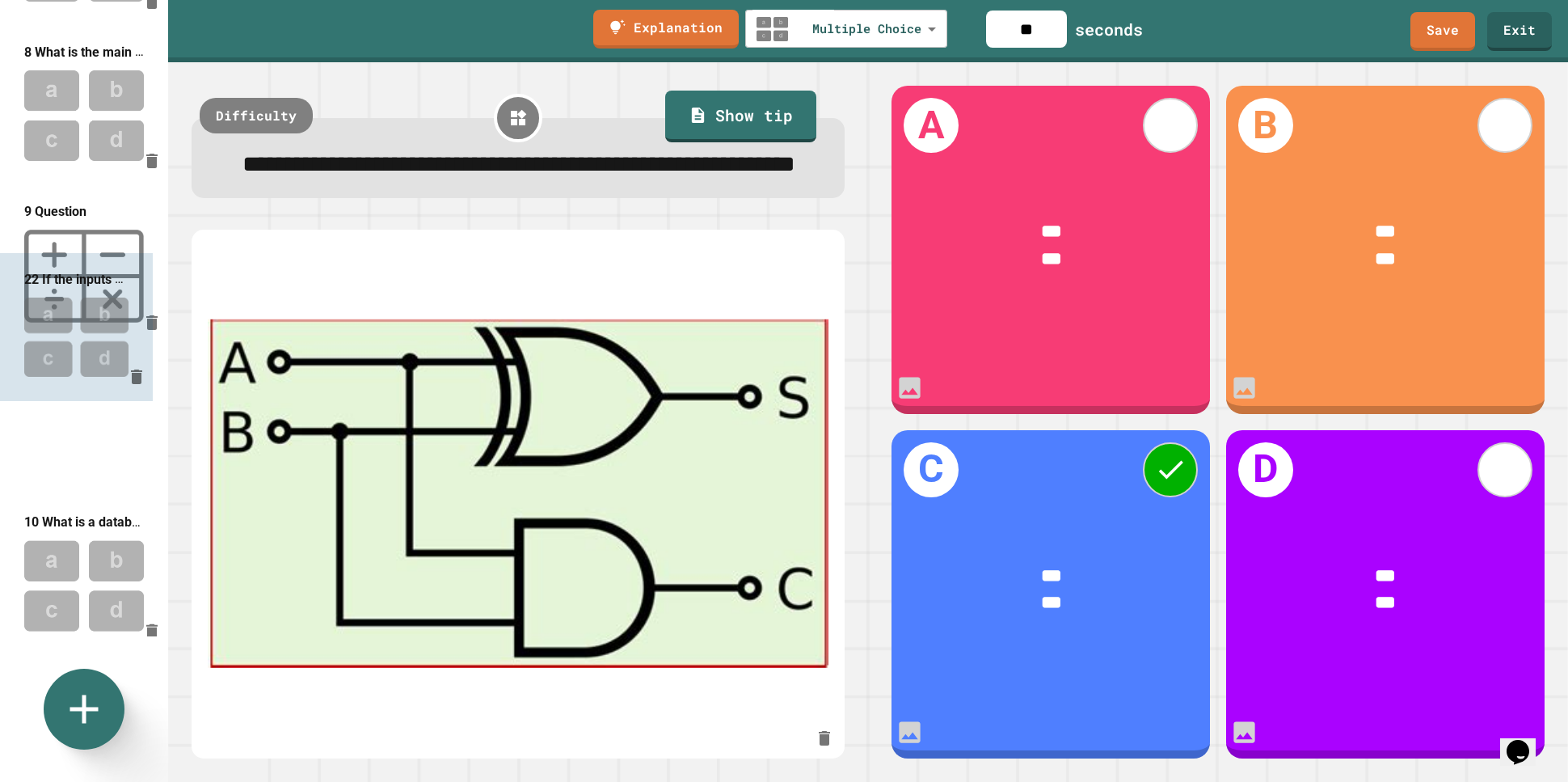 drag, startPoint x: 98, startPoint y: 542, endPoint x: 98, endPoint y: 284, distance: 258 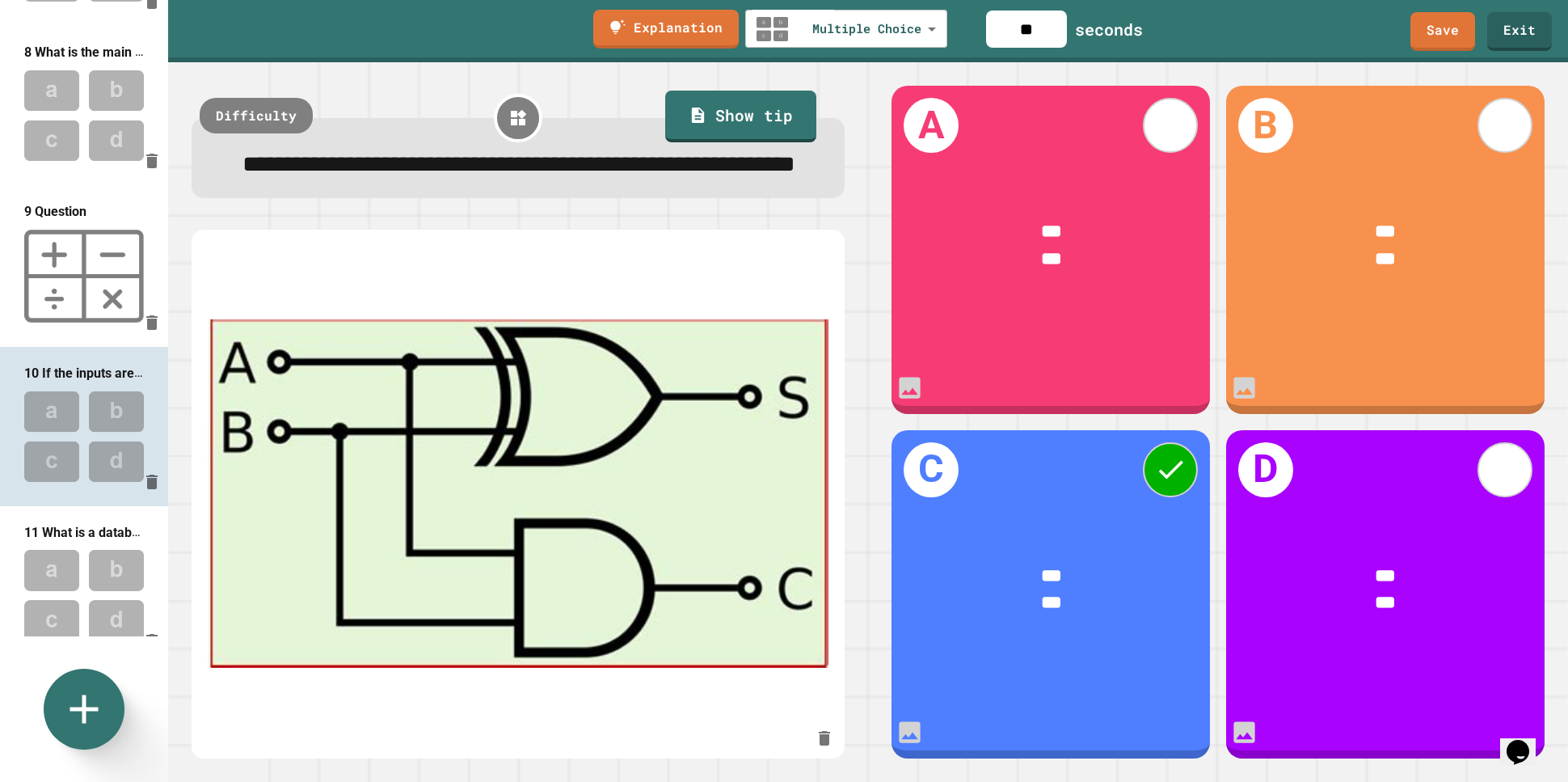 click at bounding box center [84, 276] 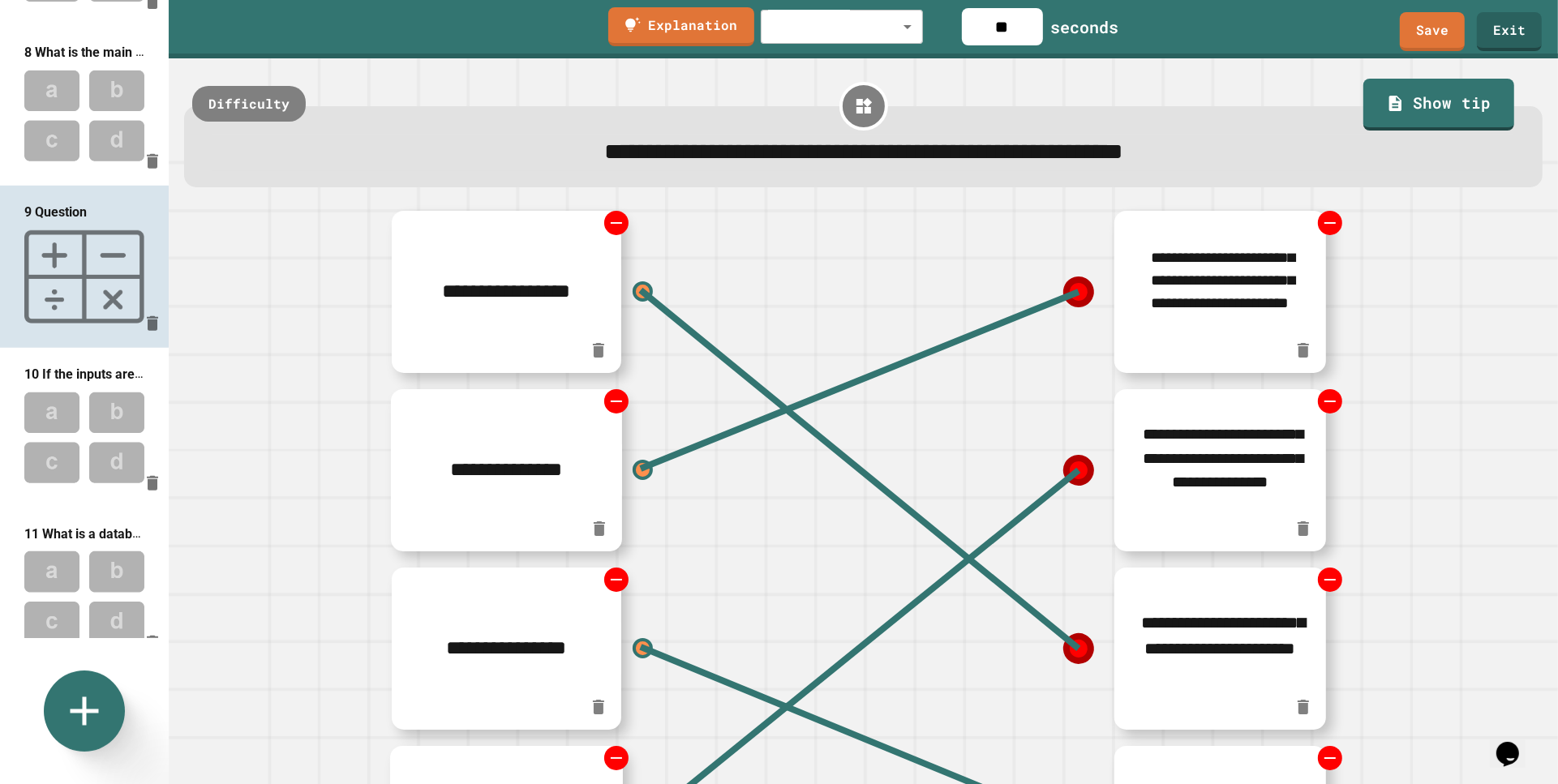 click at bounding box center (84, 438) 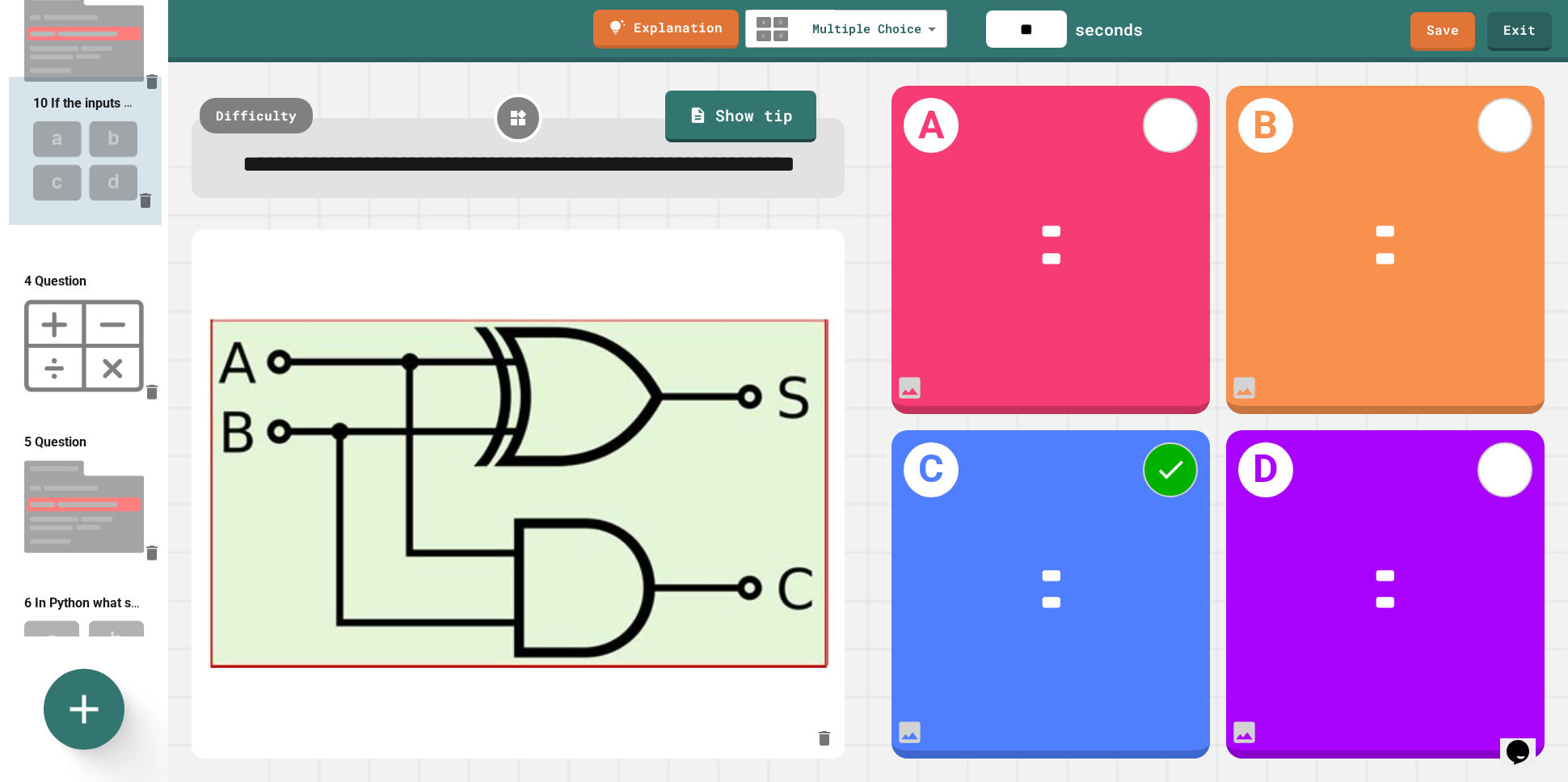 scroll, scrollTop: 373, scrollLeft: 0, axis: vertical 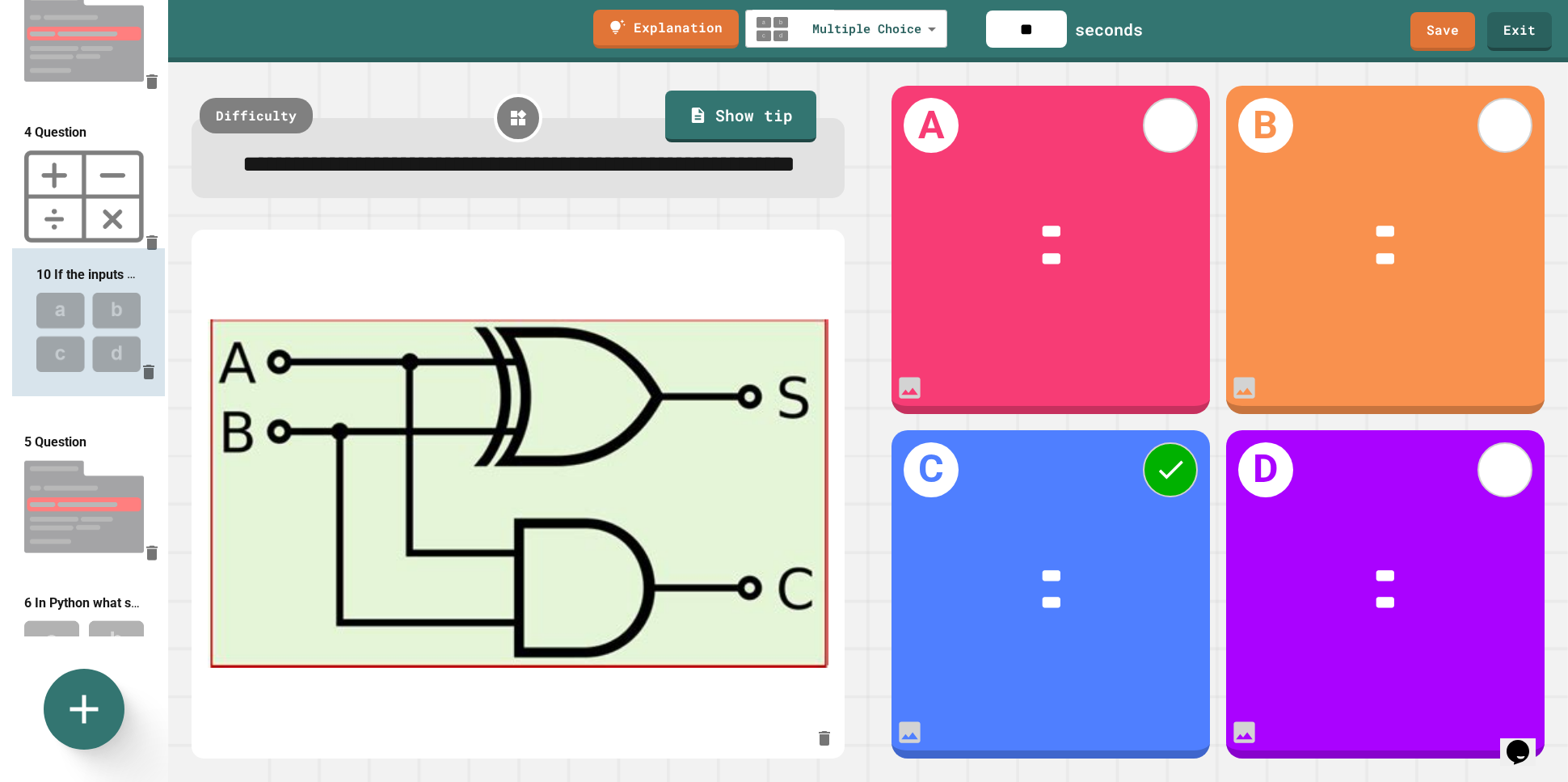 drag, startPoint x: 79, startPoint y: 338, endPoint x: 86, endPoint y: 329, distance: 11.401754 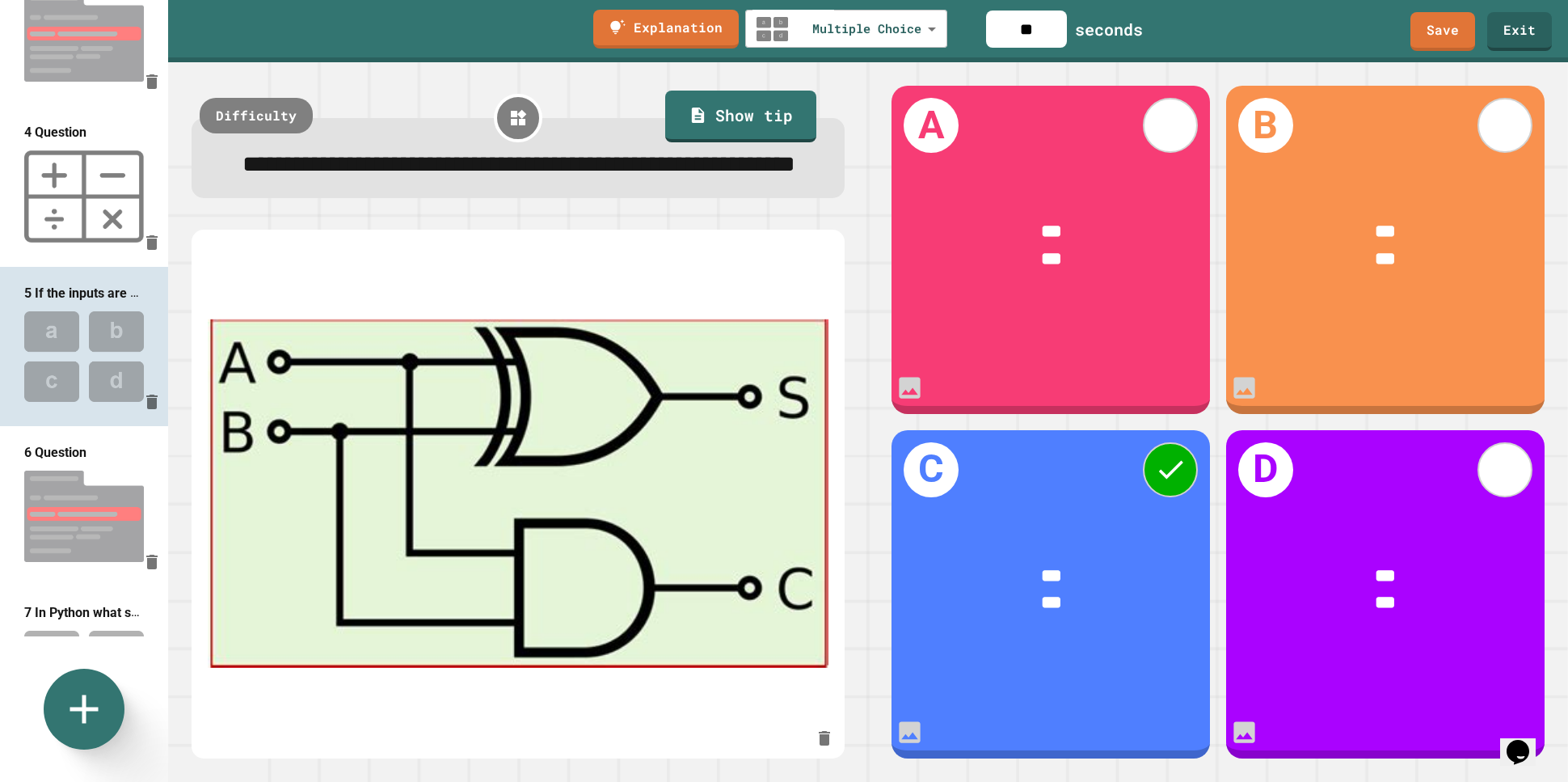click at bounding box center (84, 197) 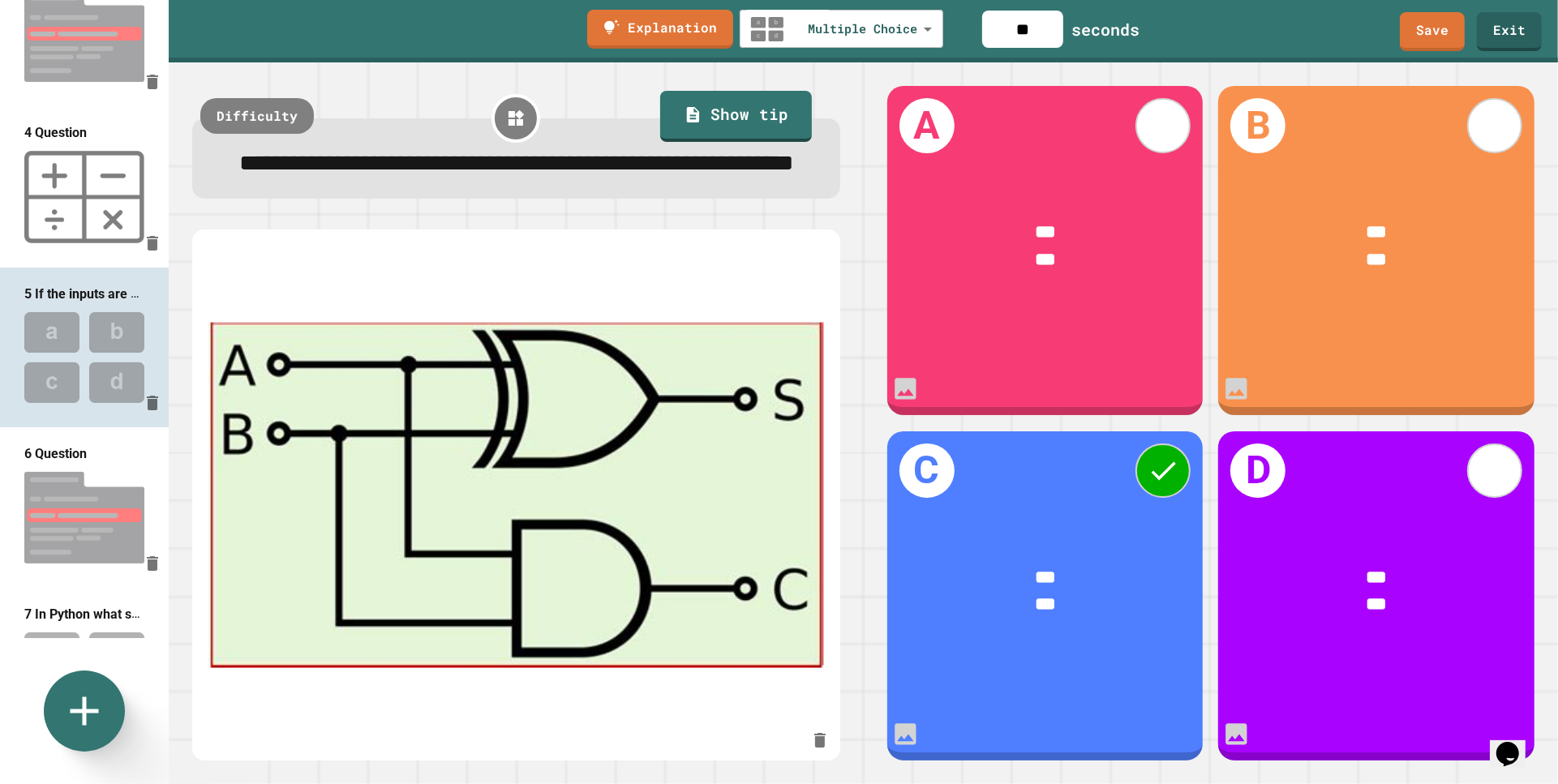 type on "*" 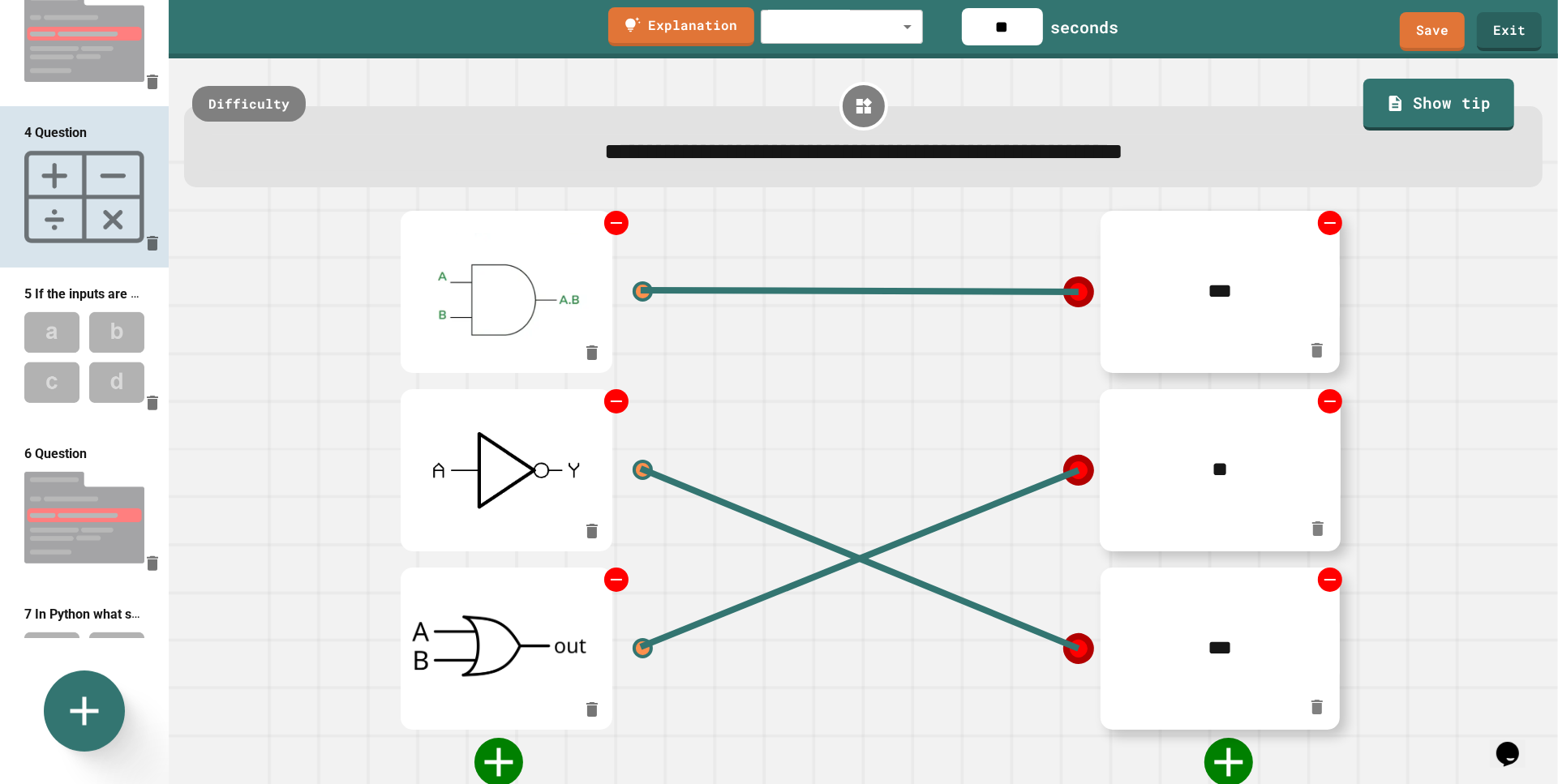click at bounding box center (84, 358) 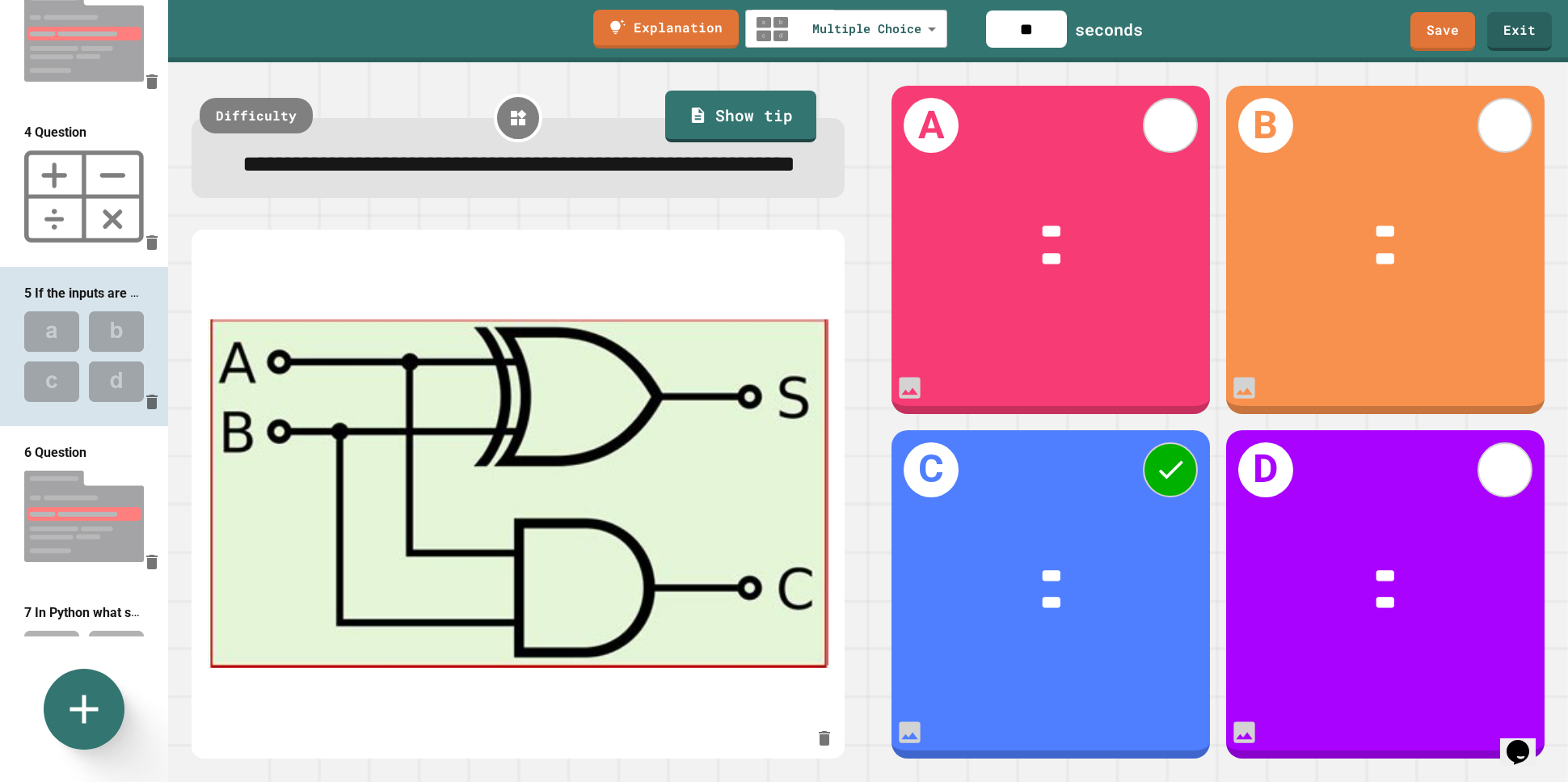click at bounding box center [84, 516] 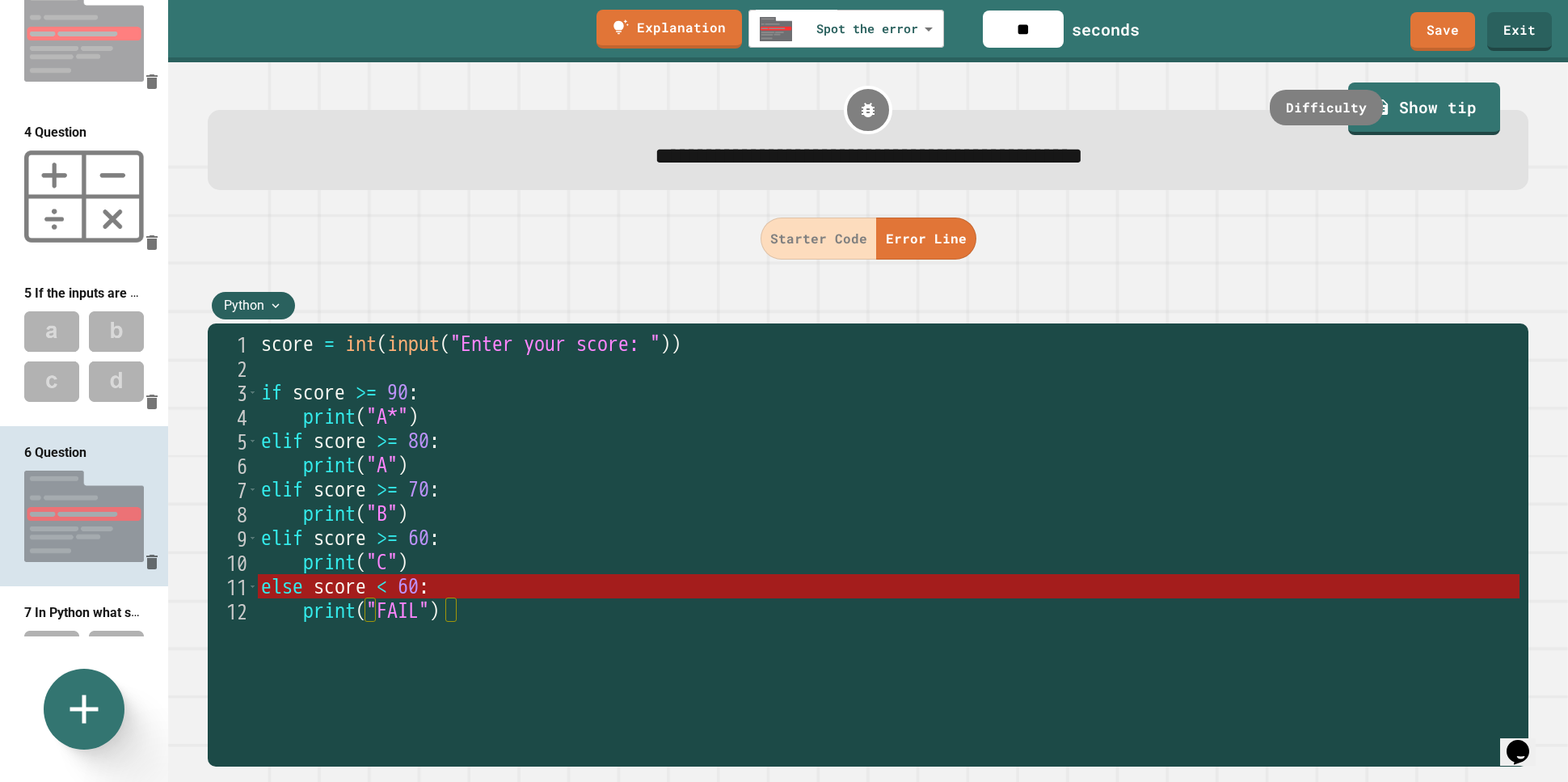 click at bounding box center (84, 676) 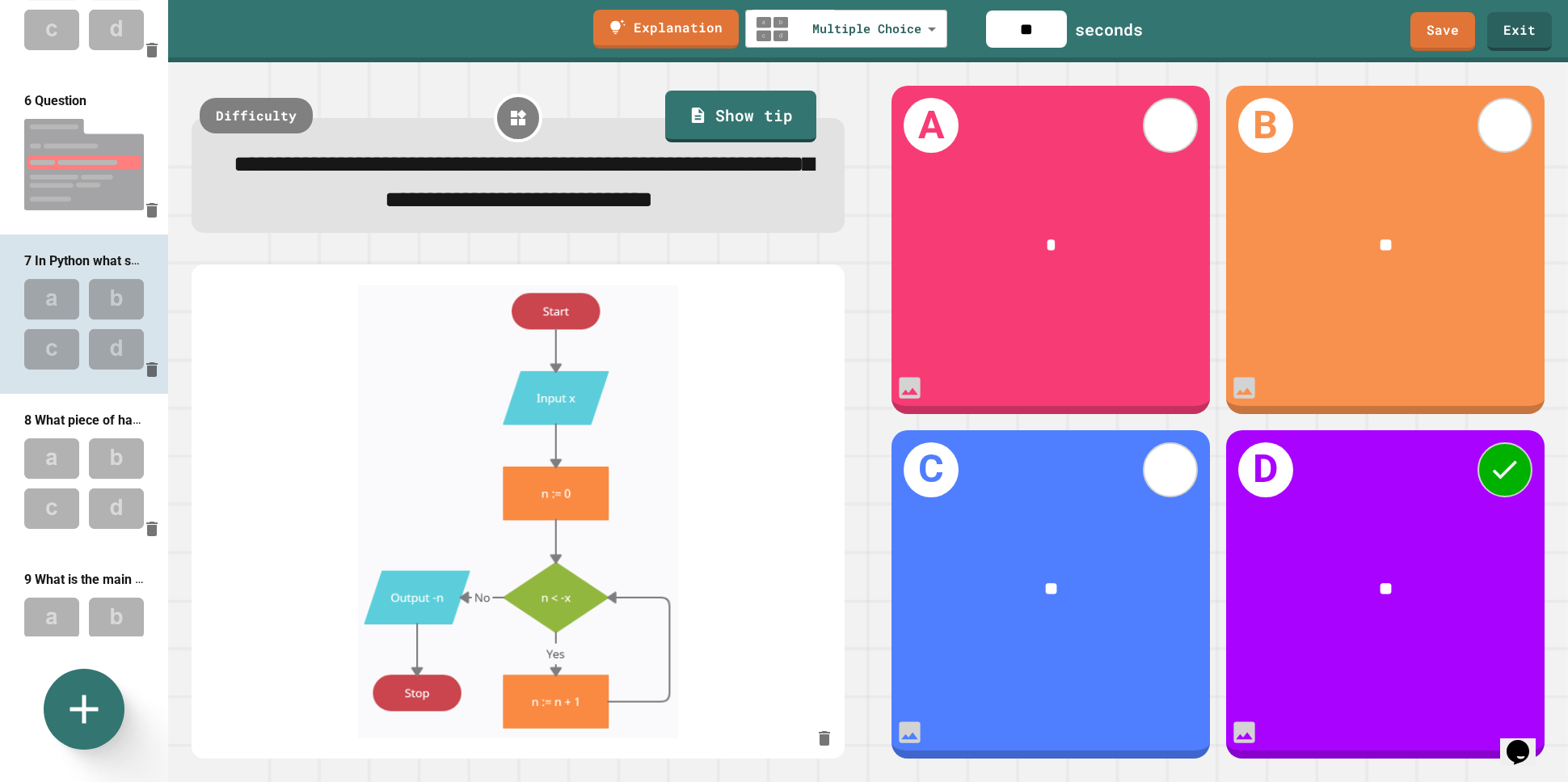 scroll, scrollTop: 777, scrollLeft: 0, axis: vertical 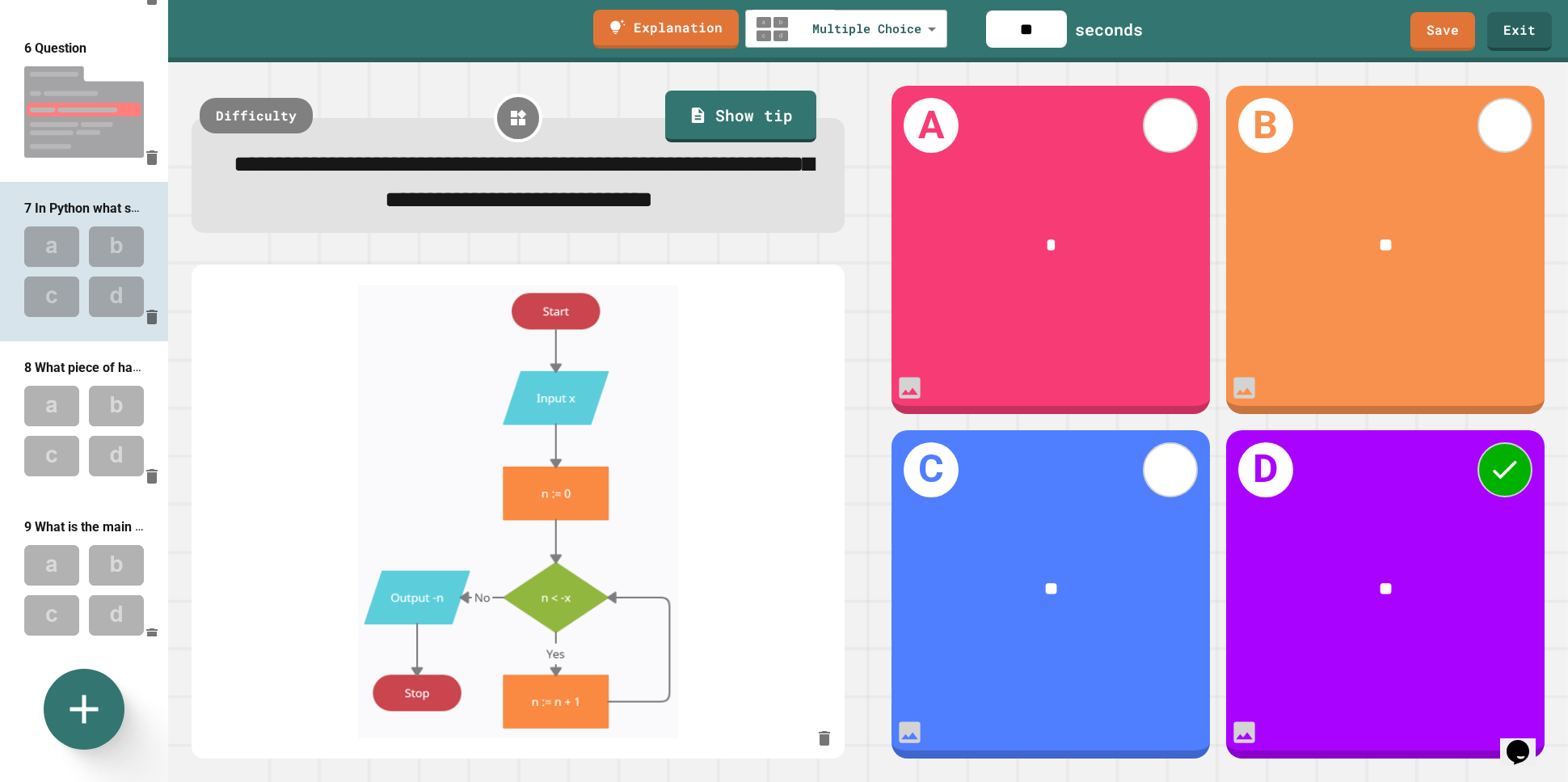 click at bounding box center (84, 431) 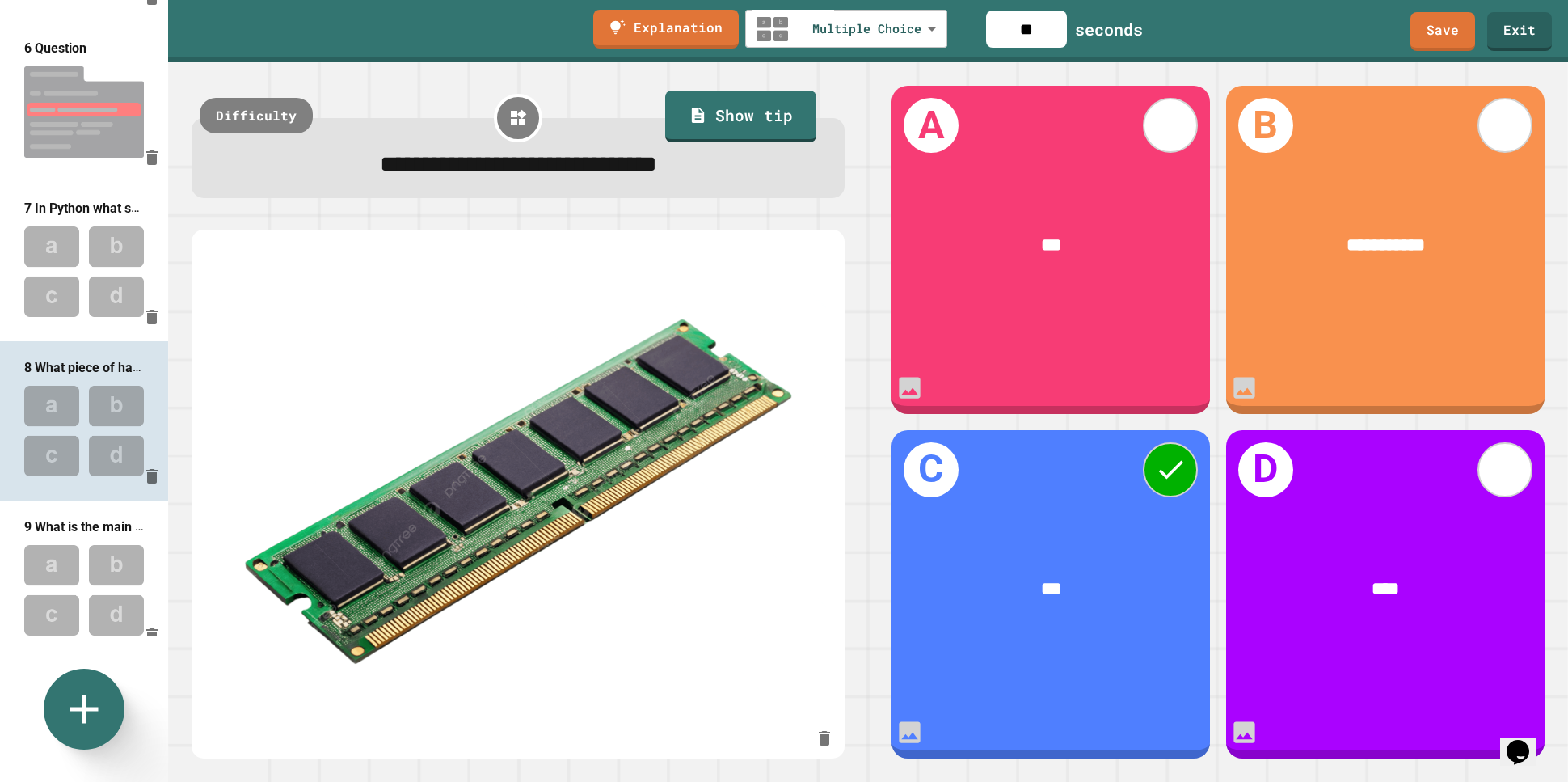 click at bounding box center [84, 590] 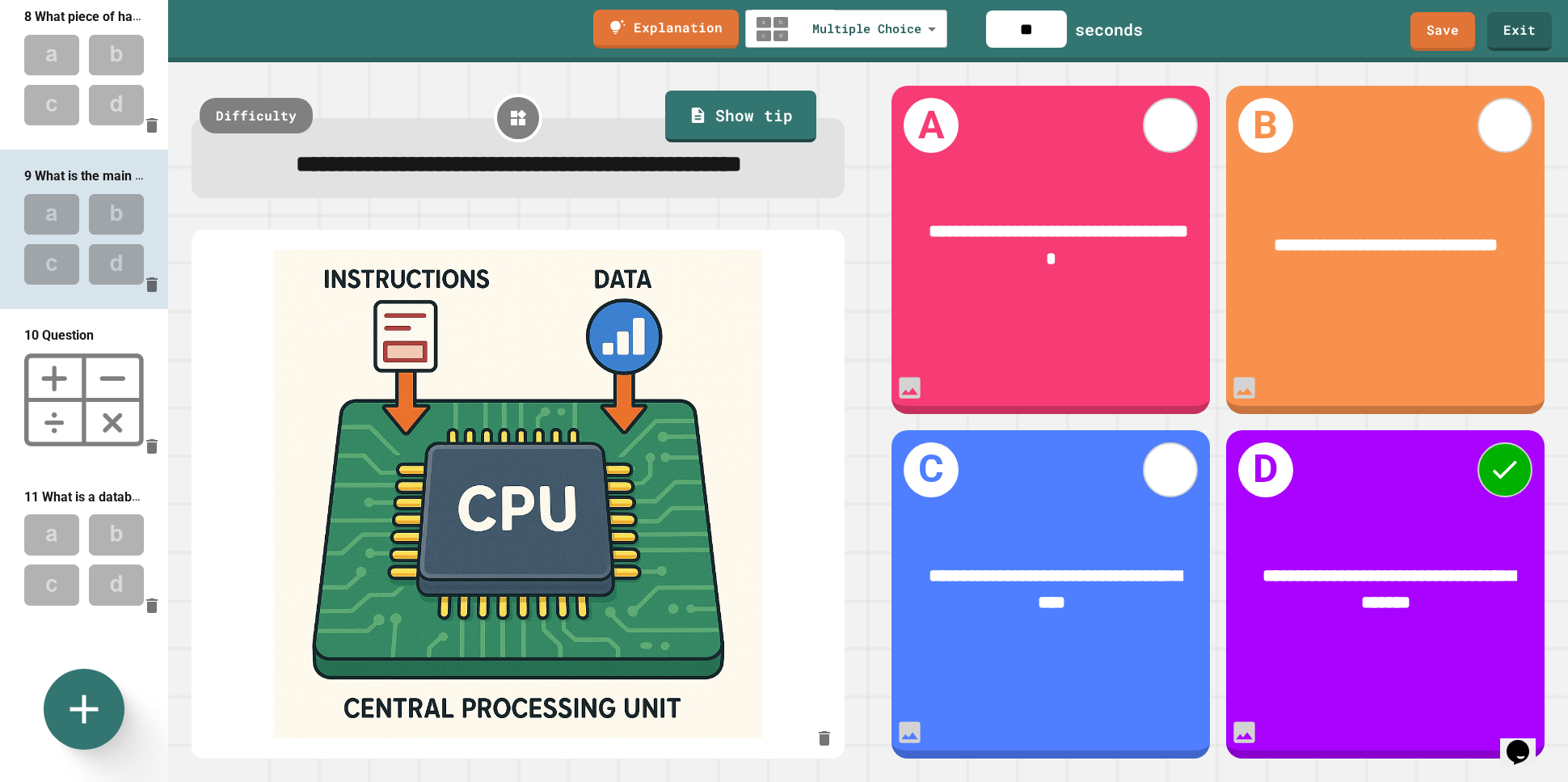 scroll, scrollTop: 1181, scrollLeft: 0, axis: vertical 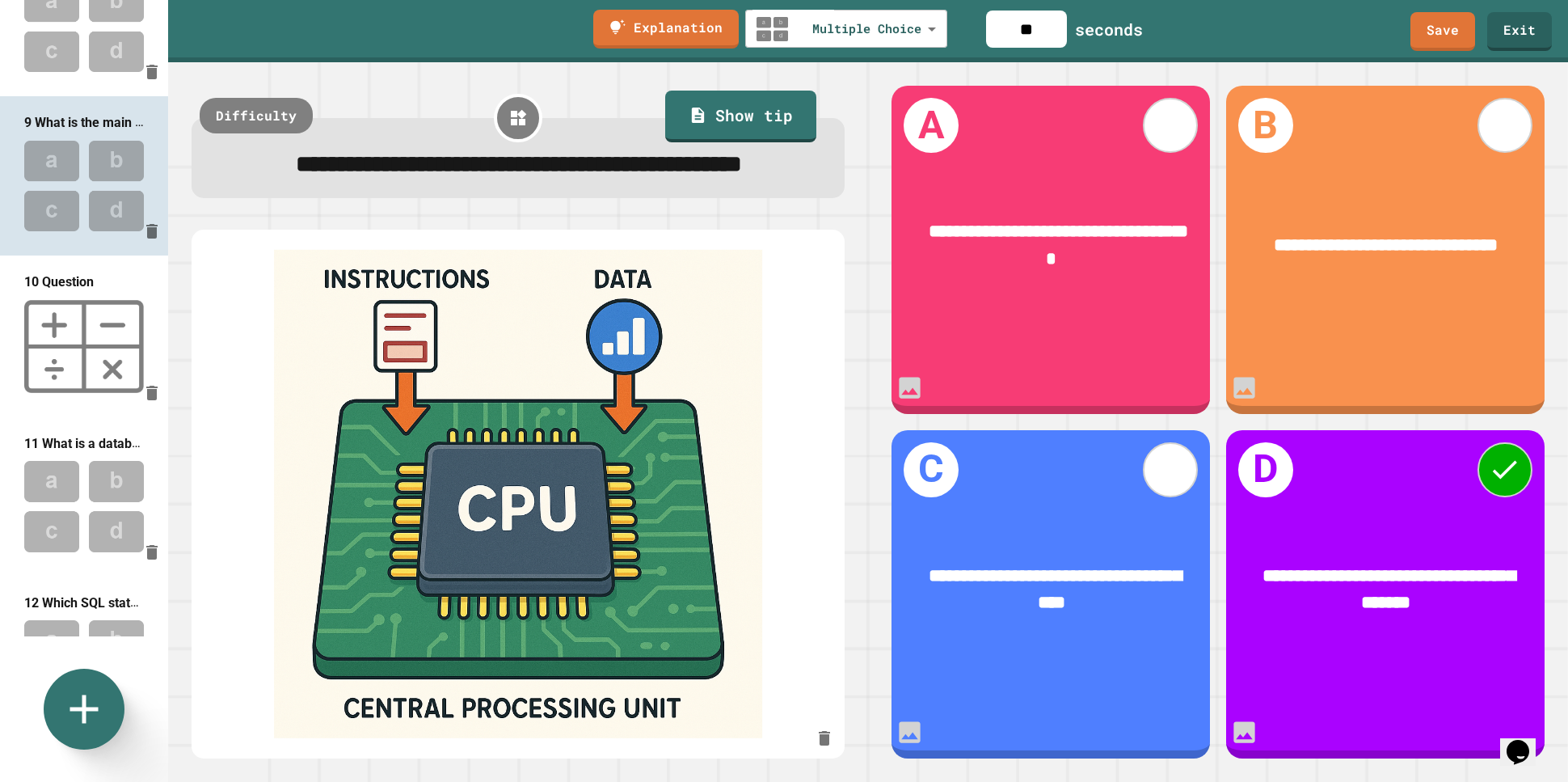 click at bounding box center [84, 346] 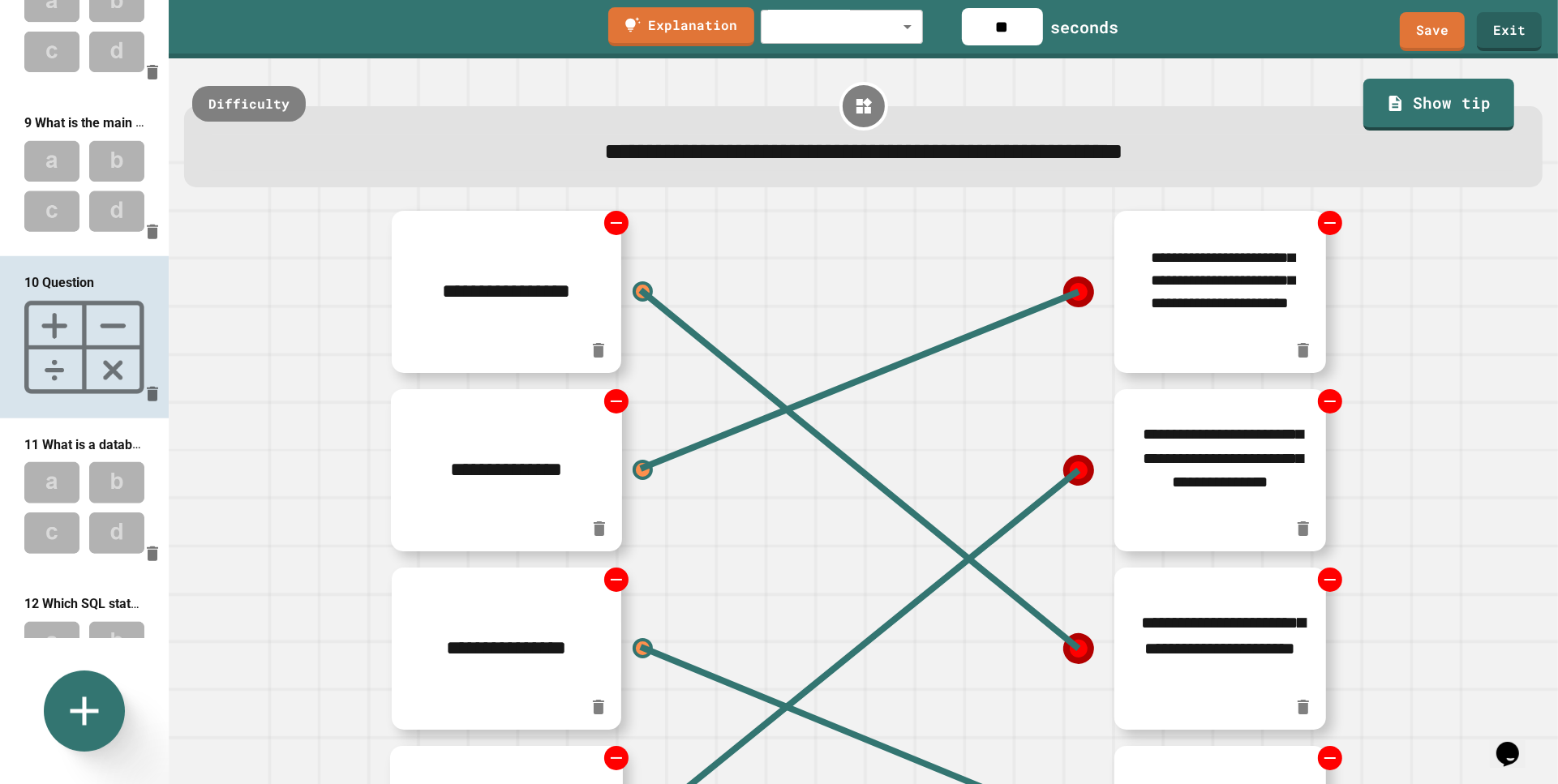 click at bounding box center (84, 508) 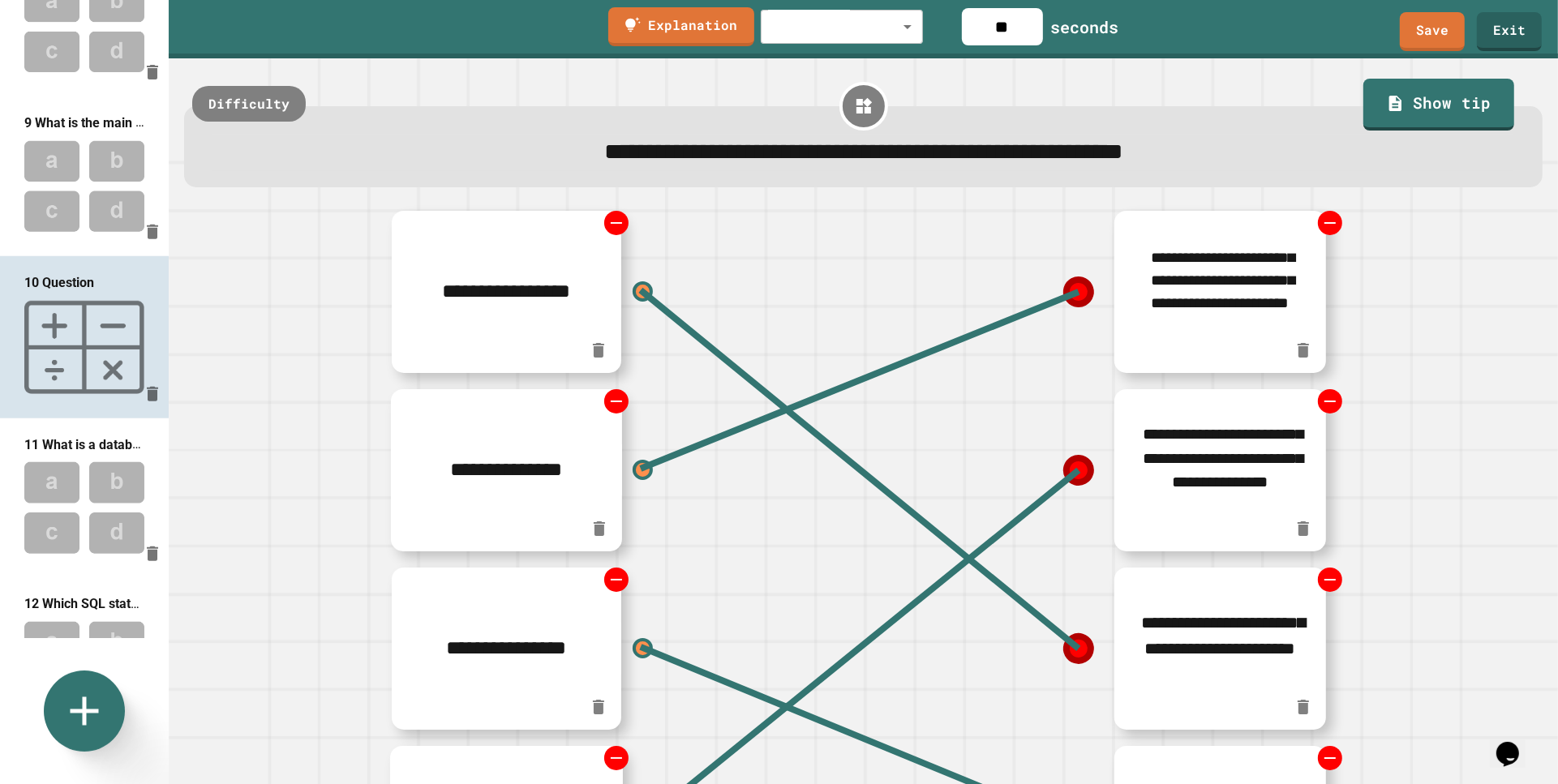 type on "**********" 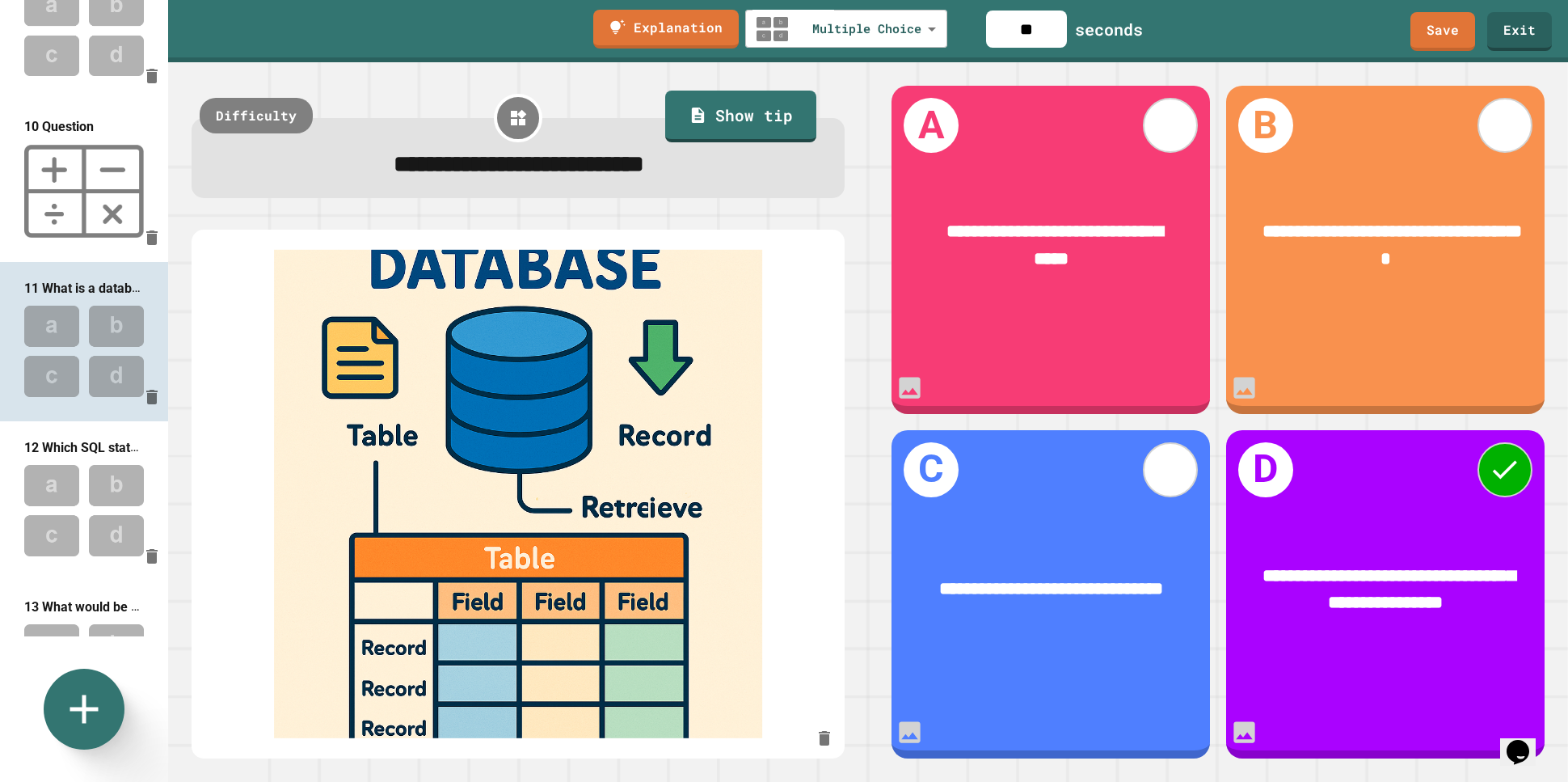 scroll, scrollTop: 1384, scrollLeft: 0, axis: vertical 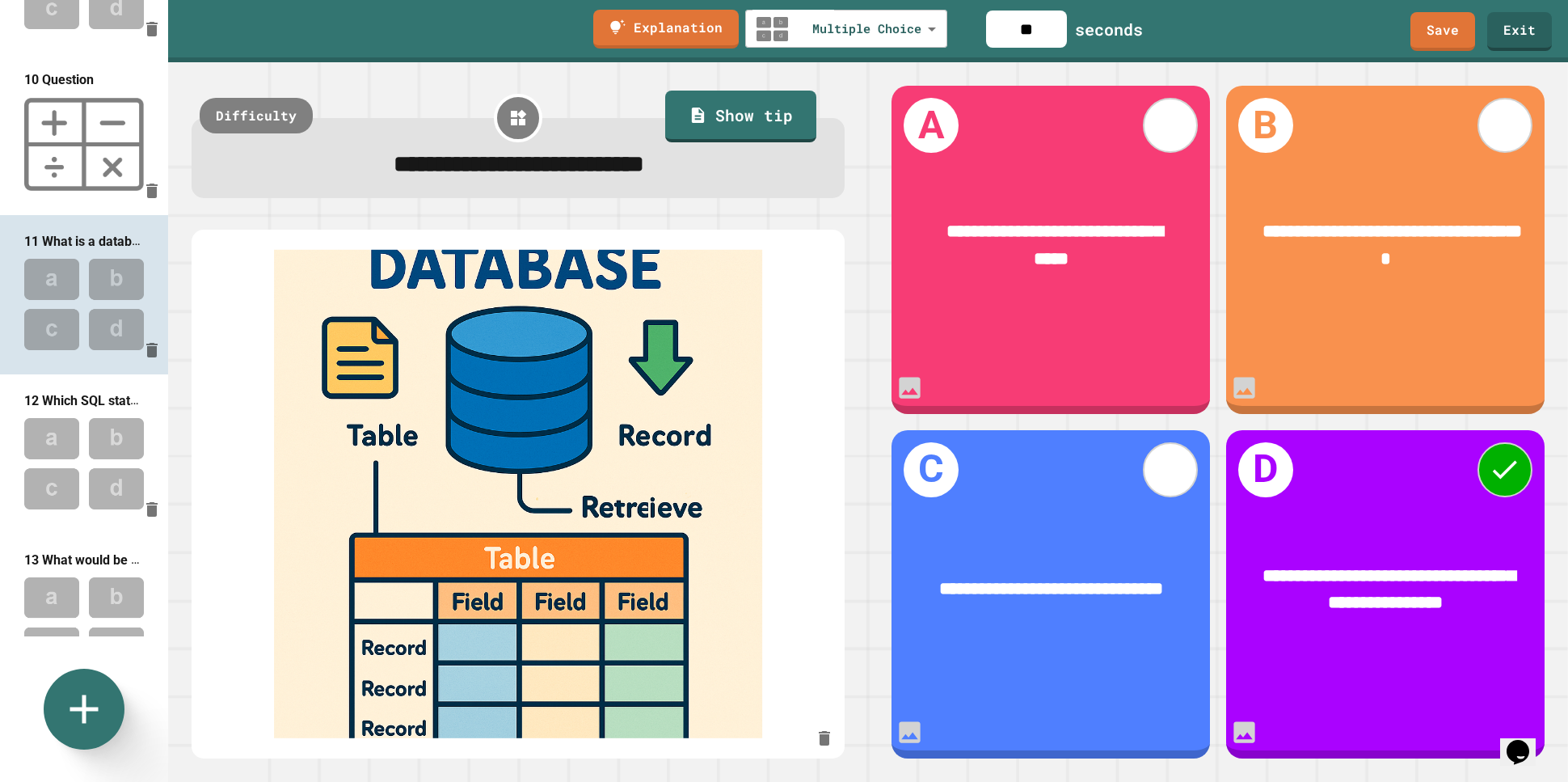 click at bounding box center (84, 463) 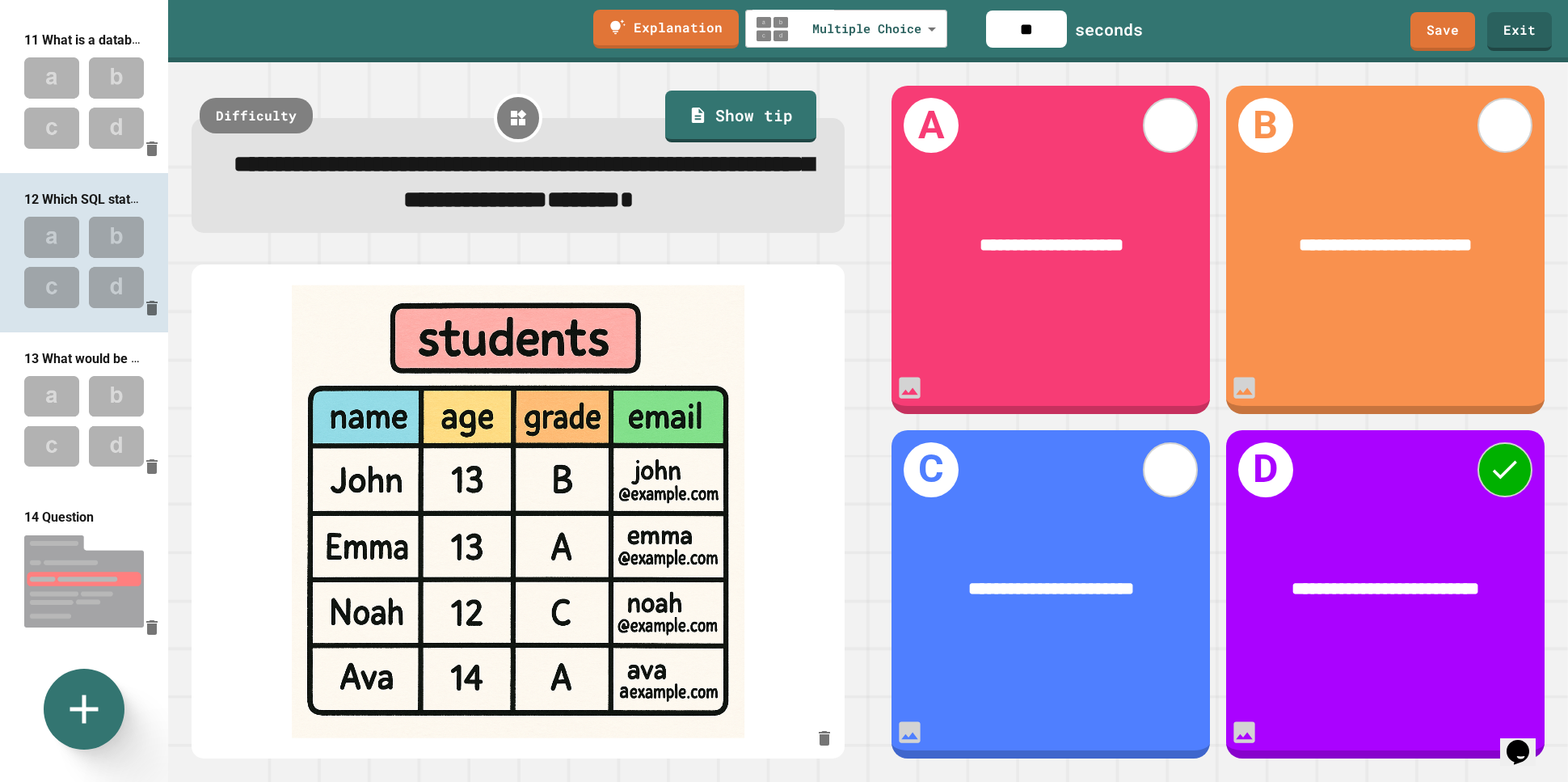 scroll, scrollTop: 1586, scrollLeft: 0, axis: vertical 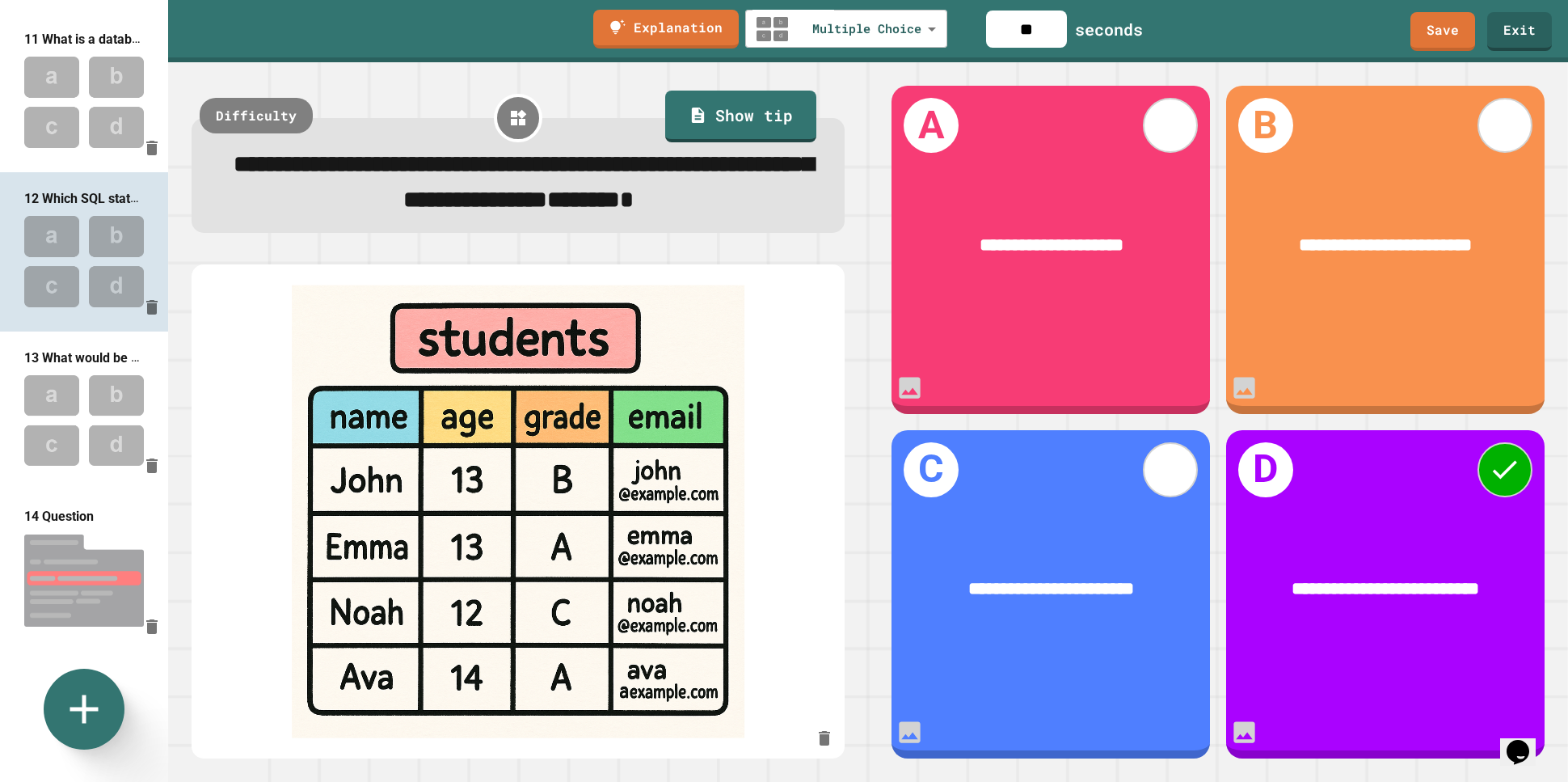 click at bounding box center (84, 421) 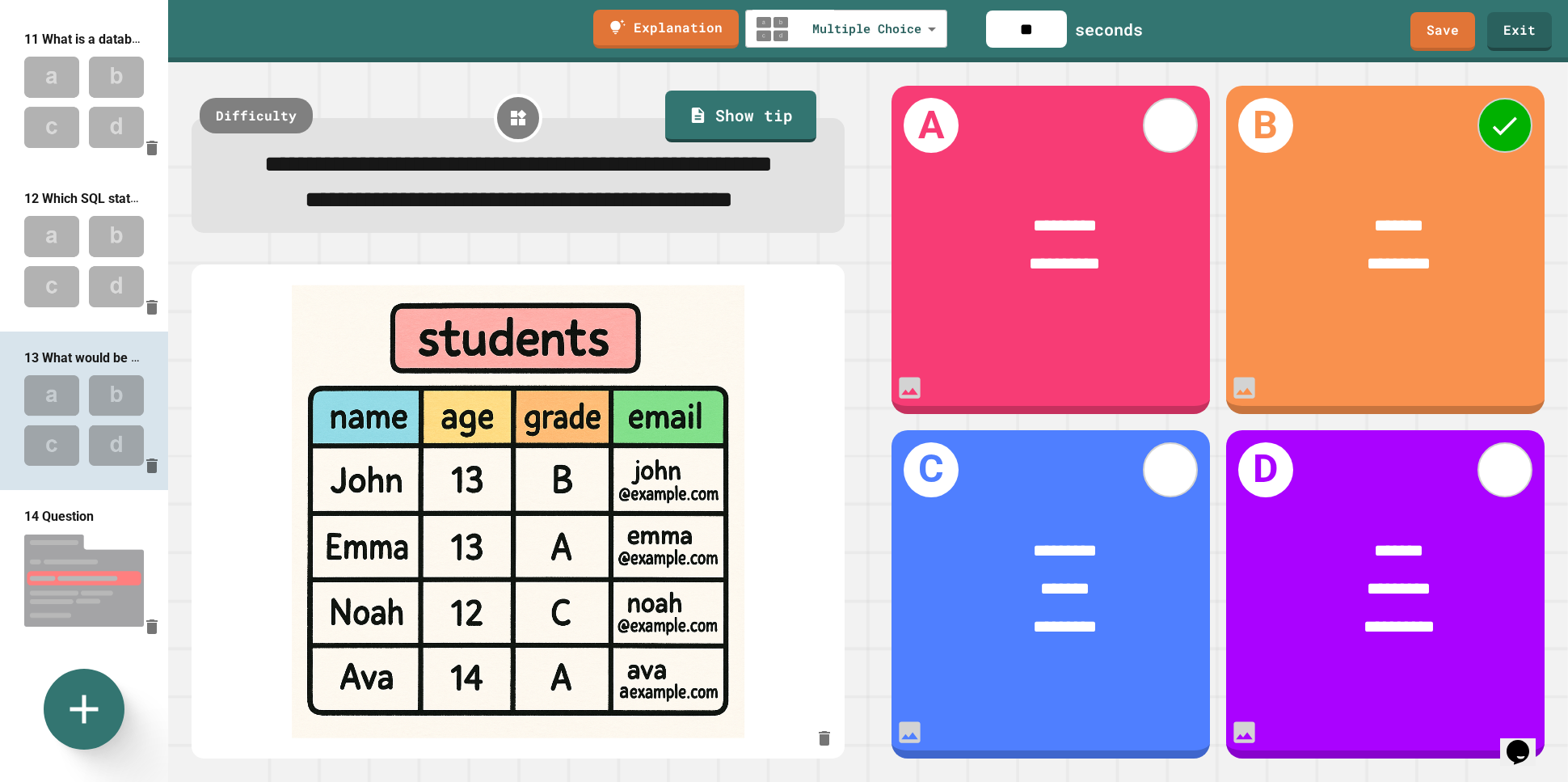 click at bounding box center (84, 580) 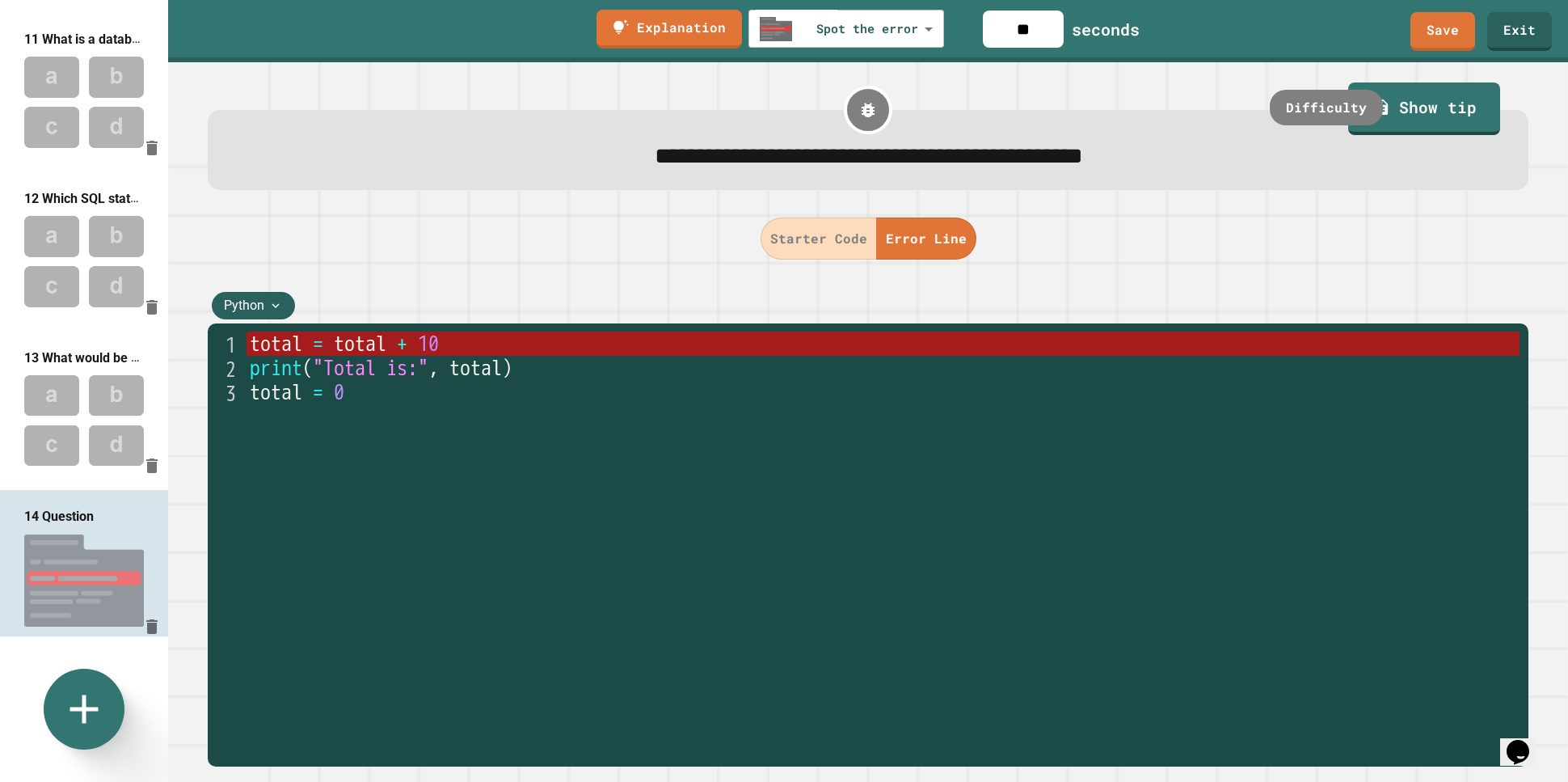 click at bounding box center (84, 740) 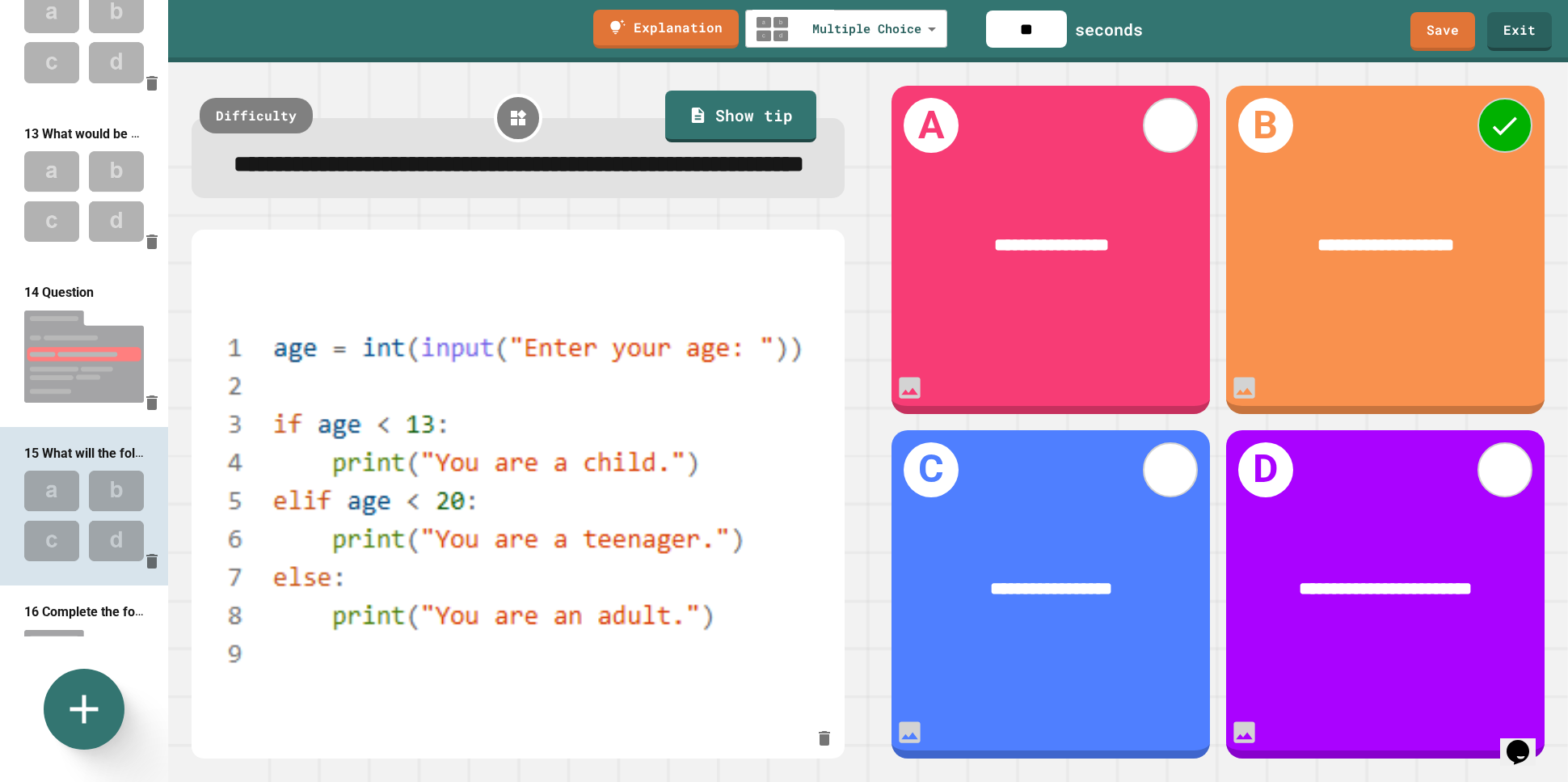 scroll, scrollTop: 1889, scrollLeft: 0, axis: vertical 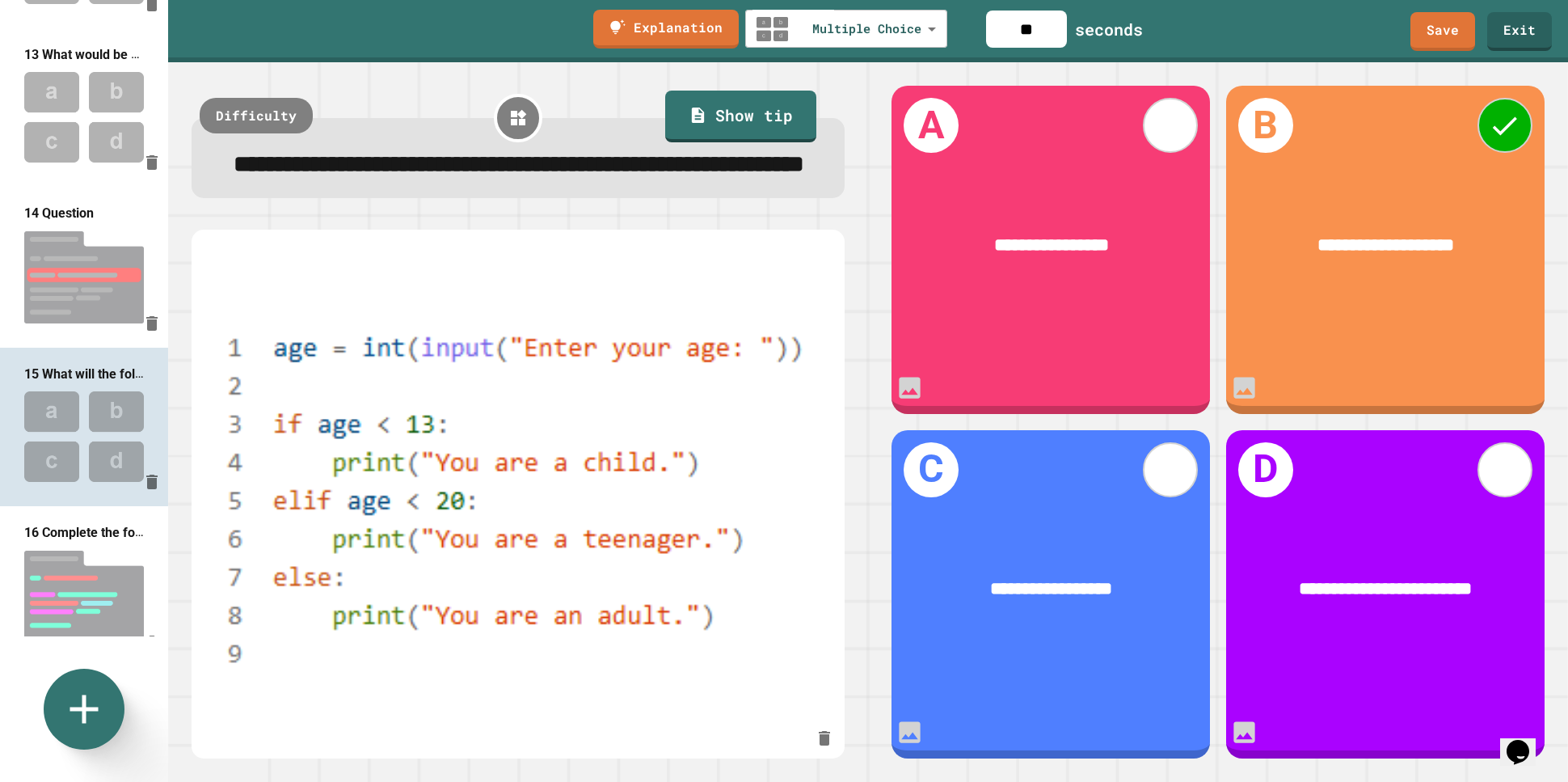 click at bounding box center [84, 596] 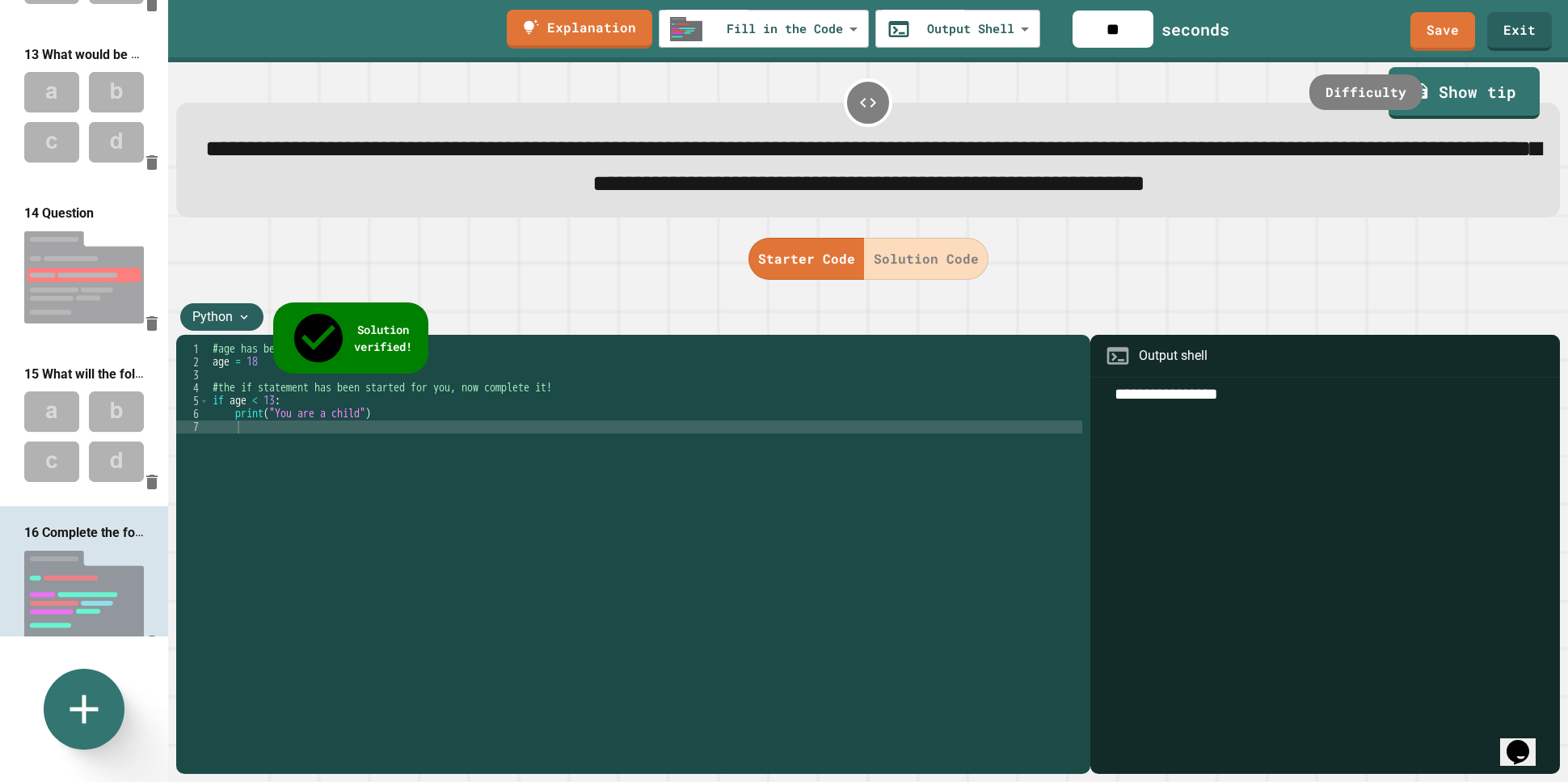 click at bounding box center (84, 756) 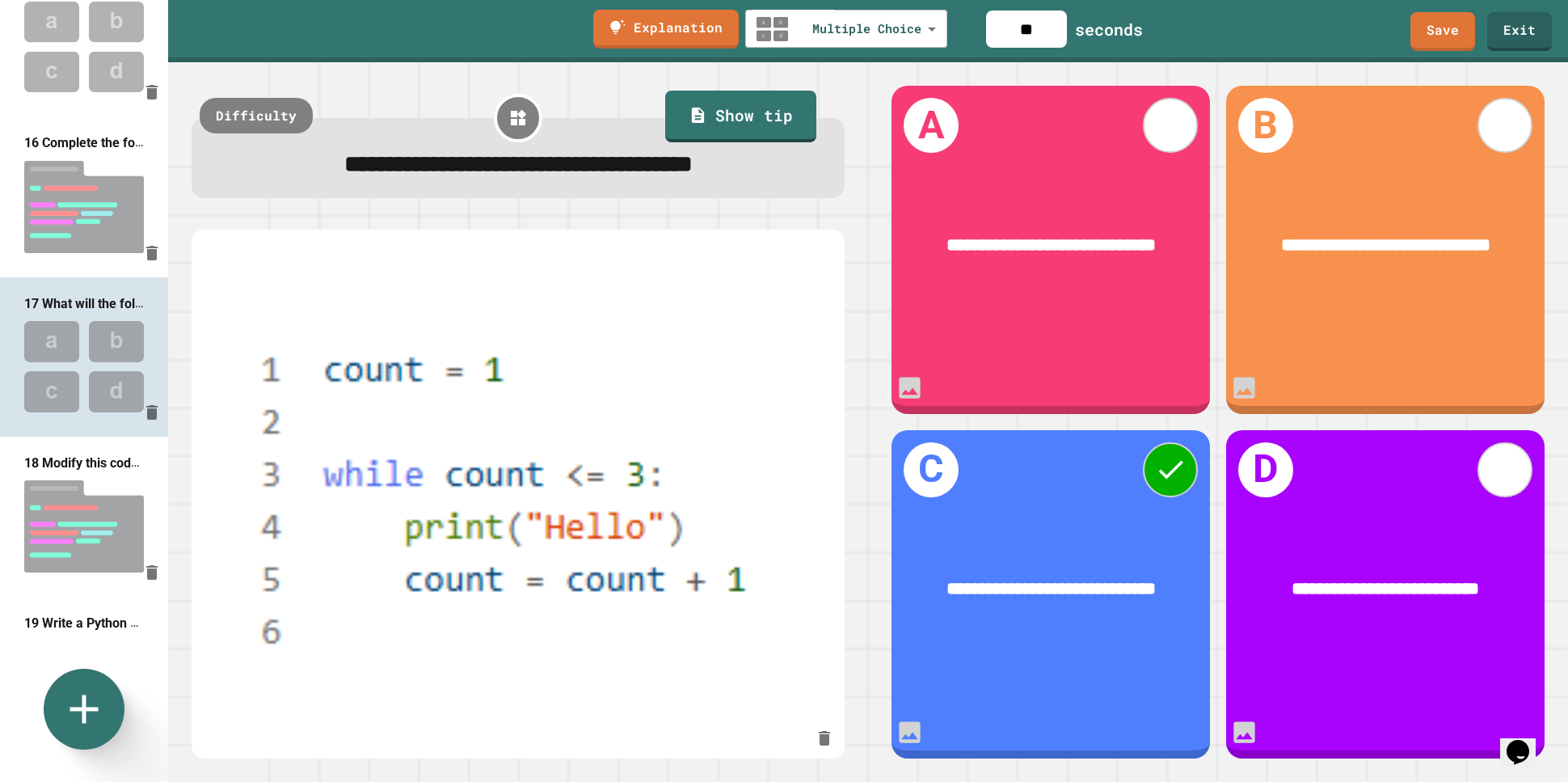 scroll, scrollTop: 2293, scrollLeft: 0, axis: vertical 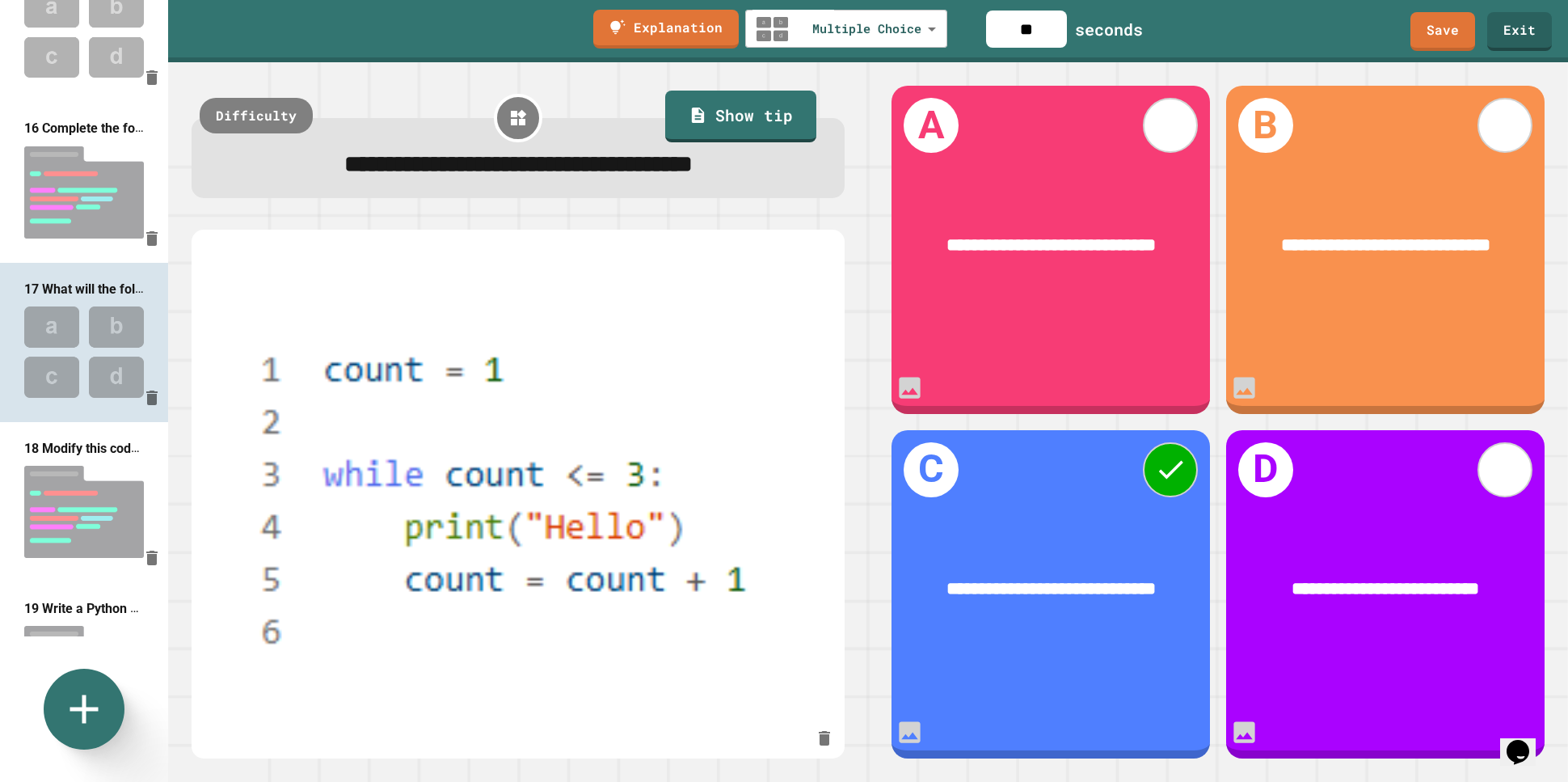 click at bounding box center [84, 511] 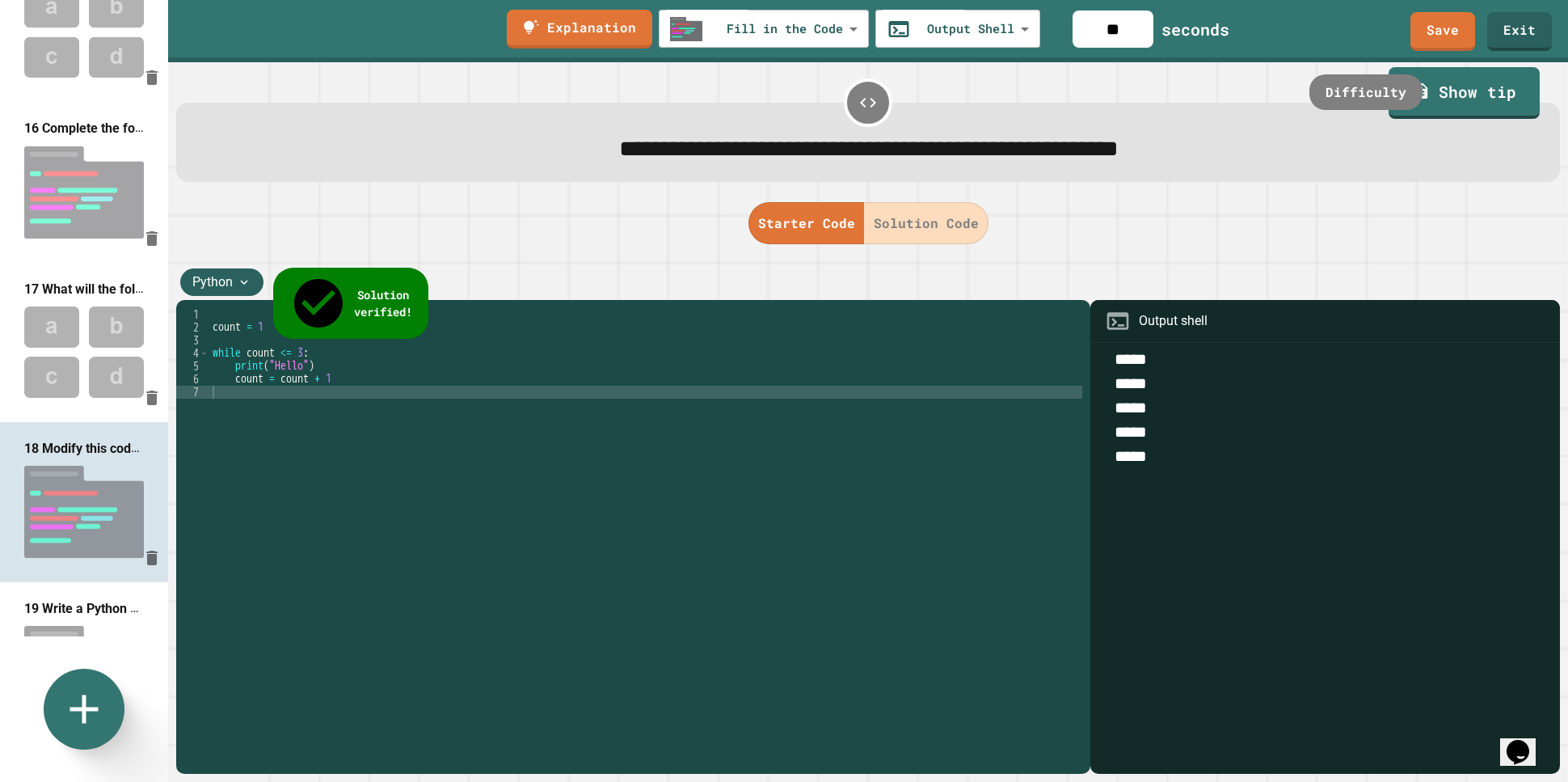 click at bounding box center [84, 671] 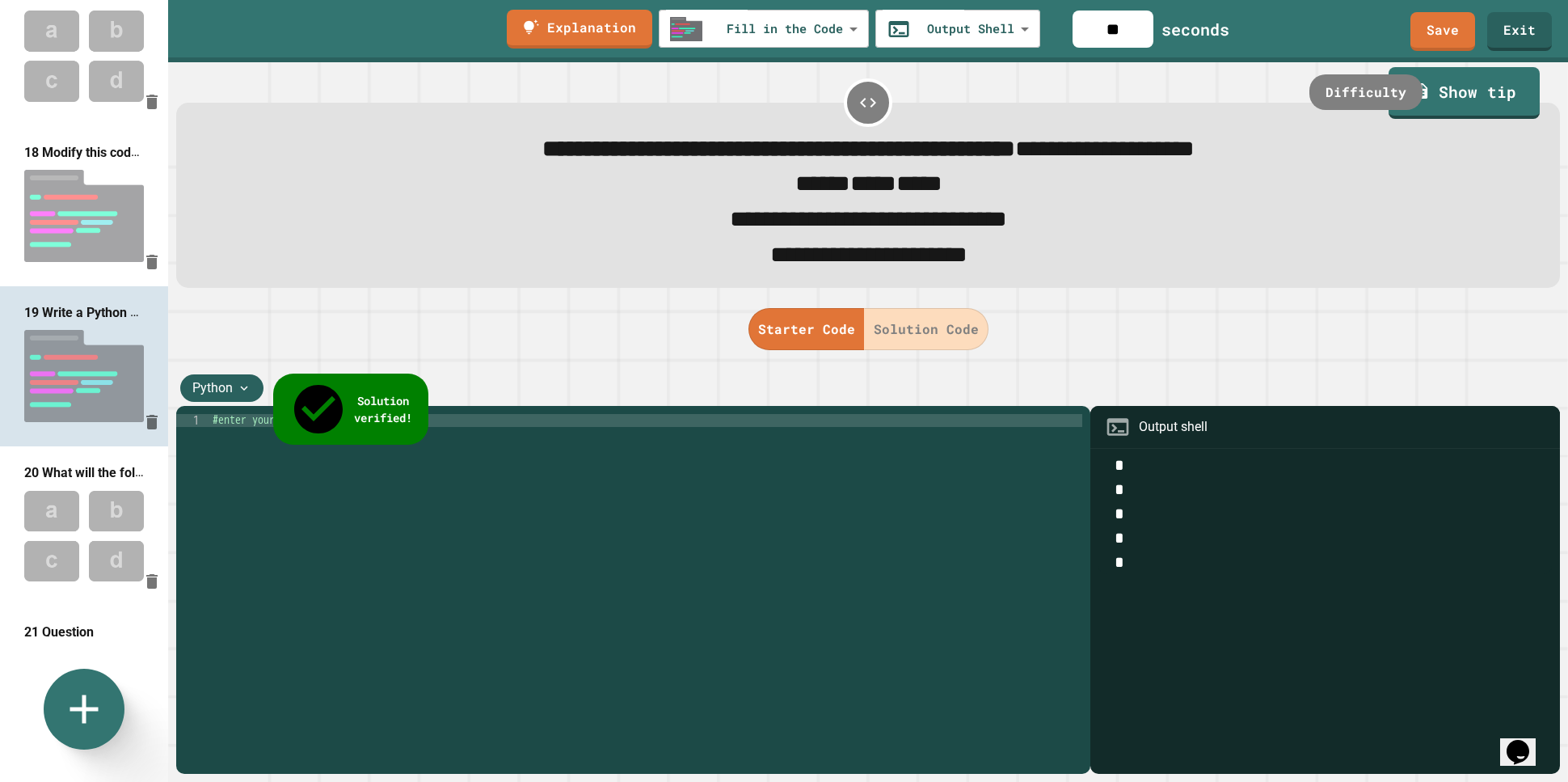 scroll, scrollTop: 2597, scrollLeft: 0, axis: vertical 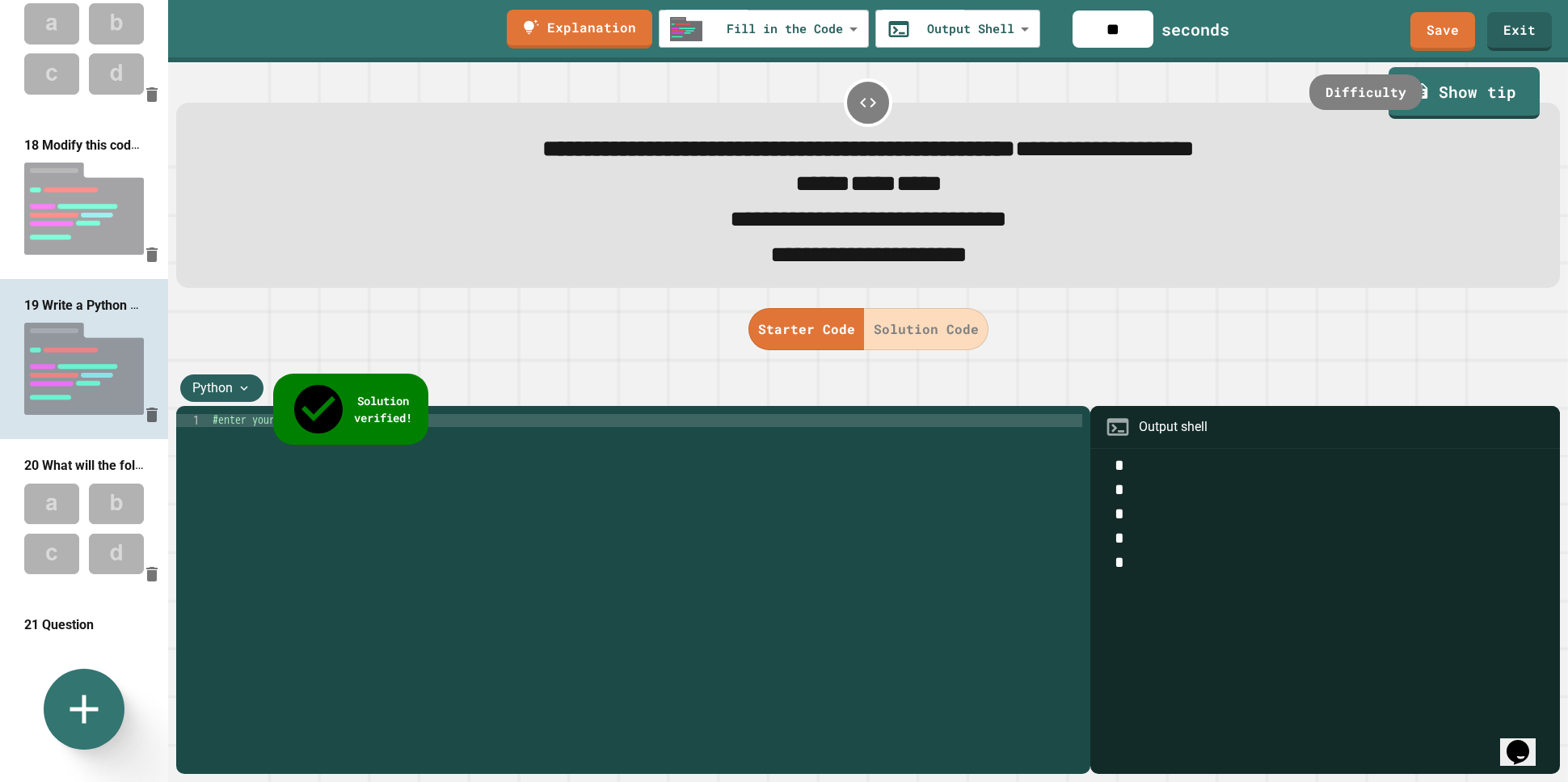 click at bounding box center [84, 529] 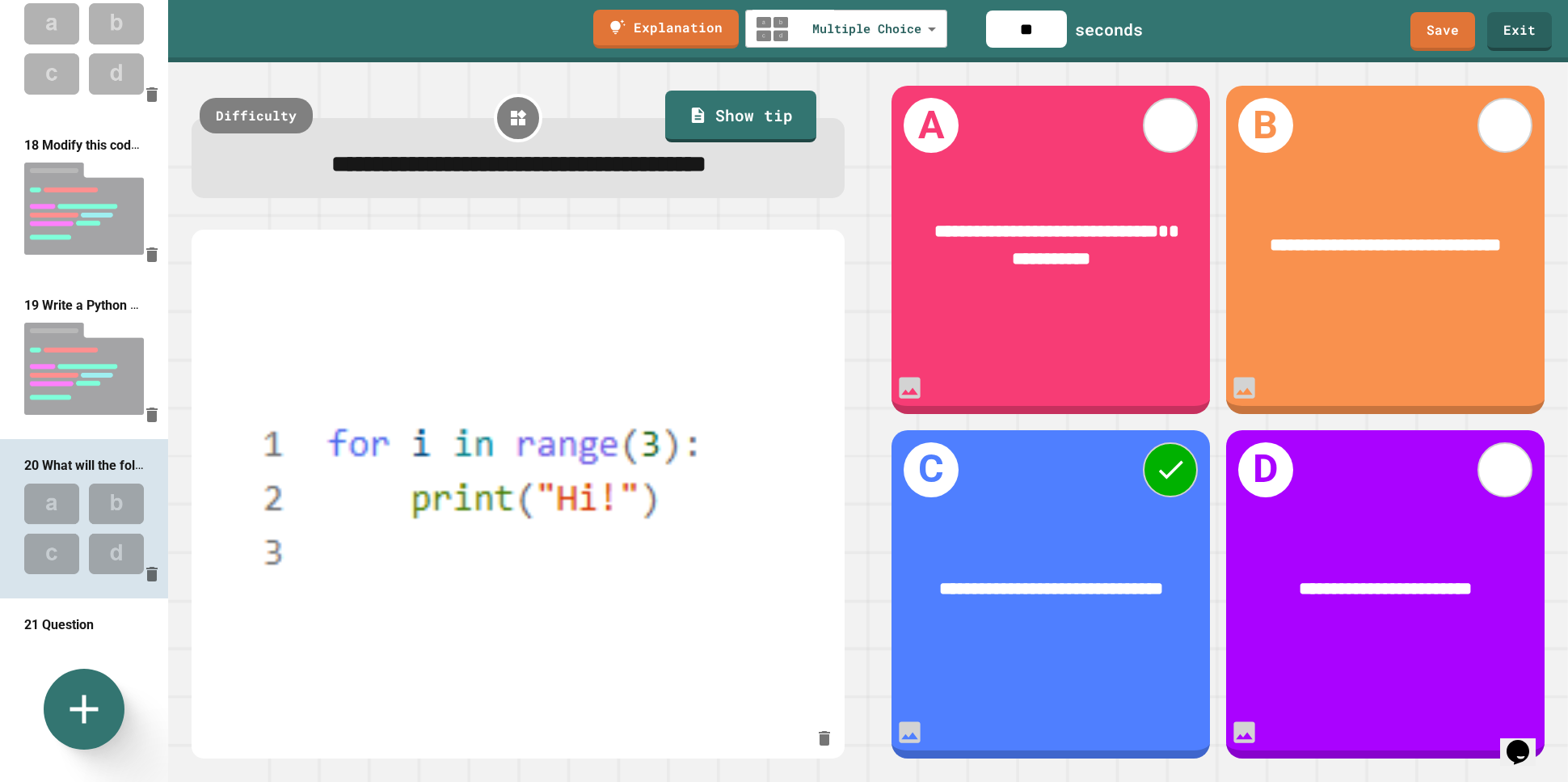 click at bounding box center [84, 687] 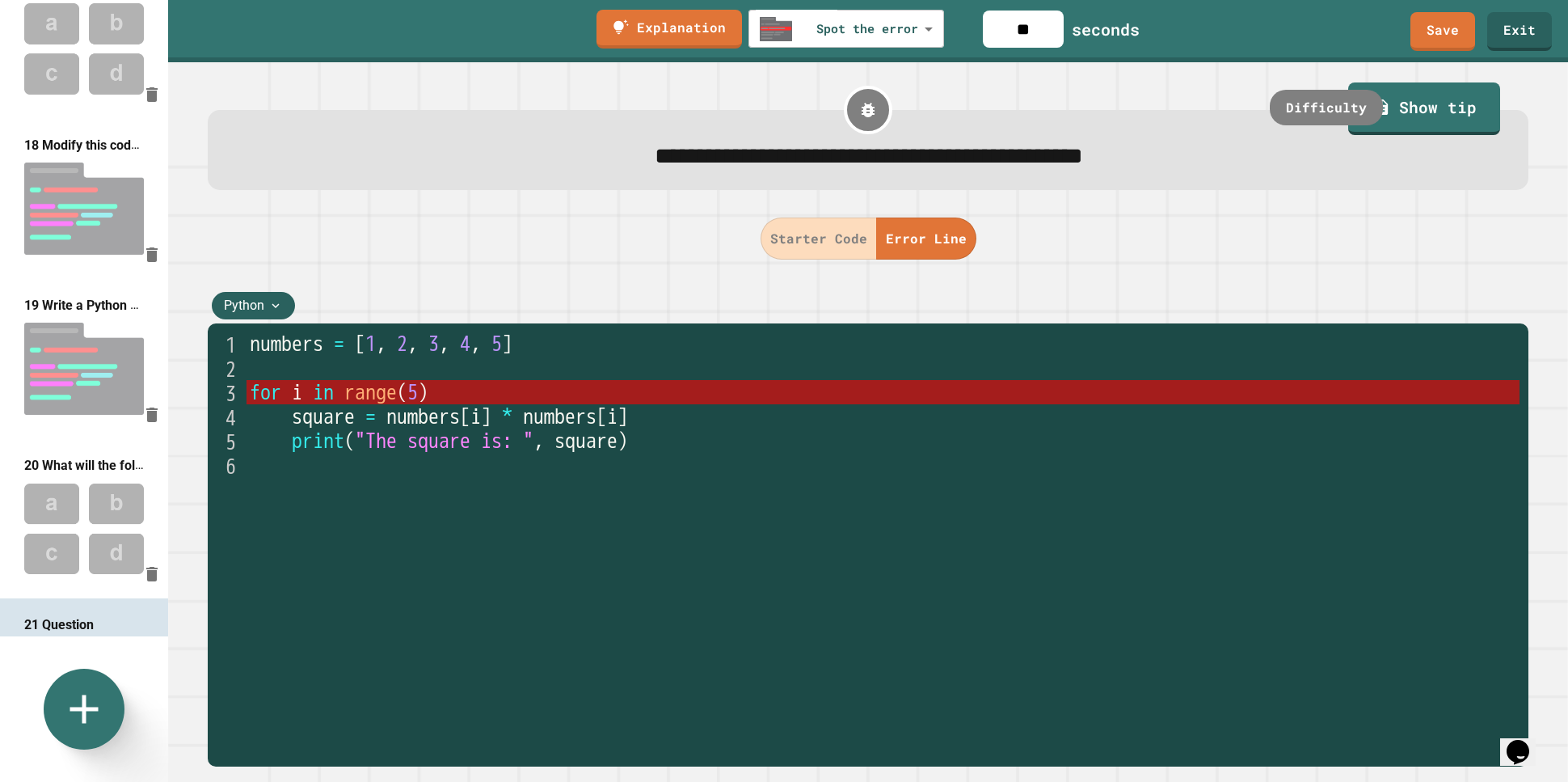 scroll, scrollTop: 2658, scrollLeft: 0, axis: vertical 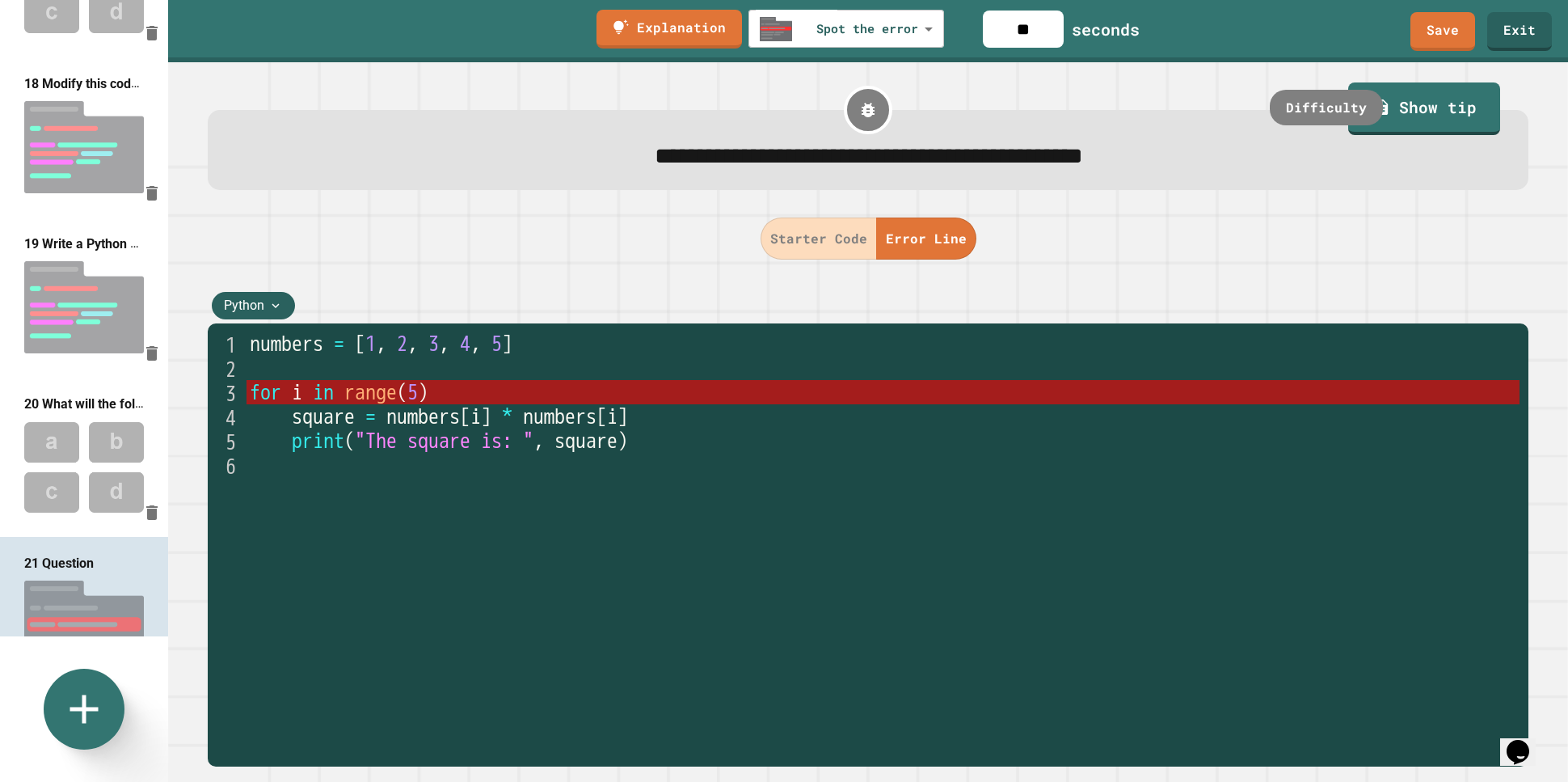 click at bounding box center (84, 787) 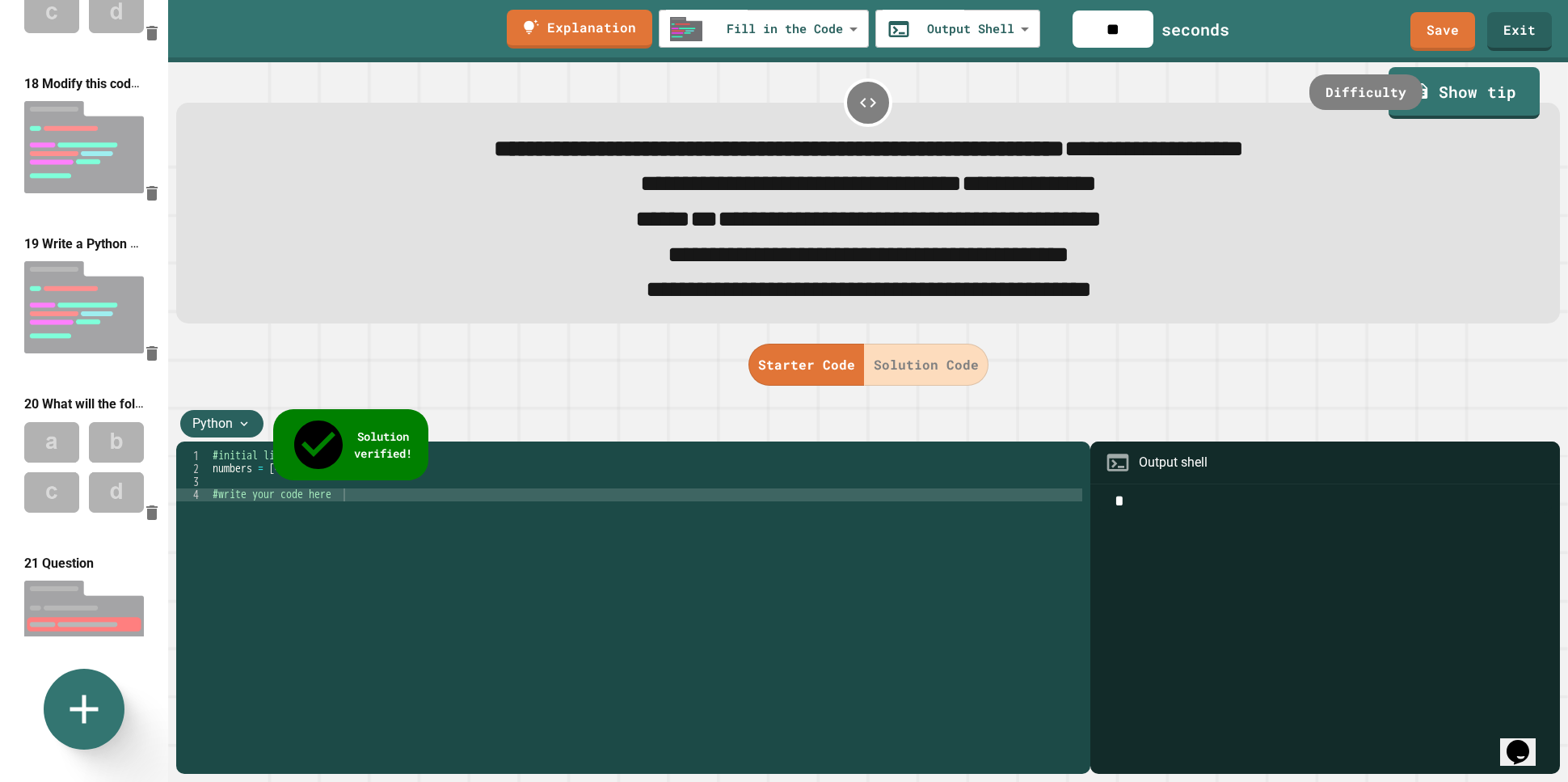 click at bounding box center [84, 626] 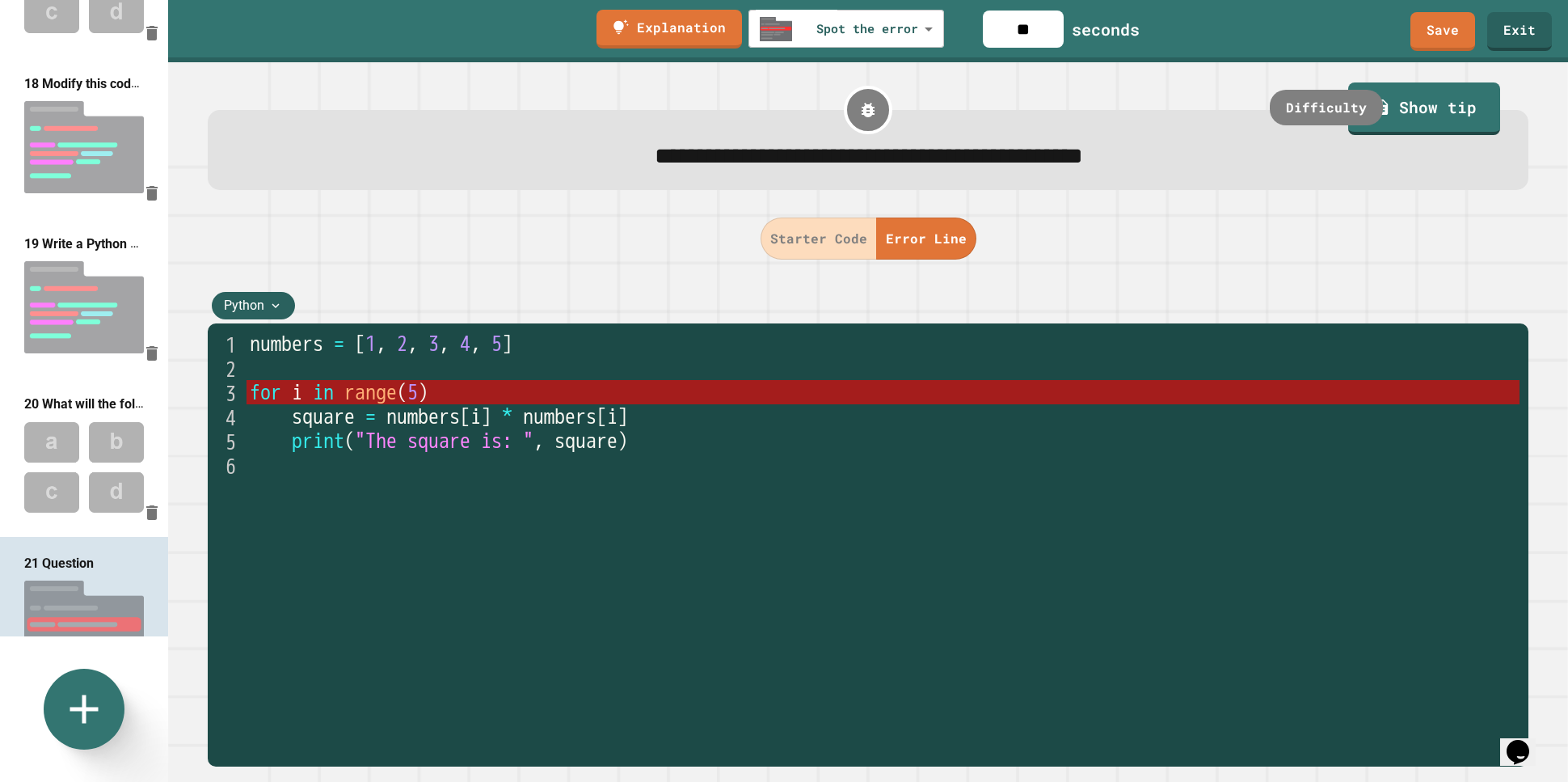 click at bounding box center (84, 787) 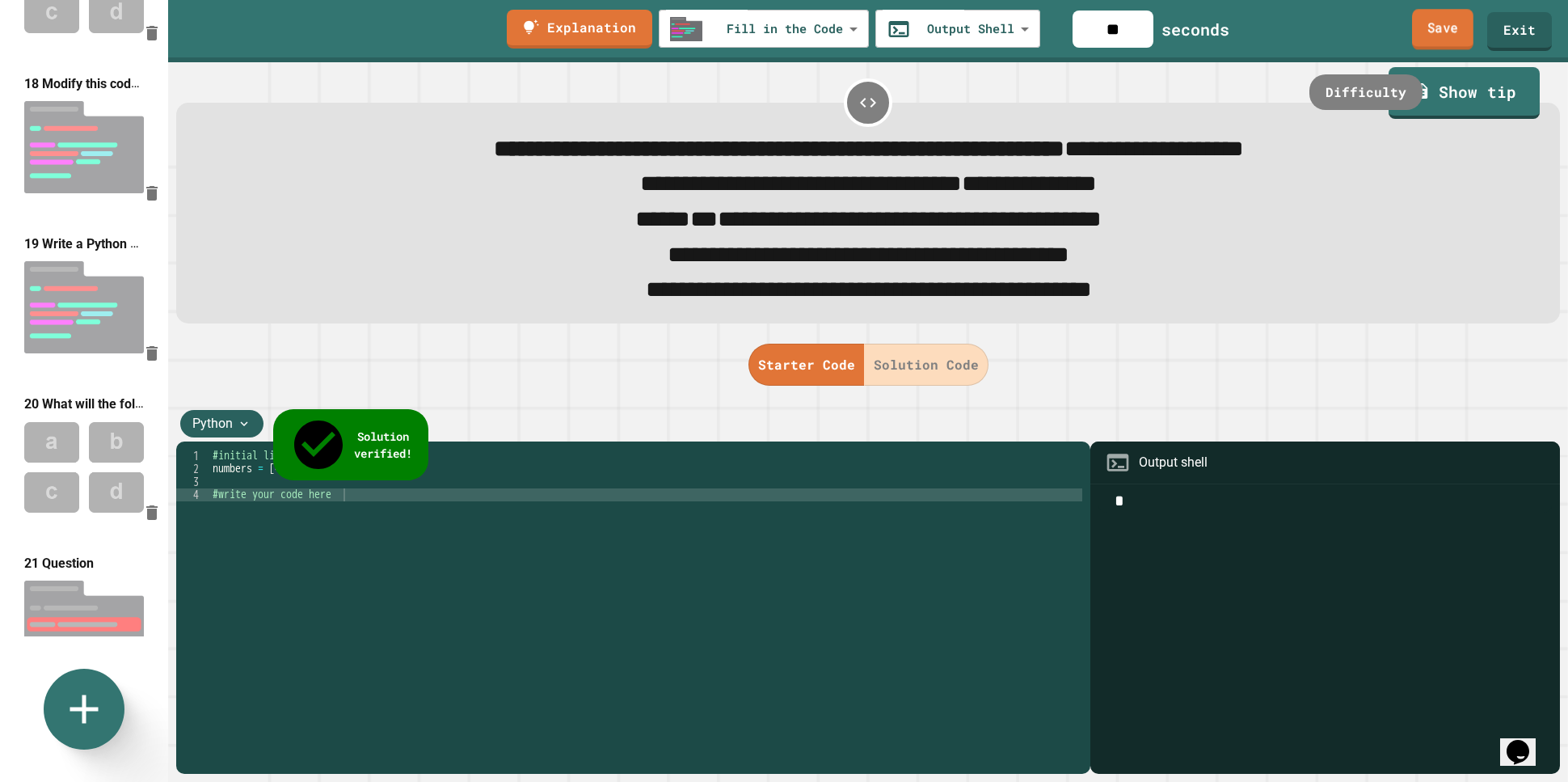 click on "Save" at bounding box center [1443, 29] 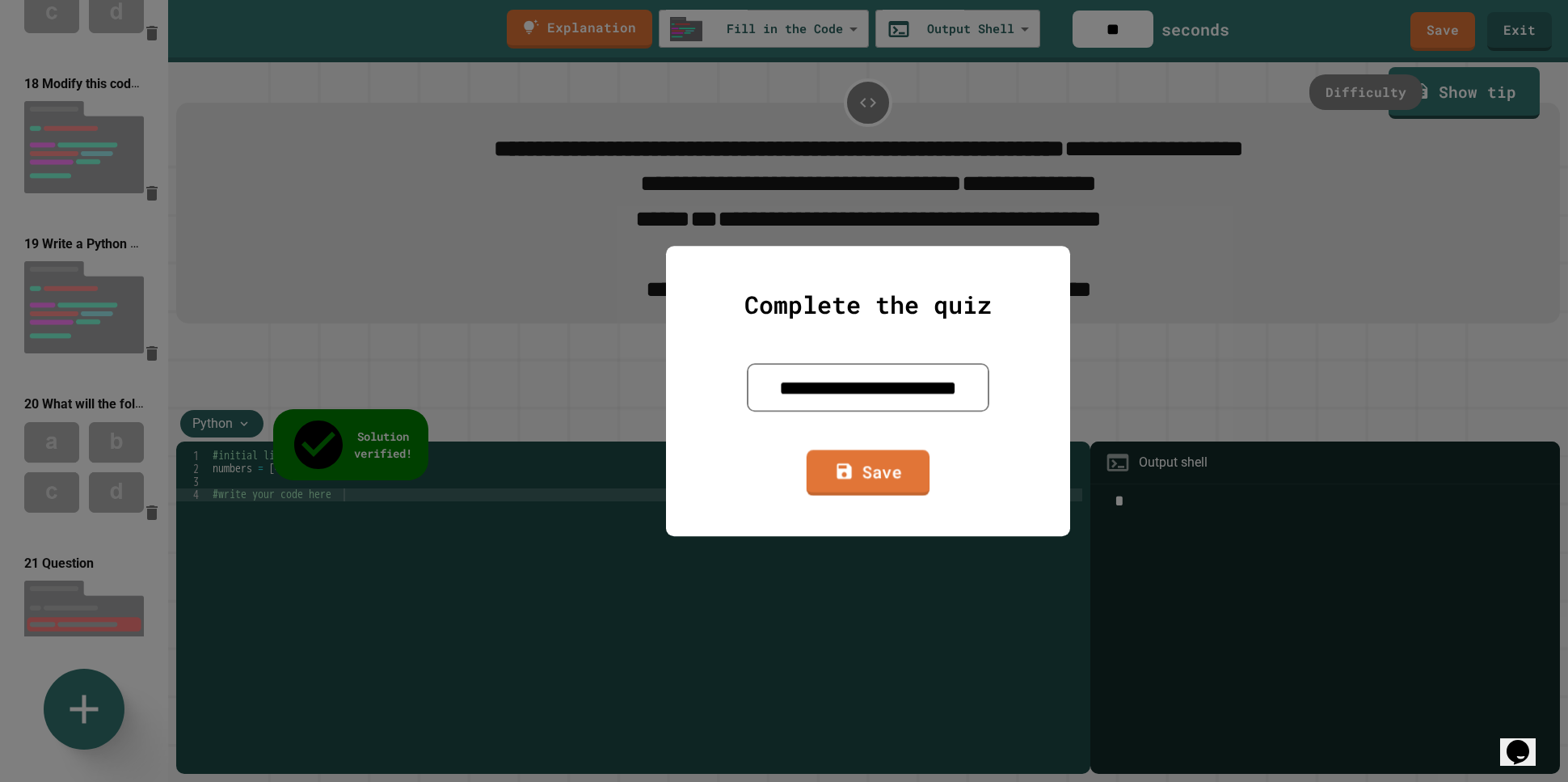 click on "Save" at bounding box center [868, 472] 